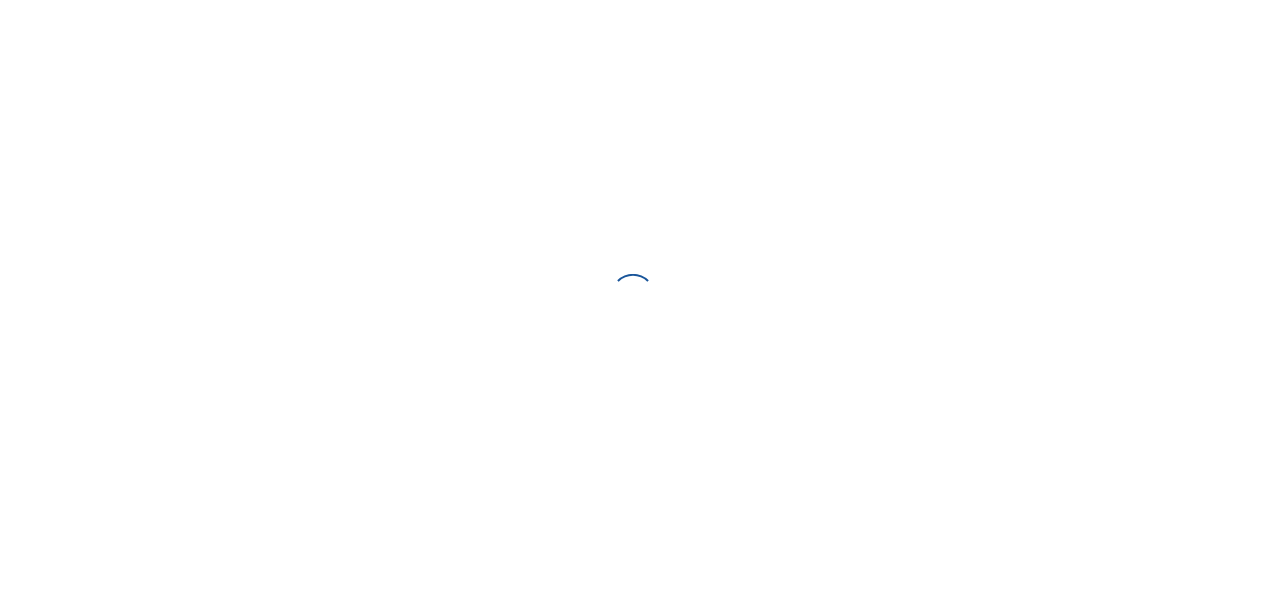 scroll, scrollTop: 0, scrollLeft: 0, axis: both 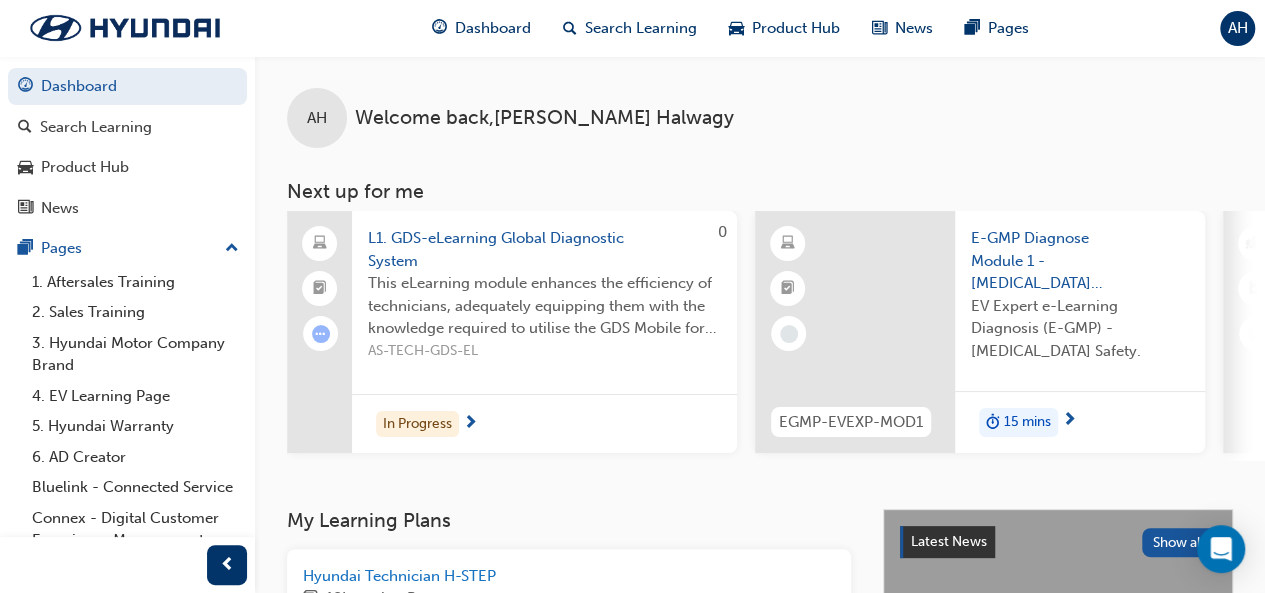 click on "L1. GDS-eLearning Global Diagnostic System" at bounding box center (544, 249) 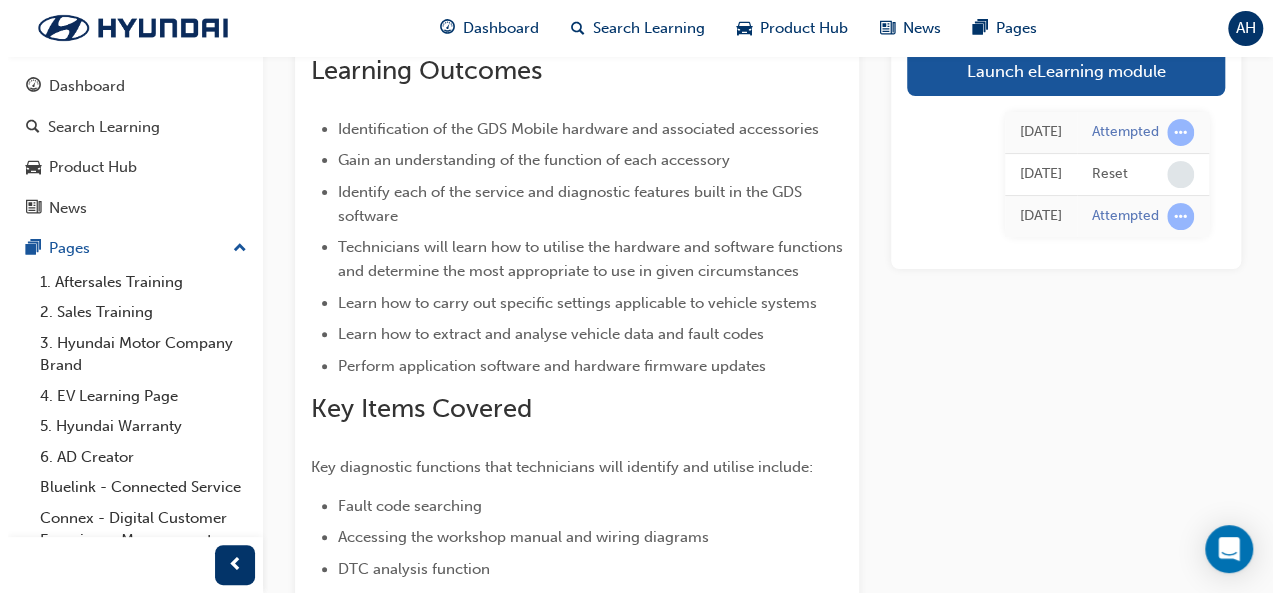 scroll, scrollTop: 0, scrollLeft: 0, axis: both 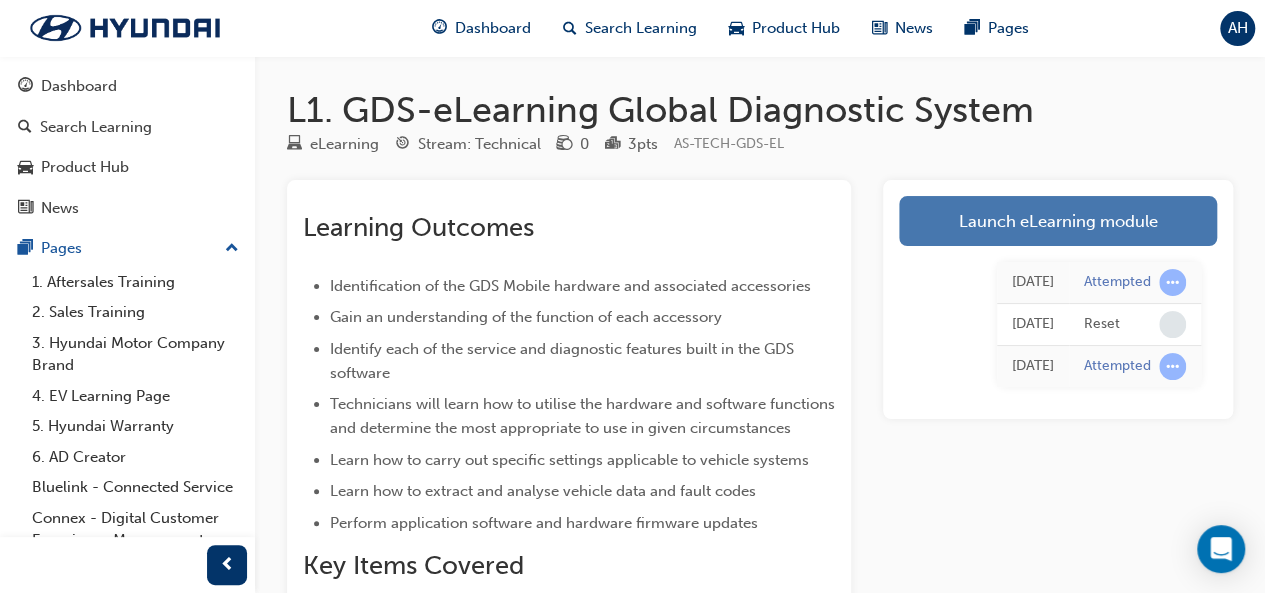 click on "Launch eLearning module" at bounding box center [1058, 221] 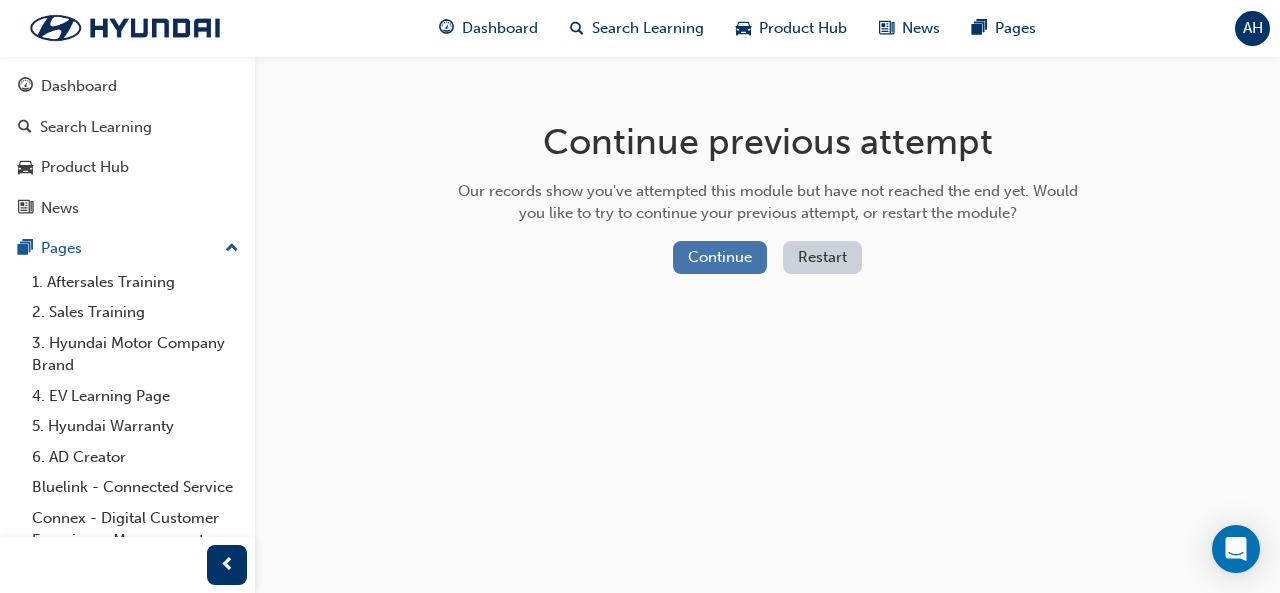 click on "Continue" at bounding box center (720, 257) 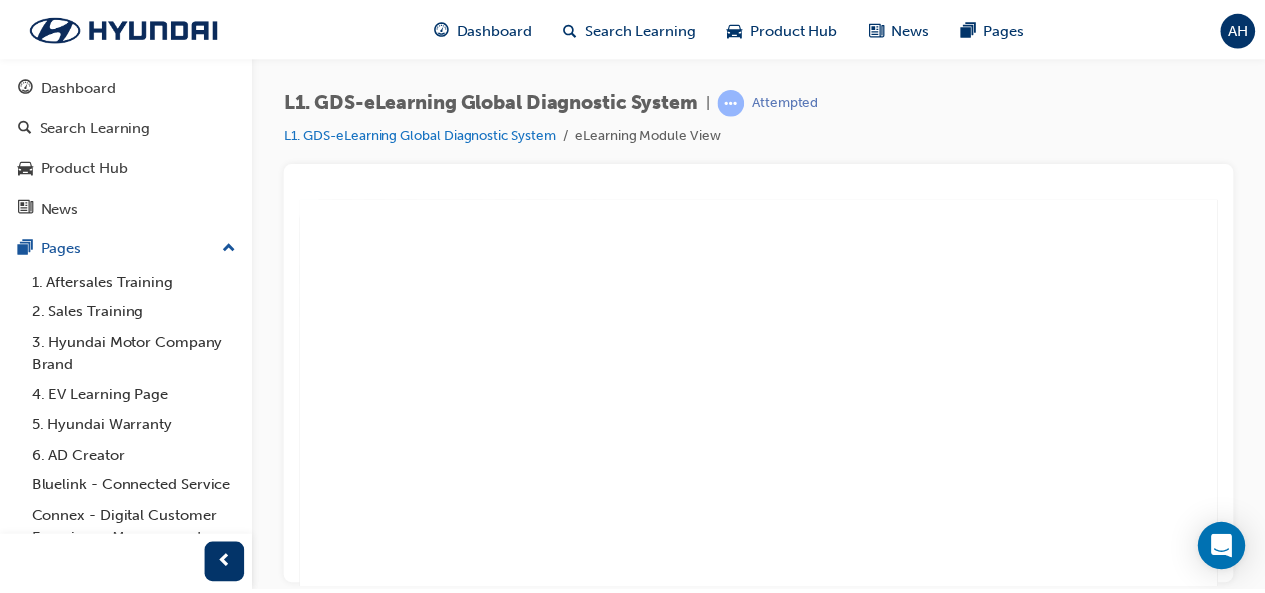scroll, scrollTop: 0, scrollLeft: 0, axis: both 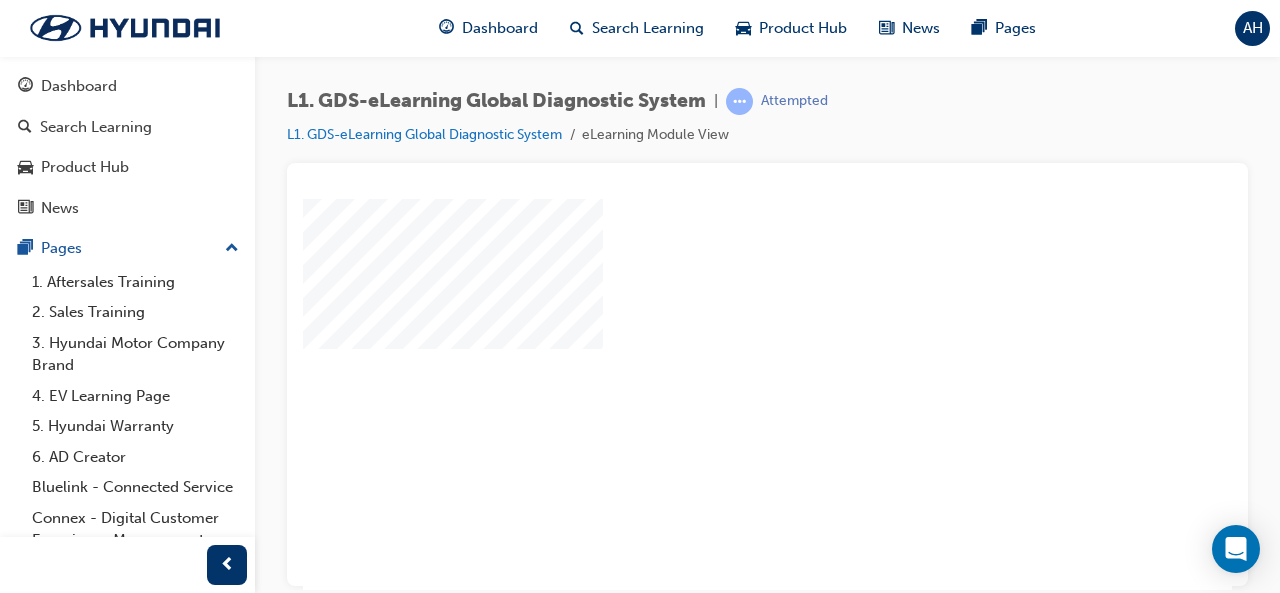 click at bounding box center [710, 336] 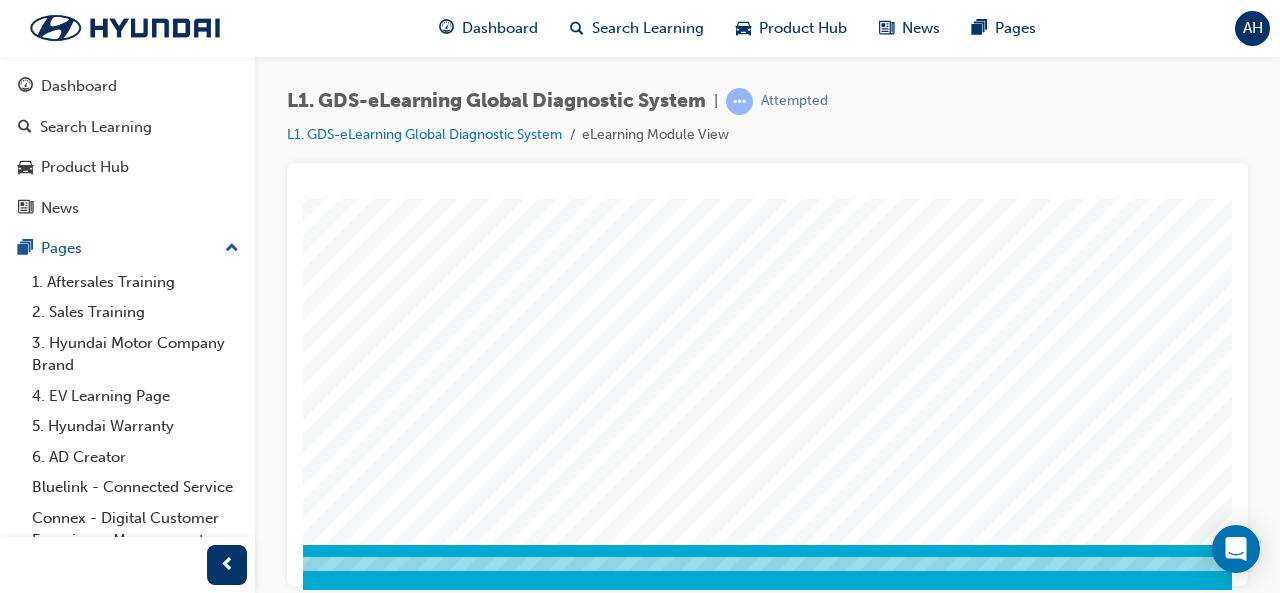 scroll, scrollTop: 374, scrollLeft: 446, axis: both 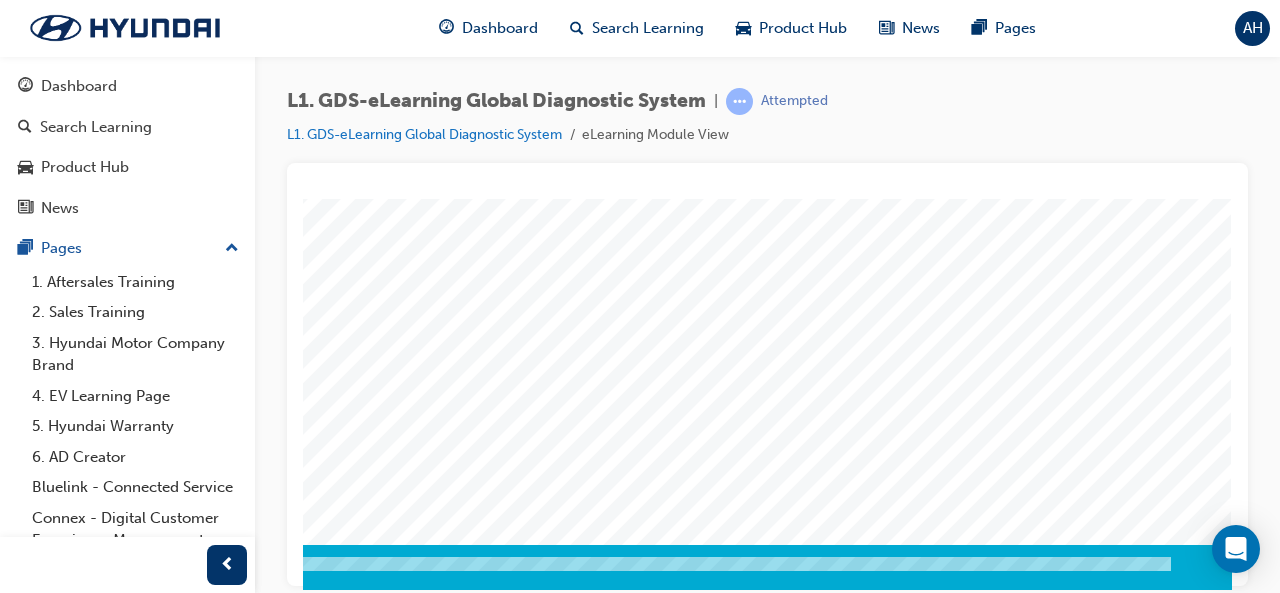 click at bounding box center (-58, 671) 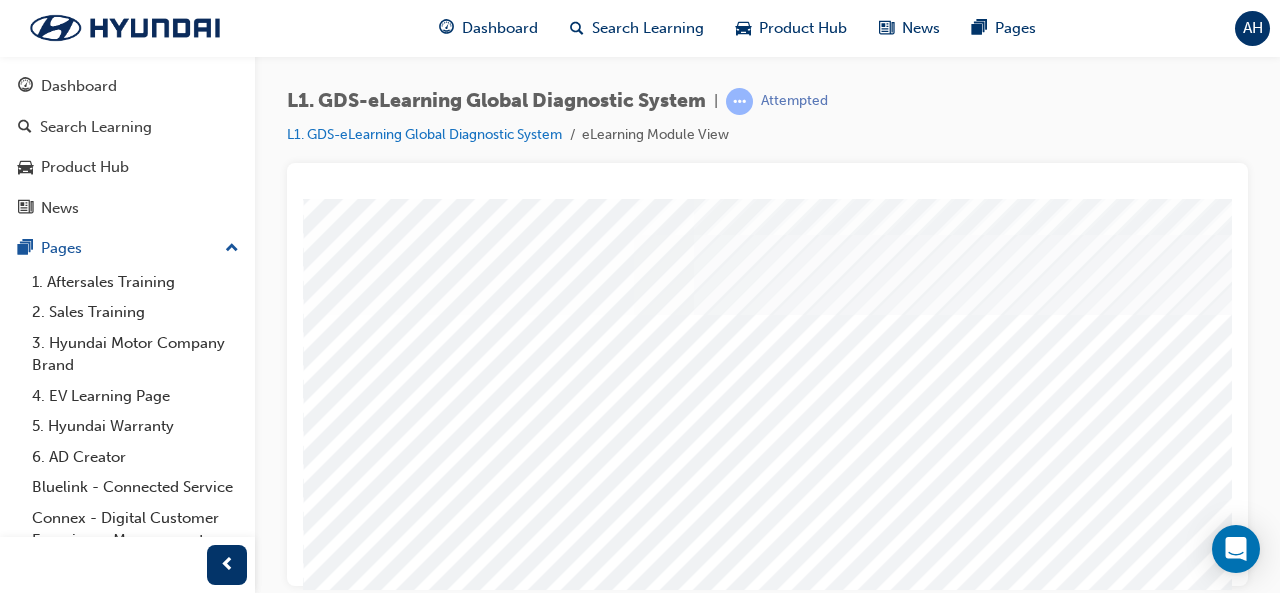 scroll, scrollTop: 274, scrollLeft: 0, axis: vertical 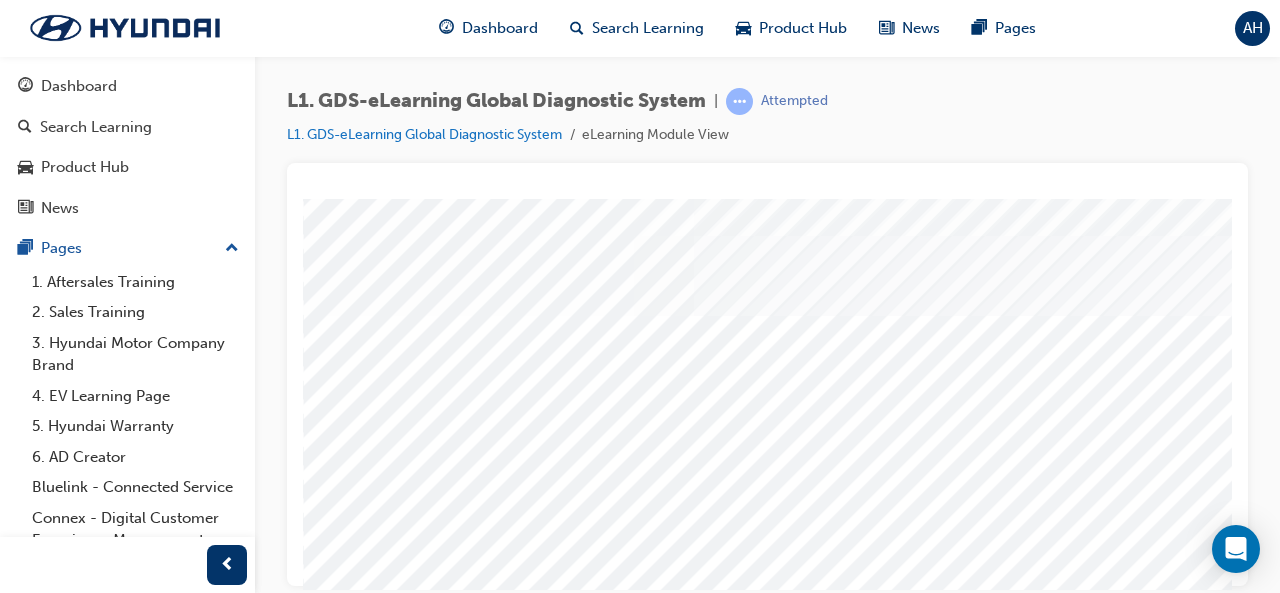 click at bounding box center [428, 2292] 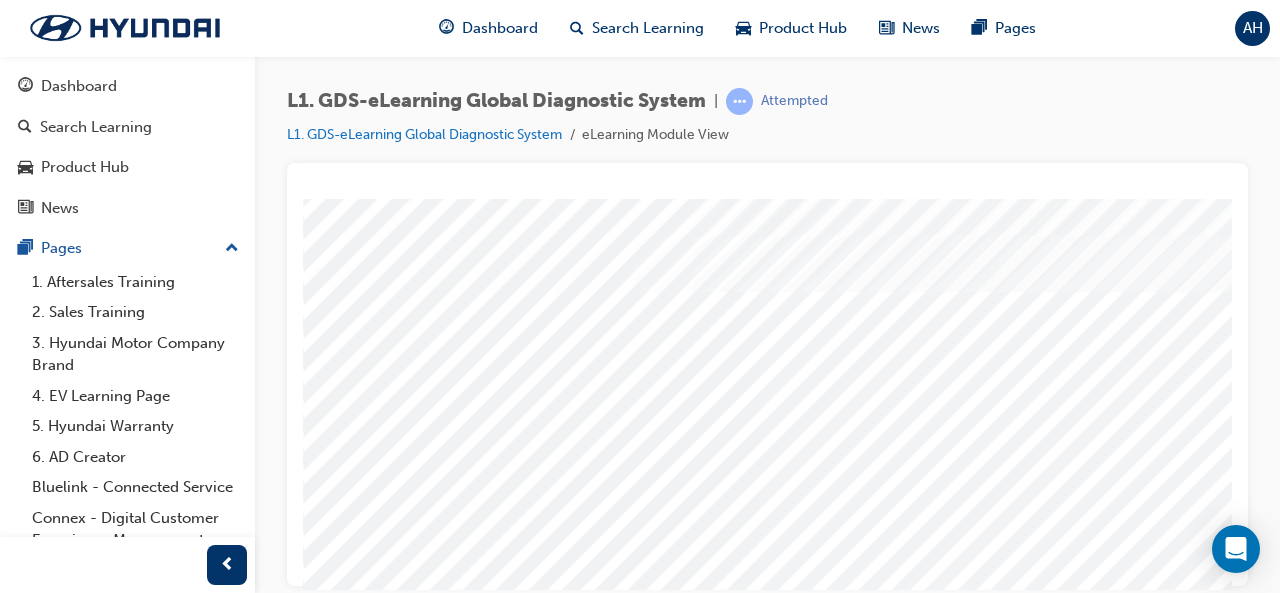 click at bounding box center (428, 2292) 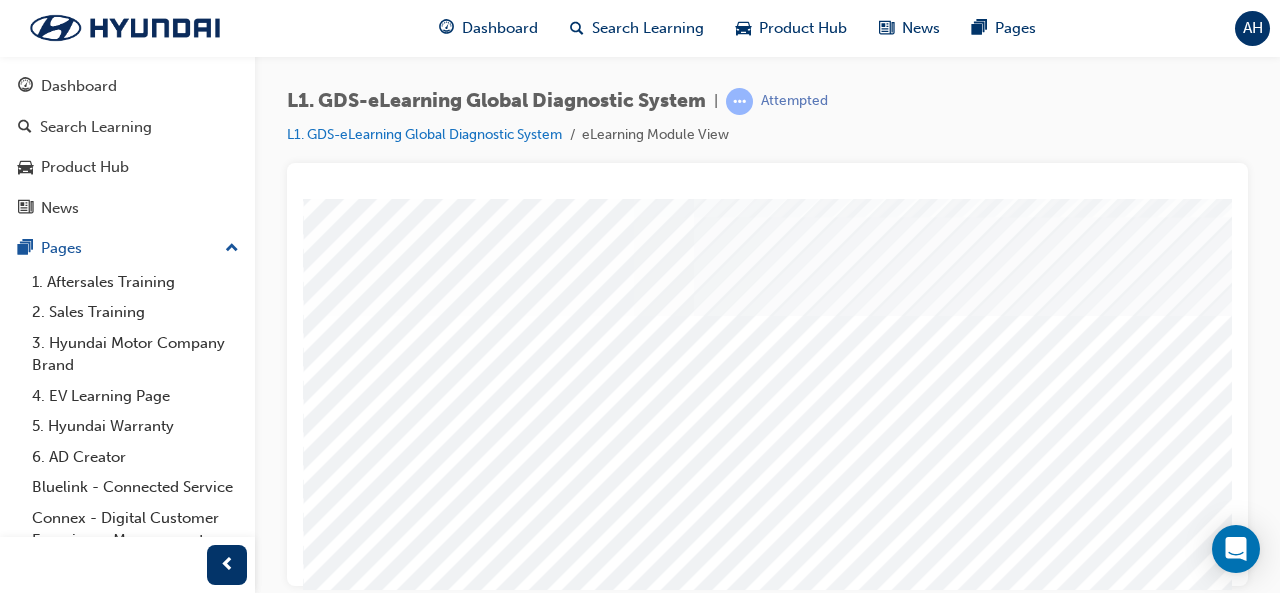 click at bounding box center (428, 2352) 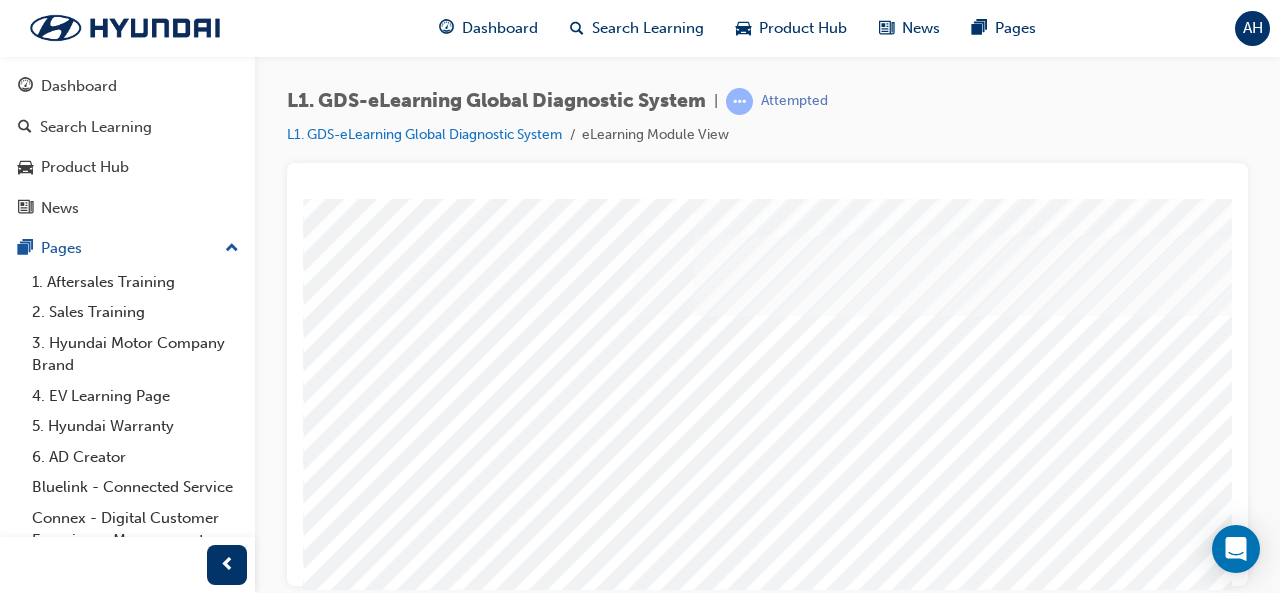 scroll, scrollTop: 374, scrollLeft: 446, axis: both 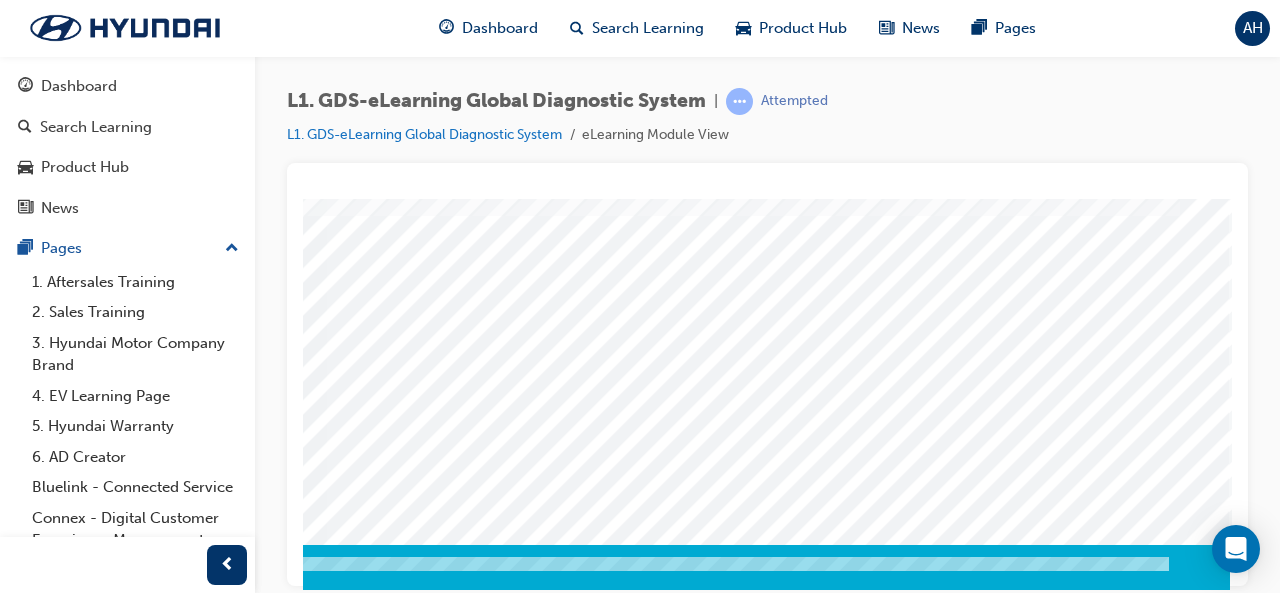 click at bounding box center (-60, 2349) 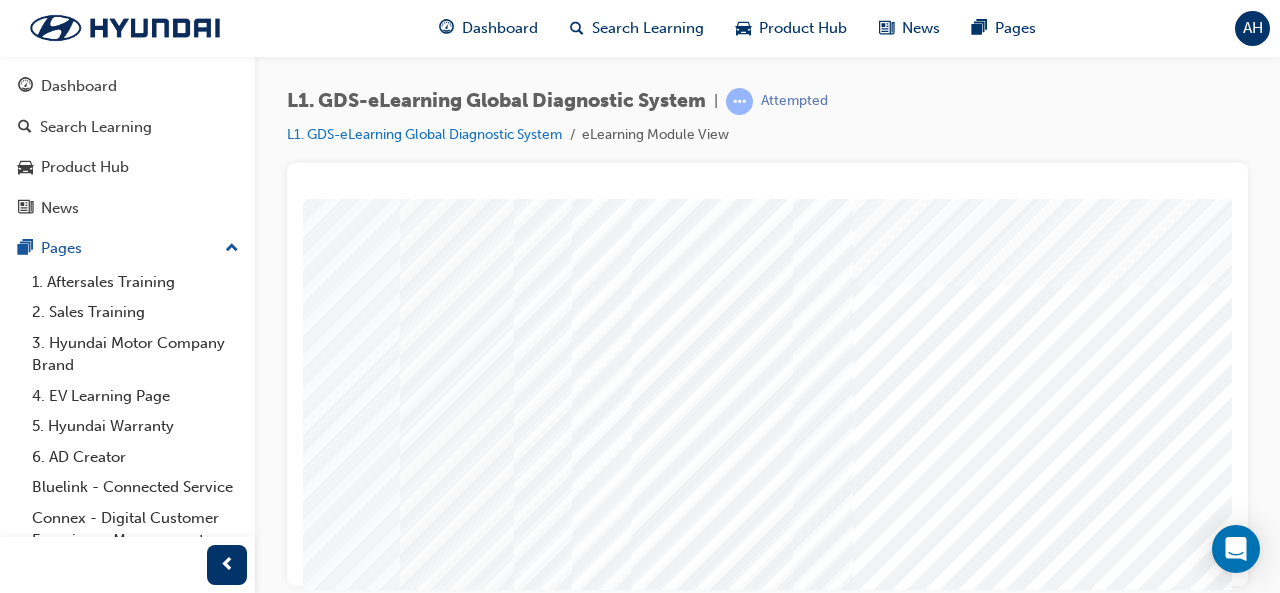 scroll, scrollTop: 0, scrollLeft: 315, axis: horizontal 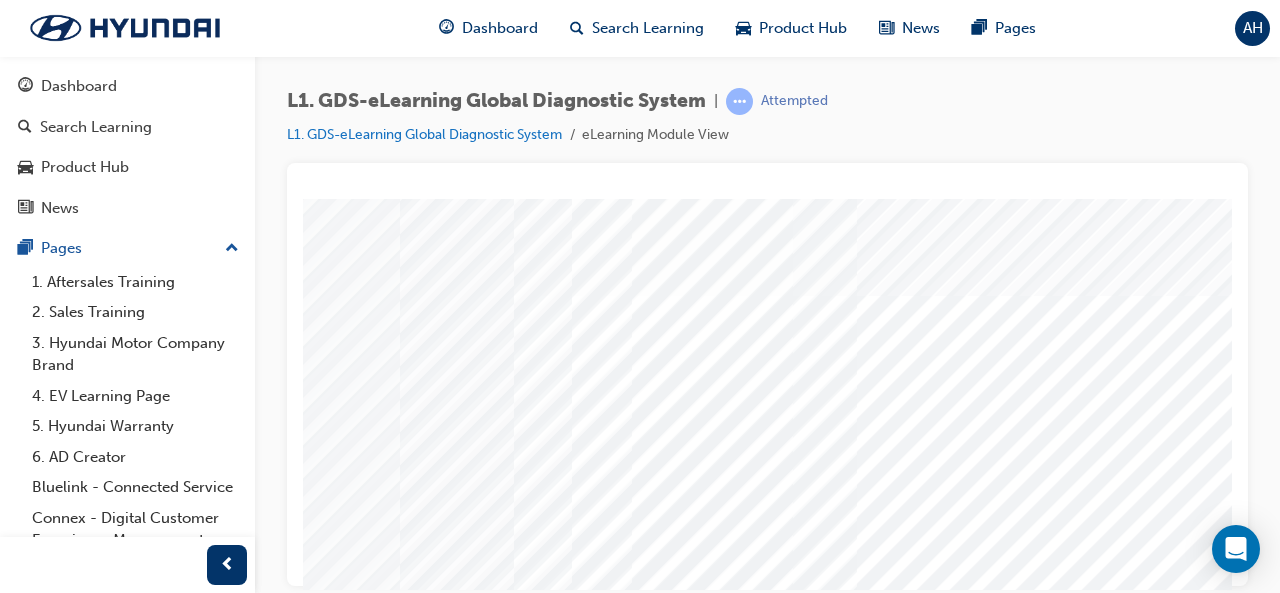 click at bounding box center [13, 6708] 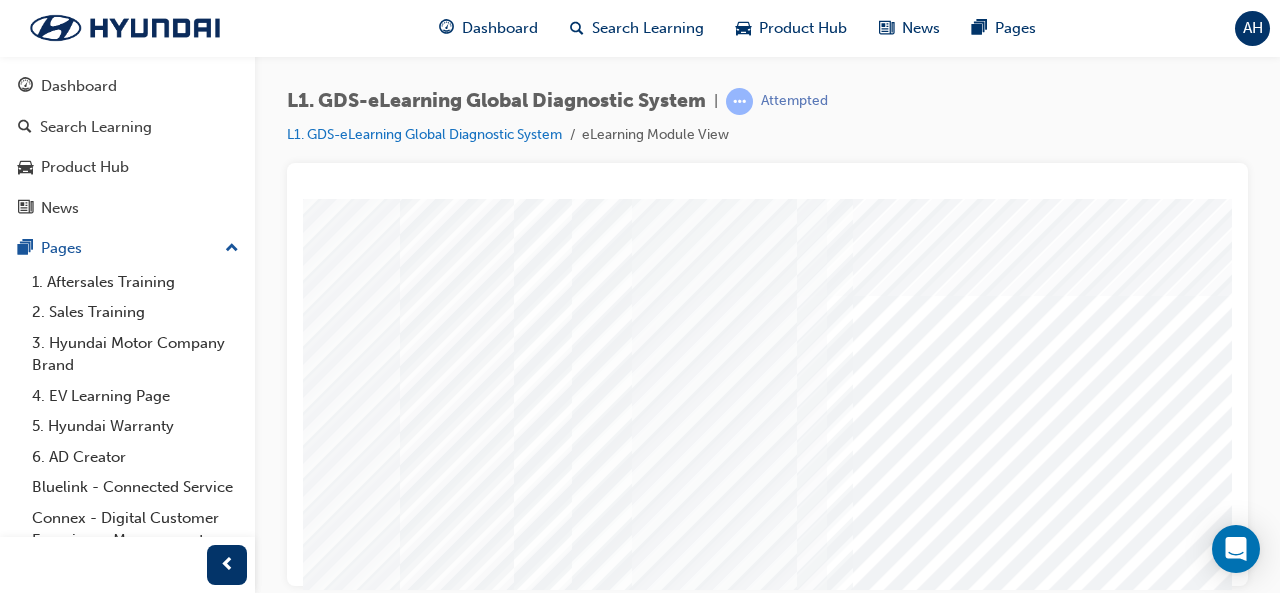 click at bounding box center [13, 6758] 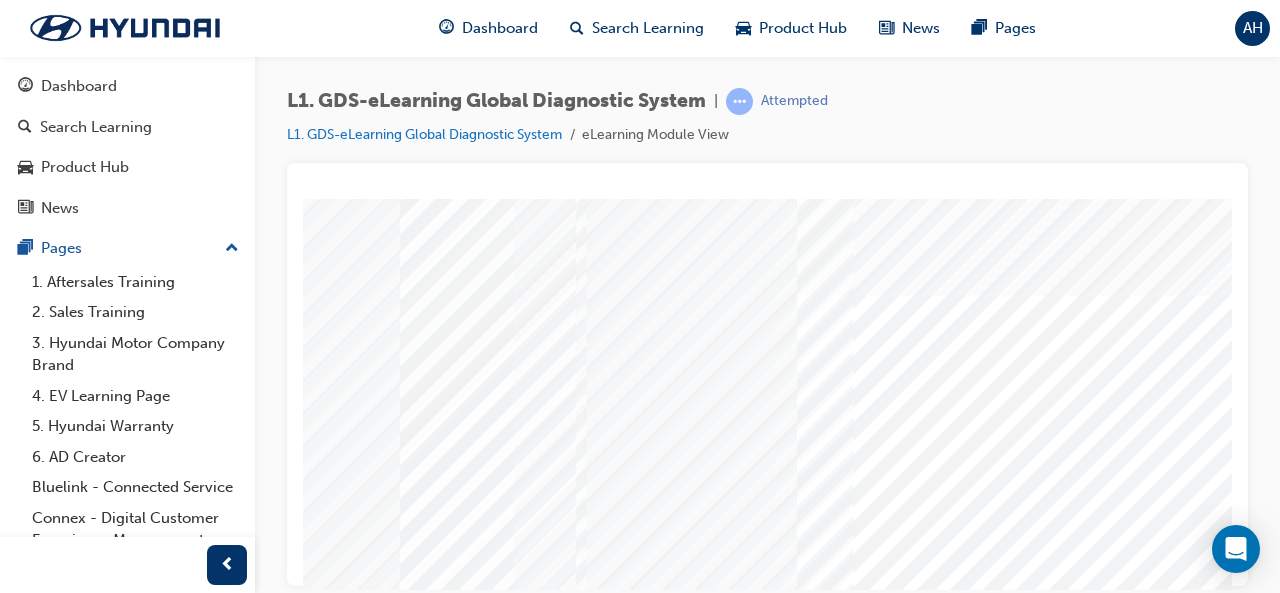 click at bounding box center [13, 6808] 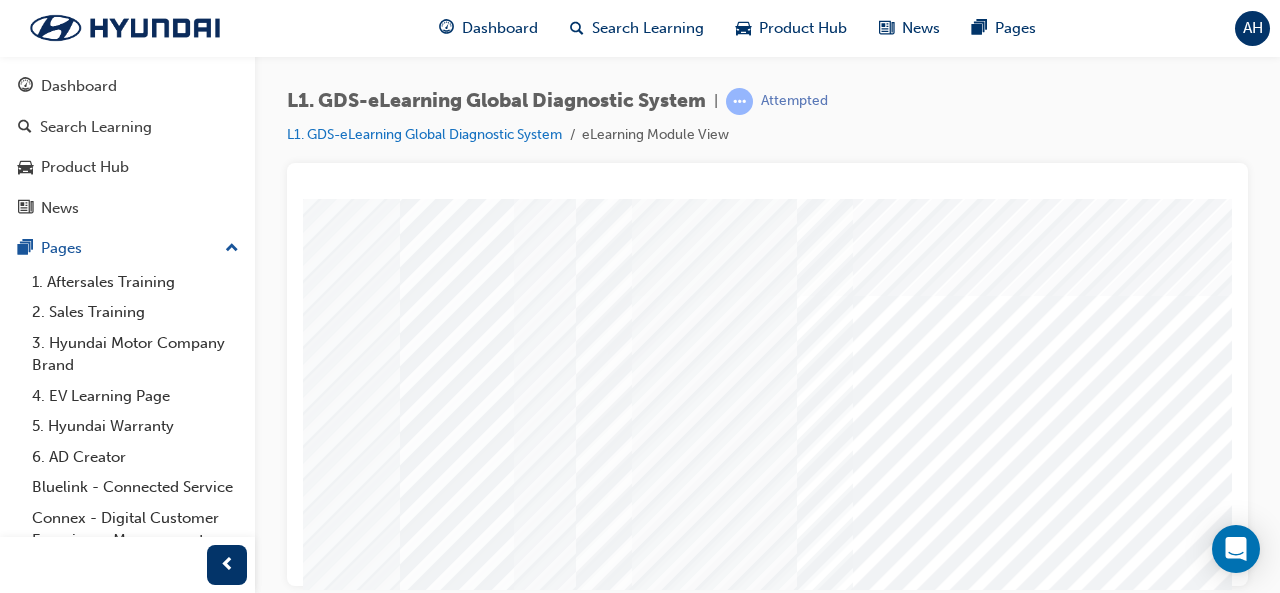 click at bounding box center [13, 6858] 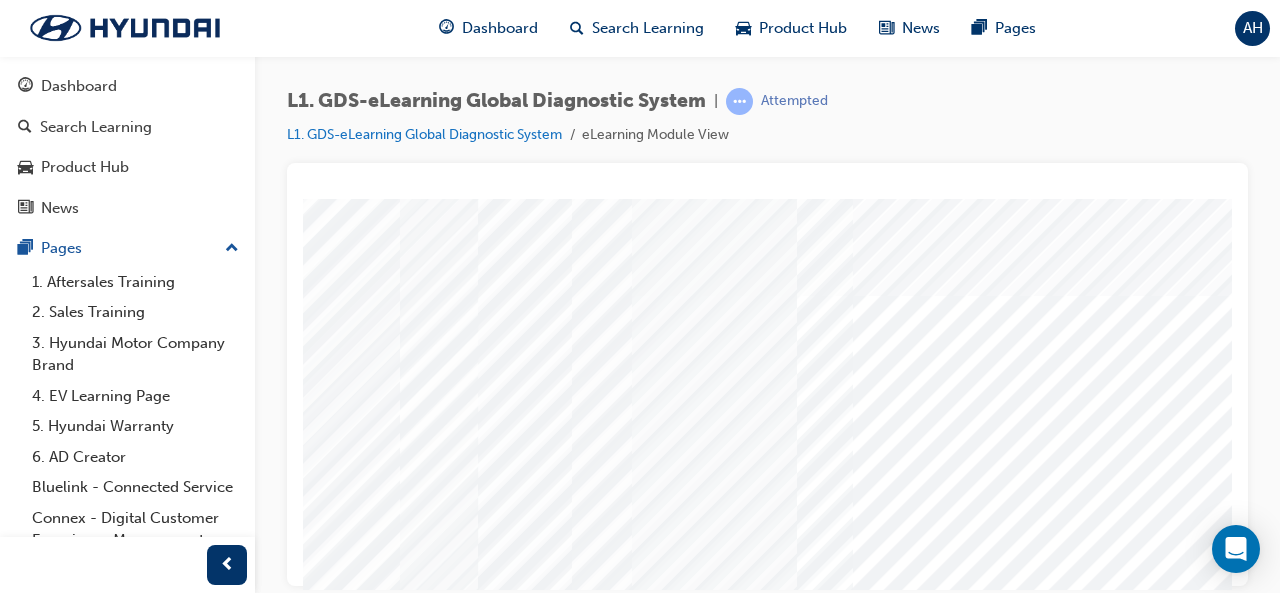 click at bounding box center [13, 6908] 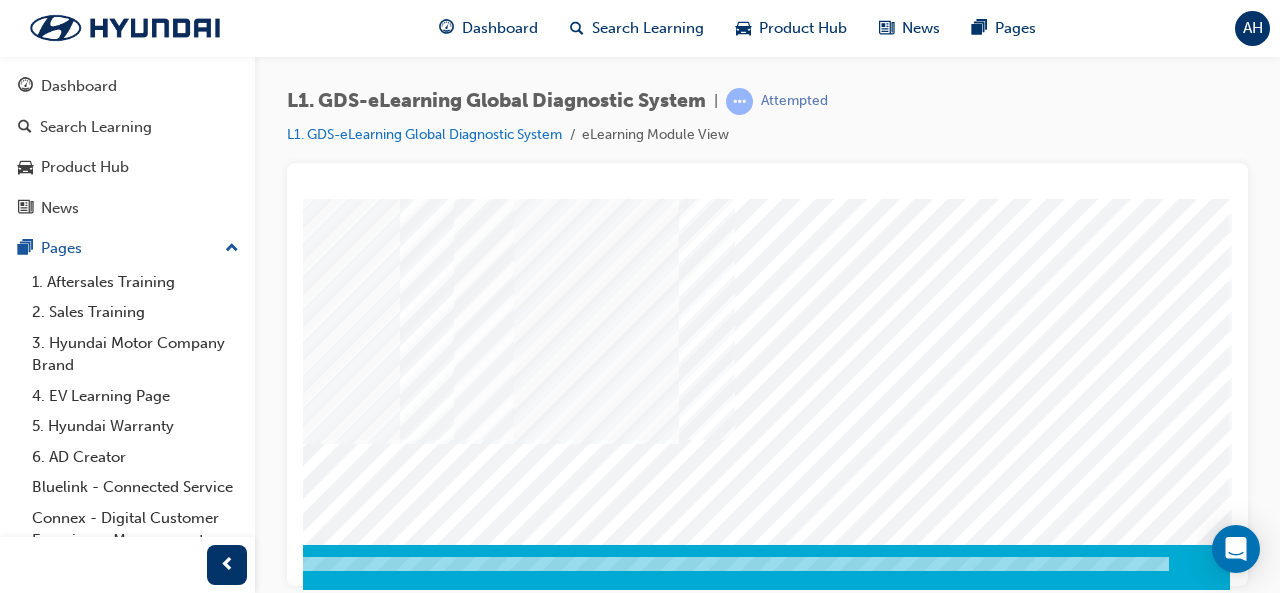 click at bounding box center (-60, 3693) 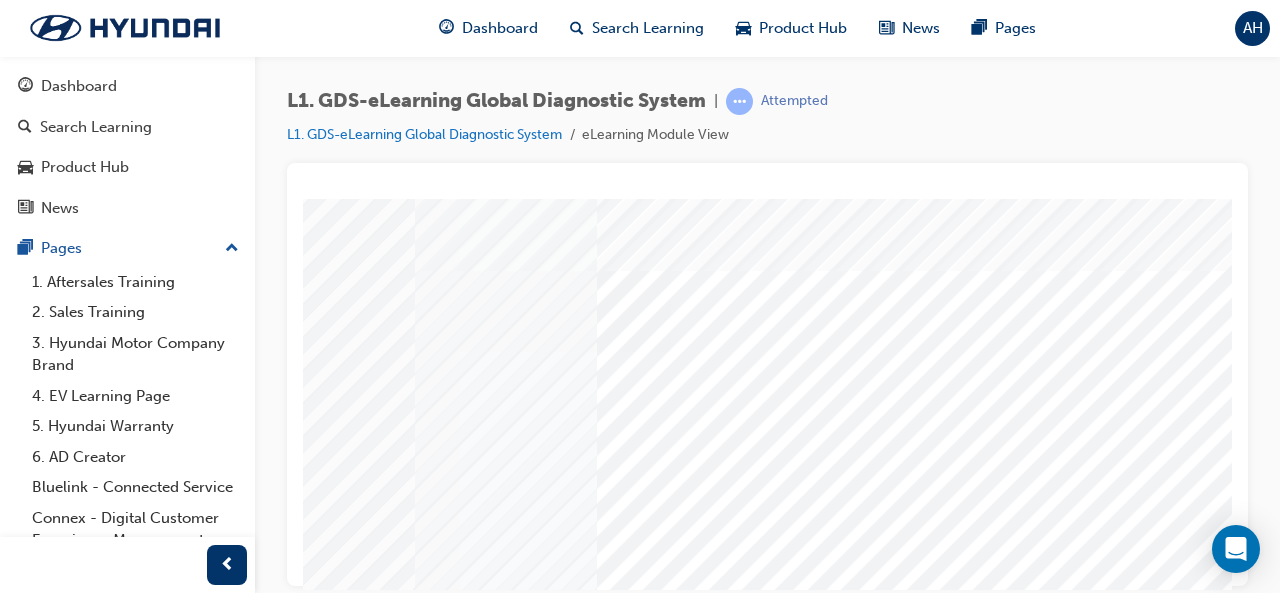 scroll, scrollTop: 0, scrollLeft: 388, axis: horizontal 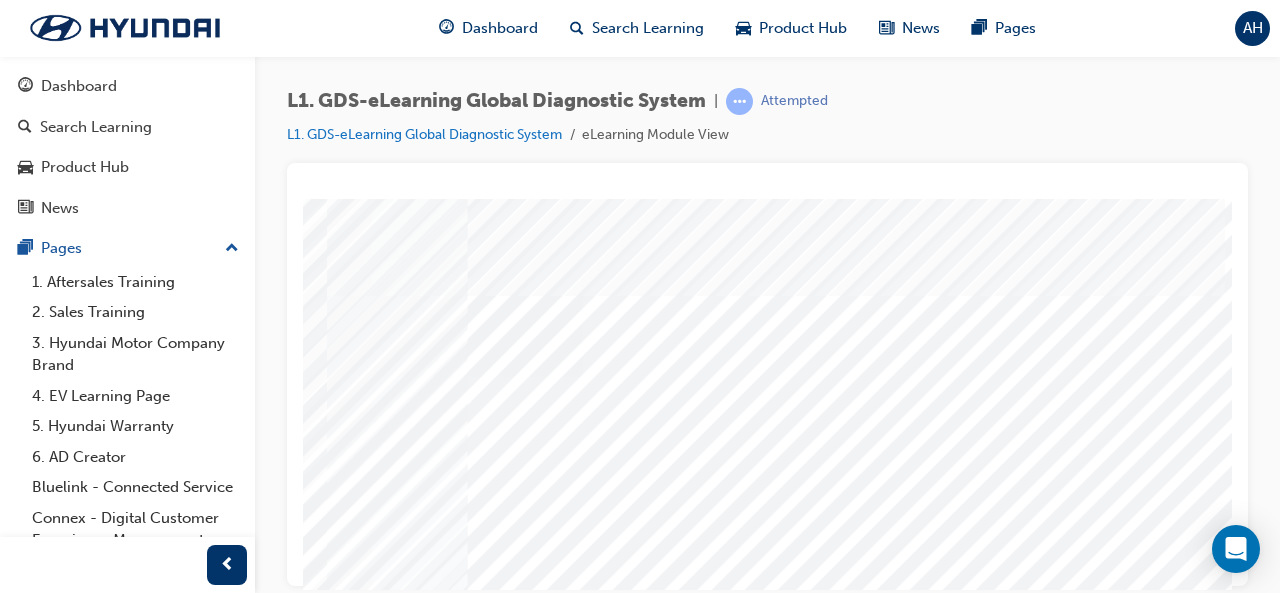 click at bounding box center [-60, 5178] 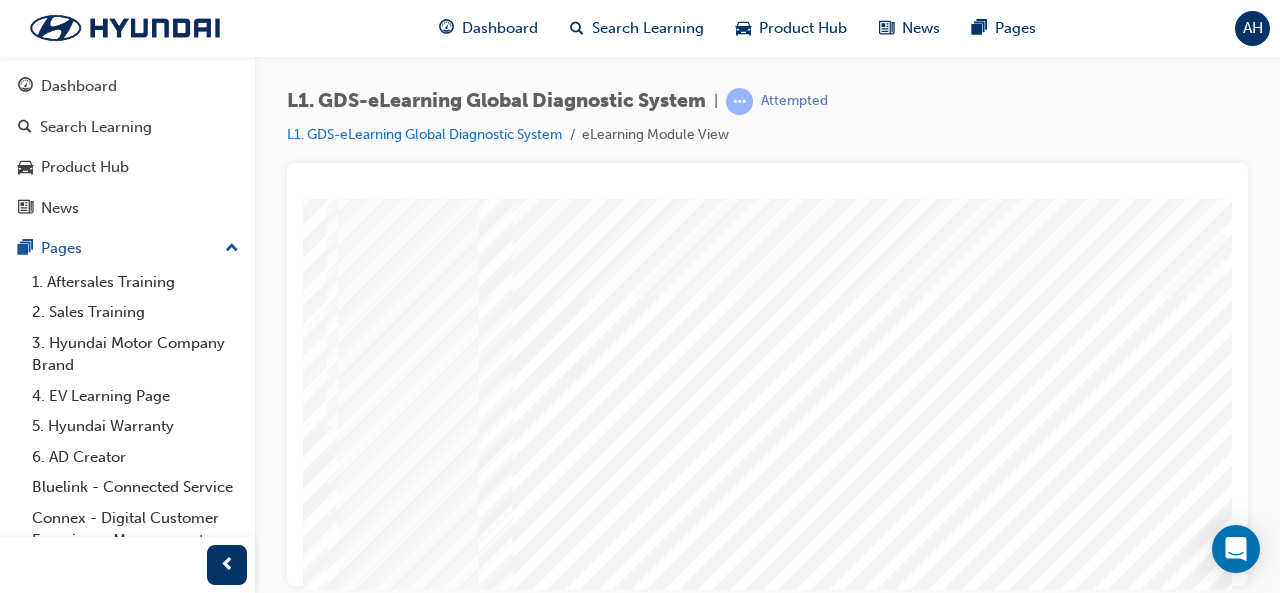 click at bounding box center (-60, 7442) 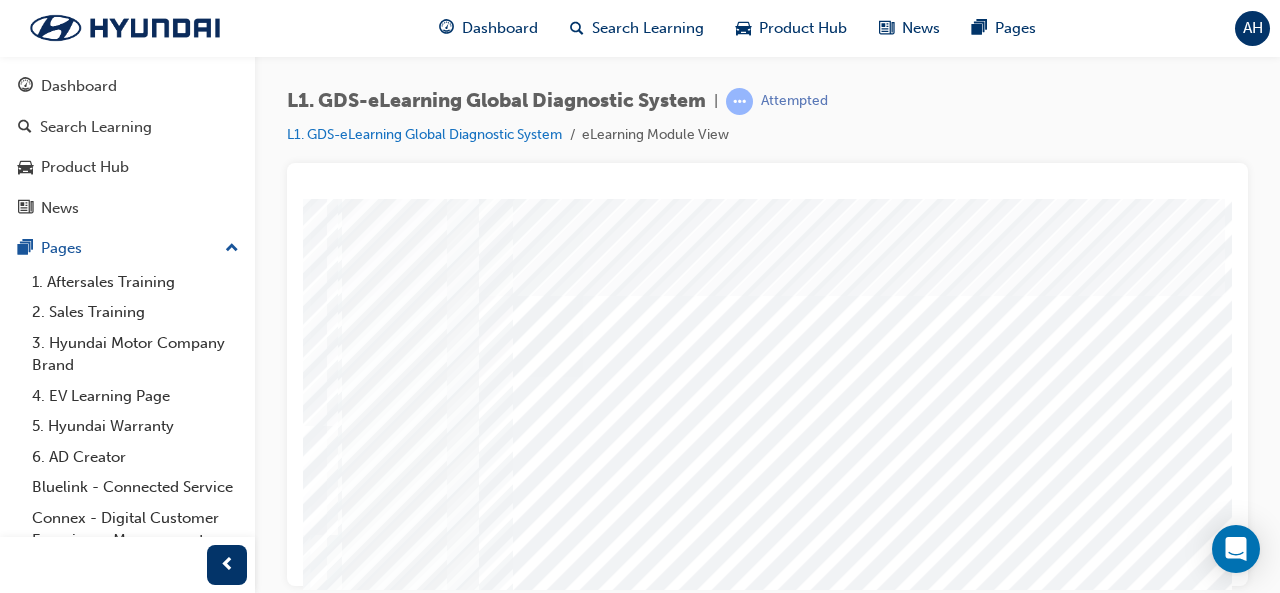 click at bounding box center [-60, 7492] 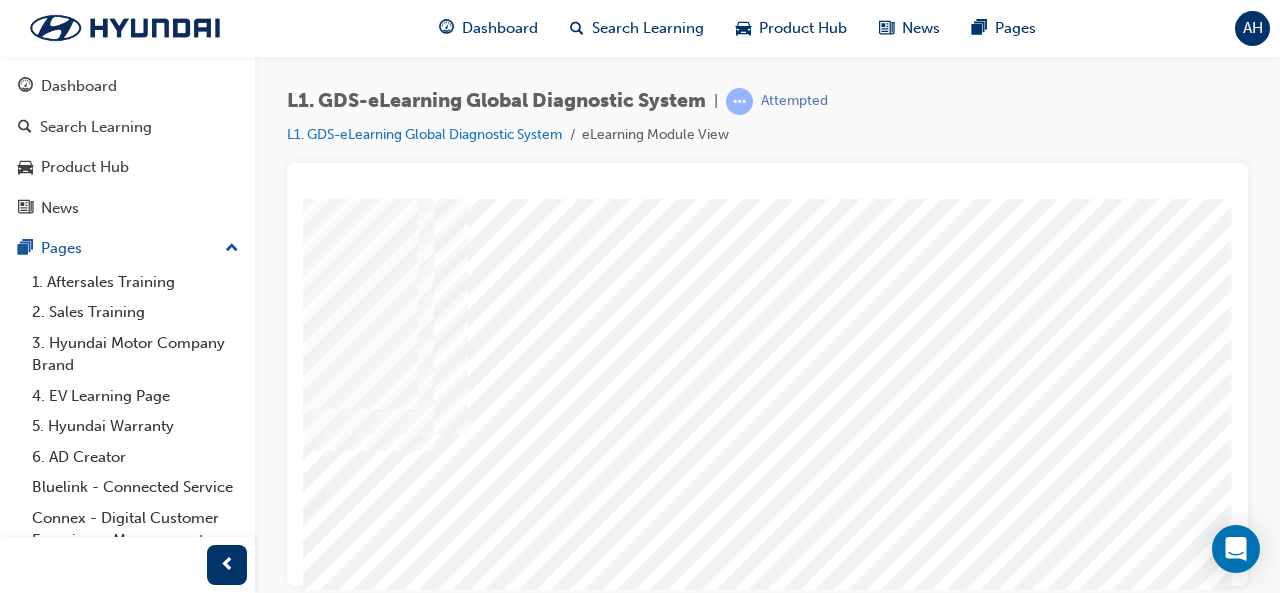scroll, scrollTop: 374, scrollLeft: 446, axis: both 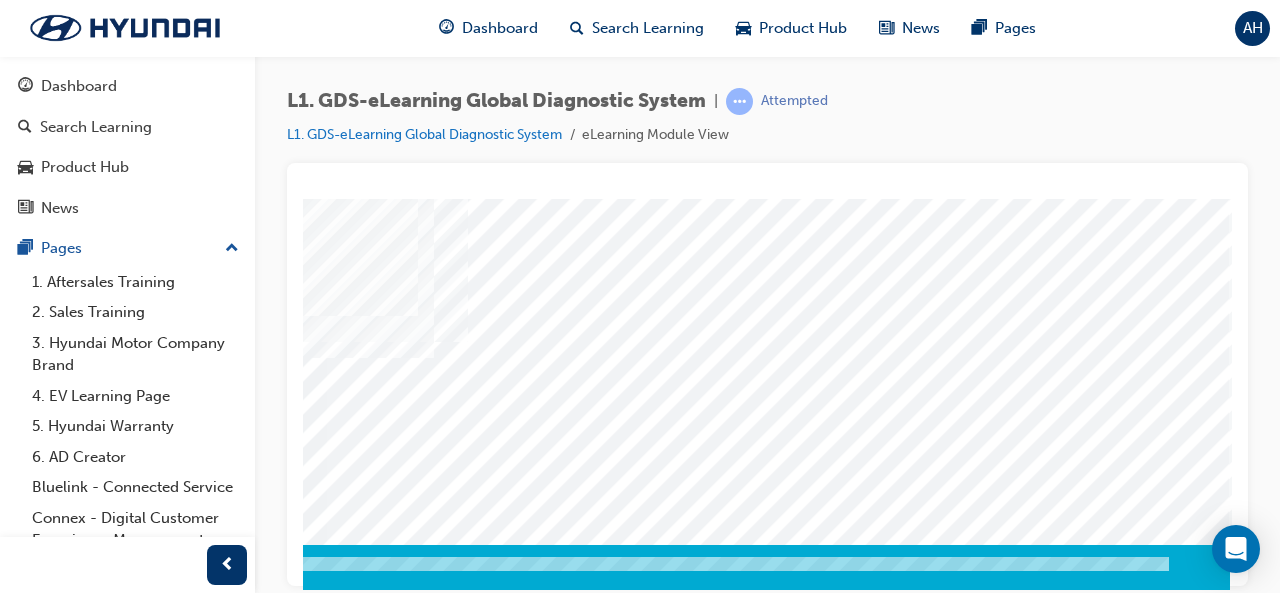 click at bounding box center [-105, 7168] 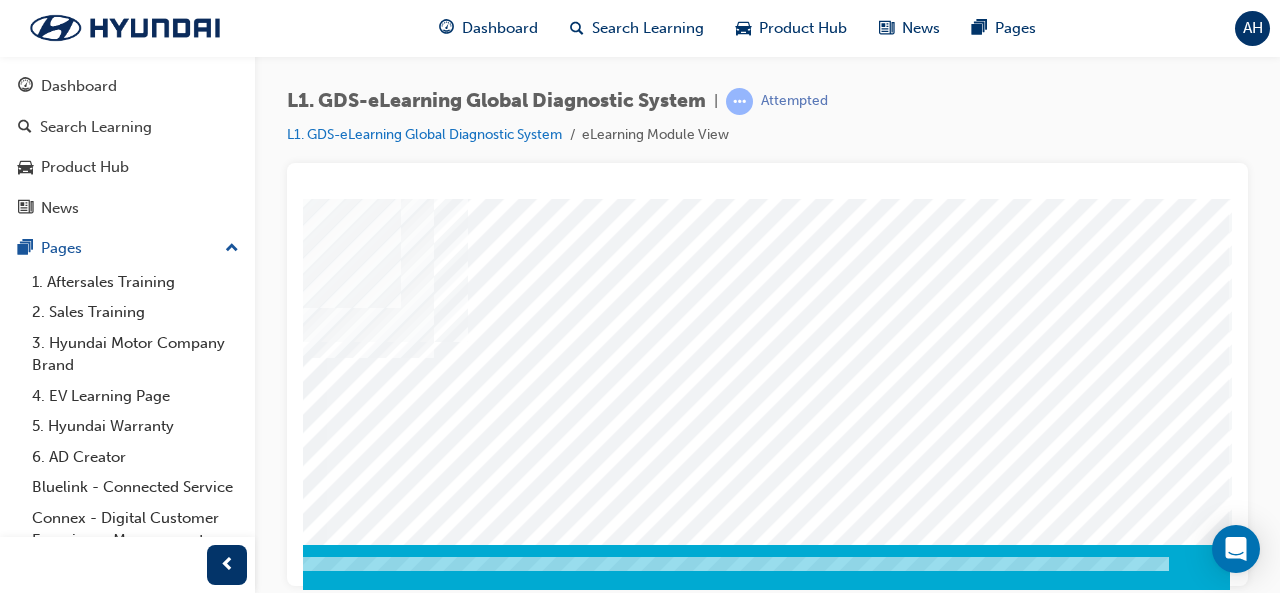 click at bounding box center [-105, 7218] 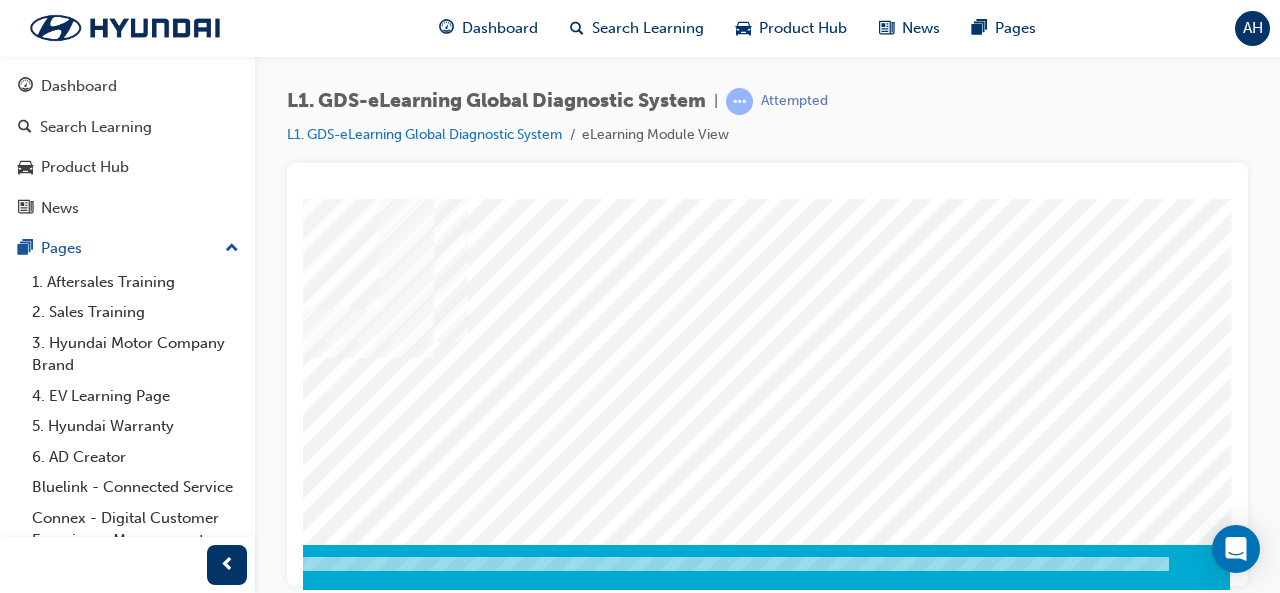 click at bounding box center [-60, 3693] 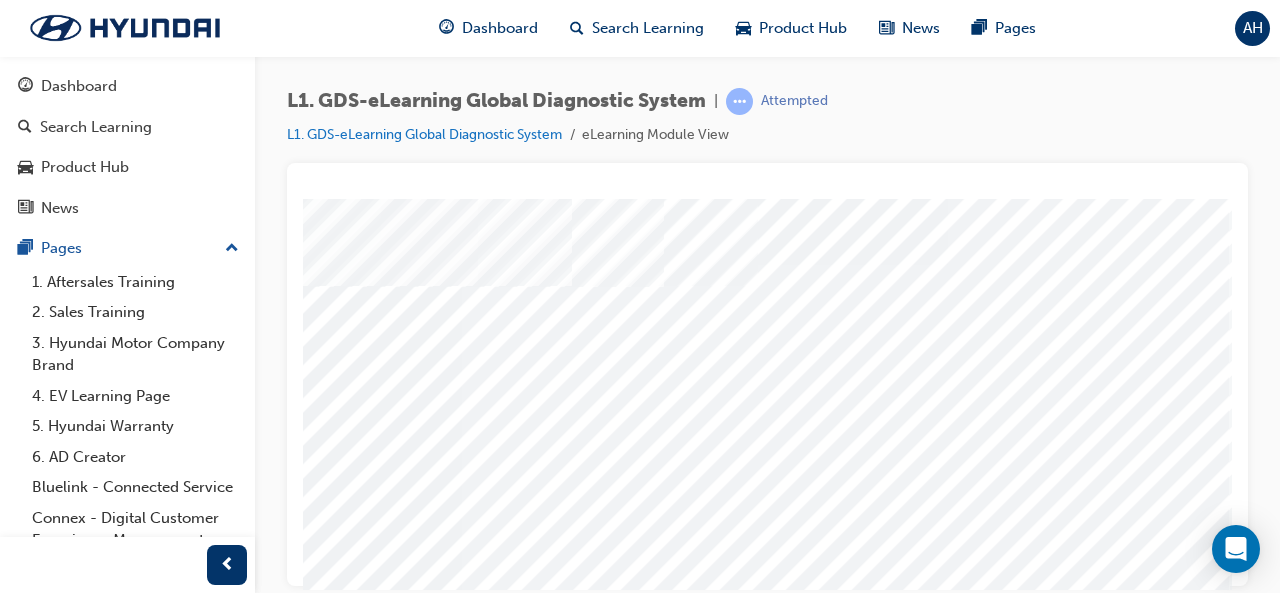 scroll, scrollTop: 374, scrollLeft: 446, axis: both 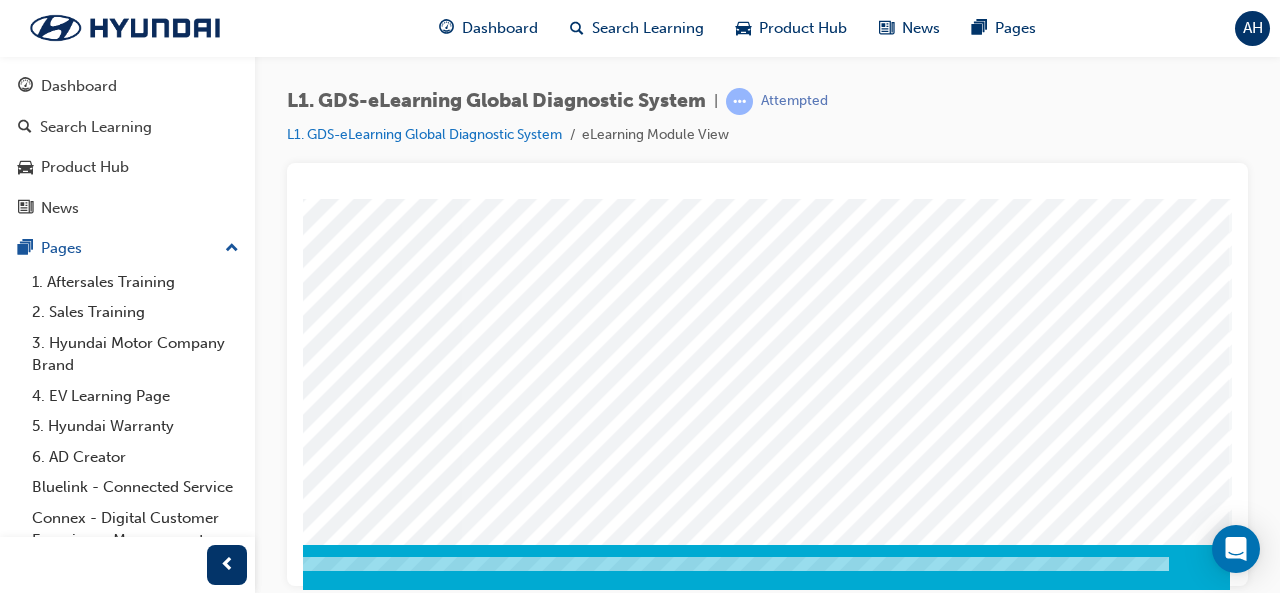 click at bounding box center [-105, 5344] 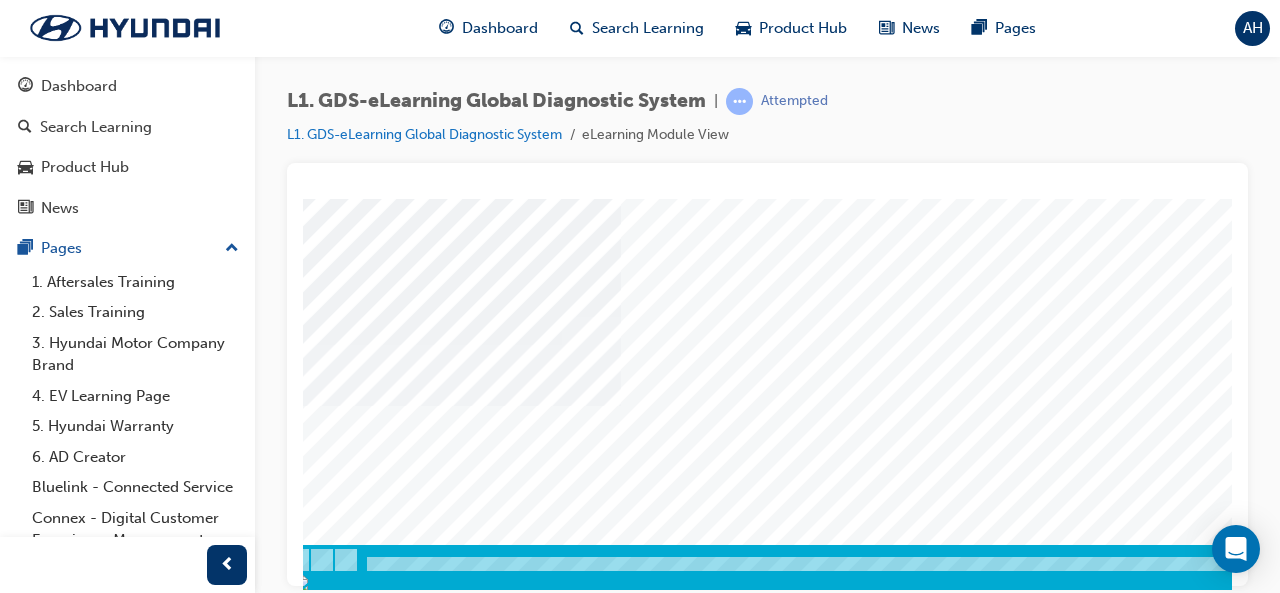 scroll, scrollTop: 374, scrollLeft: 446, axis: both 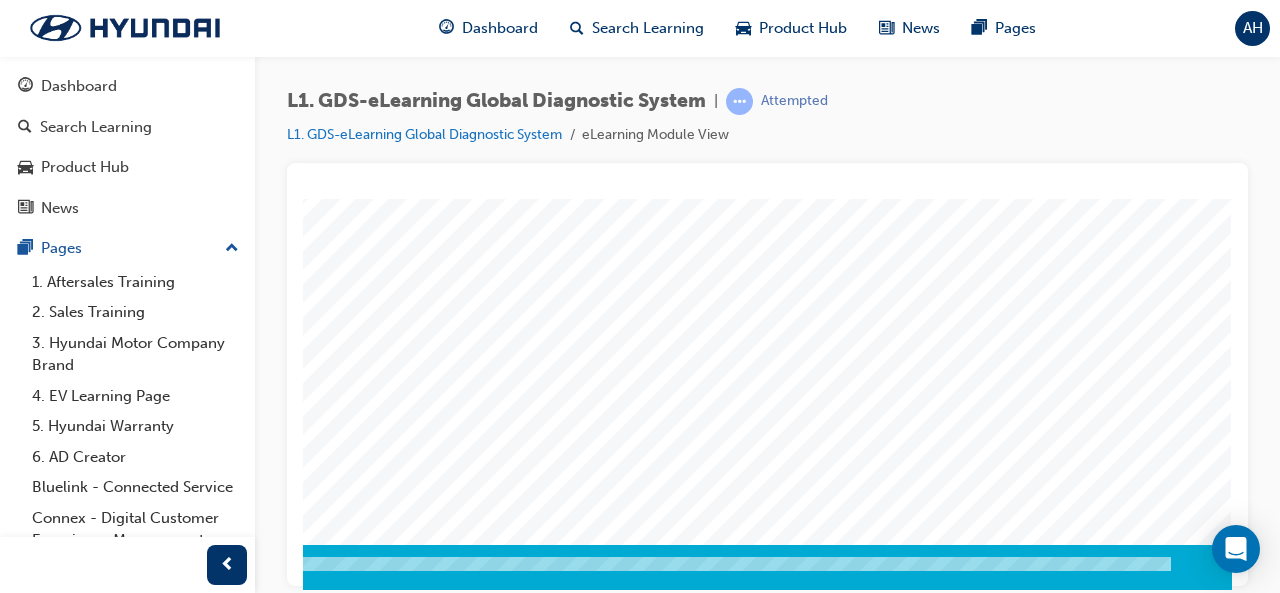 click at bounding box center (78, 4232) 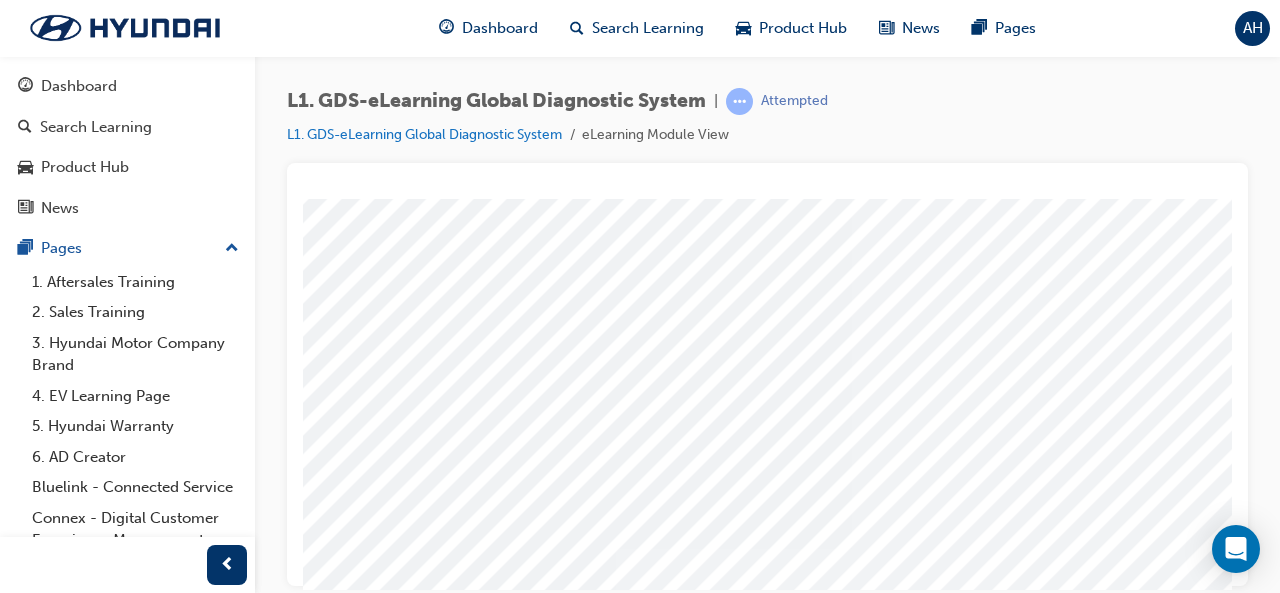scroll, scrollTop: 180, scrollLeft: 143, axis: both 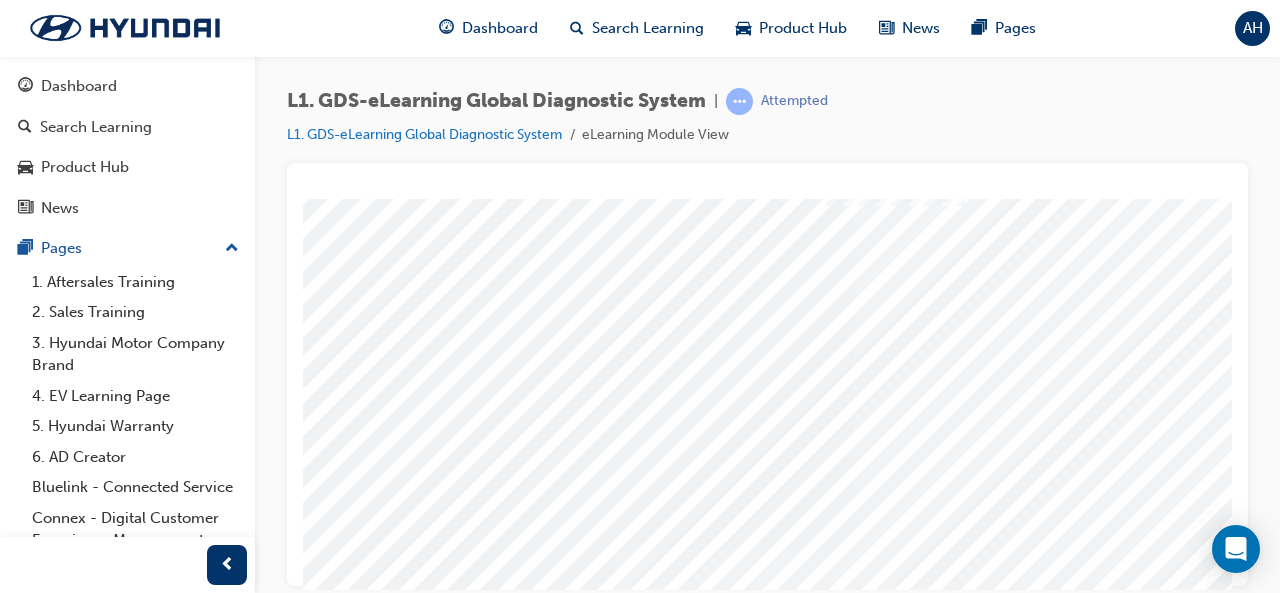 drag, startPoint x: 332, startPoint y: 487, endPoint x: 905, endPoint y: 143, distance: 668.33 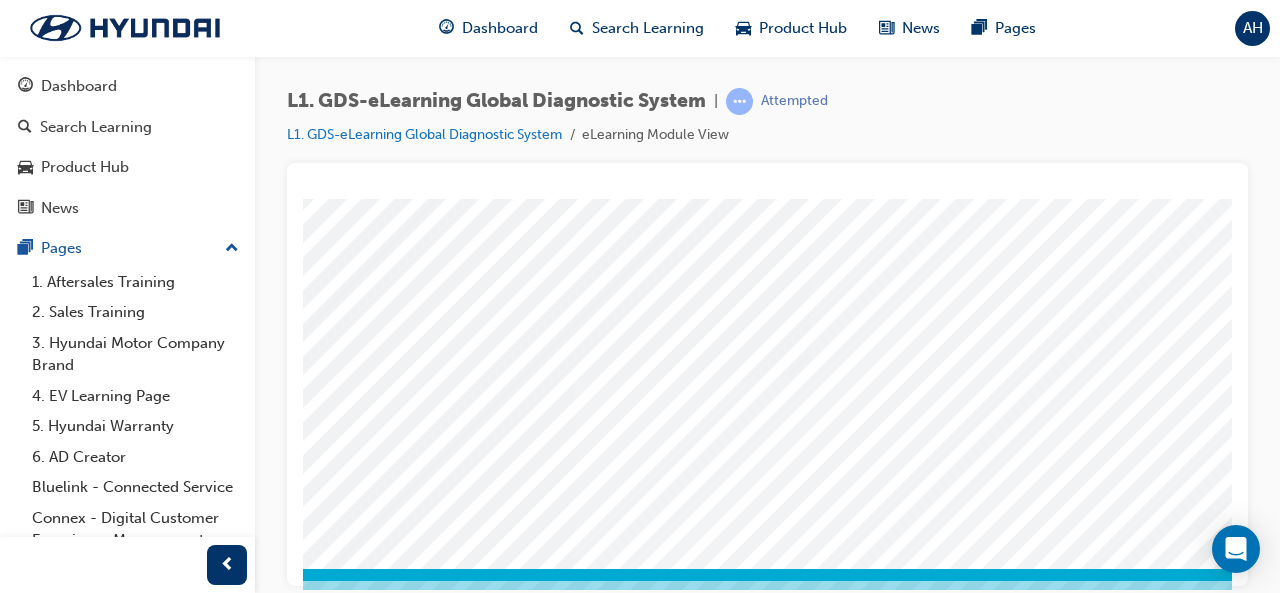 scroll, scrollTop: 374, scrollLeft: 185, axis: both 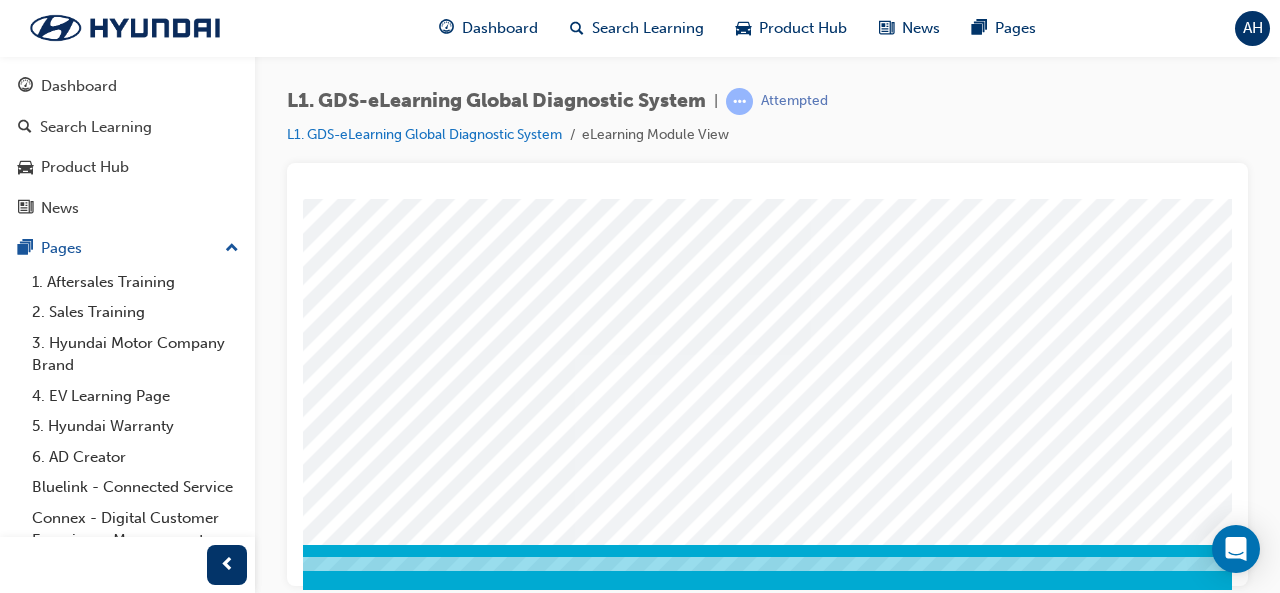 click at bounding box center [205, 5590] 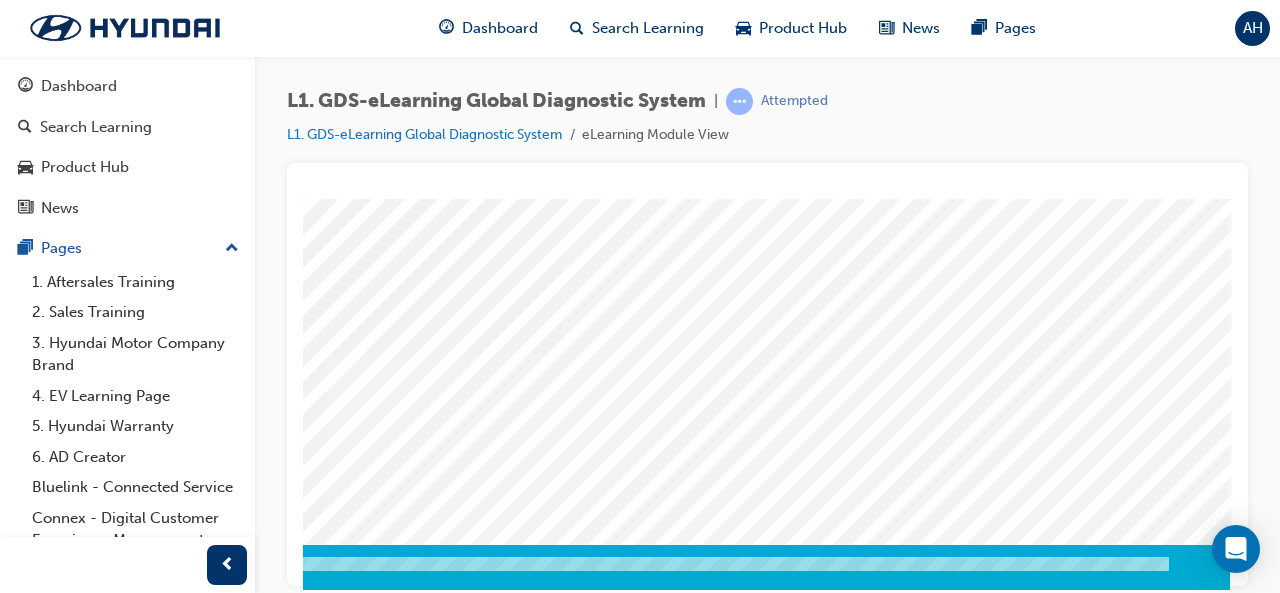 scroll, scrollTop: 374, scrollLeft: 446, axis: both 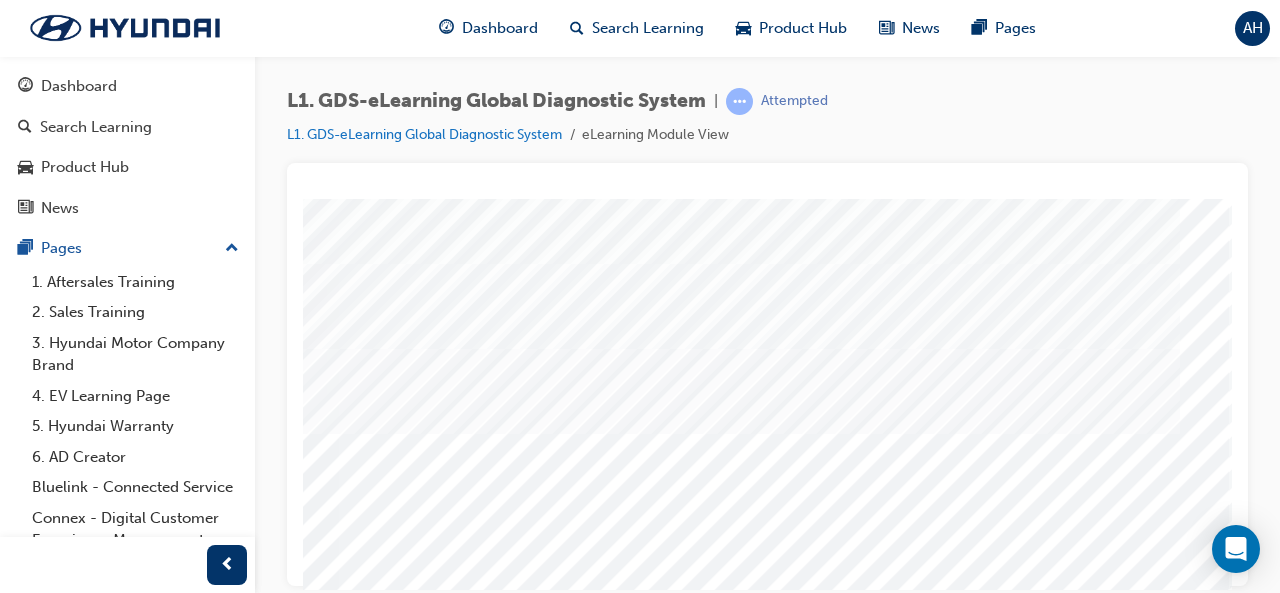 click at bounding box center (-74, 5185) 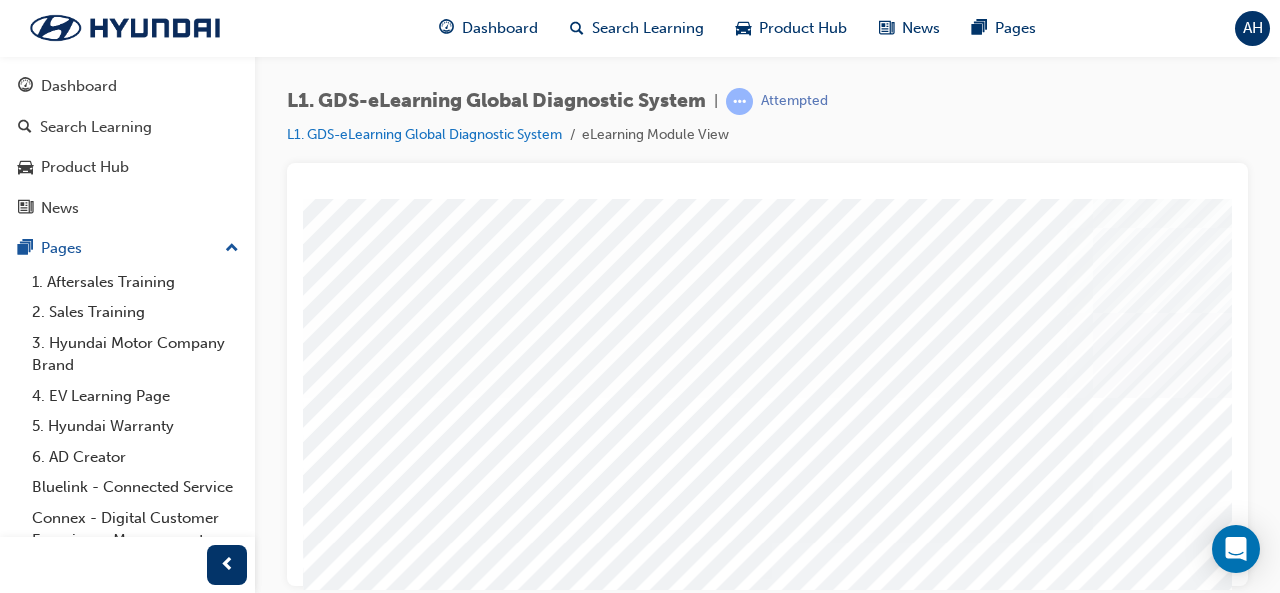 scroll, scrollTop: 274, scrollLeft: 0, axis: vertical 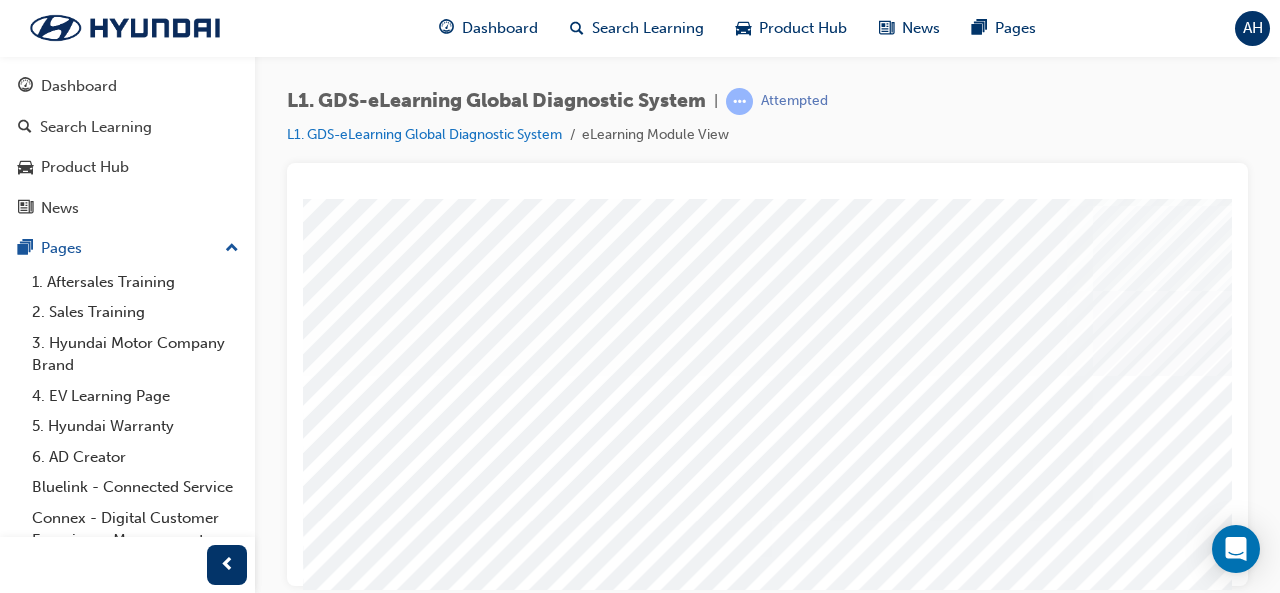 click at bounding box center (509, 5474) 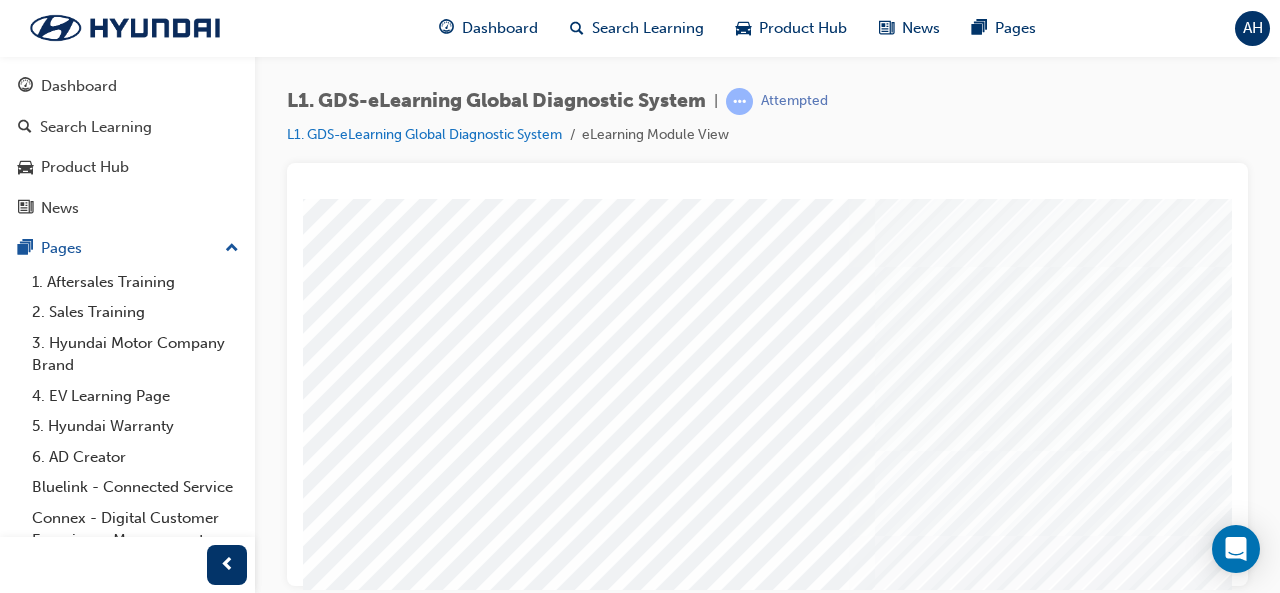 scroll, scrollTop: 22, scrollLeft: 218, axis: both 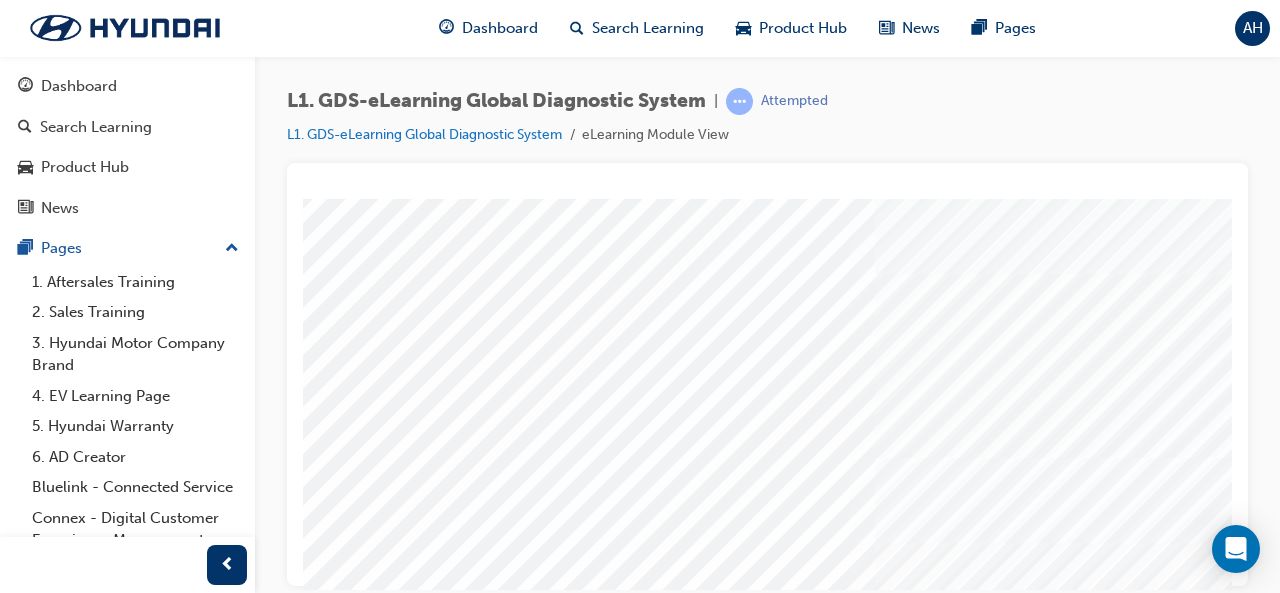 click at bounding box center [135, 8424] 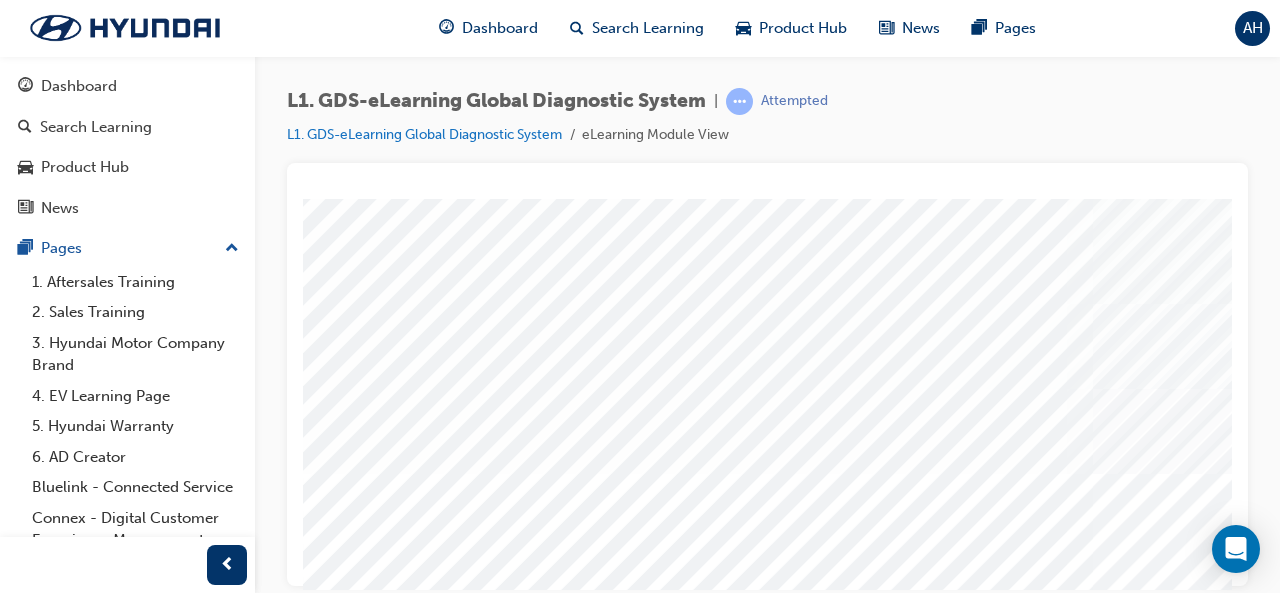 scroll, scrollTop: 210, scrollLeft: 0, axis: vertical 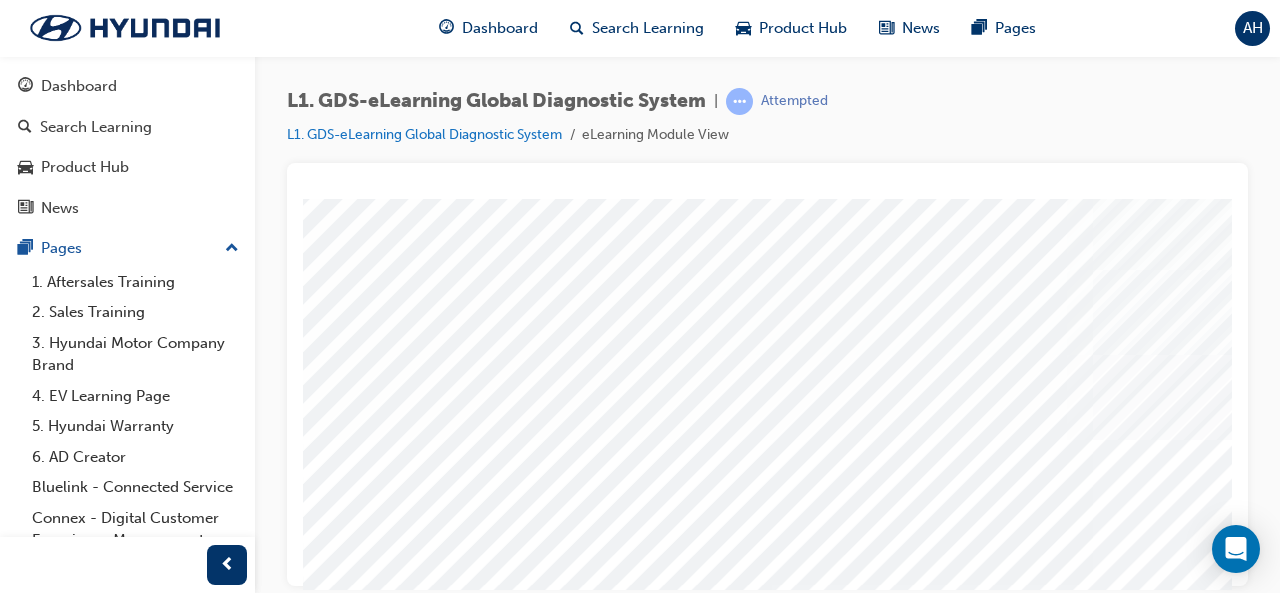 click at bounding box center [509, 5538] 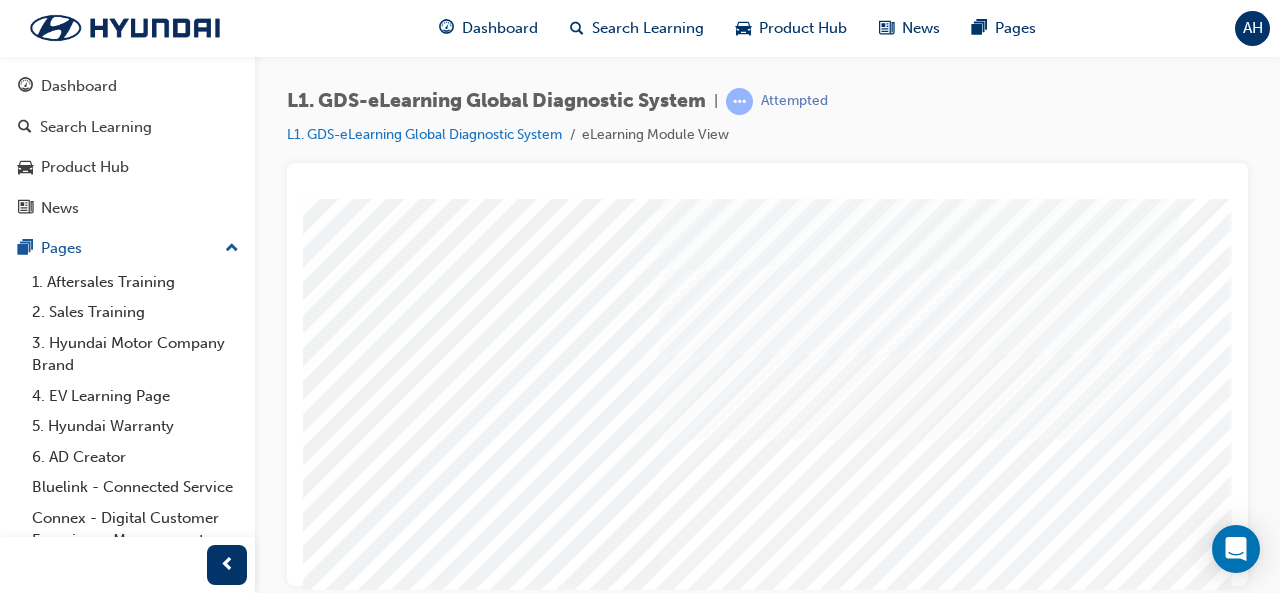 scroll, scrollTop: 0, scrollLeft: 446, axis: horizontal 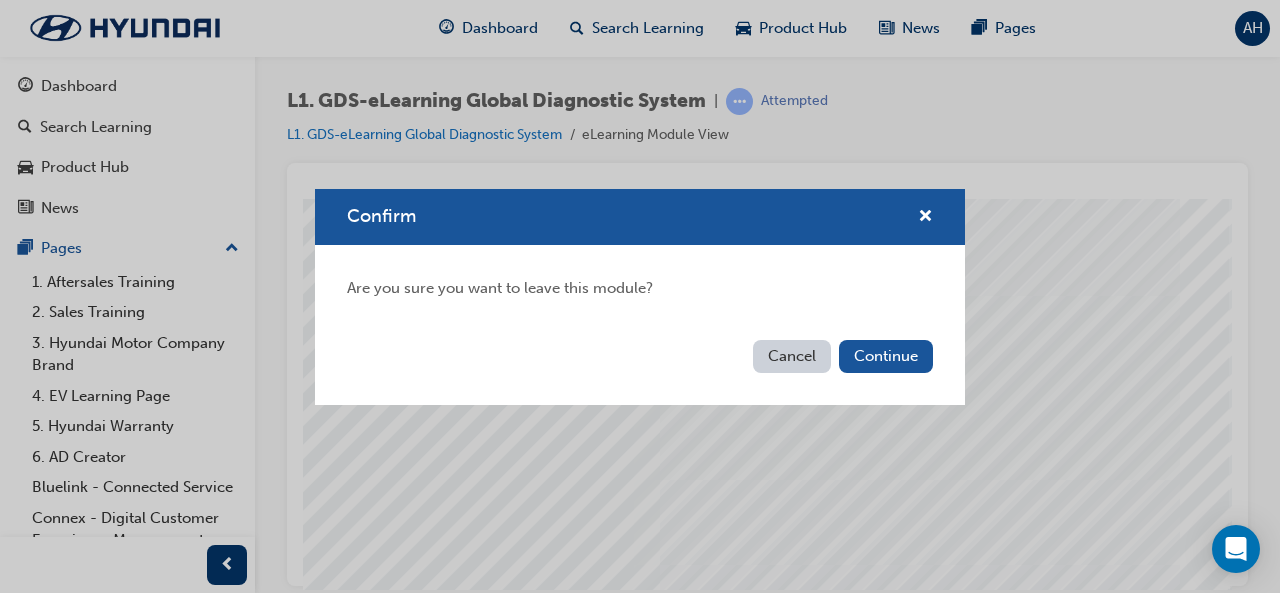 click on "Cancel" at bounding box center [792, 356] 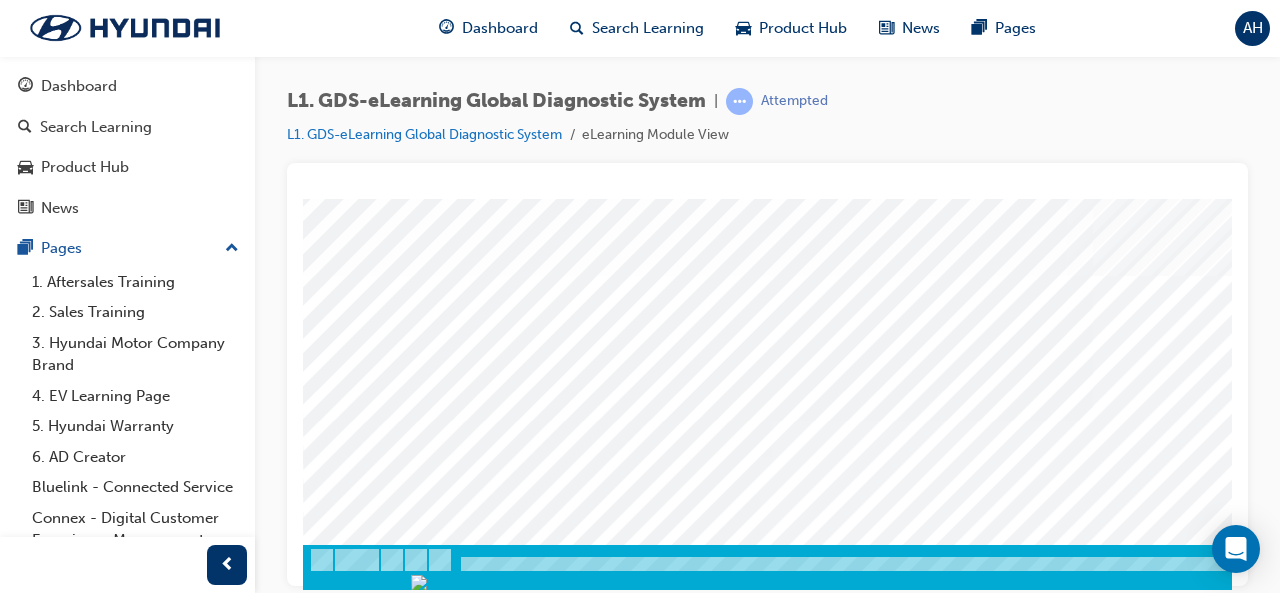 scroll, scrollTop: 374, scrollLeft: 446, axis: both 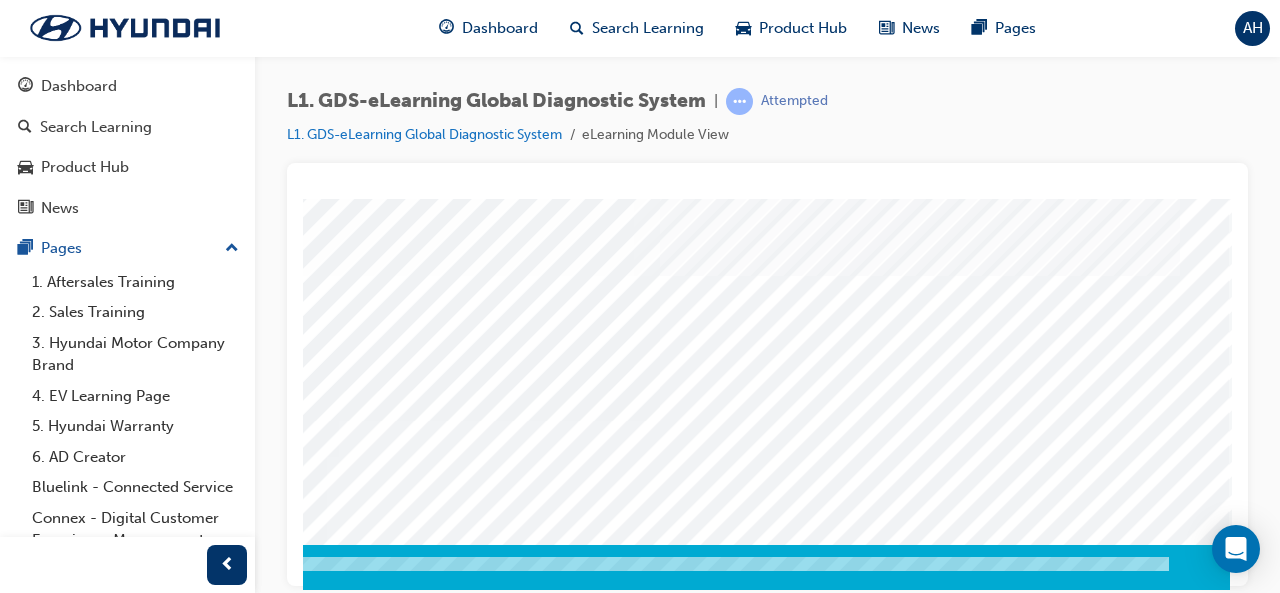 click at bounding box center [-60, 8188] 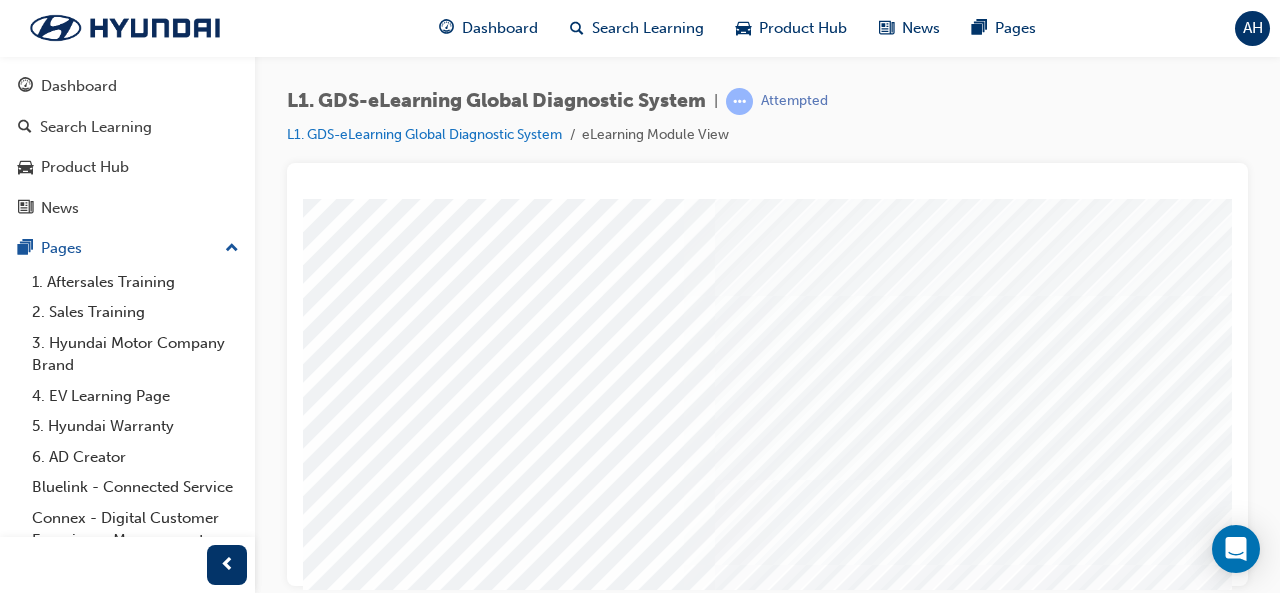 scroll, scrollTop: 148, scrollLeft: 0, axis: vertical 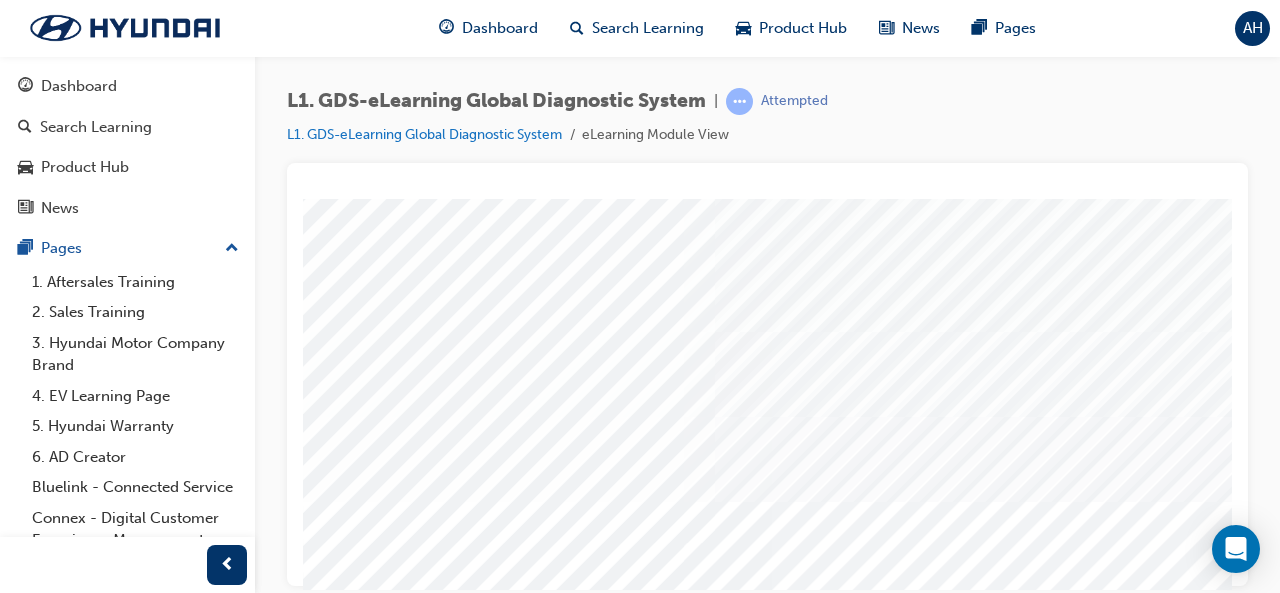 click at bounding box center [509, 5399] 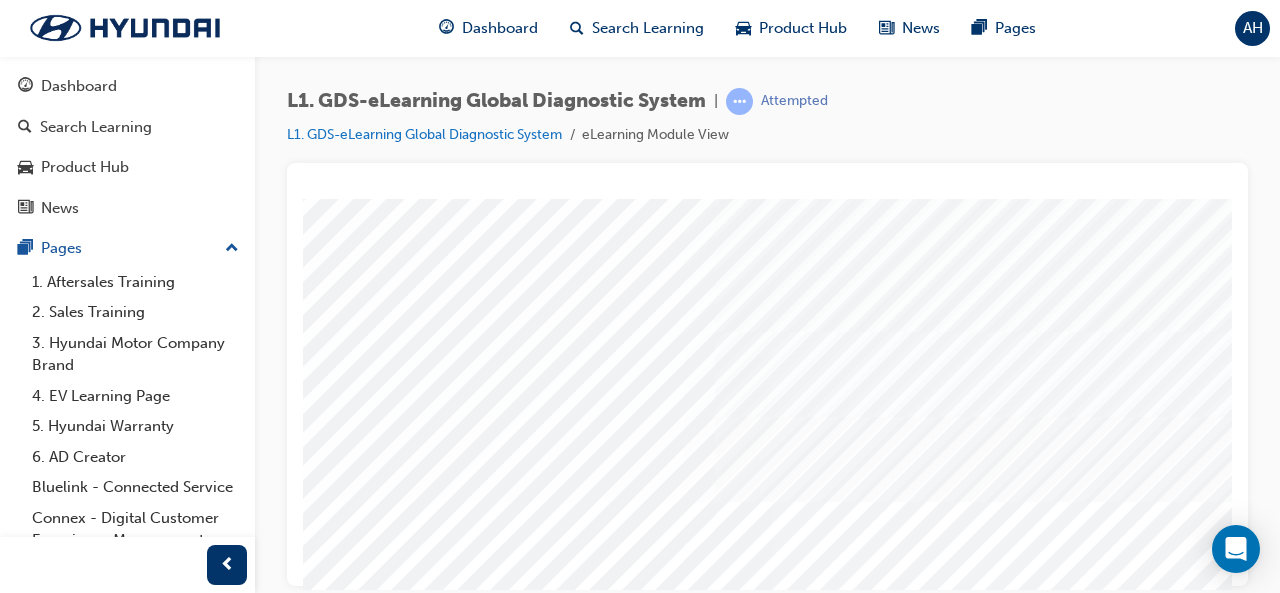 click at bounding box center [509, 5399] 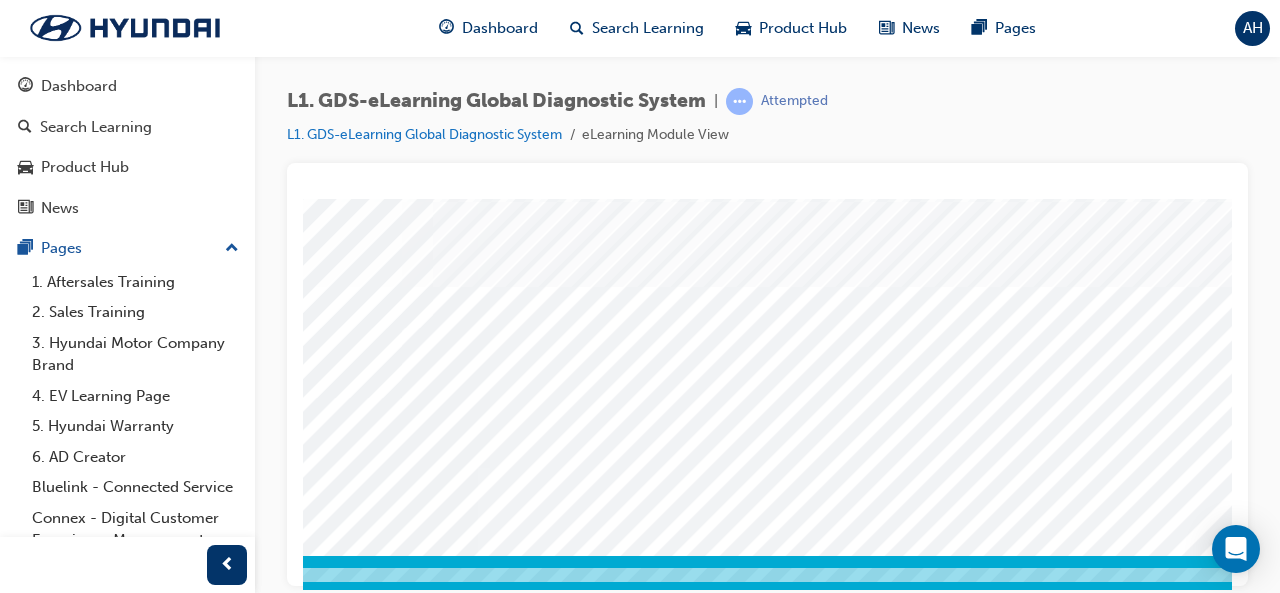 scroll, scrollTop: 275, scrollLeft: 282, axis: both 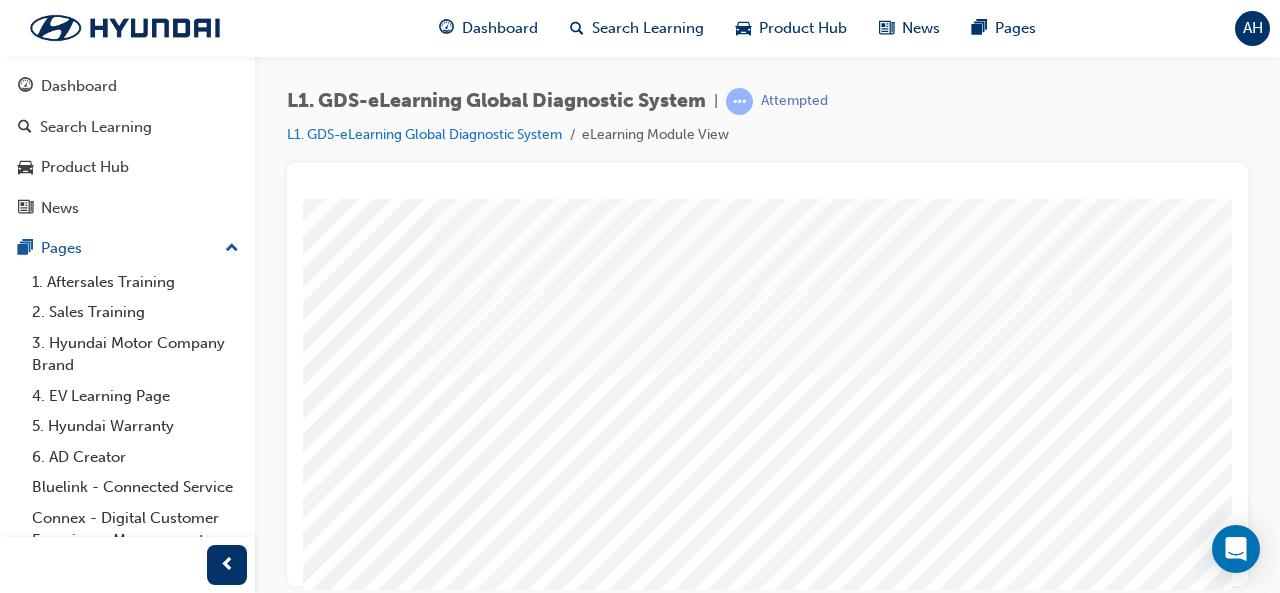 click at bounding box center (46, 5252) 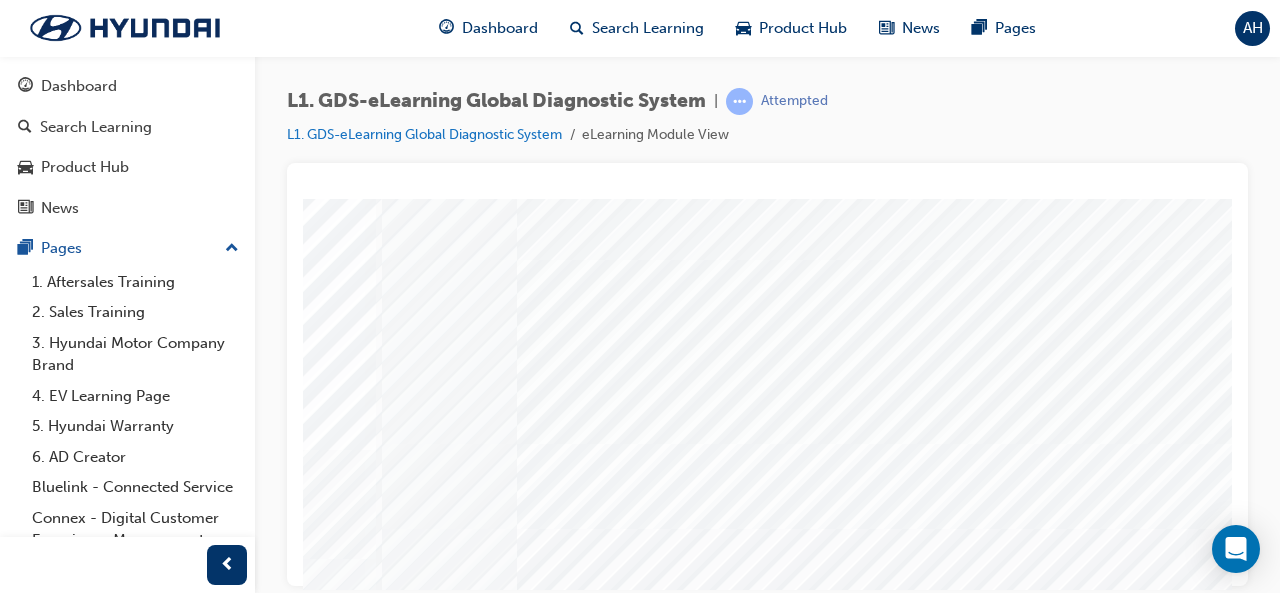 scroll, scrollTop: 37, scrollLeft: 333, axis: both 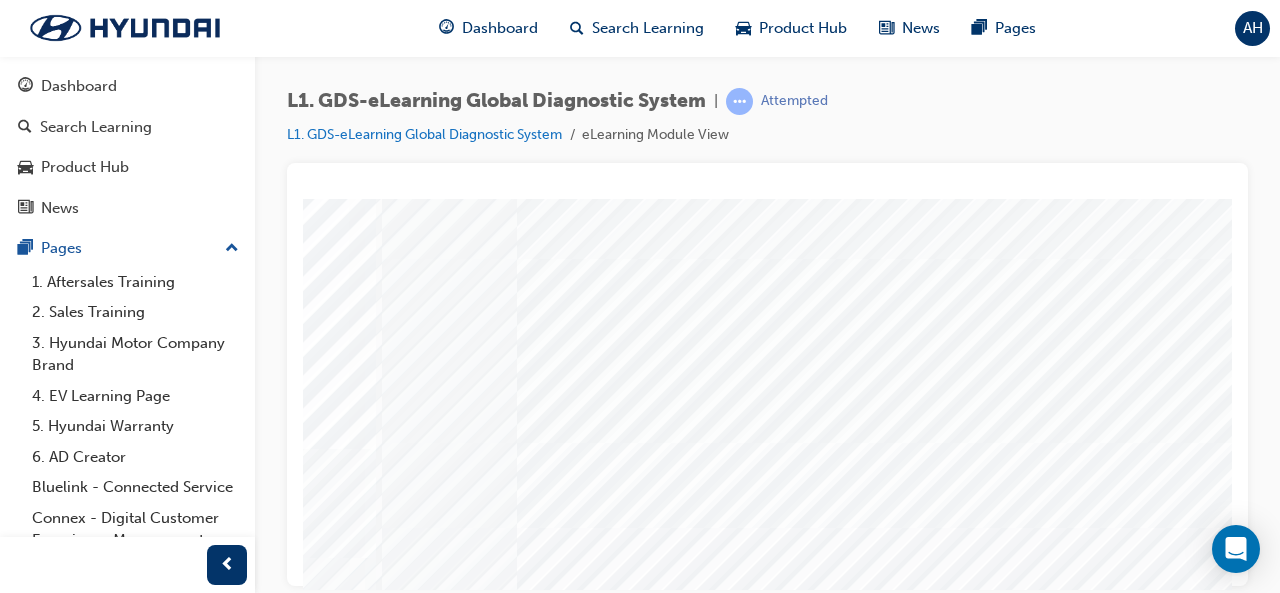 click at bounding box center (-5, 7049) 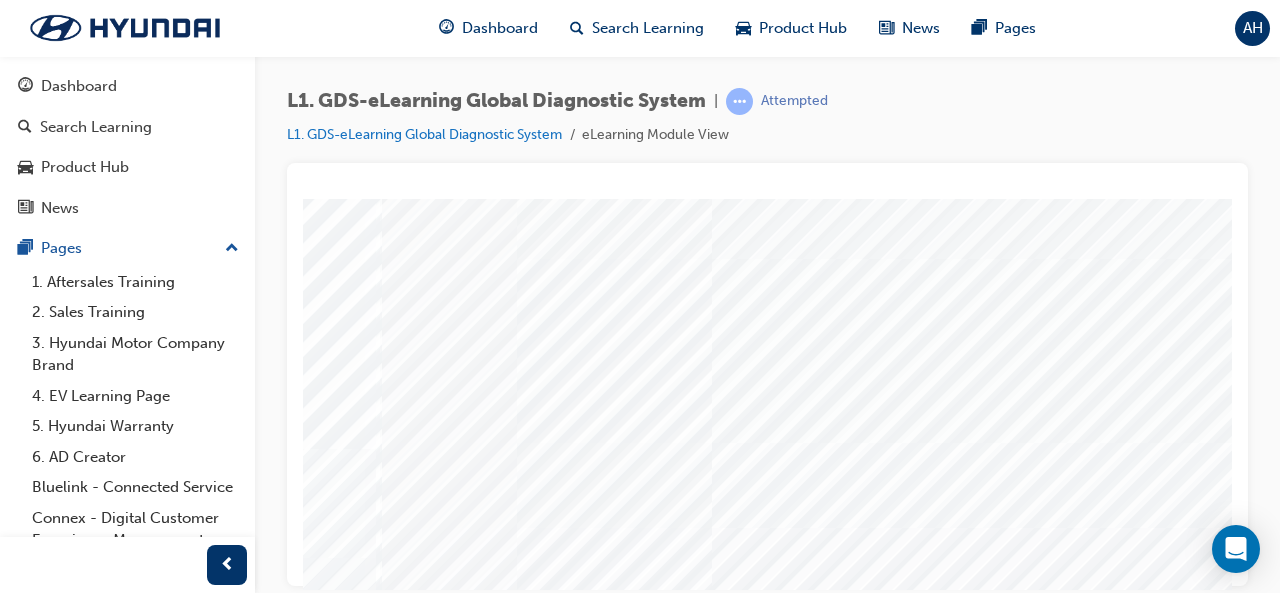 click at bounding box center [-5, 7049] 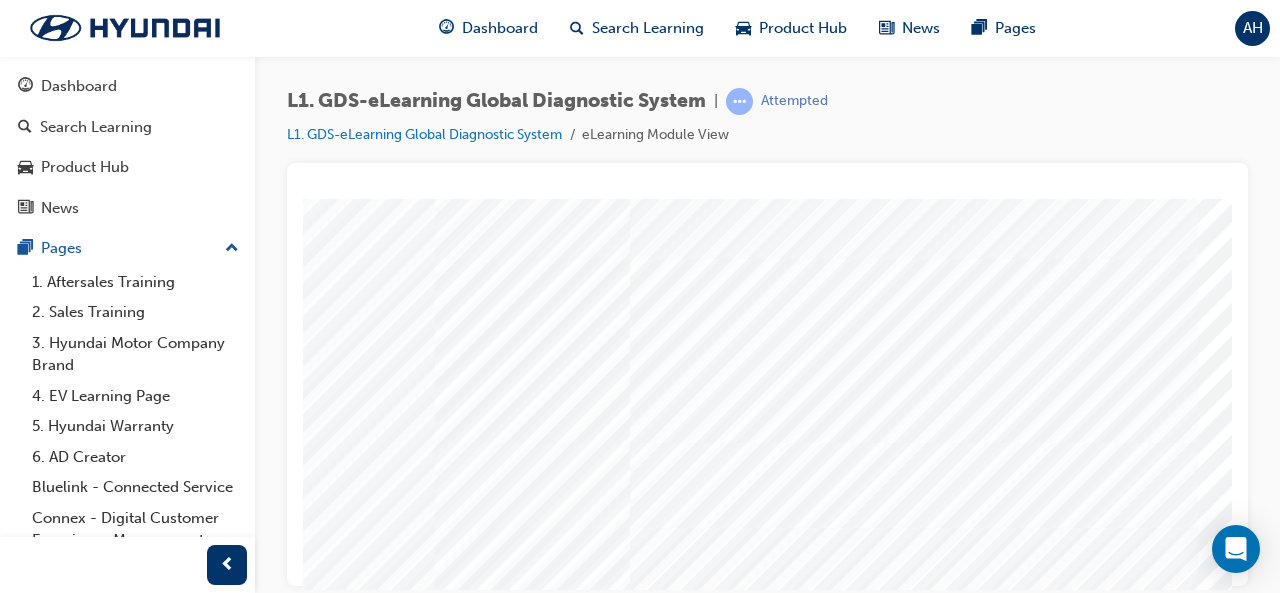 scroll, scrollTop: 37, scrollLeft: 419, axis: both 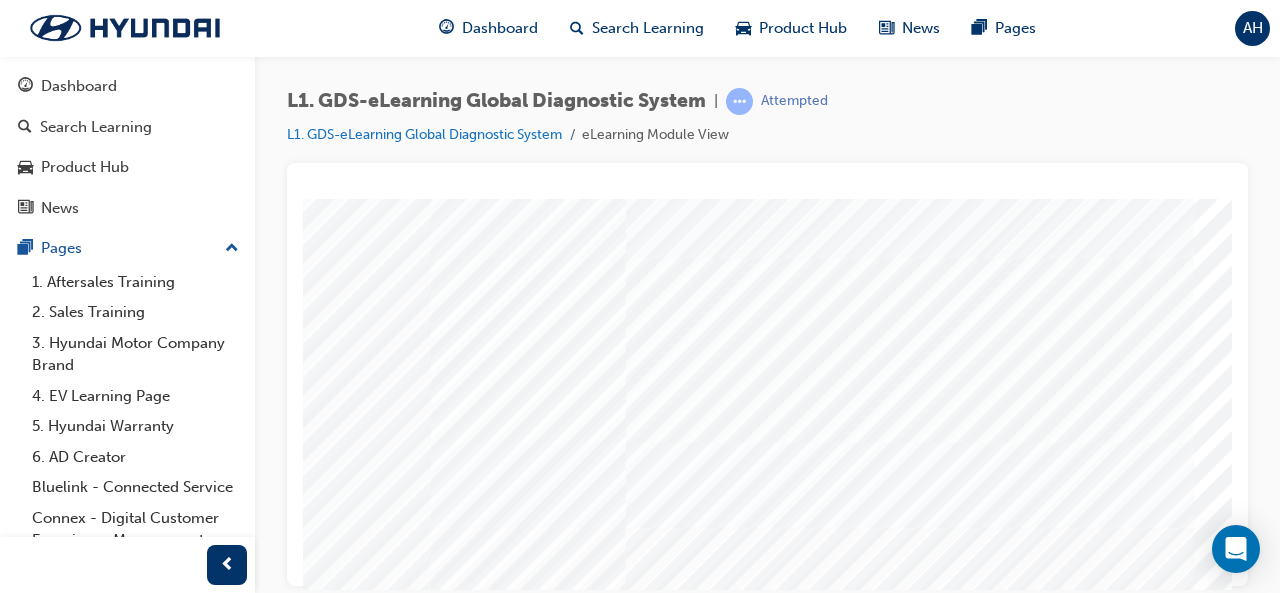 click at bounding box center [-91, 7099] 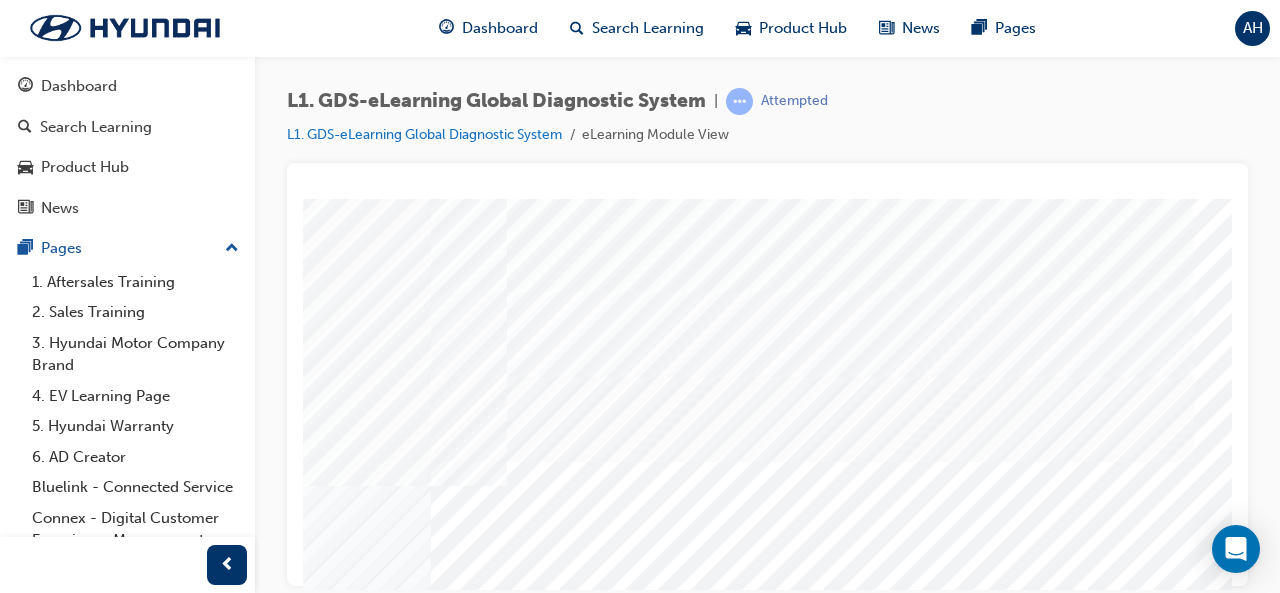 scroll, scrollTop: 189, scrollLeft: 419, axis: both 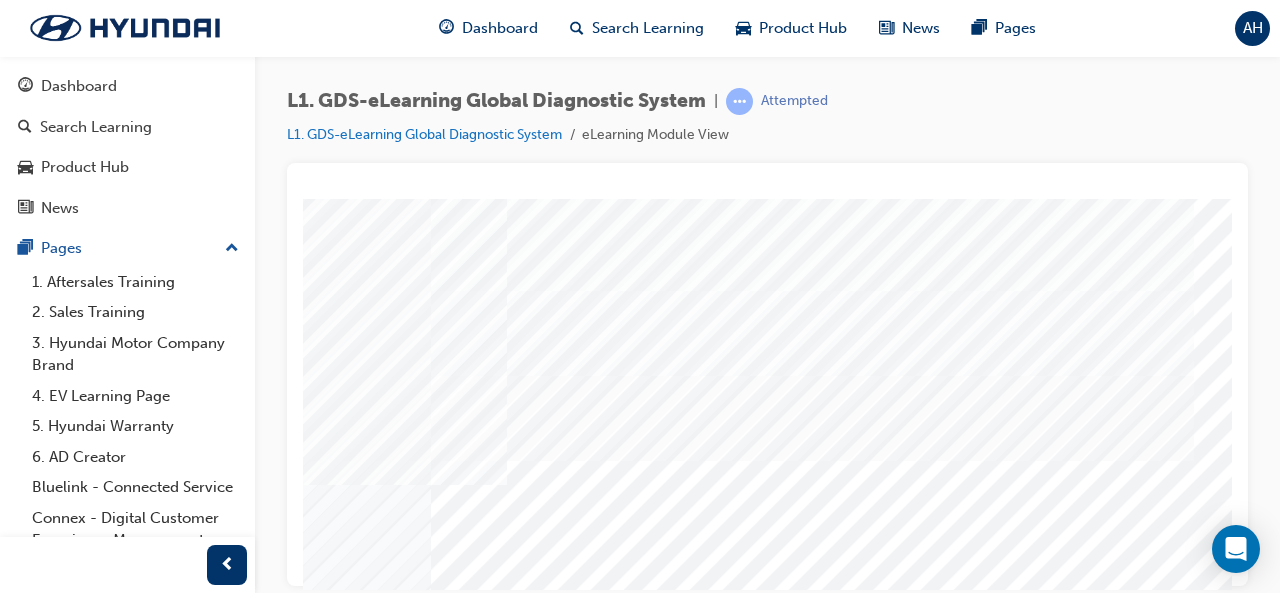 click at bounding box center (-91, 6997) 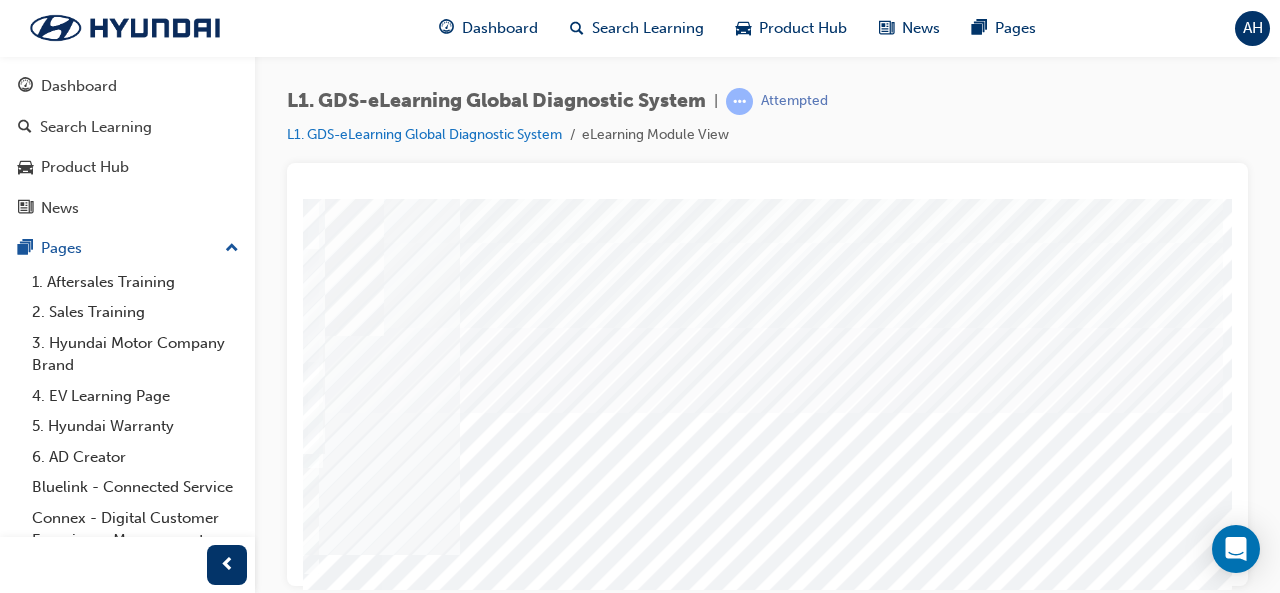 scroll, scrollTop: 238, scrollLeft: 390, axis: both 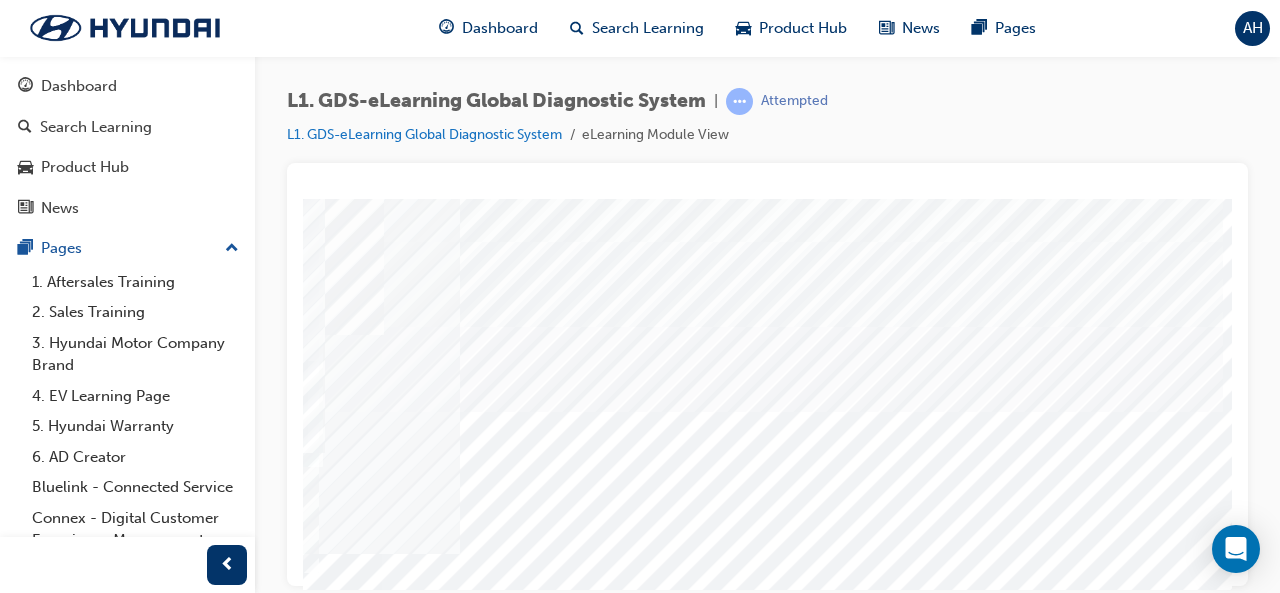 click at bounding box center (-62, 6998) 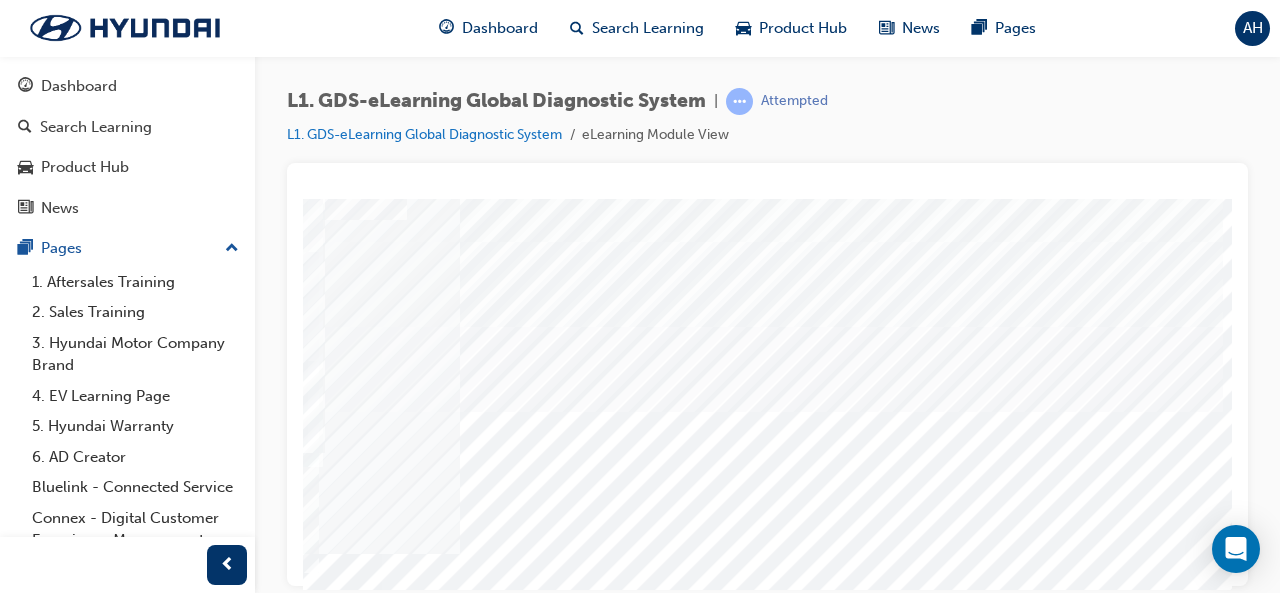 scroll, scrollTop: 374, scrollLeft: 446, axis: both 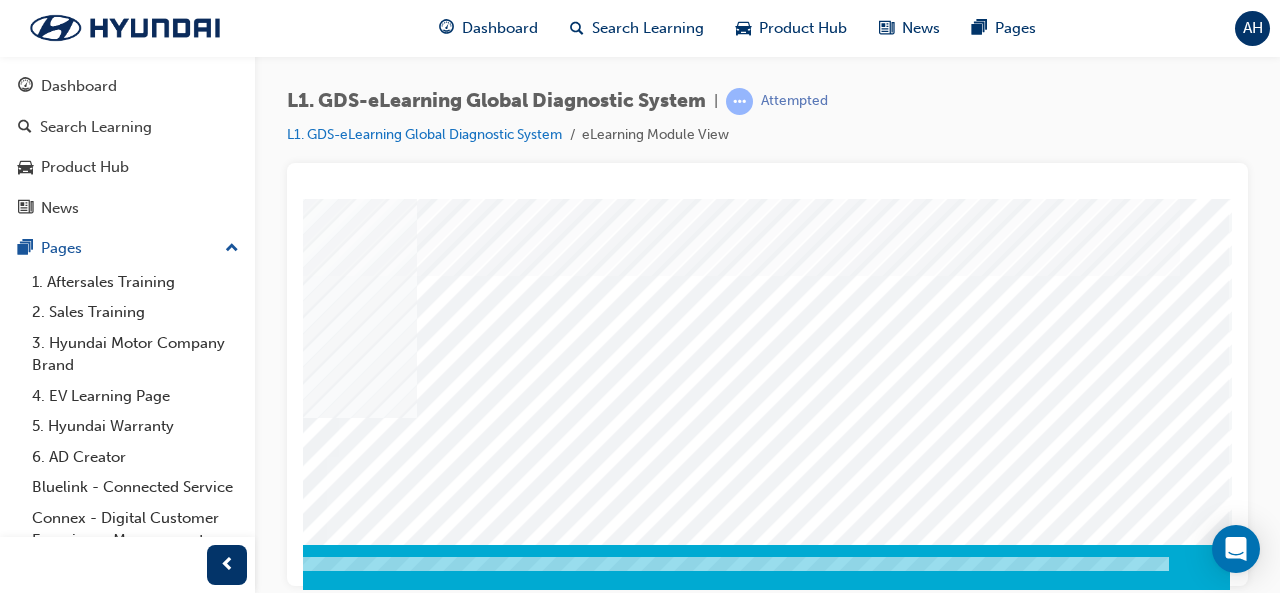 click at bounding box center (-60, 2925) 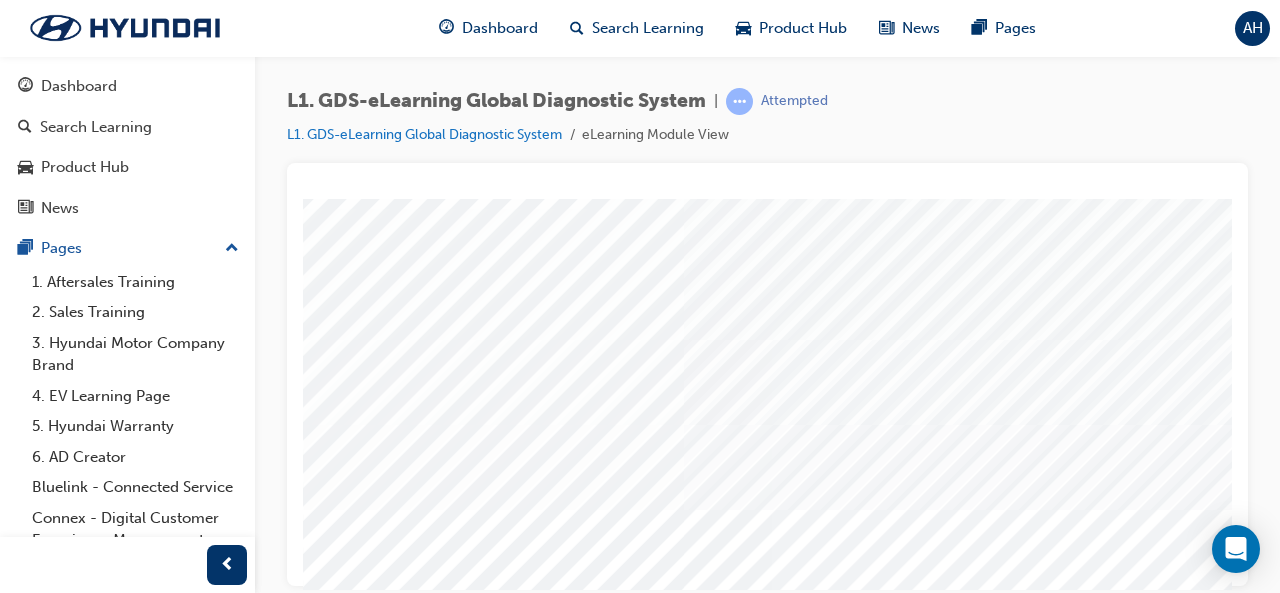 scroll, scrollTop: 136, scrollLeft: 0, axis: vertical 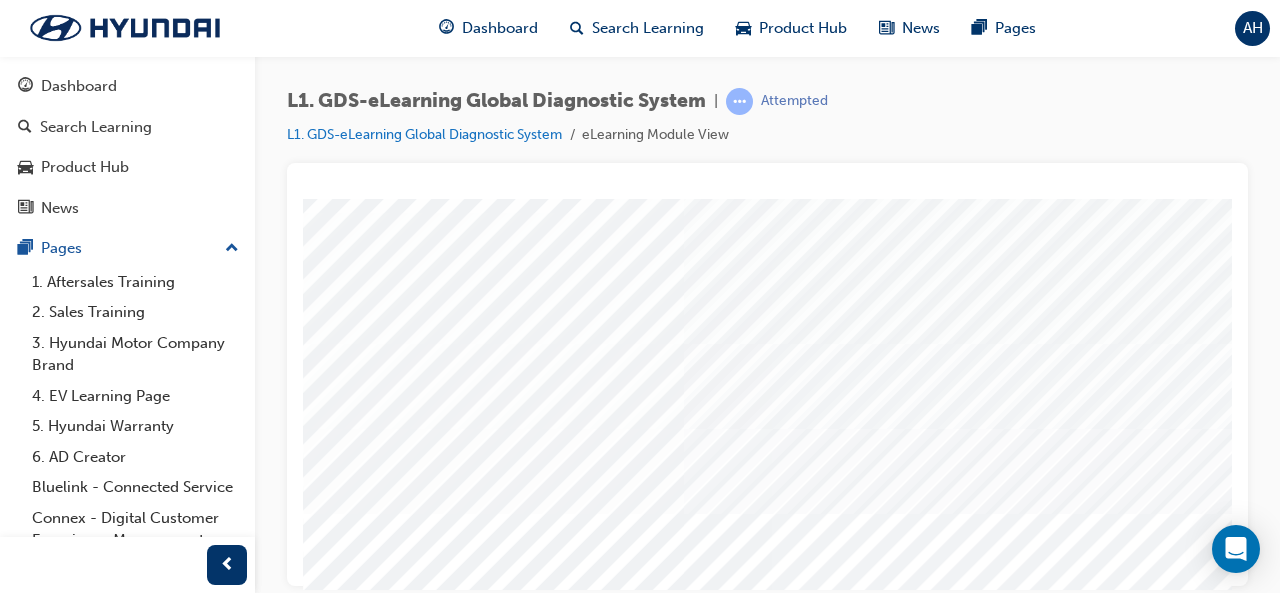 click at bounding box center [428, 3558] 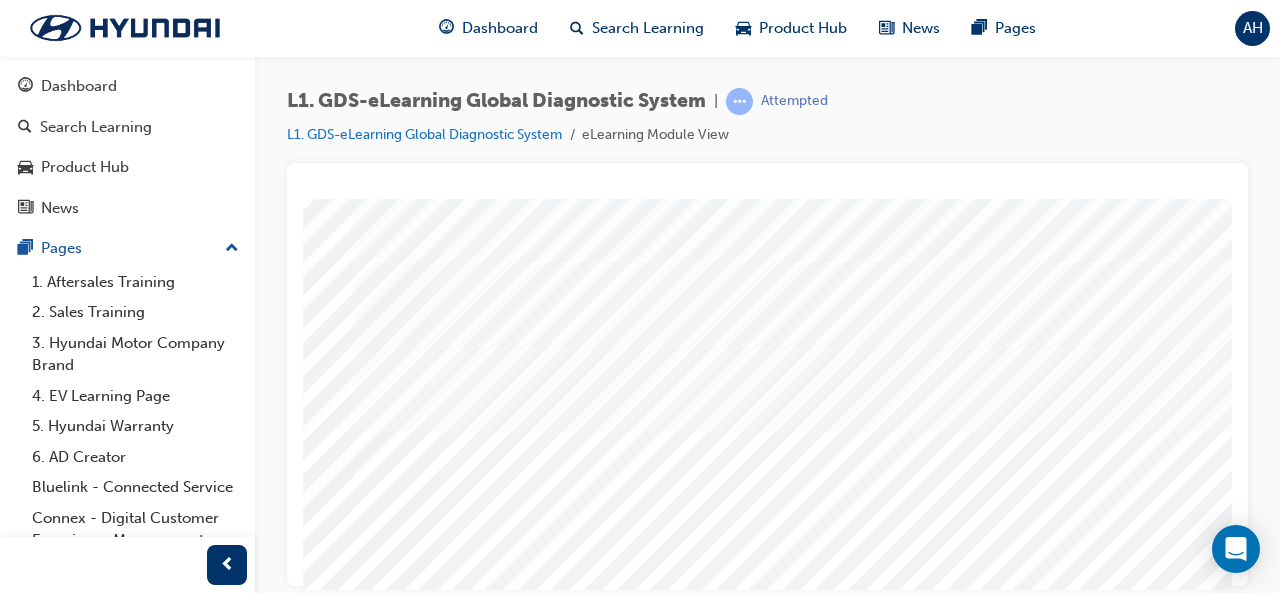 scroll, scrollTop: 374, scrollLeft: 446, axis: both 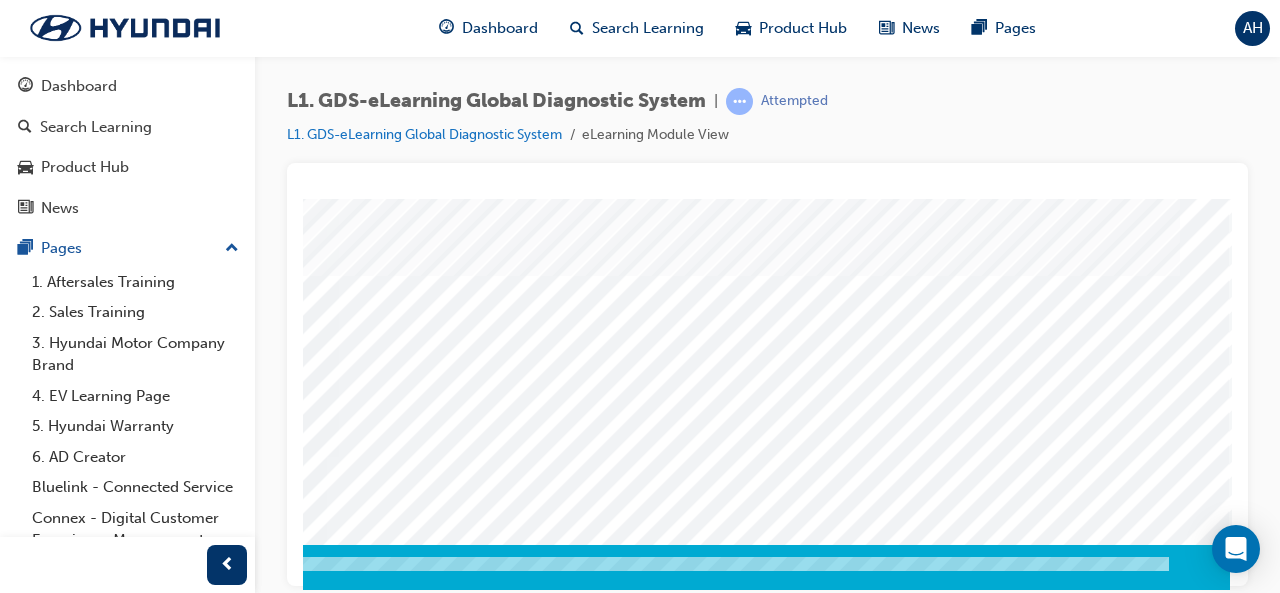 click at bounding box center (-105, 5645) 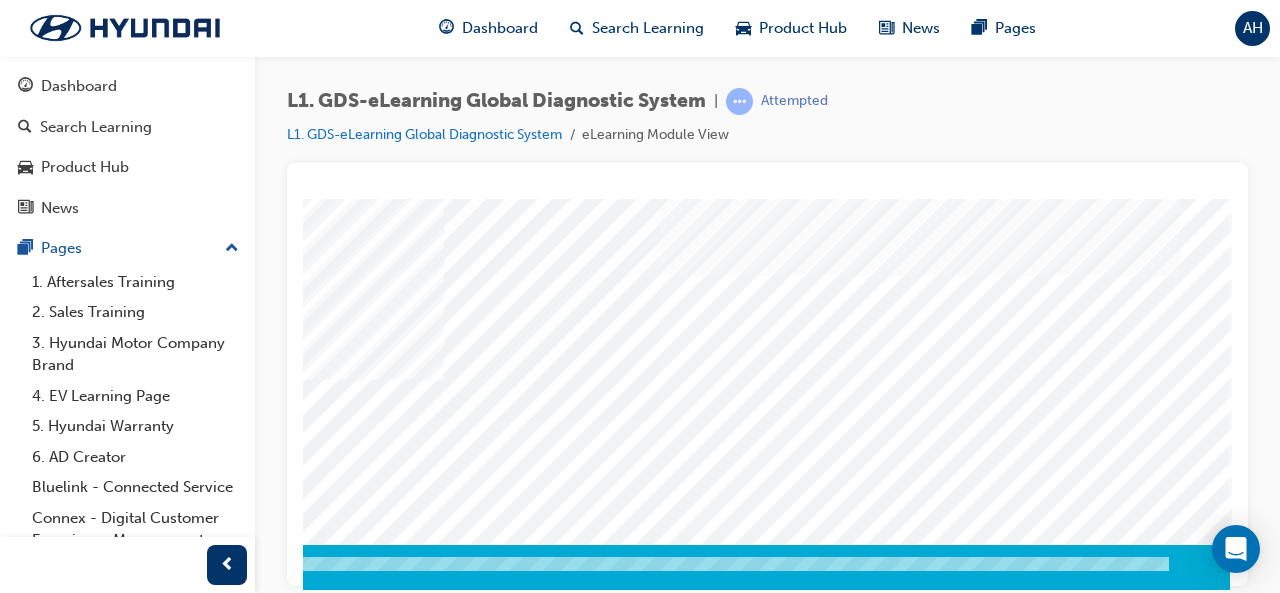 scroll, scrollTop: 0, scrollLeft: 446, axis: horizontal 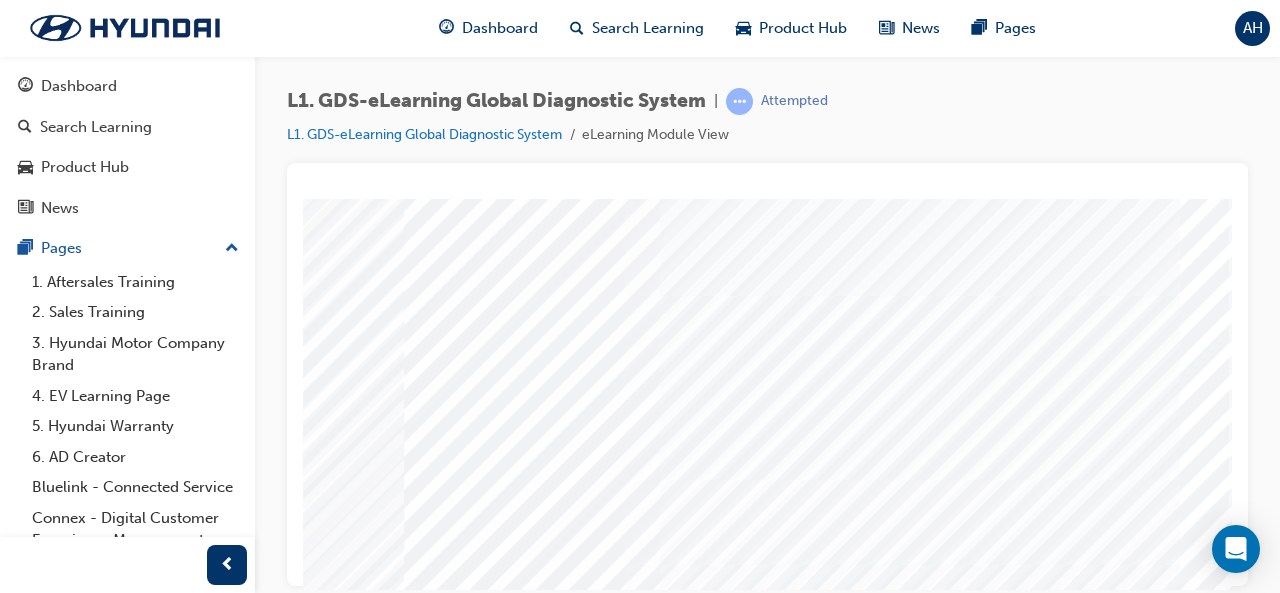 click at bounding box center [-105, 8165] 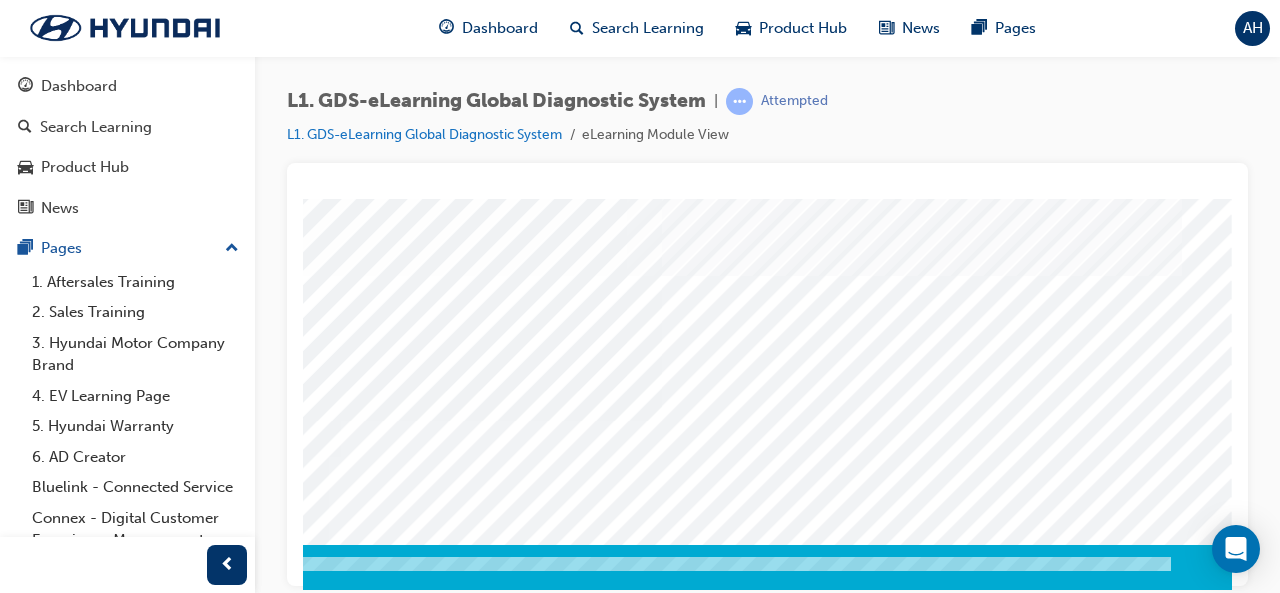 scroll, scrollTop: 374, scrollLeft: 446, axis: both 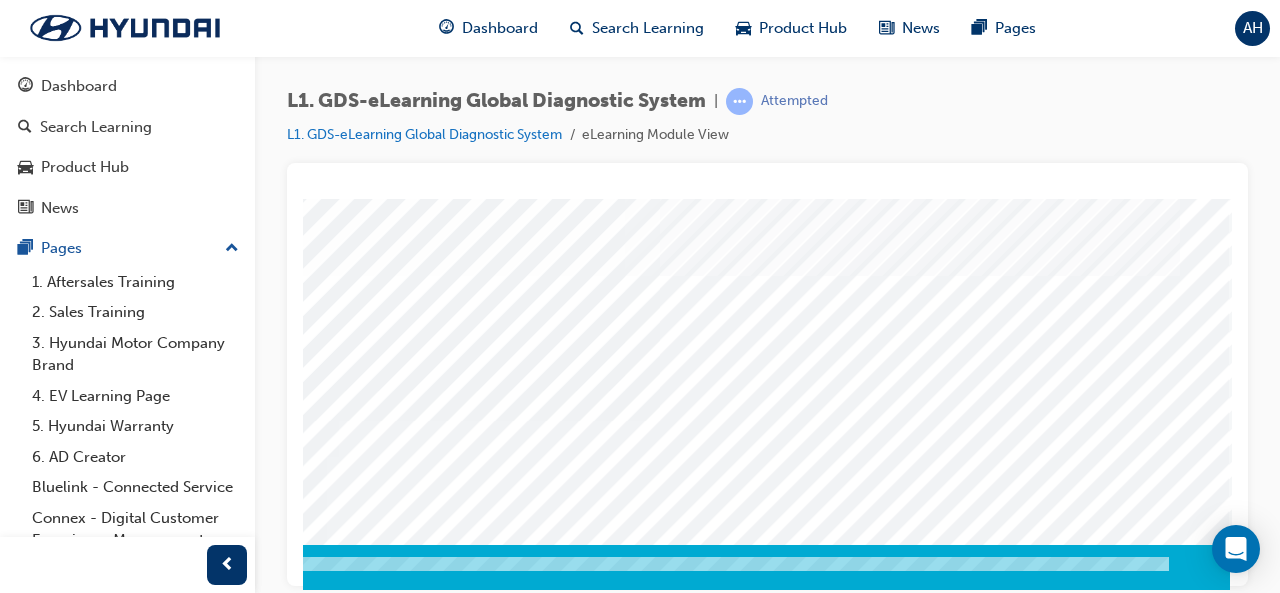 click at bounding box center [-60, 7788] 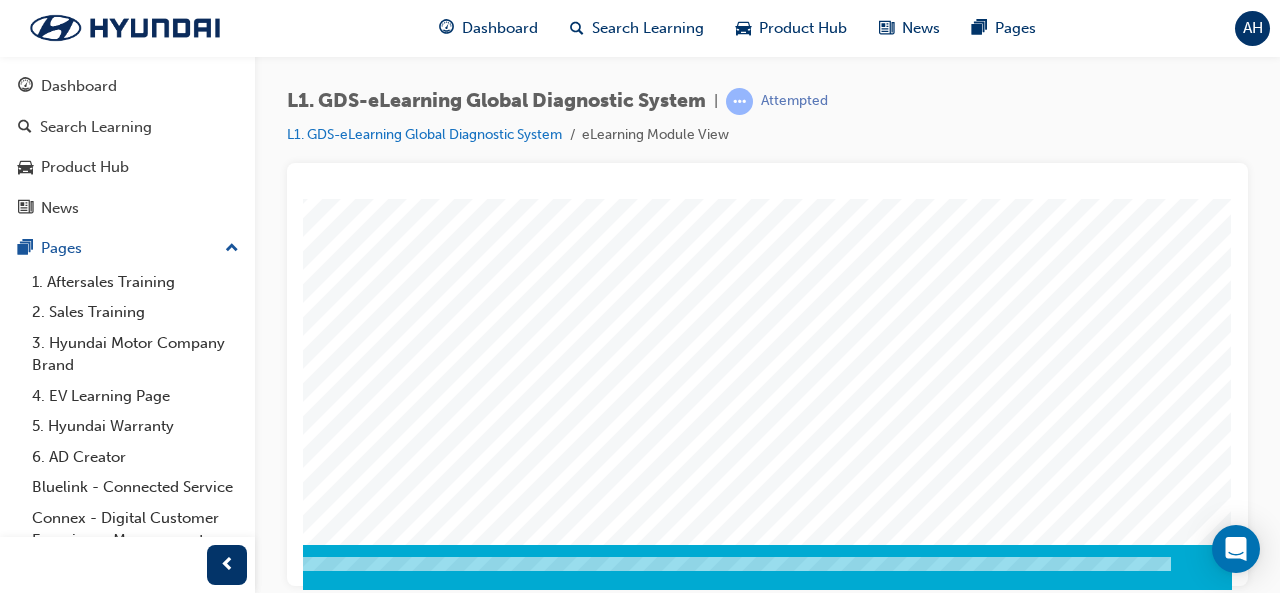 scroll, scrollTop: 0, scrollLeft: 0, axis: both 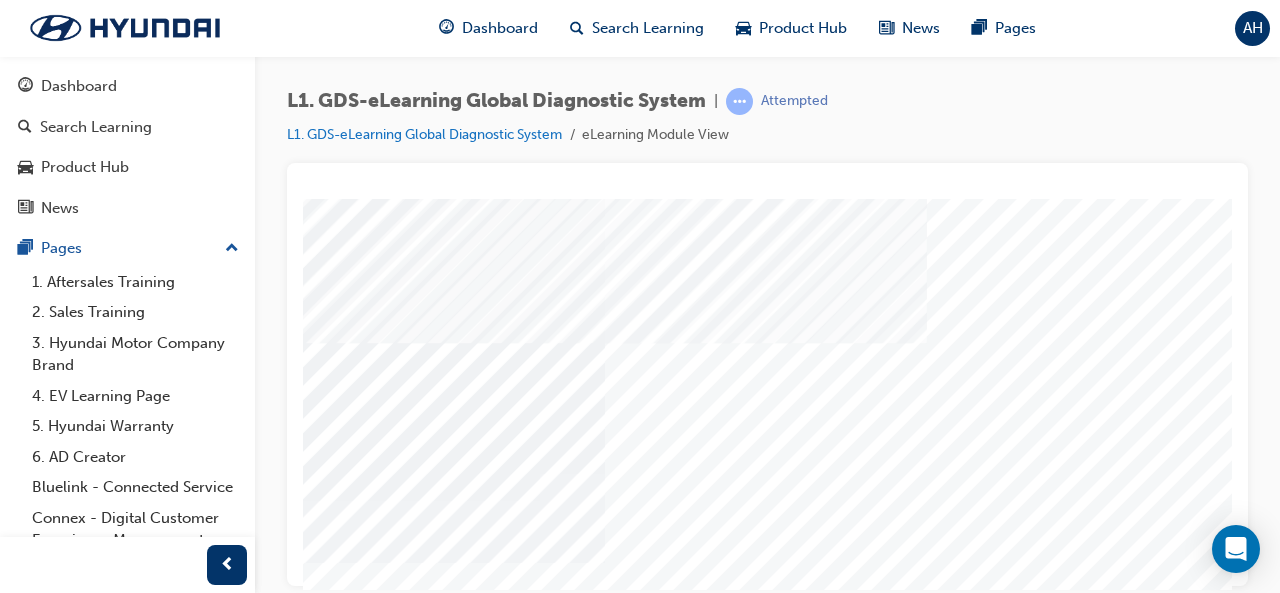 click at bounding box center [218, 4079] 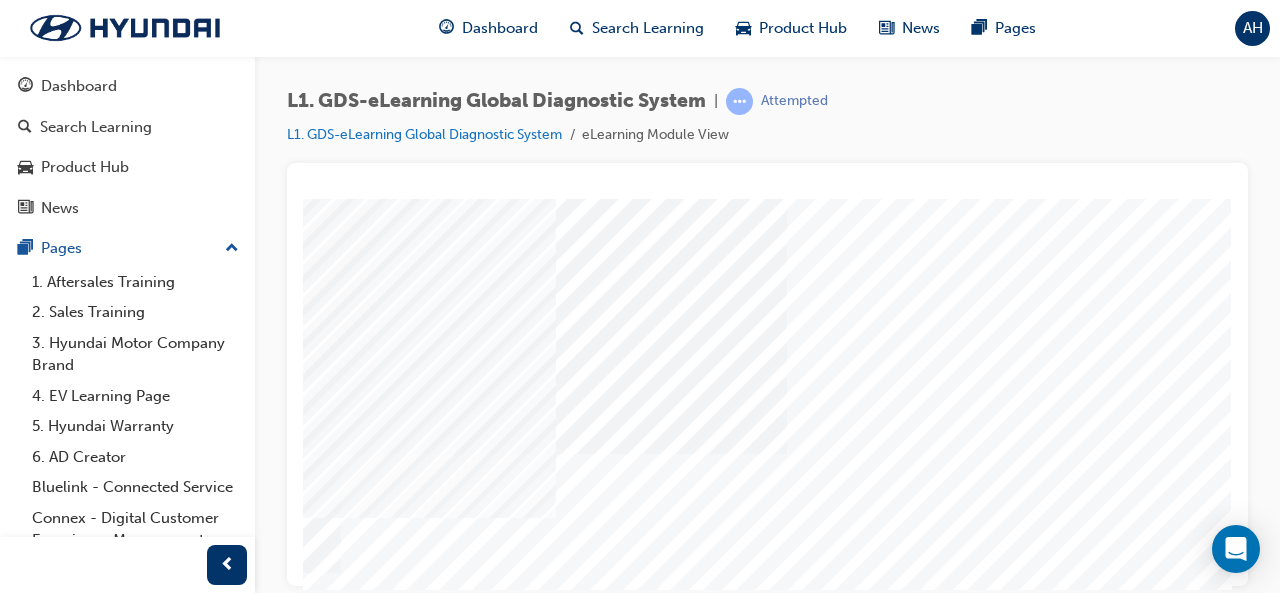 scroll, scrollTop: 0, scrollLeft: 392, axis: horizontal 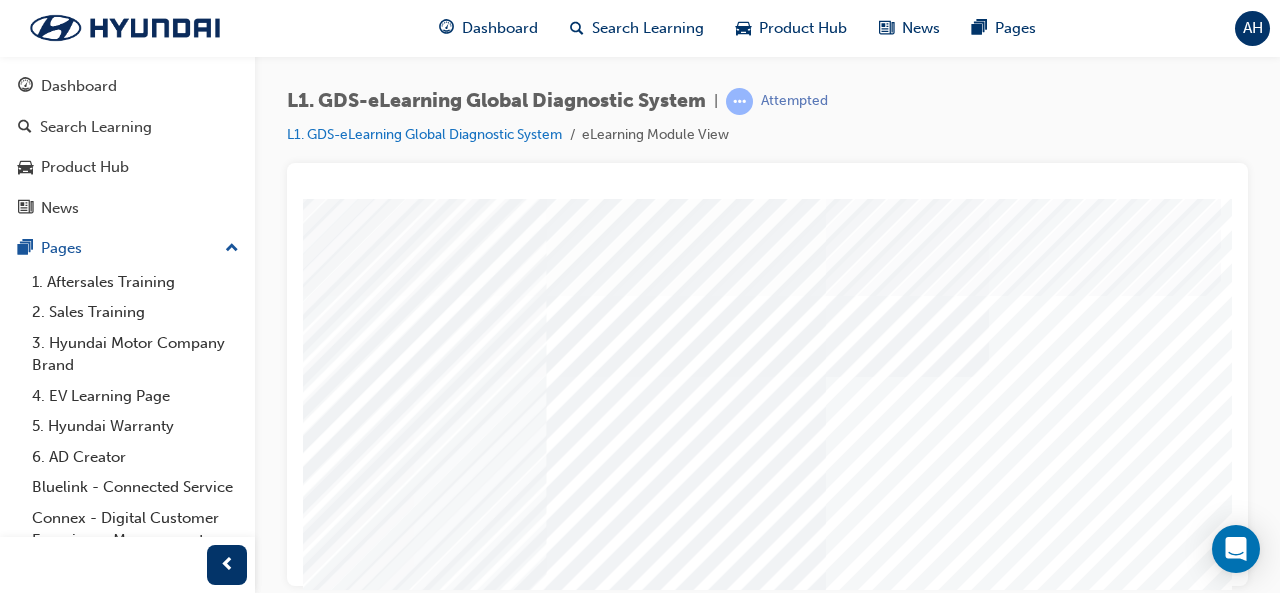 click at bounding box center (-64, 7621) 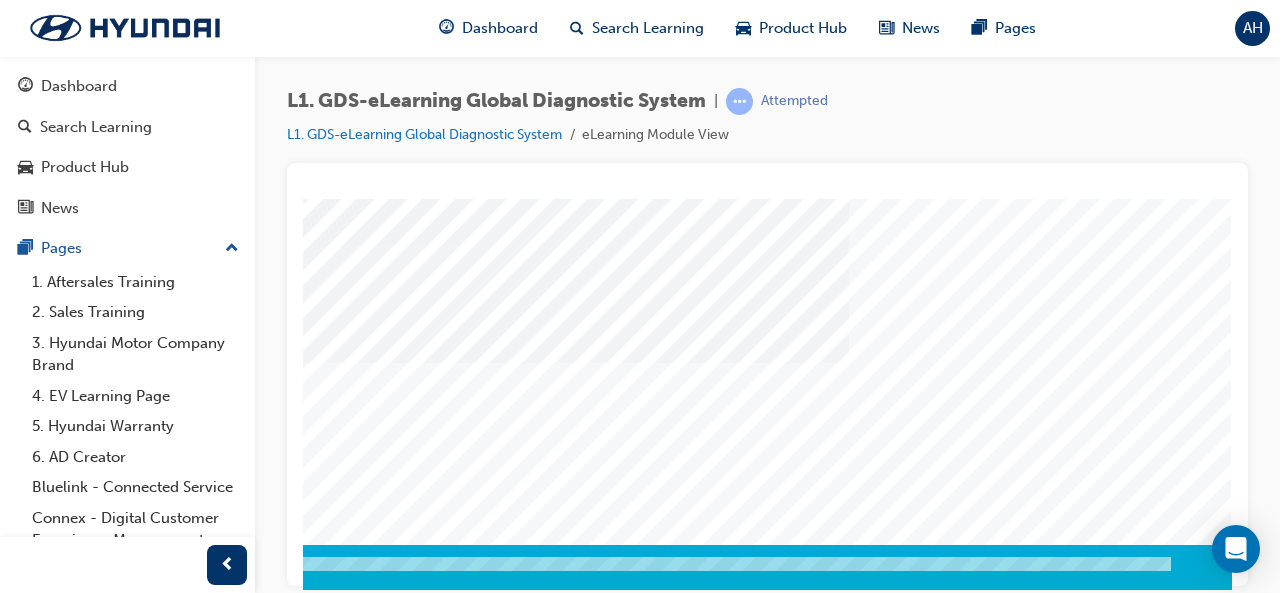 scroll, scrollTop: 0, scrollLeft: 446, axis: horizontal 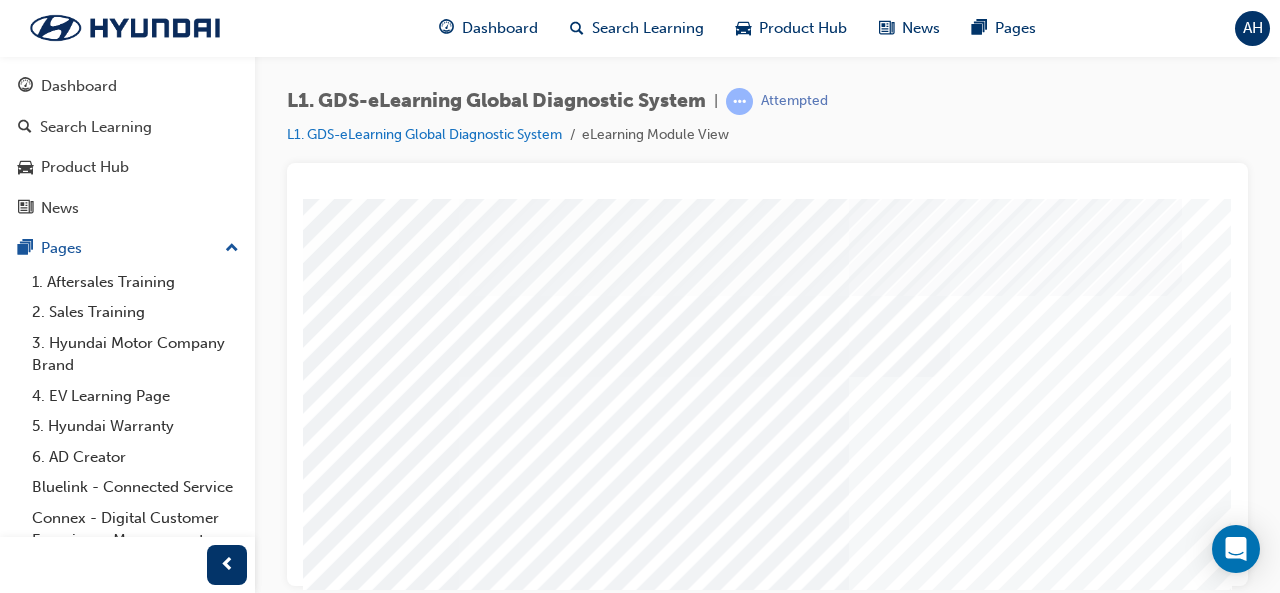 click at bounding box center [-103, 8562] 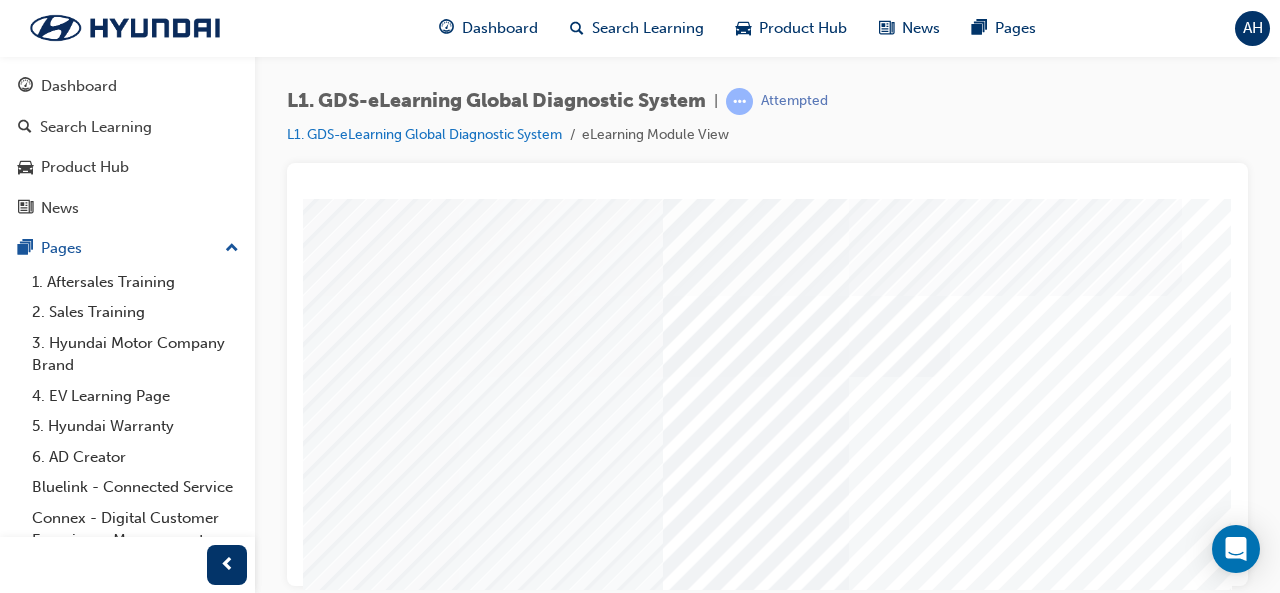 click at bounding box center (-103, 9020) 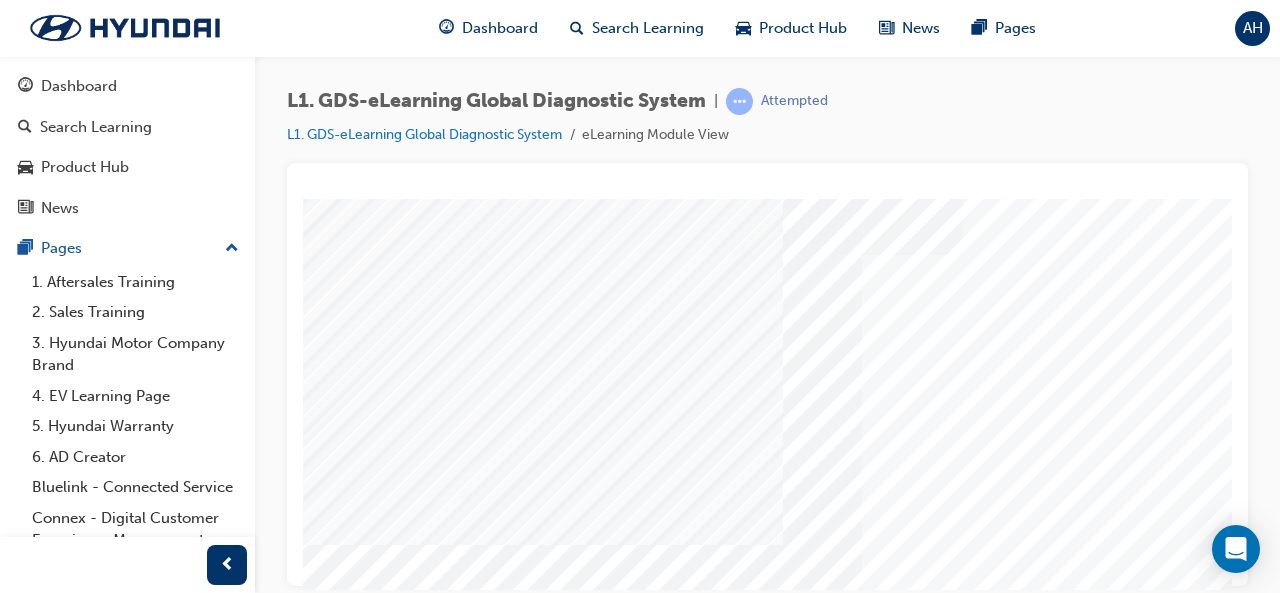 scroll, scrollTop: 124, scrollLeft: 418, axis: both 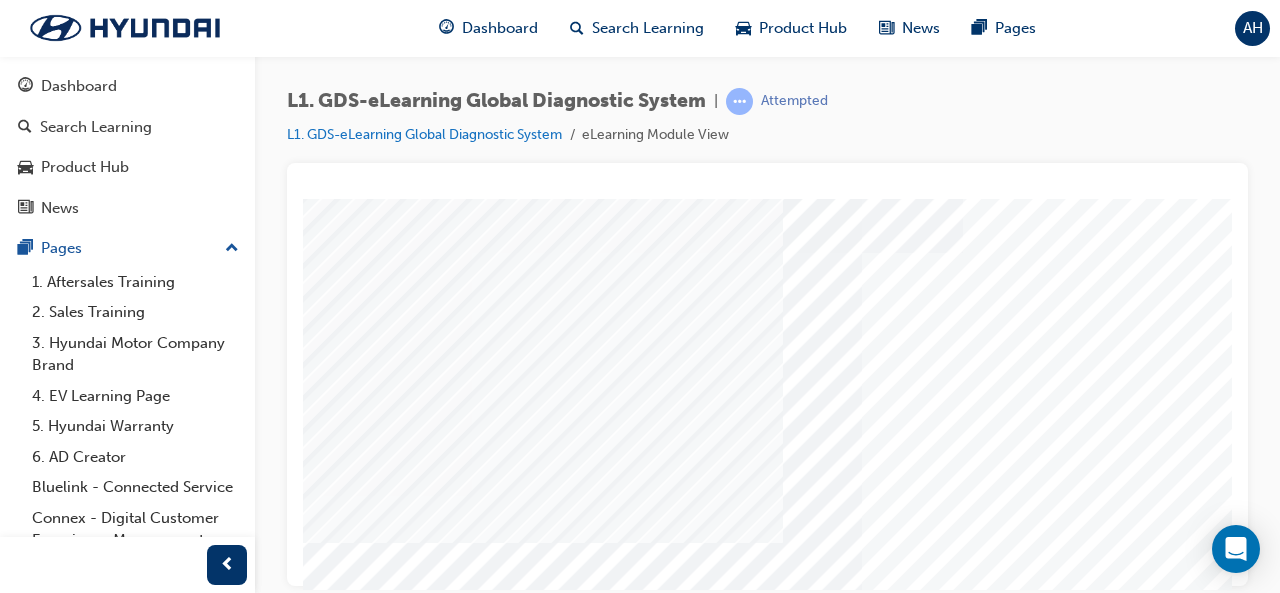 click at bounding box center [-90, 8946] 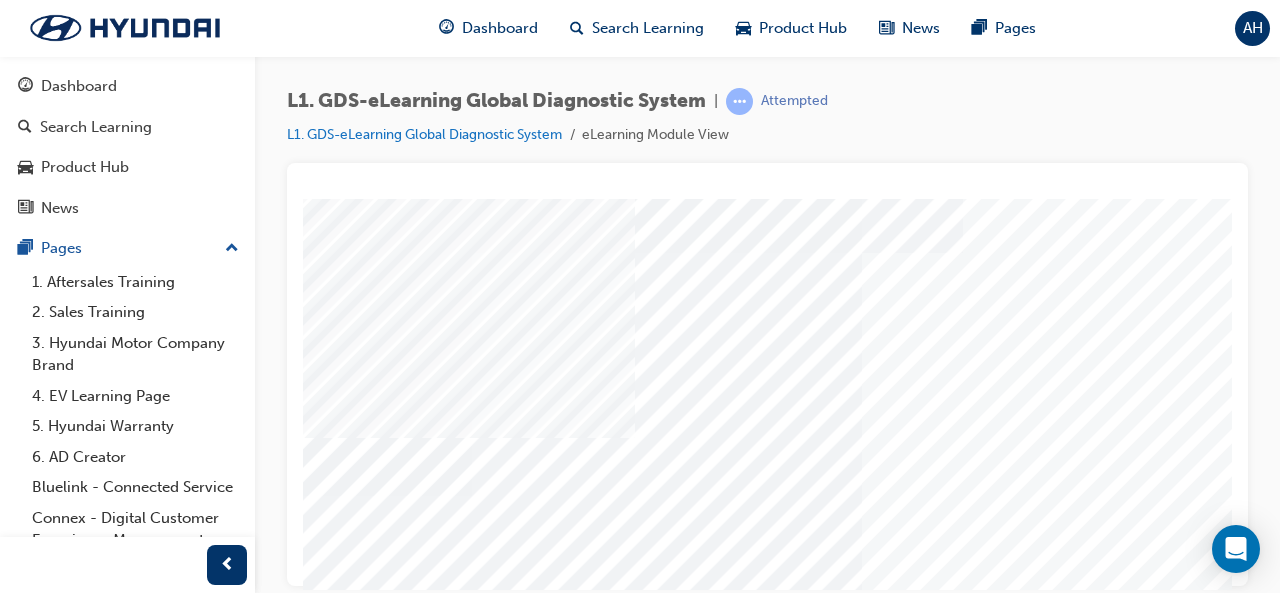 click at bounding box center (-90, 8996) 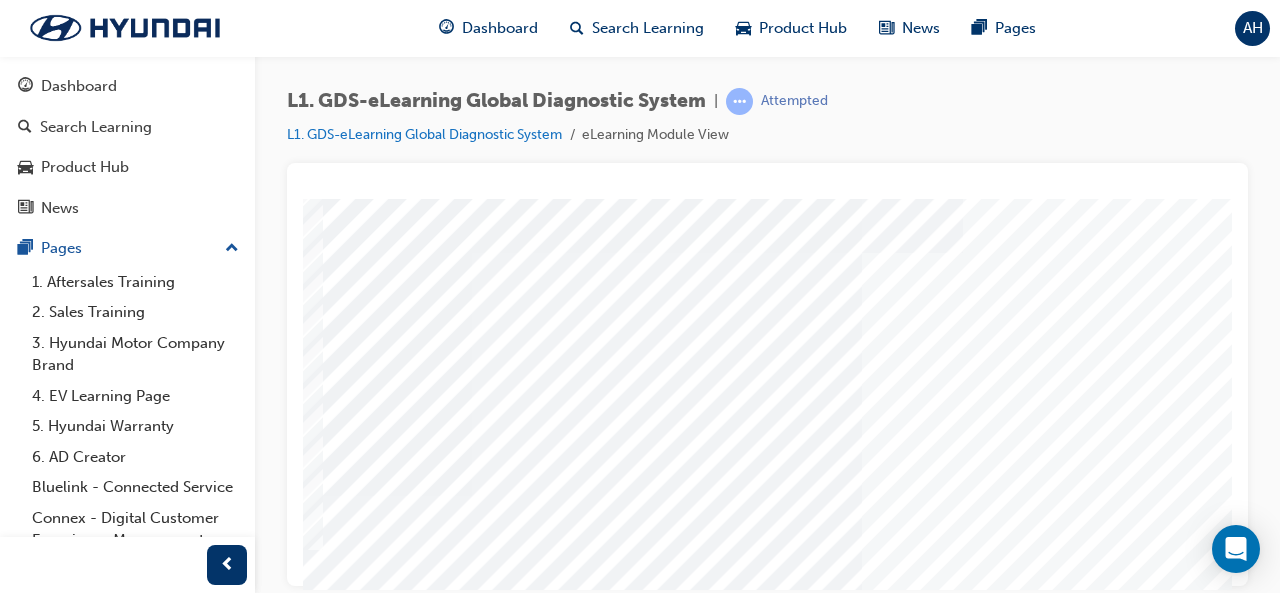 scroll, scrollTop: 374, scrollLeft: 418, axis: both 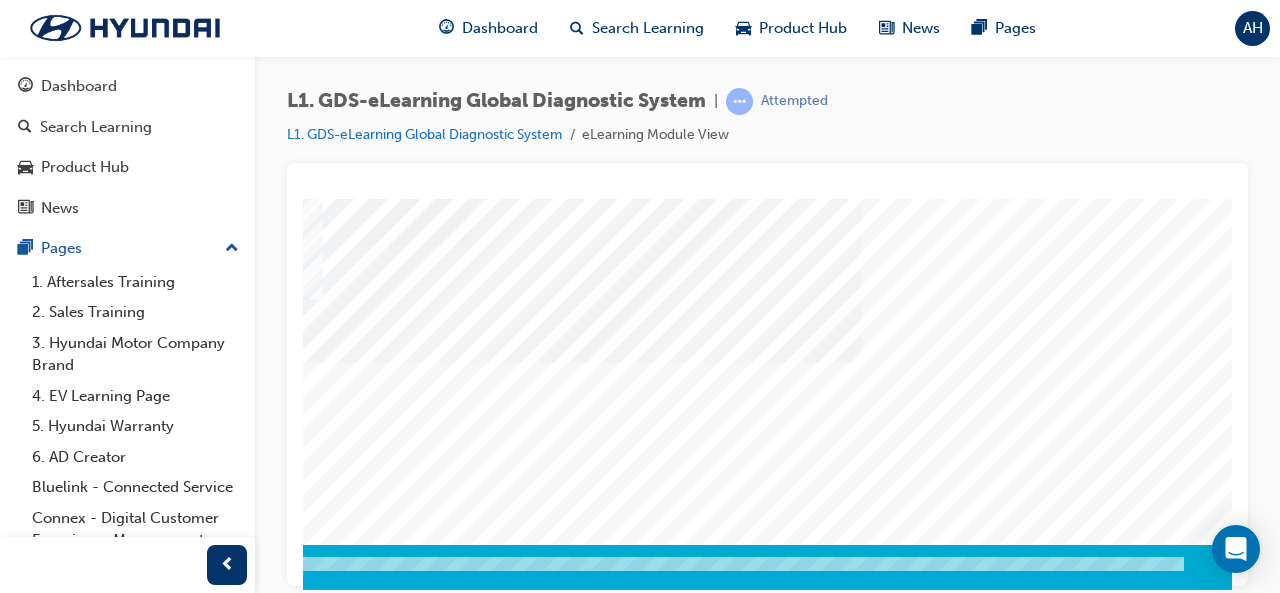 click at bounding box center [-90, 9000] 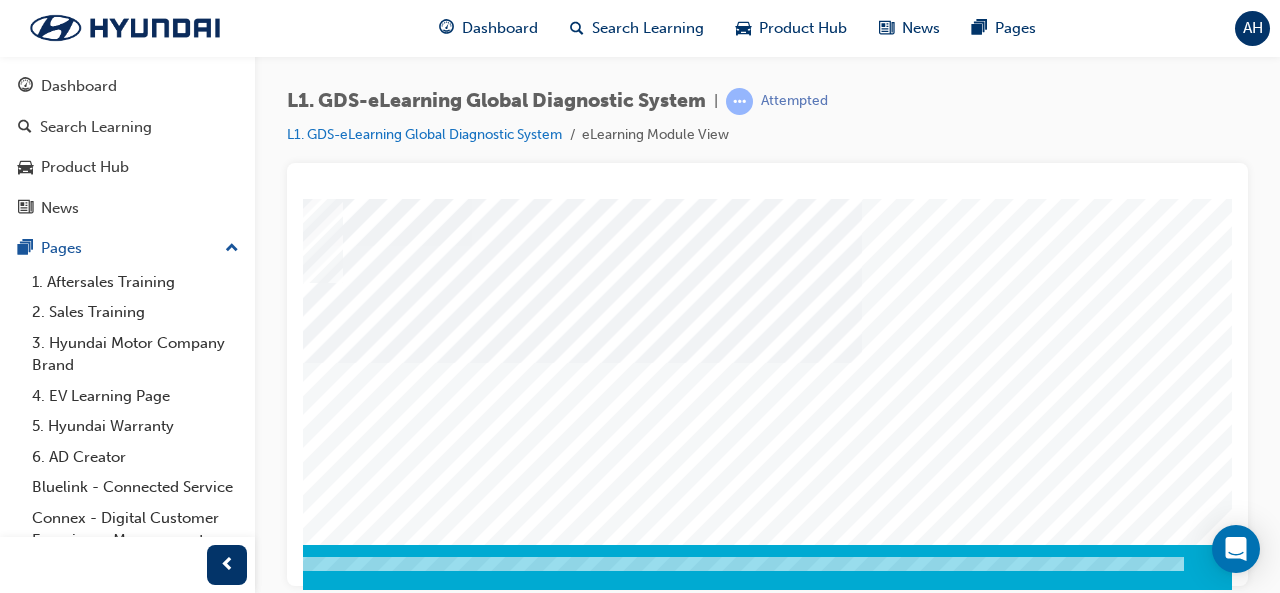 click at bounding box center (-45, 9048) 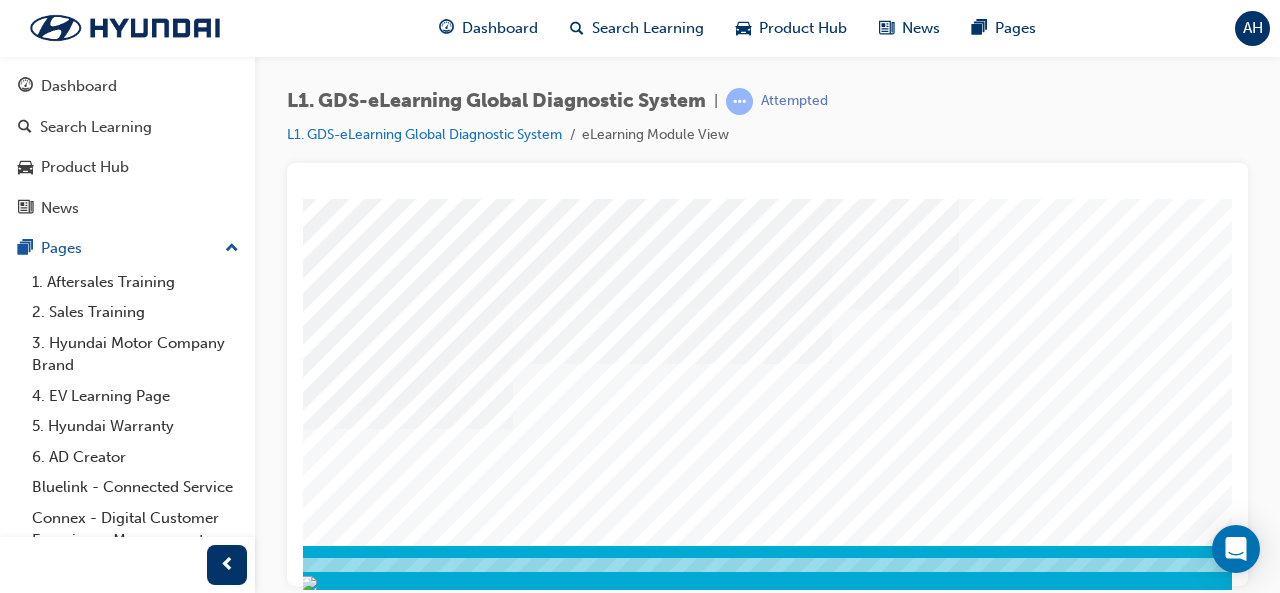 scroll, scrollTop: 373, scrollLeft: 260, axis: both 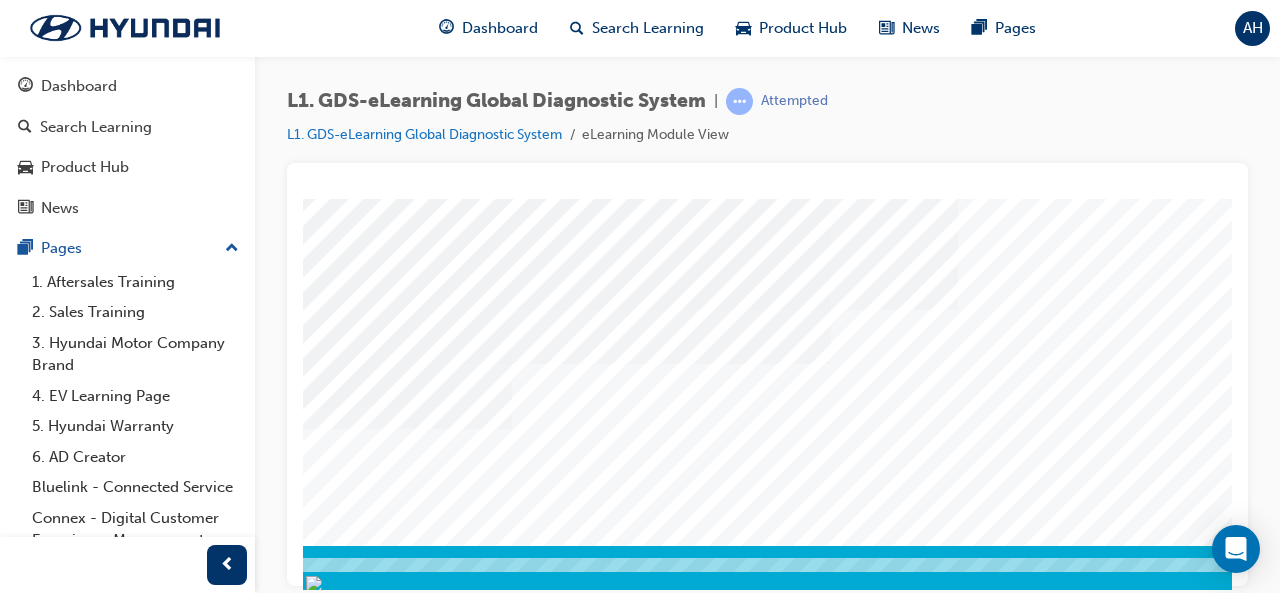 click at bounding box center (200, 8683) 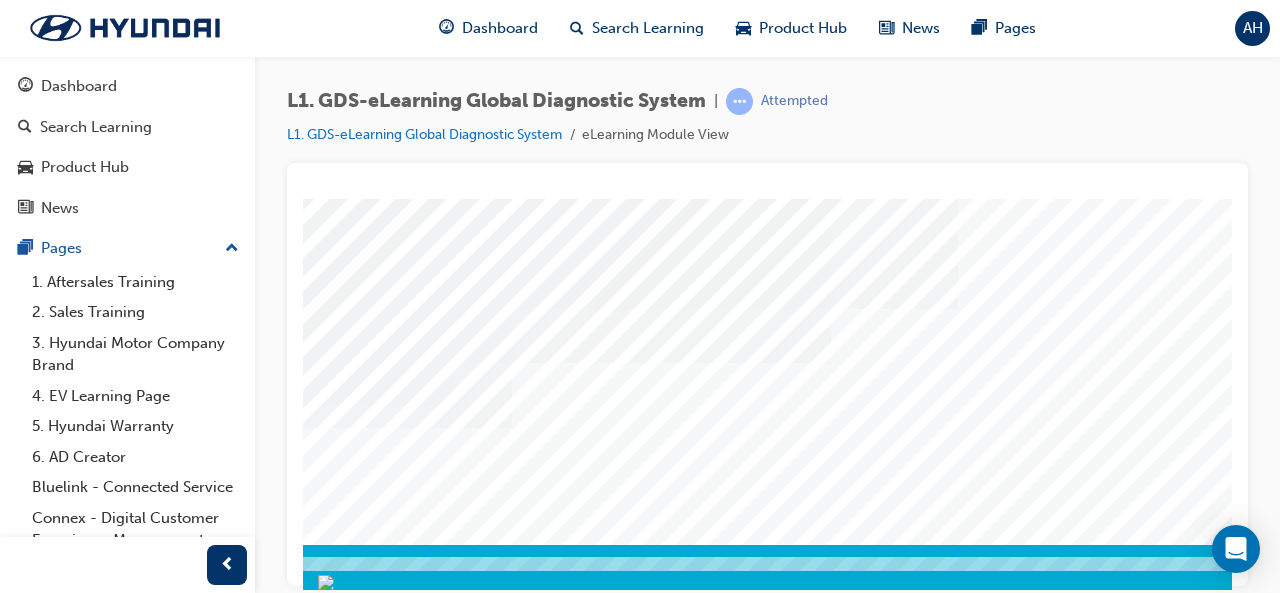 scroll, scrollTop: 374, scrollLeft: 446, axis: both 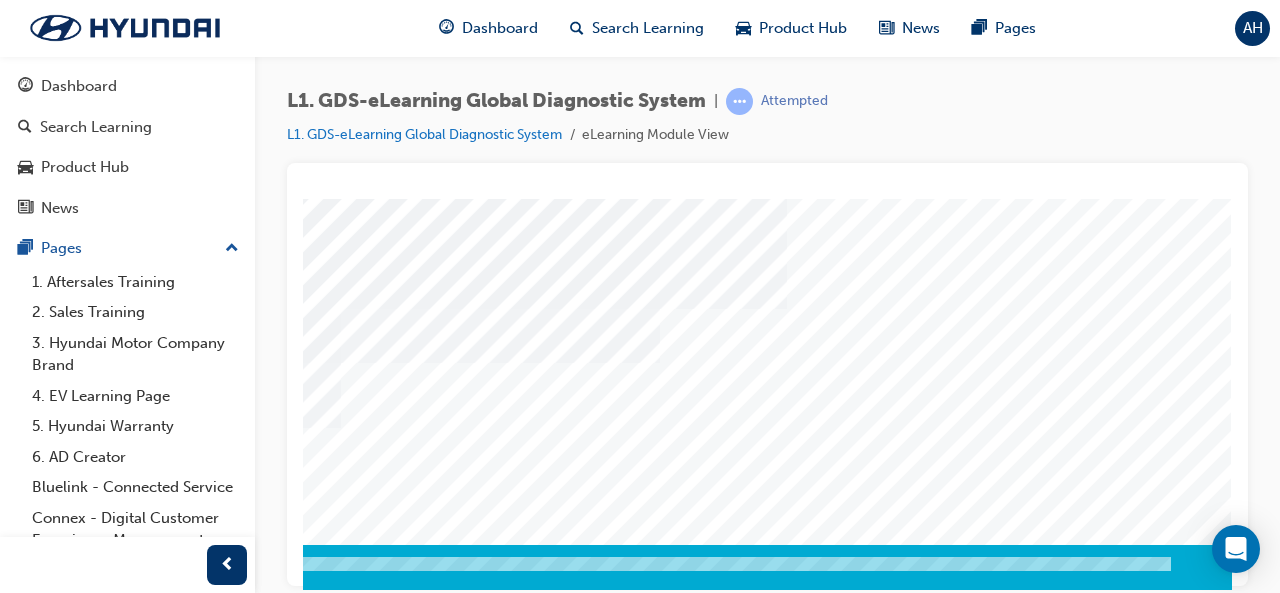 click at bounding box center (-58, 8996) 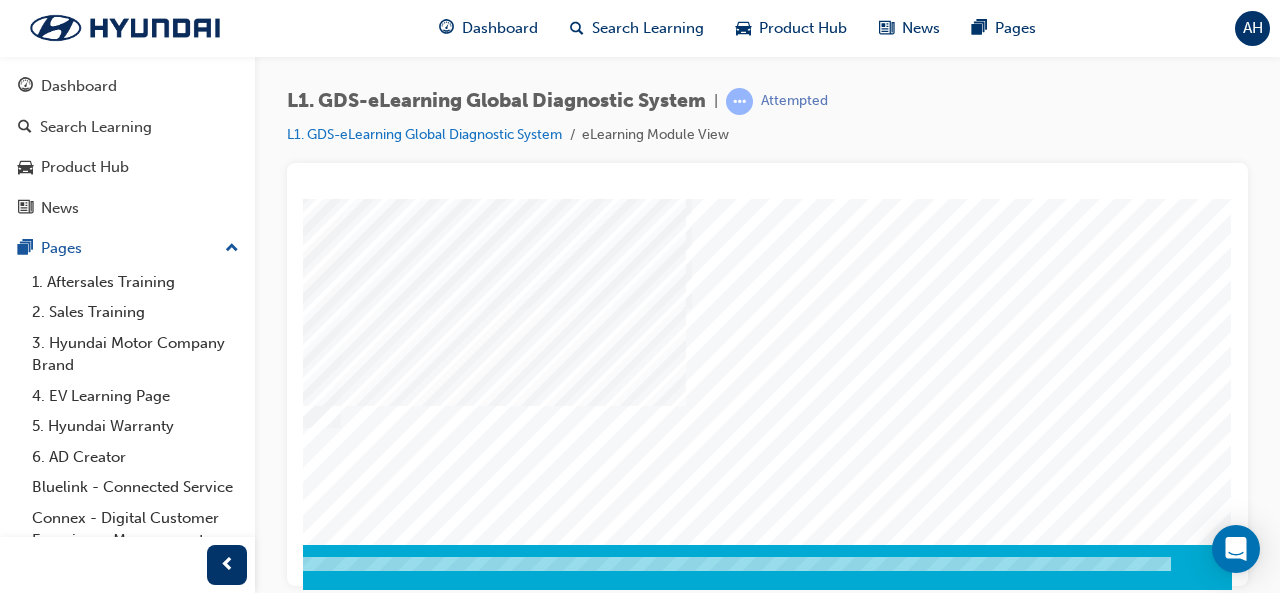 scroll, scrollTop: 0, scrollLeft: 446, axis: horizontal 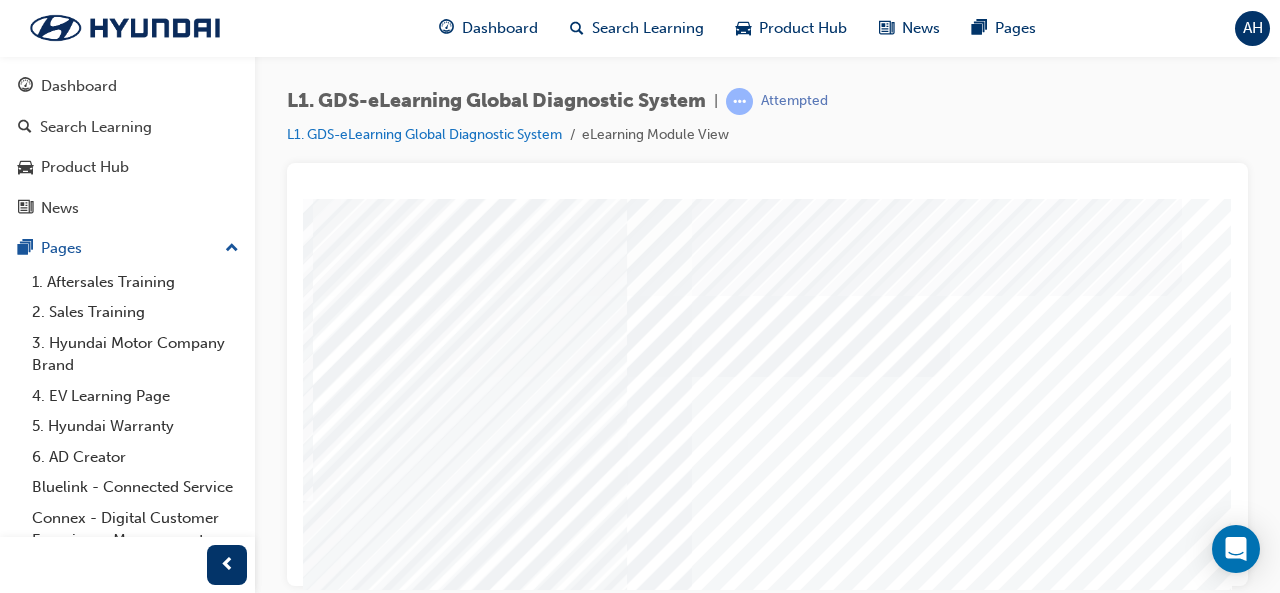 click at bounding box center (-103, 6948) 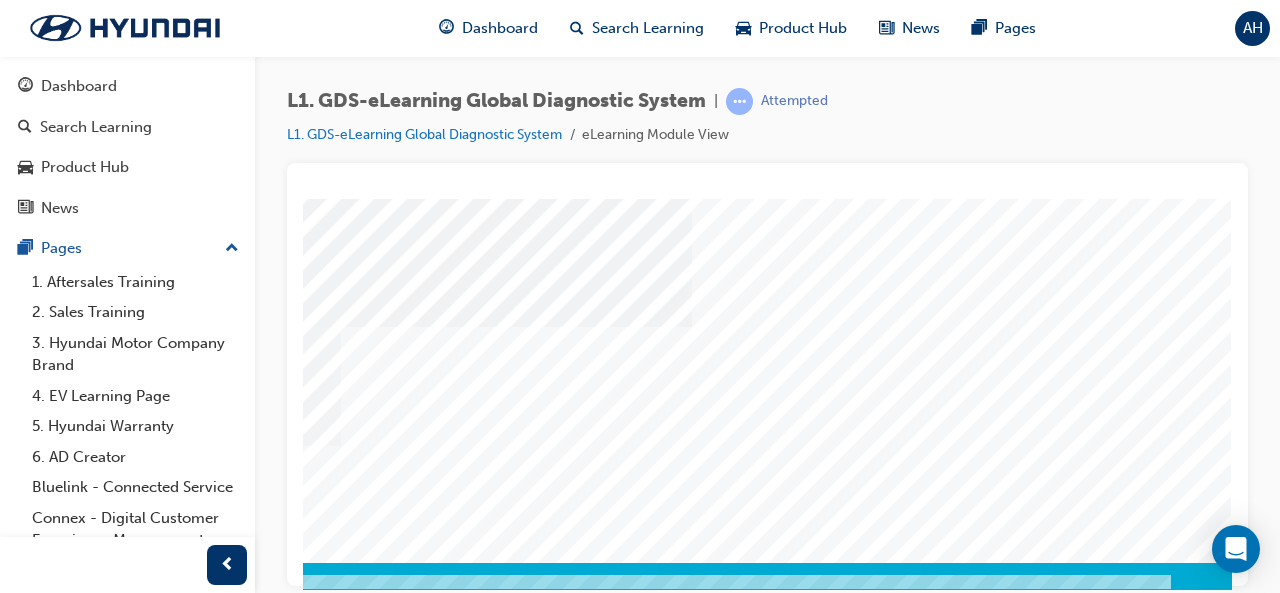 scroll, scrollTop: 374, scrollLeft: 446, axis: both 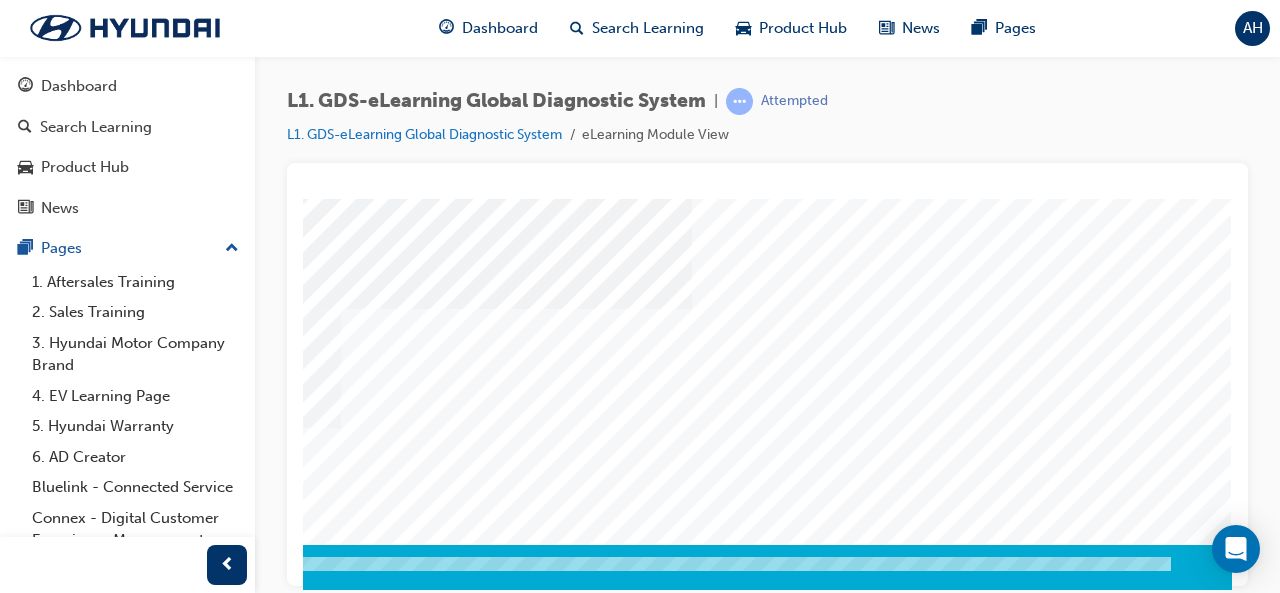 click at bounding box center (-103, 7865) 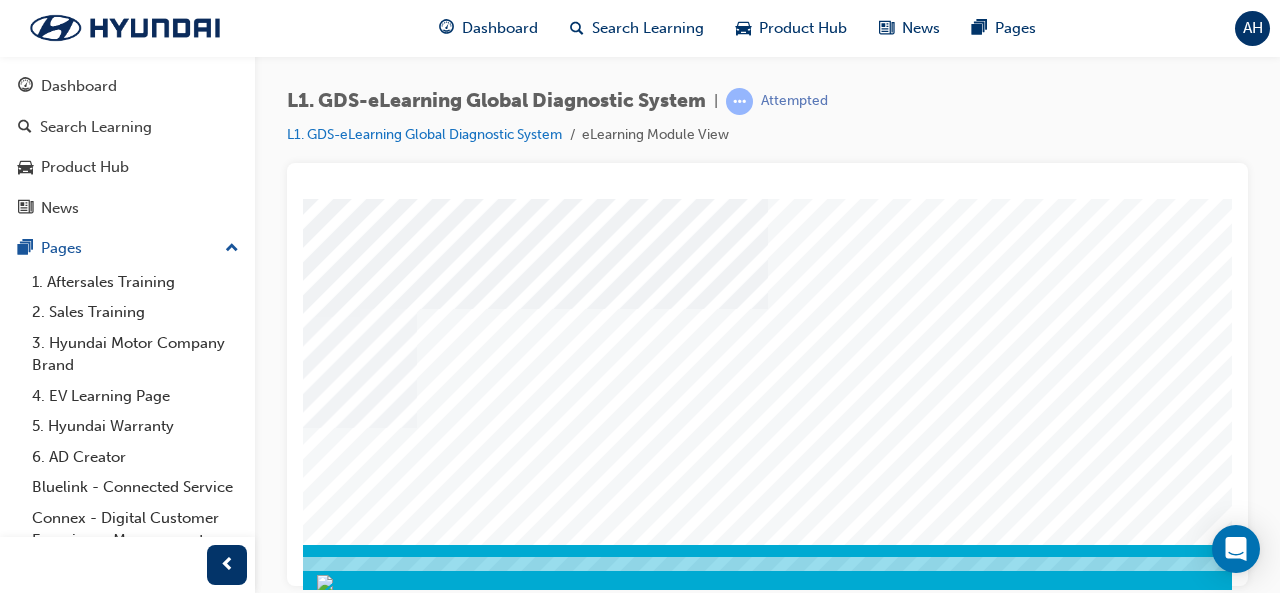 scroll, scrollTop: 374, scrollLeft: 446, axis: both 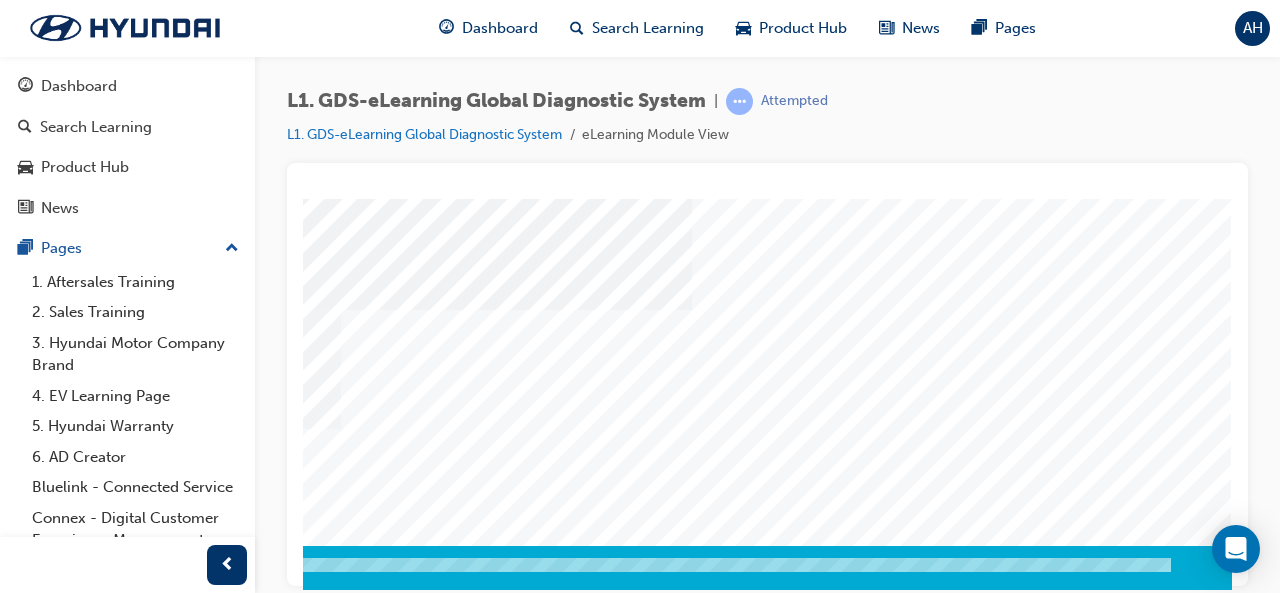click at bounding box center [-58, 8679] 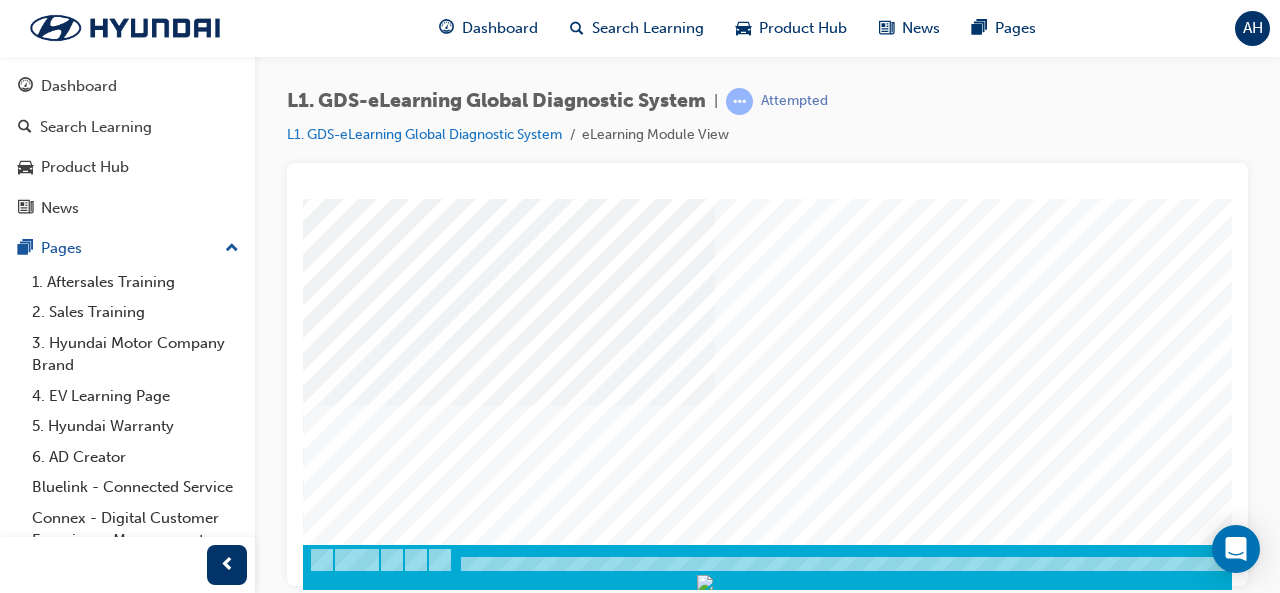 scroll, scrollTop: 374, scrollLeft: 446, axis: both 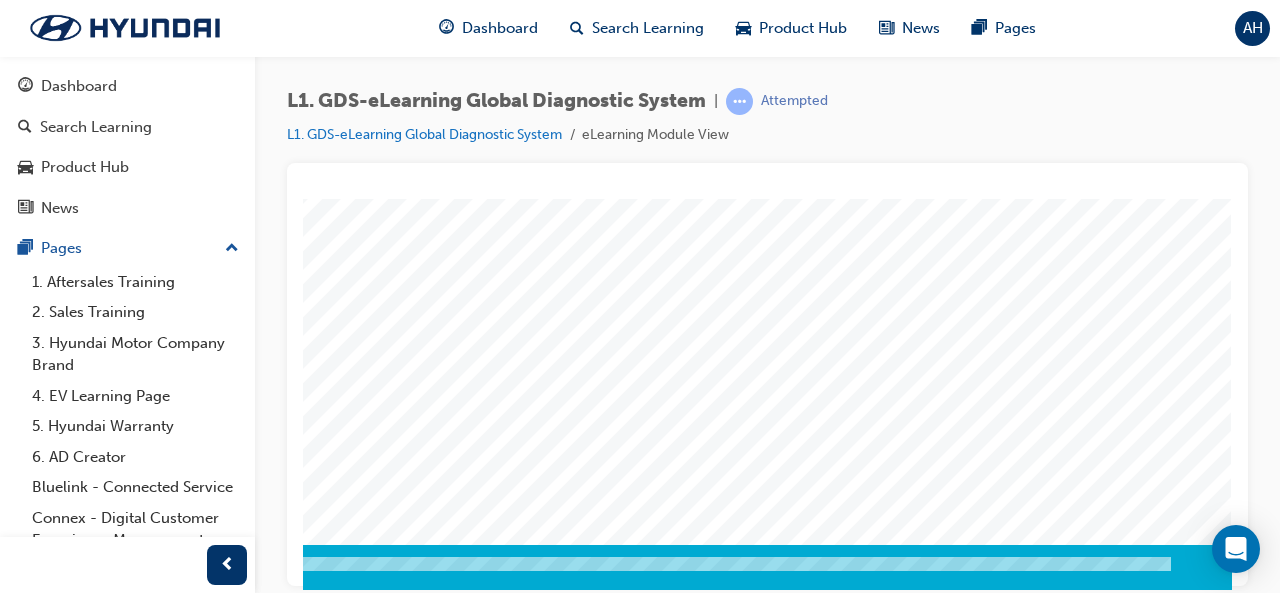 click at bounding box center (-103, 3927) 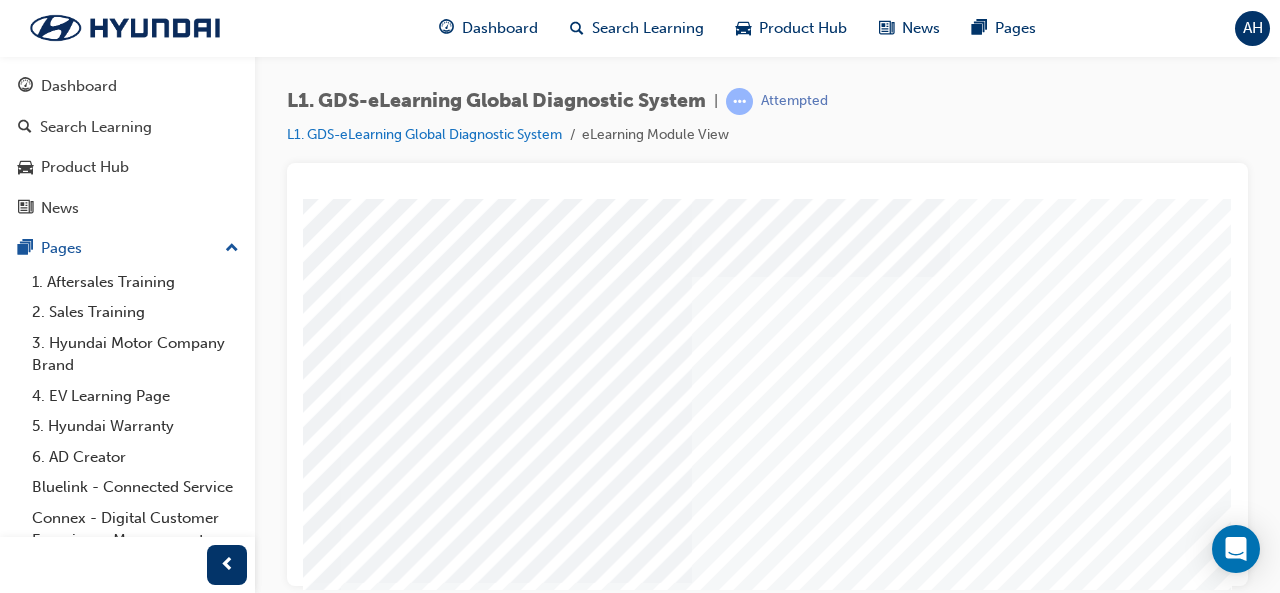 scroll, scrollTop: 101, scrollLeft: 445, axis: both 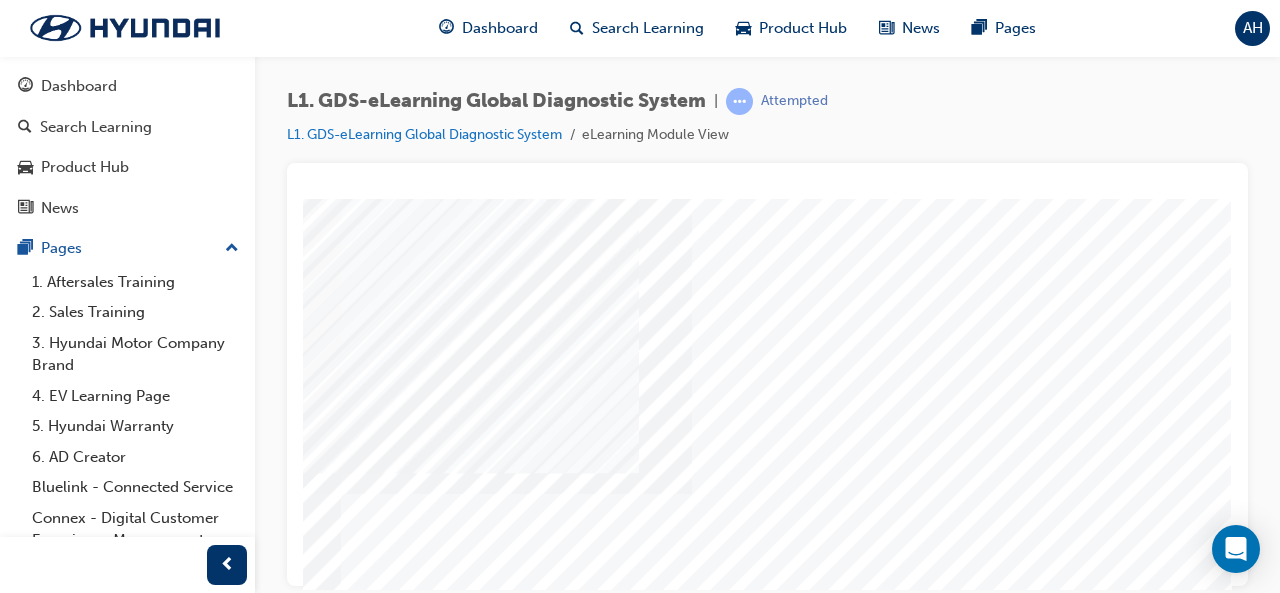 click at bounding box center [-103, 5961] 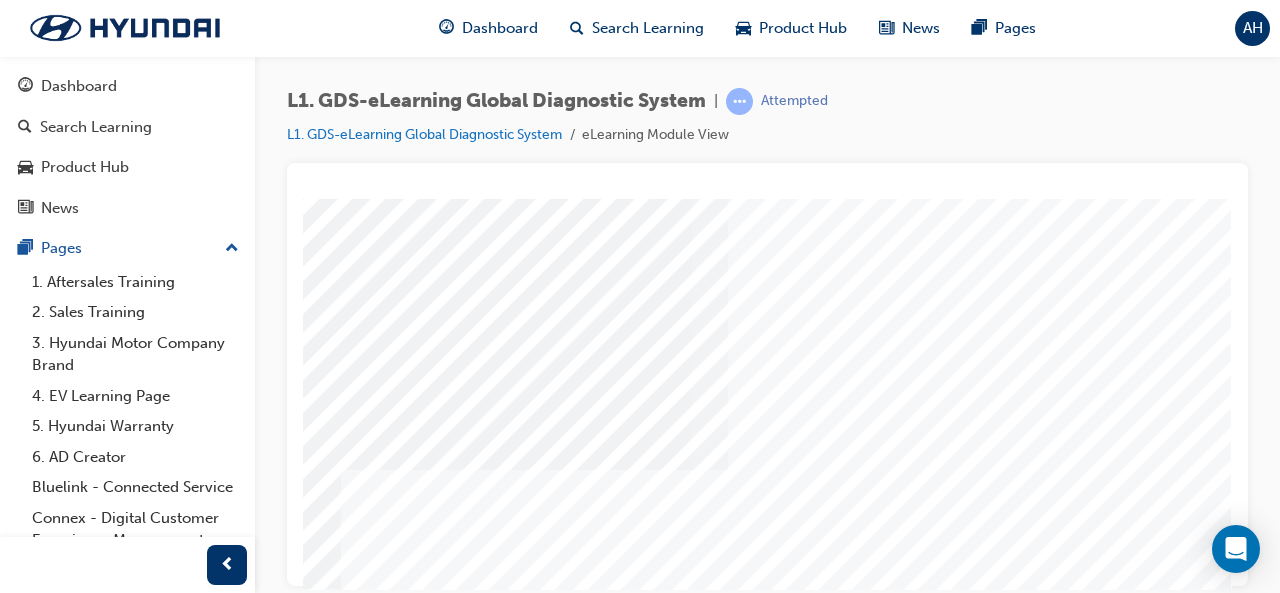scroll, scrollTop: 374, scrollLeft: 446, axis: both 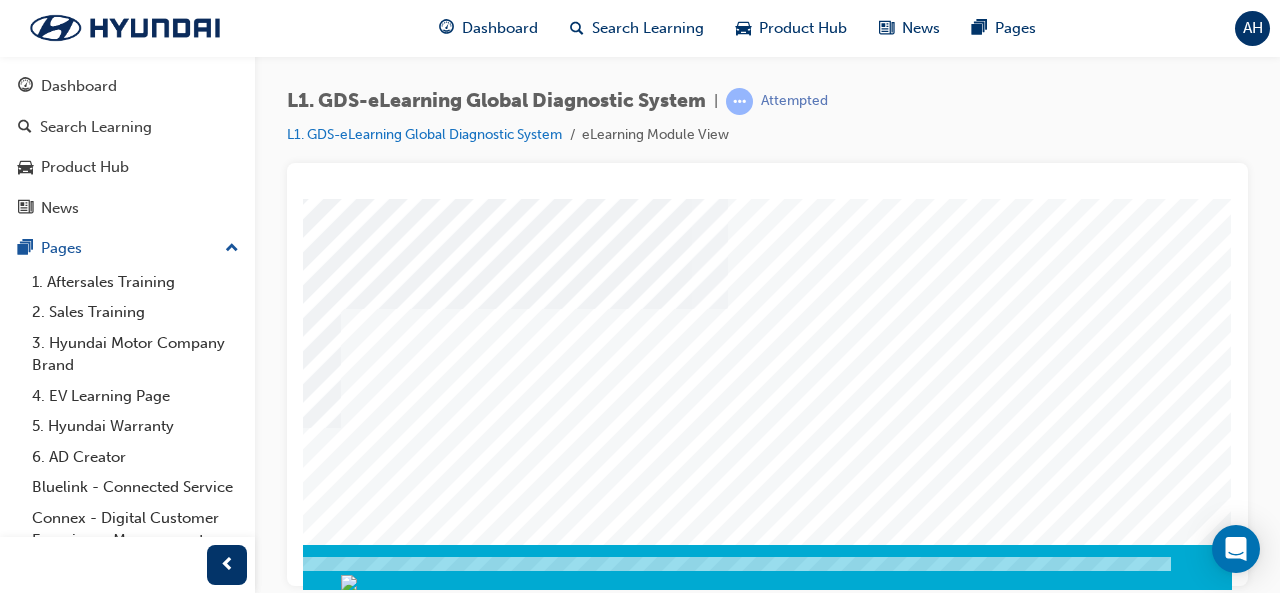 click at bounding box center [-58, 9567] 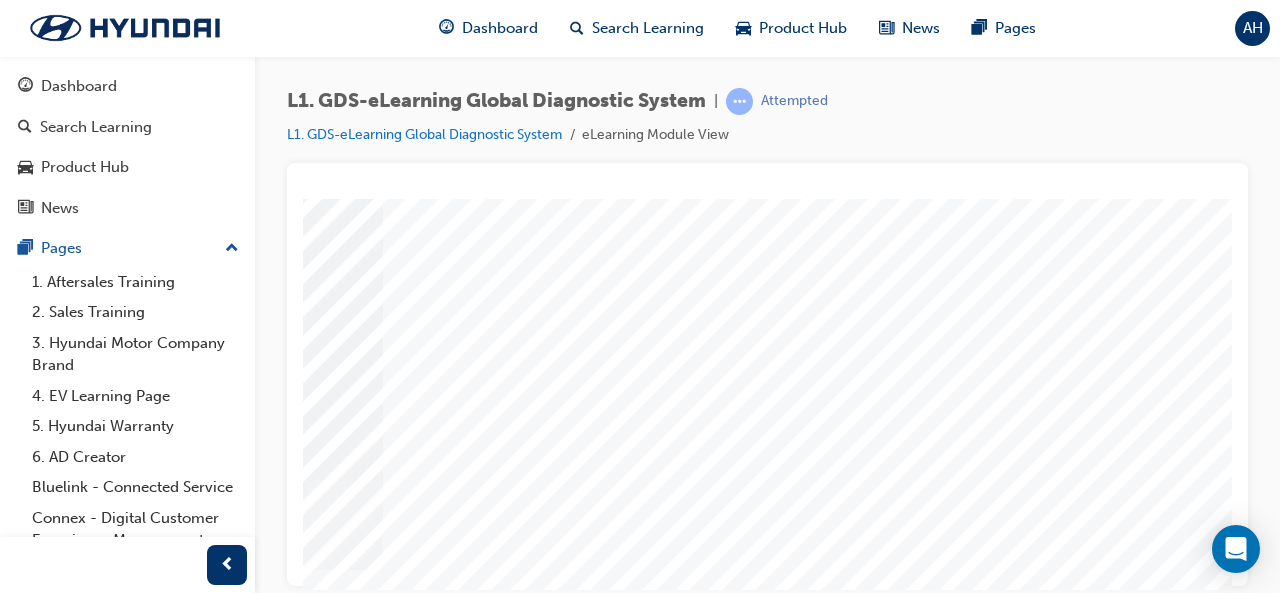 scroll, scrollTop: 209, scrollLeft: 332, axis: both 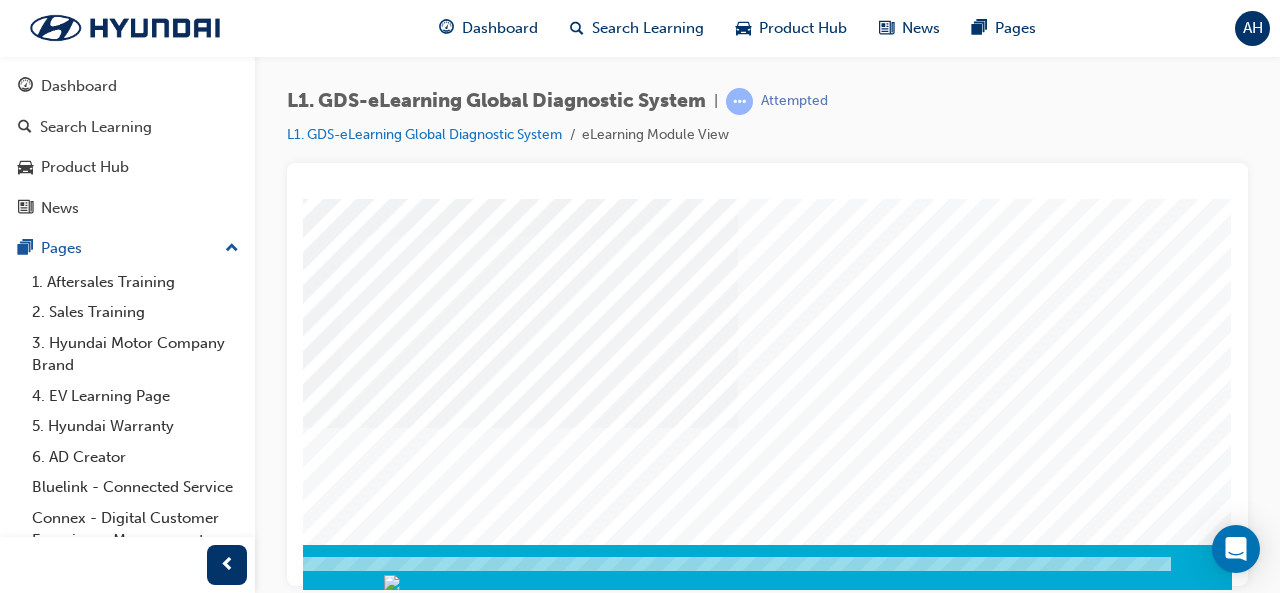 click at bounding box center [-58, 11061] 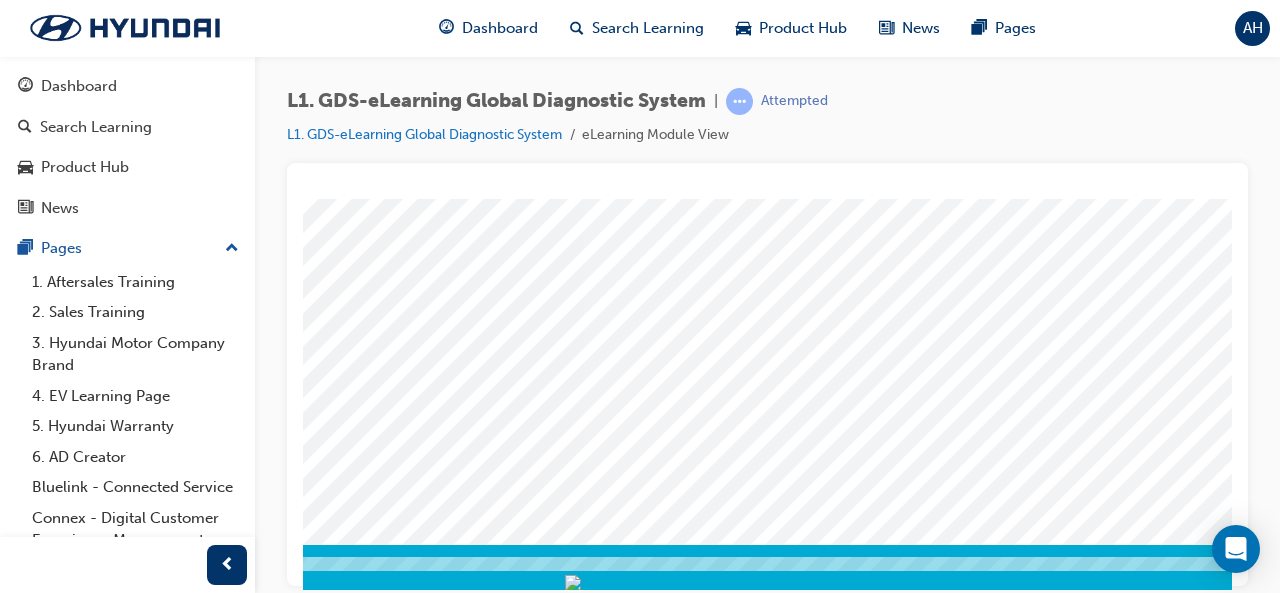 scroll, scrollTop: 374, scrollLeft: 446, axis: both 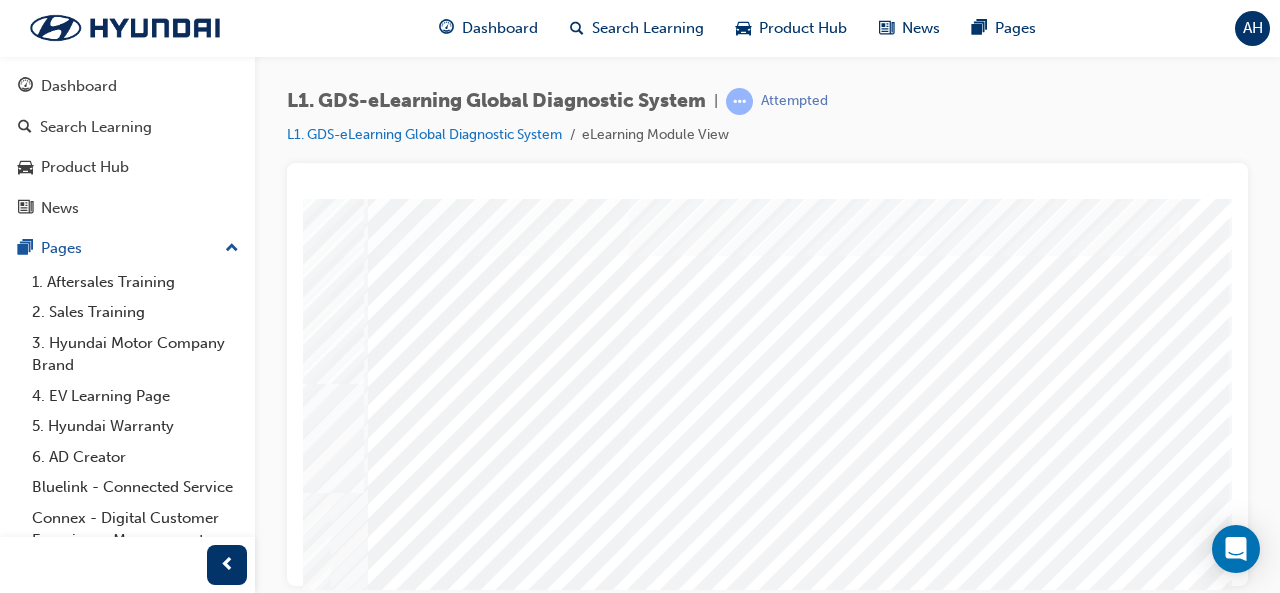 click at bounding box center [-105, 8664] 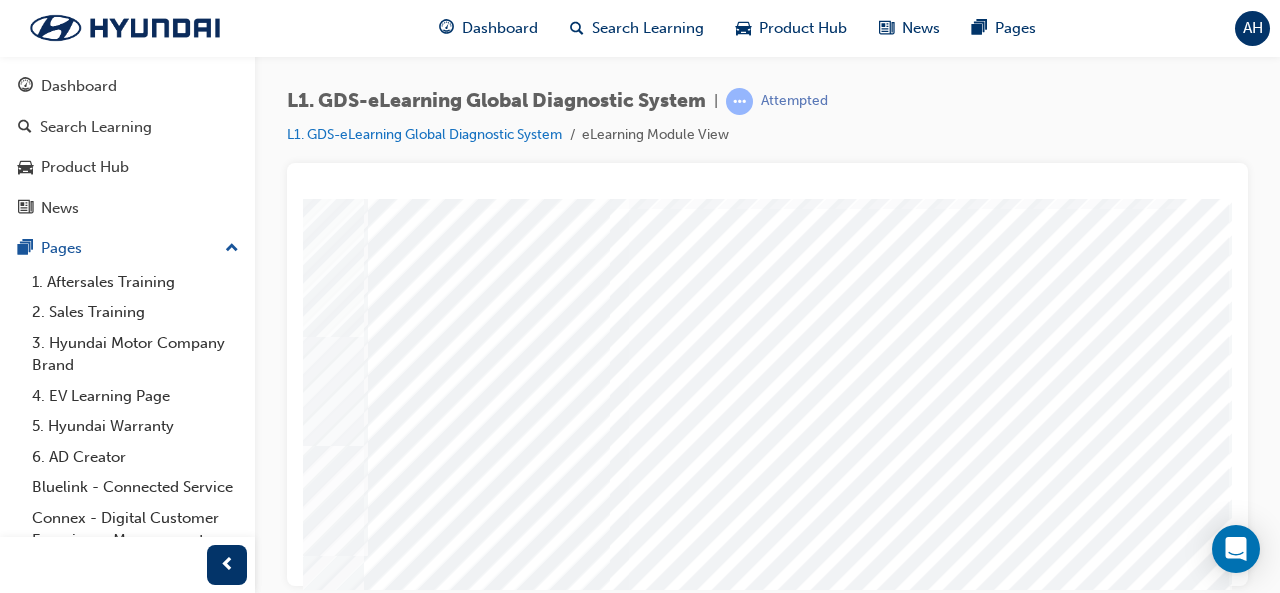 scroll, scrollTop: 88, scrollLeft: 446, axis: both 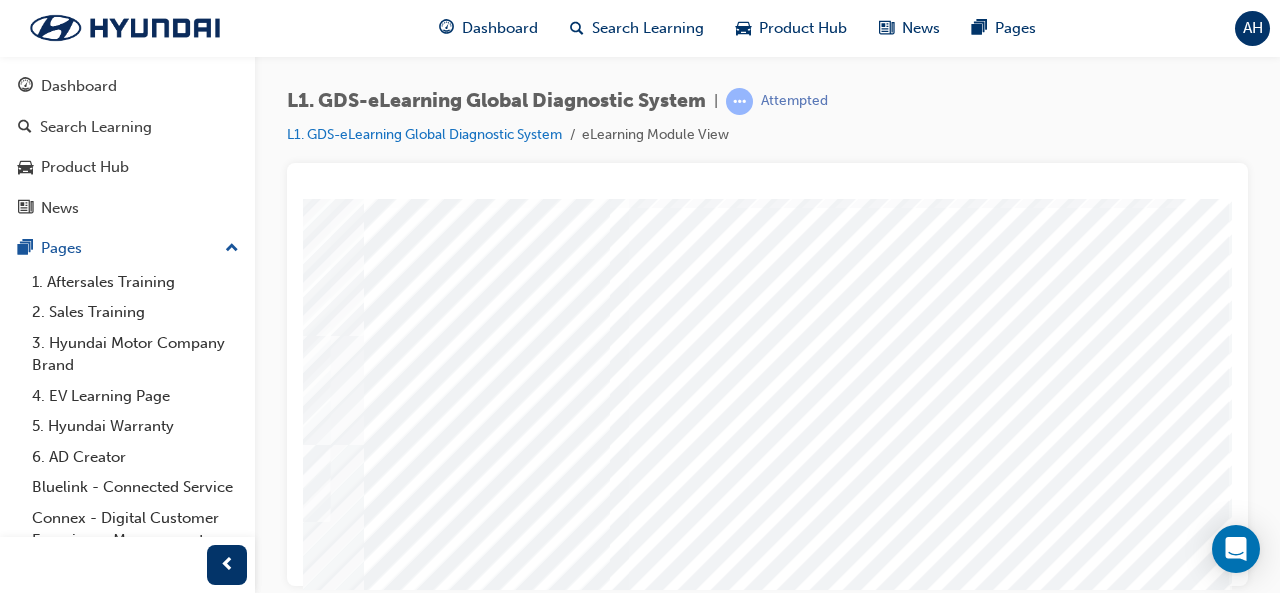 click at bounding box center [-105, 8666] 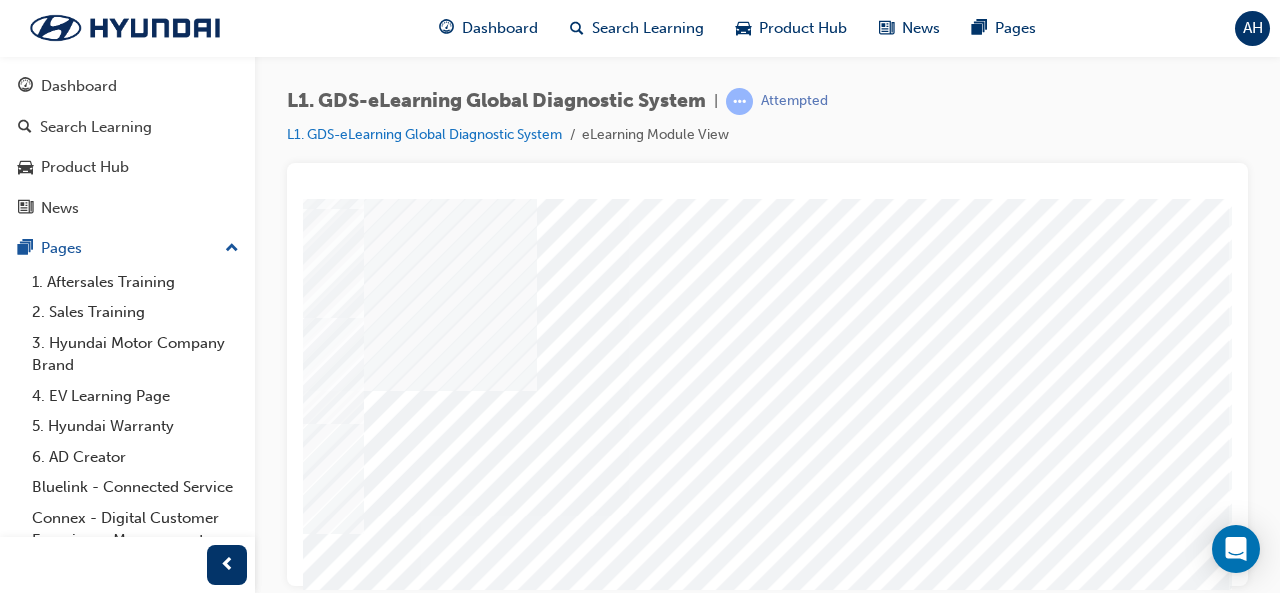 scroll, scrollTop: 214, scrollLeft: 446, axis: both 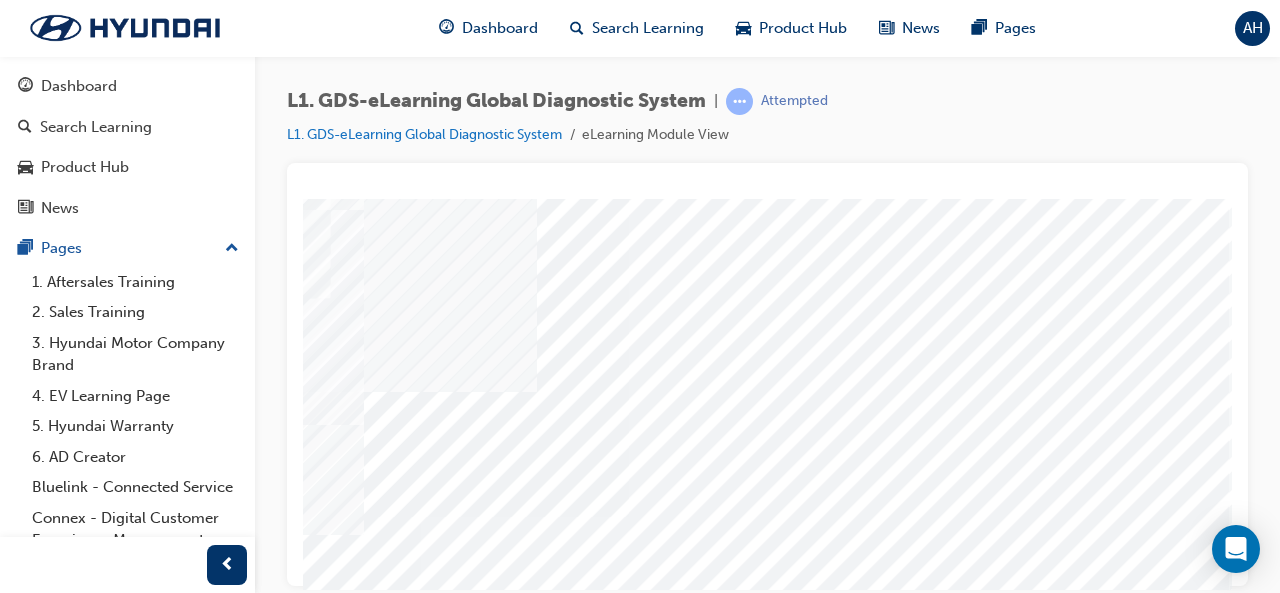 click at bounding box center [-105, 8590] 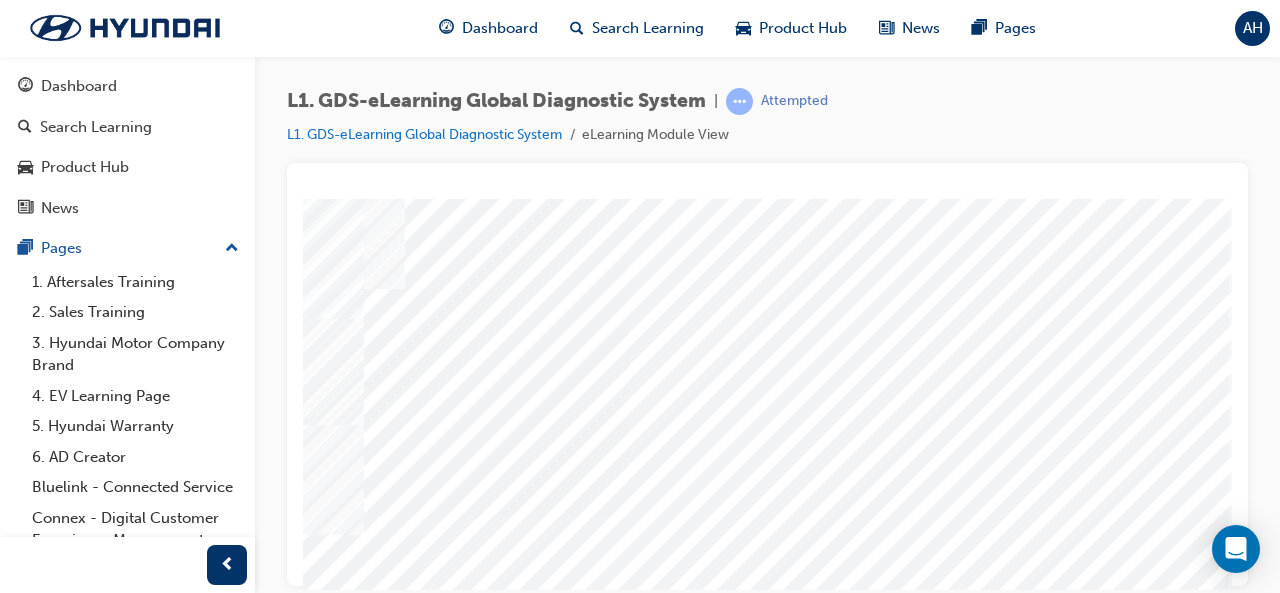 click at bounding box center (-105, 8640) 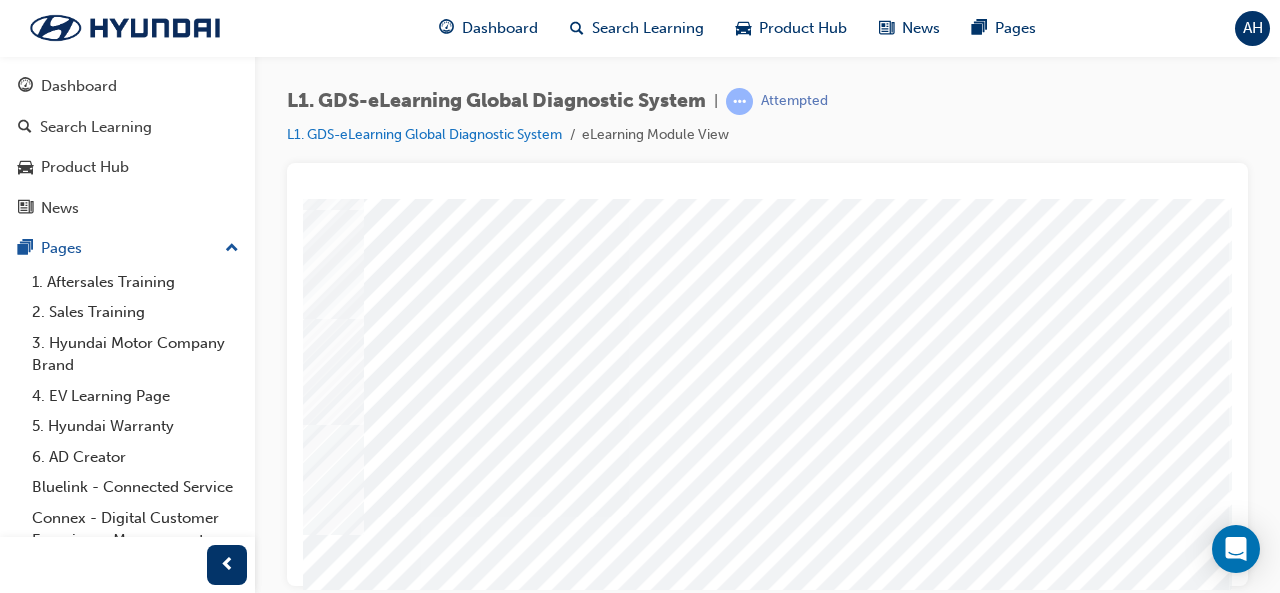 scroll, scrollTop: 374, scrollLeft: 446, axis: both 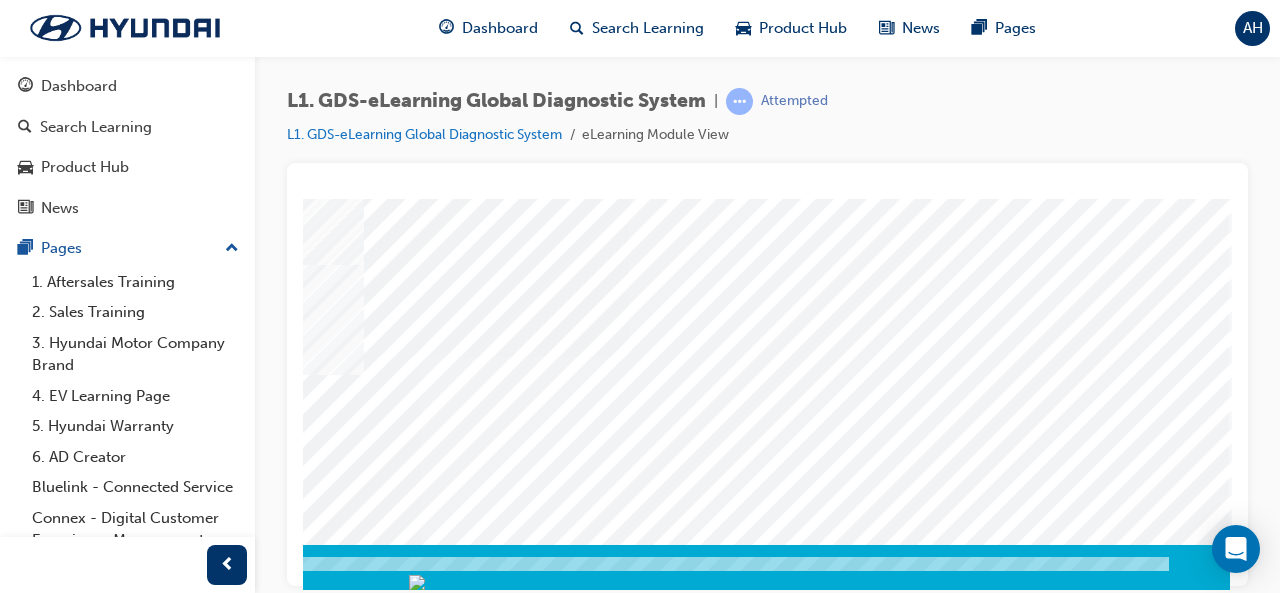 click at bounding box center (-60, 2856) 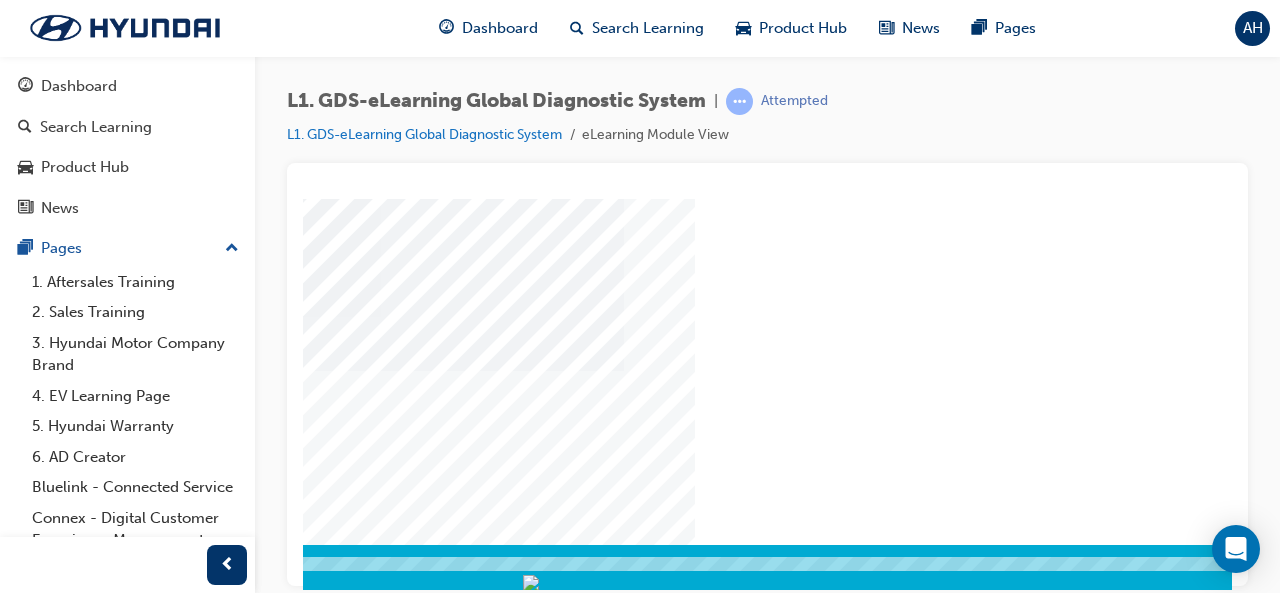 scroll, scrollTop: 374, scrollLeft: 446, axis: both 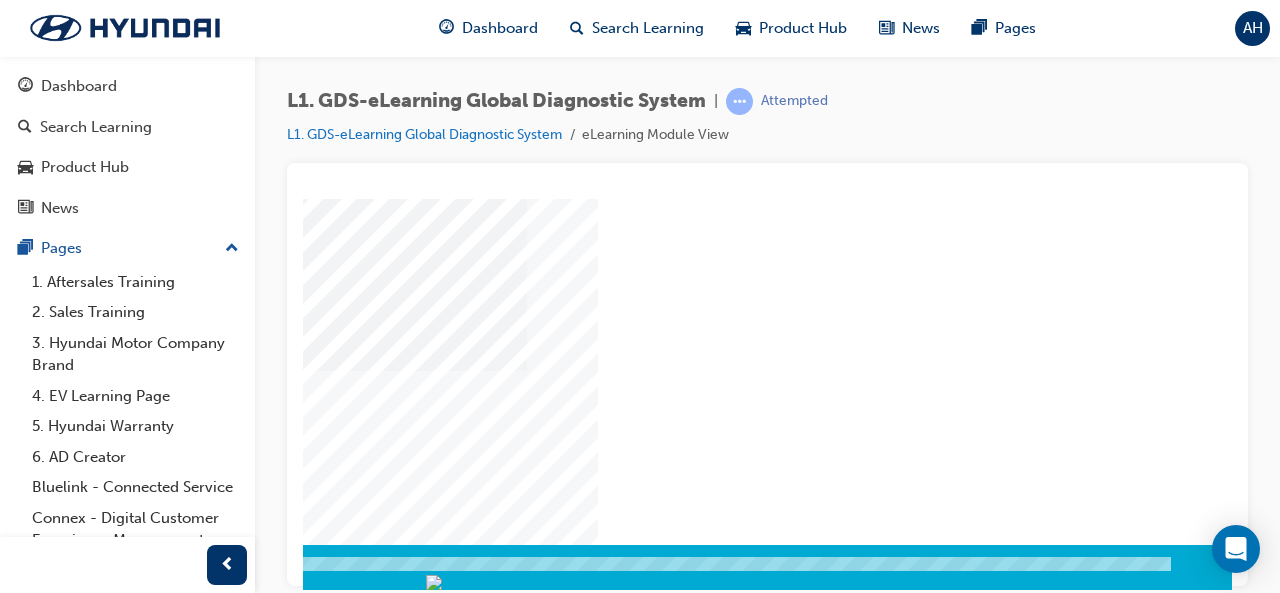 click at bounding box center (235, 904) 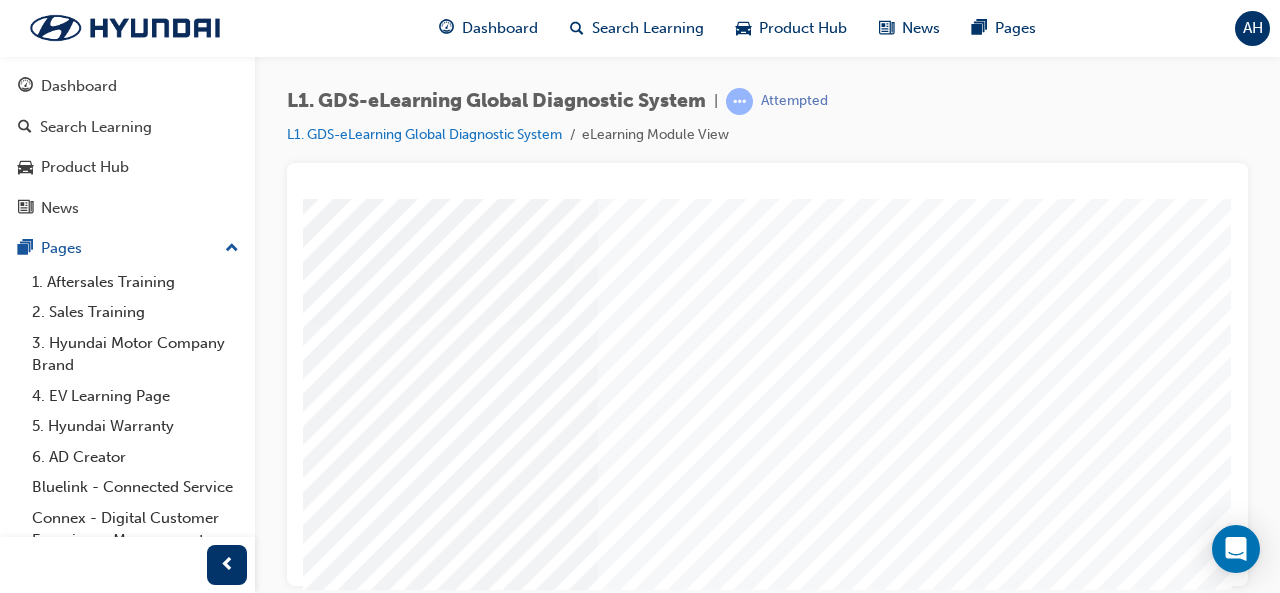 scroll, scrollTop: 374, scrollLeft: 446, axis: both 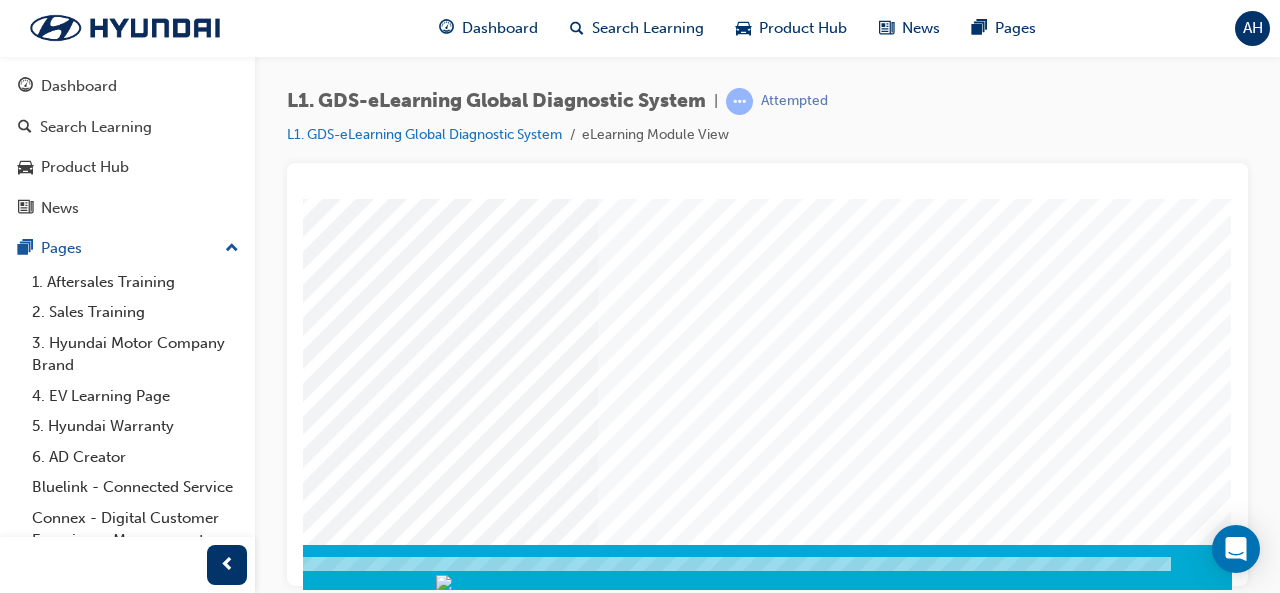 click at bounding box center (-58, 2865) 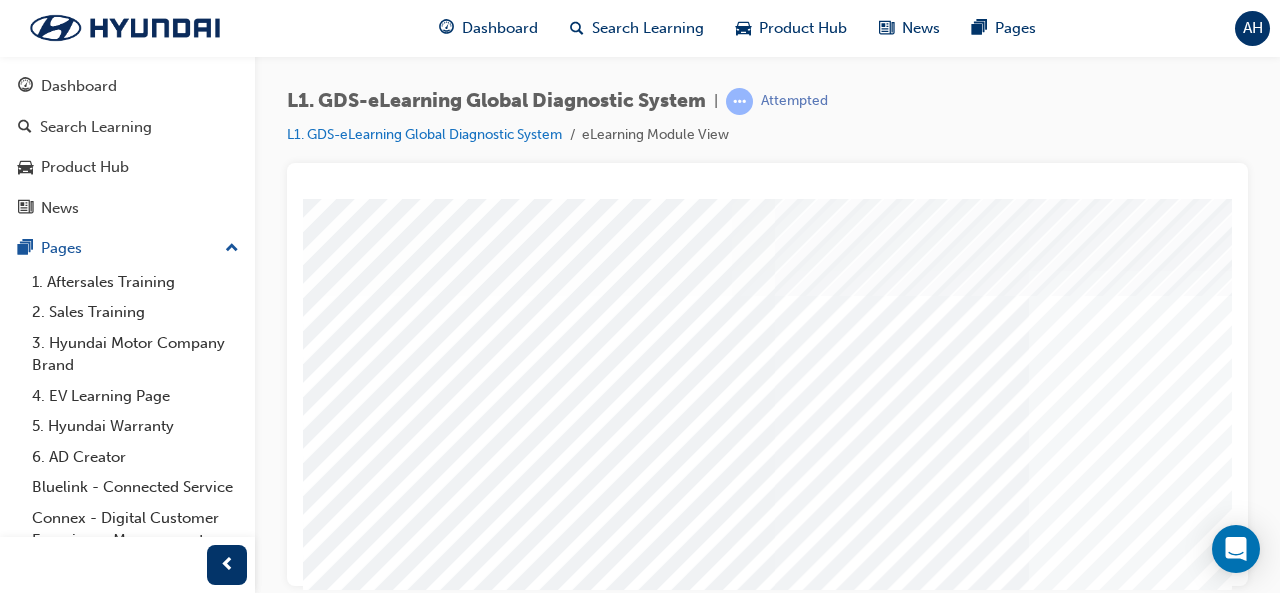 scroll, scrollTop: 374, scrollLeft: 446, axis: both 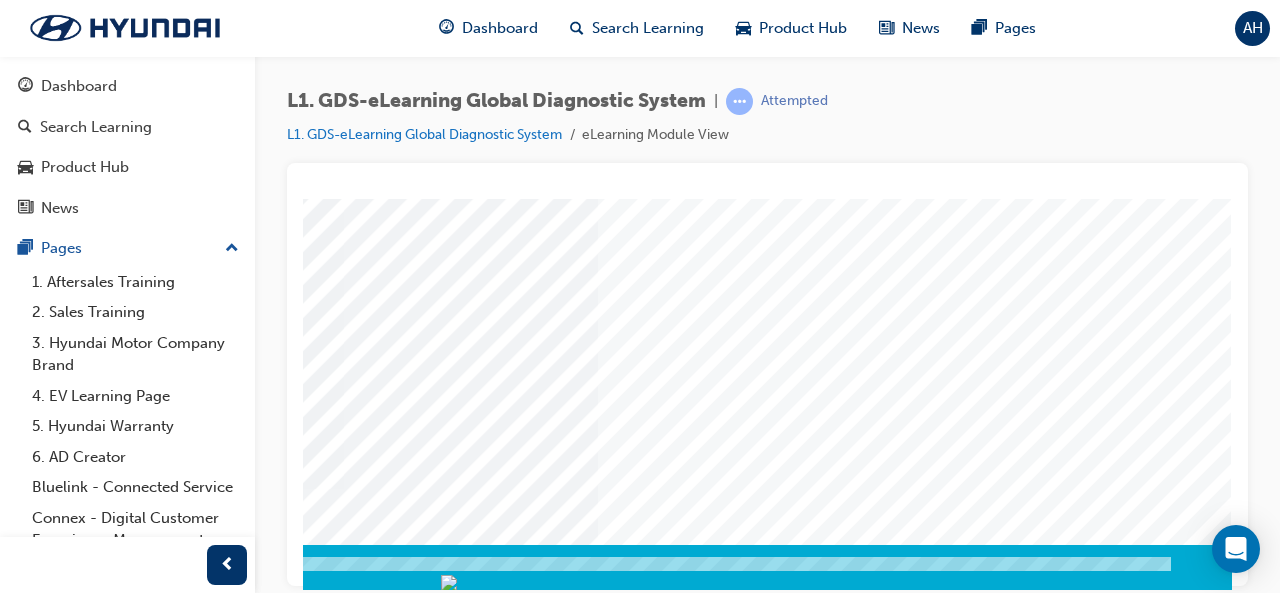 click at bounding box center (-58, 2865) 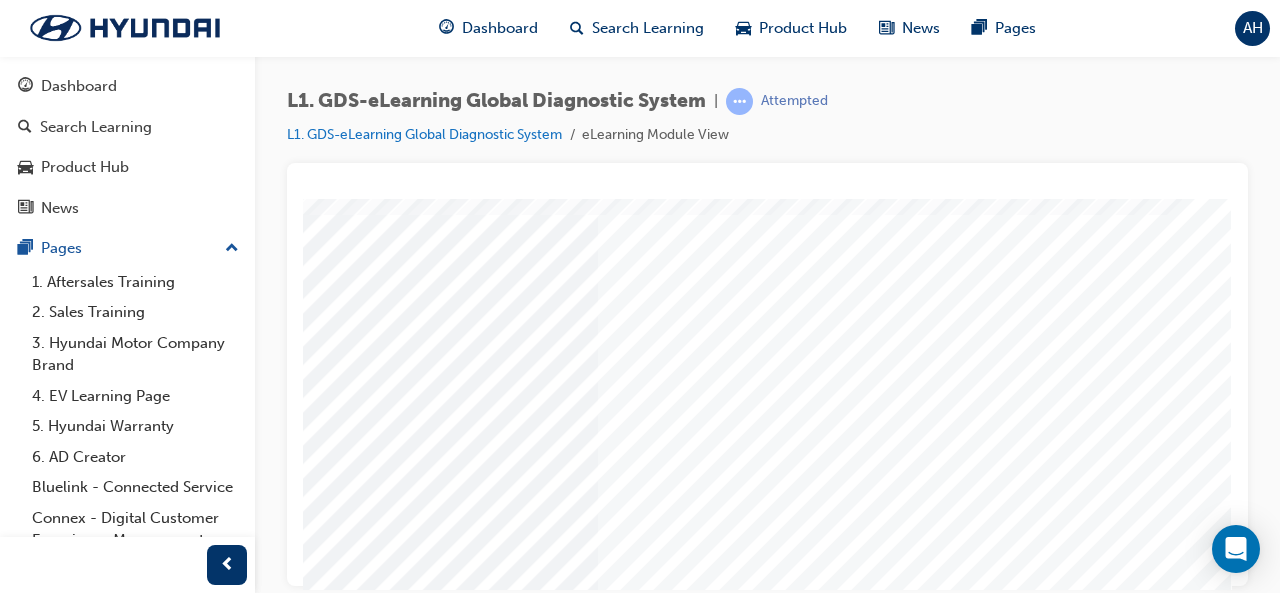 scroll, scrollTop: 374, scrollLeft: 446, axis: both 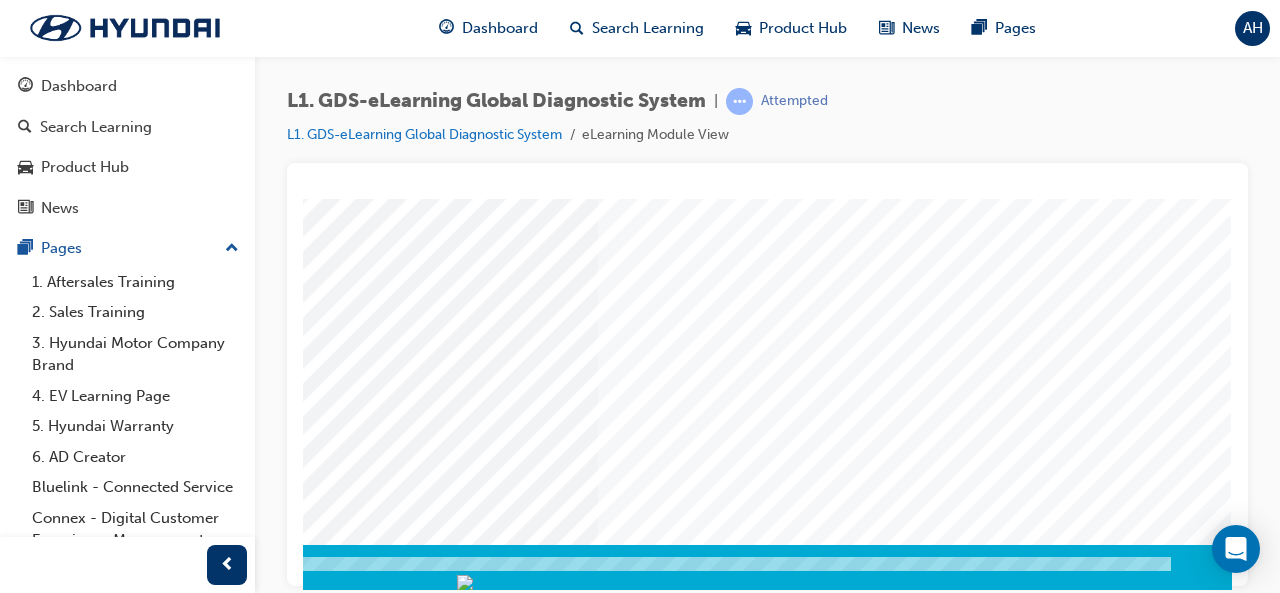 click at bounding box center [-58, 2865] 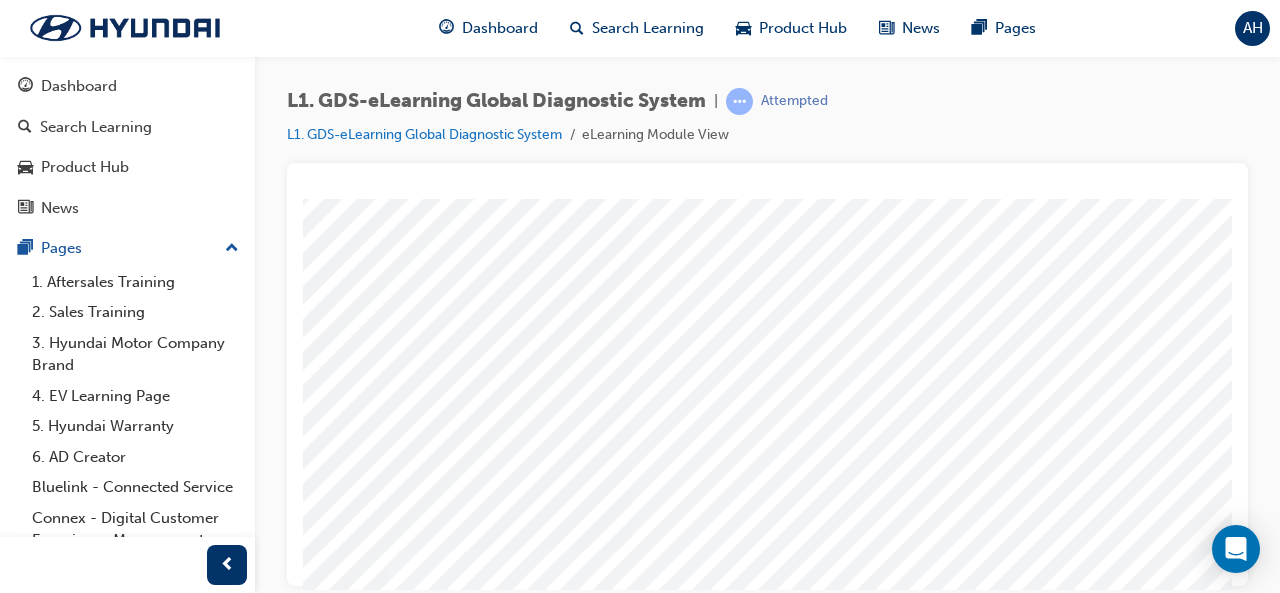 scroll, scrollTop: 374, scrollLeft: 446, axis: both 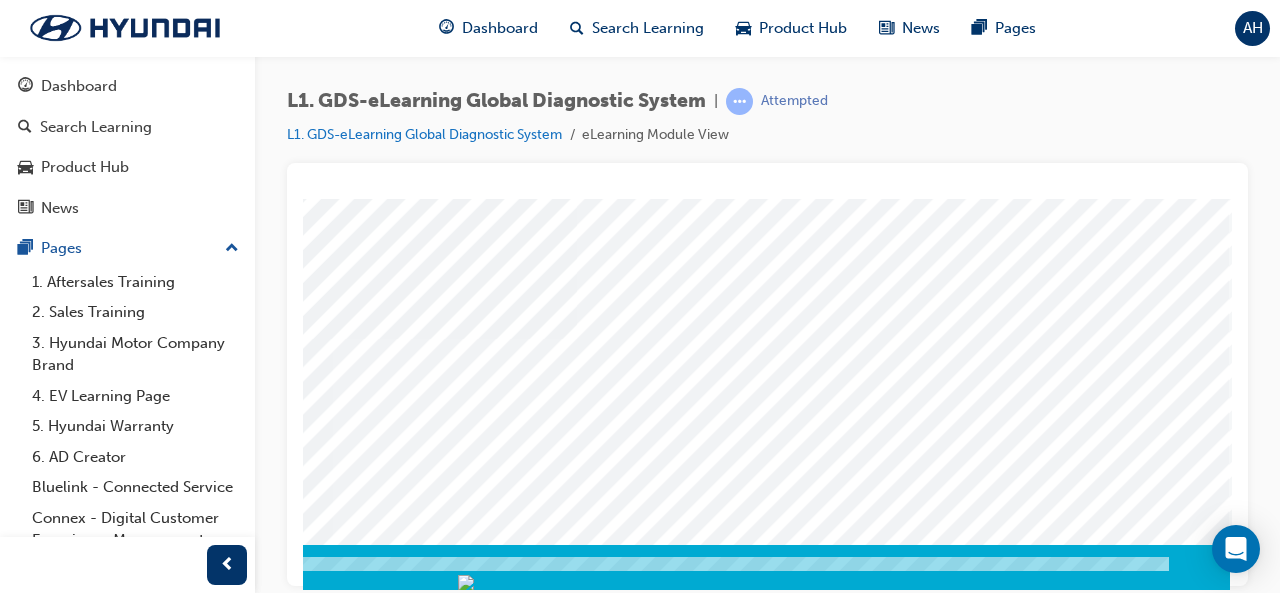 click at bounding box center (-60, 3587) 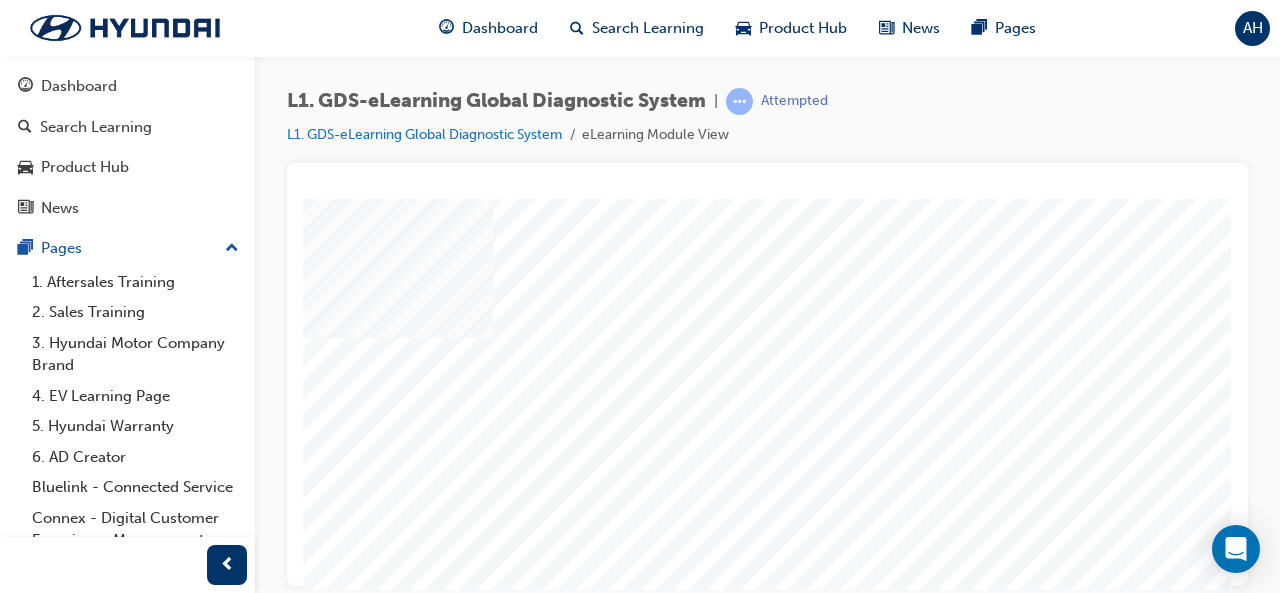 scroll, scrollTop: 242, scrollLeft: 444, axis: both 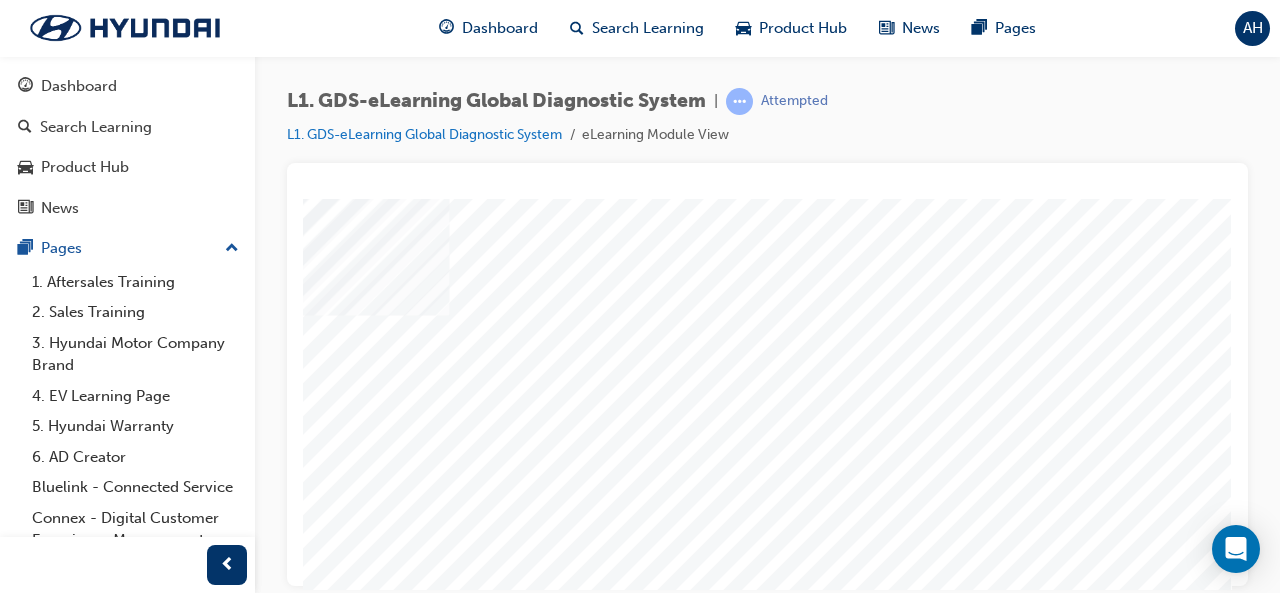 click at bounding box center (-103, 4061) 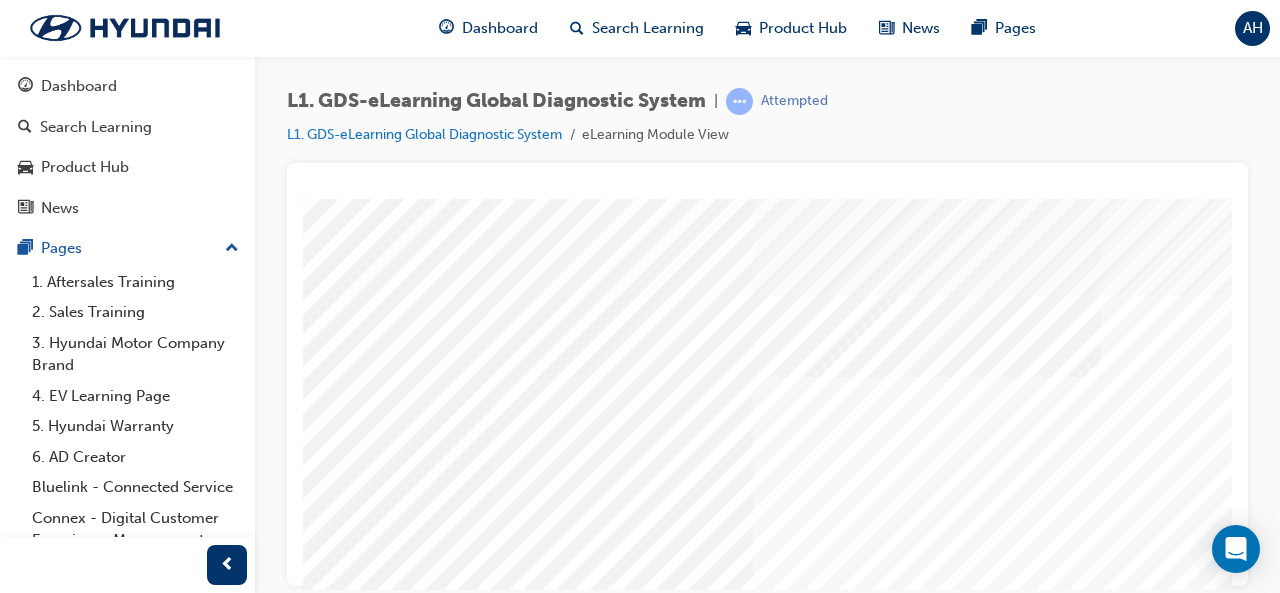 scroll, scrollTop: 0, scrollLeft: 290, axis: horizontal 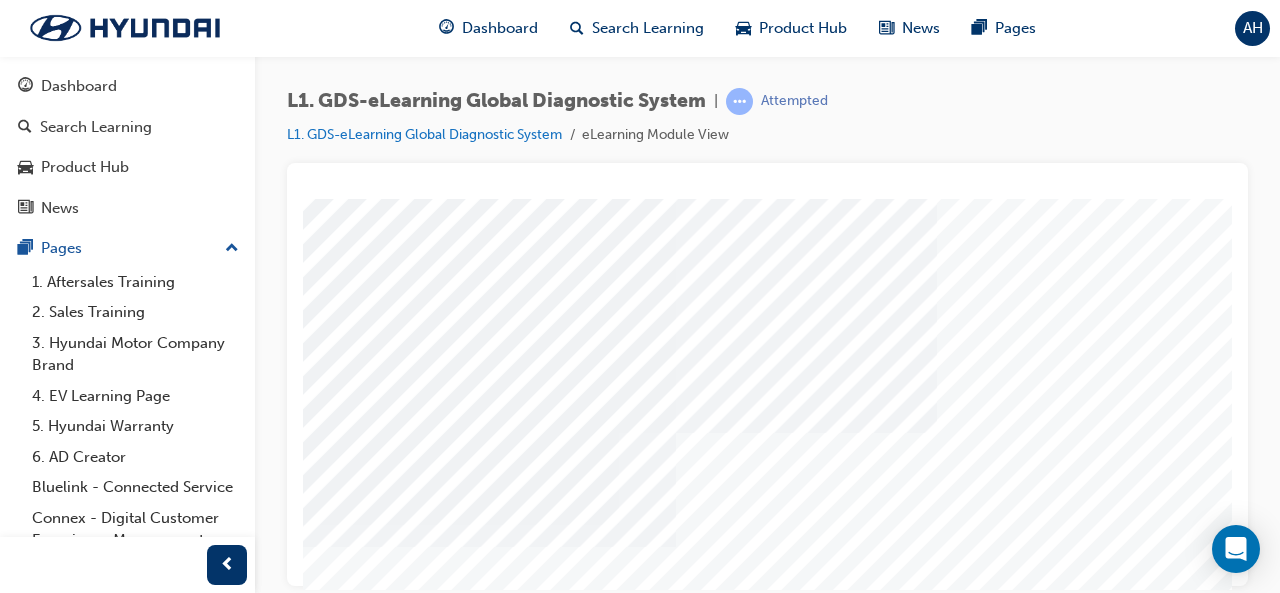click at bounding box center (346, 6943) 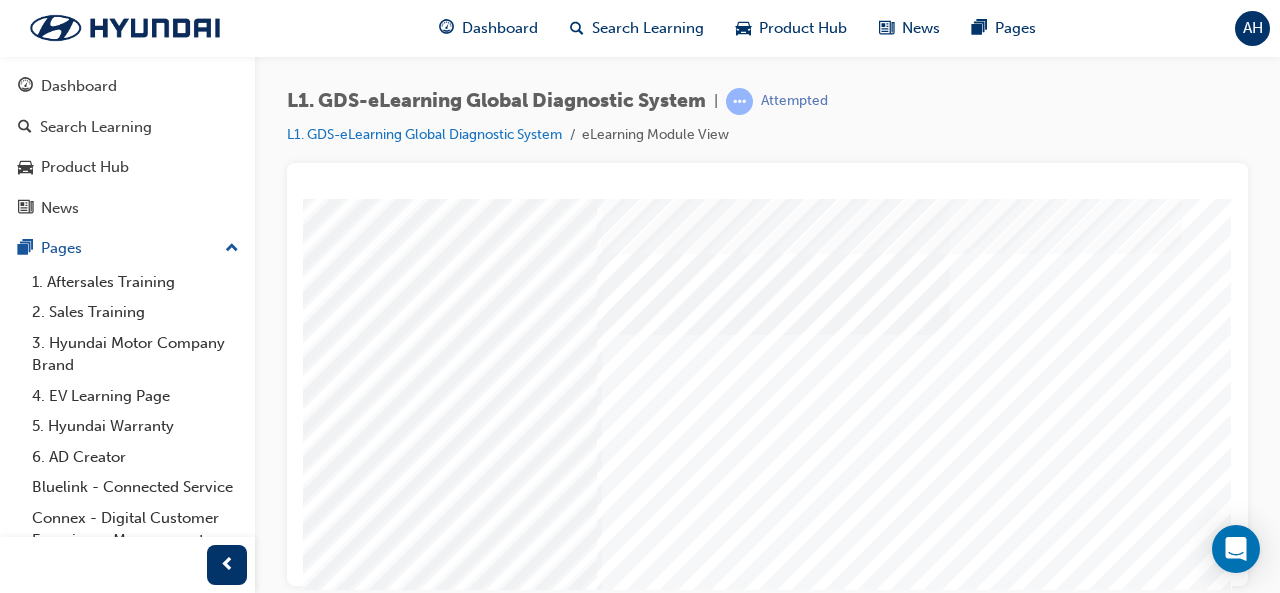 scroll, scrollTop: 36, scrollLeft: 446, axis: both 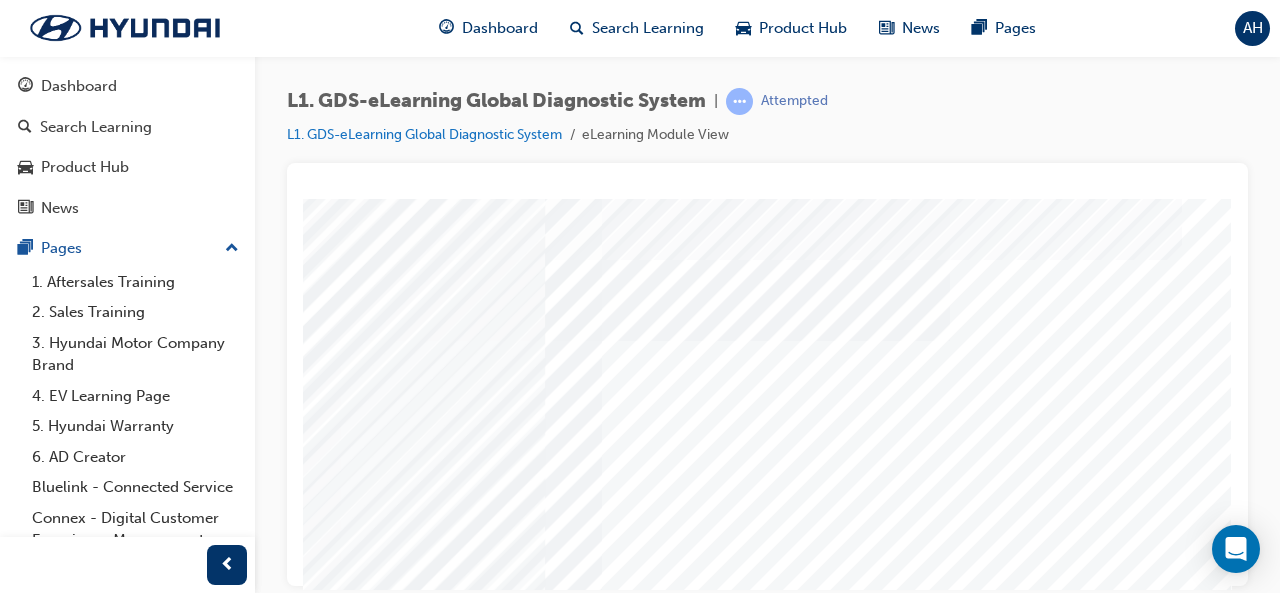 click at bounding box center (-103, 7416) 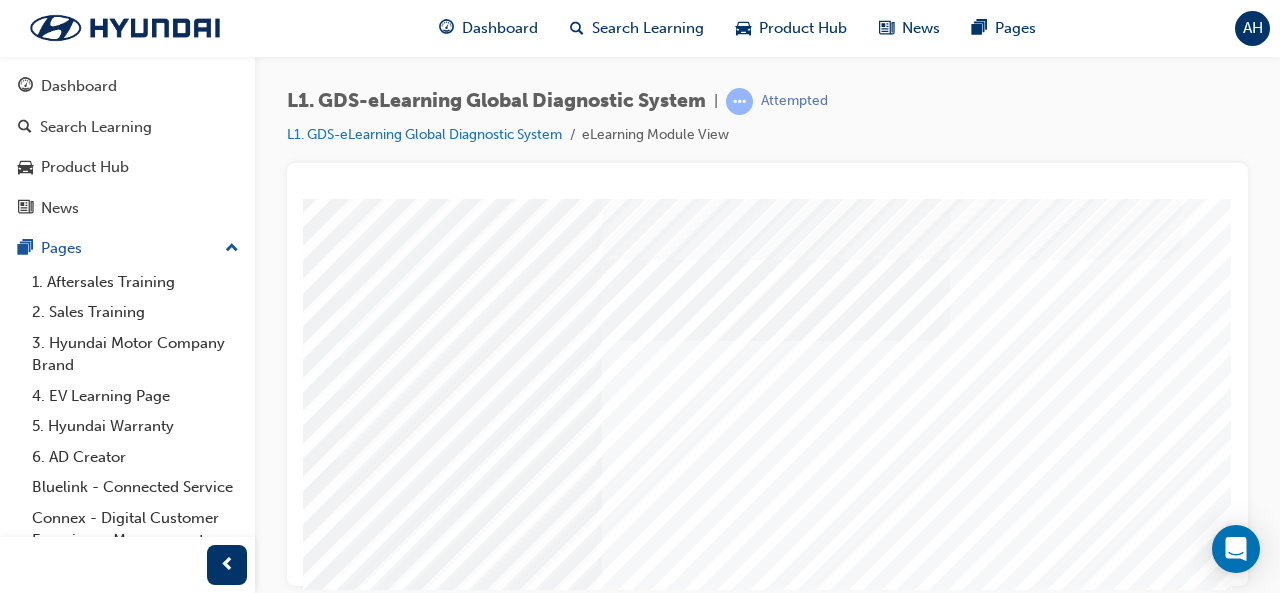 scroll, scrollTop: 374, scrollLeft: 446, axis: both 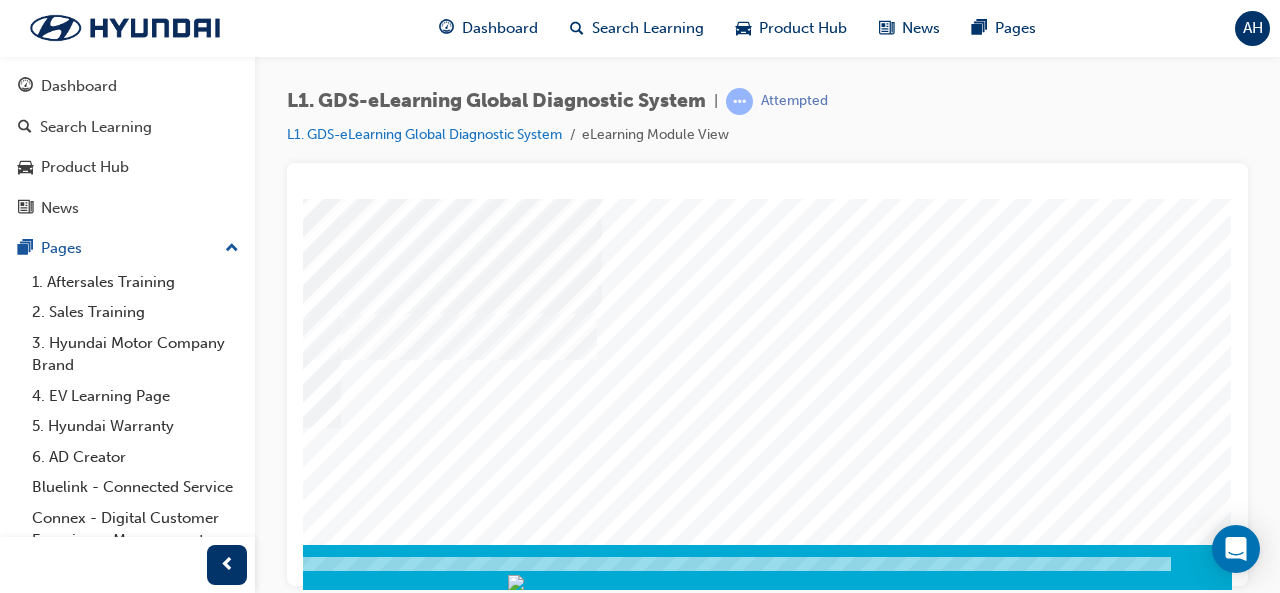 click at bounding box center [-58, 9112] 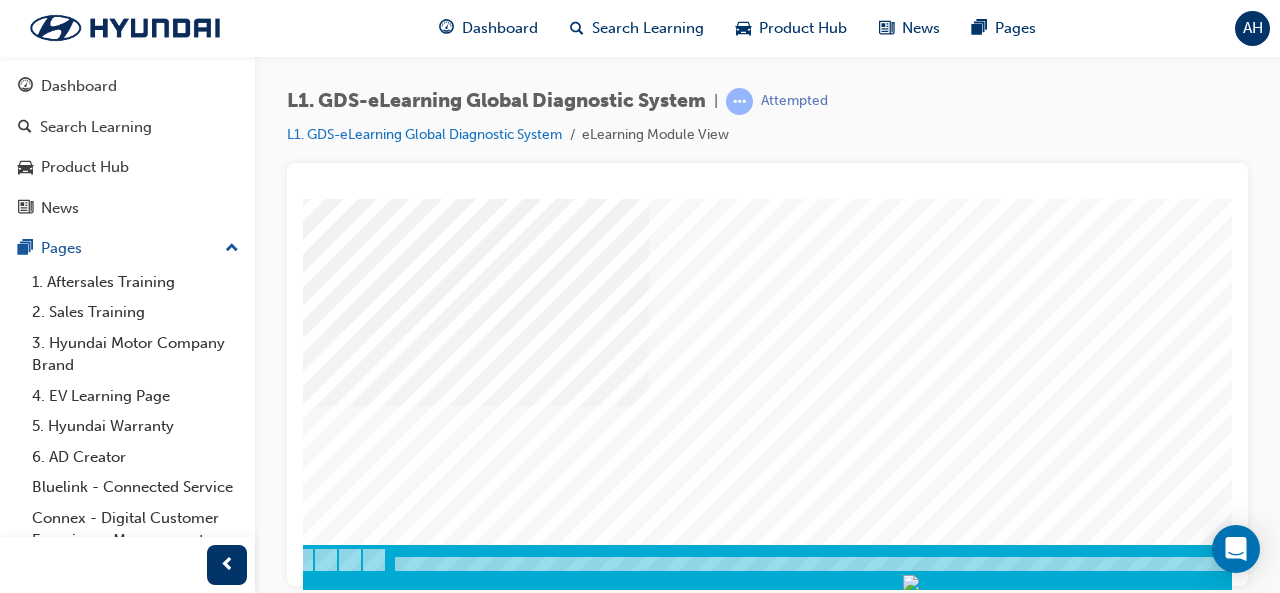 scroll, scrollTop: 374, scrollLeft: 0, axis: vertical 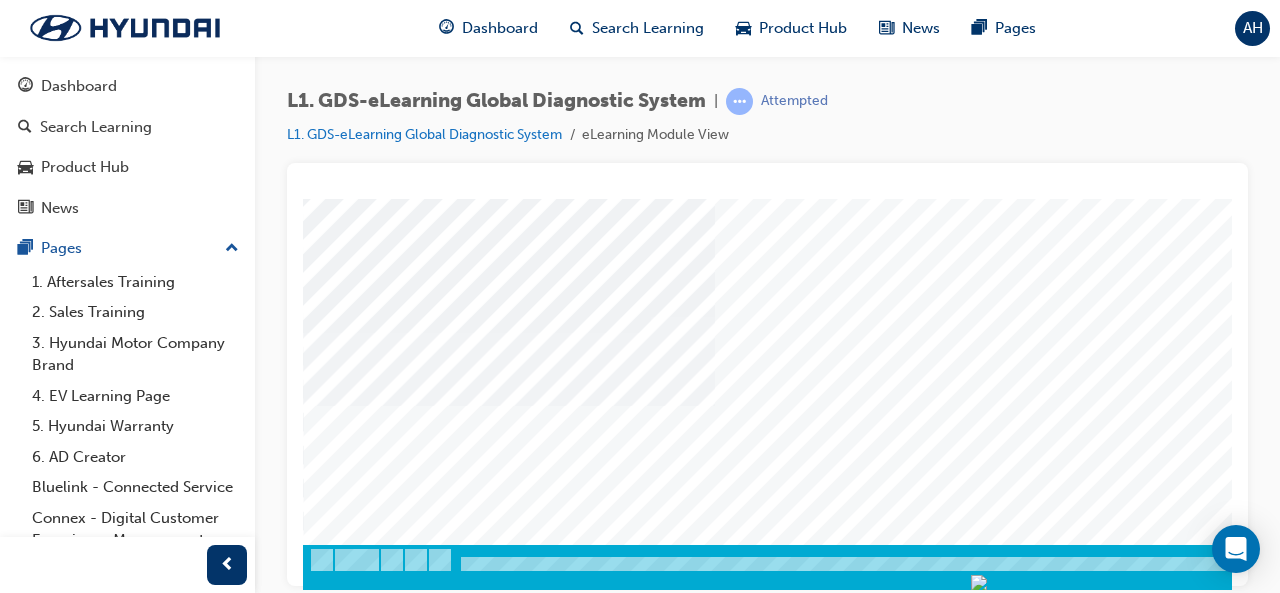 drag, startPoint x: 898, startPoint y: 271, endPoint x: 886, endPoint y: 257, distance: 18.439089 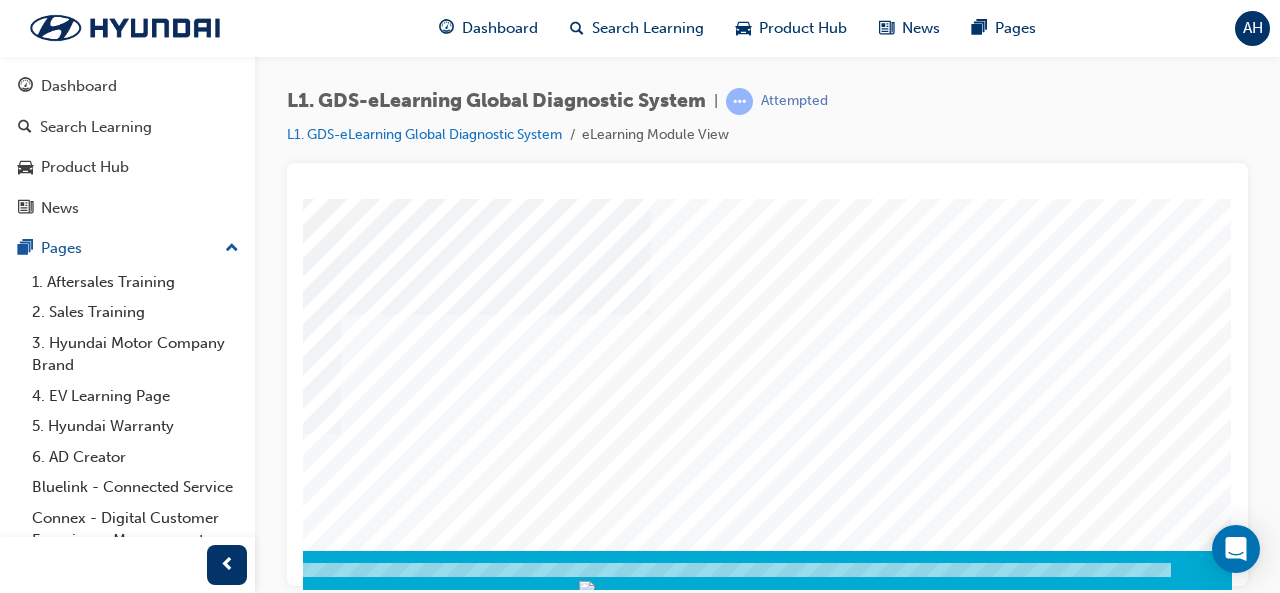 scroll, scrollTop: 374, scrollLeft: 446, axis: both 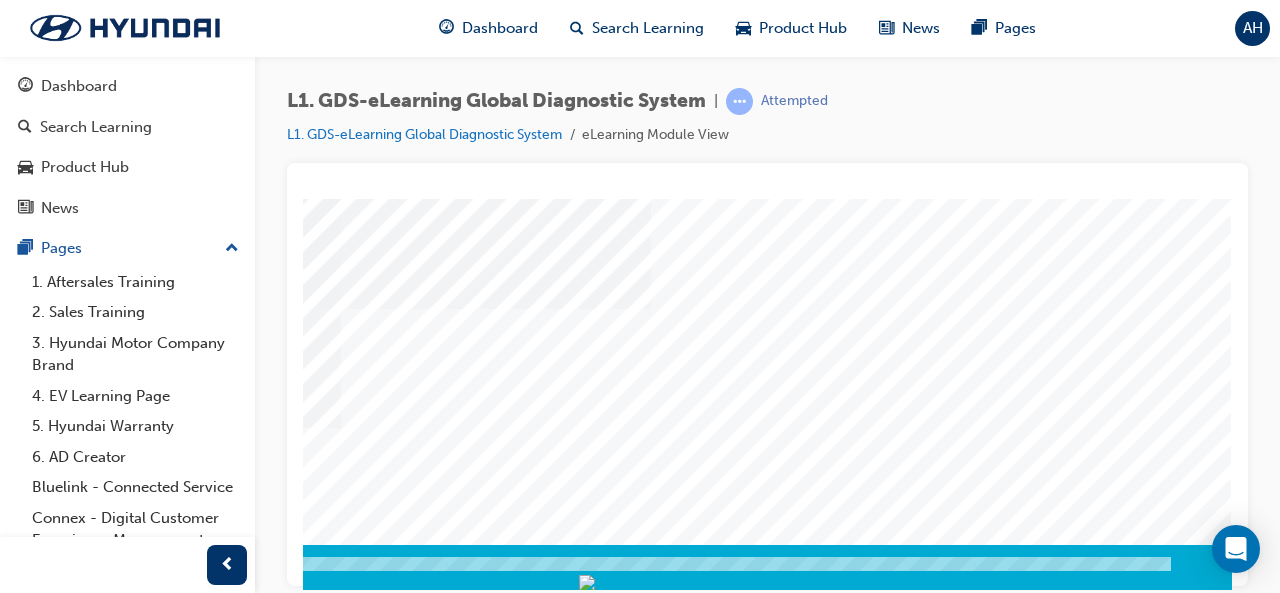 drag, startPoint x: 1103, startPoint y: 473, endPoint x: 1091, endPoint y: 473, distance: 12 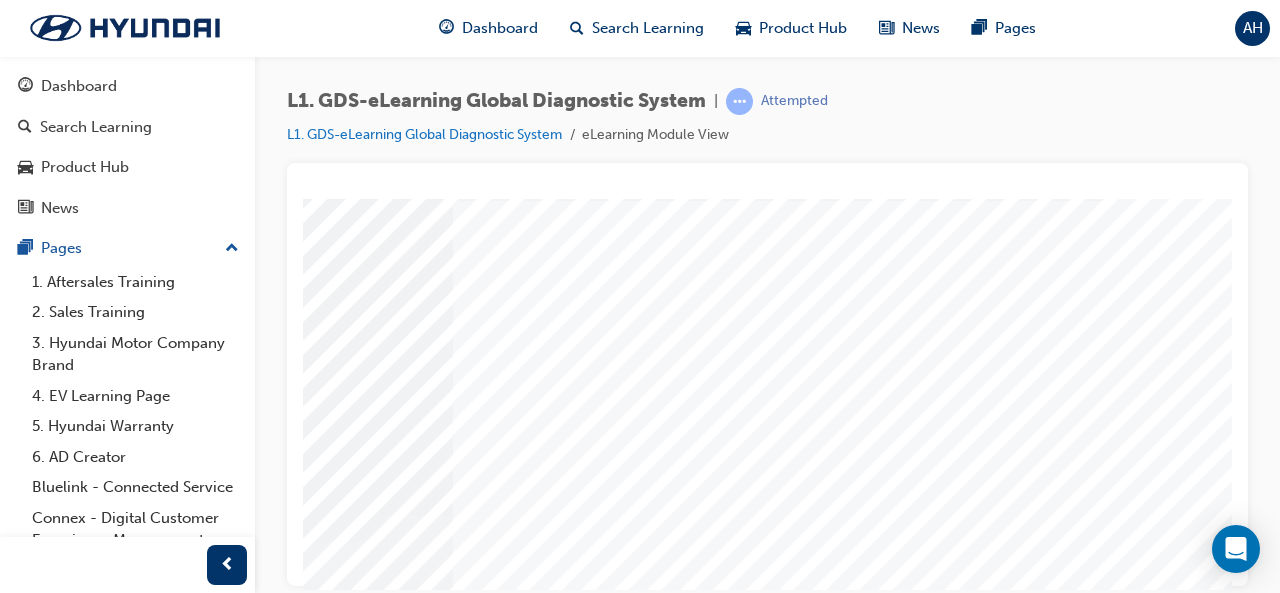 scroll, scrollTop: 177, scrollLeft: 262, axis: both 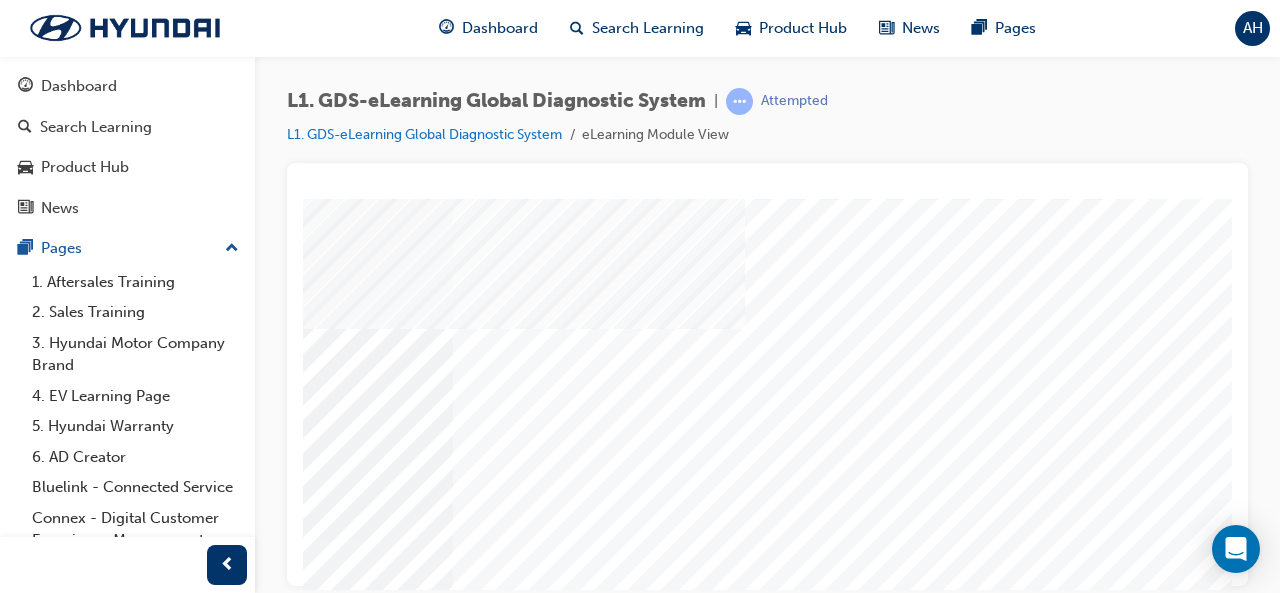 click at bounding box center [66, 4123] 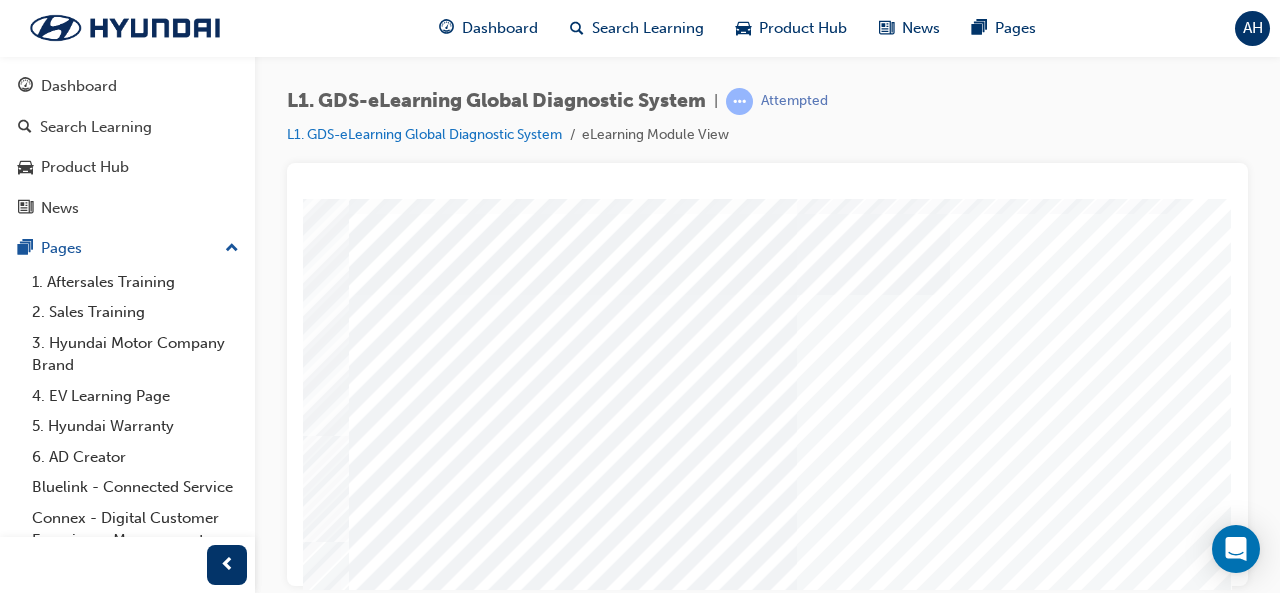 scroll, scrollTop: 0, scrollLeft: 446, axis: horizontal 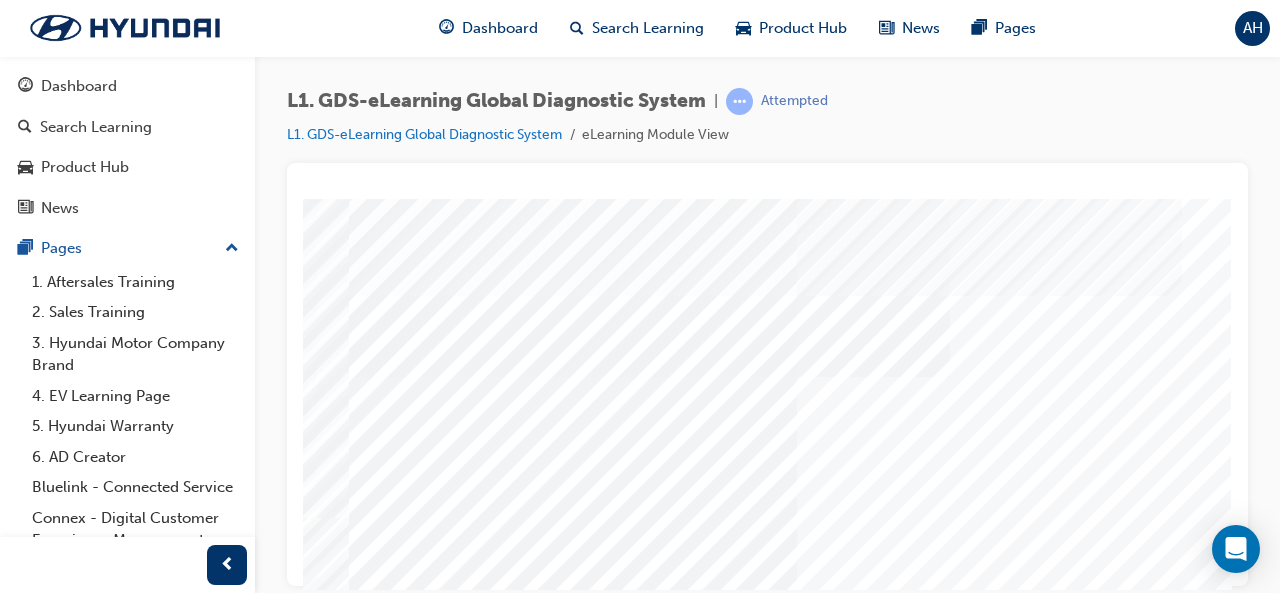 click at bounding box center [-103, 8191] 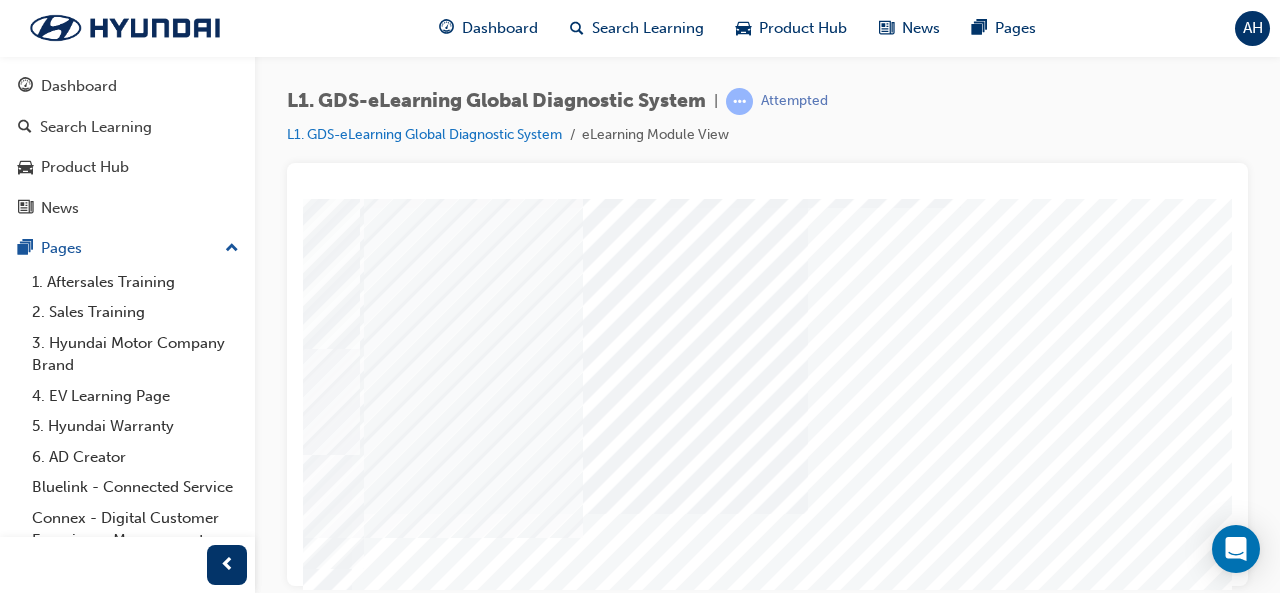 scroll, scrollTop: 170, scrollLeft: 419, axis: both 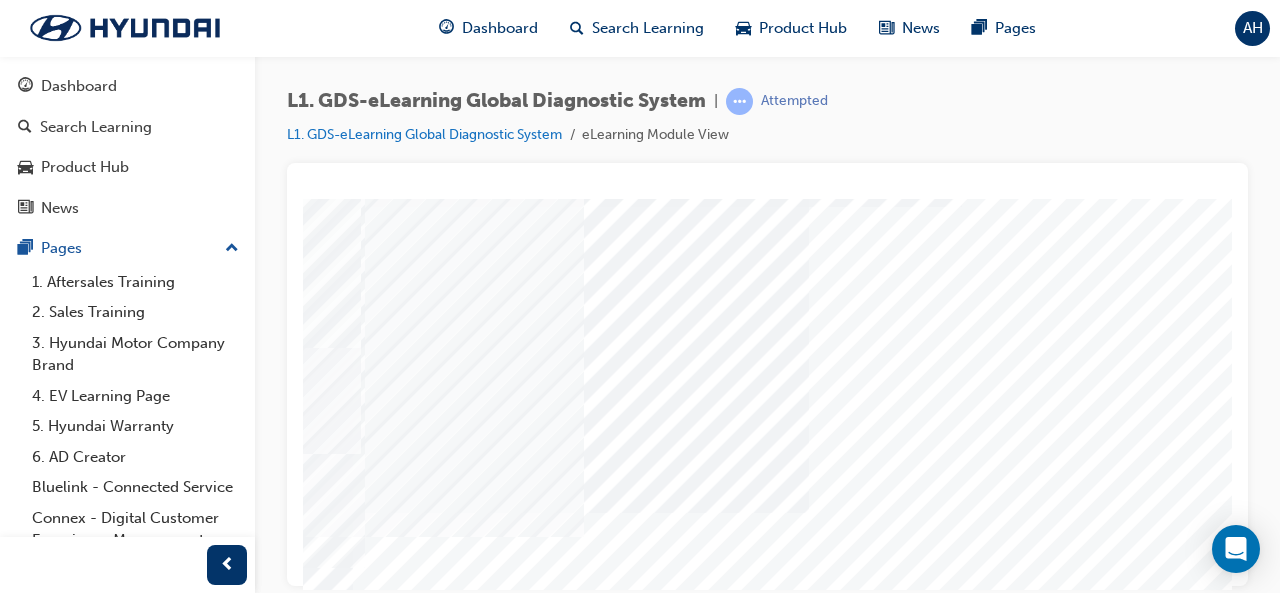 click at bounding box center (102, 7376) 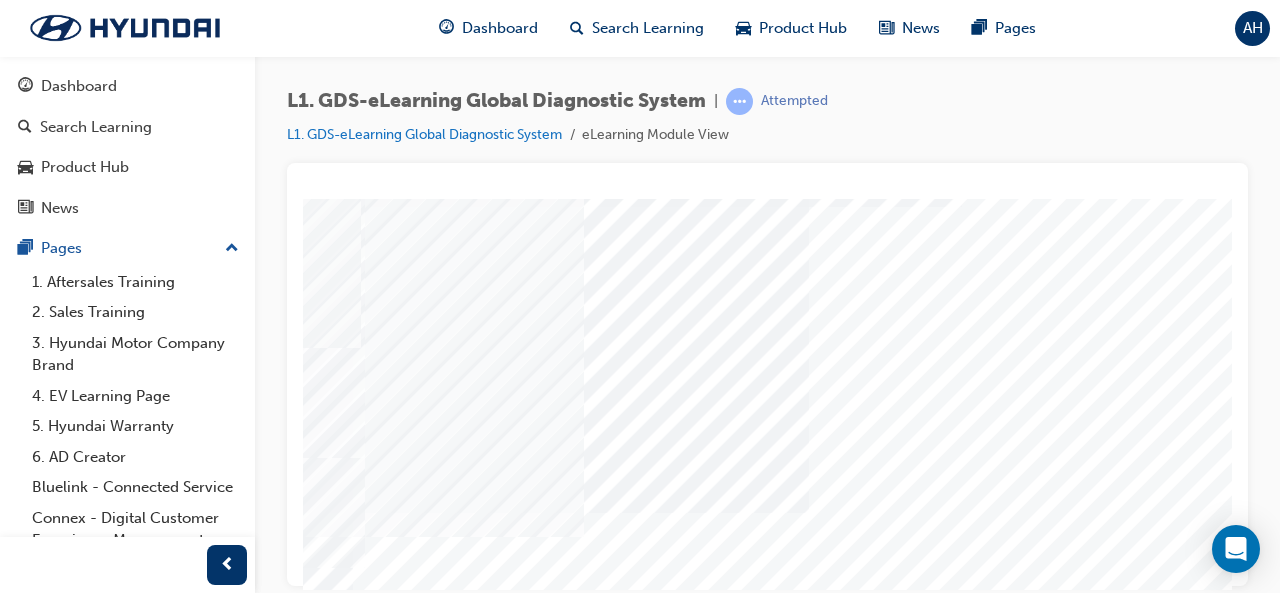 click at bounding box center [-91, 8071] 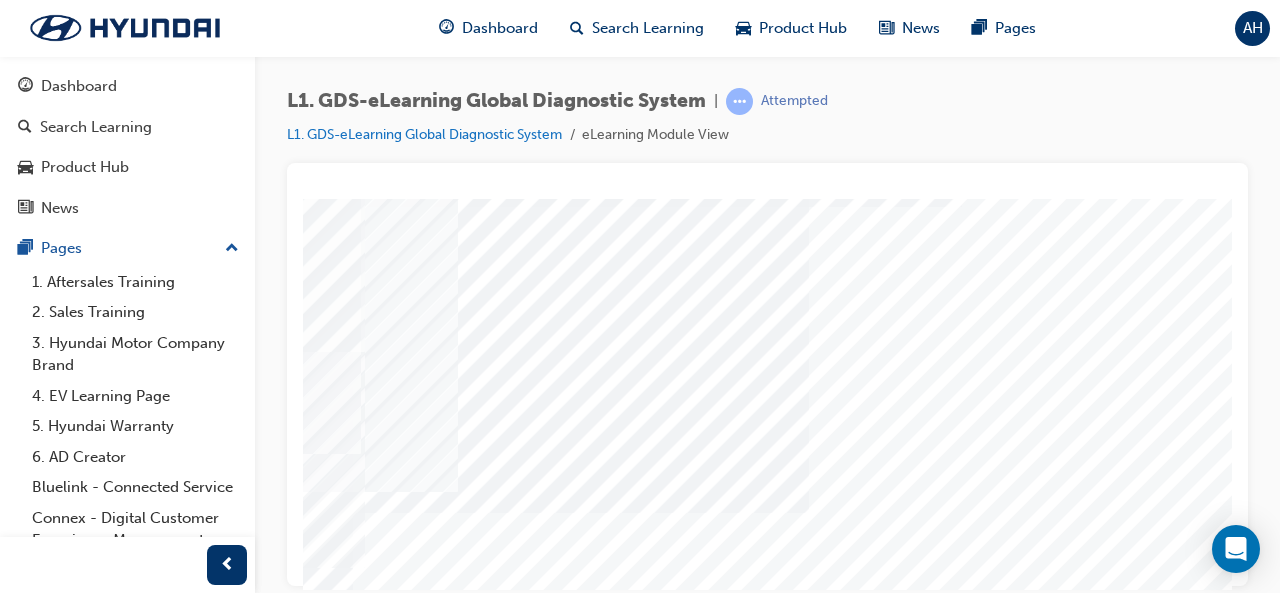 click at bounding box center (-91, 8121) 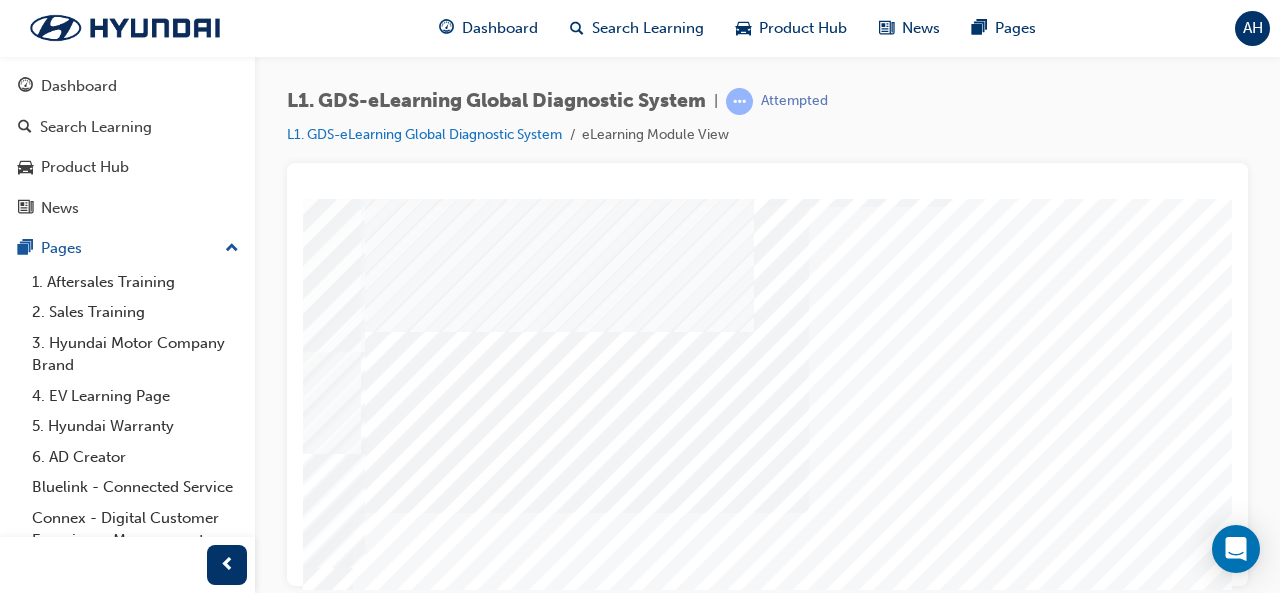 scroll, scrollTop: 374, scrollLeft: 419, axis: both 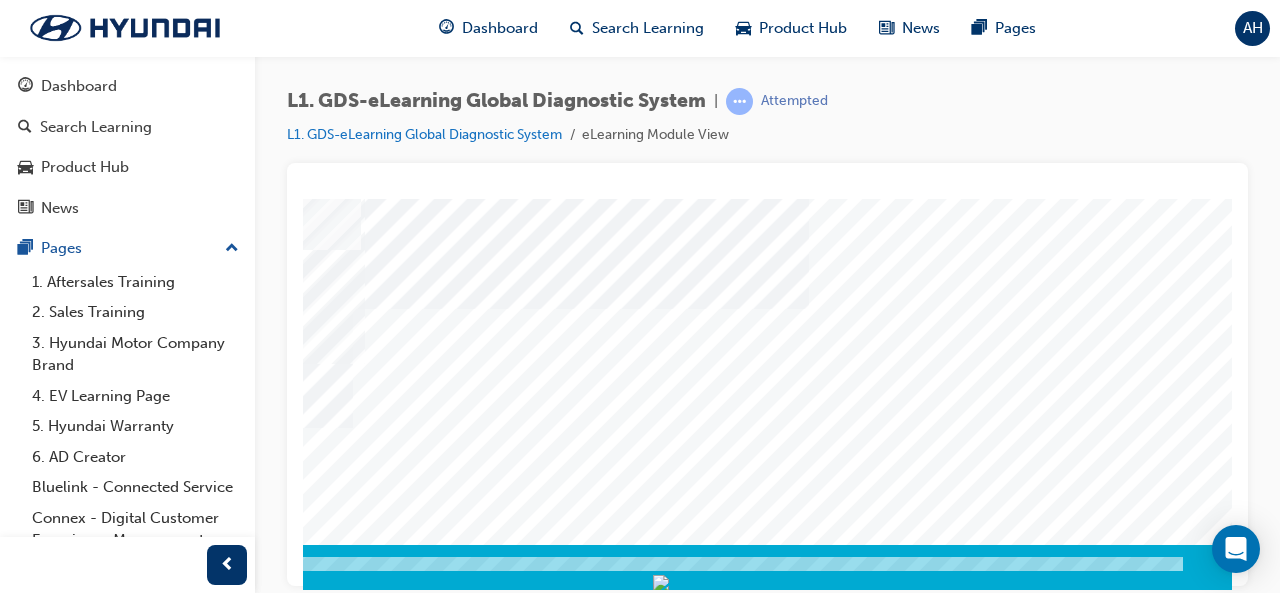 click at bounding box center [-46, 6456] 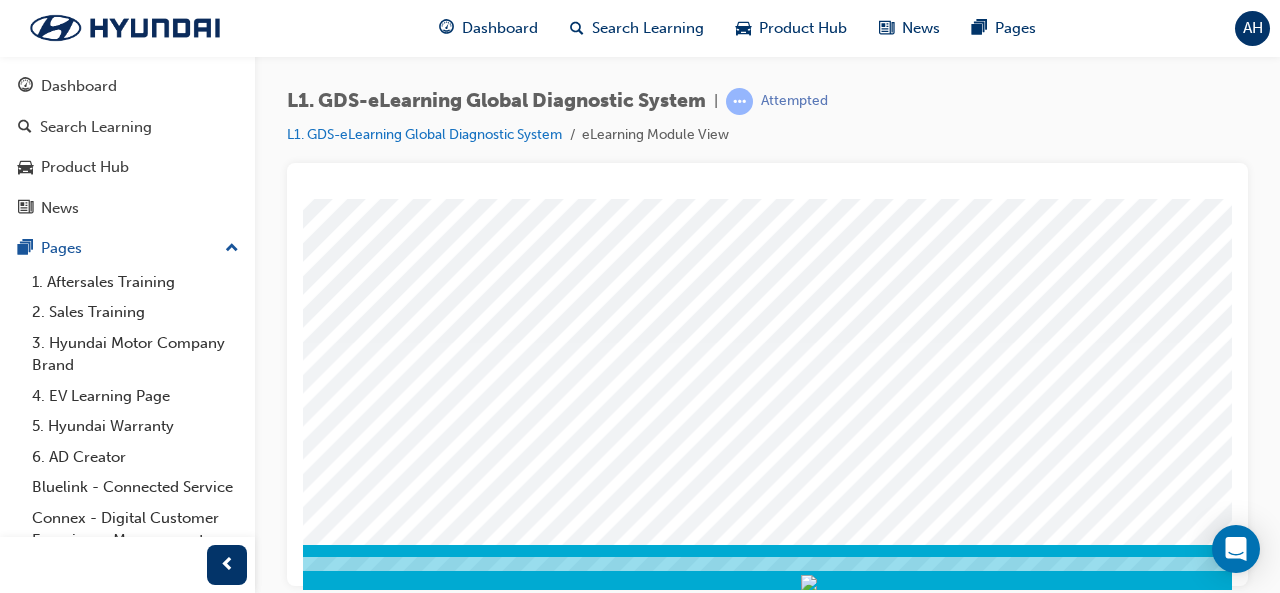 scroll, scrollTop: 374, scrollLeft: 446, axis: both 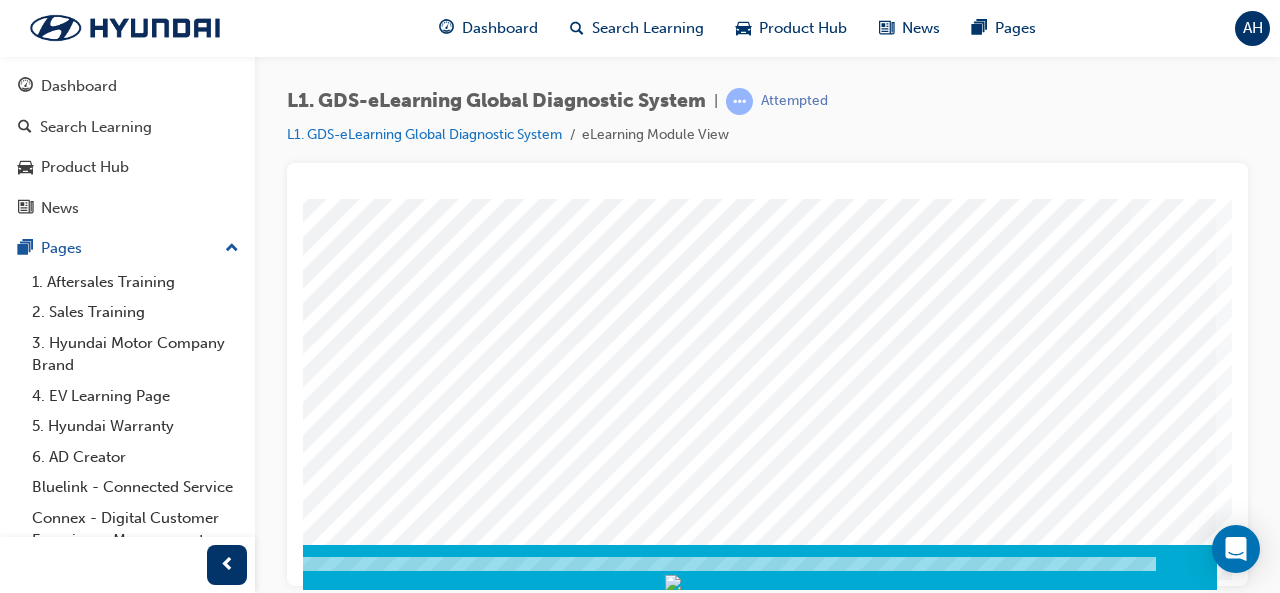click at bounding box center (-73, 3962) 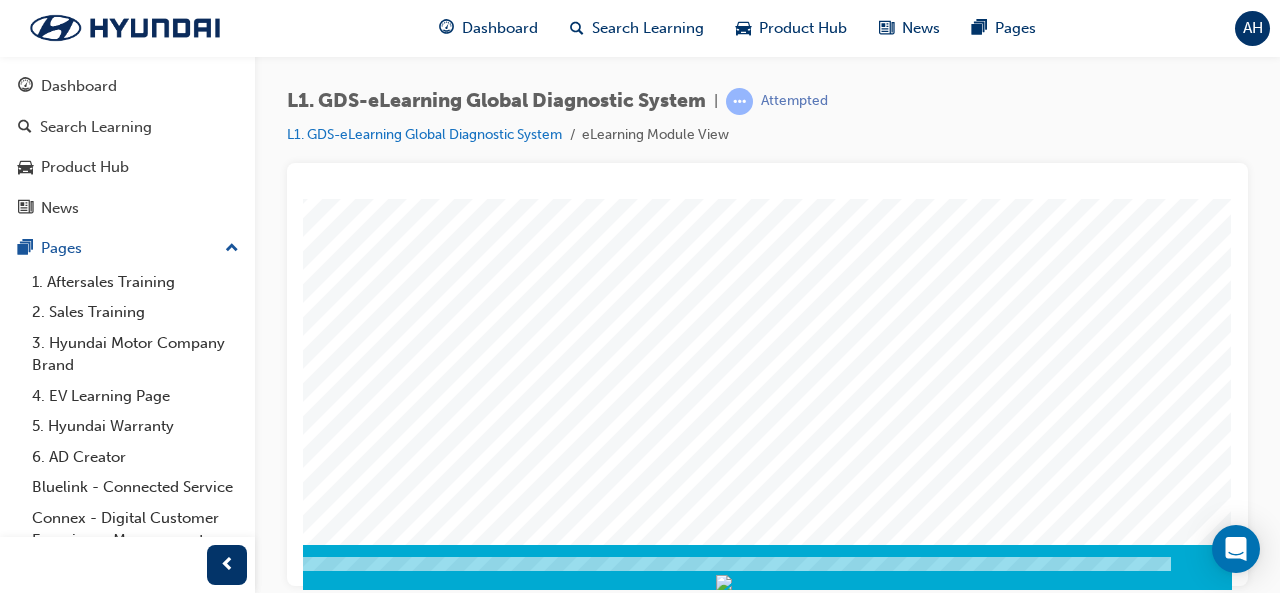 scroll, scrollTop: 257, scrollLeft: 444, axis: both 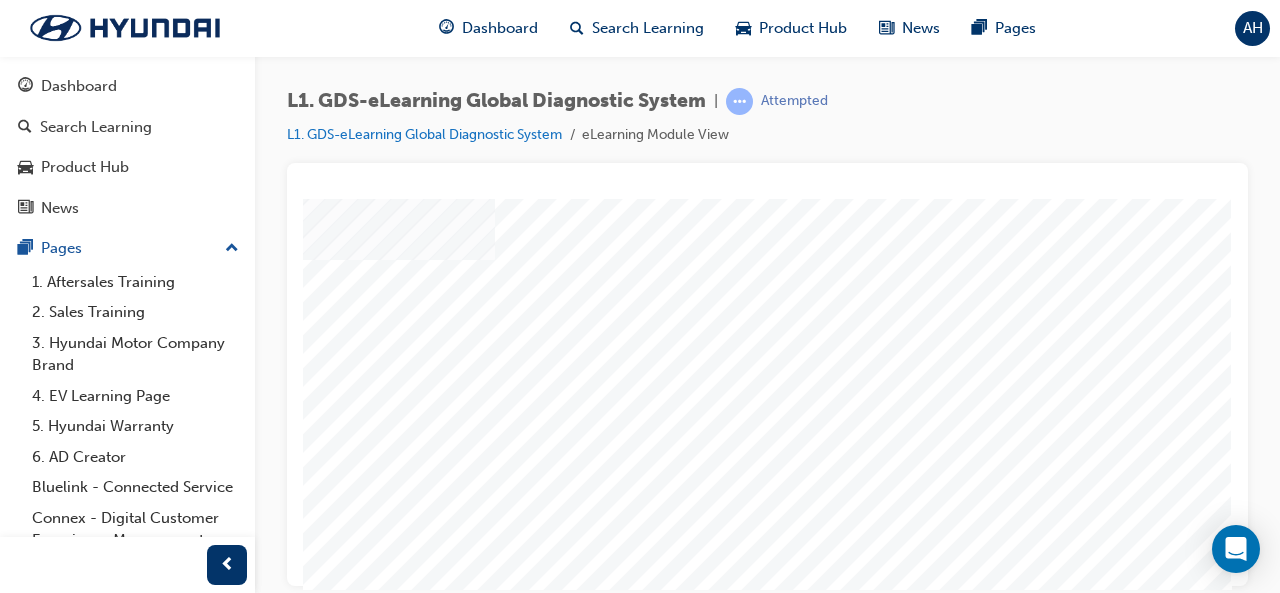 click at bounding box center [45, 3678] 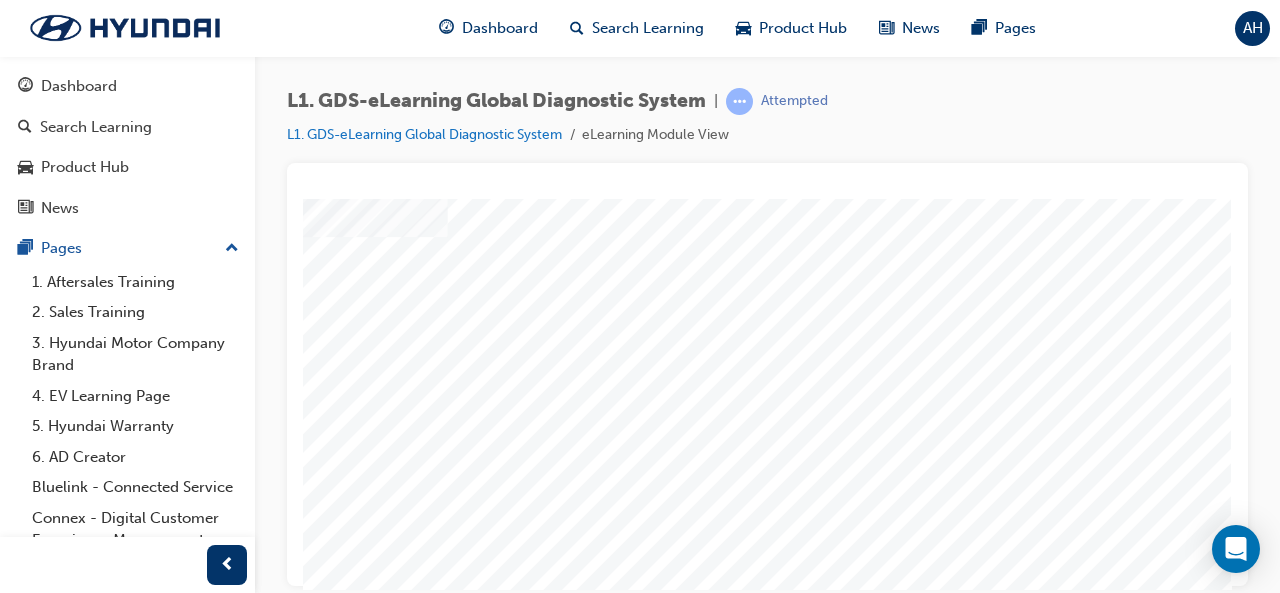 click at bounding box center (-103, 4035) 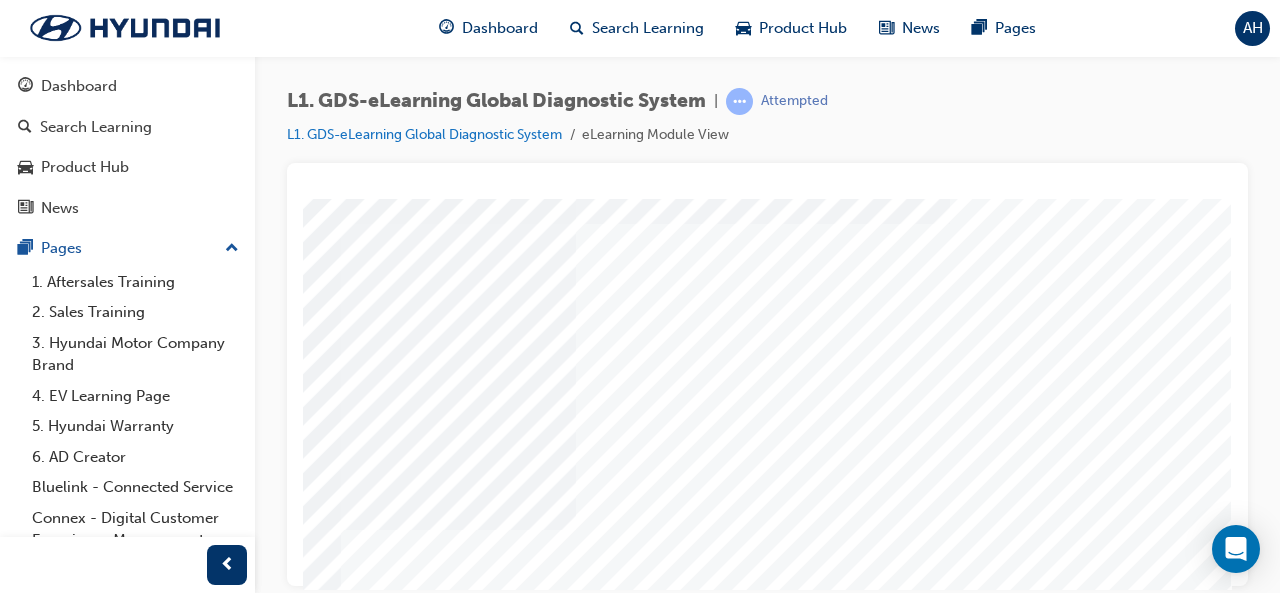 scroll, scrollTop: 374, scrollLeft: 446, axis: both 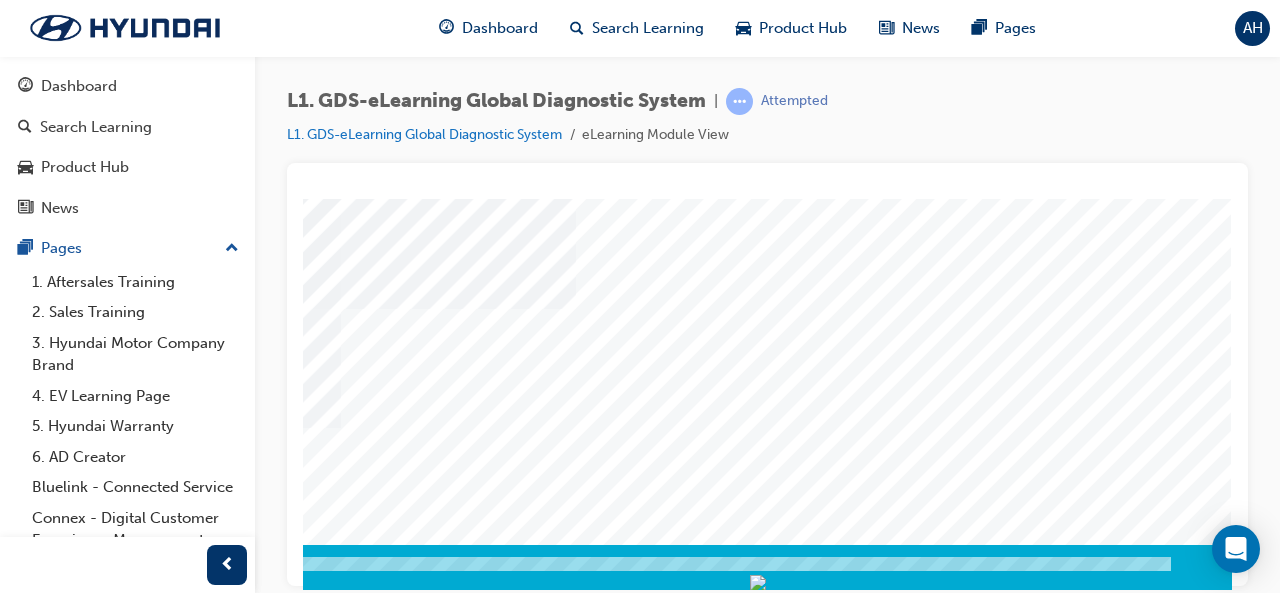 click at bounding box center (-58, 7138) 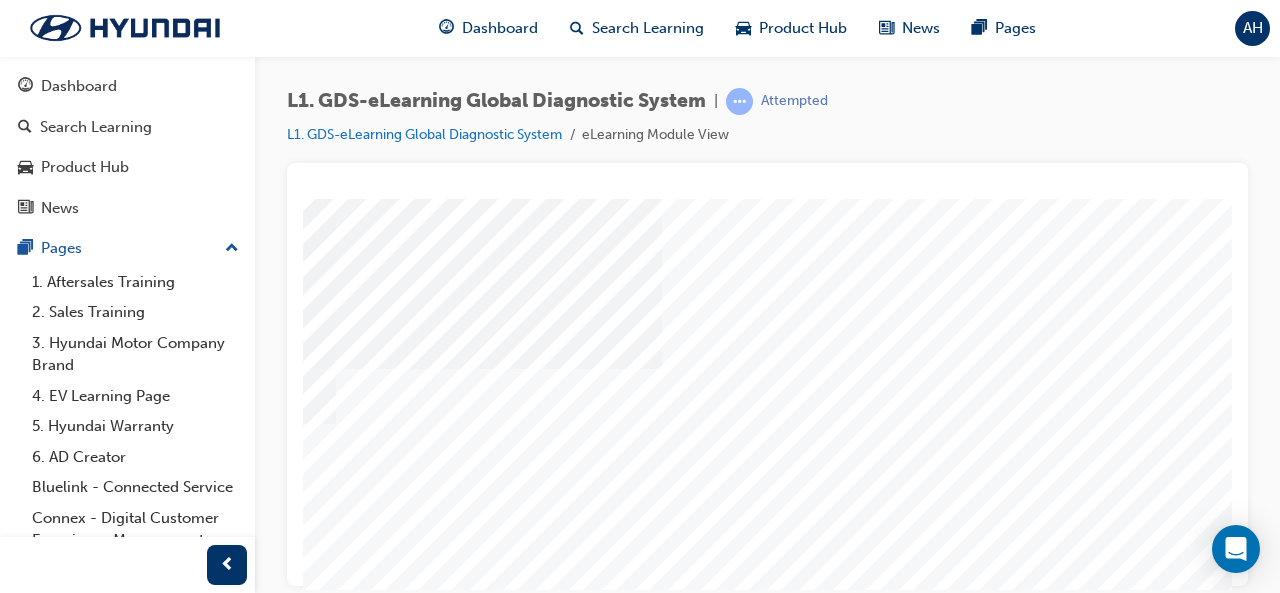 scroll, scrollTop: 374, scrollLeft: 446, axis: both 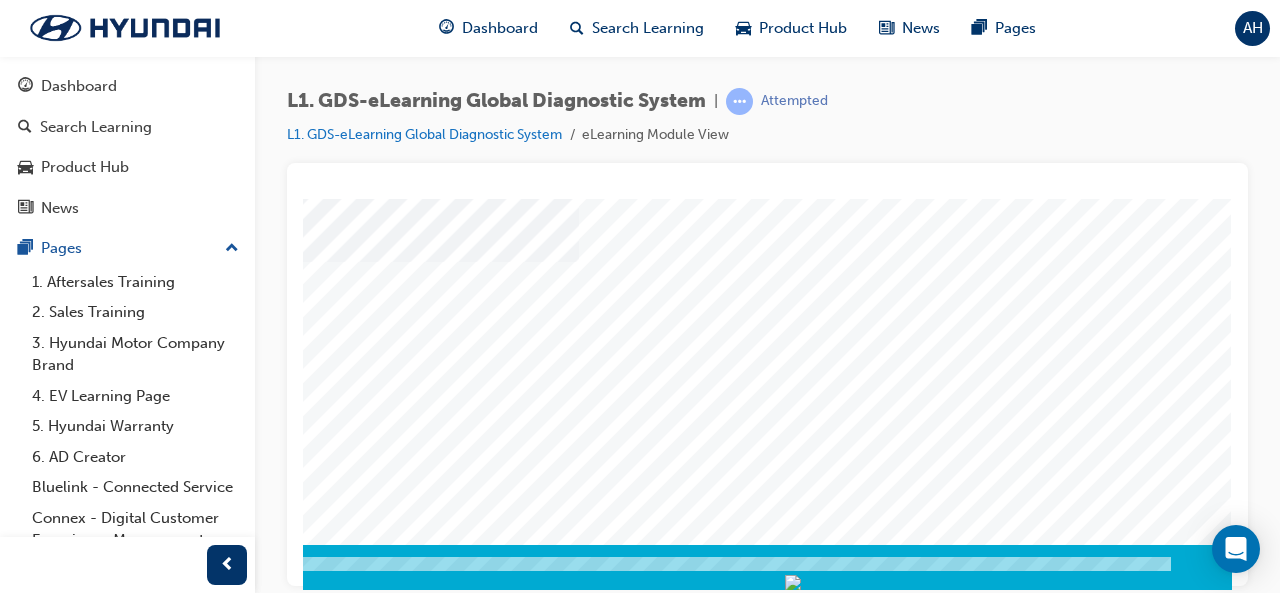 click at bounding box center [-58, 2743] 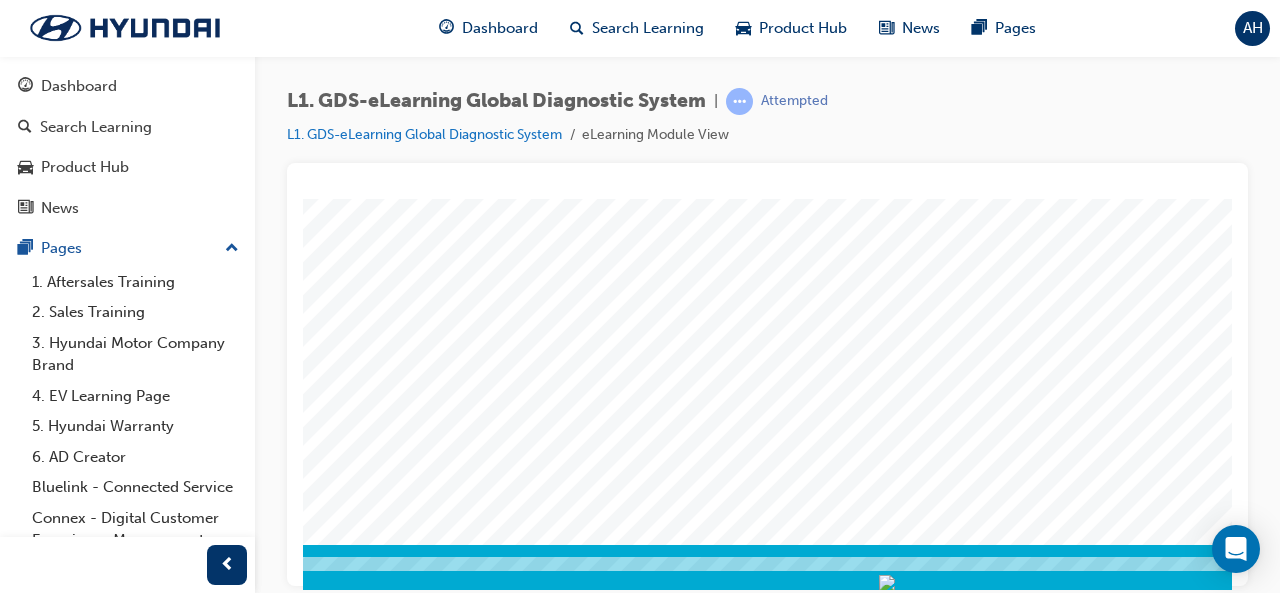 scroll, scrollTop: 374, scrollLeft: 355, axis: both 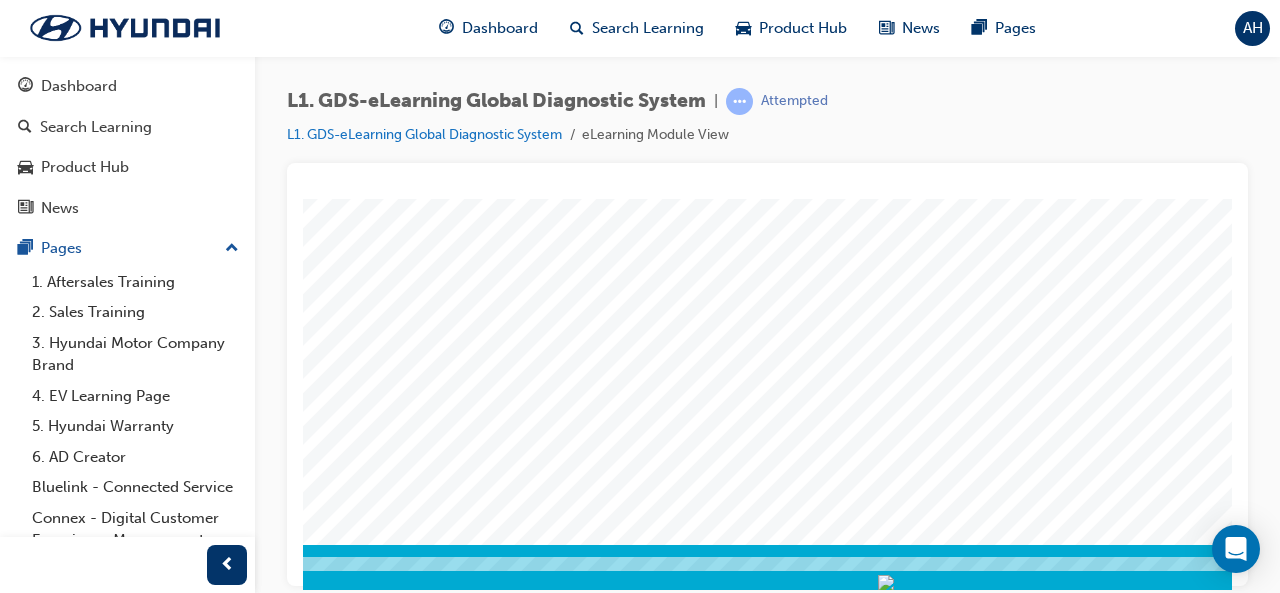 click at bounding box center (18, 671) 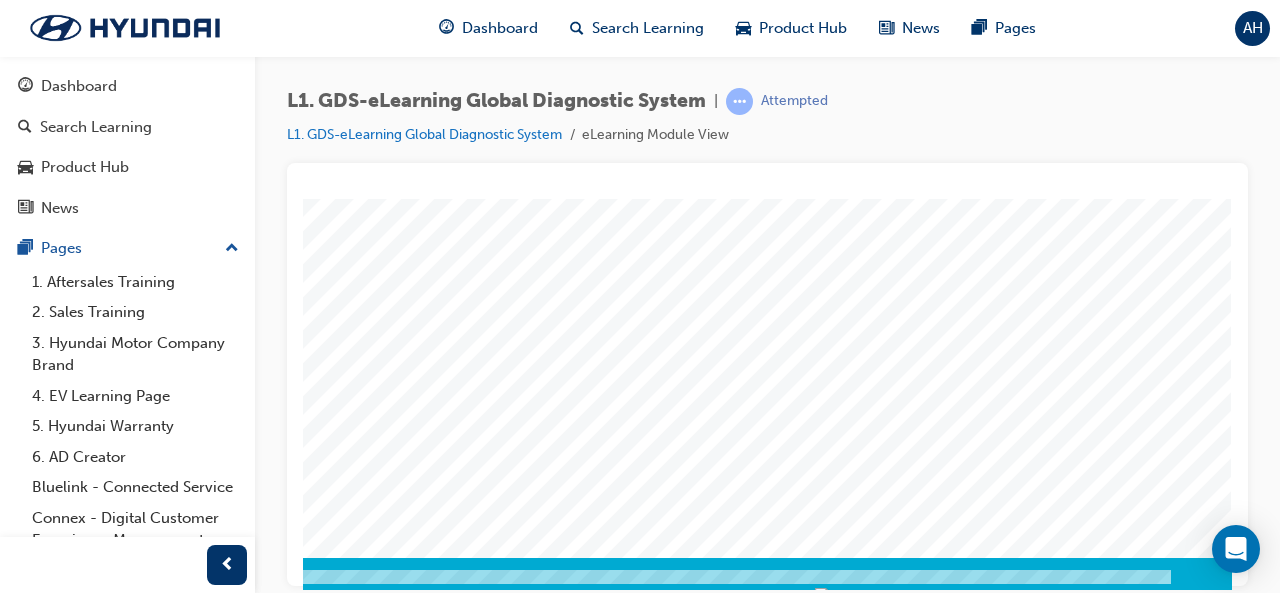 scroll, scrollTop: 374, scrollLeft: 446, axis: both 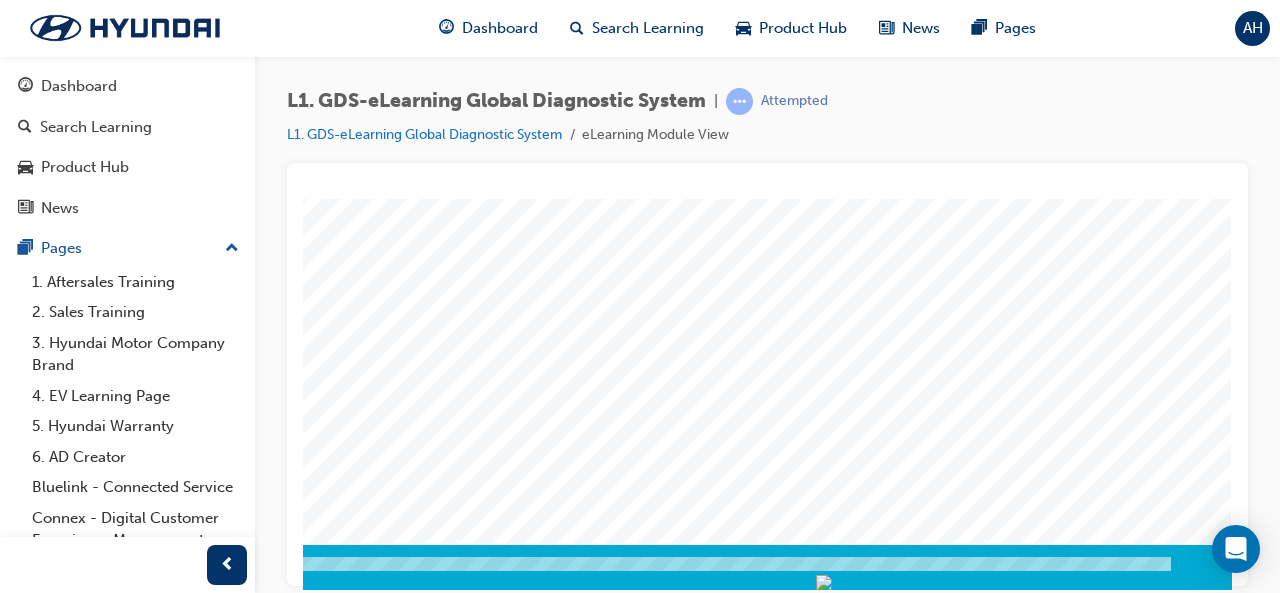 click at bounding box center (-103, 3909) 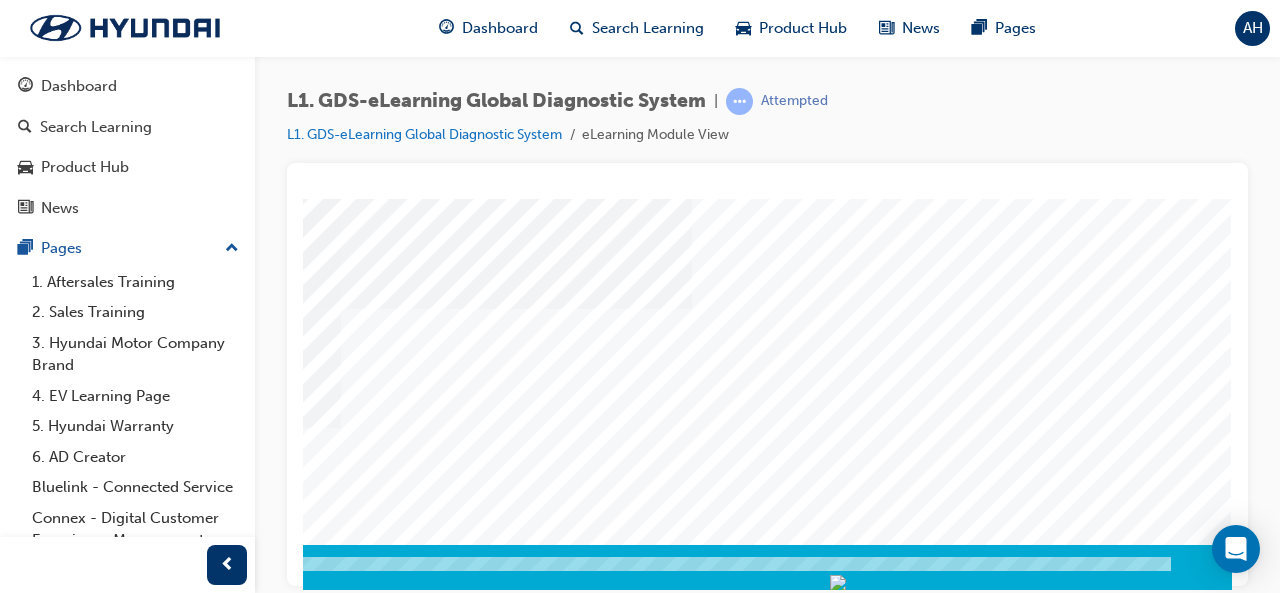 scroll, scrollTop: 374, scrollLeft: 0, axis: vertical 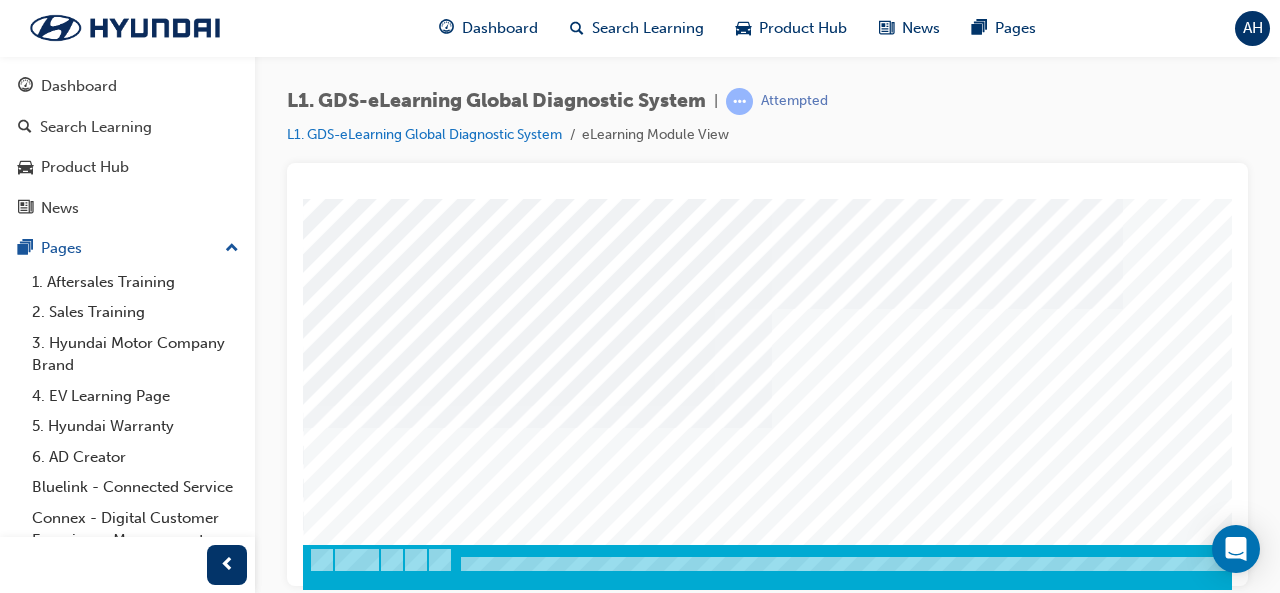 click at bounding box center [373, 744] 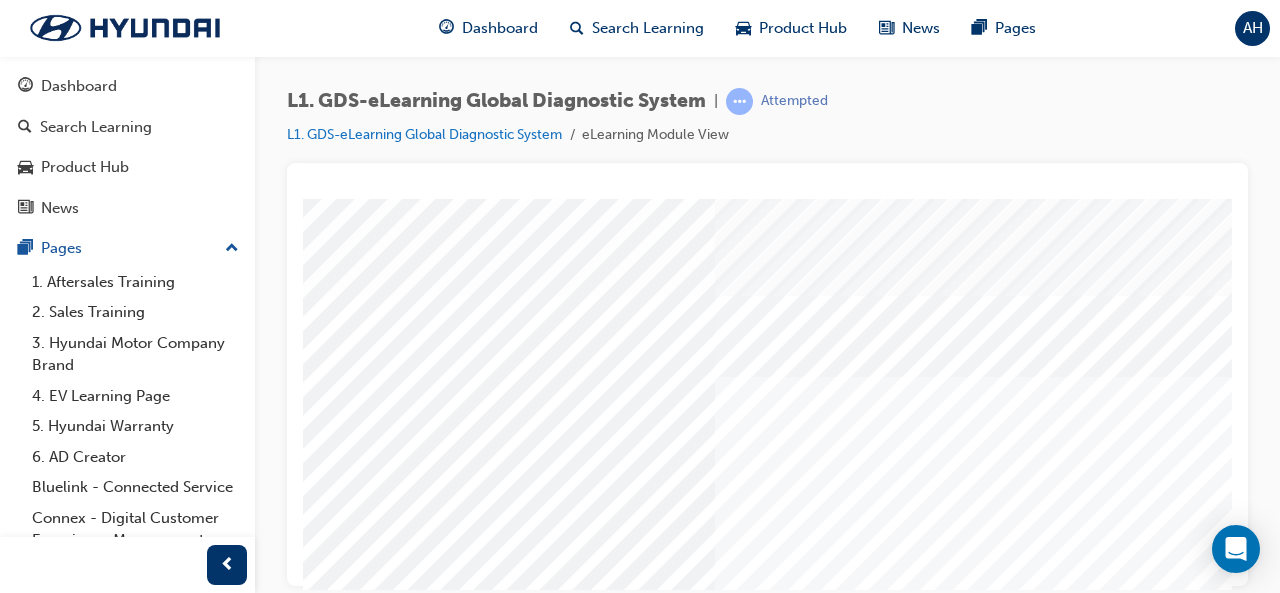 scroll, scrollTop: 374, scrollLeft: 0, axis: vertical 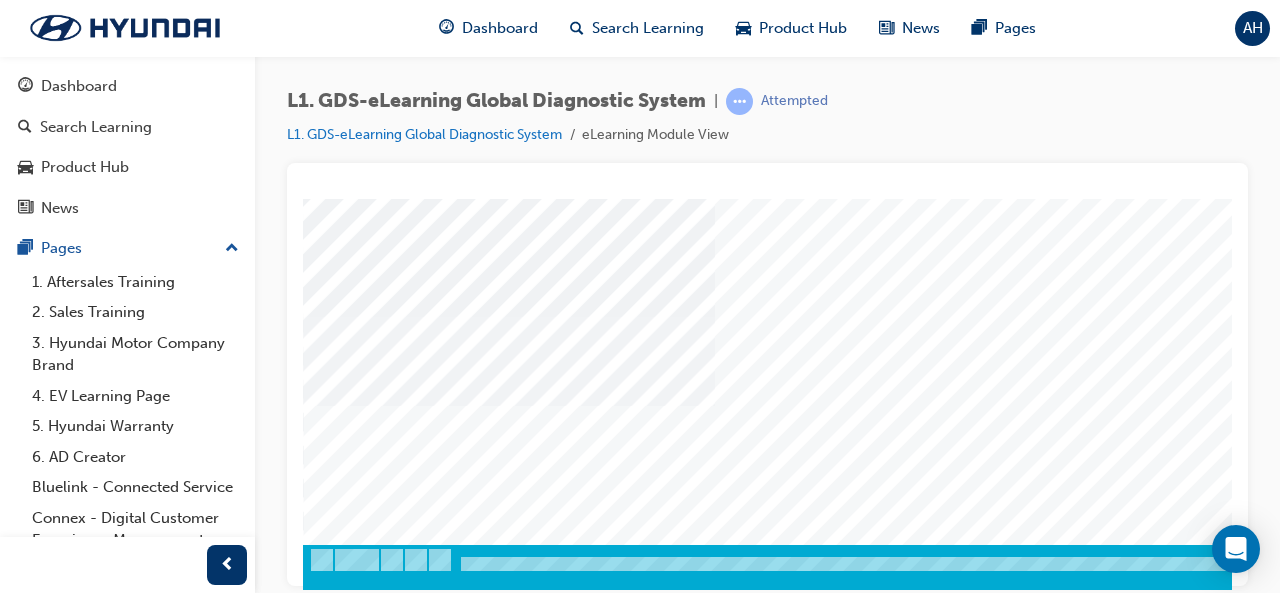 click at bounding box center (373, 744) 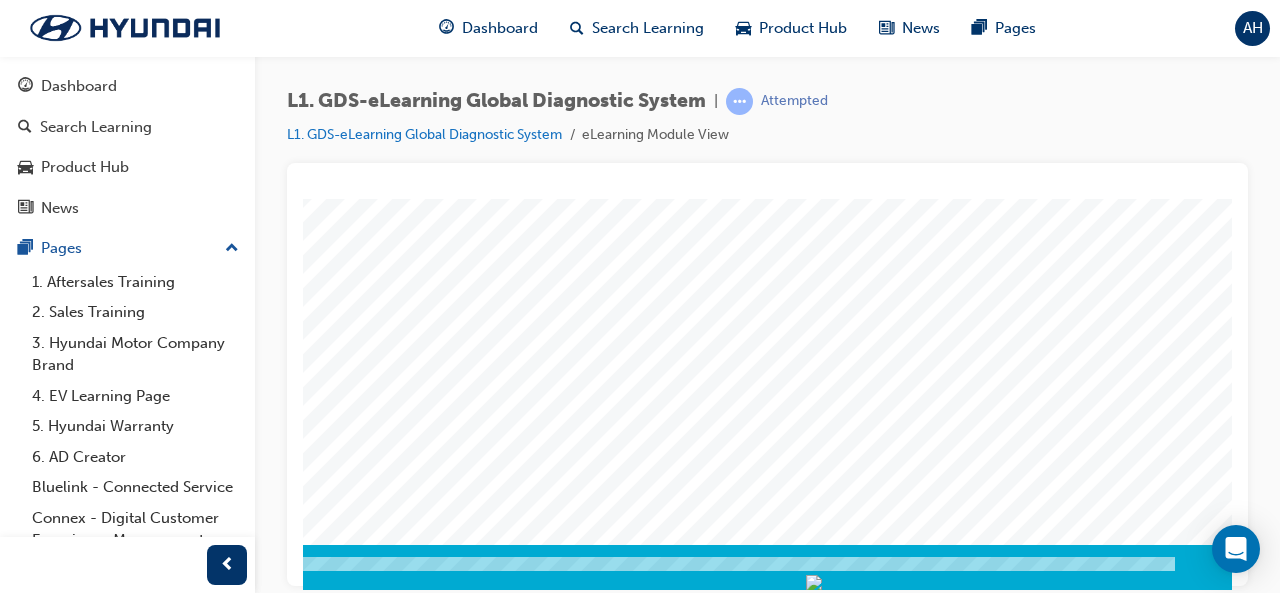 scroll, scrollTop: 374, scrollLeft: 428, axis: both 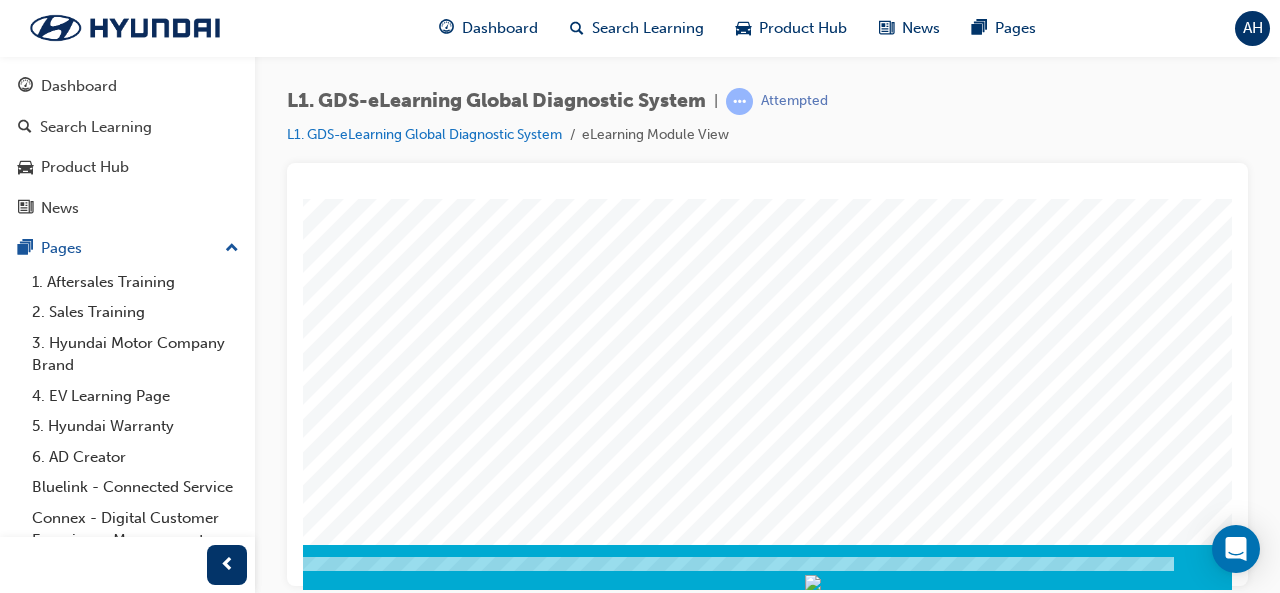 click at bounding box center [-55, 671] 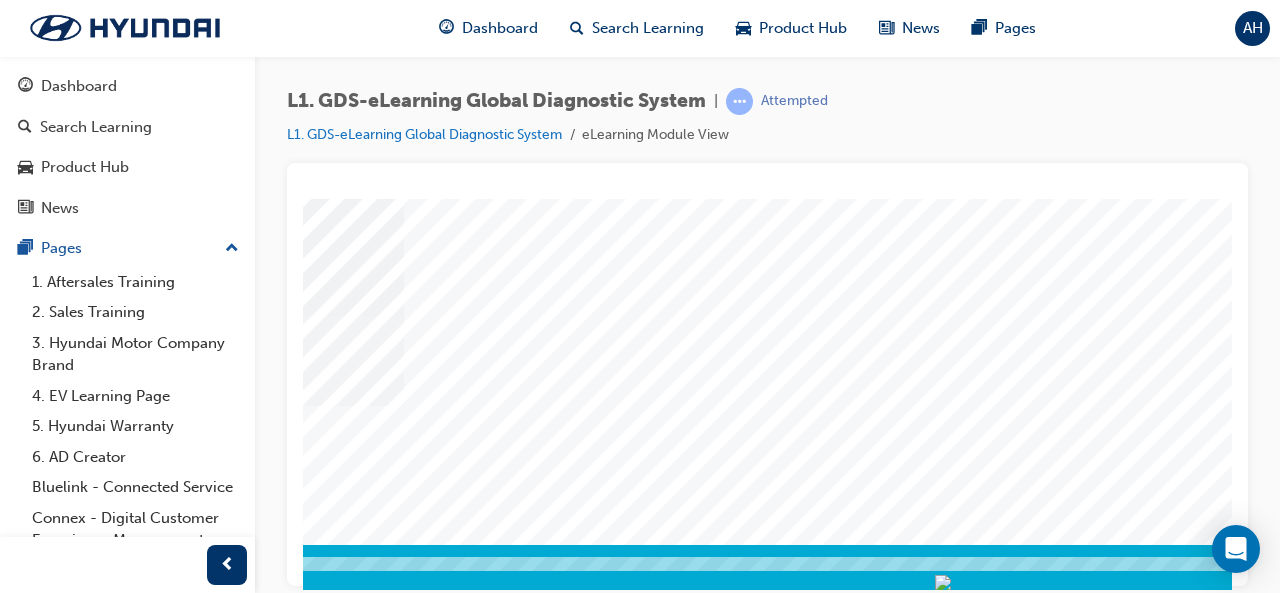 scroll, scrollTop: 374, scrollLeft: 313, axis: both 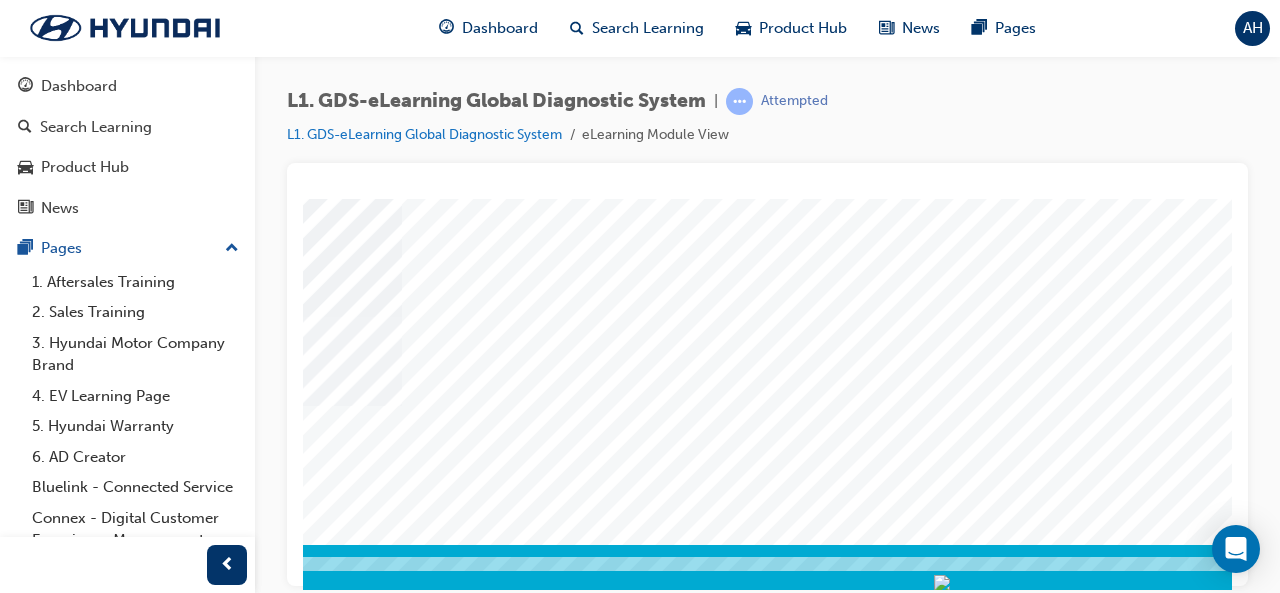 click at bounding box center [15, 3909] 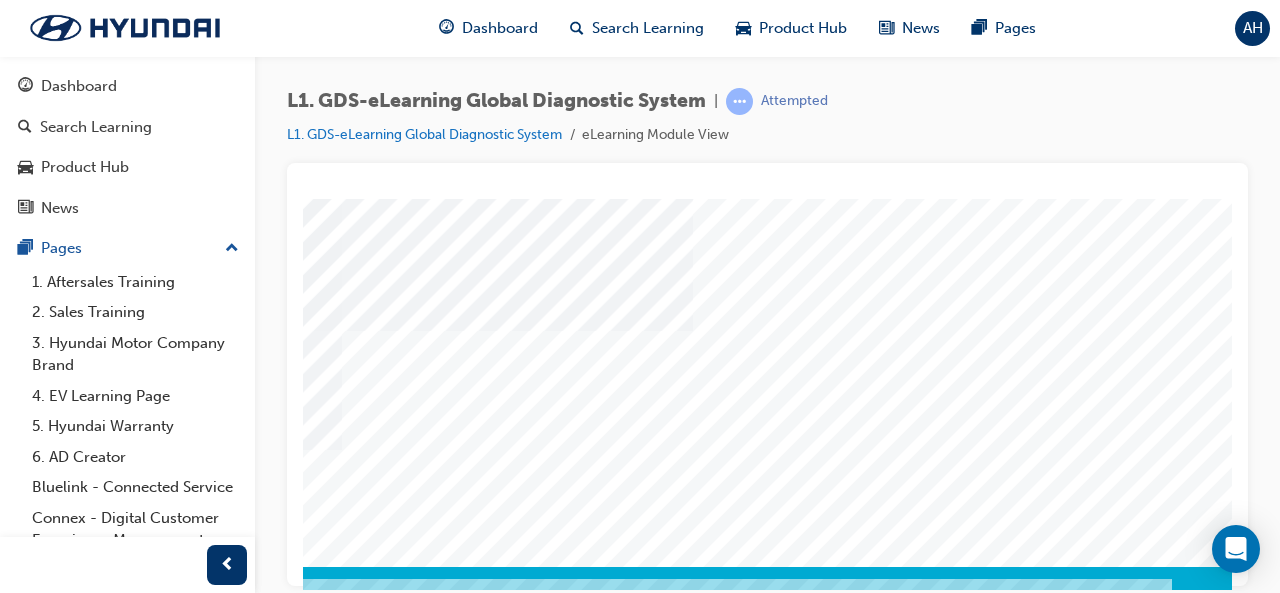 scroll, scrollTop: 374, scrollLeft: 430, axis: both 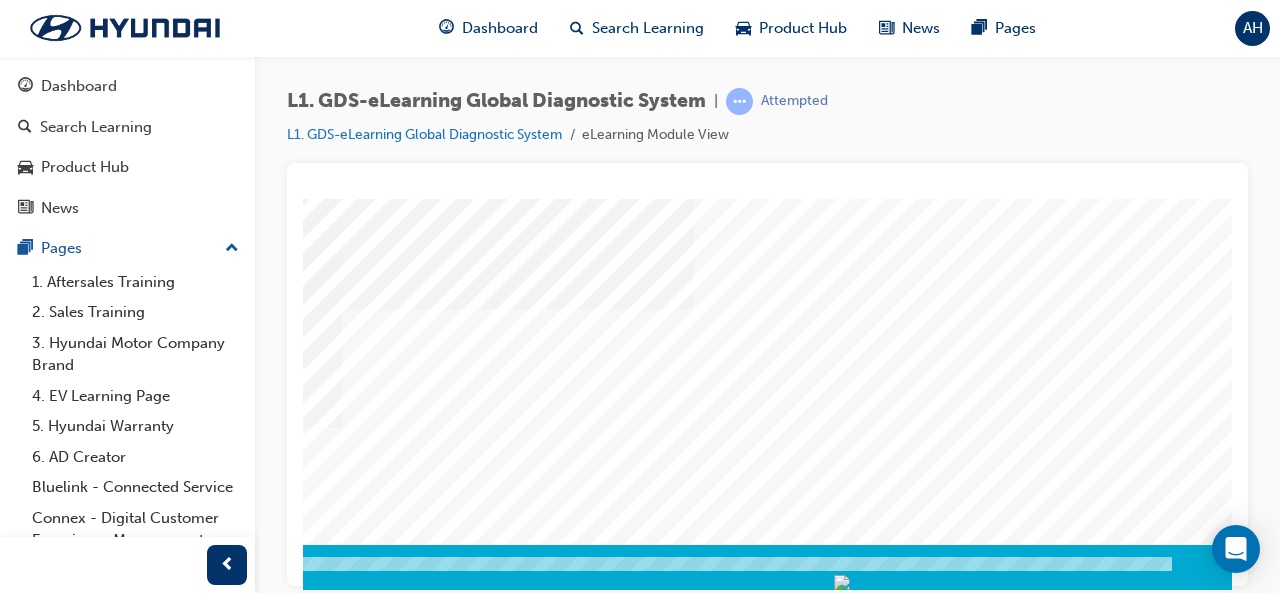 click at bounding box center [-57, 4509] 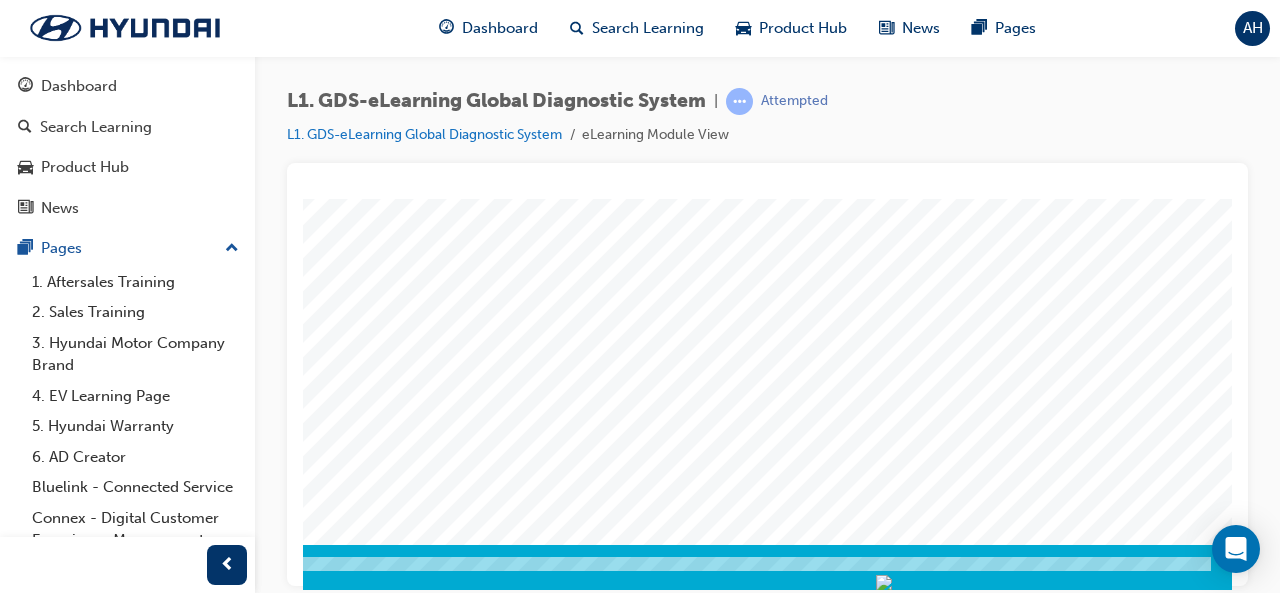 scroll, scrollTop: 374, scrollLeft: 397, axis: both 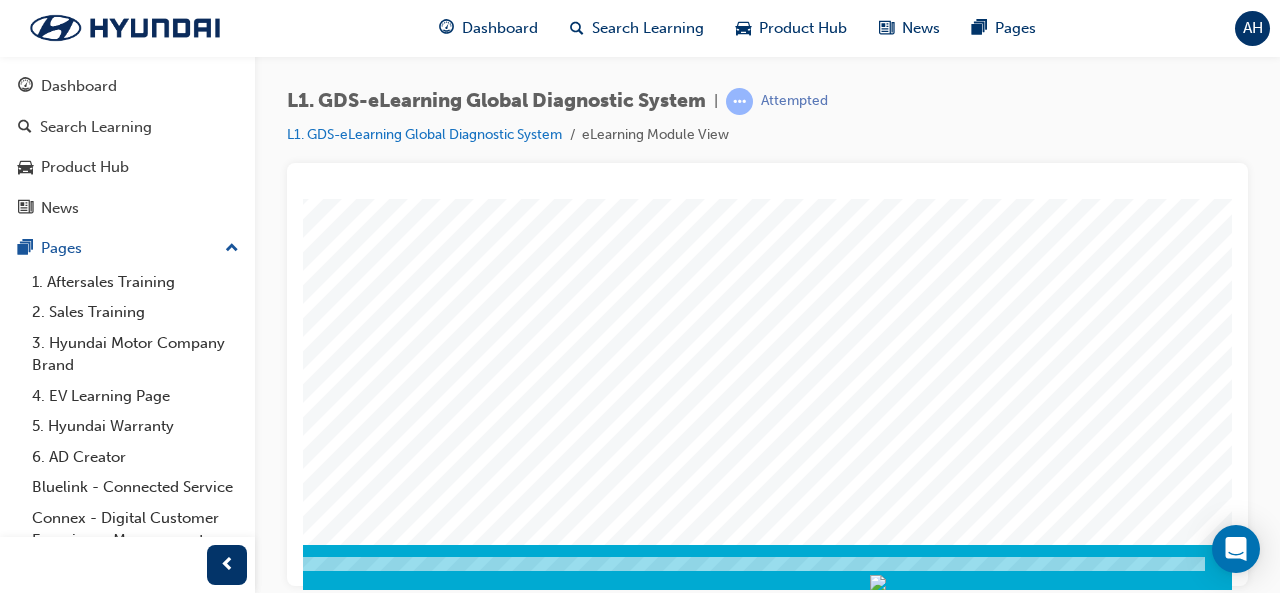 click at bounding box center (-24, 671) 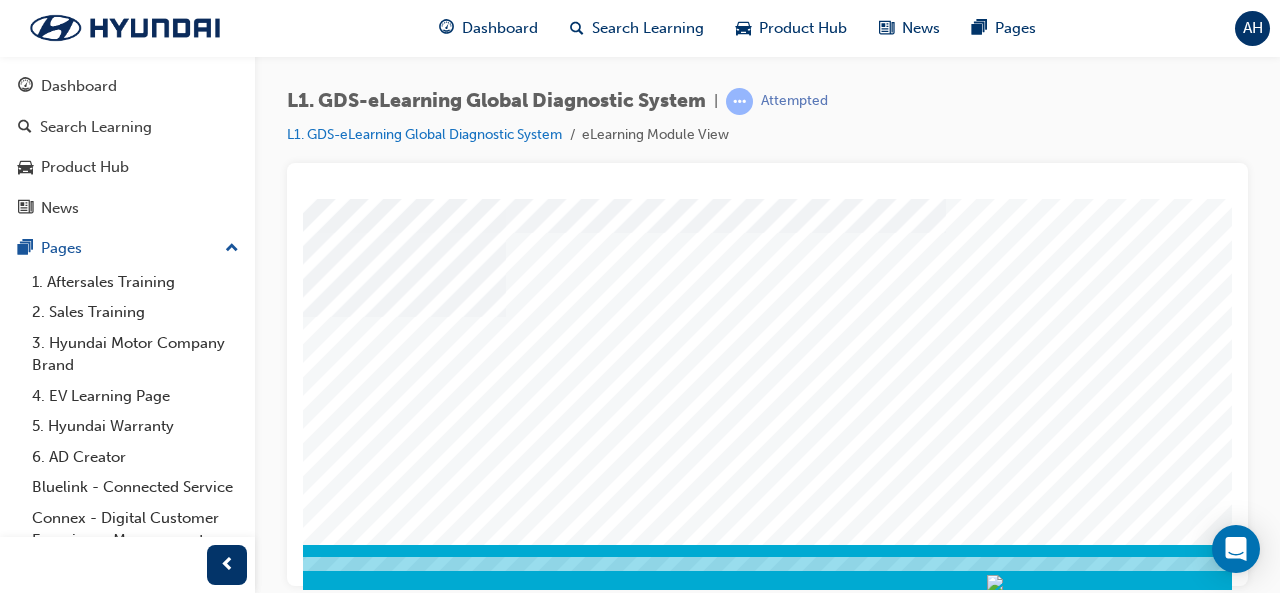 scroll, scrollTop: 374, scrollLeft: 446, axis: both 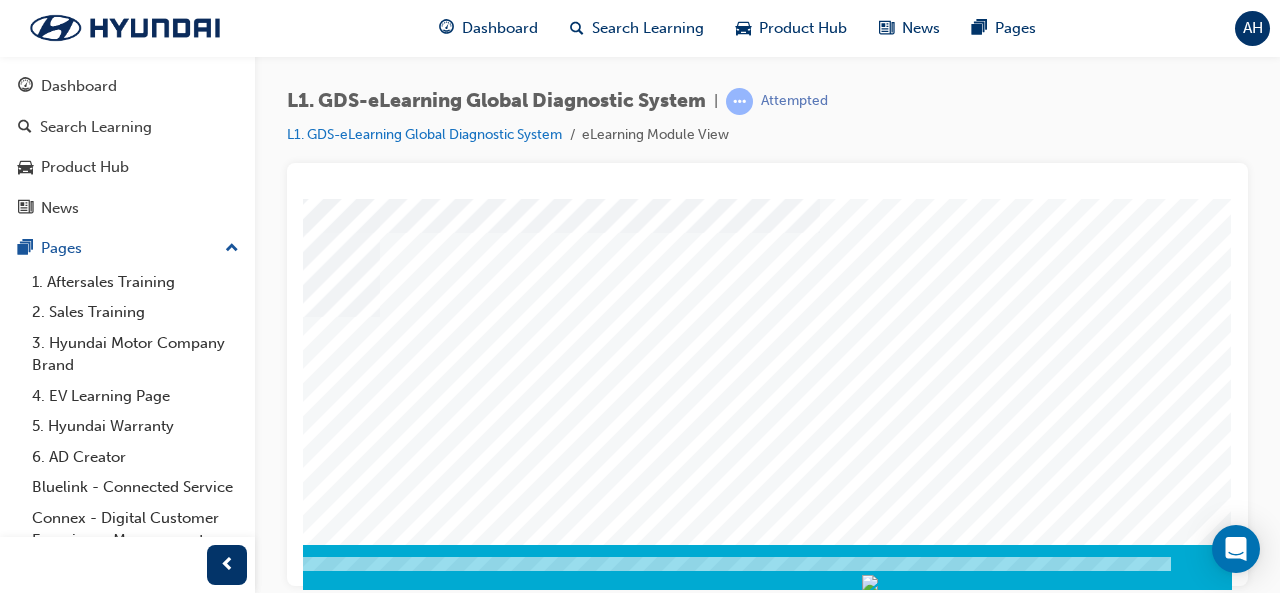 click at bounding box center [-58, 2251] 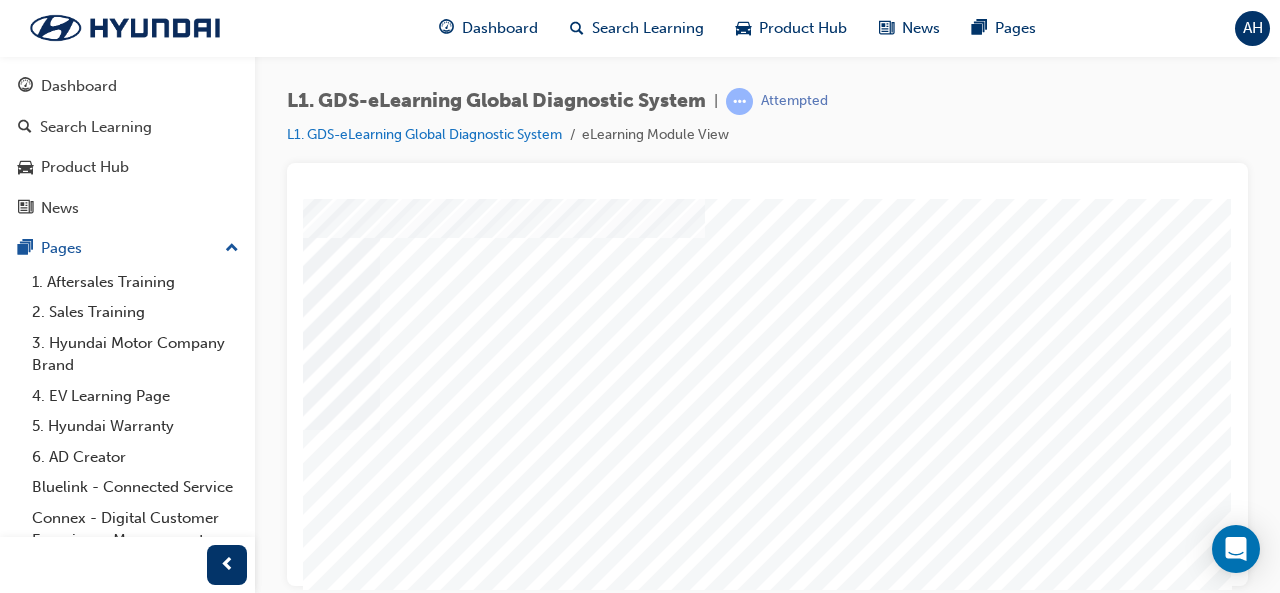 scroll, scrollTop: 374, scrollLeft: 446, axis: both 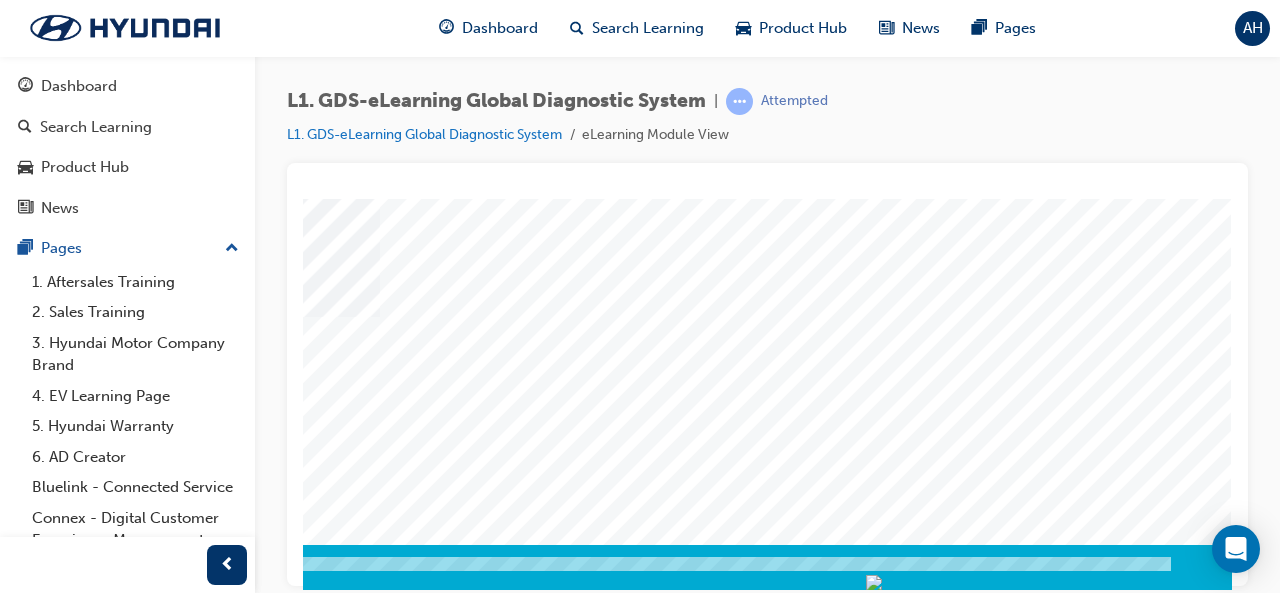 click at bounding box center [-58, 5183] 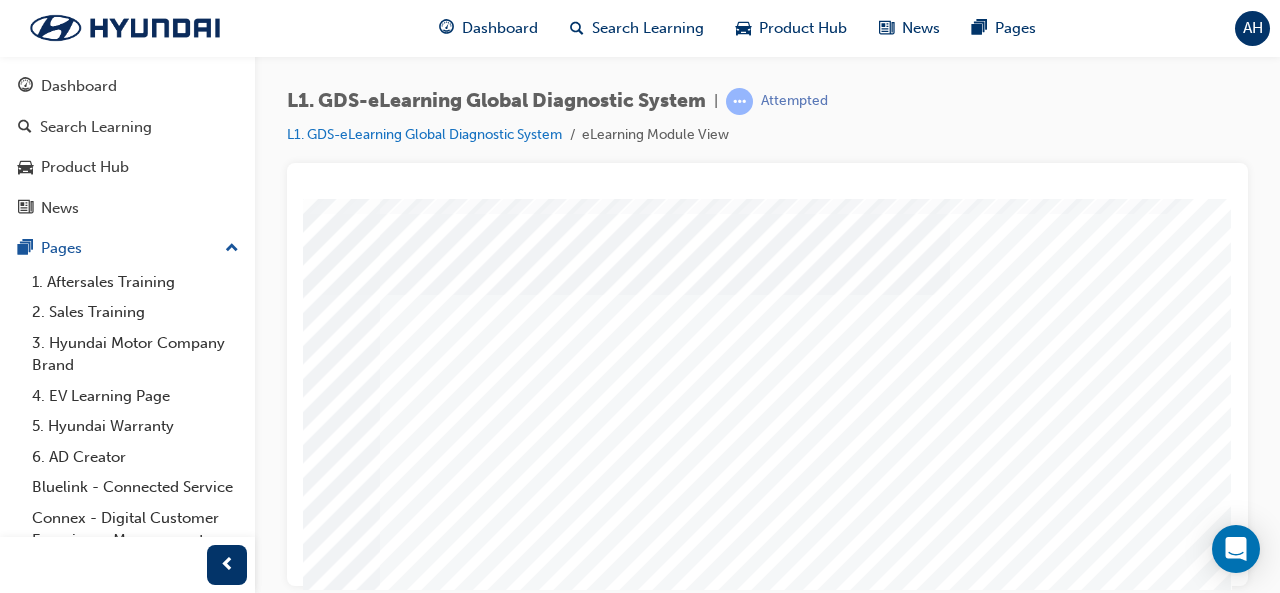 scroll, scrollTop: 374, scrollLeft: 446, axis: both 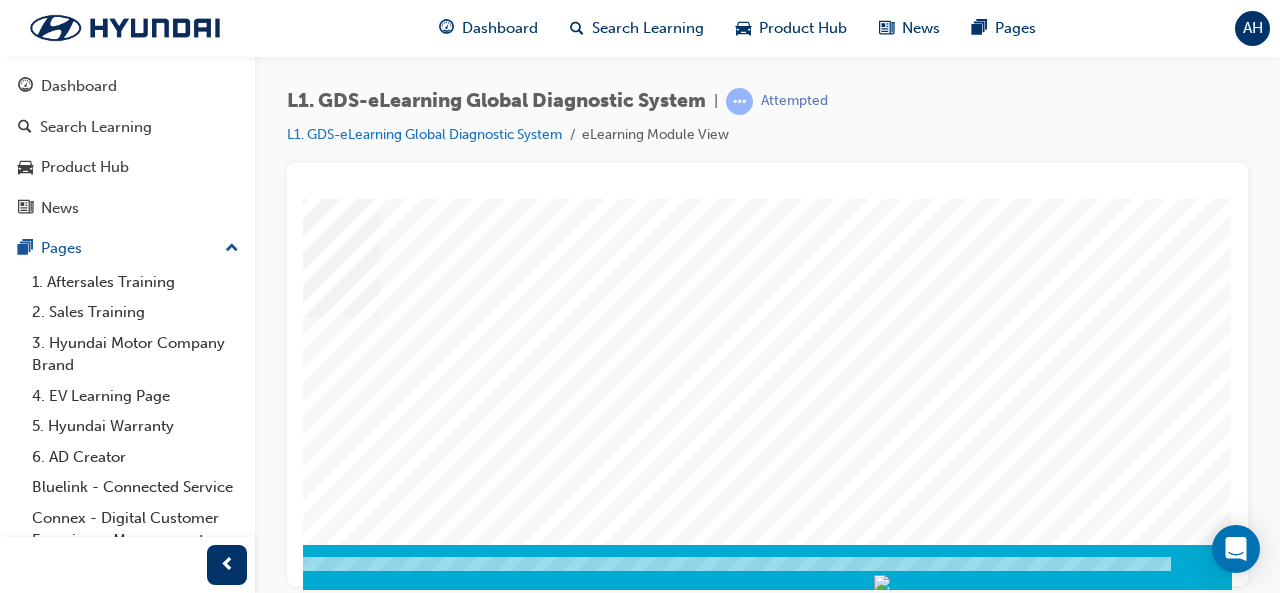 click at bounding box center [-58, 2743] 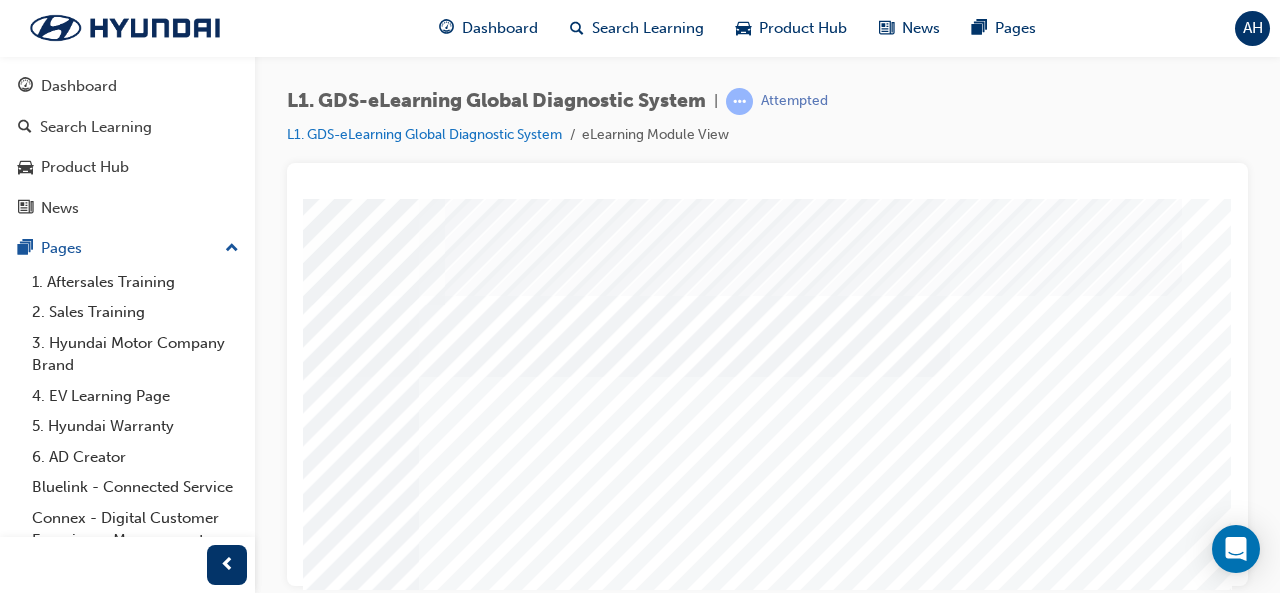 scroll, scrollTop: 374, scrollLeft: 446, axis: both 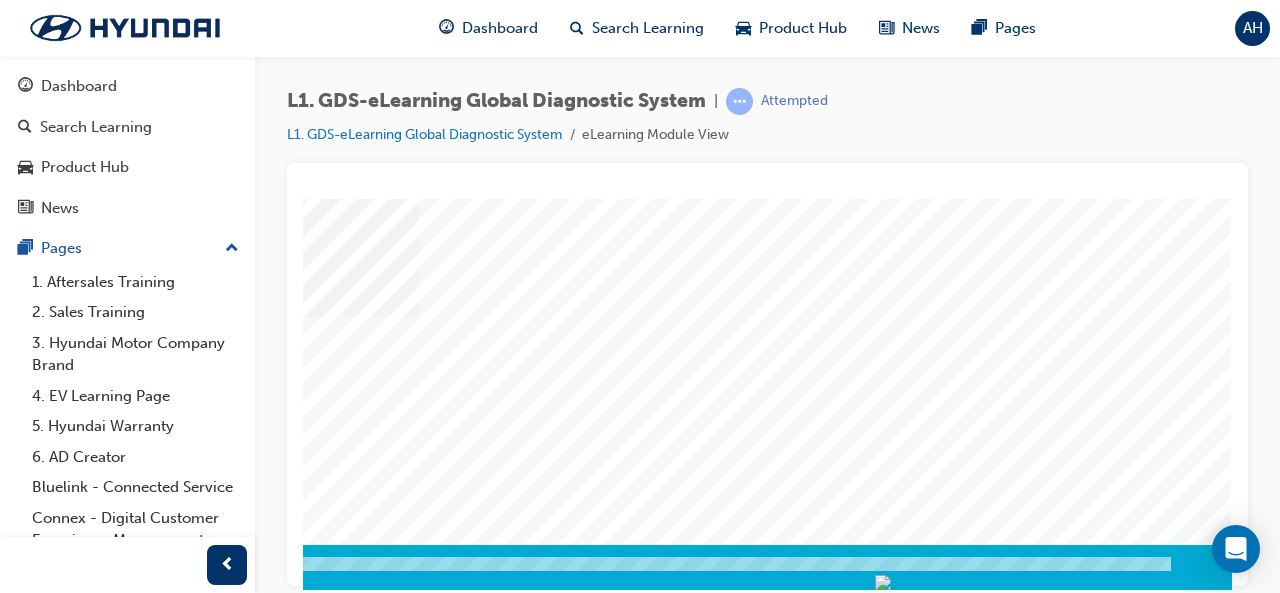 click at bounding box center [-58, 2251] 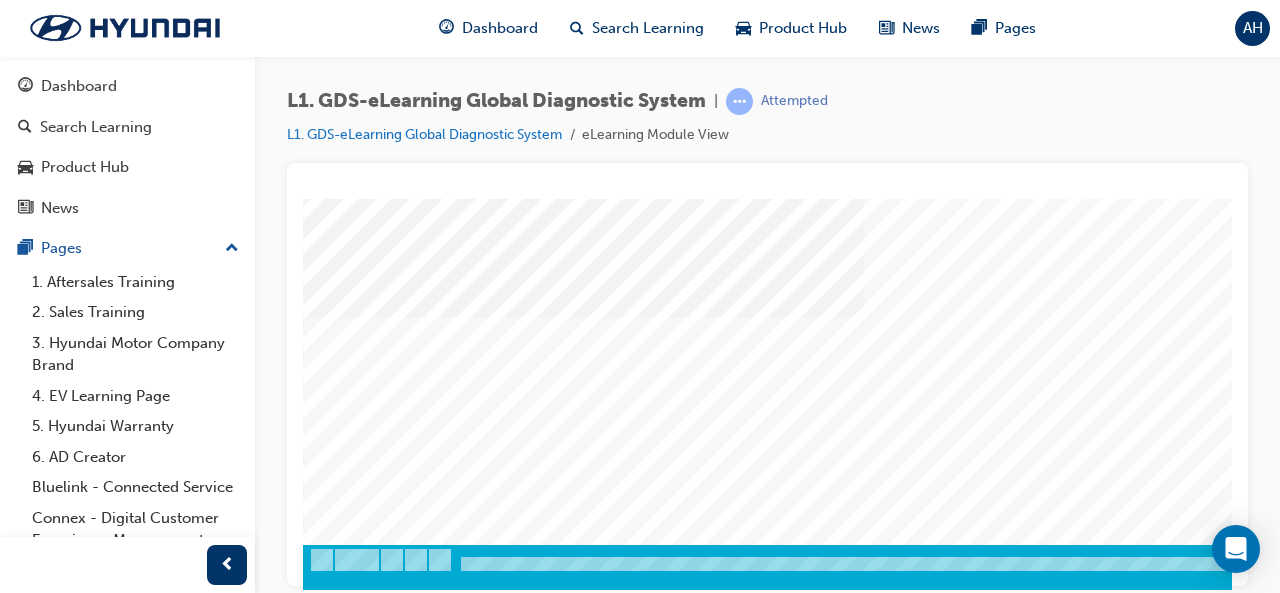 scroll, scrollTop: 370, scrollLeft: 446, axis: both 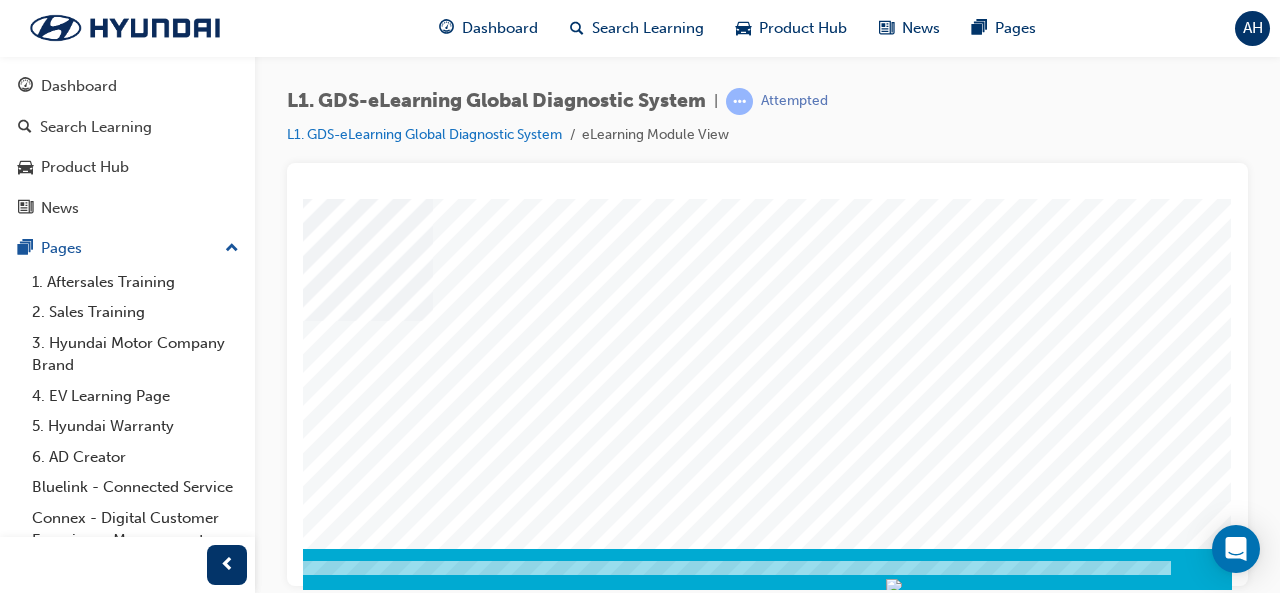 click at bounding box center [-58, 2747] 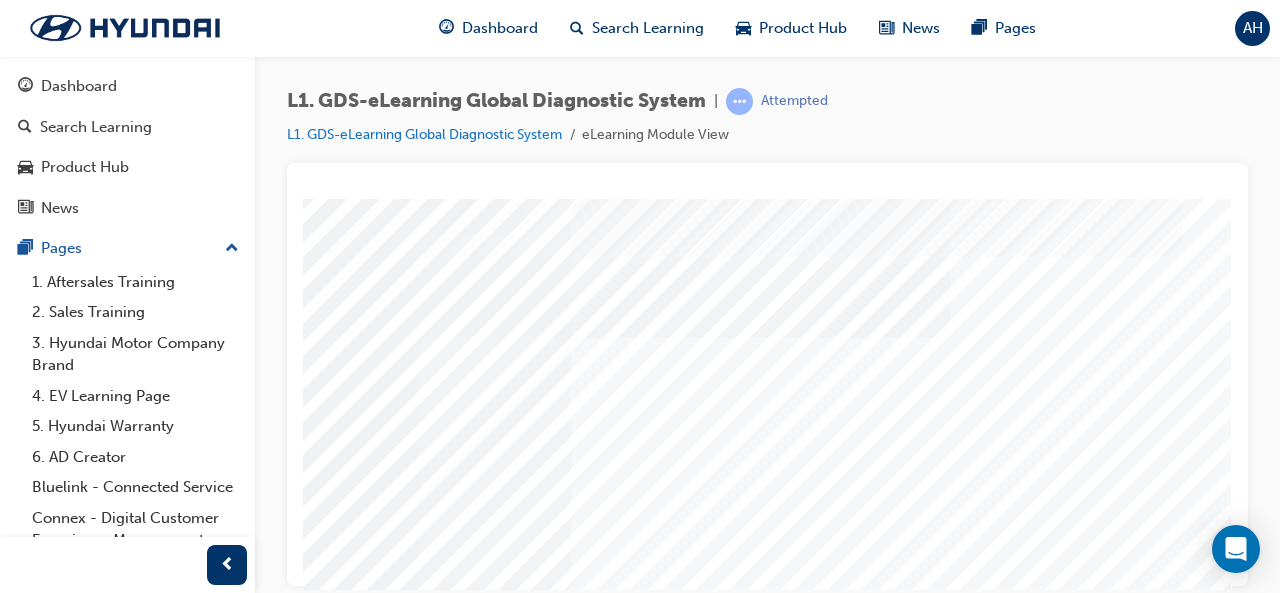 scroll, scrollTop: 374, scrollLeft: 446, axis: both 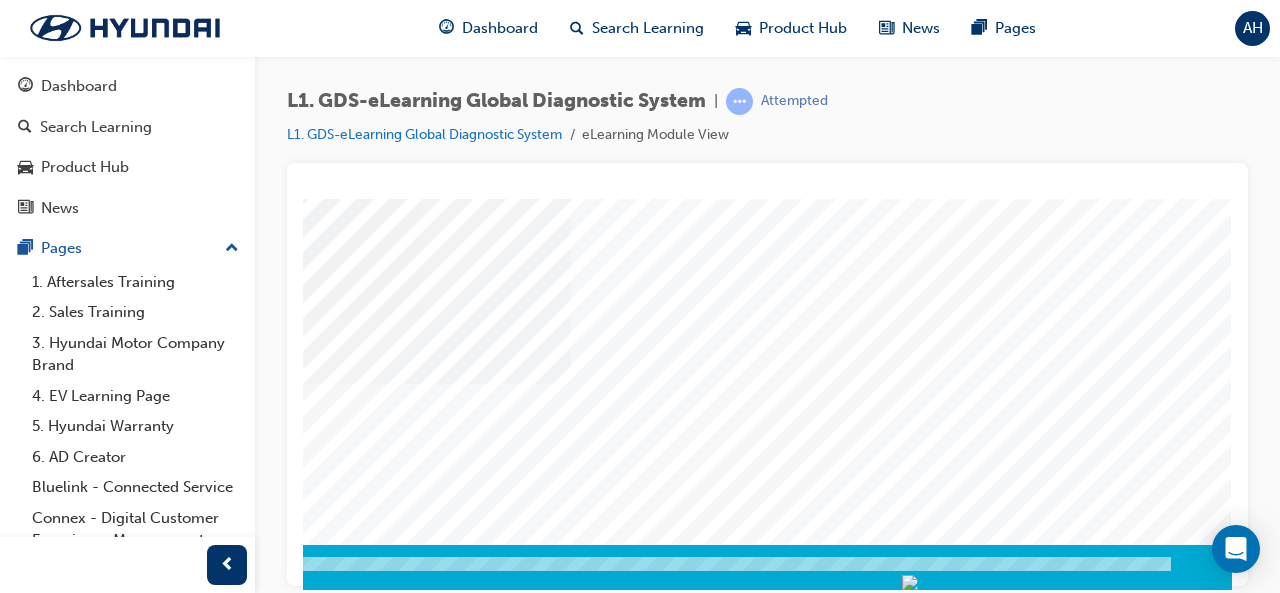 click at bounding box center (-58, 3294) 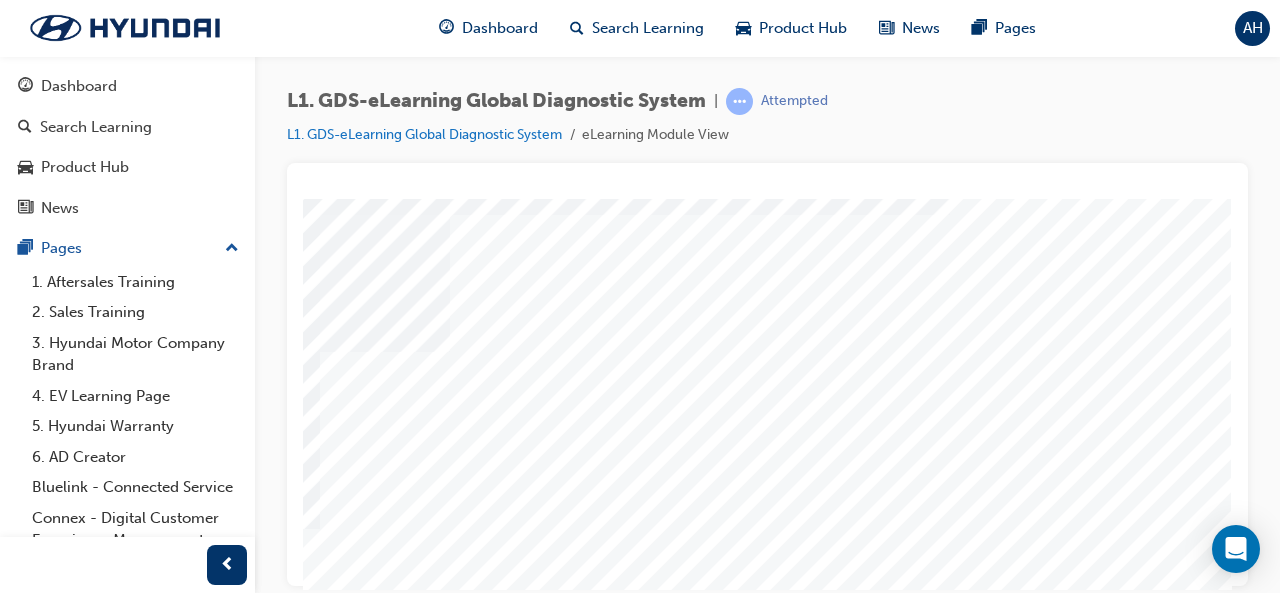 scroll, scrollTop: 42, scrollLeft: 446, axis: both 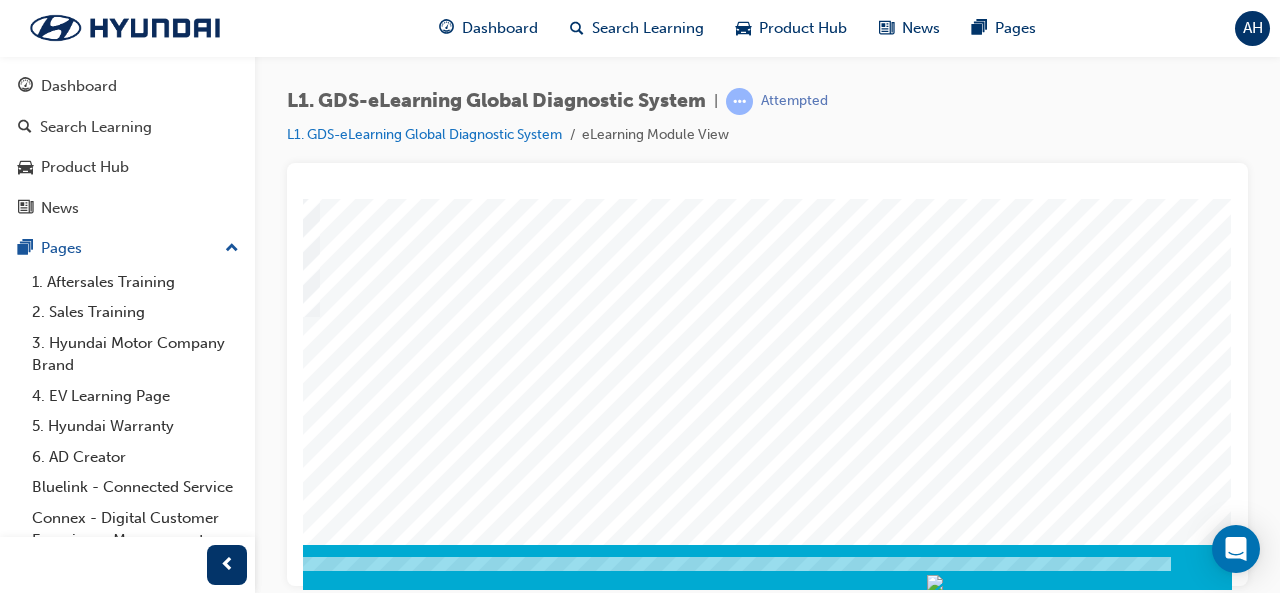 click at bounding box center [-58, 2743] 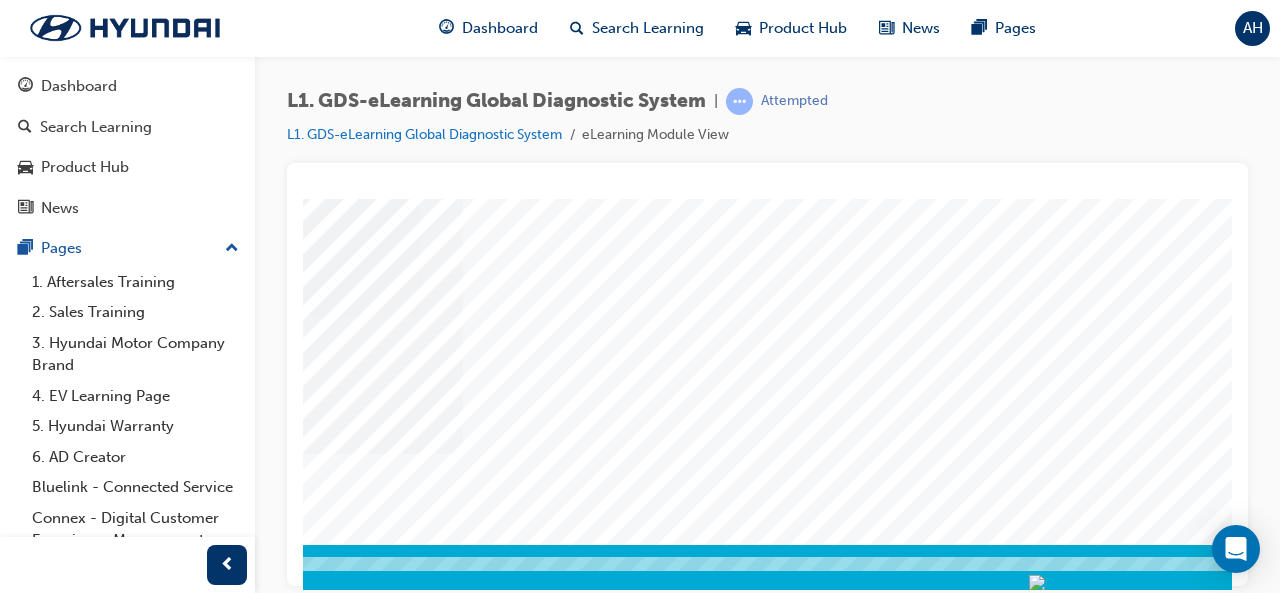 scroll, scrollTop: 374, scrollLeft: 446, axis: both 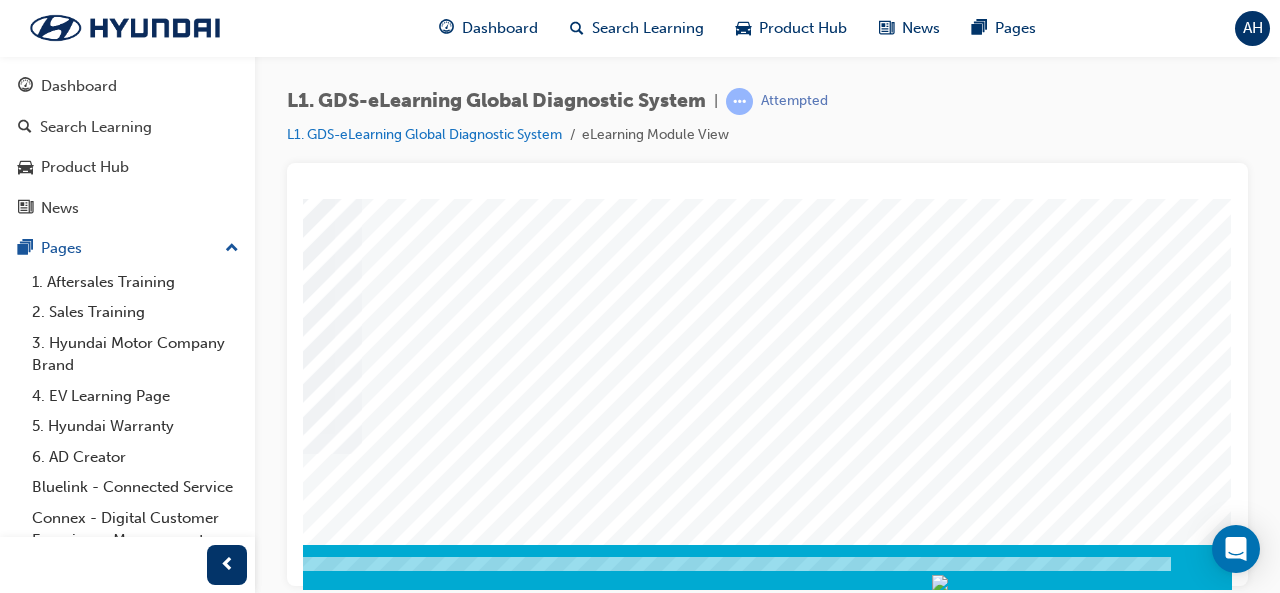 click at bounding box center (-58, 2743) 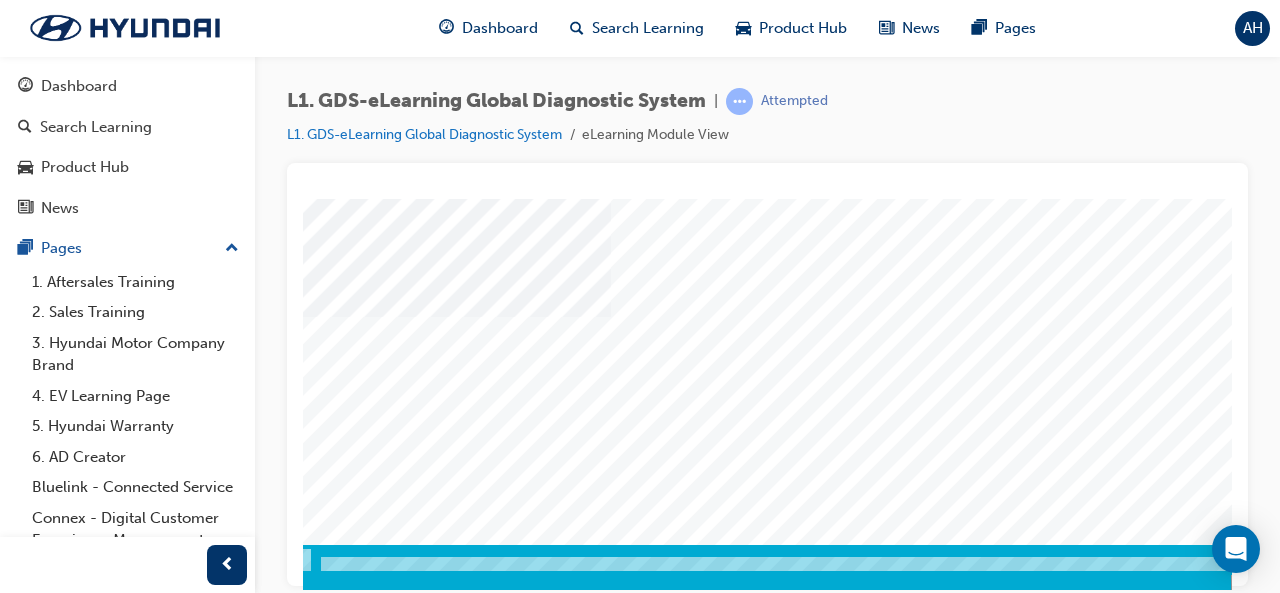 scroll, scrollTop: 374, scrollLeft: 446, axis: both 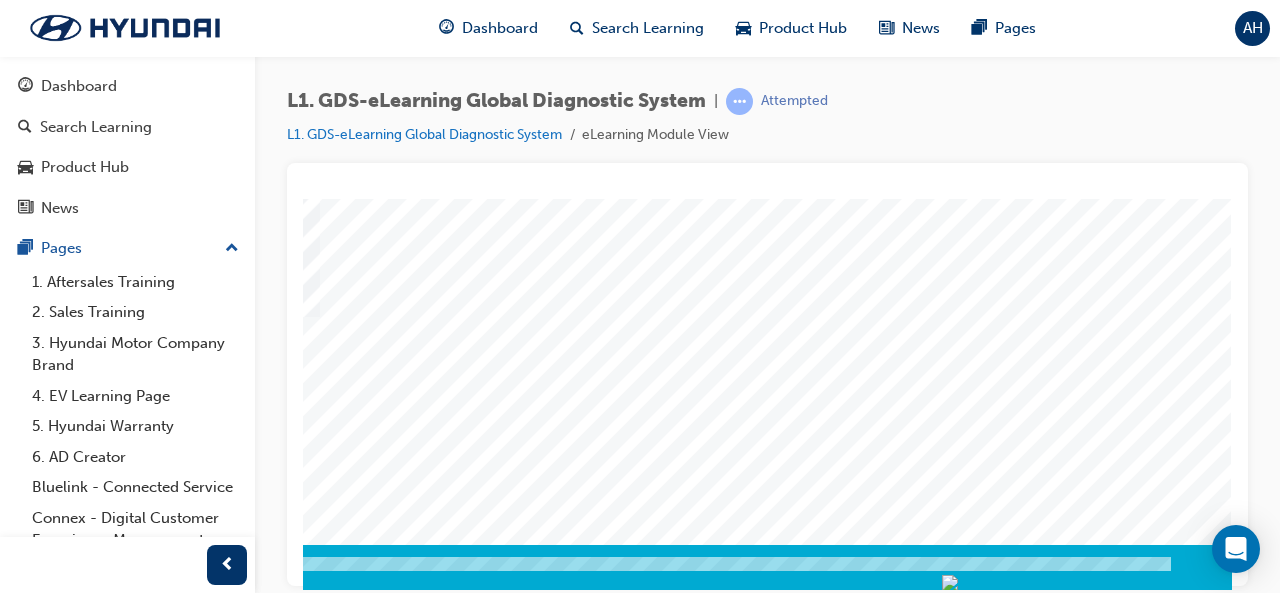 click at bounding box center [-58, 2743] 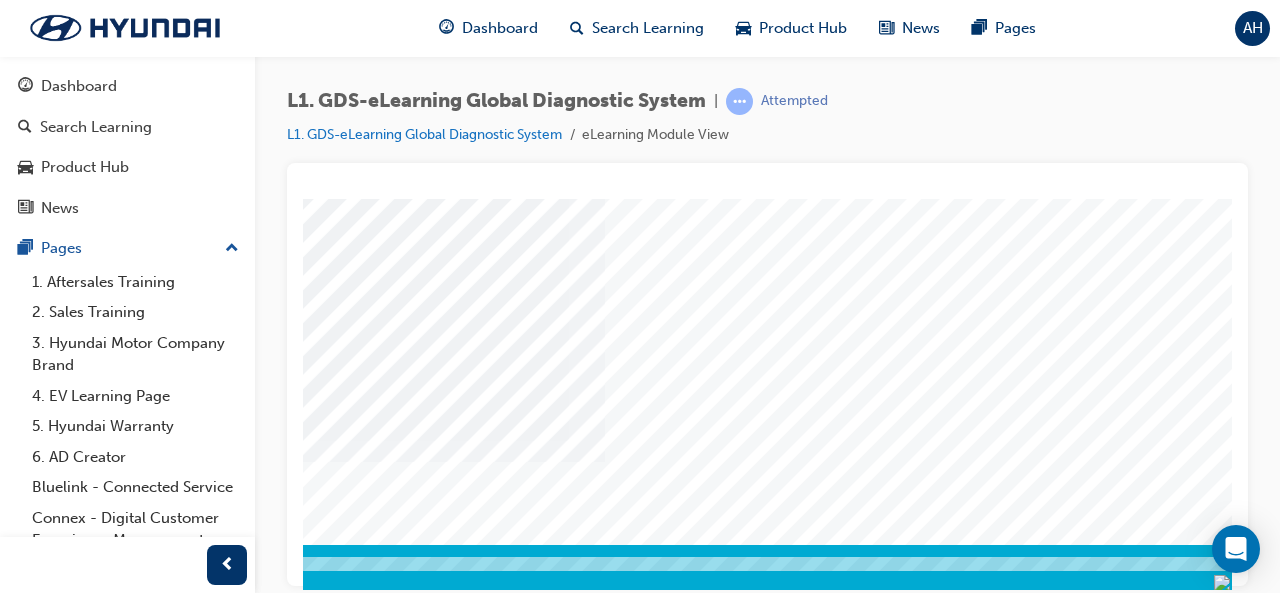scroll, scrollTop: 374, scrollLeft: 446, axis: both 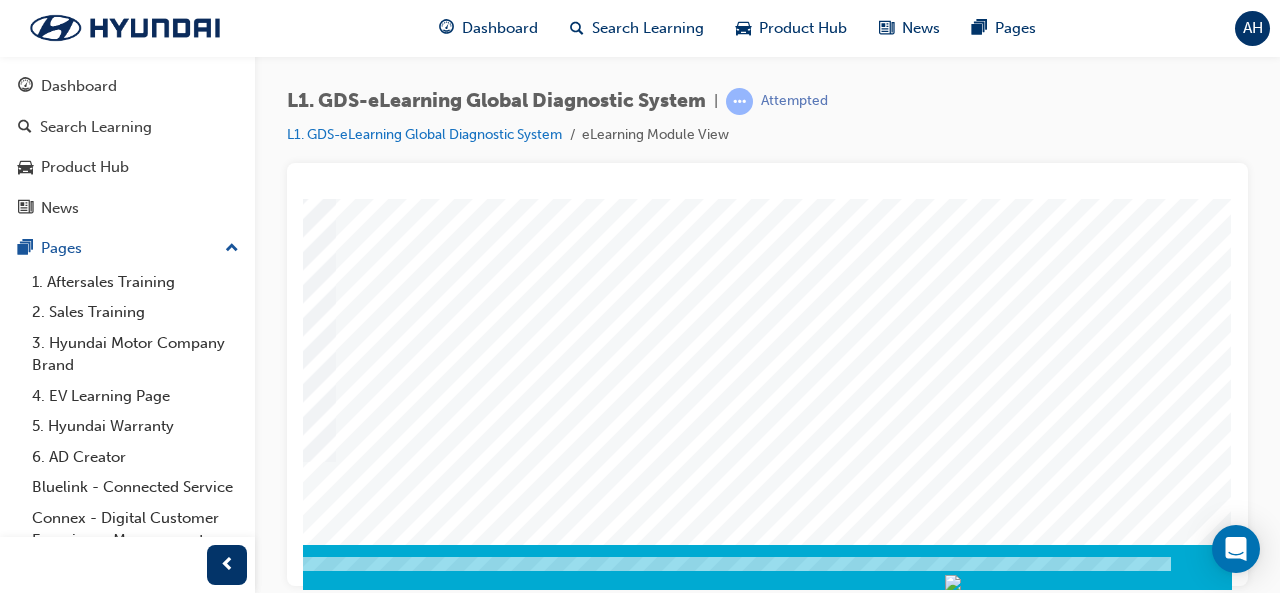 click at bounding box center [-58, 2743] 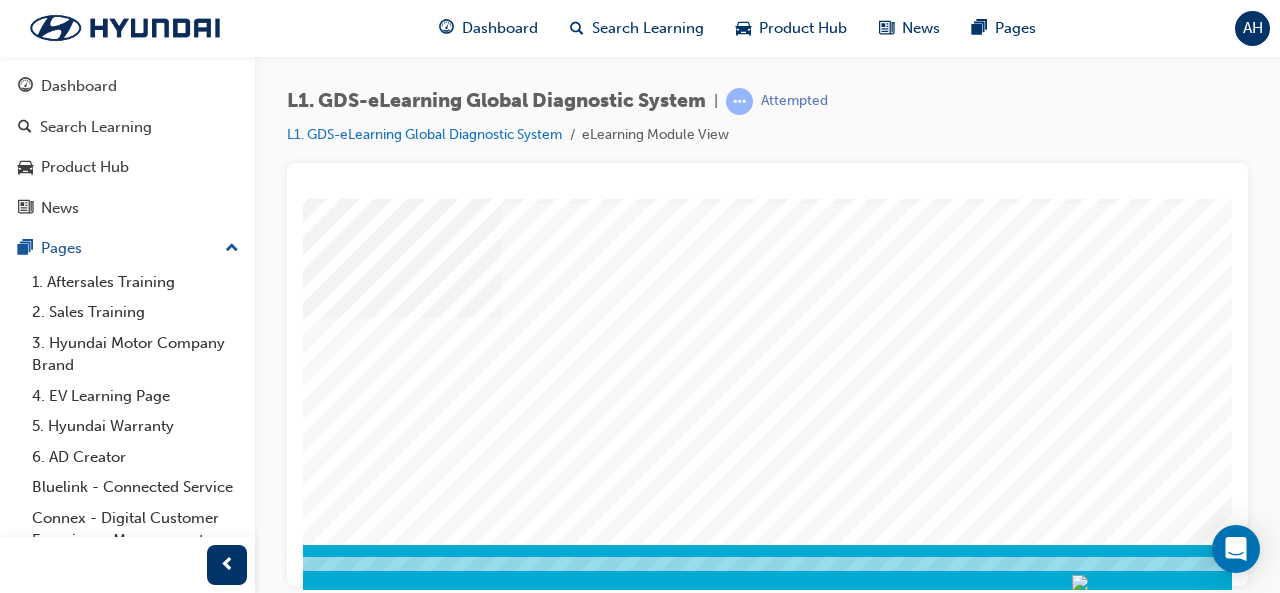 scroll, scrollTop: 374, scrollLeft: 446, axis: both 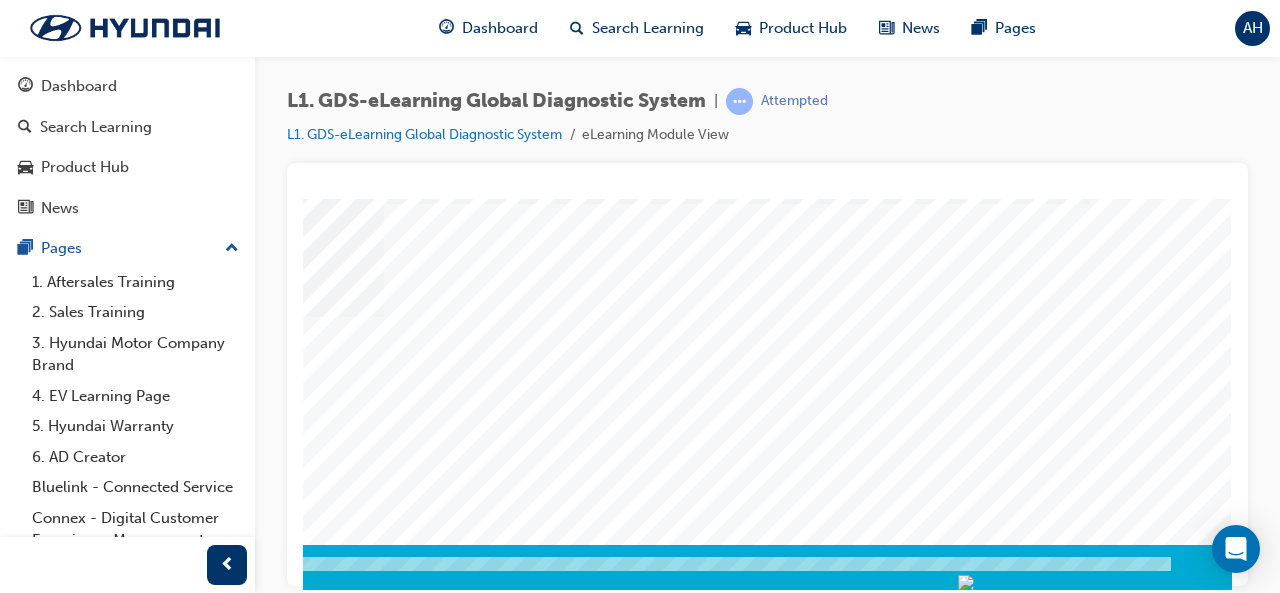 click at bounding box center (-58, 2743) 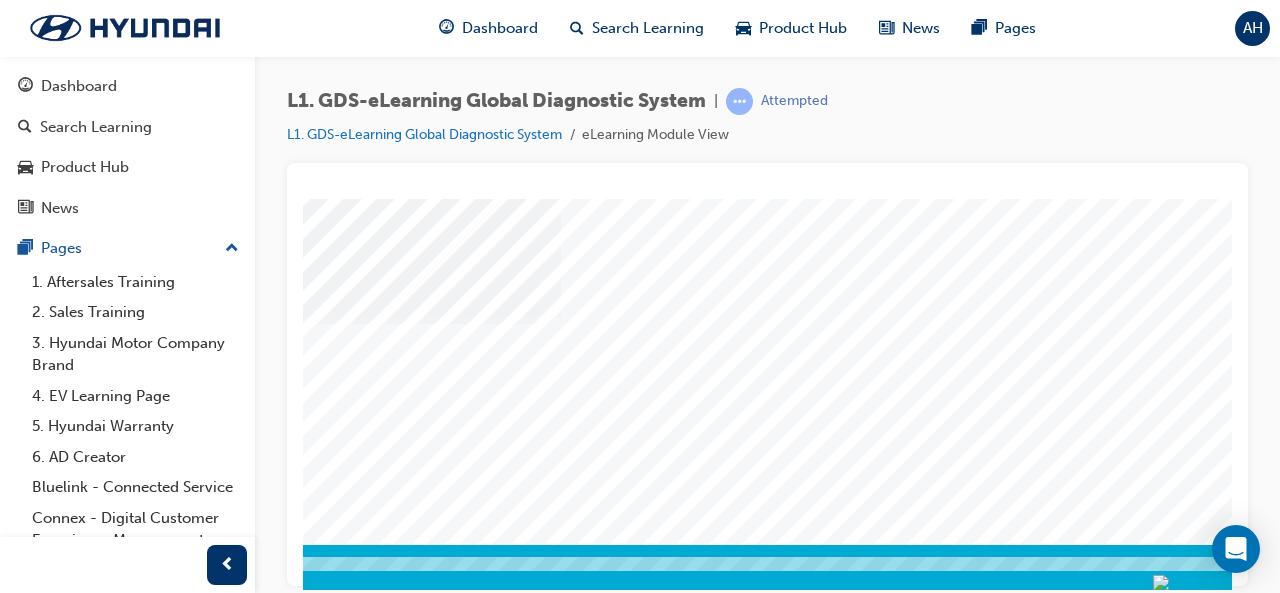 scroll, scrollTop: 374, scrollLeft: 446, axis: both 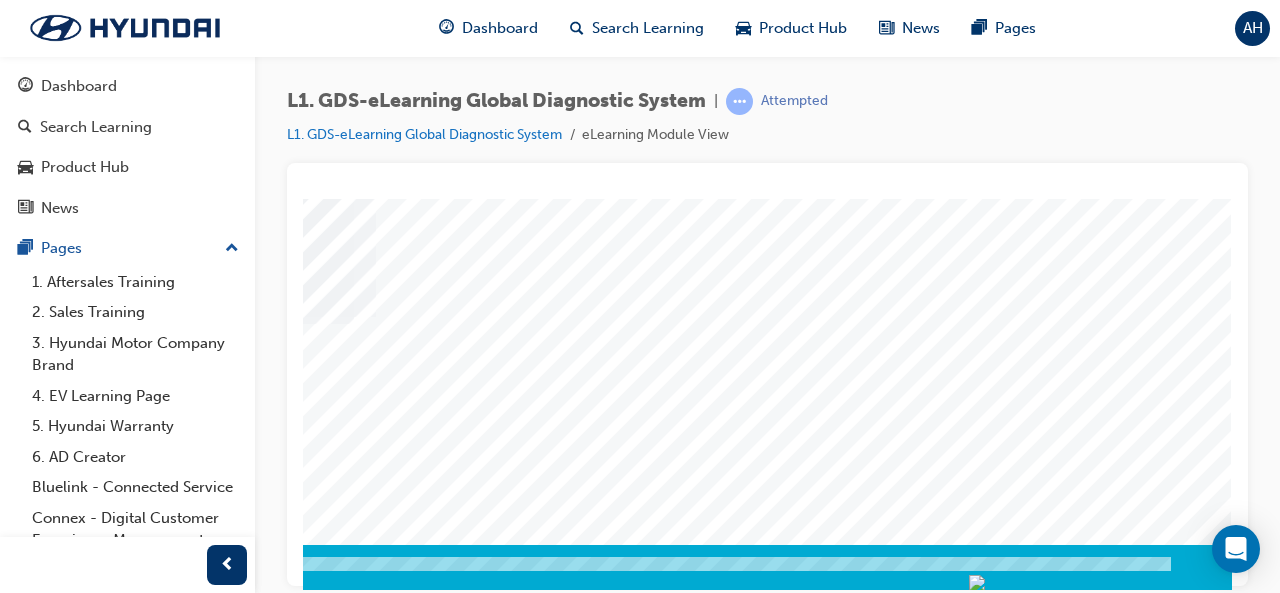 click at bounding box center [-58, 2743] 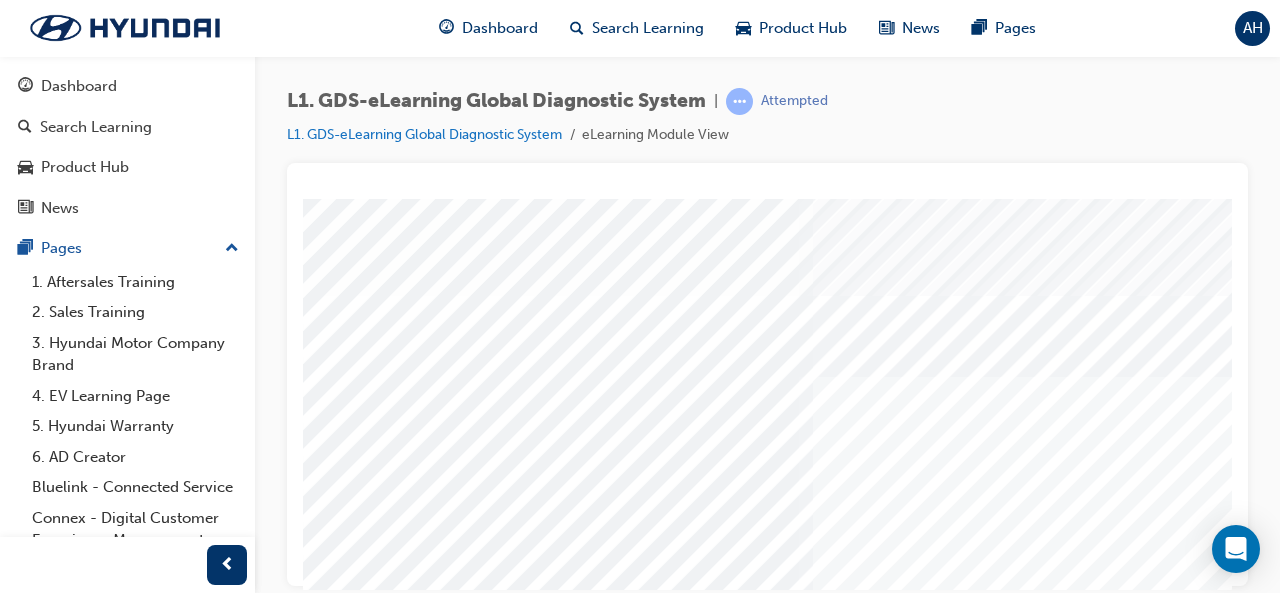 scroll, scrollTop: 374, scrollLeft: 446, axis: both 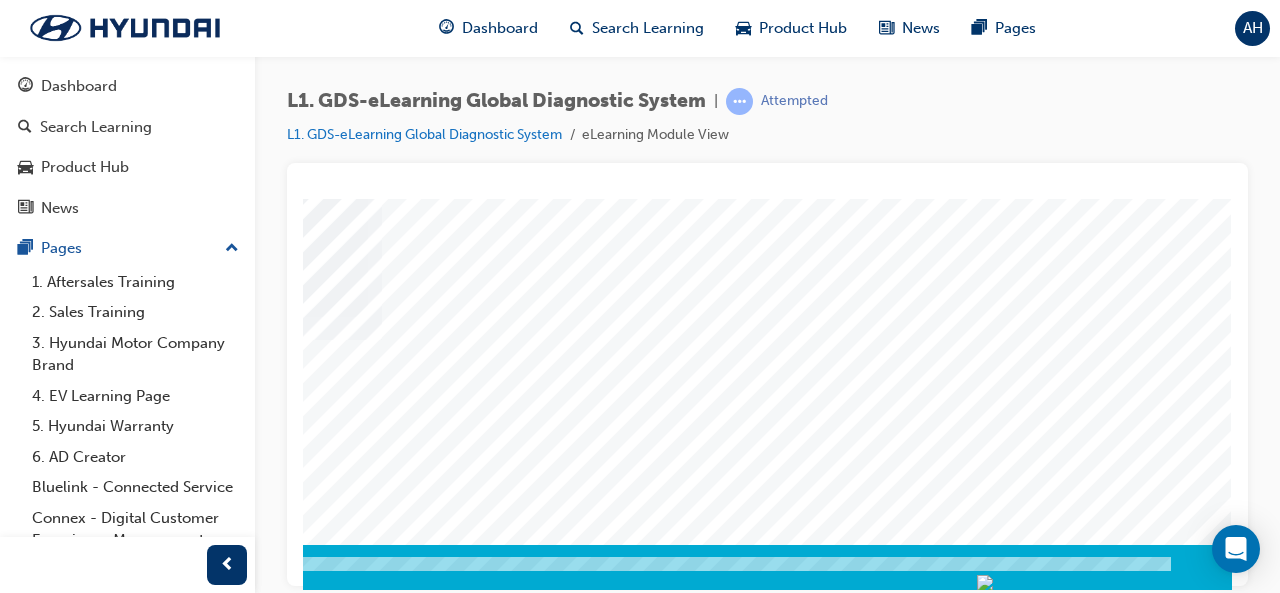 click at bounding box center (-58, 2743) 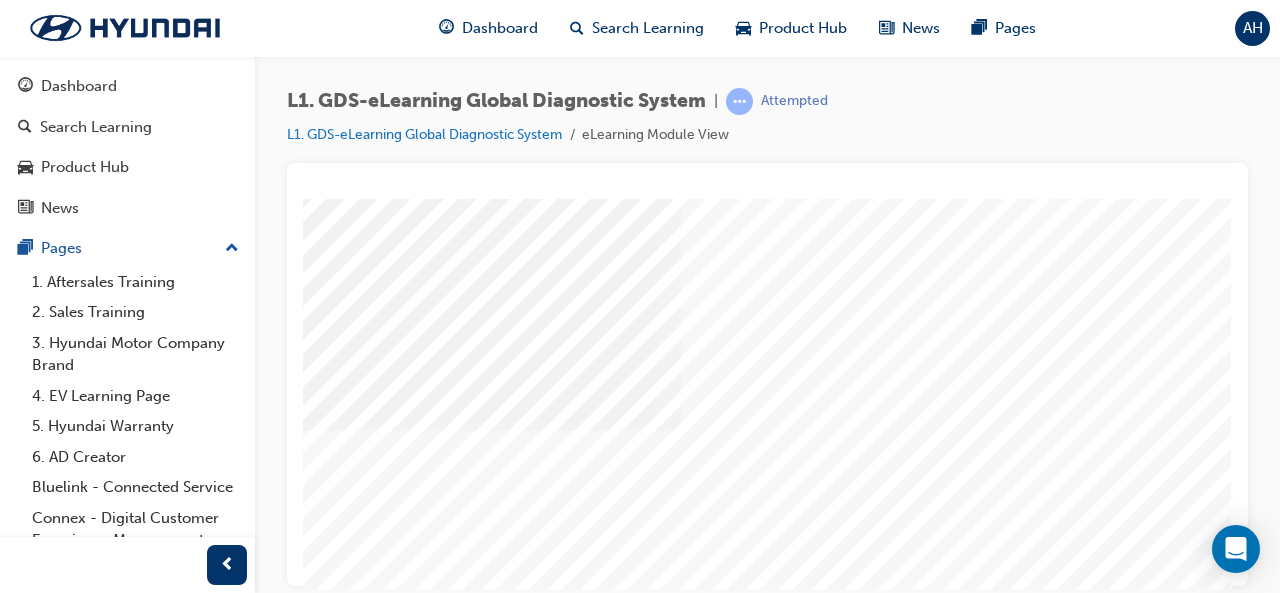 scroll, scrollTop: 374, scrollLeft: 446, axis: both 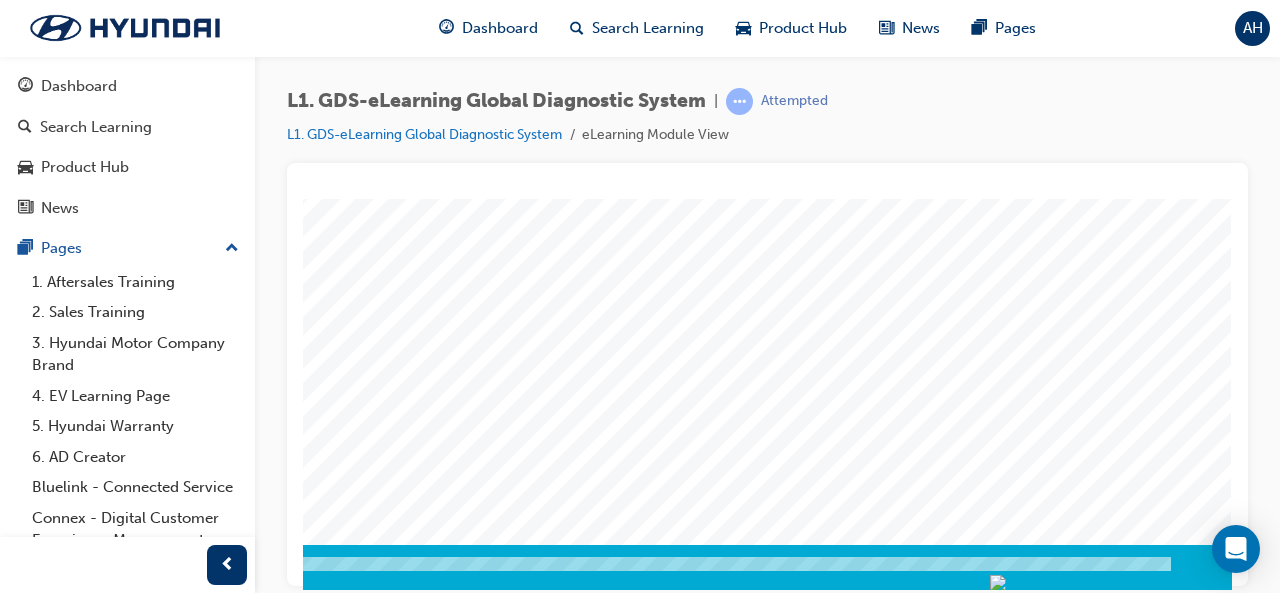 click at bounding box center (-58, 2743) 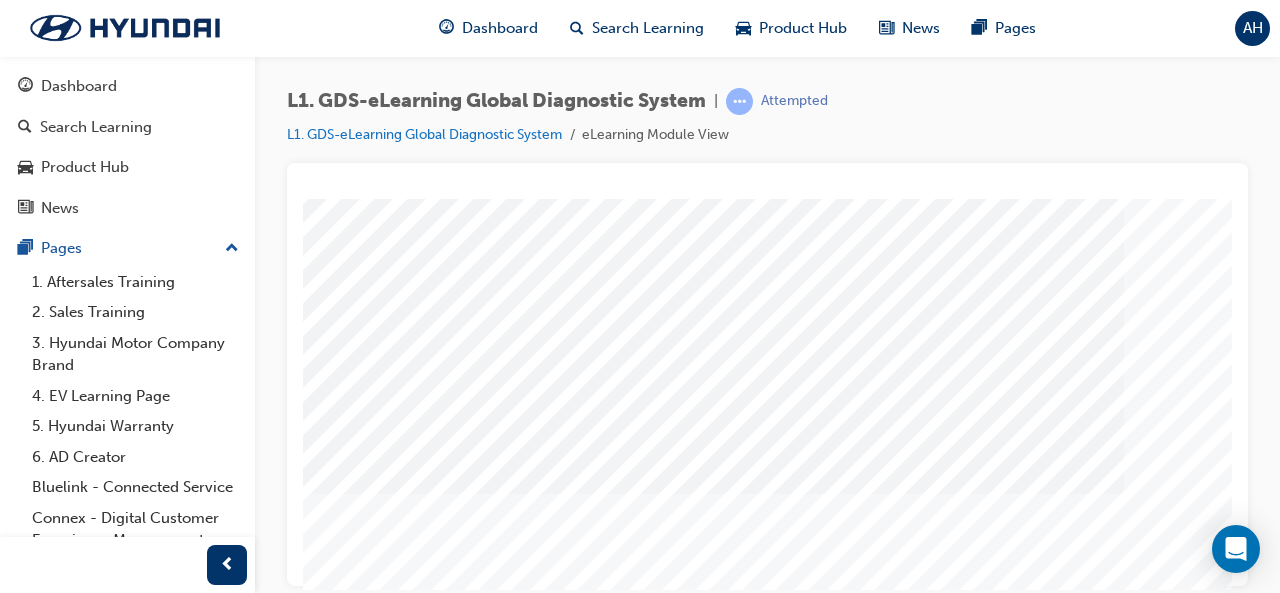 scroll, scrollTop: 374, scrollLeft: 446, axis: both 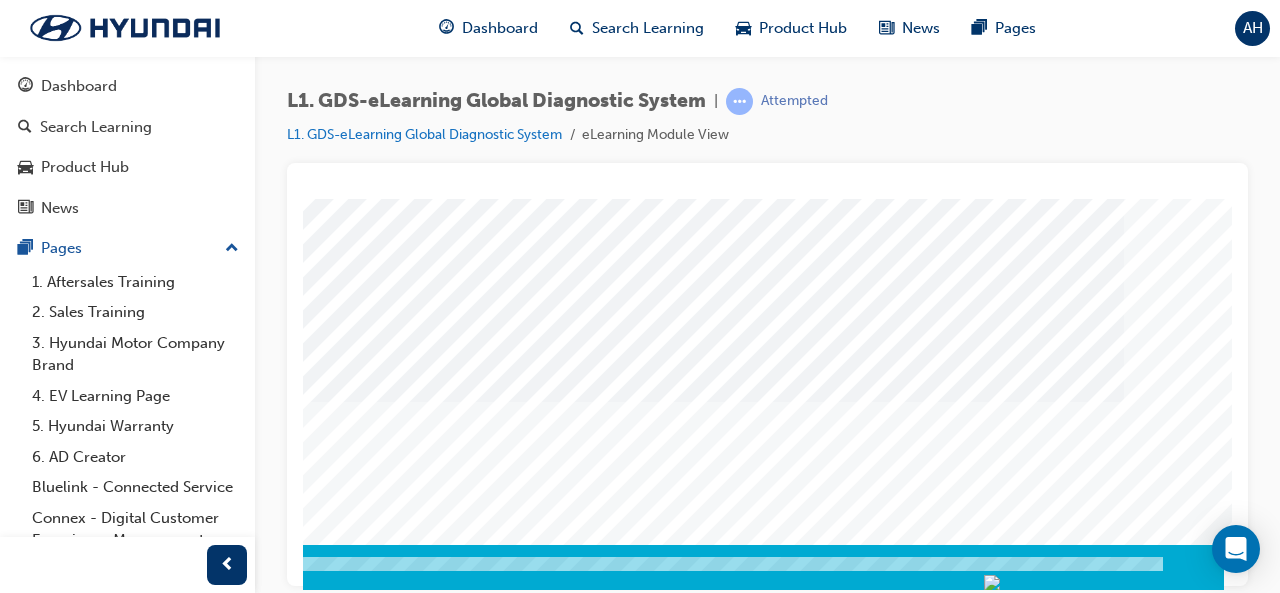 click at bounding box center (-66, 2262) 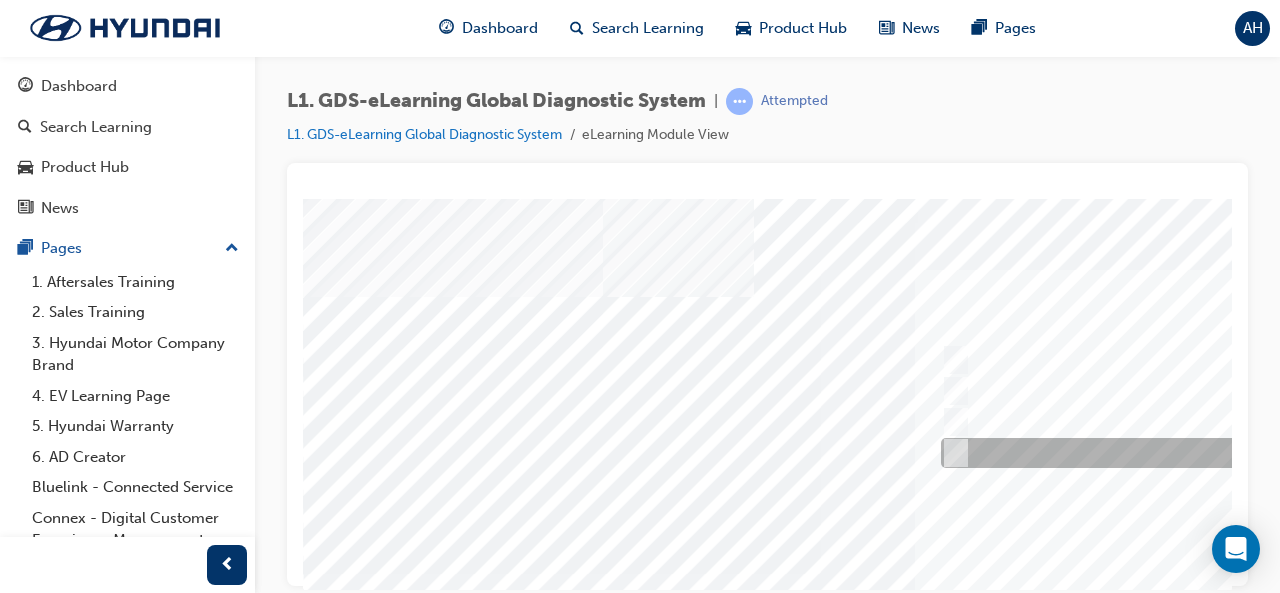 click at bounding box center [952, 453] 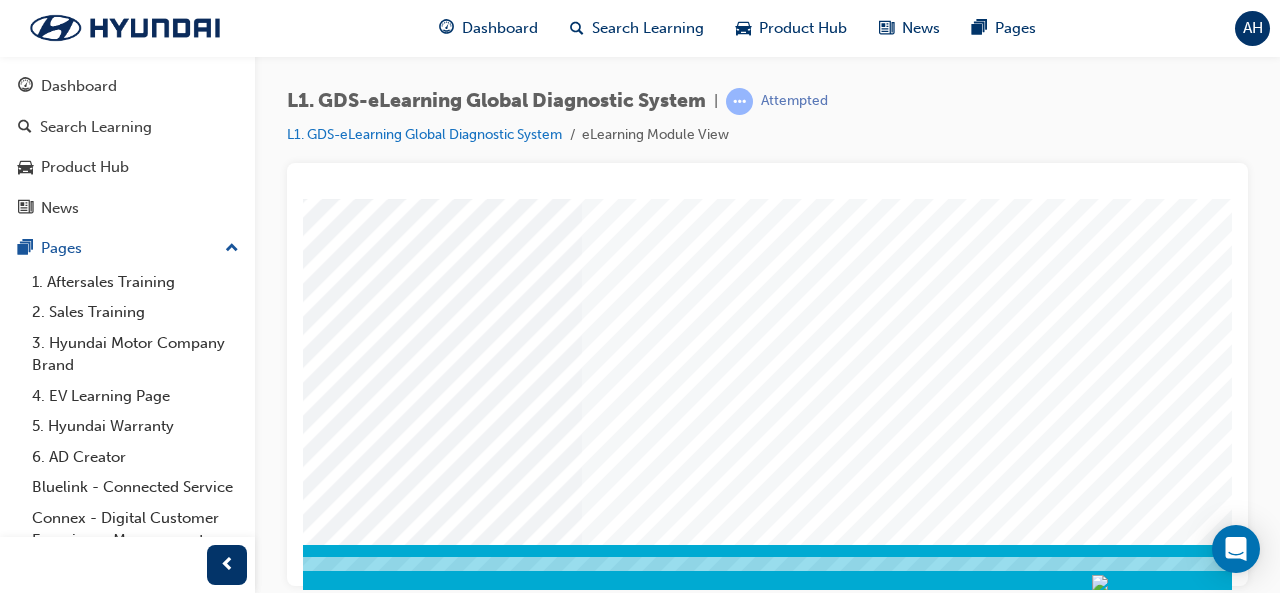 scroll, scrollTop: 374, scrollLeft: 334, axis: both 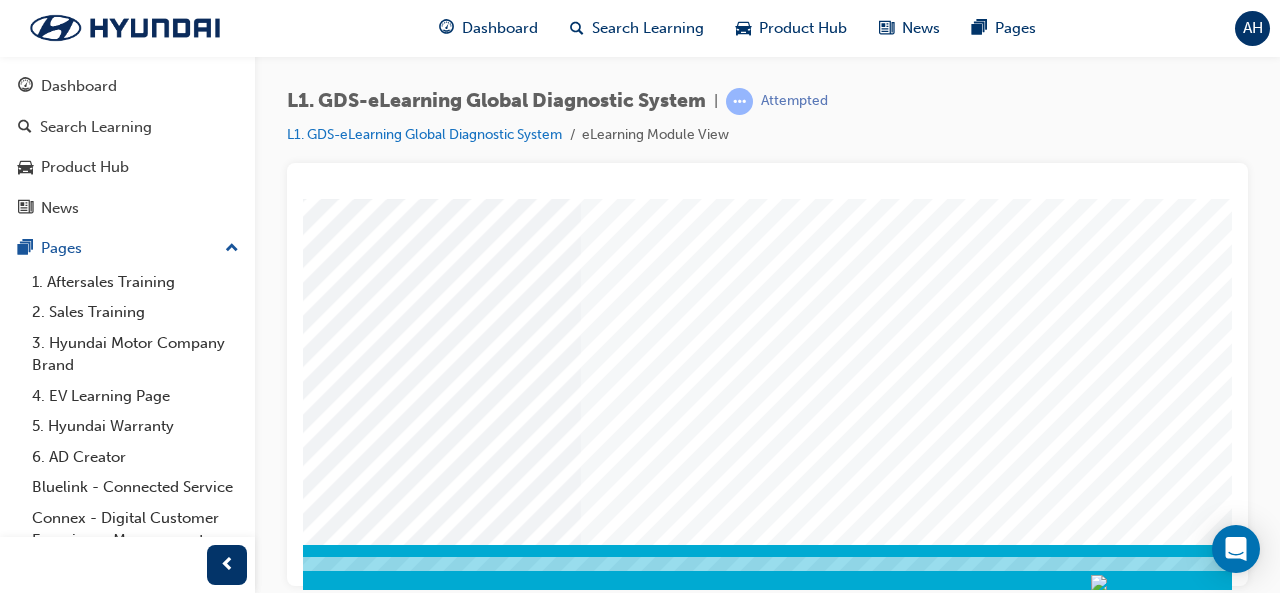 click at bounding box center (39, 3281) 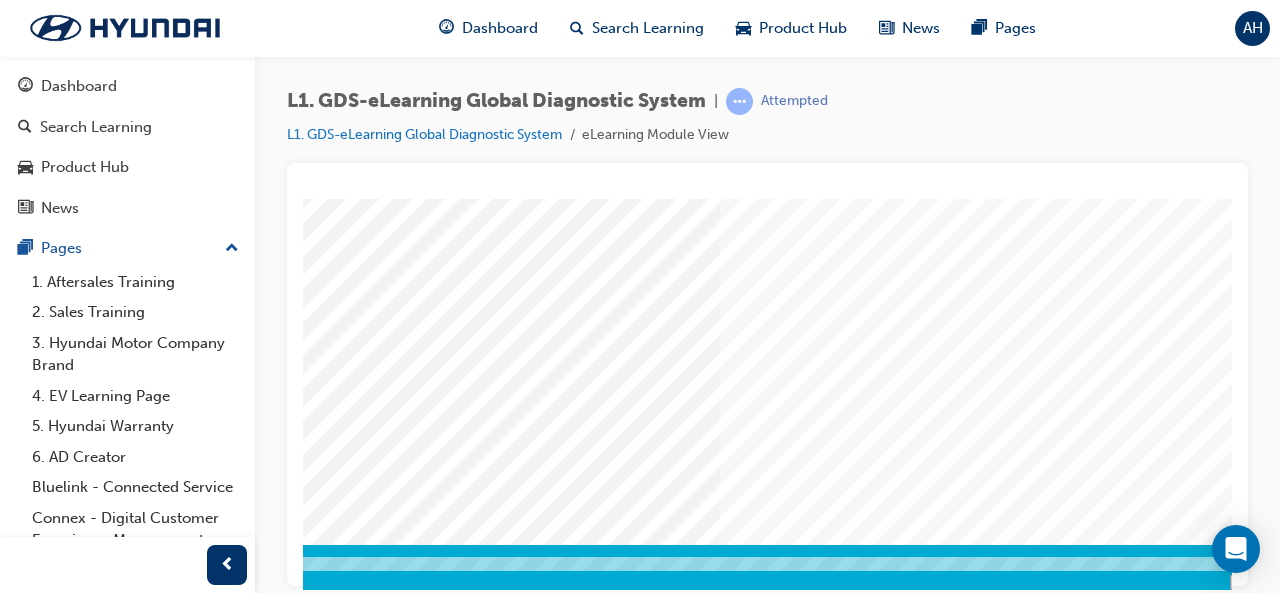 scroll, scrollTop: 374, scrollLeft: 446, axis: both 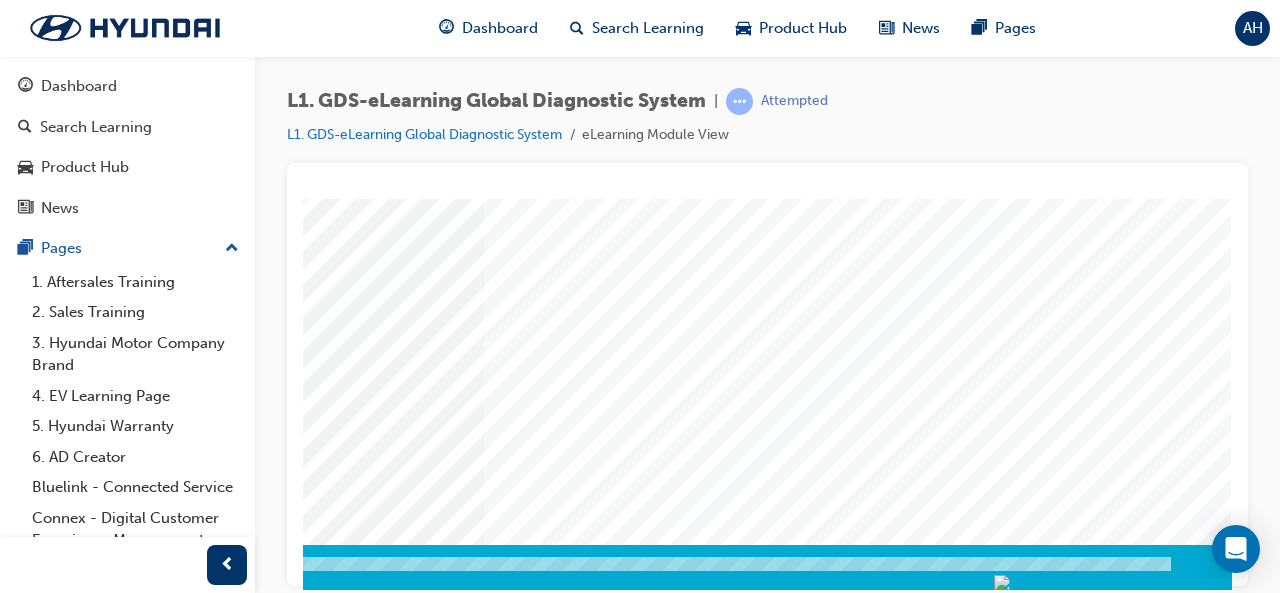 click at bounding box center [552, 199] 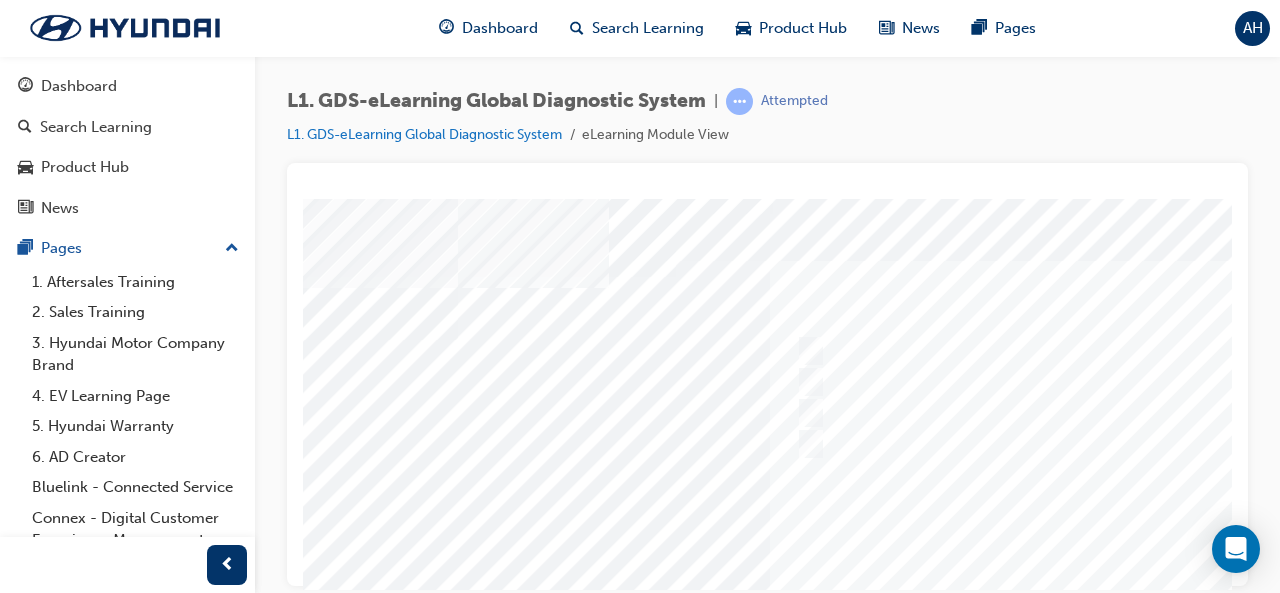 scroll, scrollTop: 8, scrollLeft: 162, axis: both 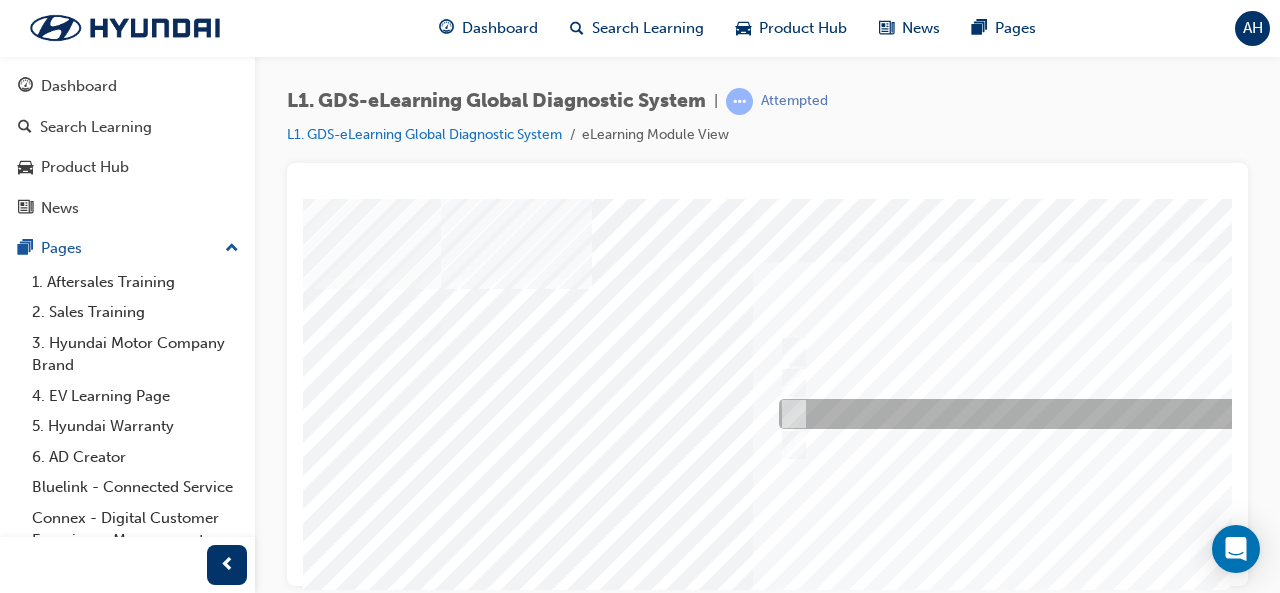 click at bounding box center [790, 414] 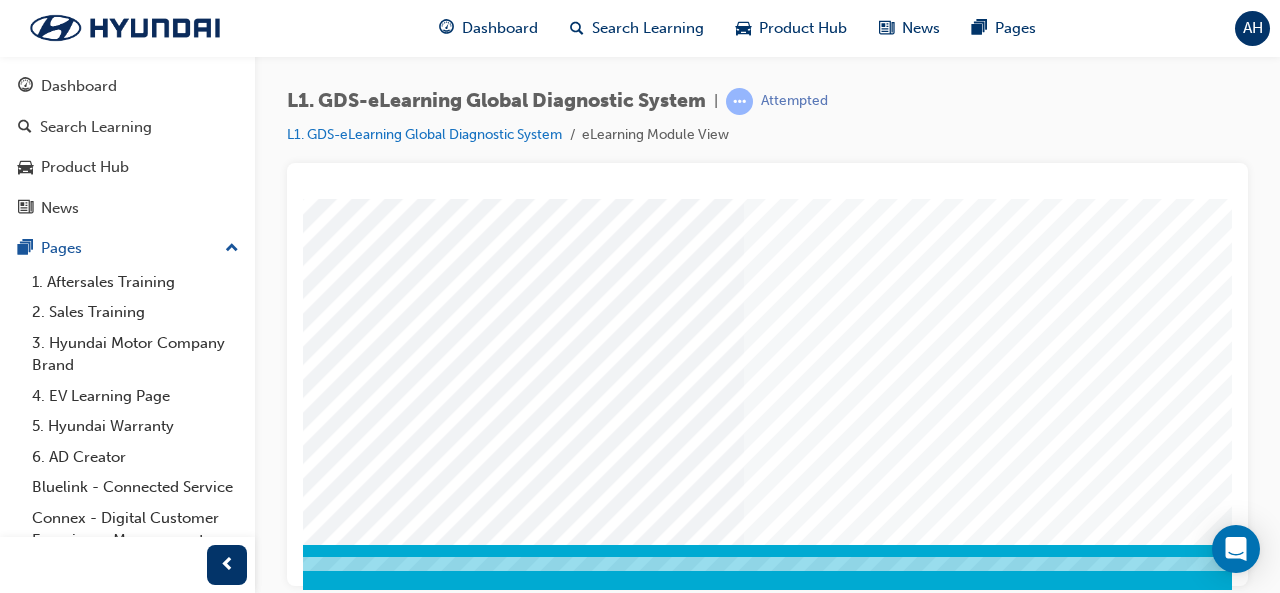click at bounding box center (202, 3120) 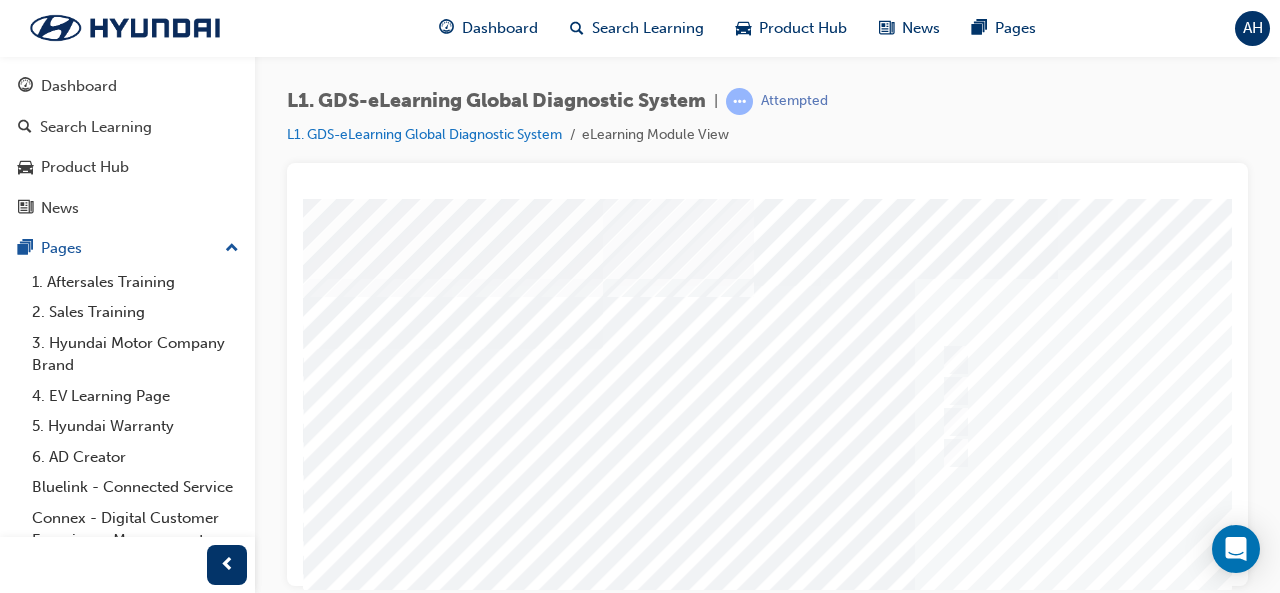 scroll, scrollTop: 0, scrollLeft: 0, axis: both 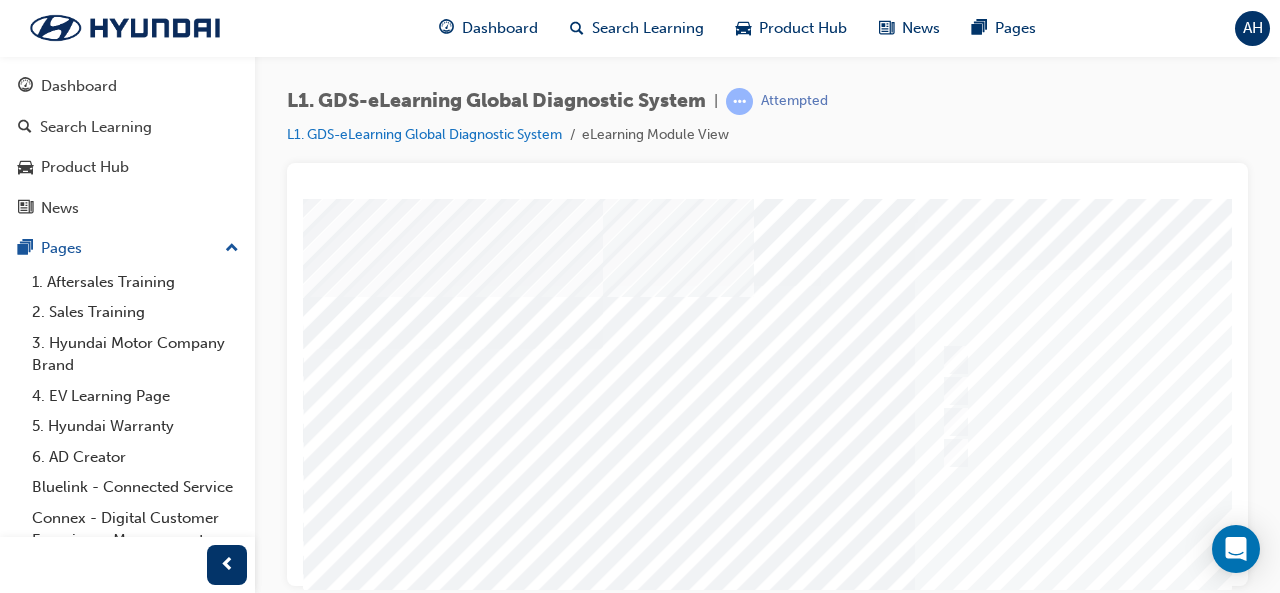 click at bounding box center (882, 3262) 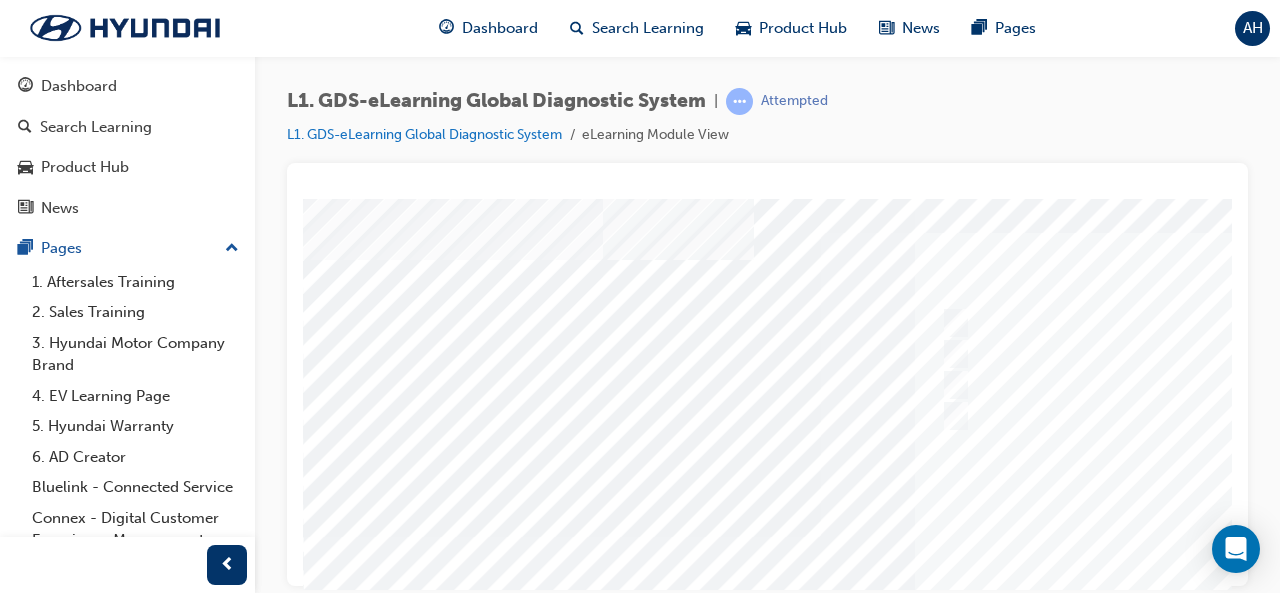 scroll, scrollTop: 36, scrollLeft: 0, axis: vertical 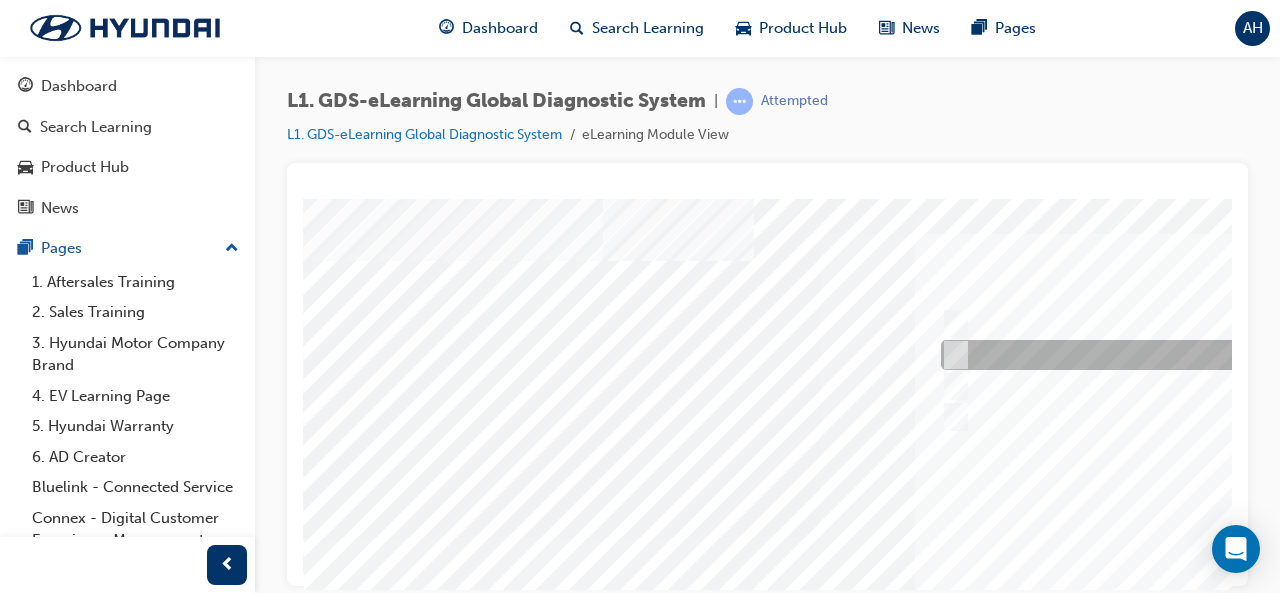 click at bounding box center [951, 355] 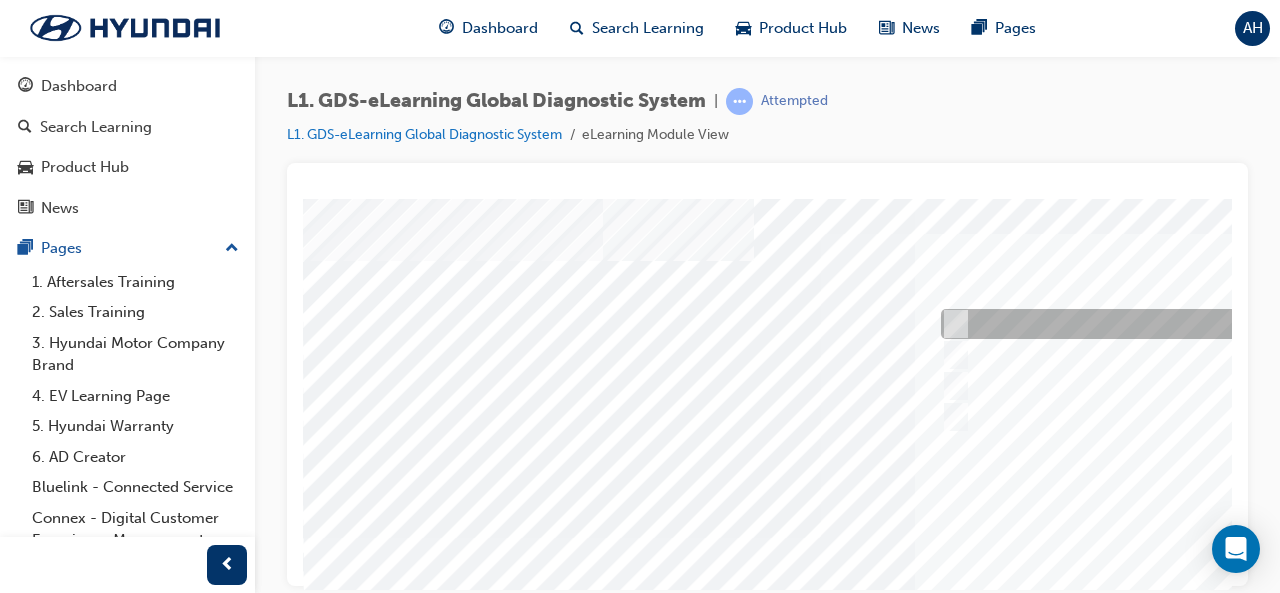click at bounding box center (951, 324) 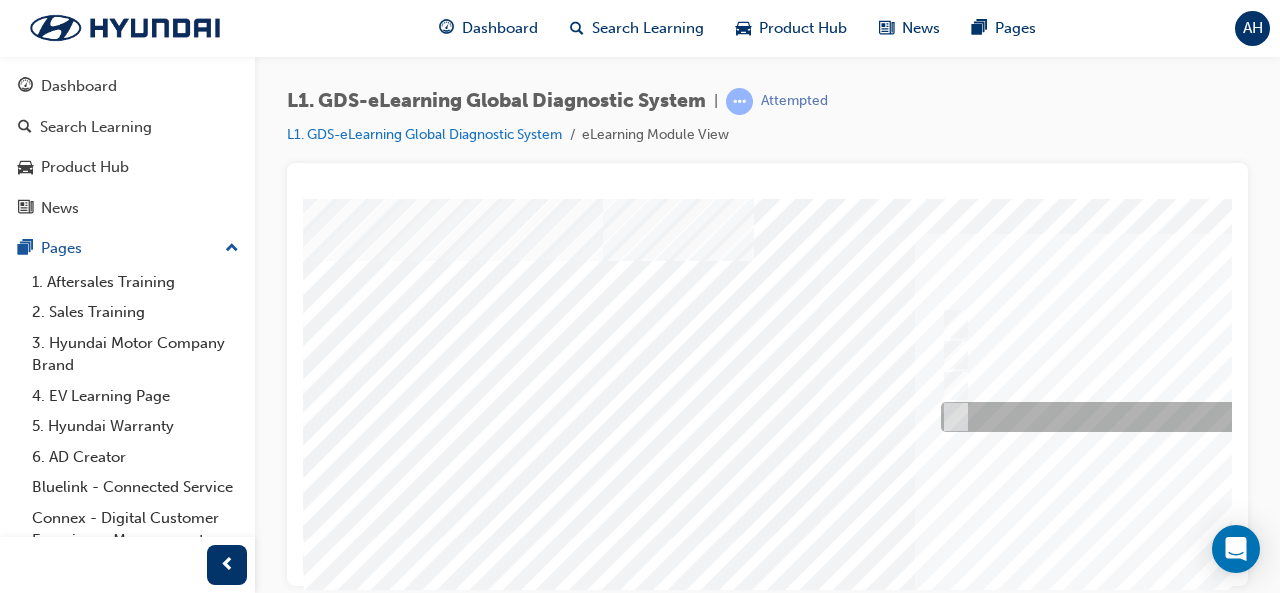 click at bounding box center [951, 417] 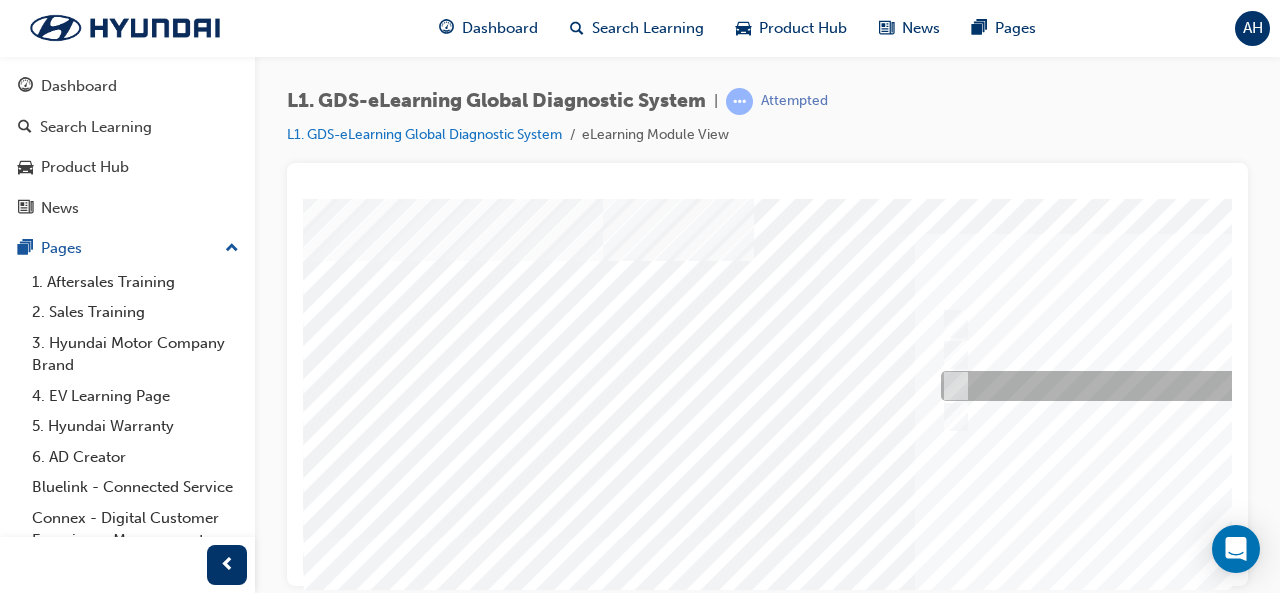 click at bounding box center [951, 386] 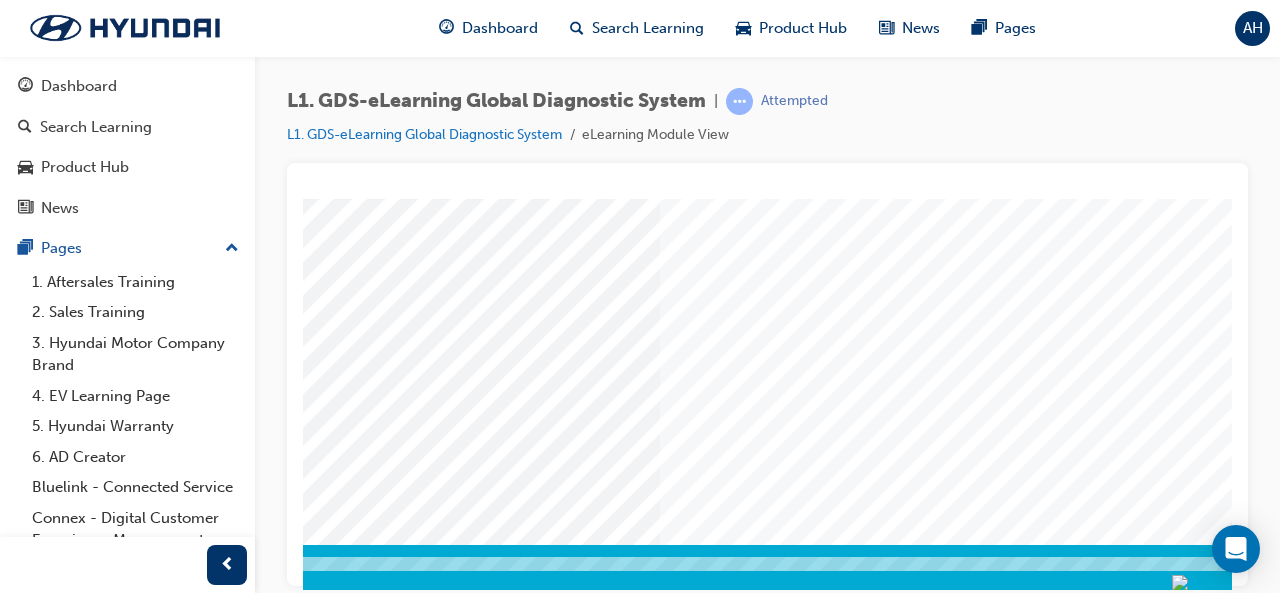 scroll, scrollTop: 374, scrollLeft: 274, axis: both 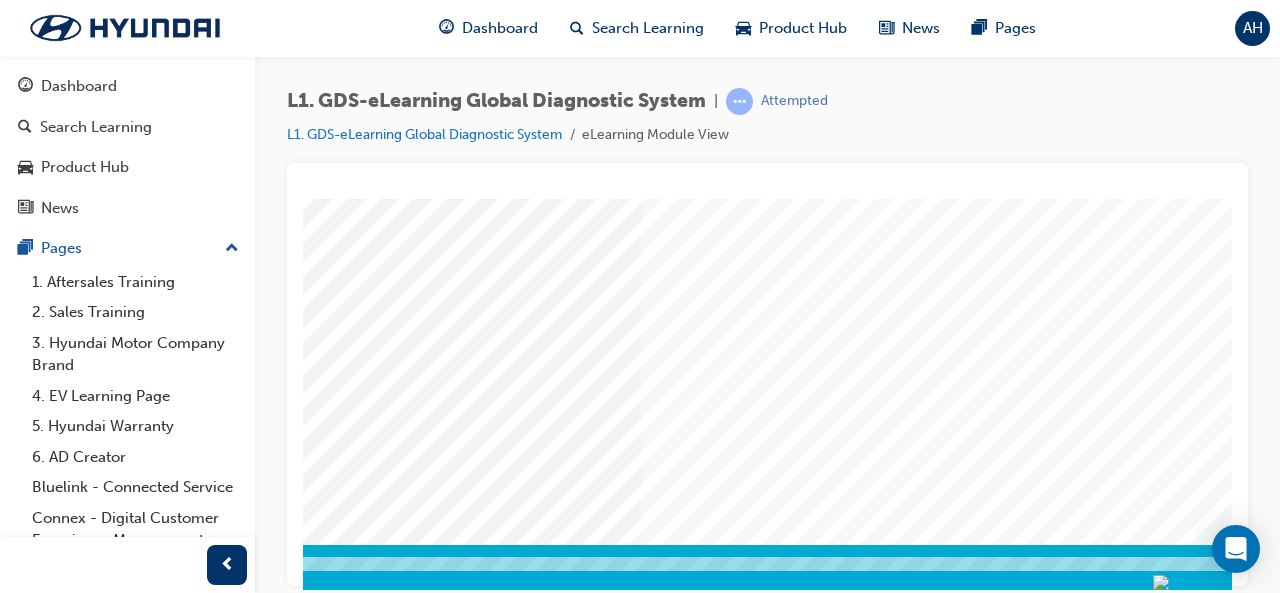 click at bounding box center (99, 3281) 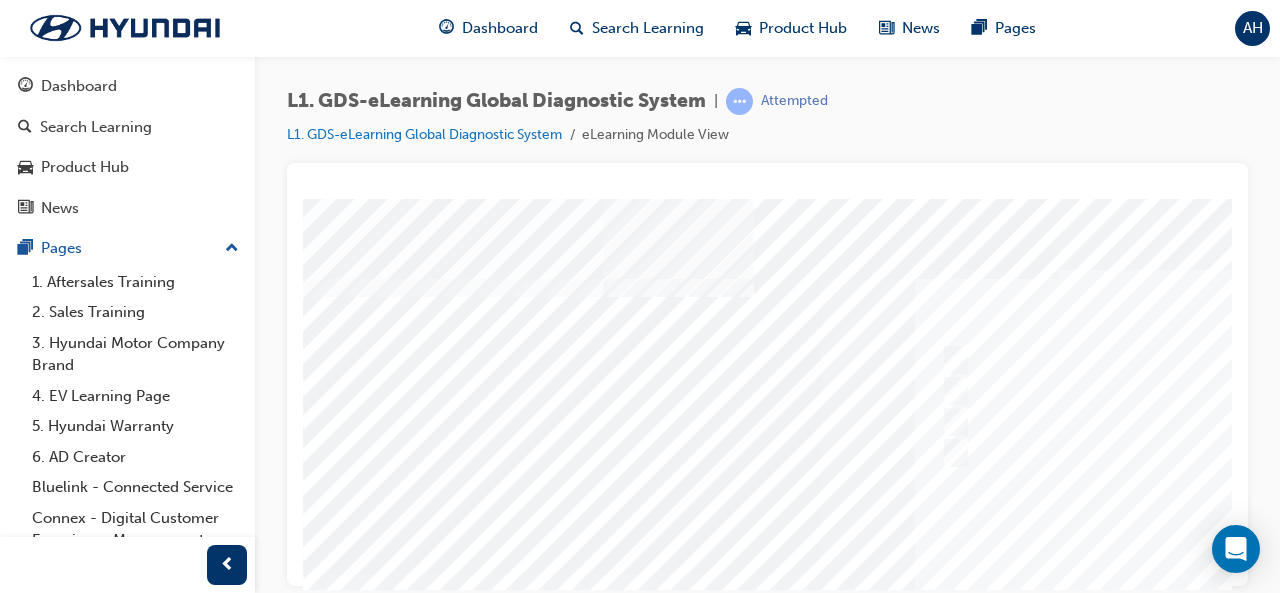 click at bounding box center (983, 573) 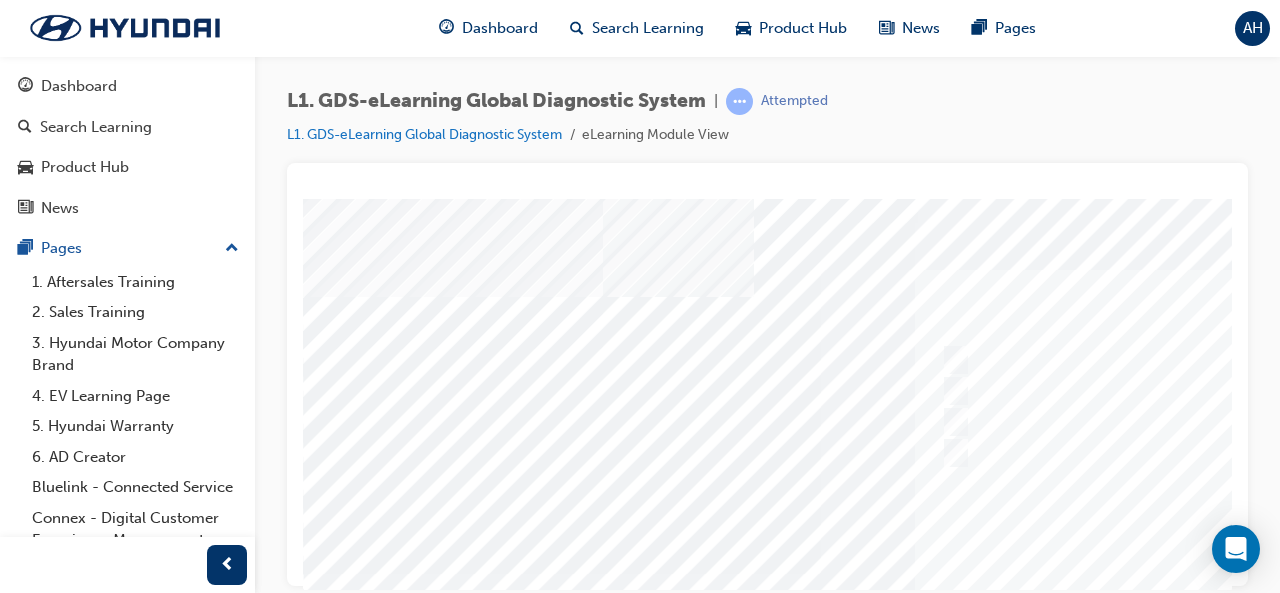 click at bounding box center [882, 3135] 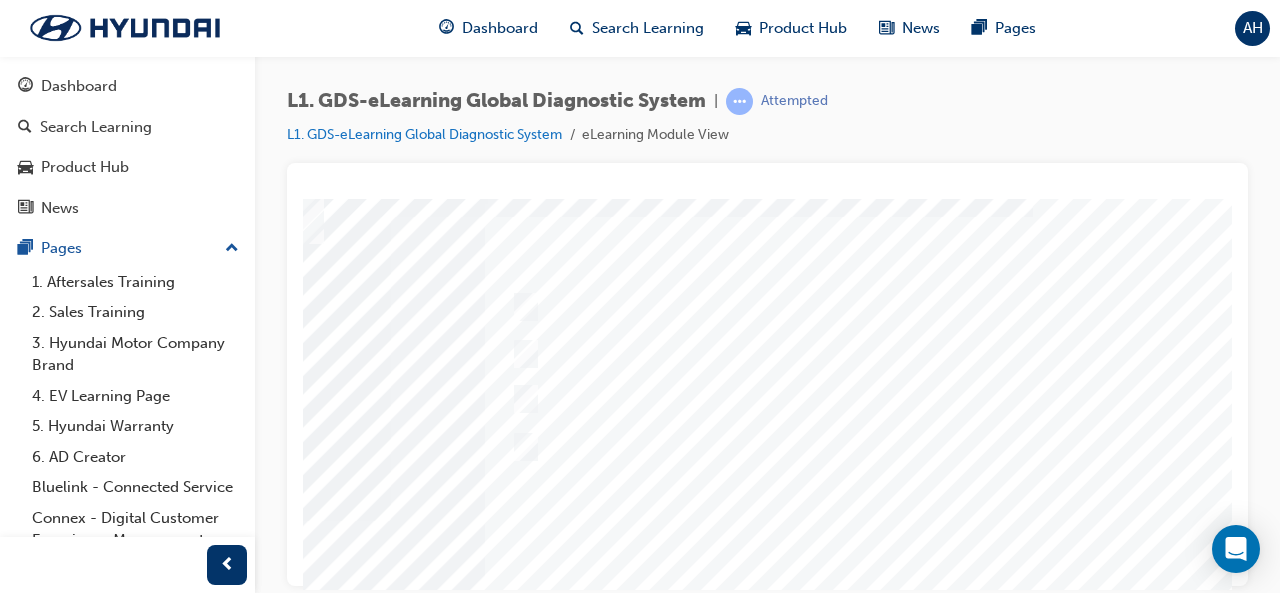 scroll, scrollTop: 54, scrollLeft: 429, axis: both 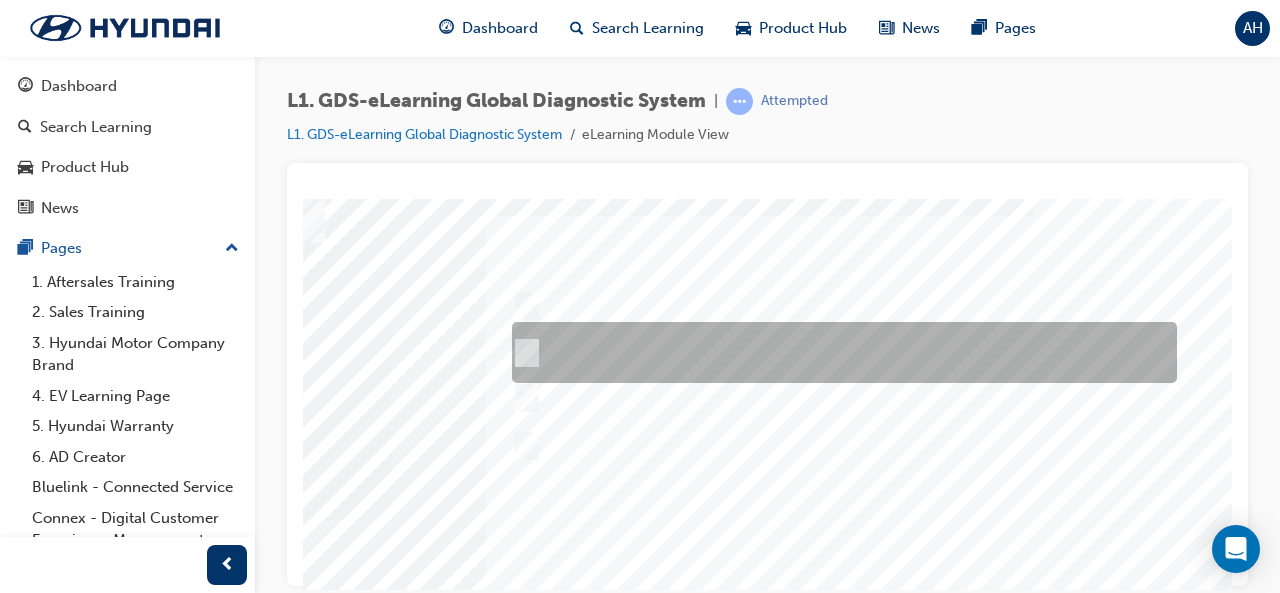 click at bounding box center [839, 352] 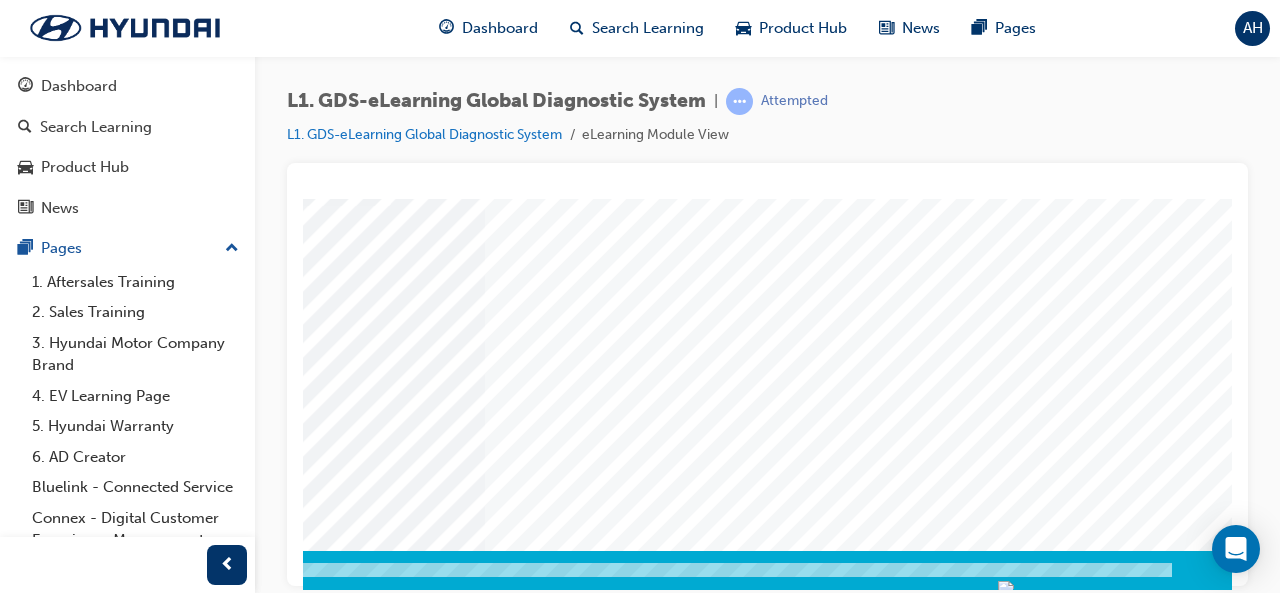 scroll, scrollTop: 374, scrollLeft: 446, axis: both 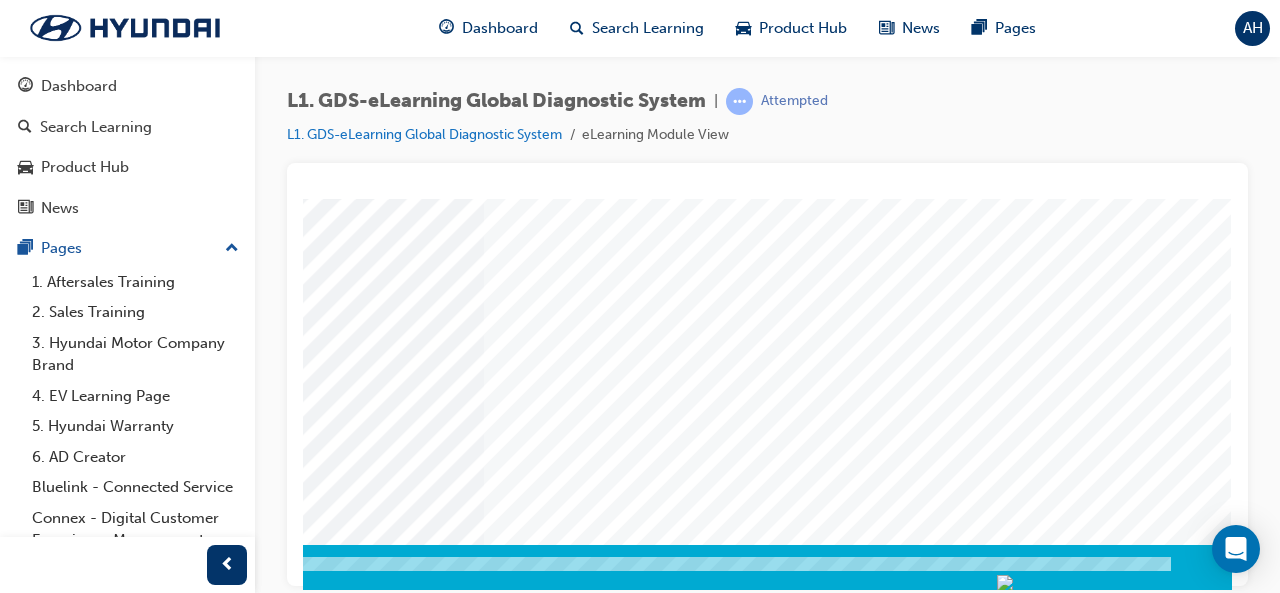 click at bounding box center (-58, 3281) 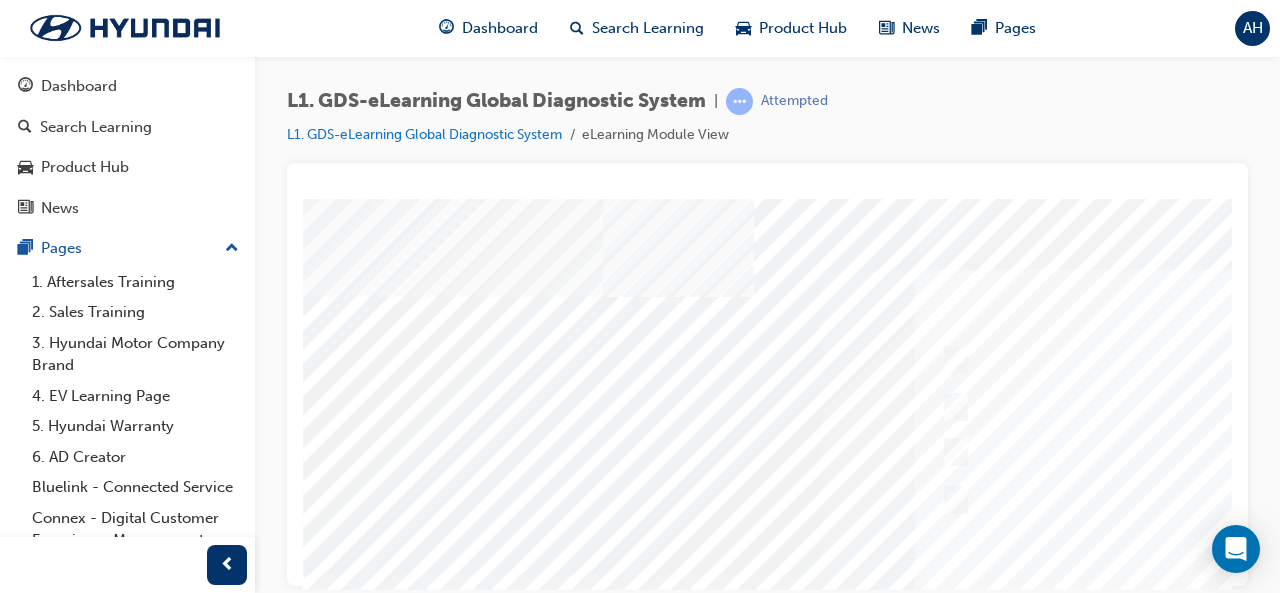 click at bounding box center (882, 3135) 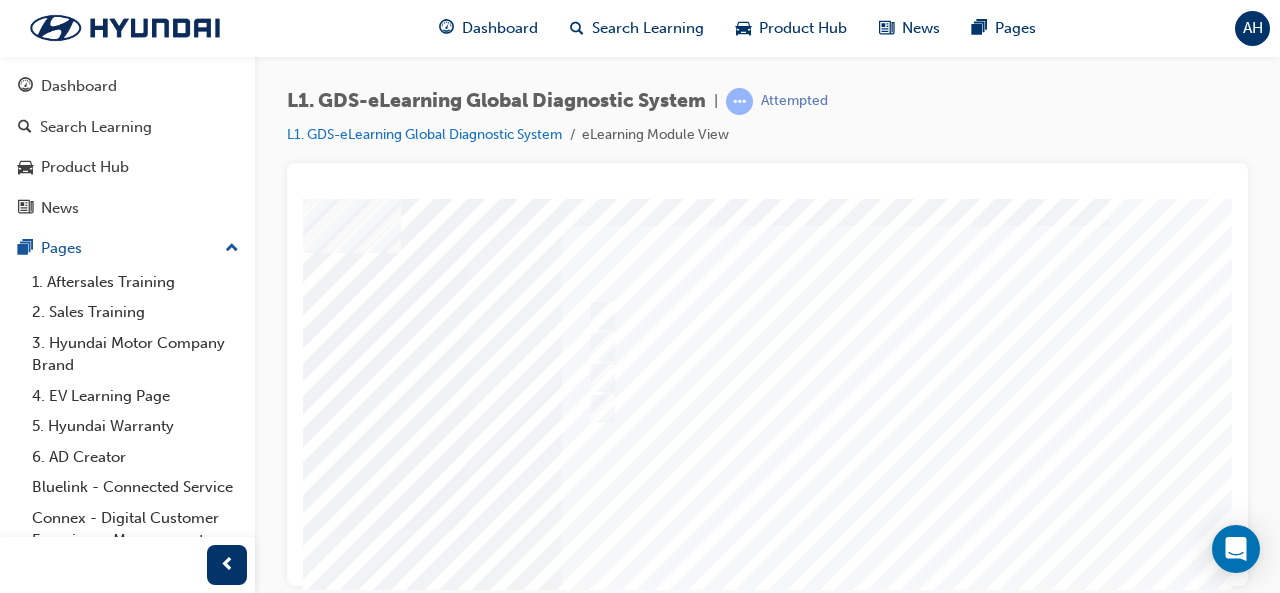 scroll, scrollTop: 44, scrollLeft: 354, axis: both 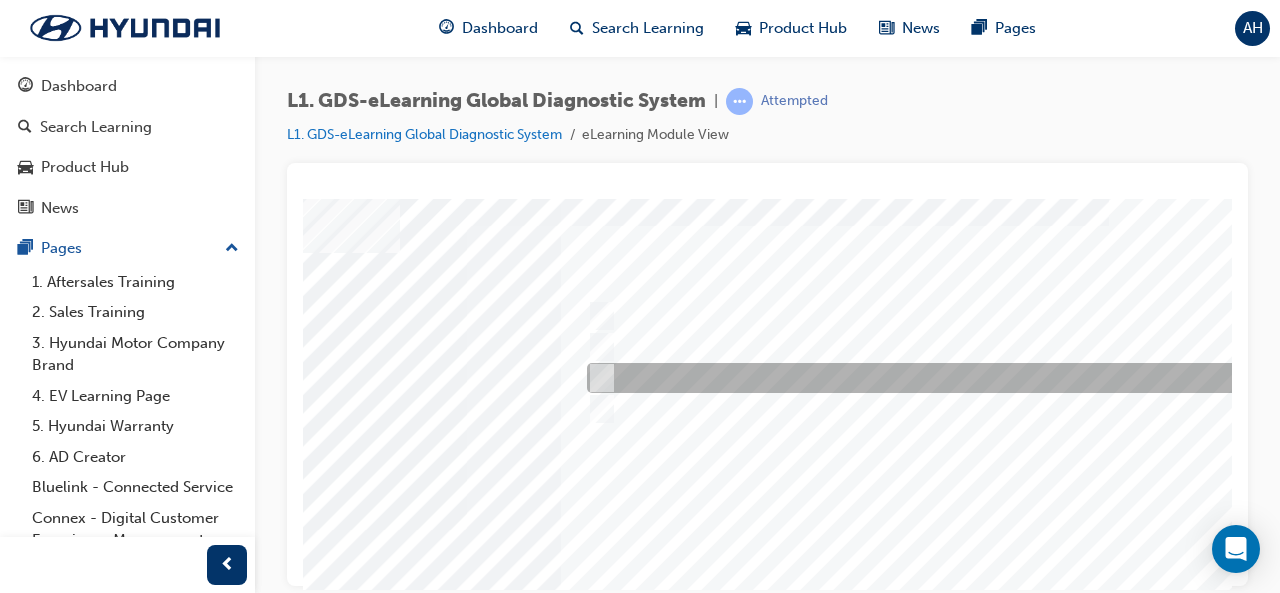 click at bounding box center (597, 378) 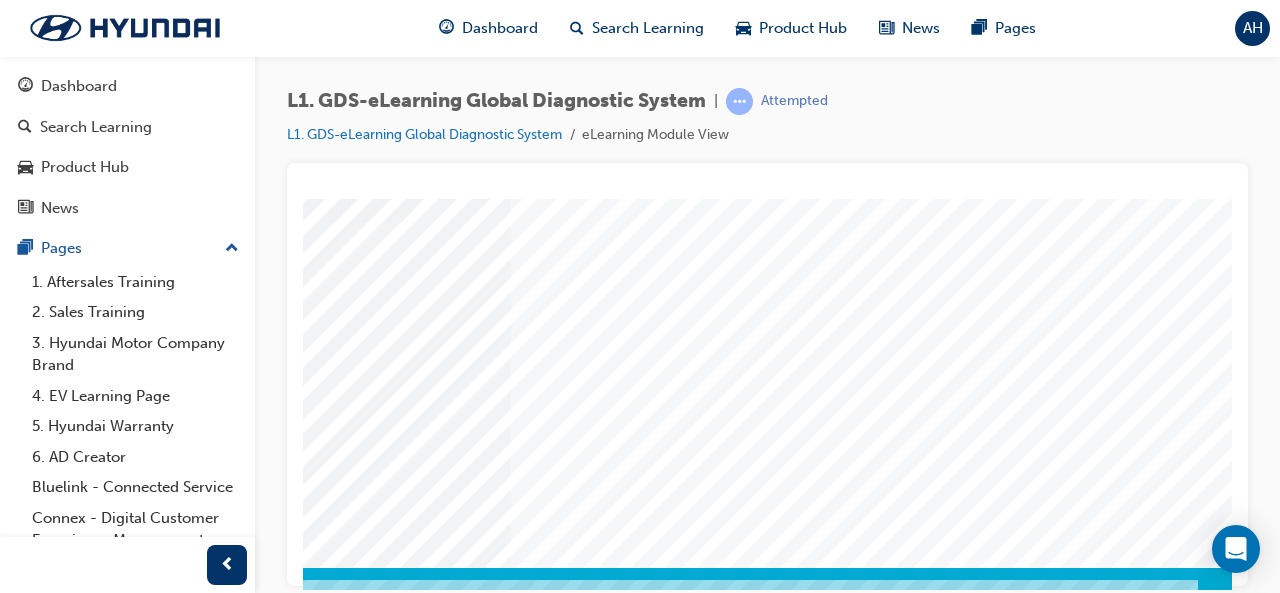 click at bounding box center (-31, 3304) 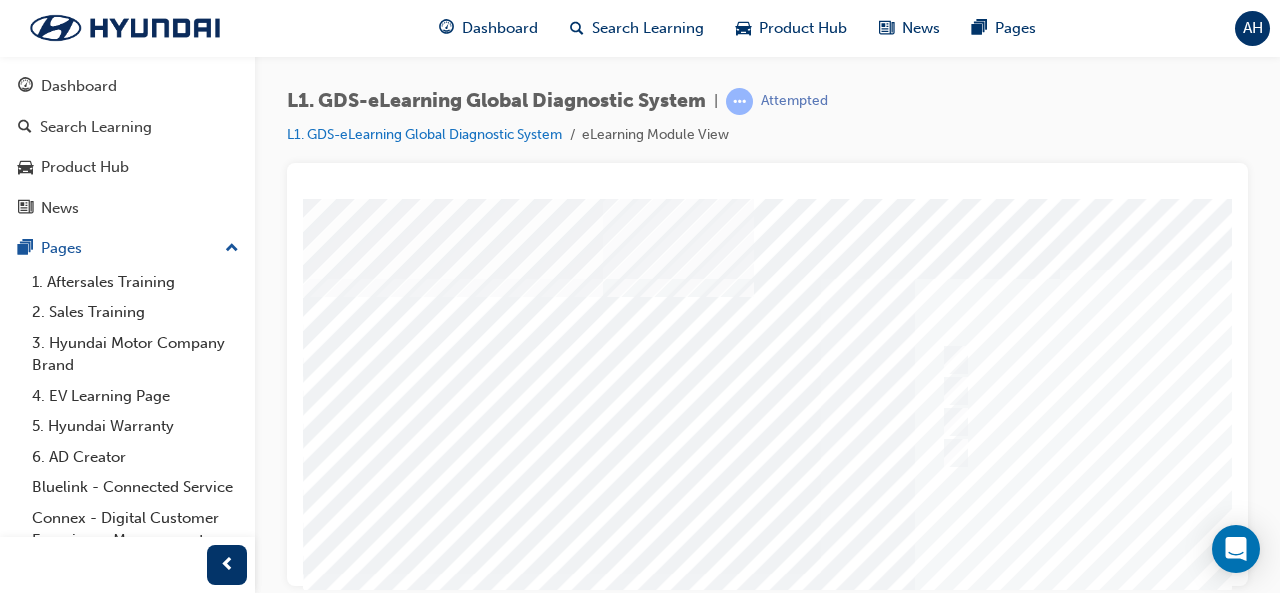 click at bounding box center [983, 573] 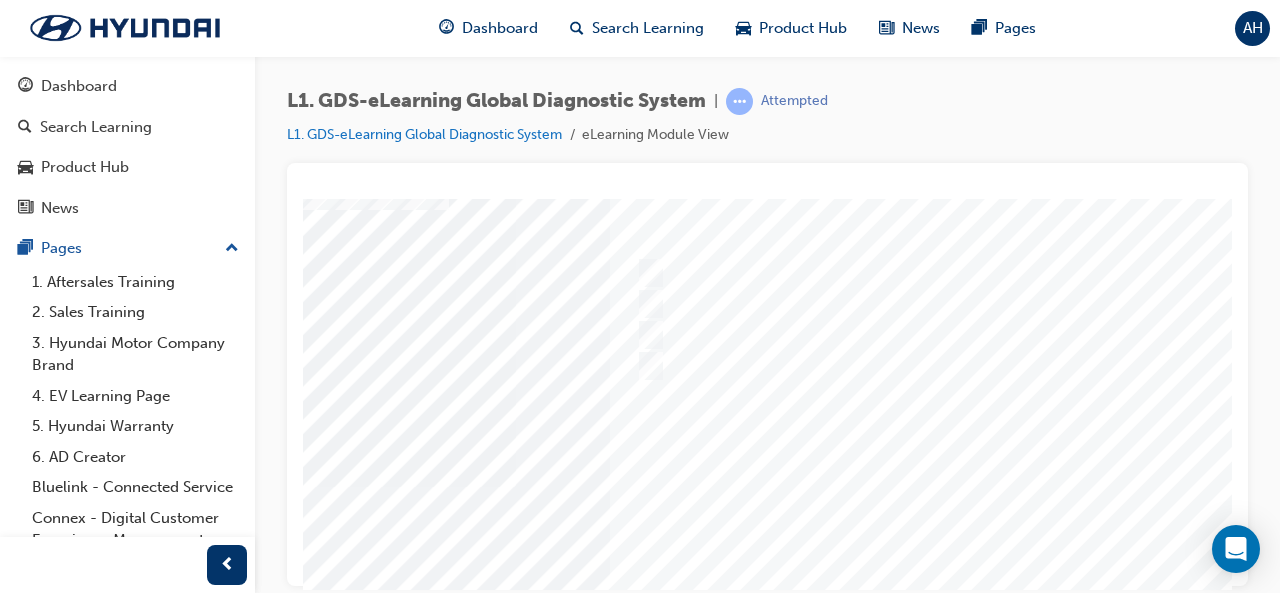 scroll, scrollTop: 87, scrollLeft: 304, axis: both 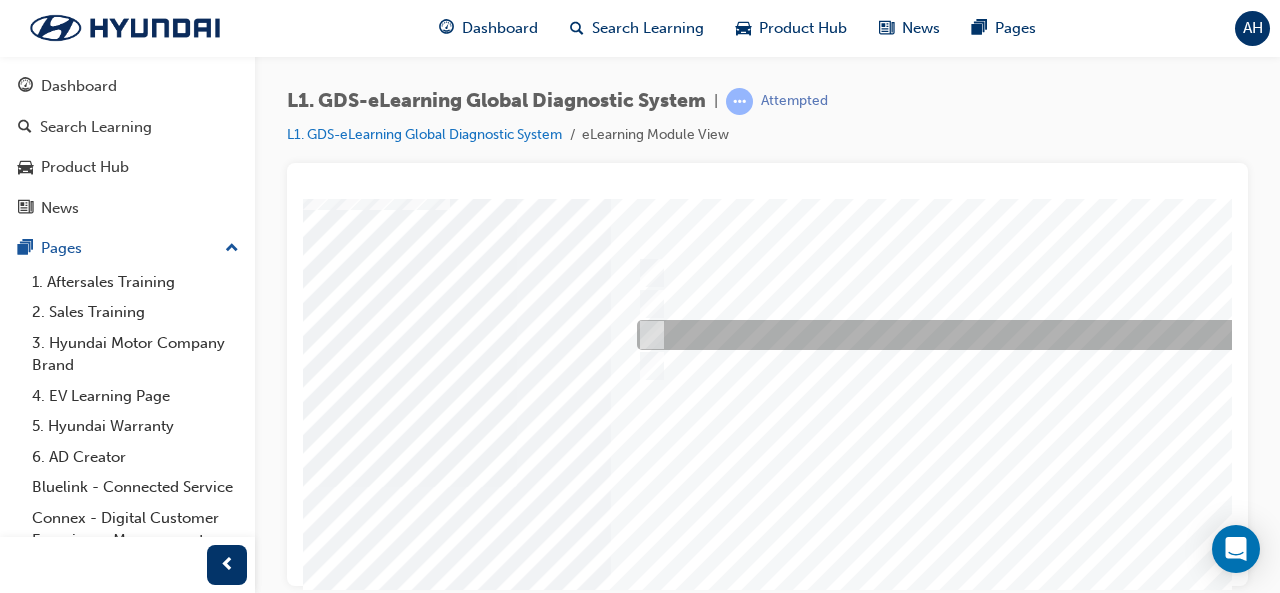 click at bounding box center [964, 335] 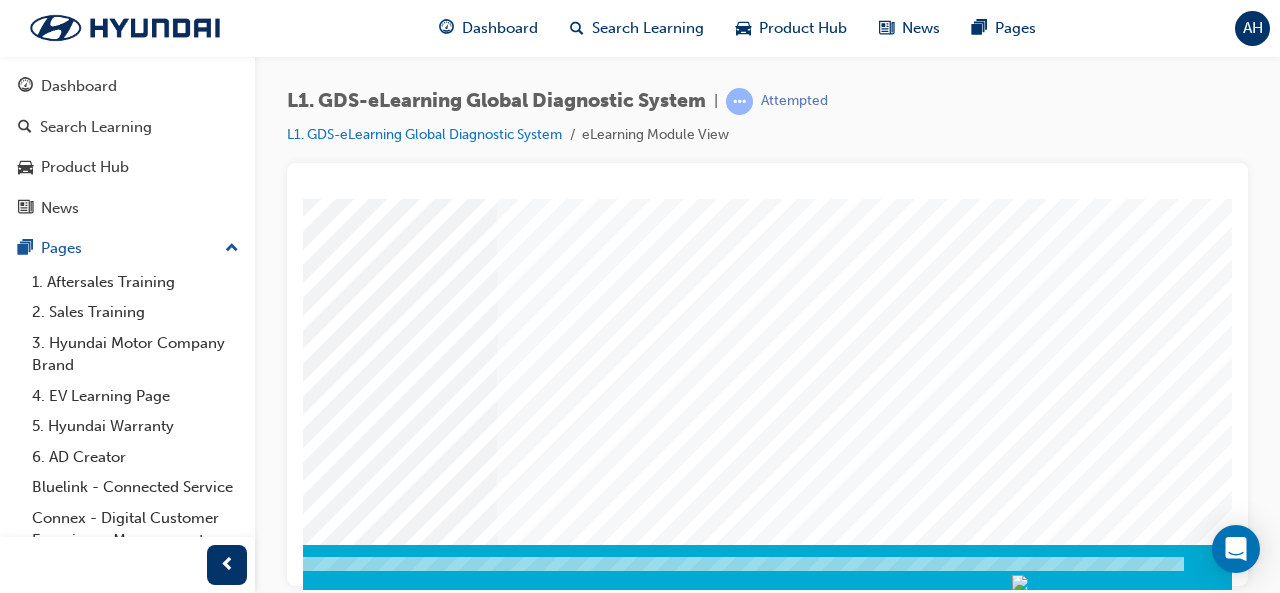 scroll, scrollTop: 374, scrollLeft: 446, axis: both 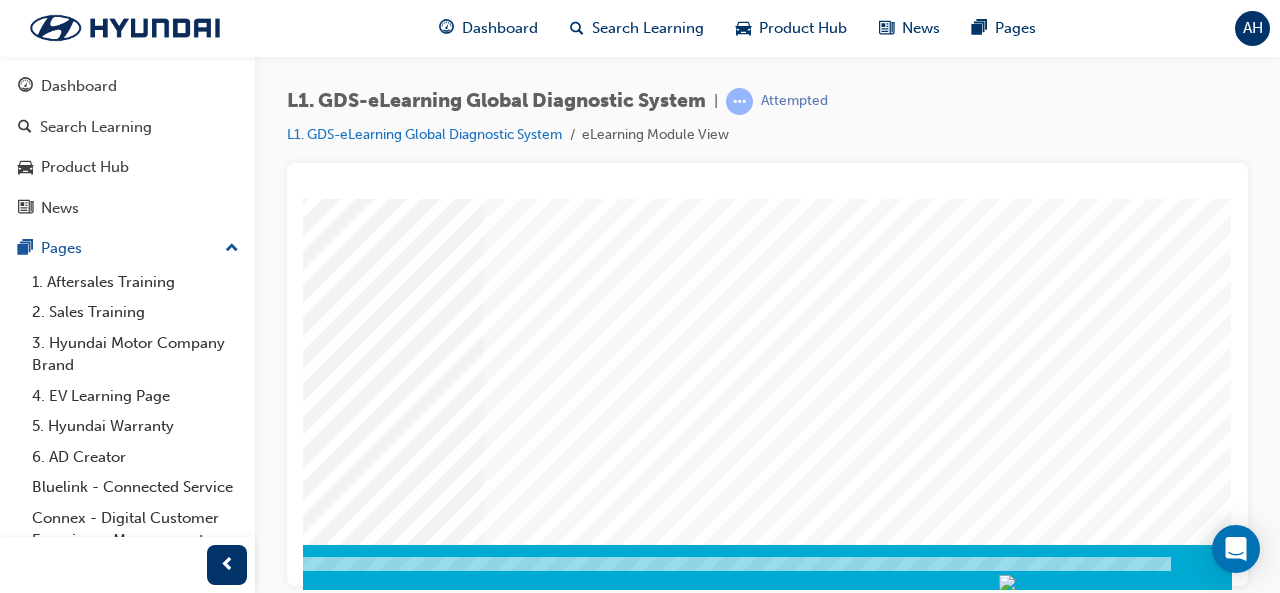 click at bounding box center [-58, 3281] 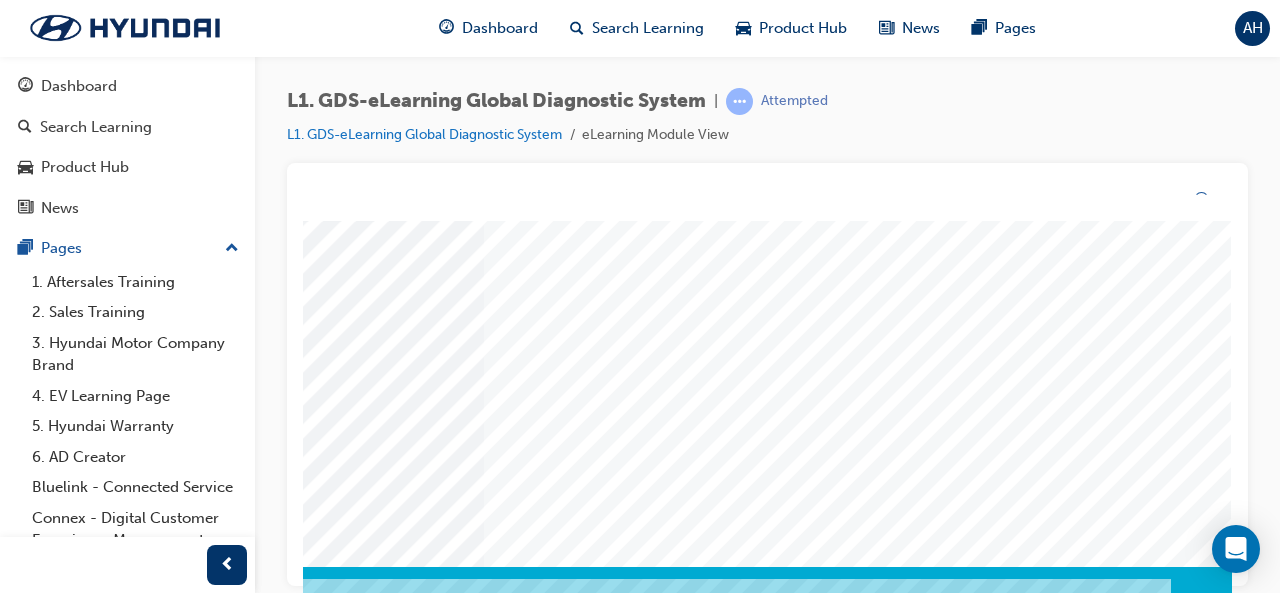 scroll, scrollTop: 0, scrollLeft: 0, axis: both 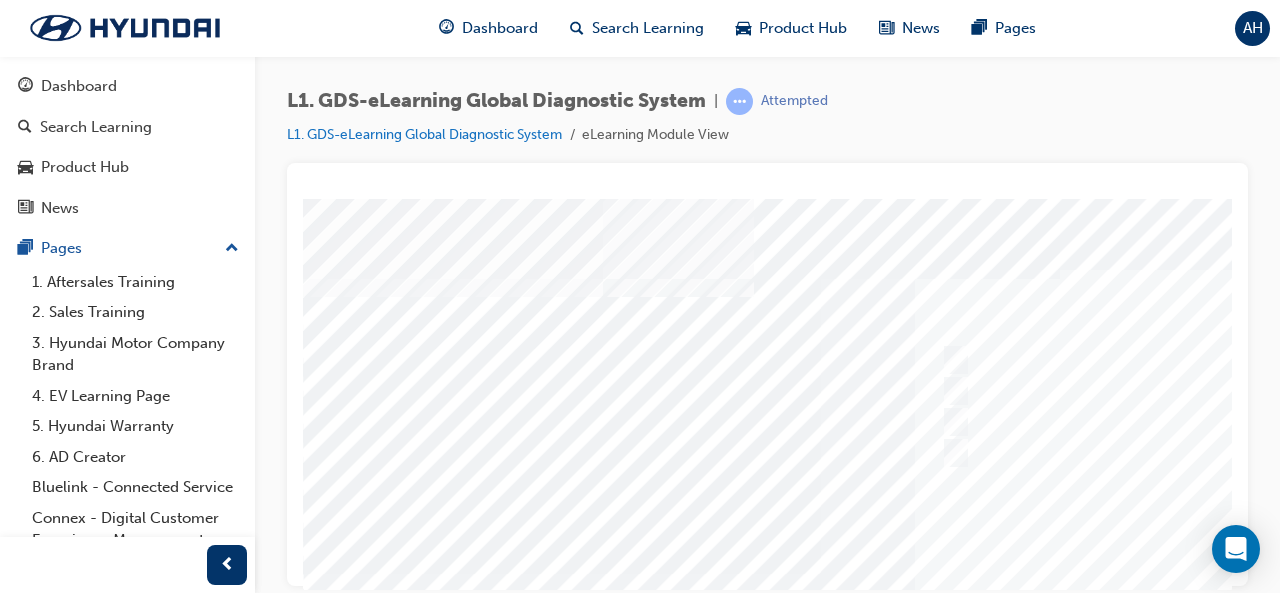 click at bounding box center (983, 573) 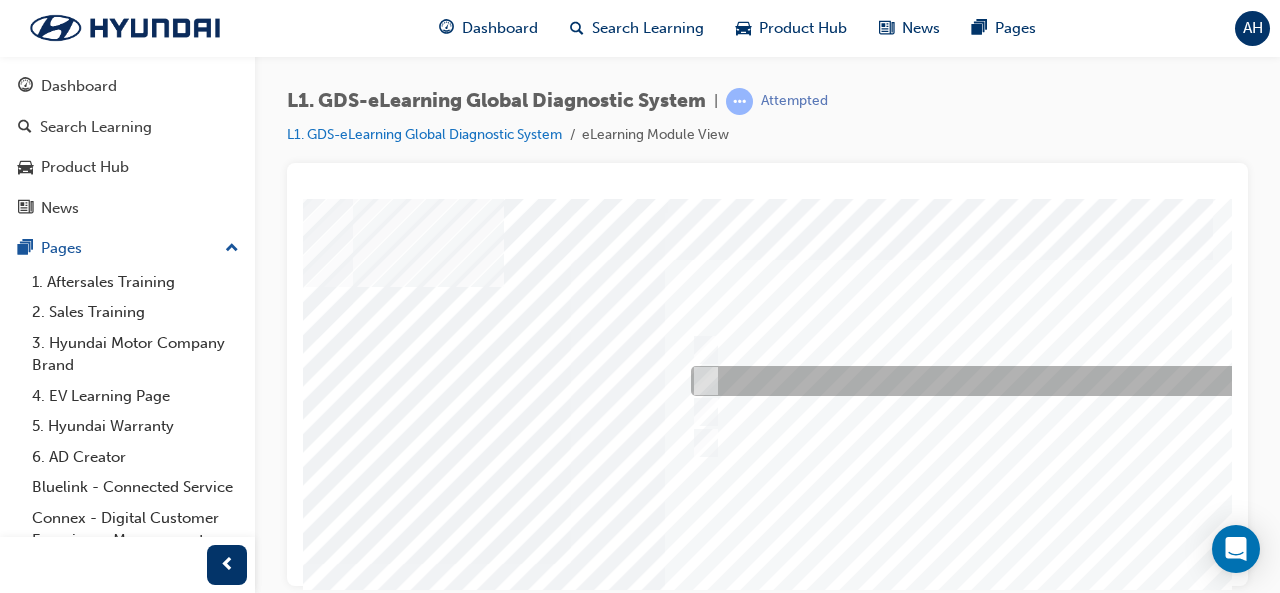 scroll, scrollTop: 10, scrollLeft: 253, axis: both 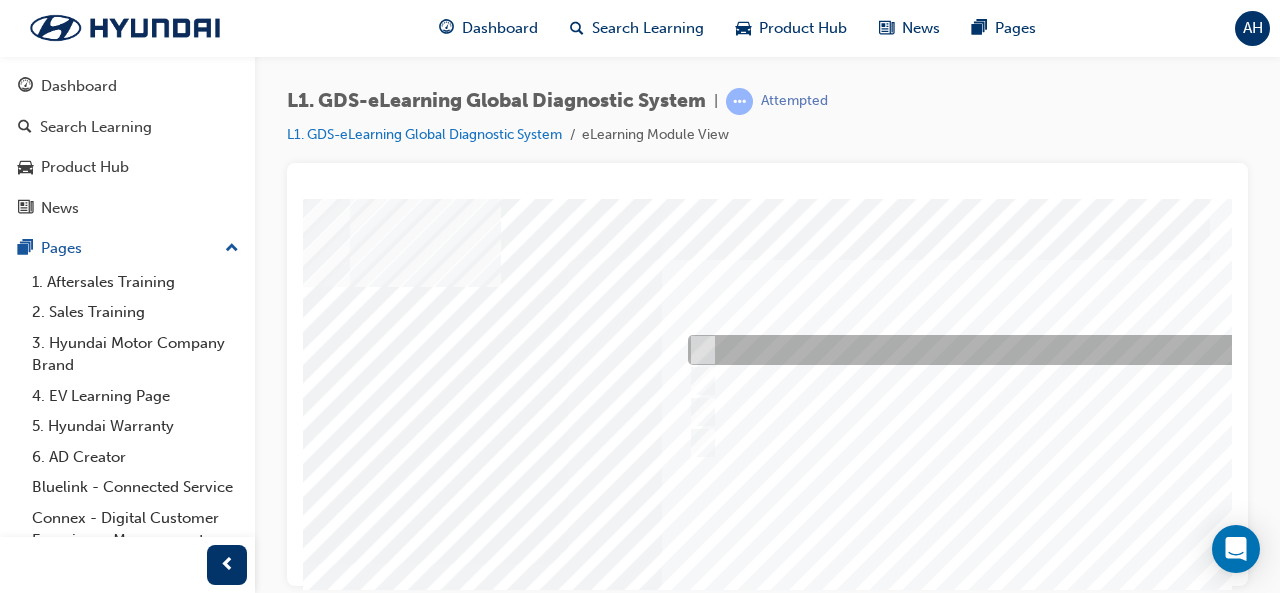 click at bounding box center (1015, 350) 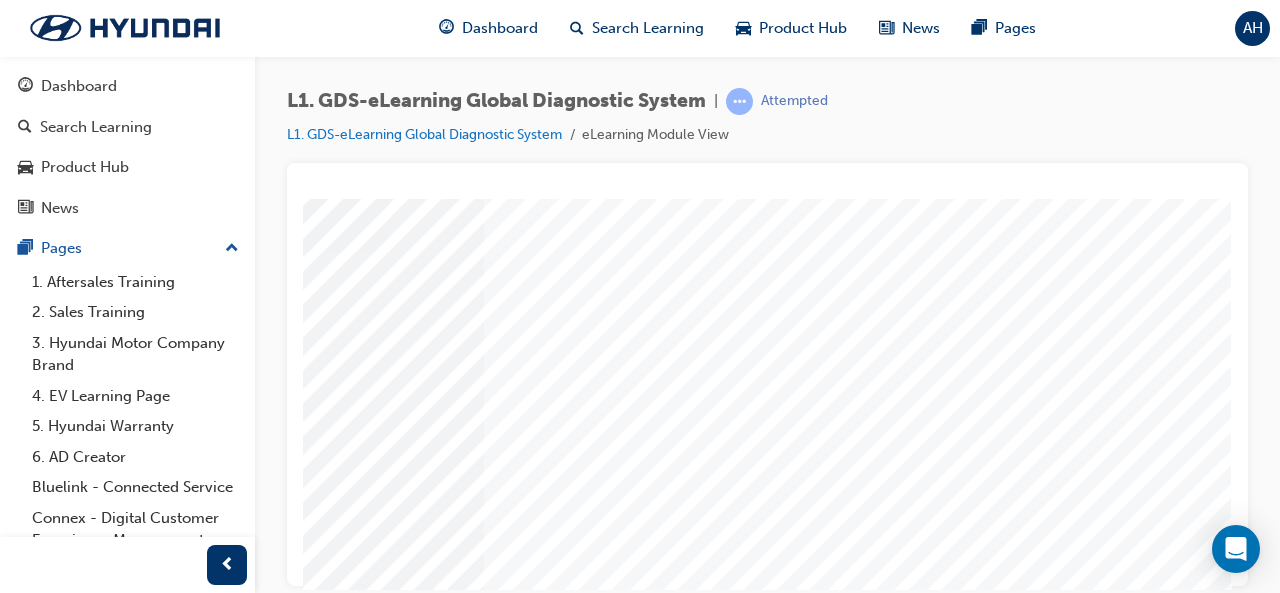 scroll, scrollTop: 324, scrollLeft: 439, axis: both 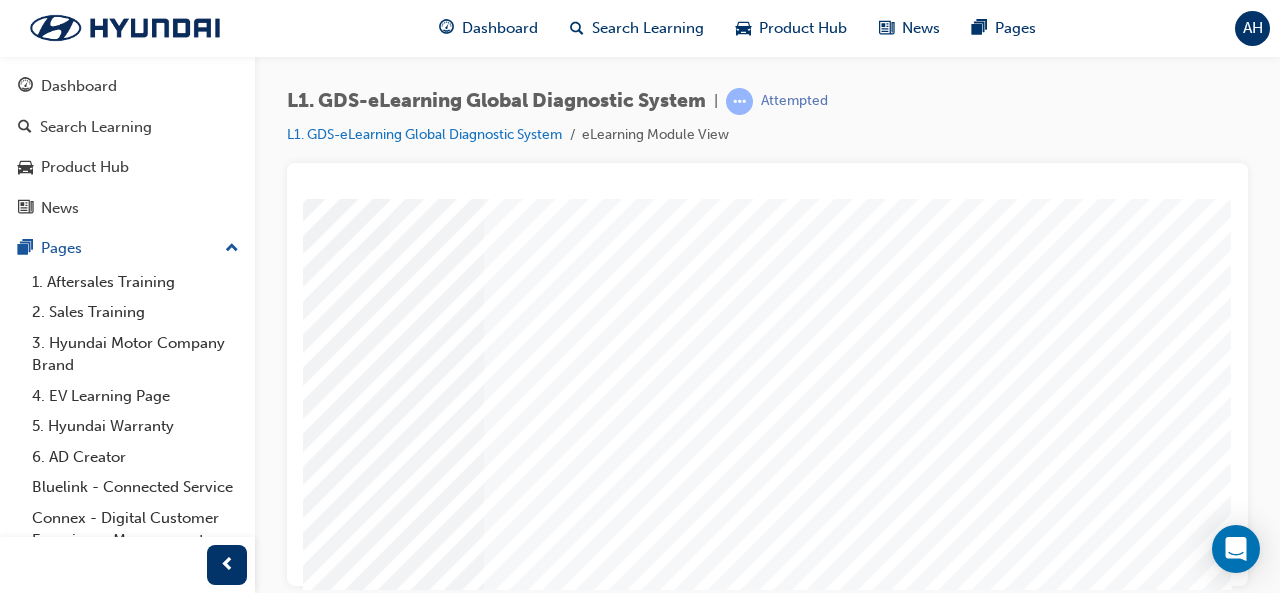 click at bounding box center [-58, 3331] 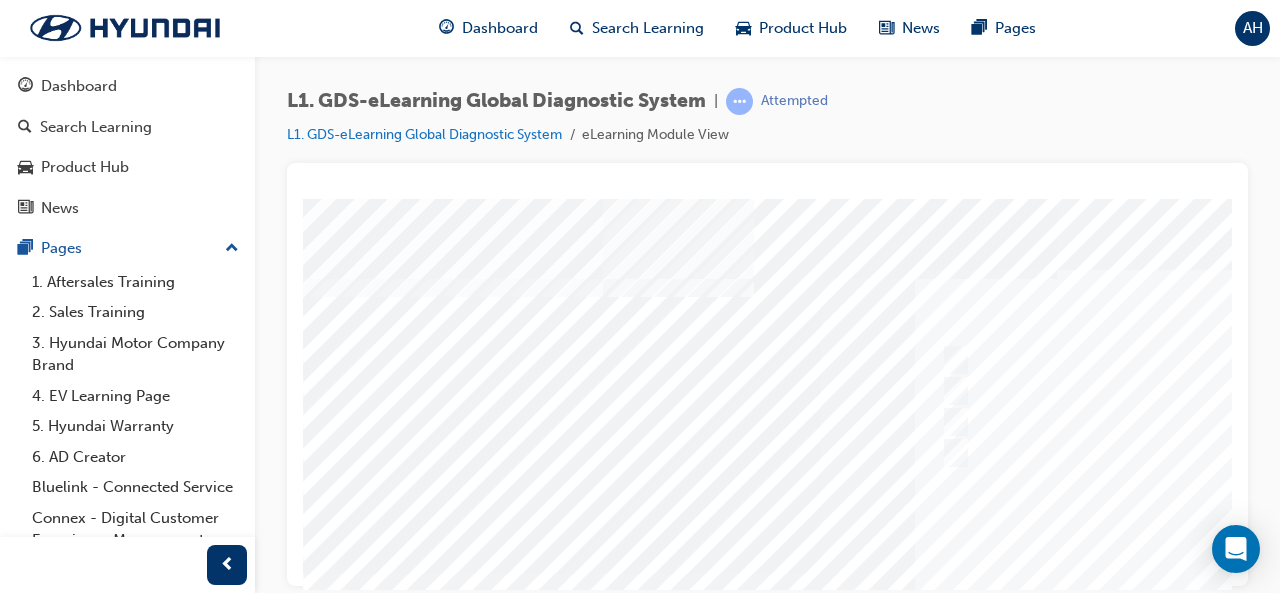 click at bounding box center [983, 573] 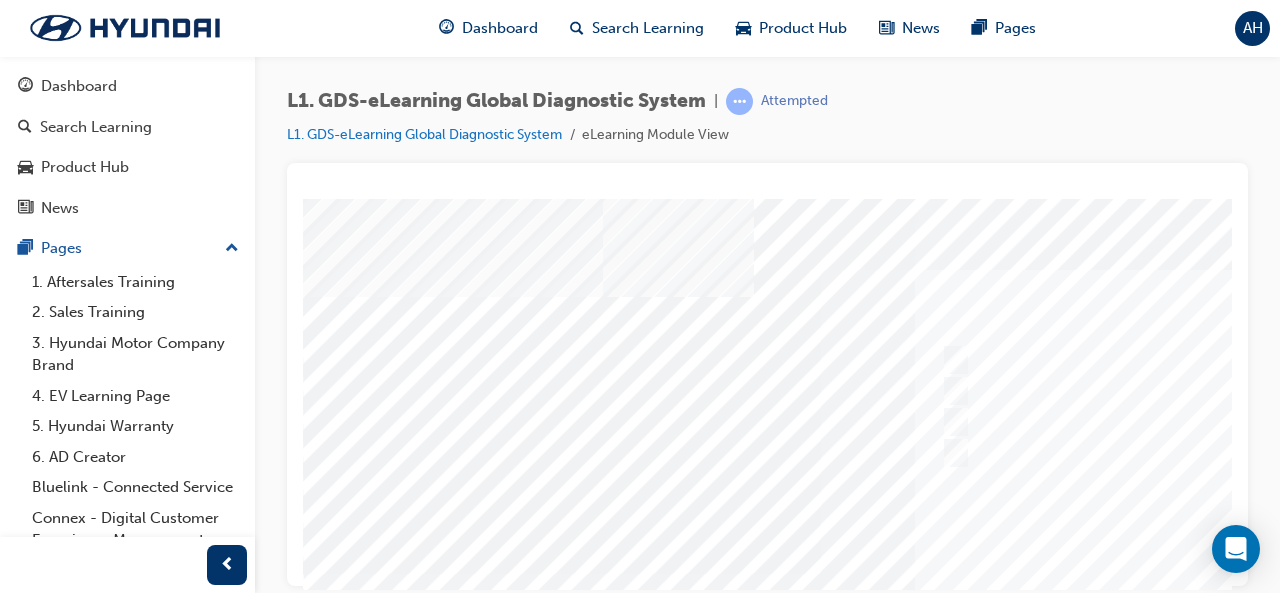 click at bounding box center (882, 3135) 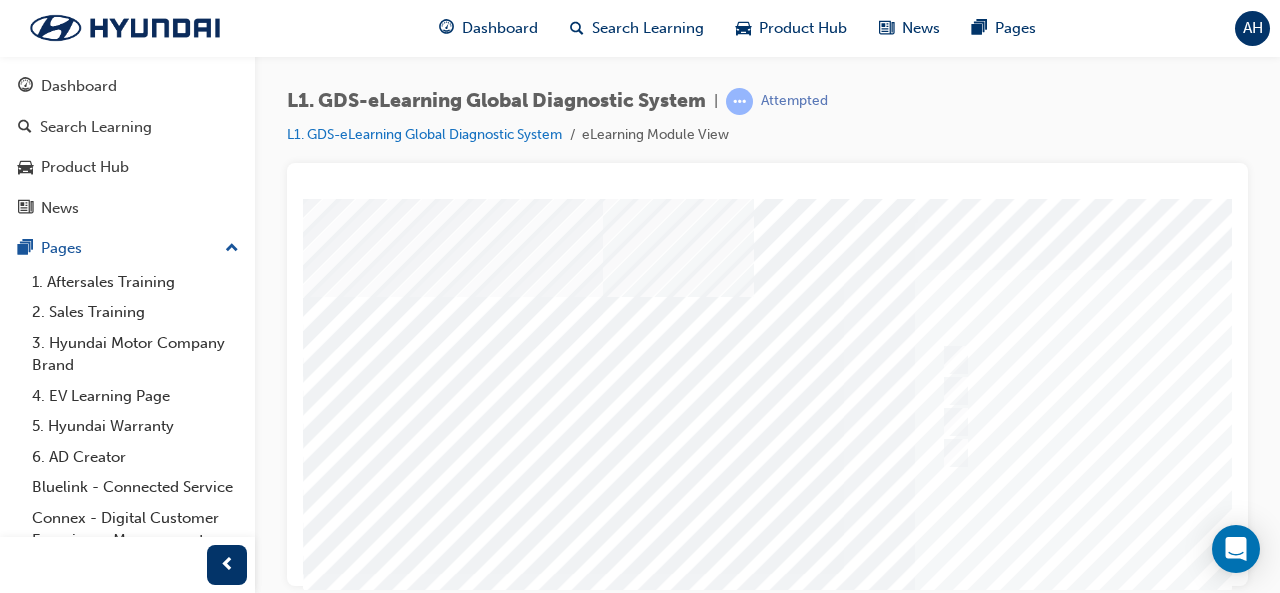scroll, scrollTop: 0, scrollLeft: 0, axis: both 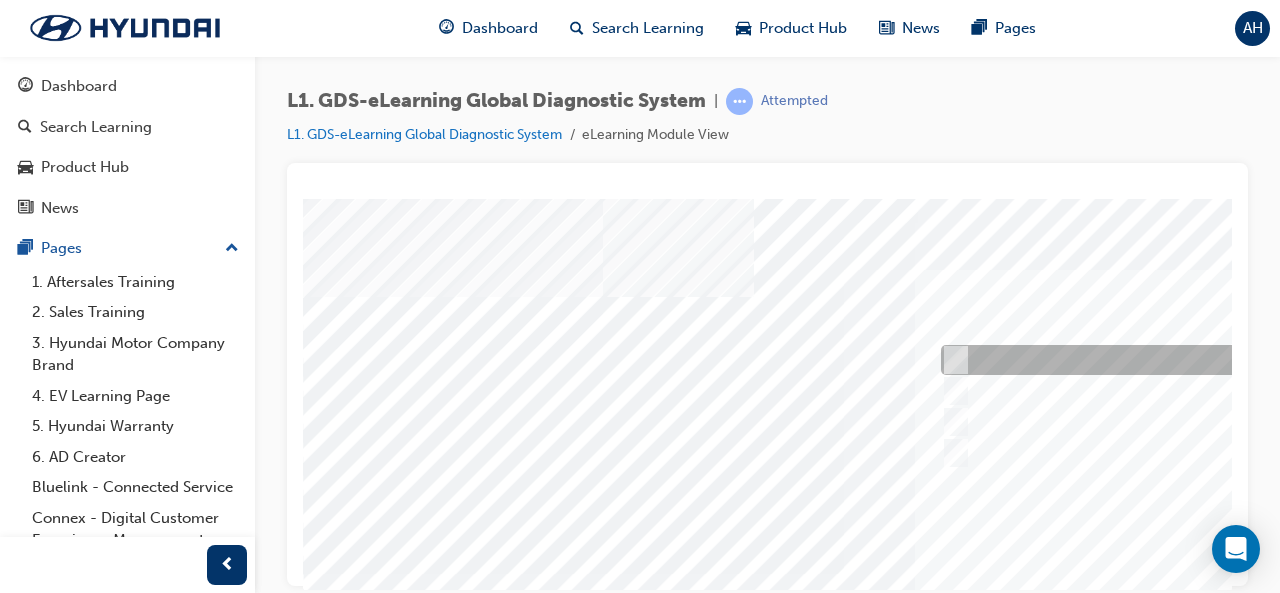 click at bounding box center [952, 360] 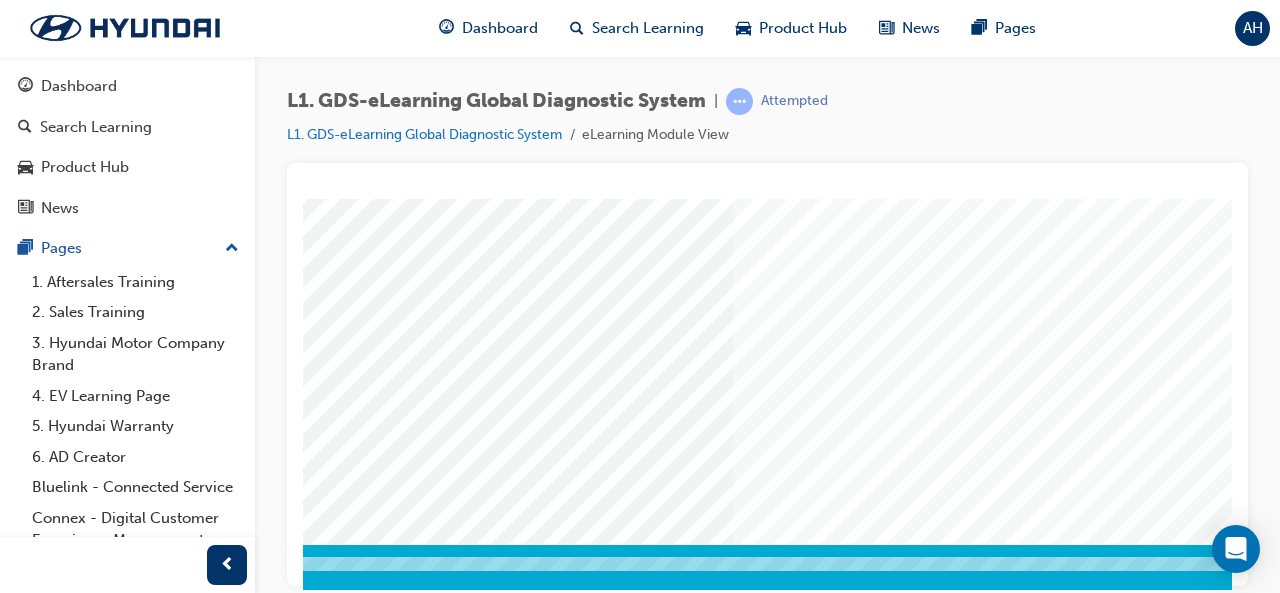 scroll, scrollTop: 374, scrollLeft: 192, axis: both 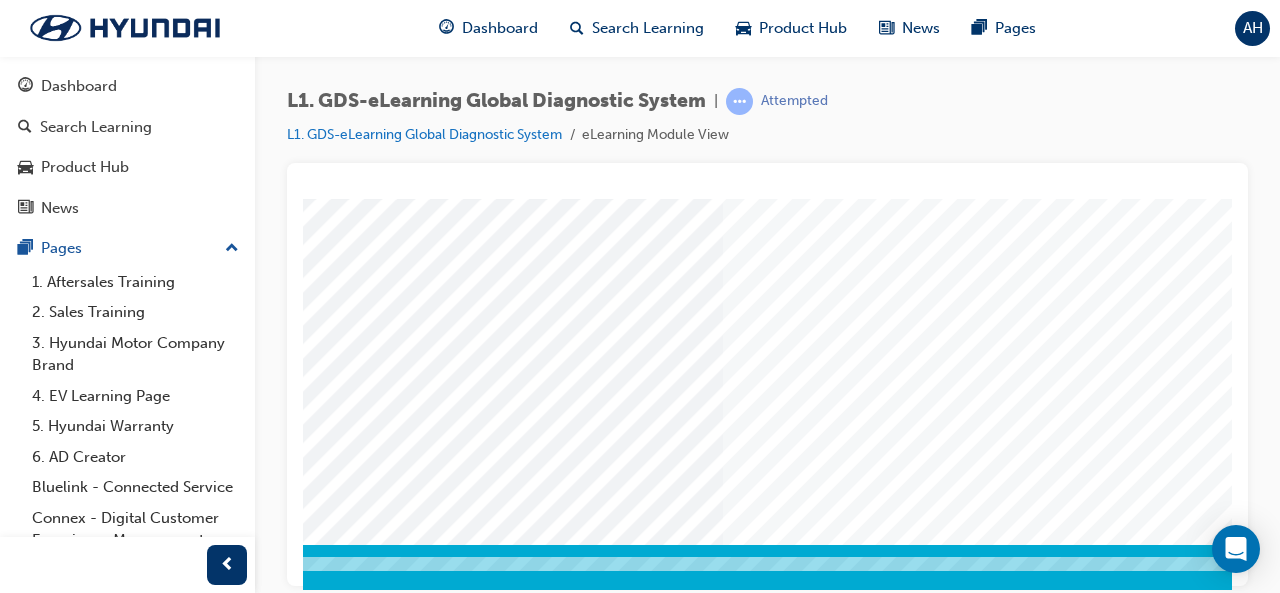 click at bounding box center (181, 3281) 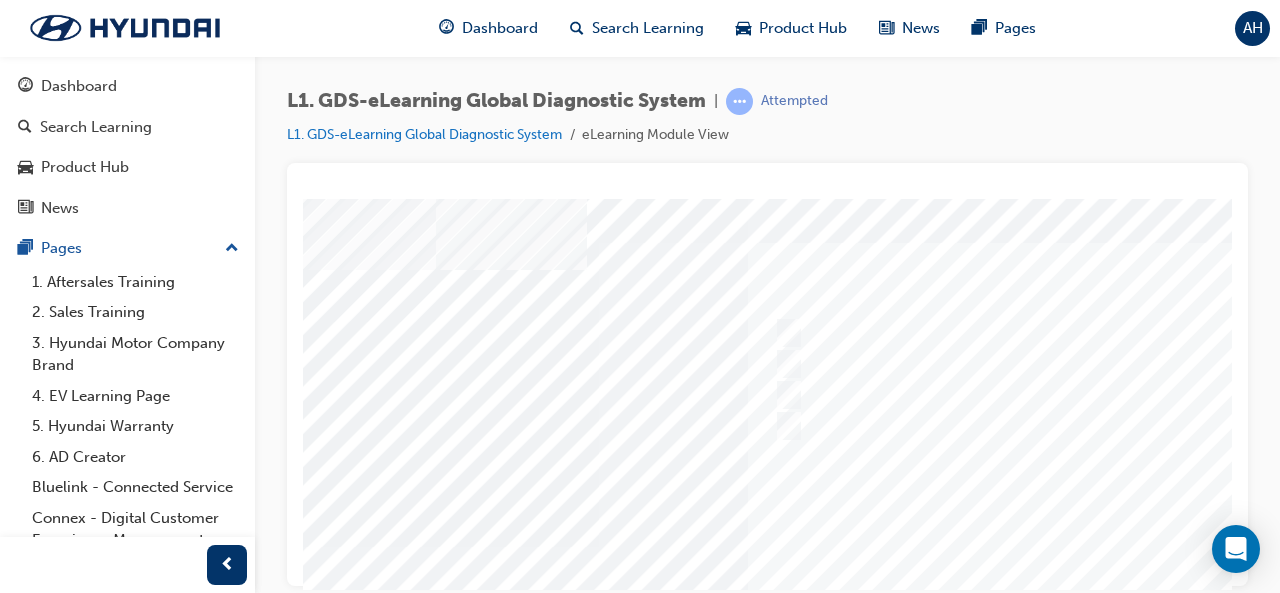 scroll, scrollTop: 18, scrollLeft: 173, axis: both 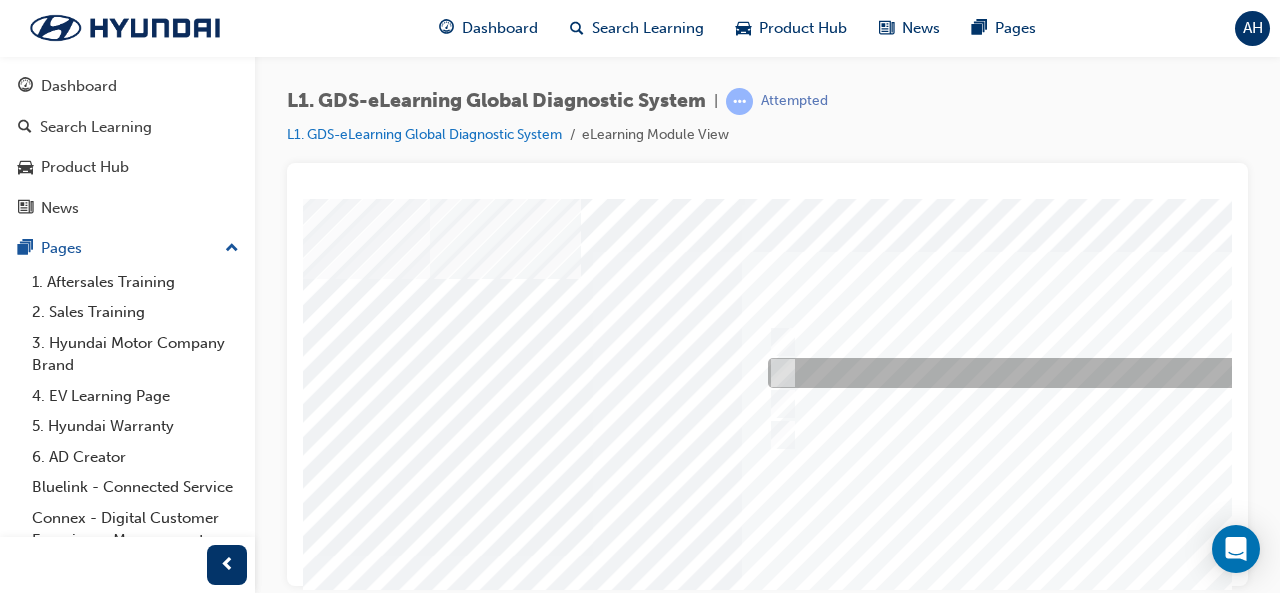 click at bounding box center [1095, 373] 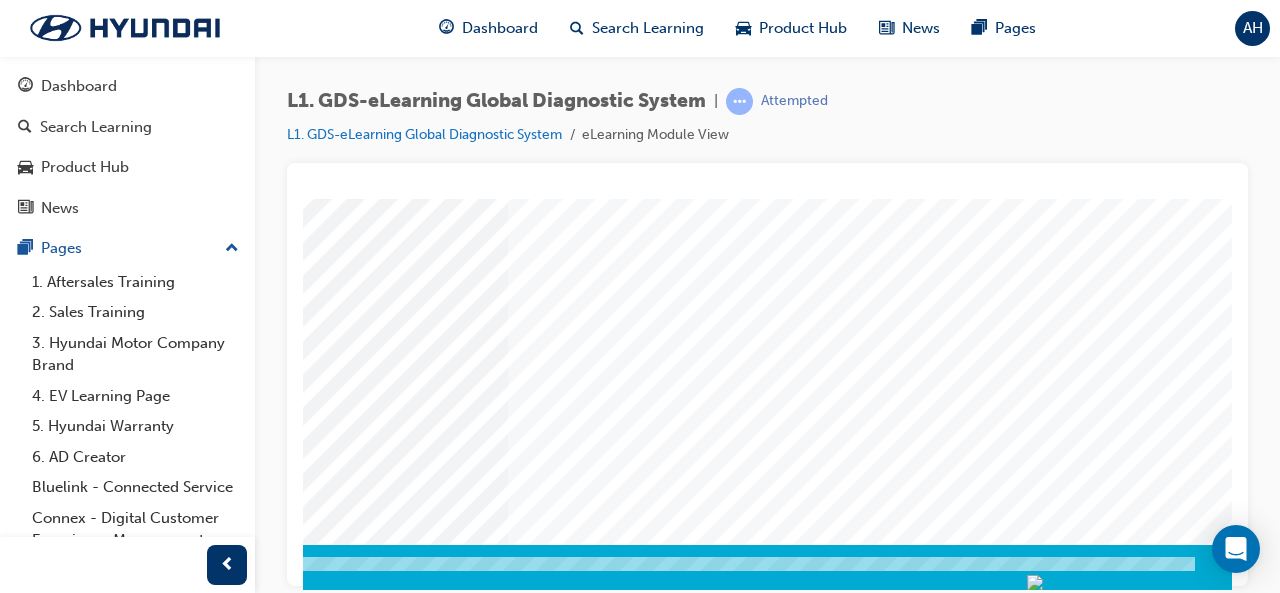 scroll, scrollTop: 374, scrollLeft: 429, axis: both 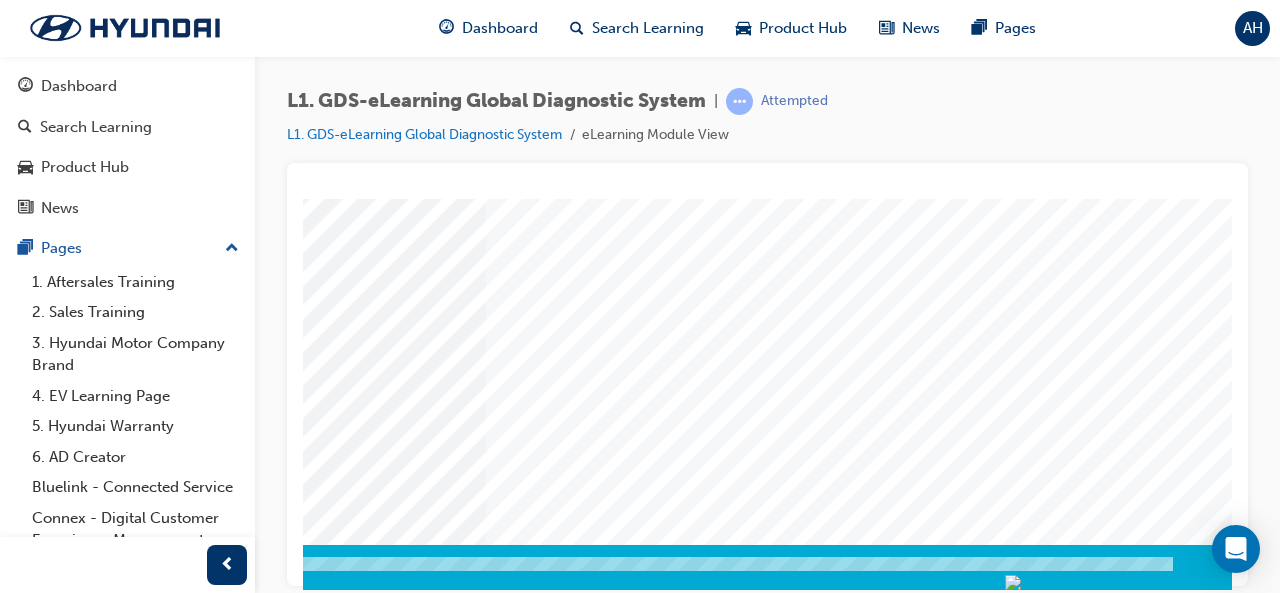 click at bounding box center (-56, 3281) 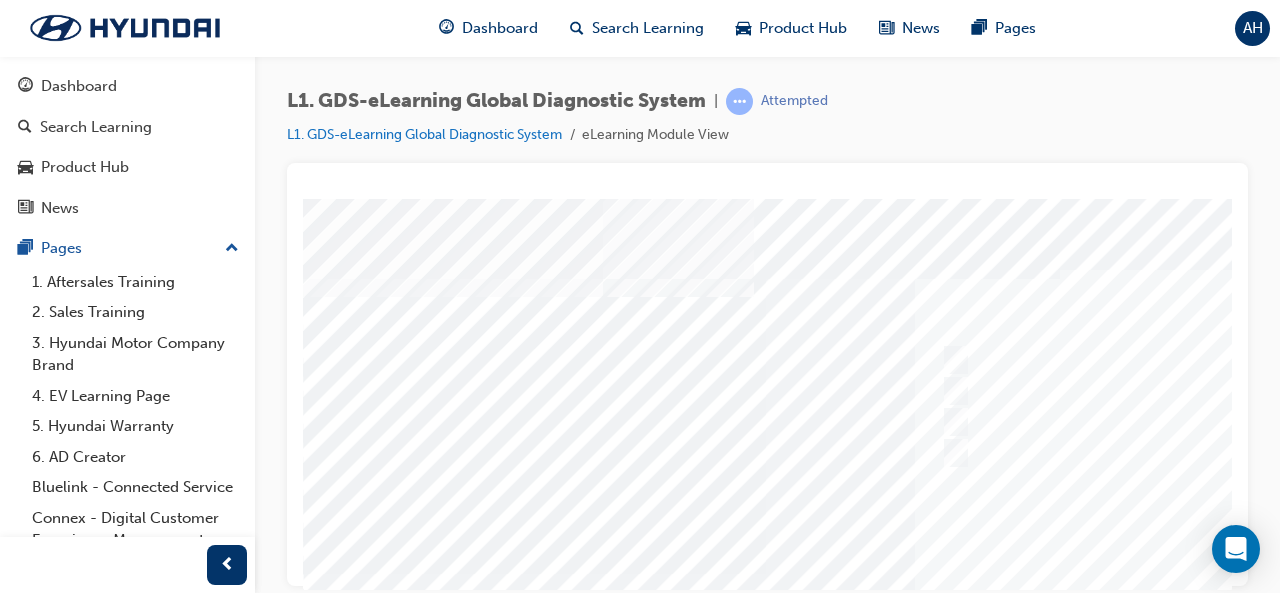 click at bounding box center [983, 573] 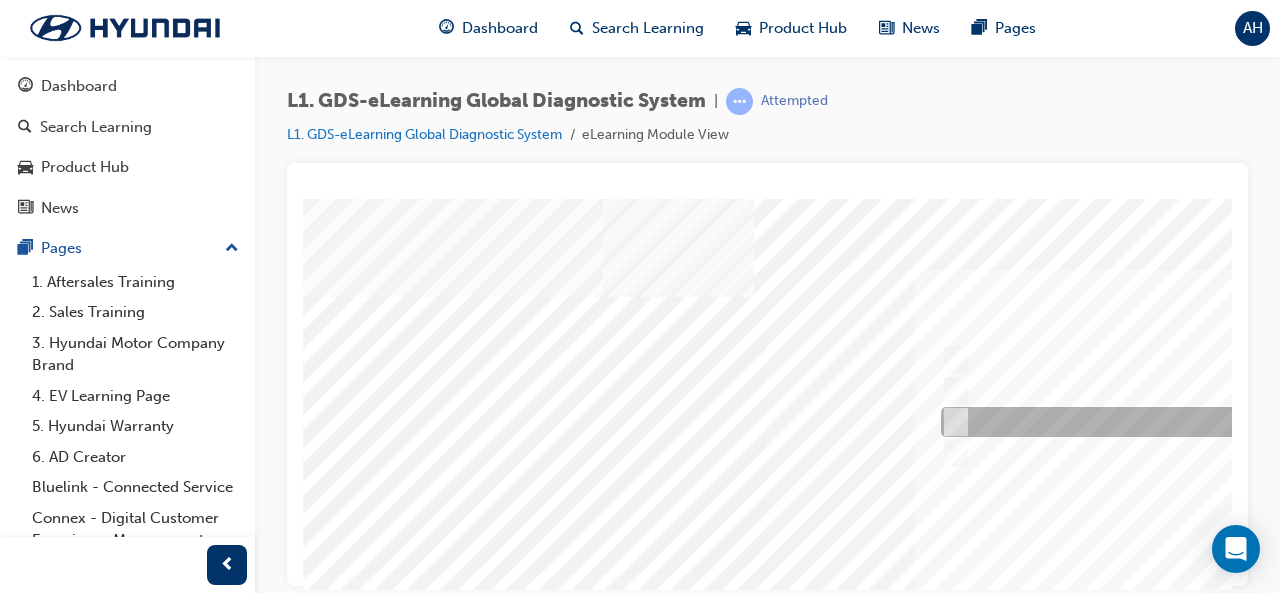 click at bounding box center [1268, 422] 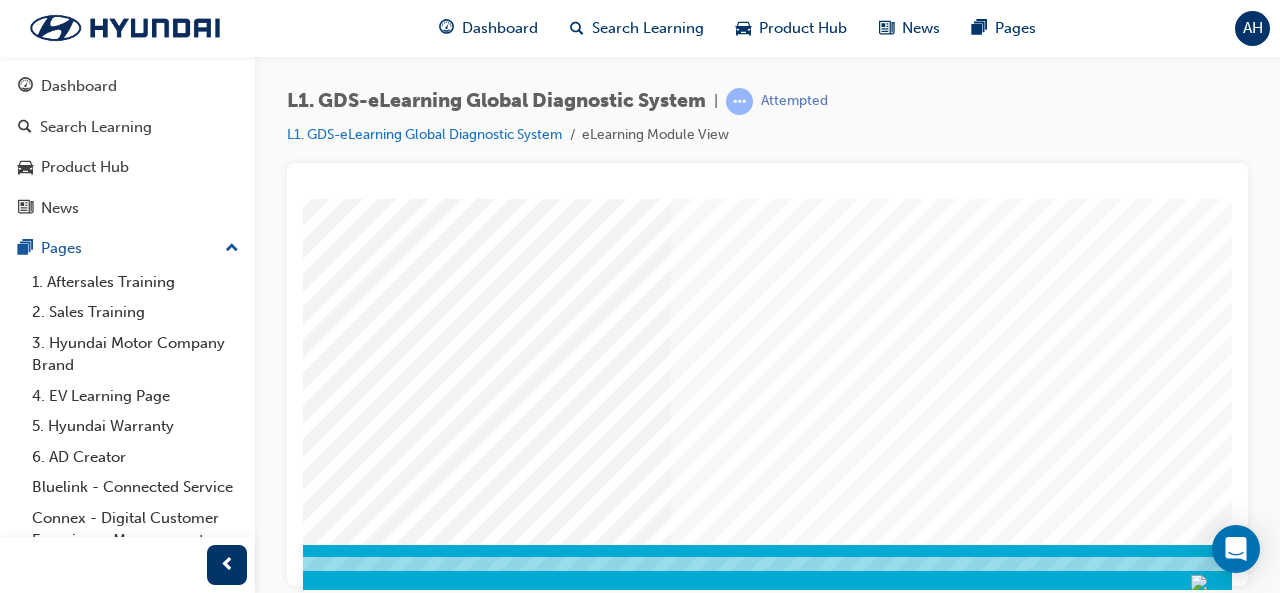 scroll, scrollTop: 374, scrollLeft: 416, axis: both 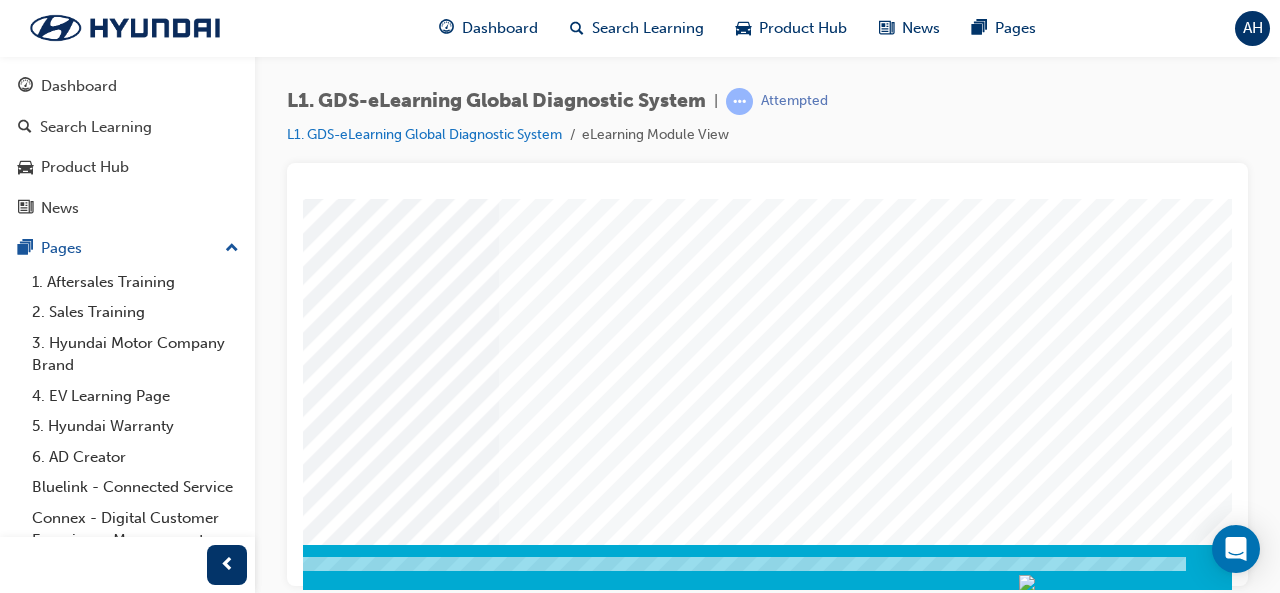 click at bounding box center (-43, 3281) 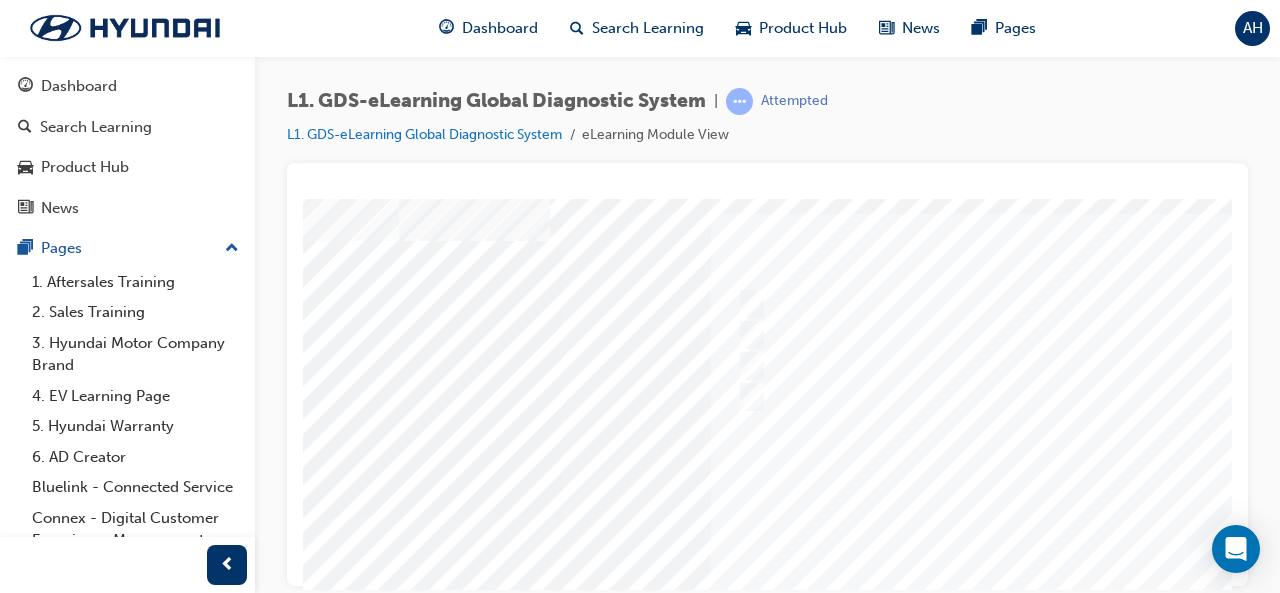 scroll, scrollTop: 58, scrollLeft: 208, axis: both 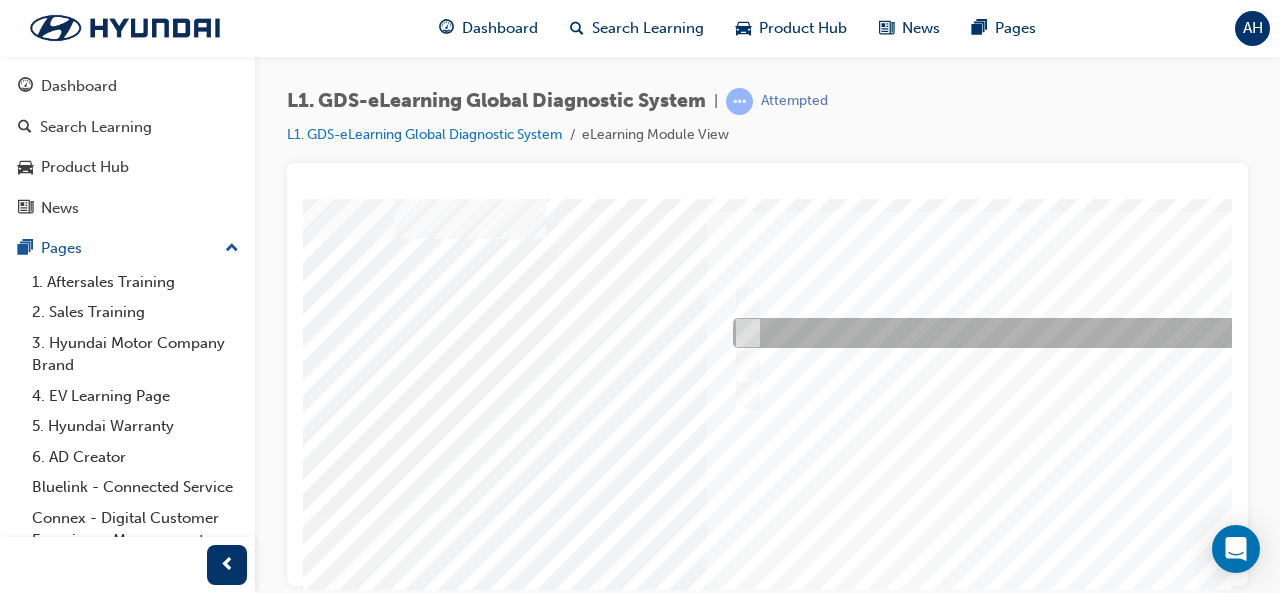 click at bounding box center [1060, 333] 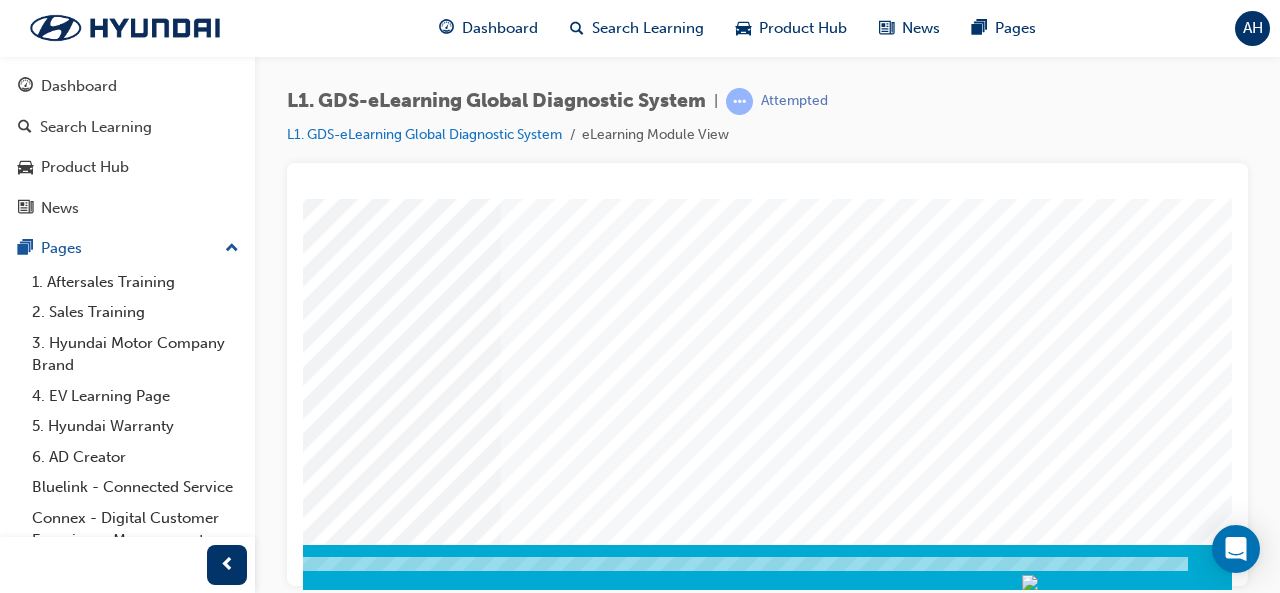 scroll, scrollTop: 374, scrollLeft: 418, axis: both 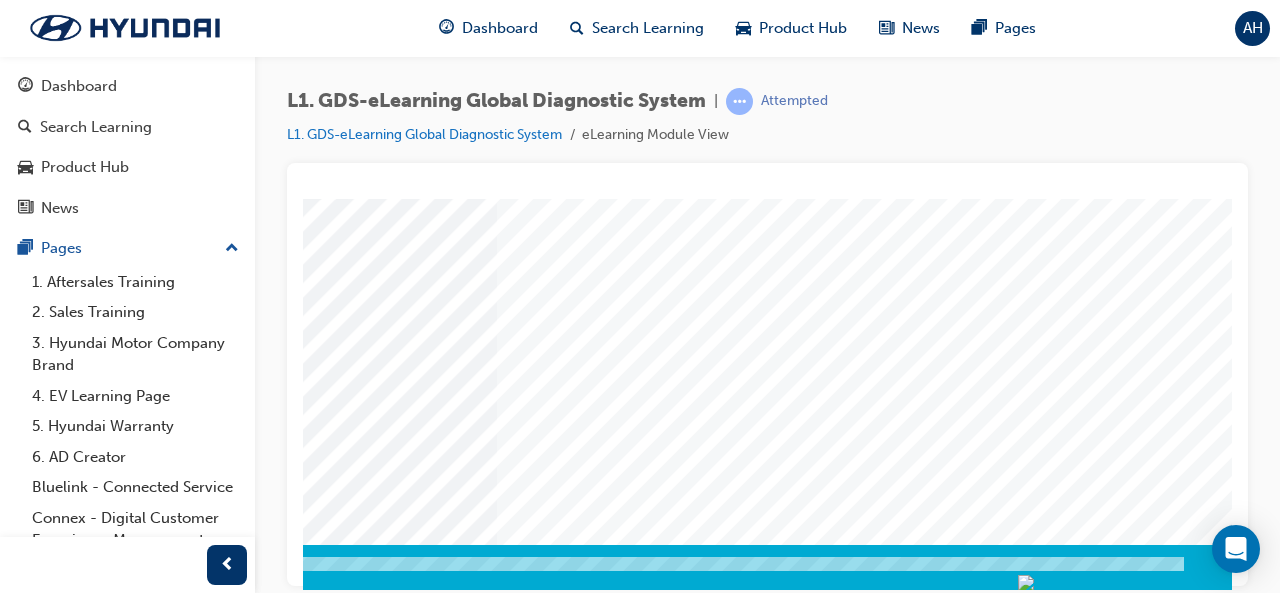 click at bounding box center [-45, 3281] 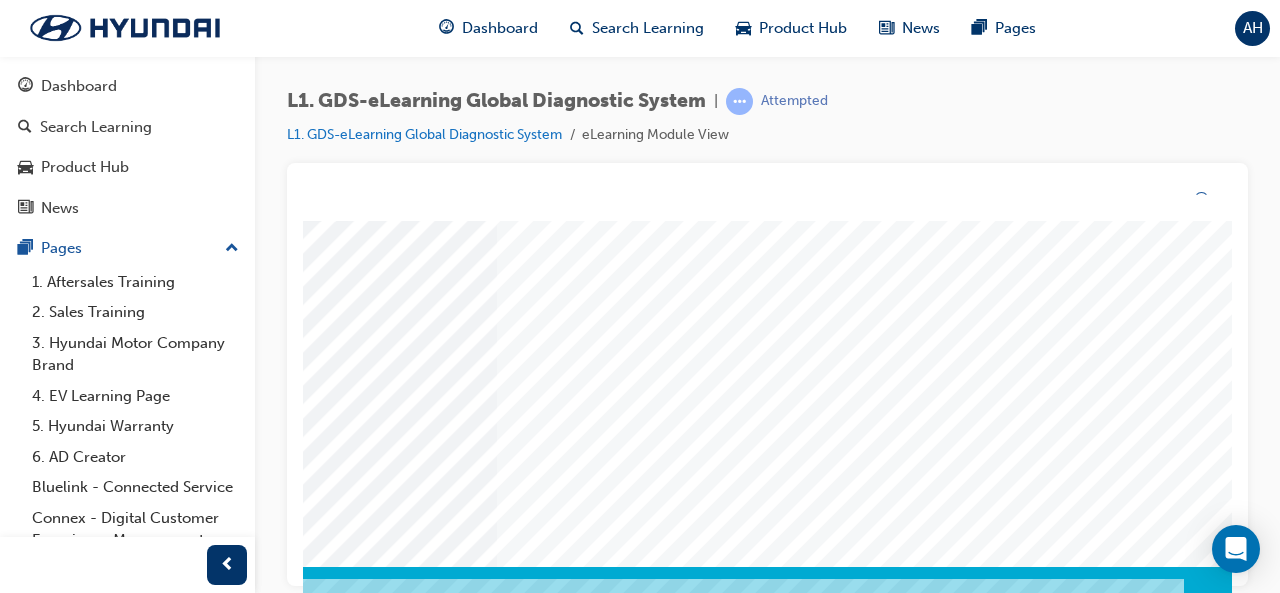 scroll, scrollTop: 0, scrollLeft: 0, axis: both 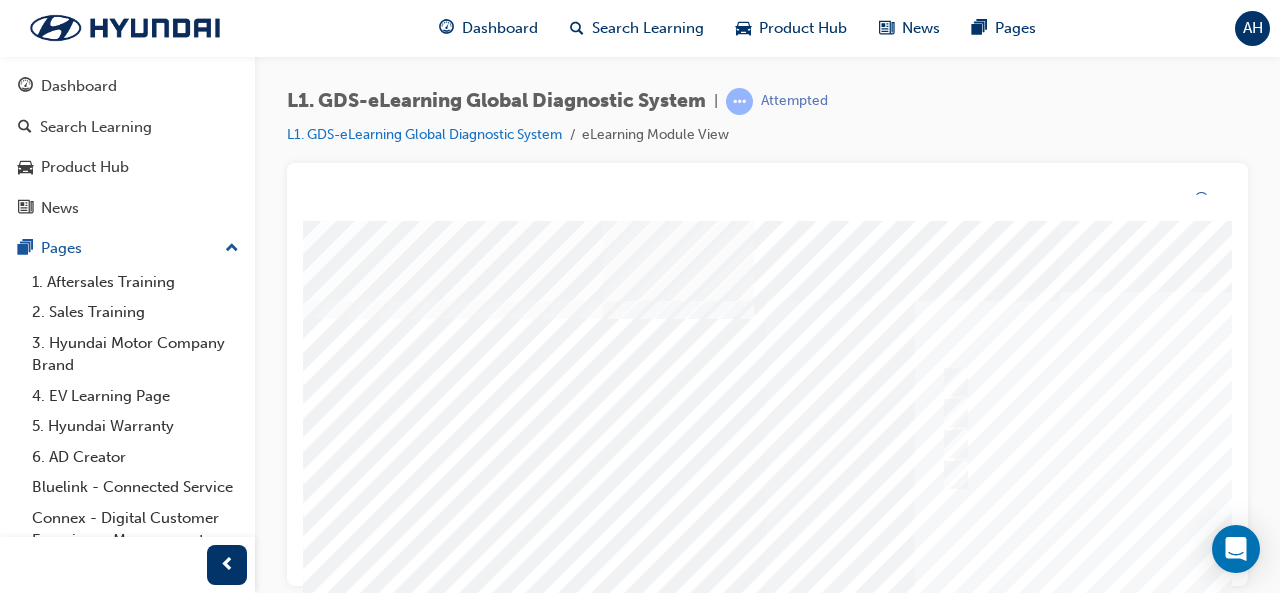 click at bounding box center (983, 596) 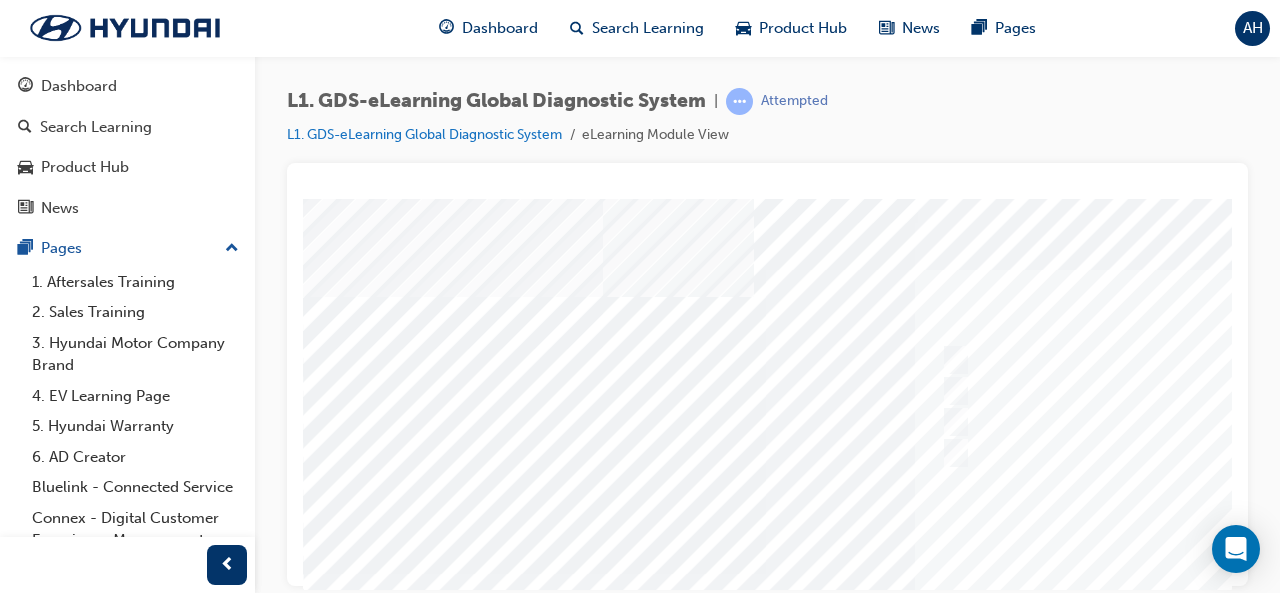 click at bounding box center (882, 3135) 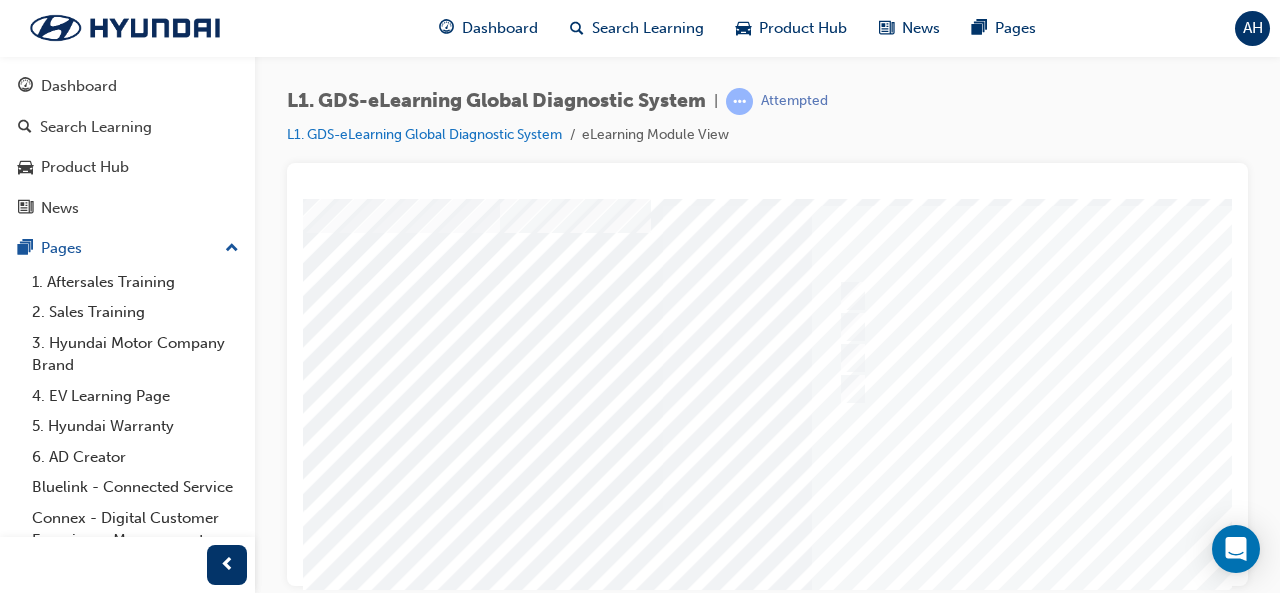 scroll, scrollTop: 64, scrollLeft: 104, axis: both 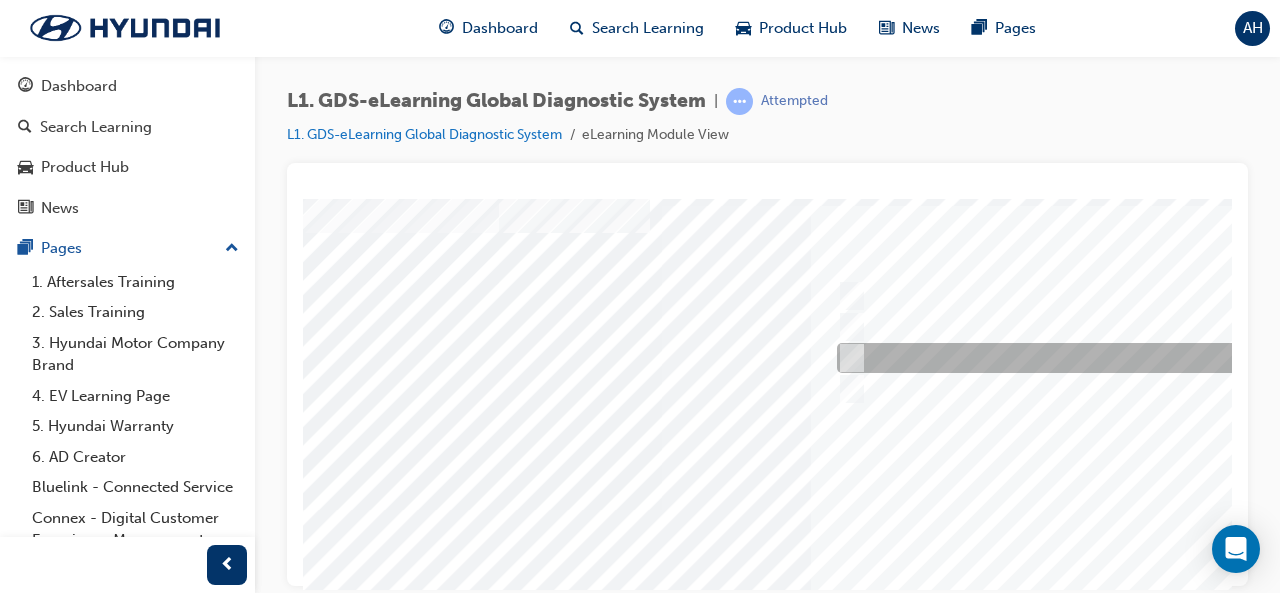 click at bounding box center [1164, 358] 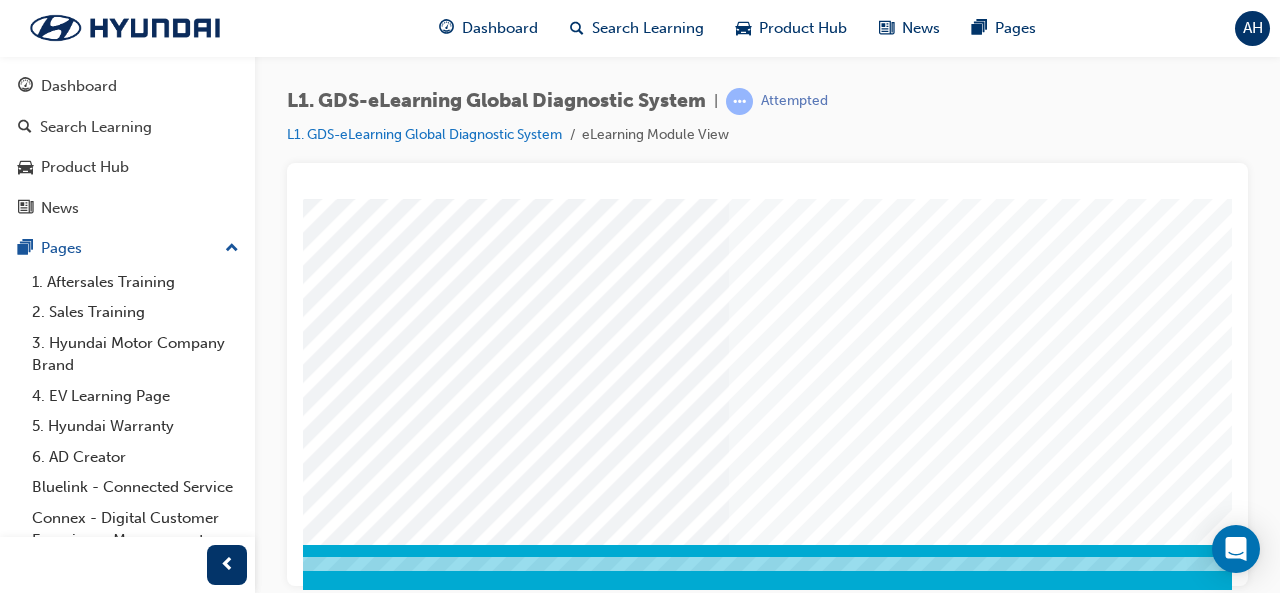 scroll, scrollTop: 374, scrollLeft: 191, axis: both 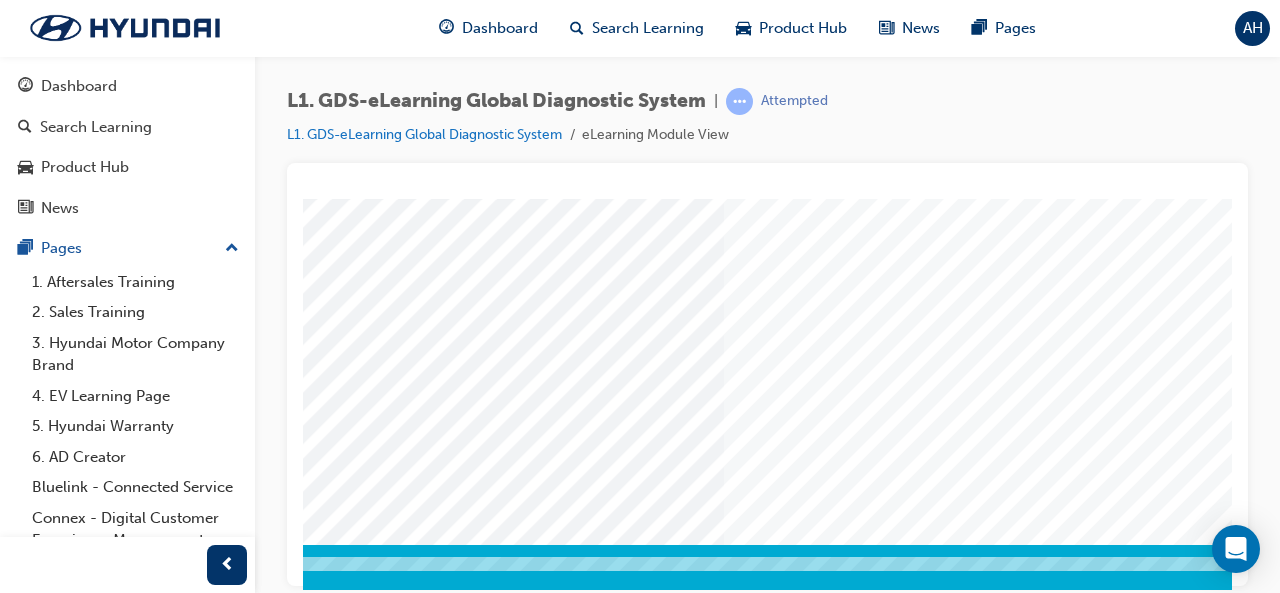click at bounding box center [182, 3281] 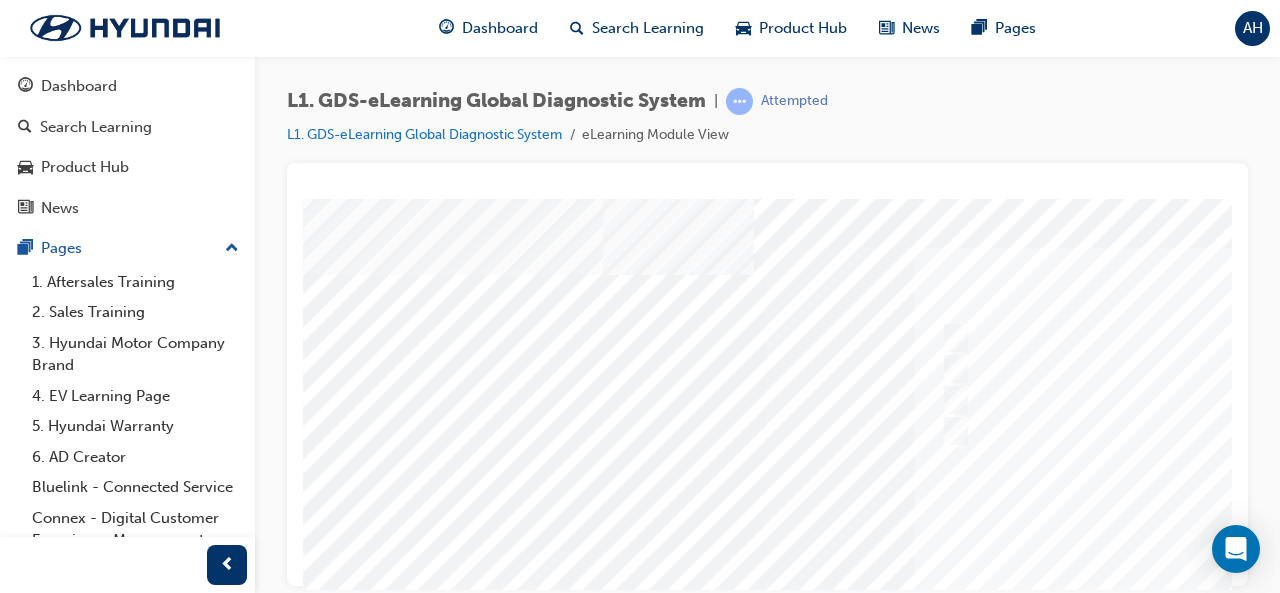 scroll, scrollTop: 22, scrollLeft: 1, axis: both 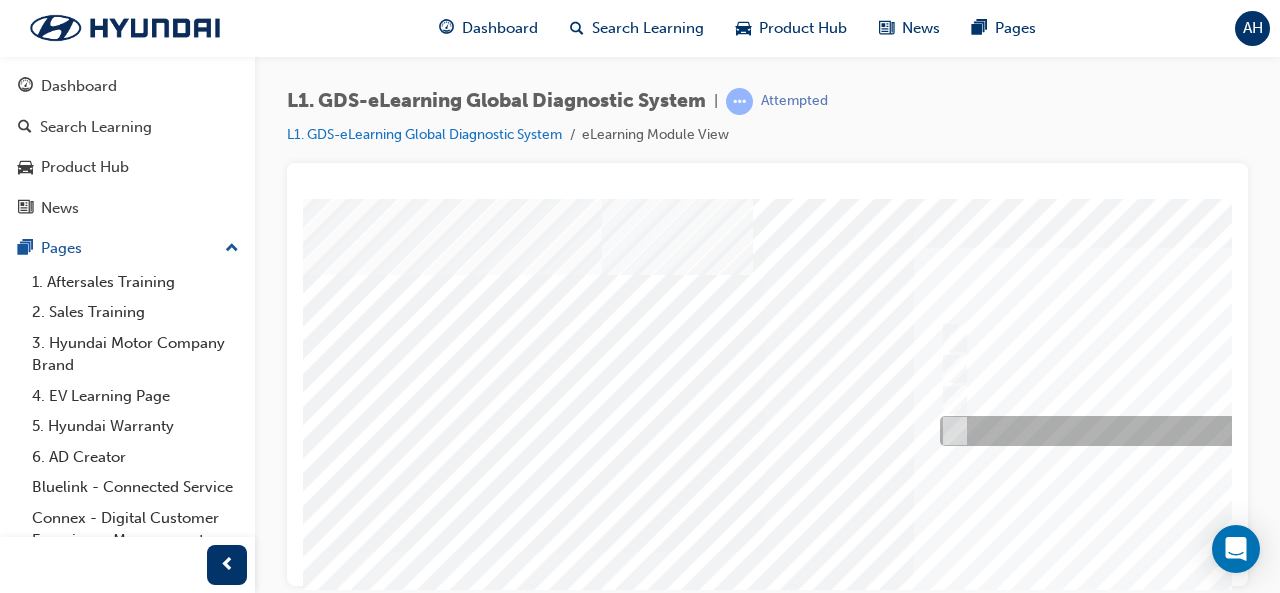 click at bounding box center [1267, 431] 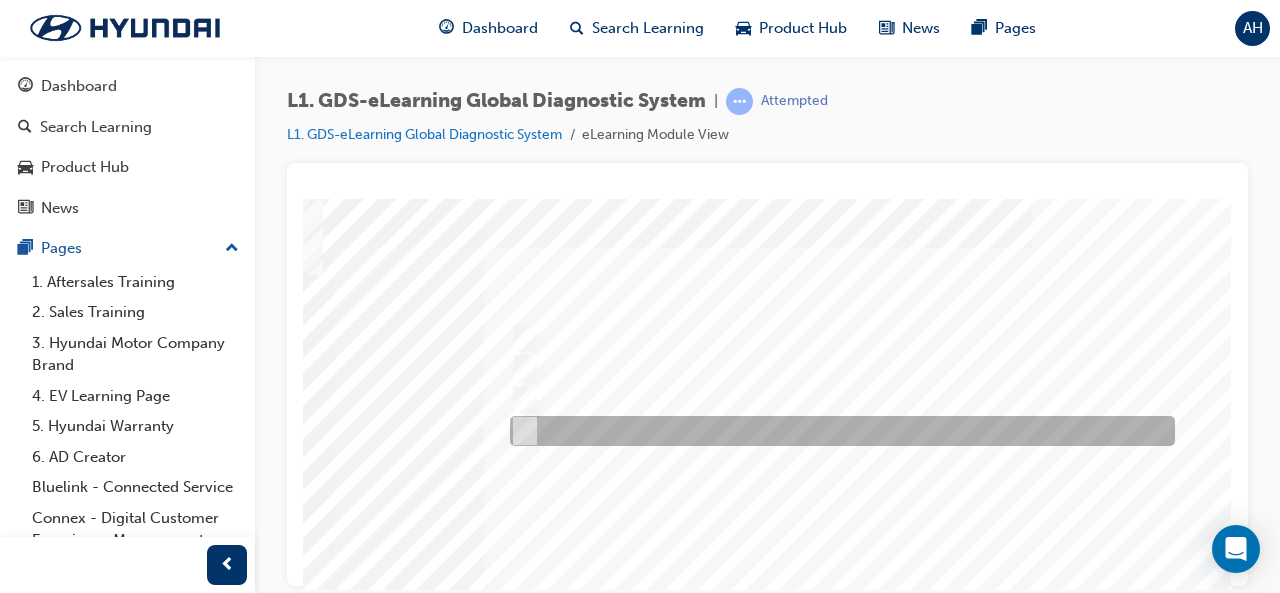 scroll, scrollTop: 374, scrollLeft: 446, axis: both 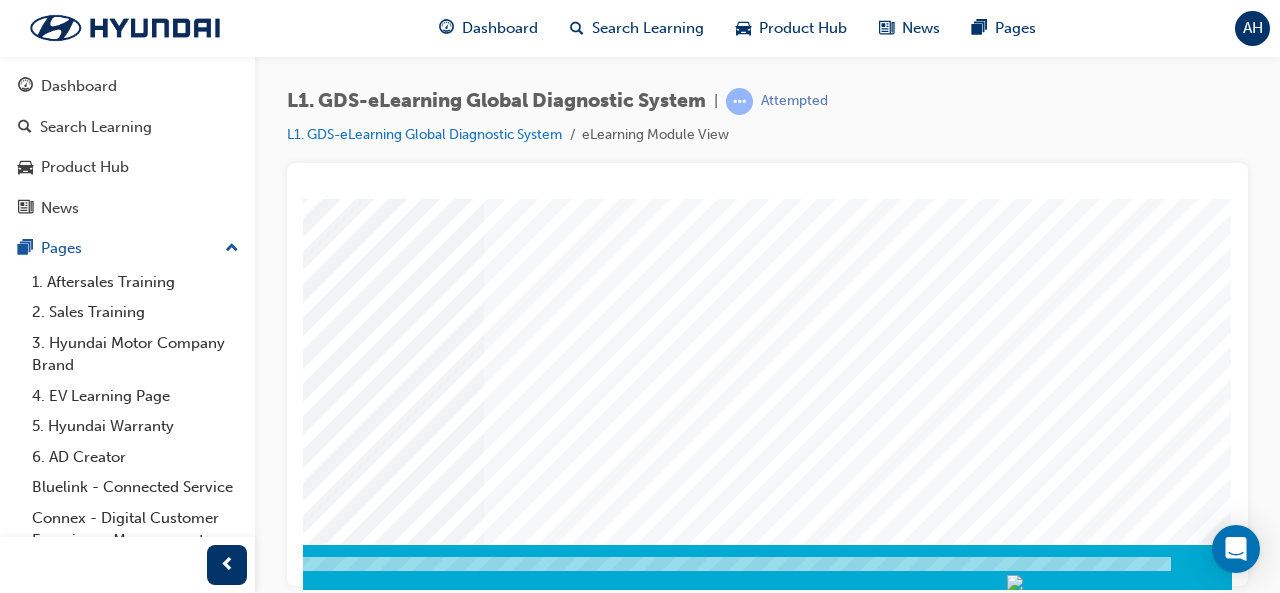 click at bounding box center [-58, 3281] 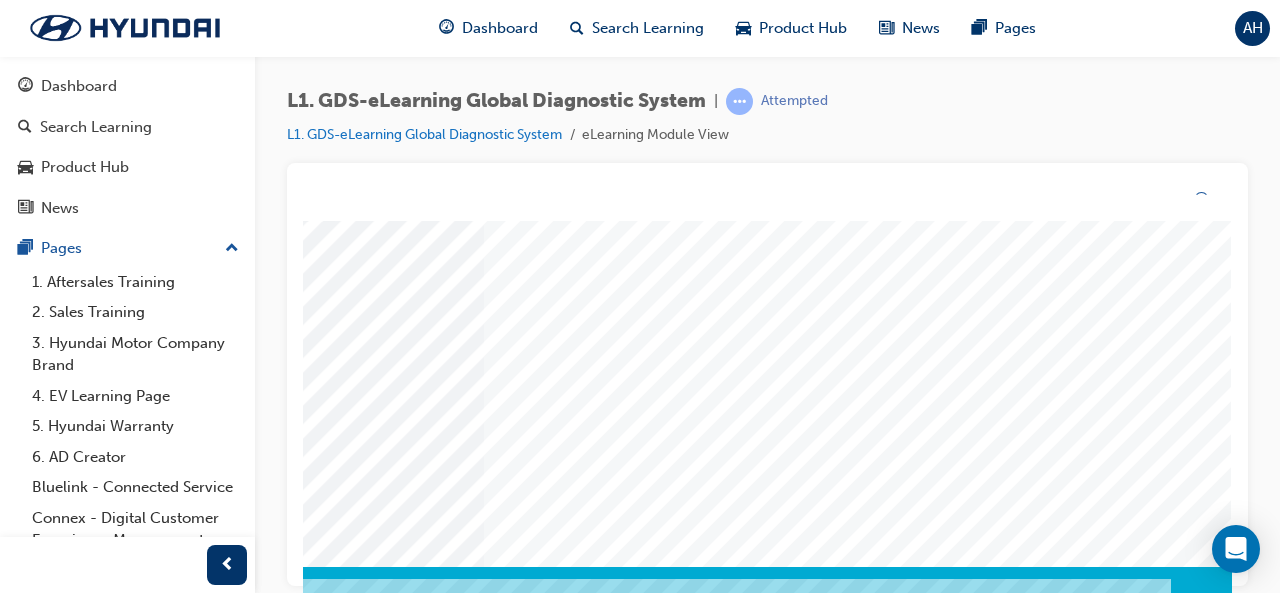 scroll, scrollTop: 0, scrollLeft: 0, axis: both 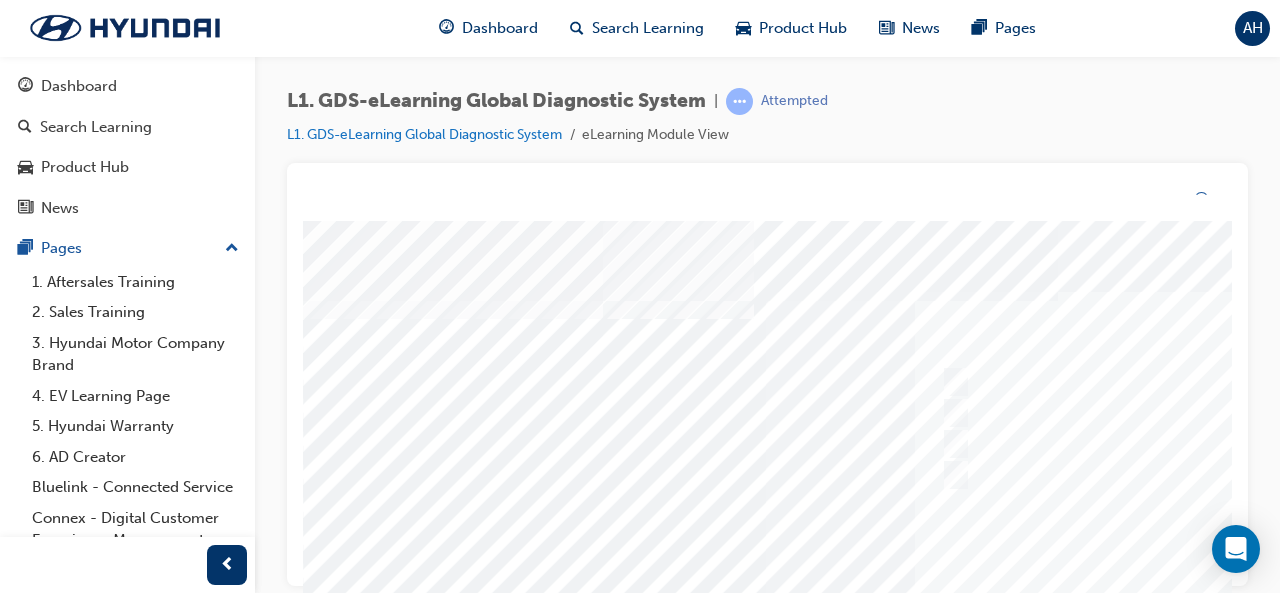 click at bounding box center (983, 596) 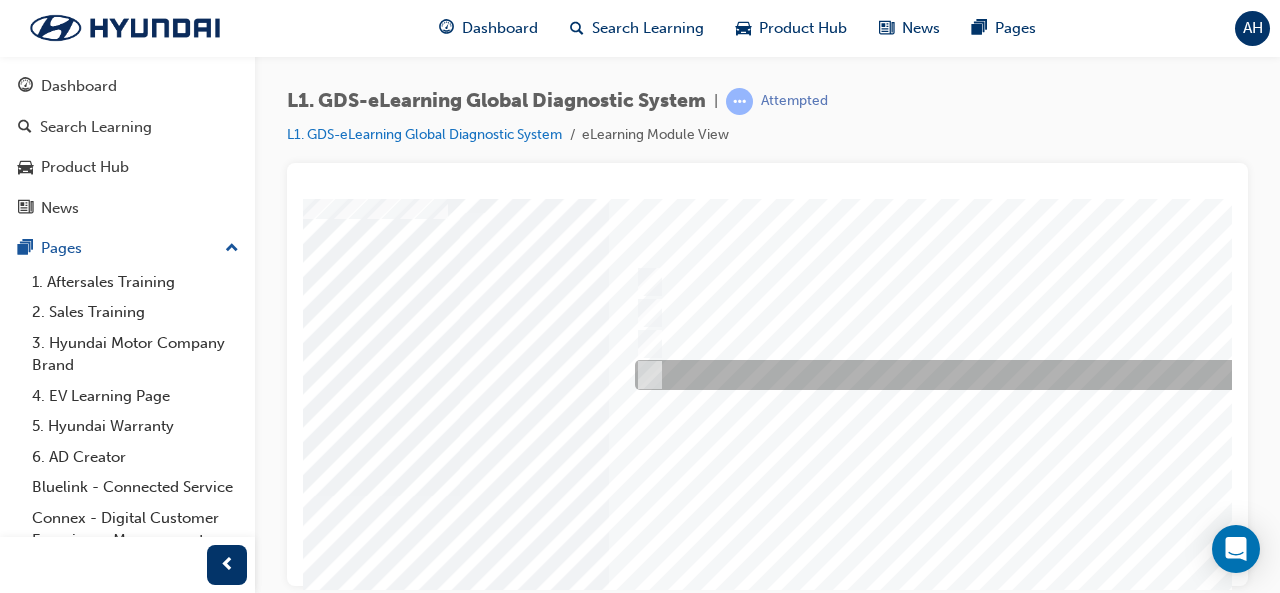 scroll, scrollTop: 78, scrollLeft: 323, axis: both 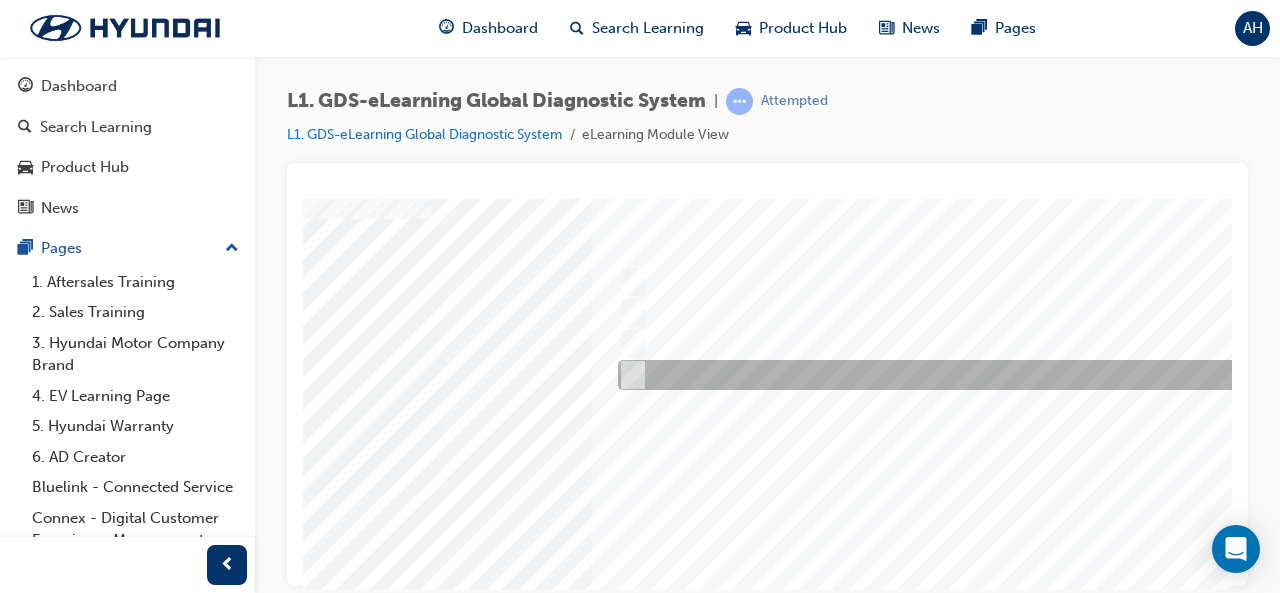 click at bounding box center [945, 375] 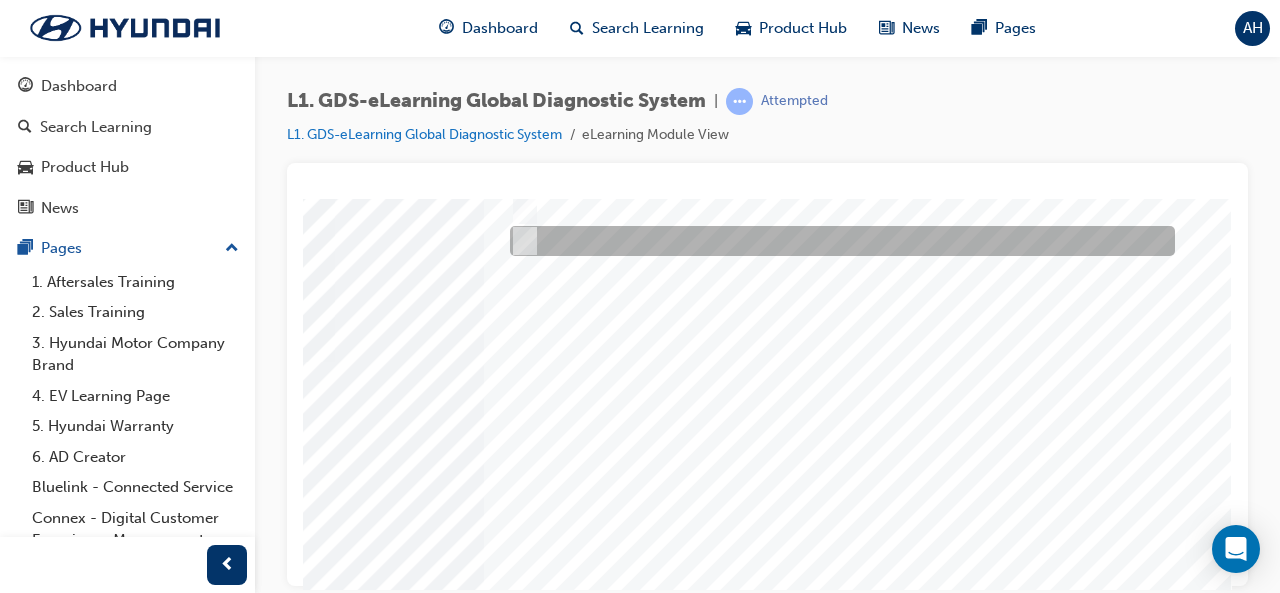 scroll, scrollTop: 266, scrollLeft: 446, axis: both 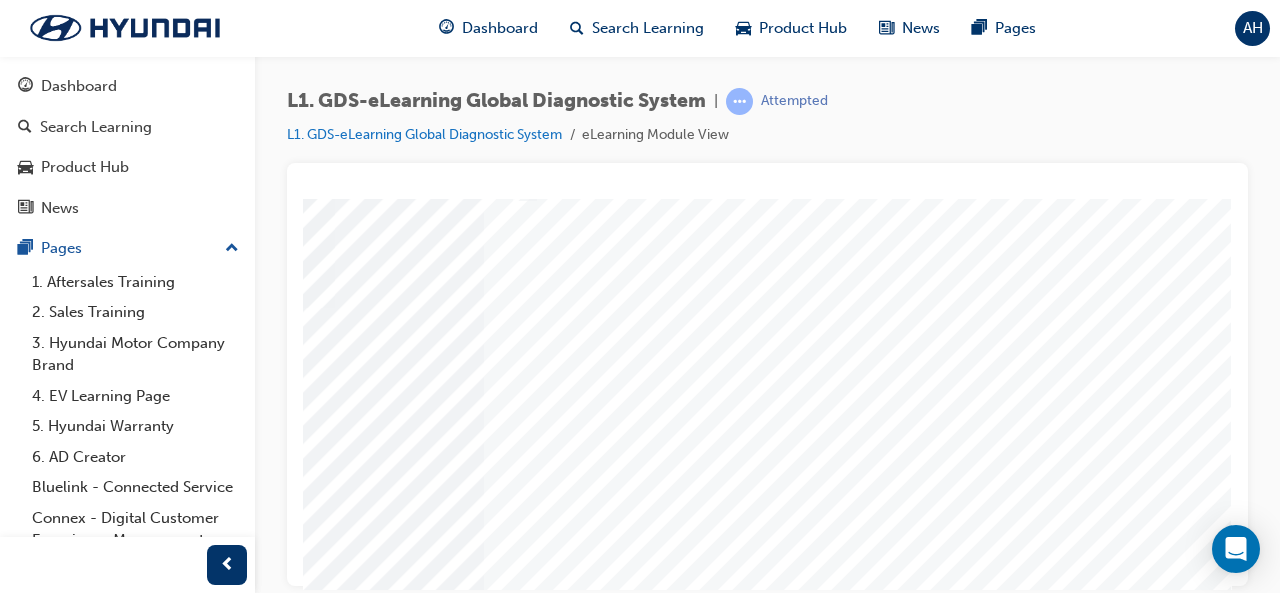 click at bounding box center [-58, 3481] 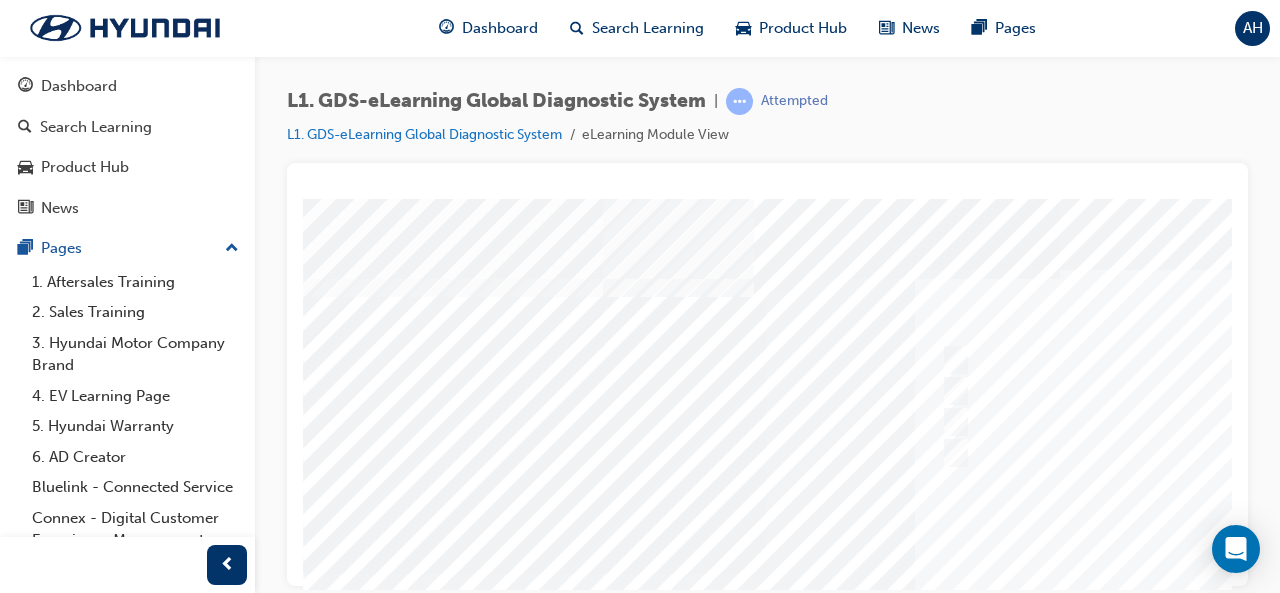 click at bounding box center [983, 573] 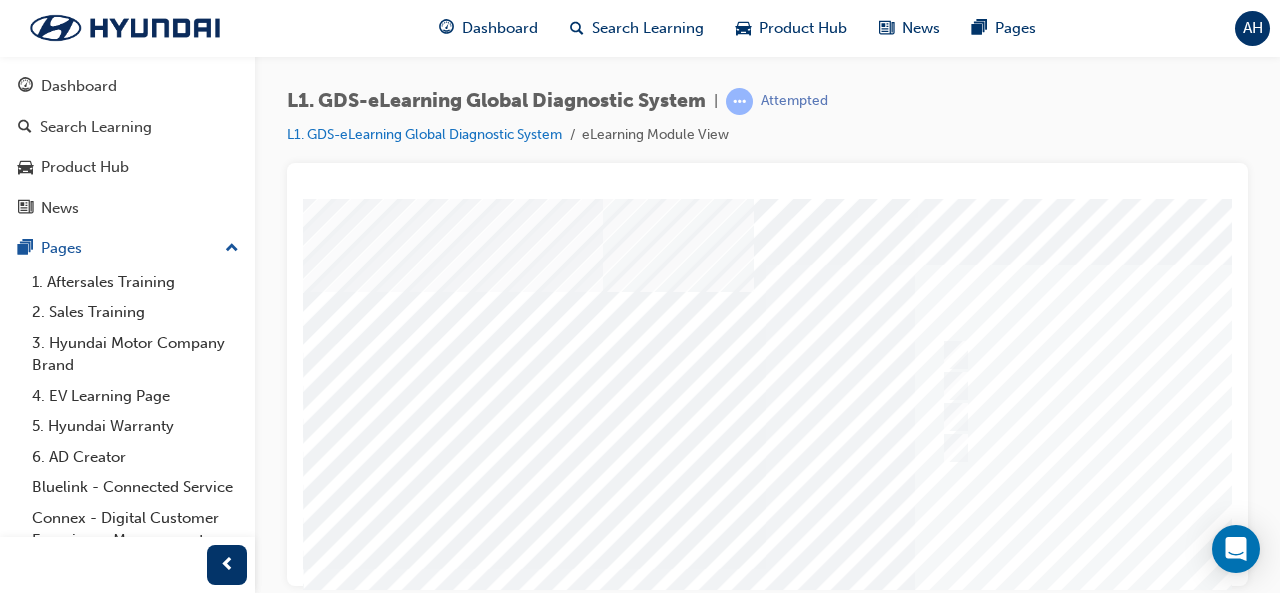 scroll, scrollTop: 0, scrollLeft: 0, axis: both 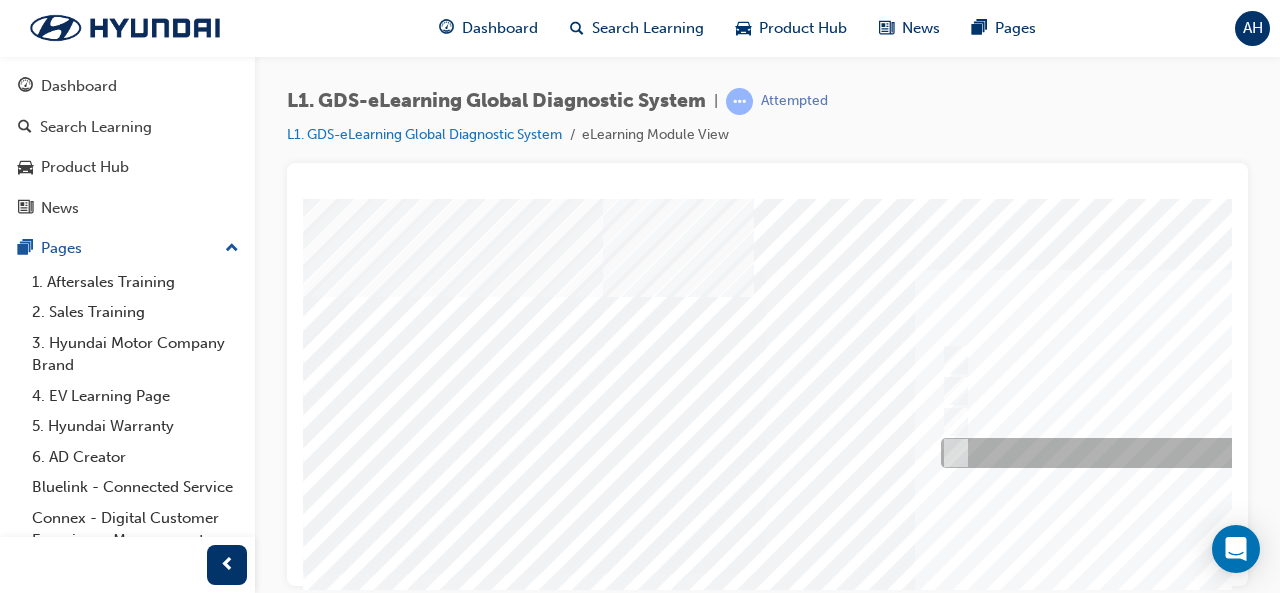 click at bounding box center [952, 453] 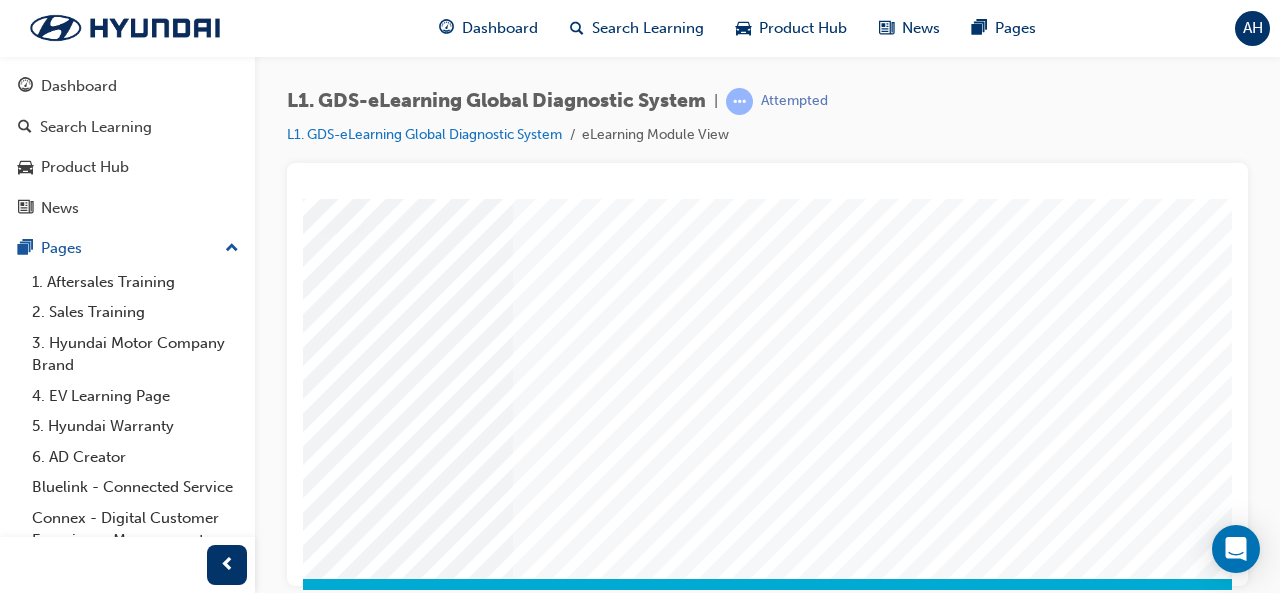 scroll, scrollTop: 374, scrollLeft: 441, axis: both 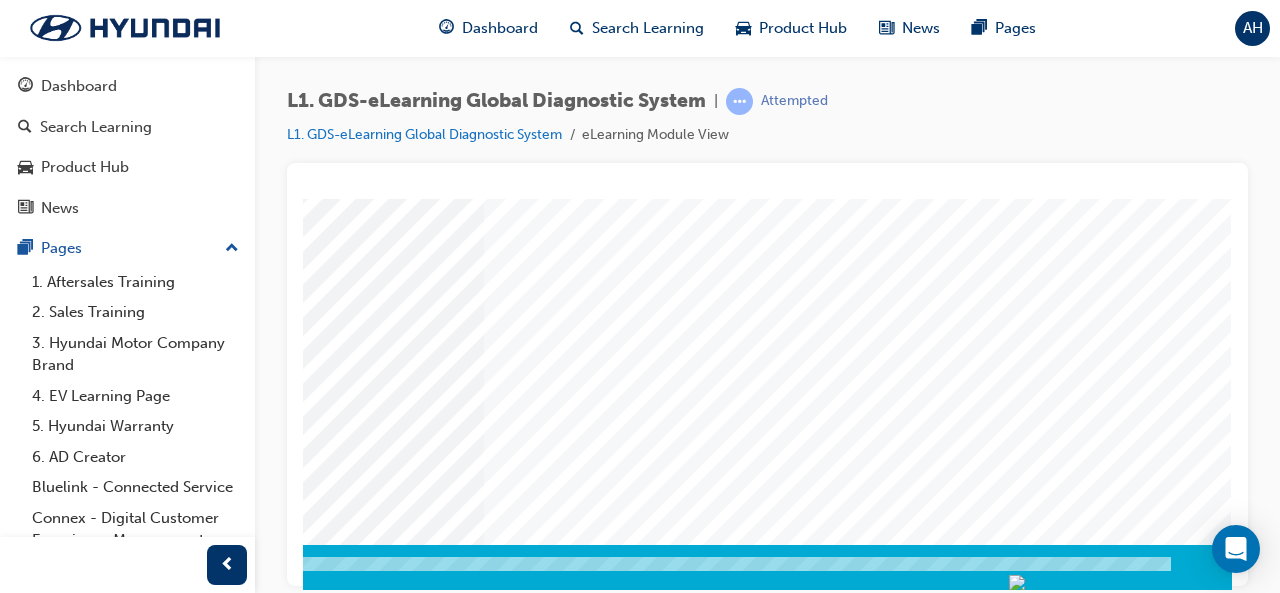 click at bounding box center [-58, 3281] 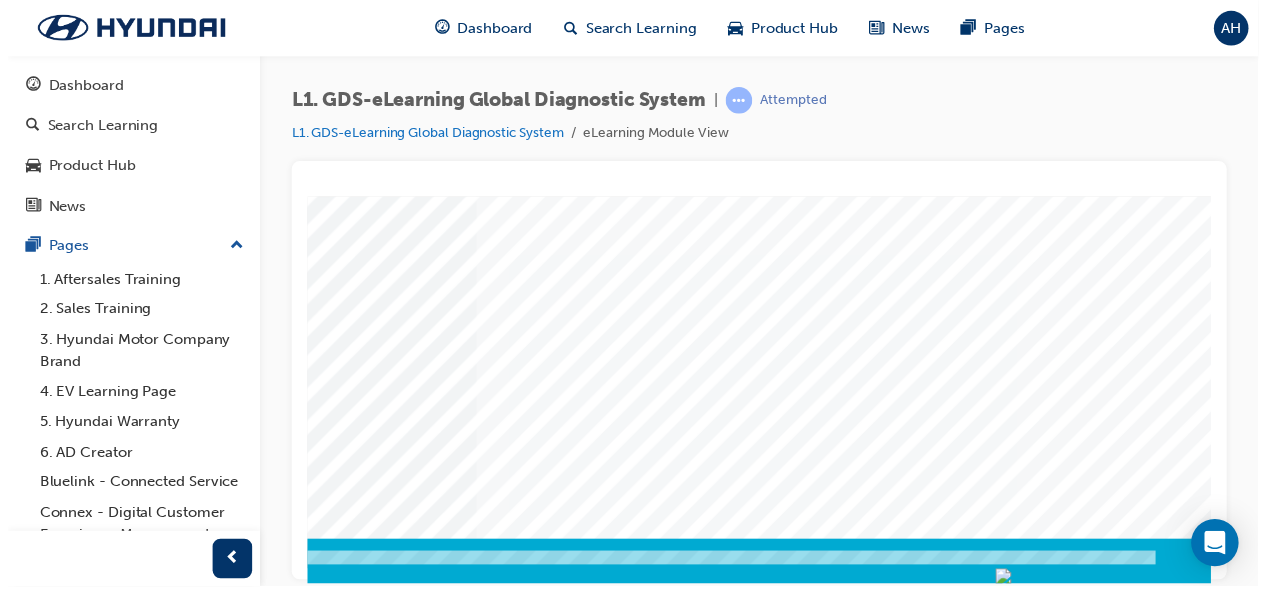 scroll, scrollTop: 0, scrollLeft: 0, axis: both 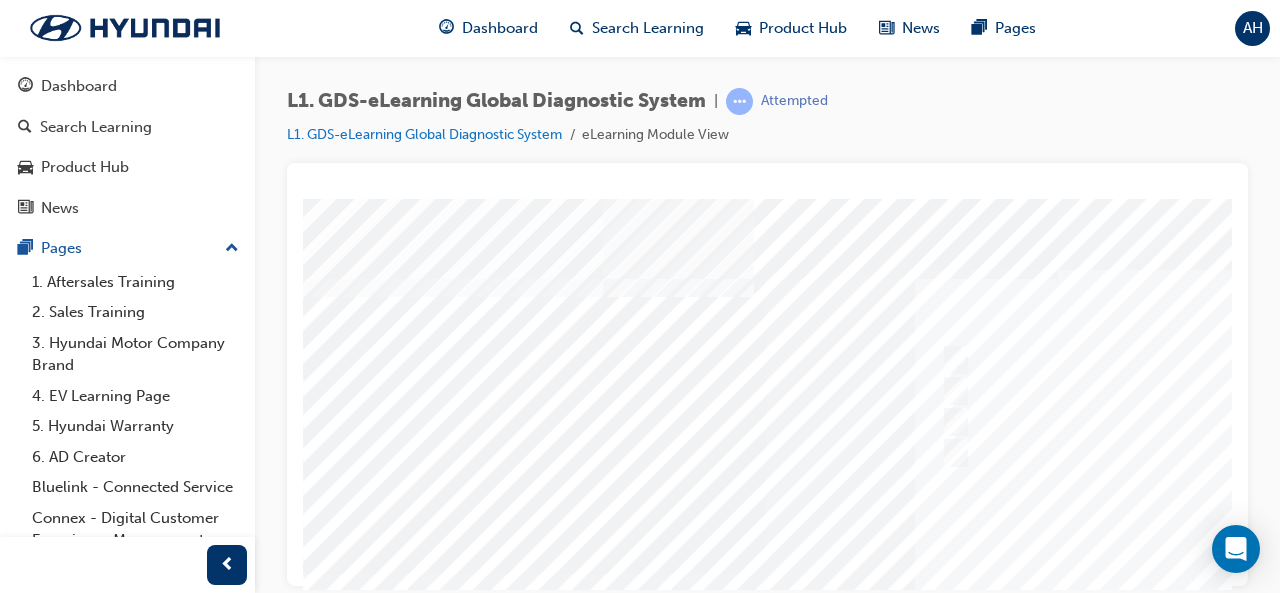 click at bounding box center (983, 573) 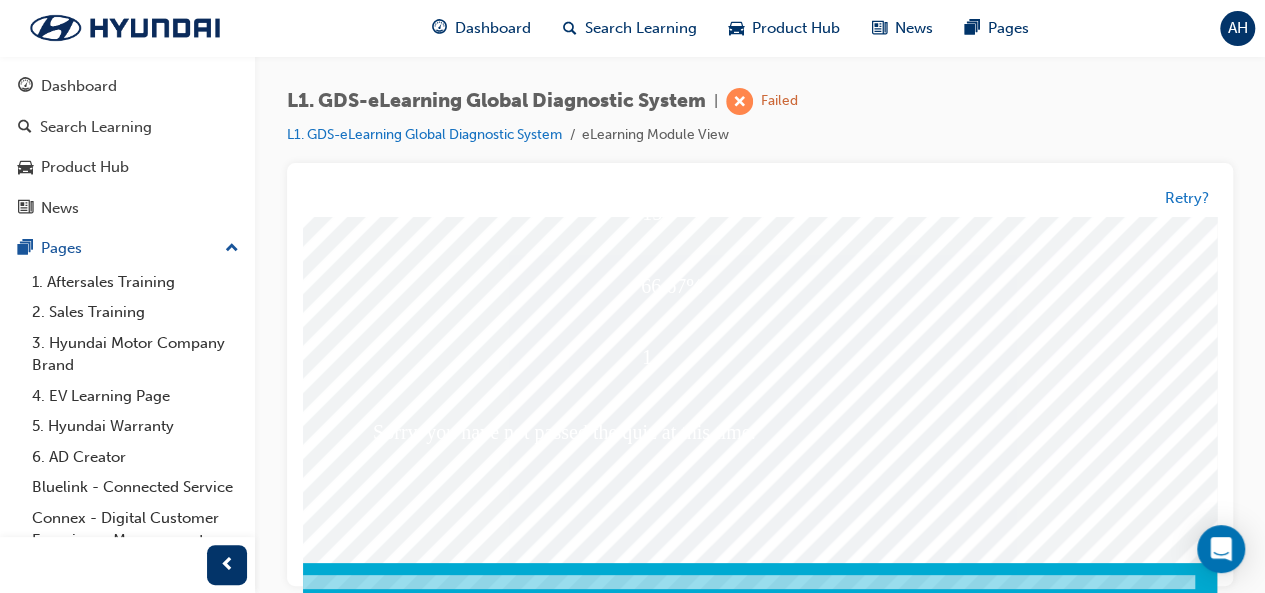 scroll, scrollTop: 374, scrollLeft: 406, axis: both 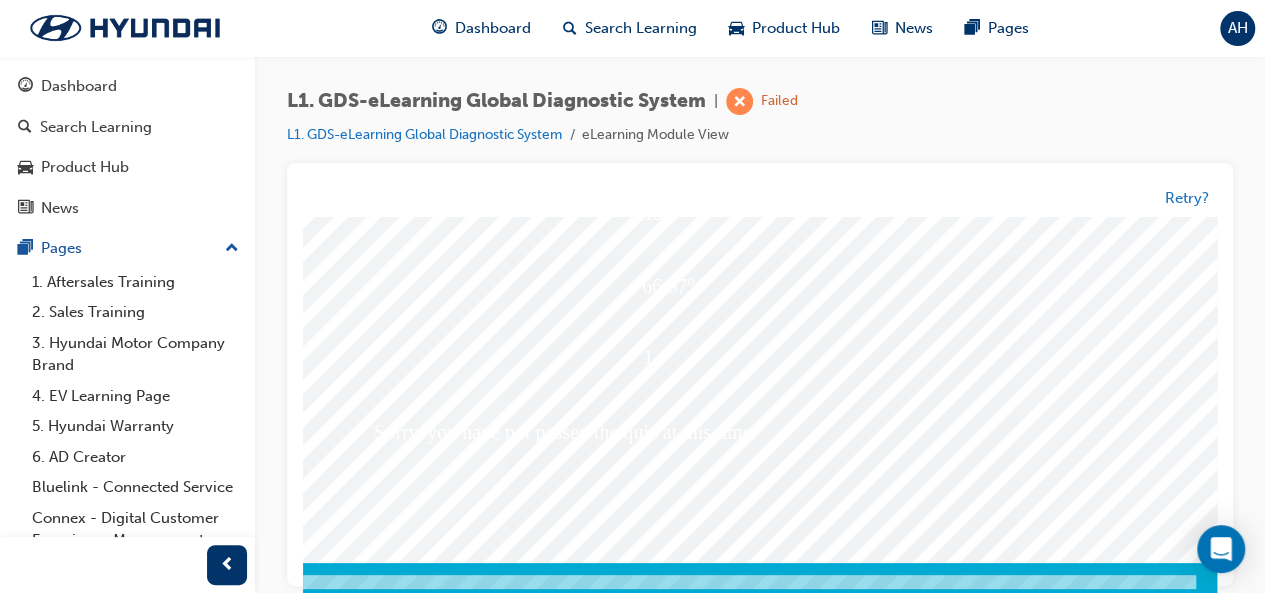 click at bounding box center [-33, 3944] 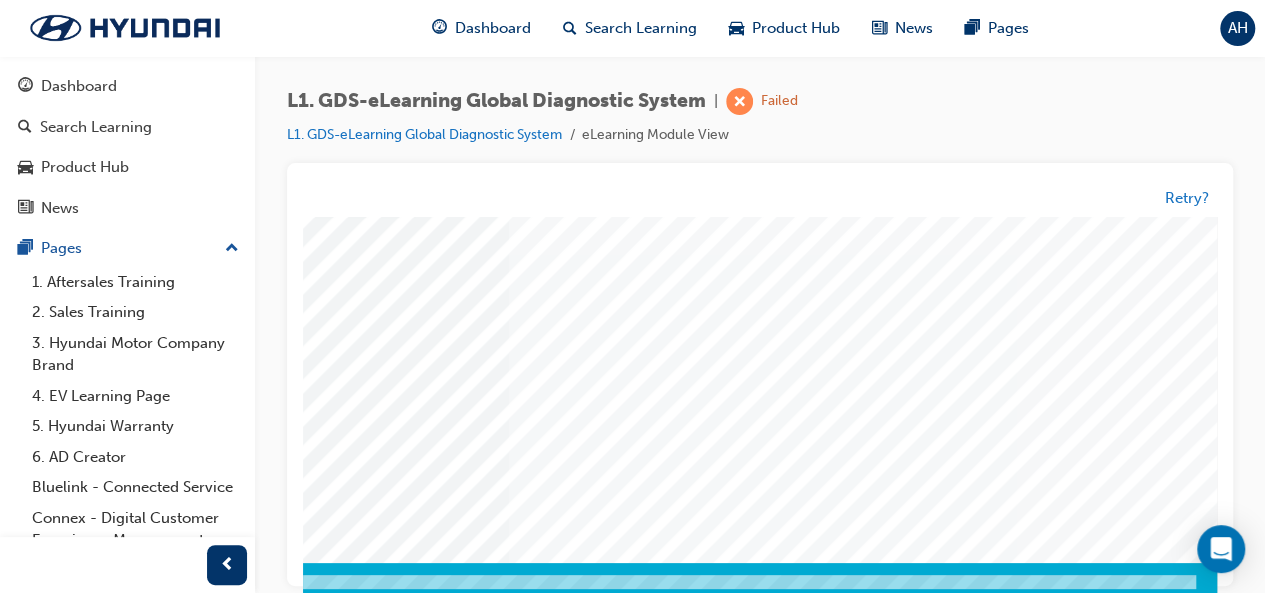 scroll, scrollTop: 0, scrollLeft: 0, axis: both 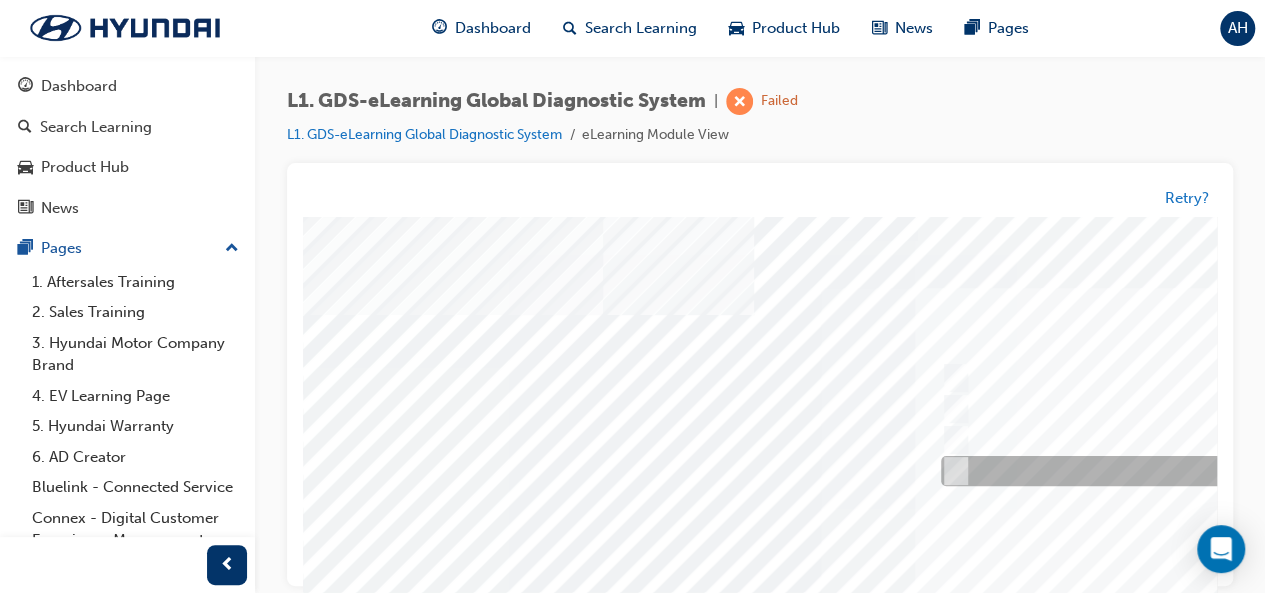 click at bounding box center [952, 472] 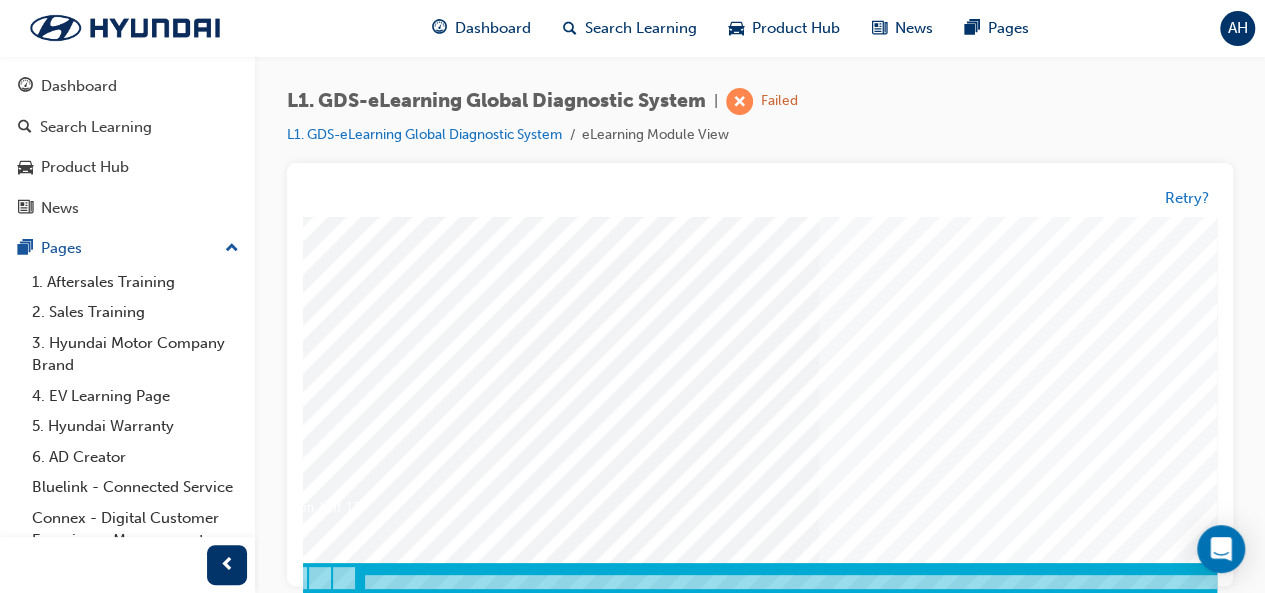 scroll, scrollTop: 374, scrollLeft: 130, axis: both 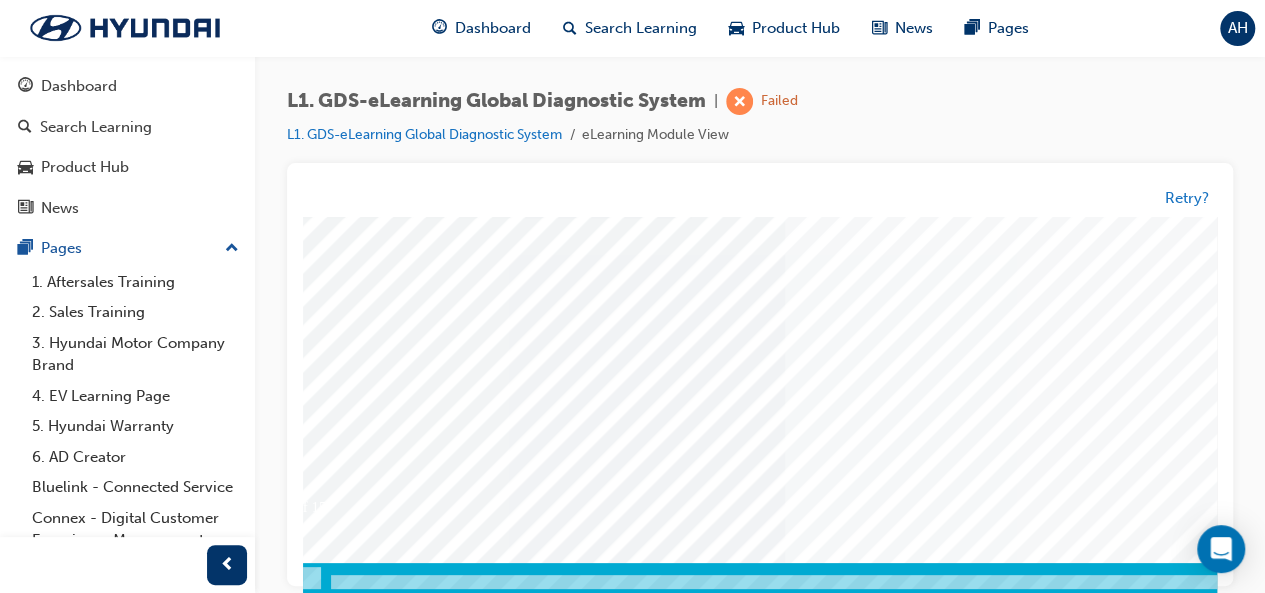 click at bounding box center [243, 3300] 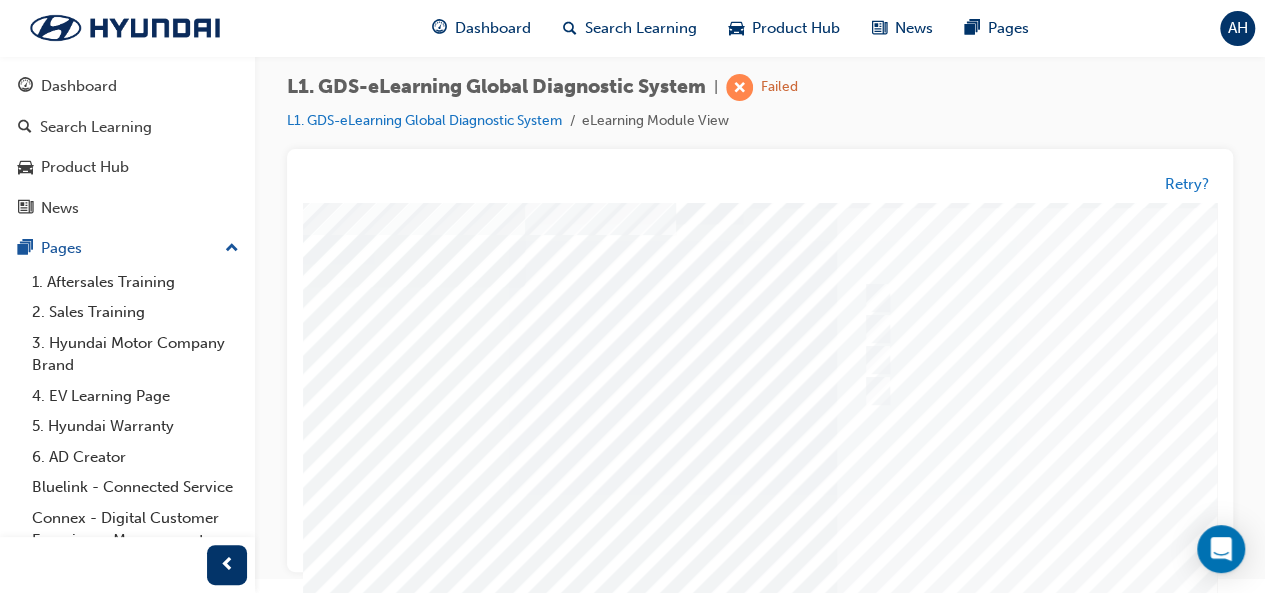 scroll, scrollTop: 66, scrollLeft: 77, axis: both 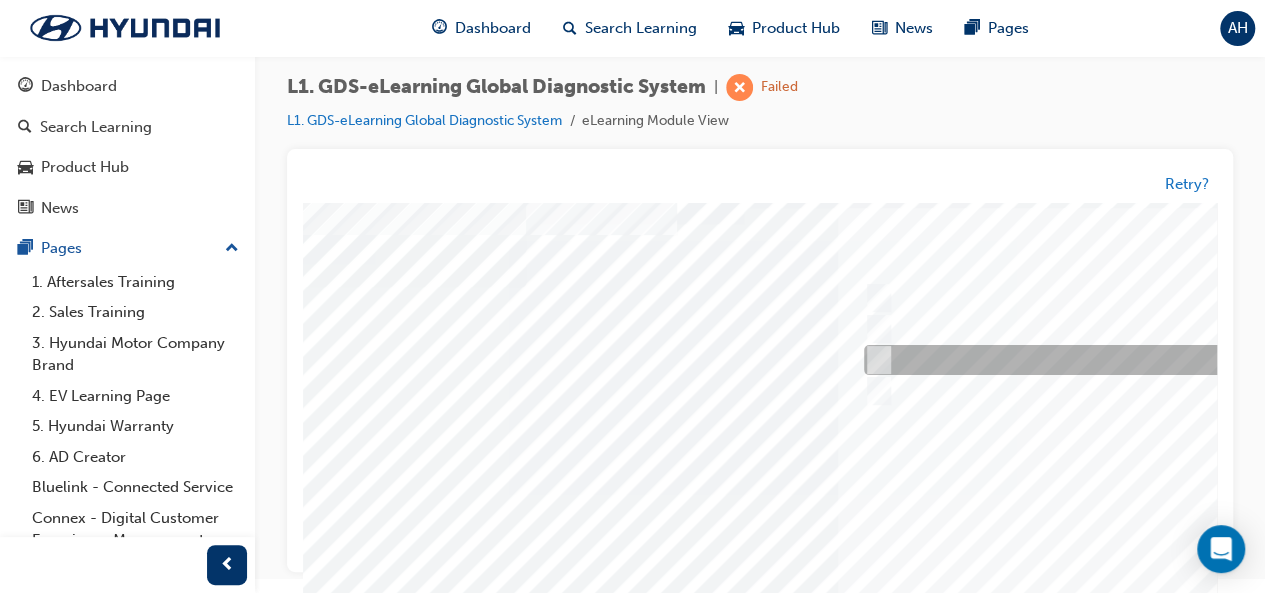 click at bounding box center (1191, 361) 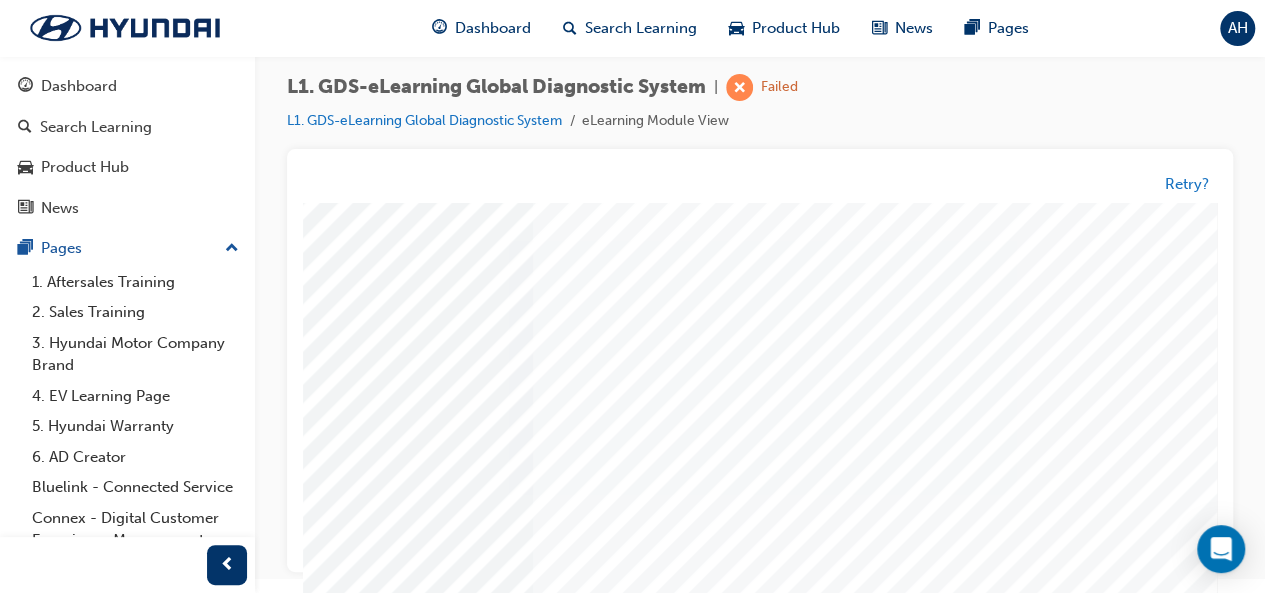 scroll, scrollTop: 374, scrollLeft: 461, axis: both 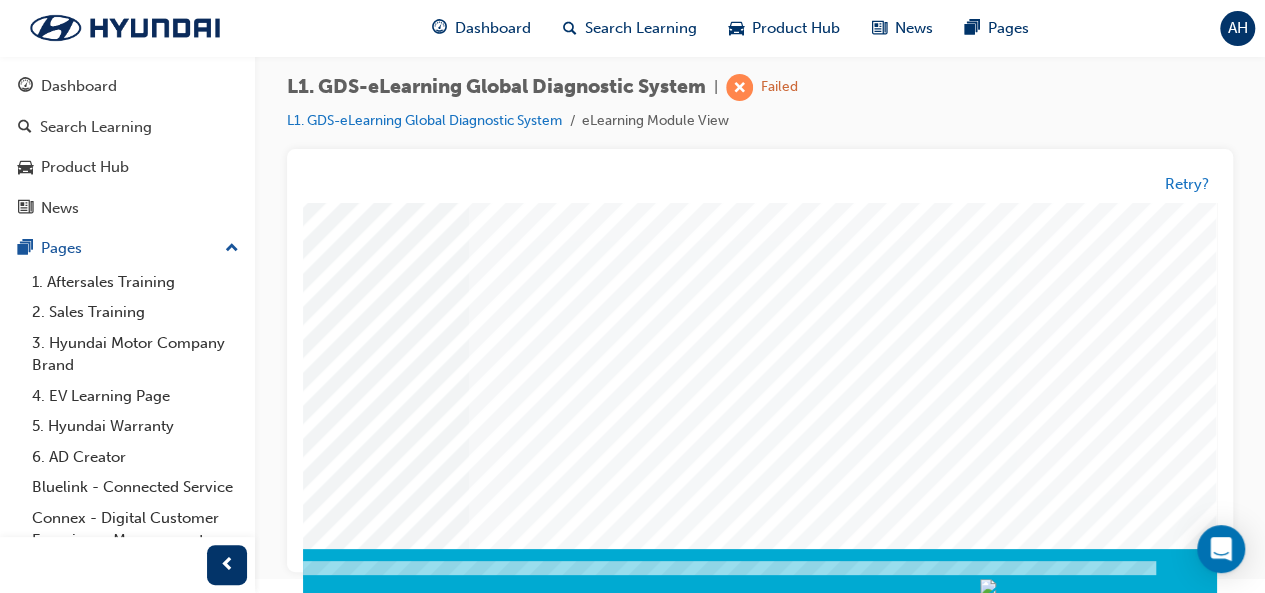 click at bounding box center [-73, 3125] 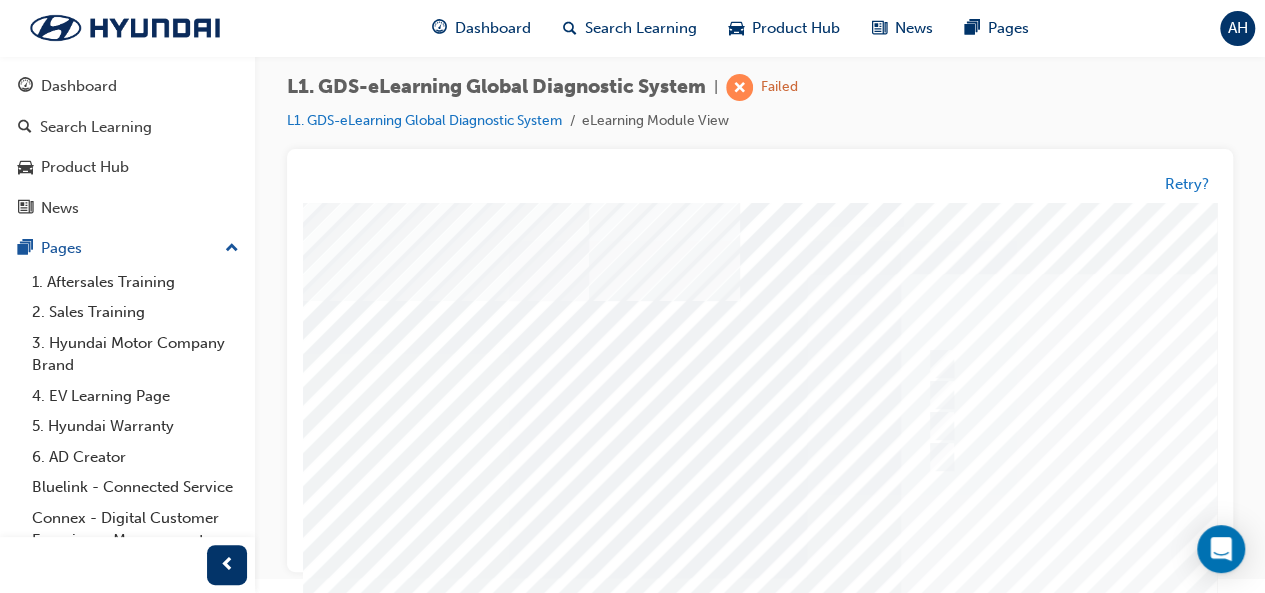scroll, scrollTop: 0, scrollLeft: 0, axis: both 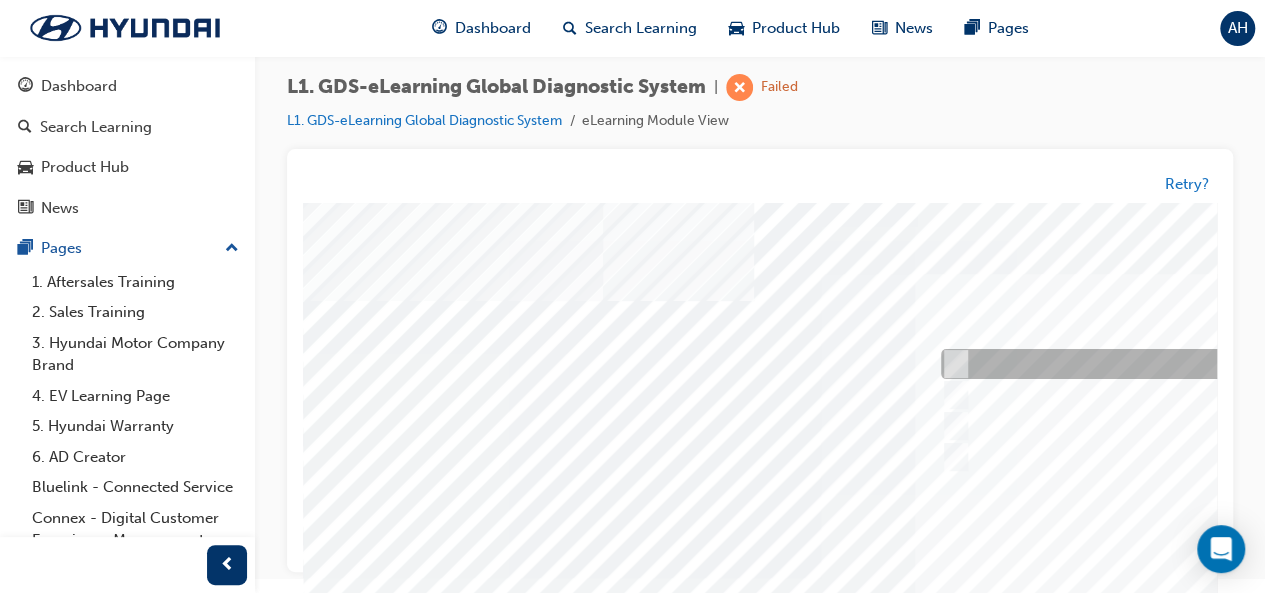click at bounding box center [951, 365] 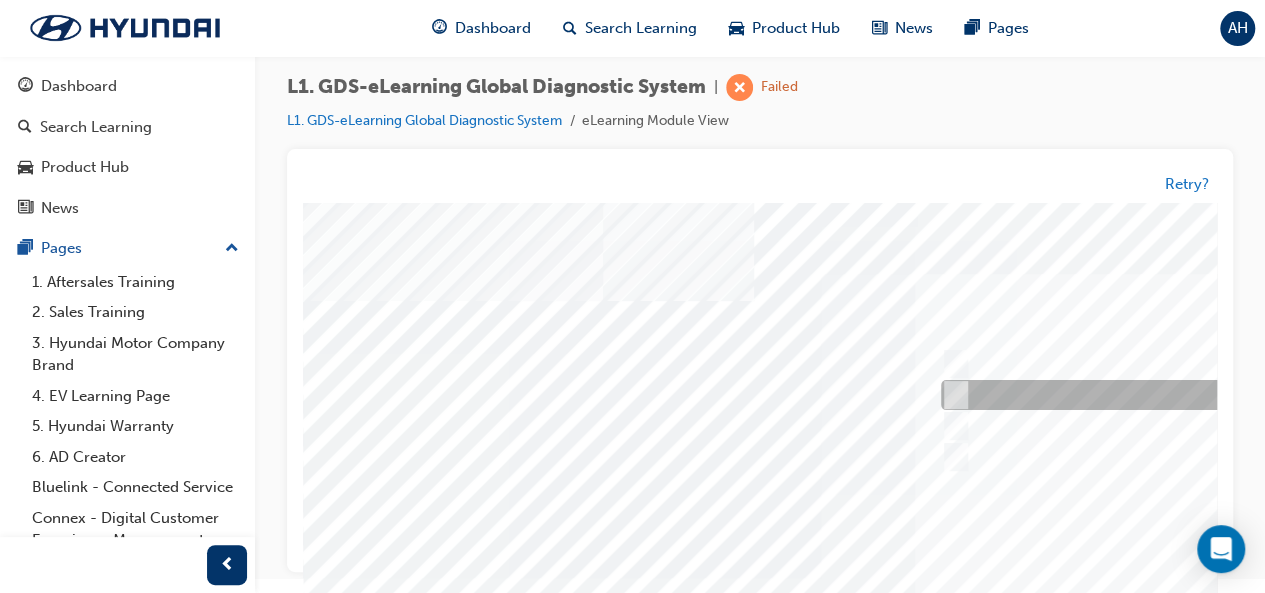 click at bounding box center (951, 396) 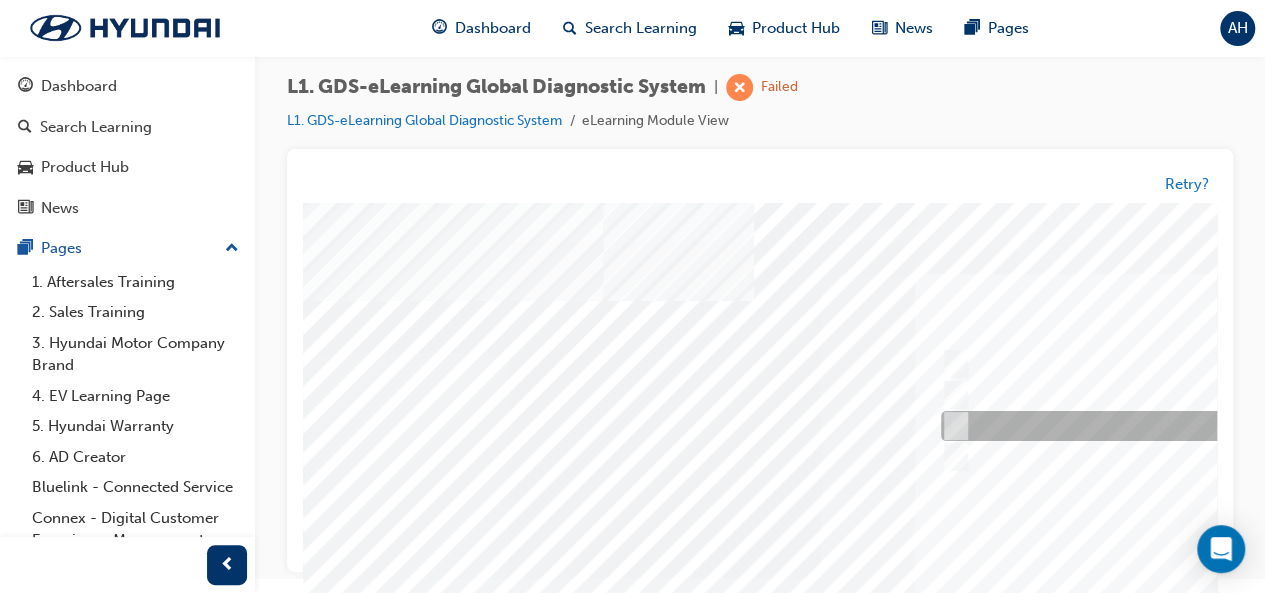 click at bounding box center (951, 427) 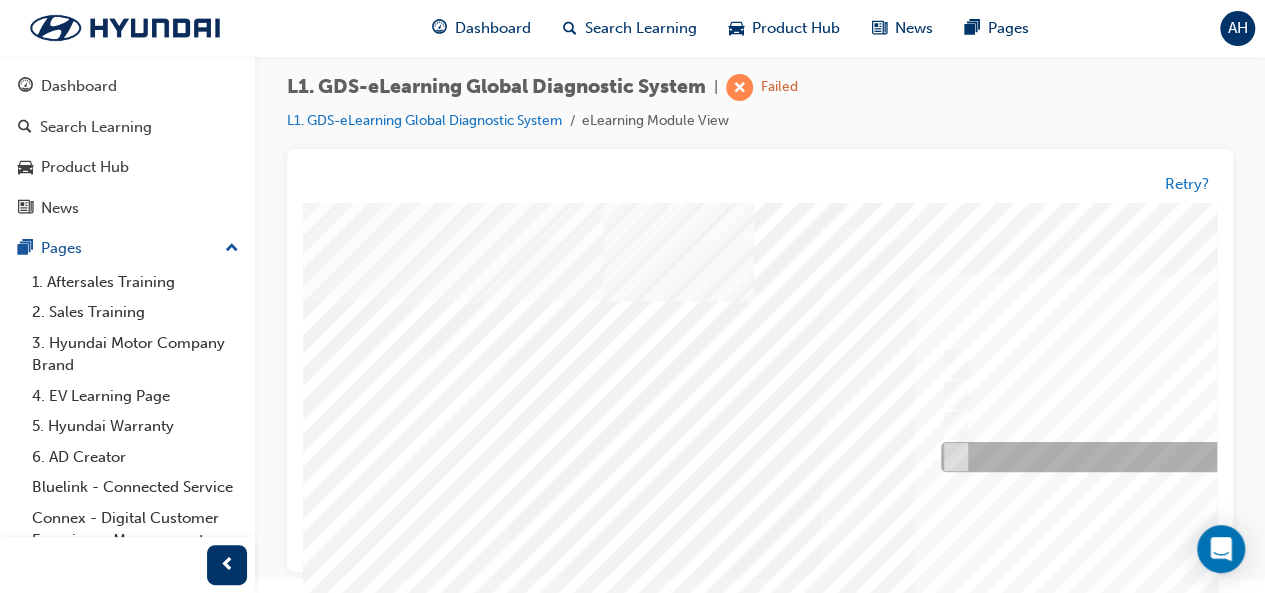 click at bounding box center (951, 458) 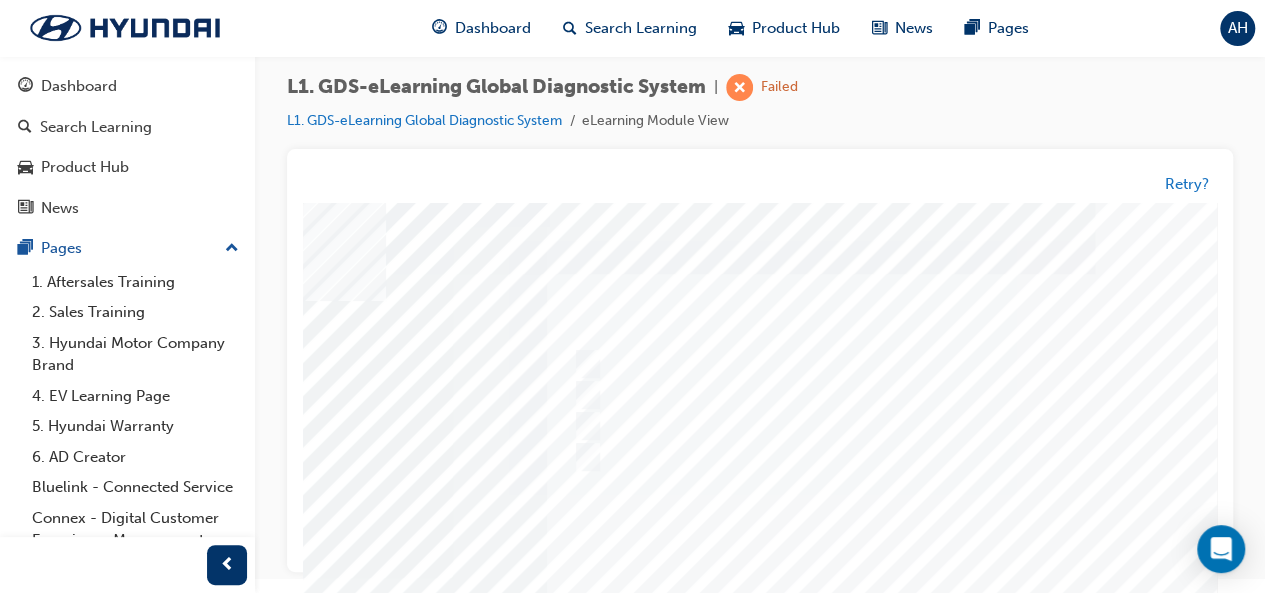 scroll, scrollTop: 374, scrollLeft: 388, axis: both 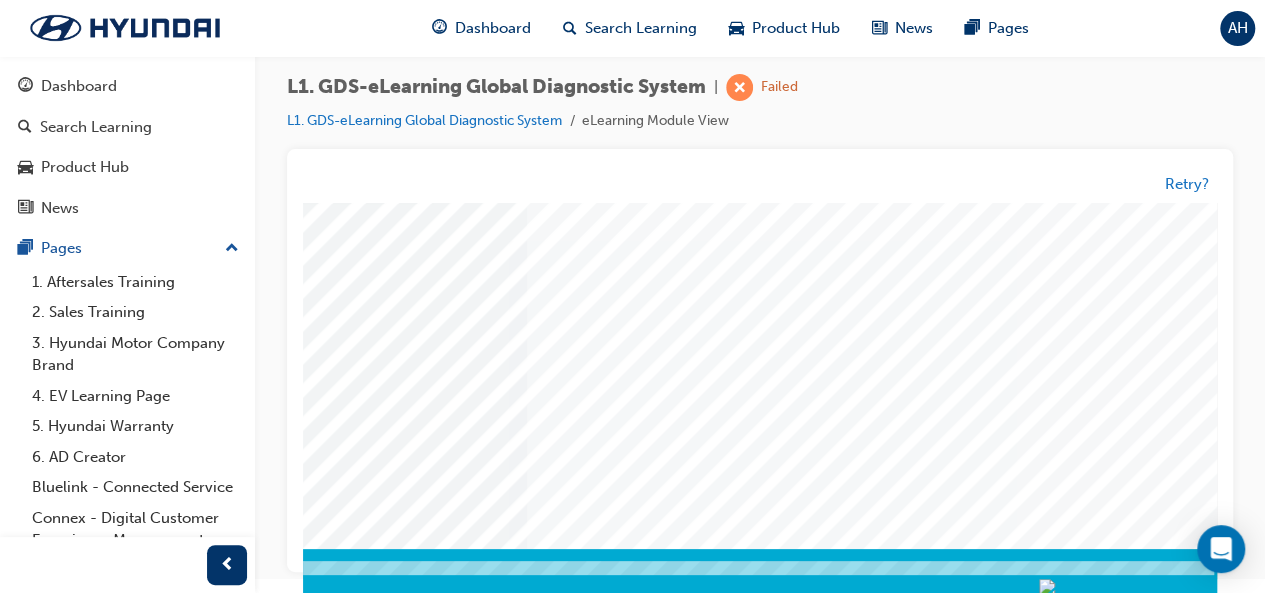 click at bounding box center (-15, 3286) 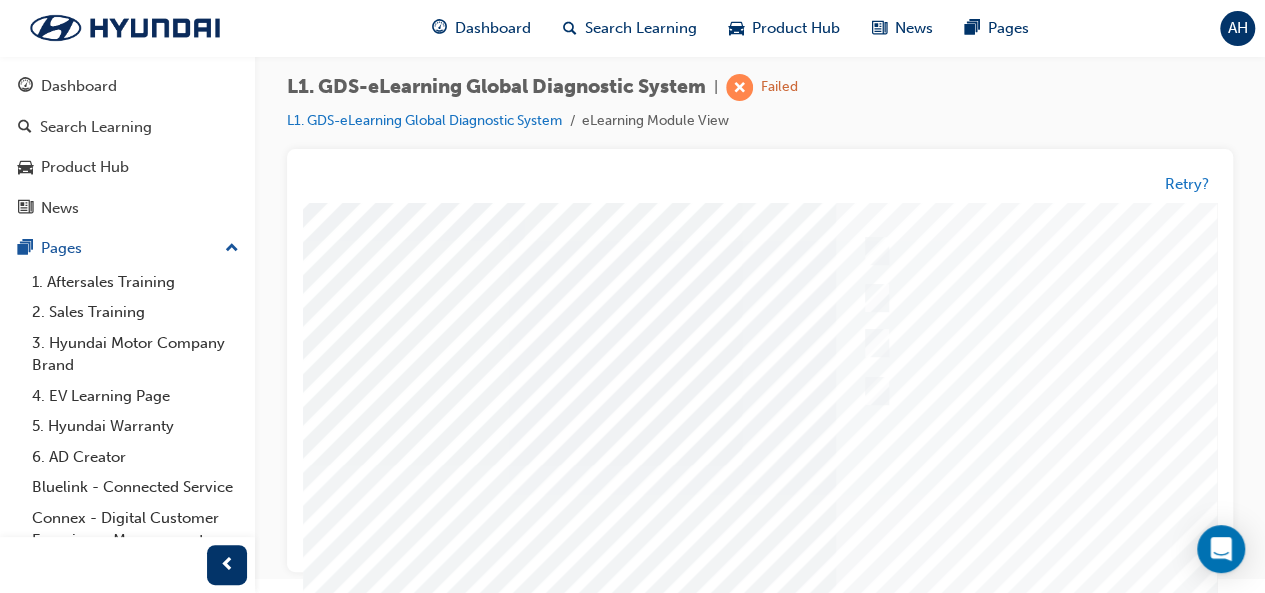 scroll, scrollTop: 114, scrollLeft: 78, axis: both 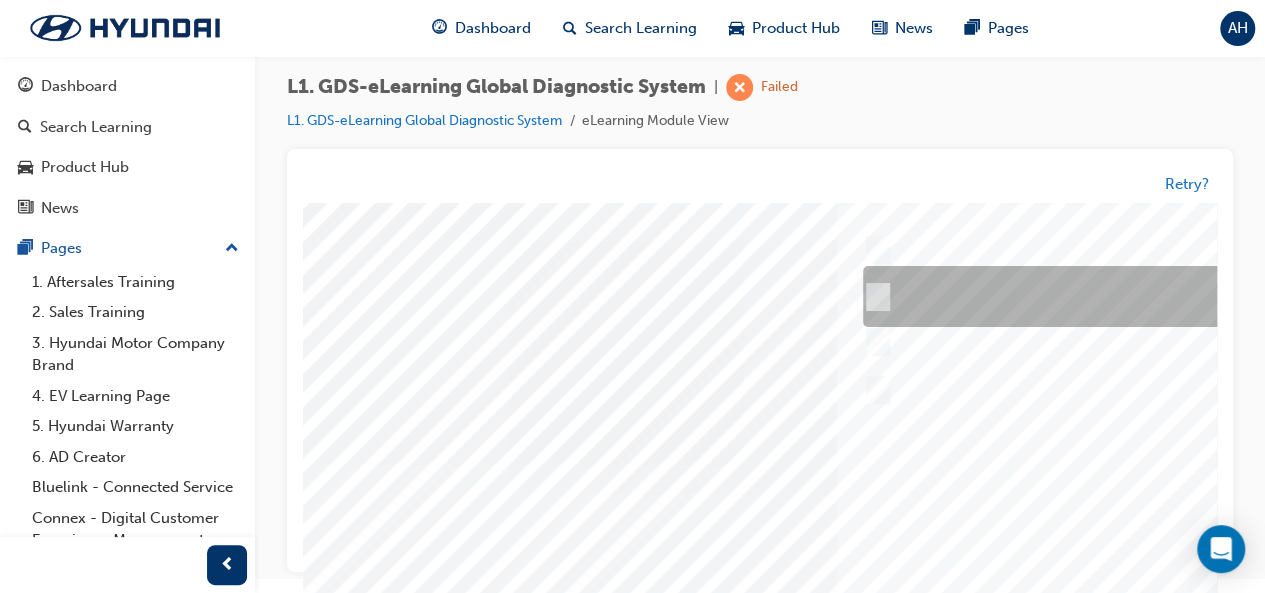 click at bounding box center (1190, 297) 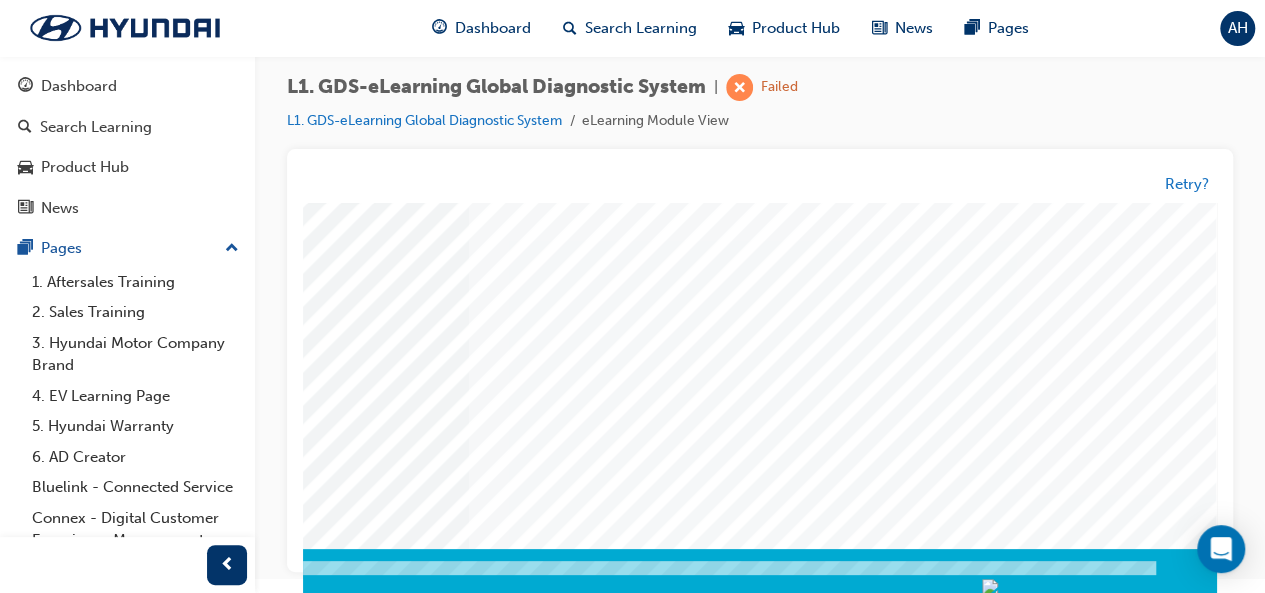 scroll, scrollTop: 374, scrollLeft: 461, axis: both 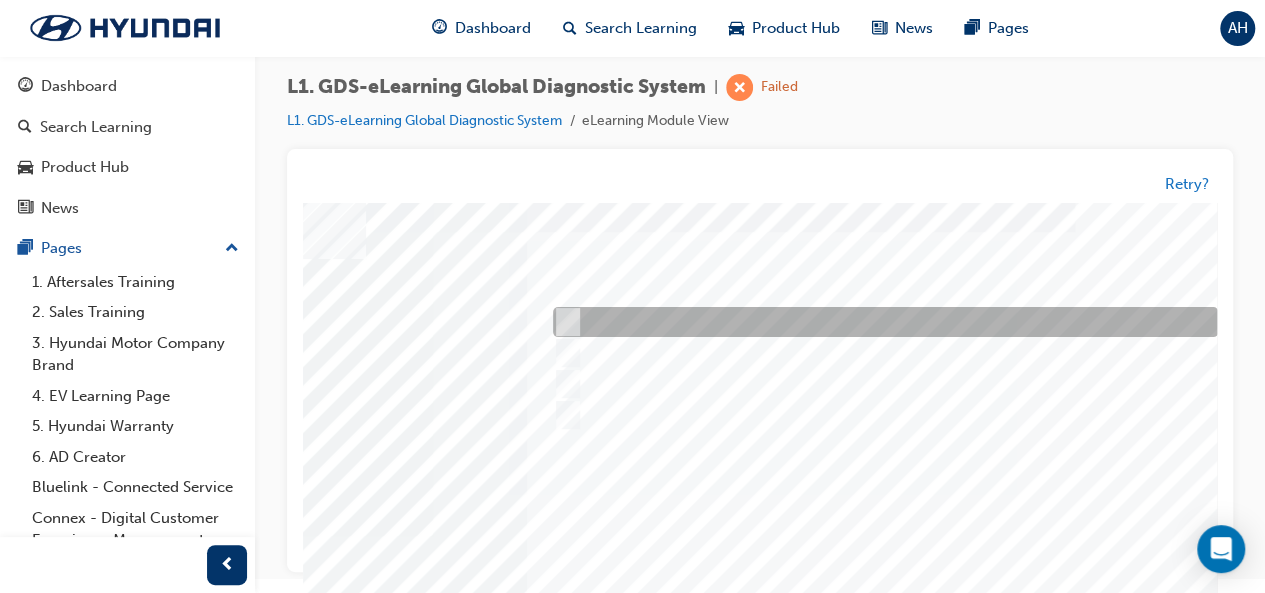 click at bounding box center [880, 323] 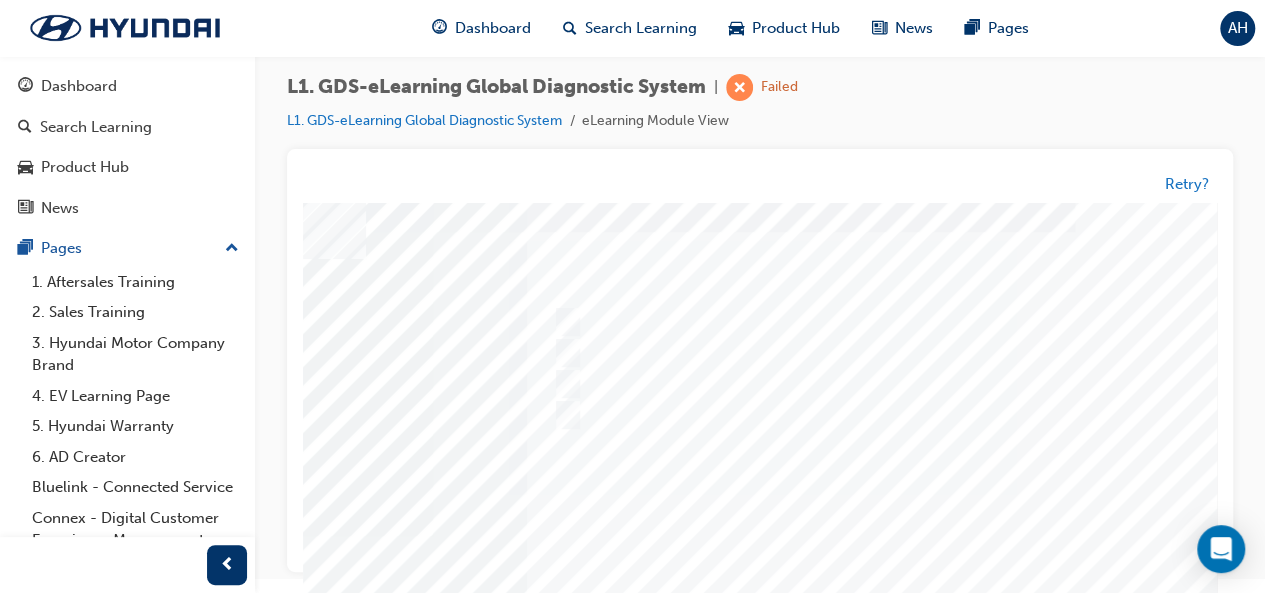 scroll, scrollTop: 374, scrollLeft: 461, axis: both 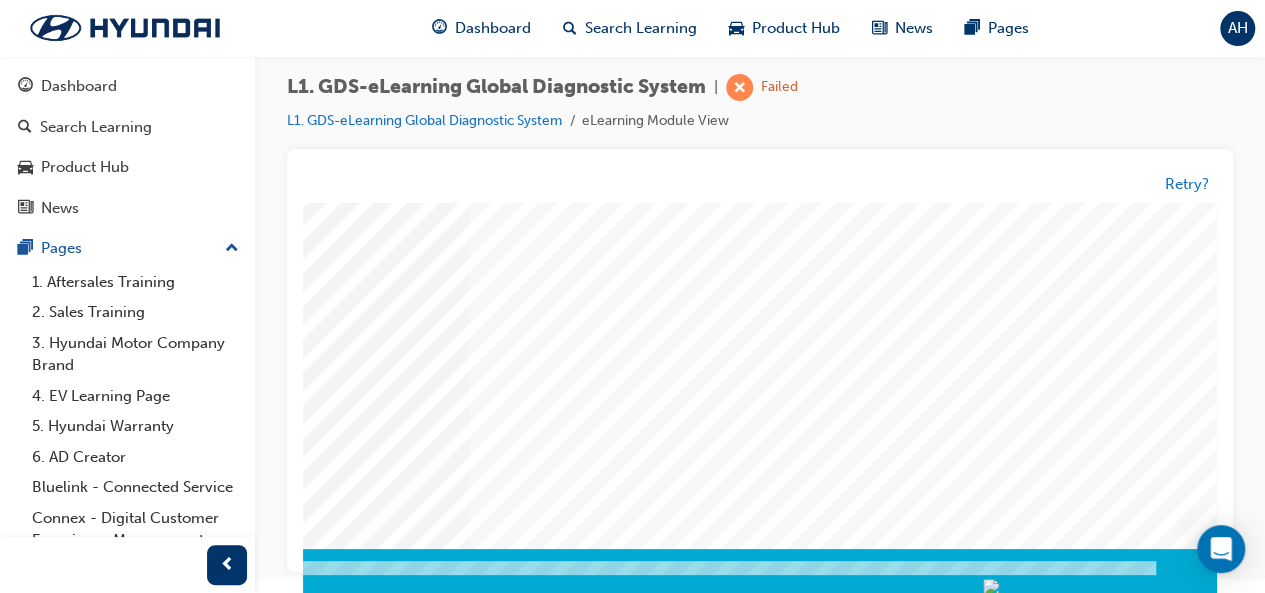 click at bounding box center (-73, 3286) 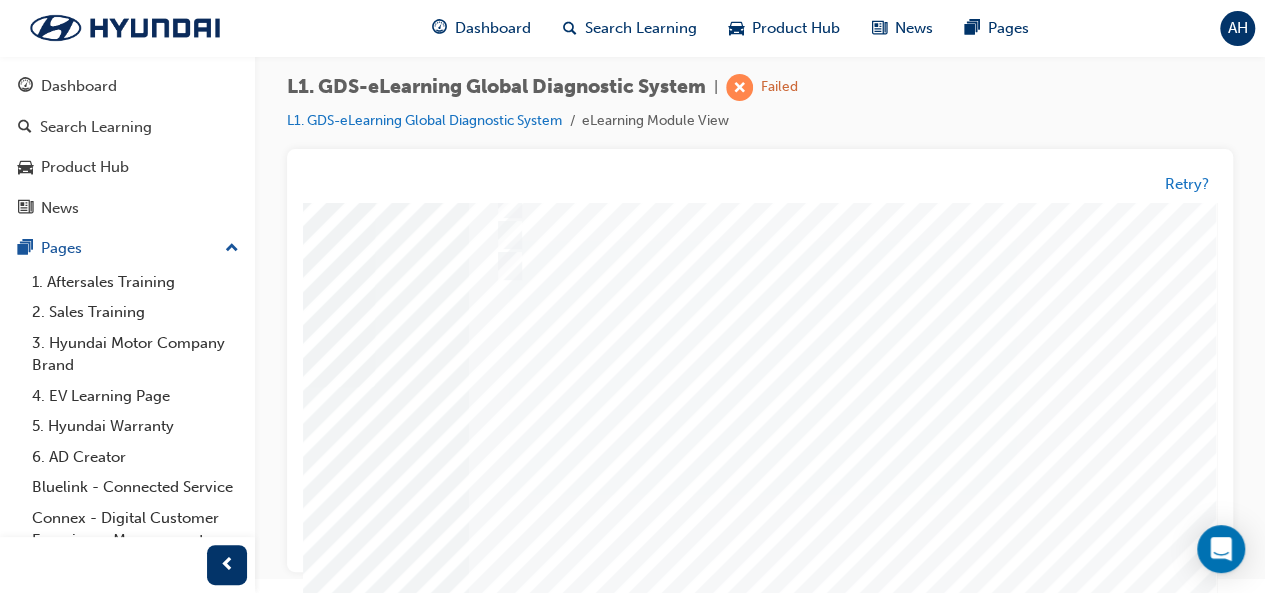 scroll, scrollTop: 158, scrollLeft: 461, axis: both 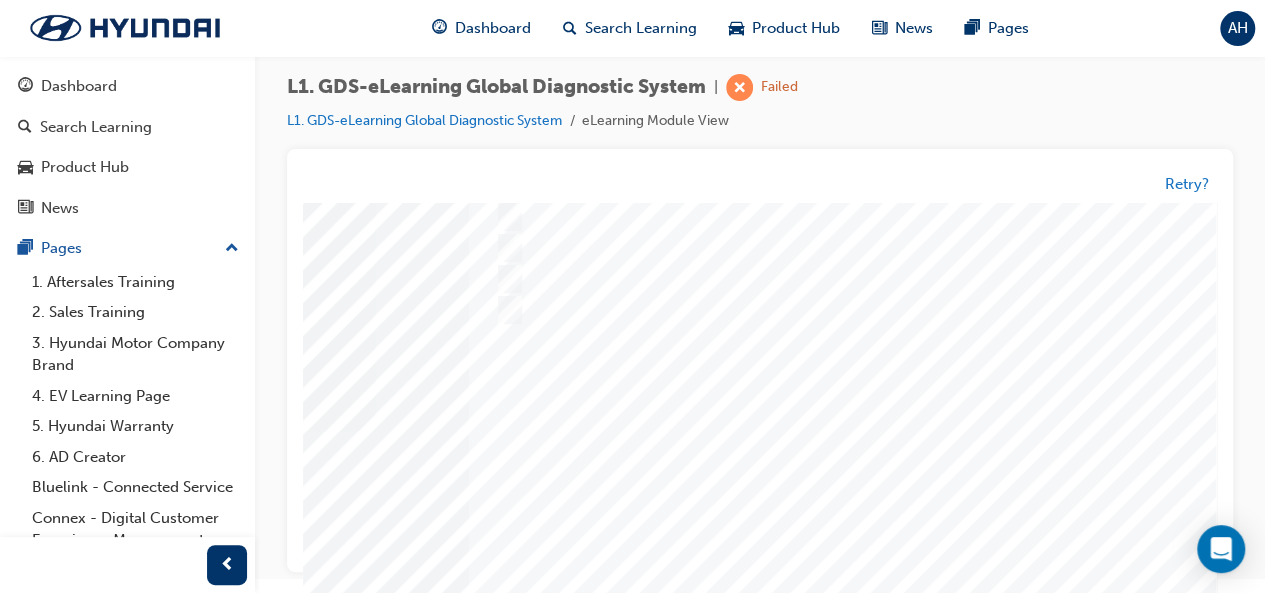 click at bounding box center (537, 431) 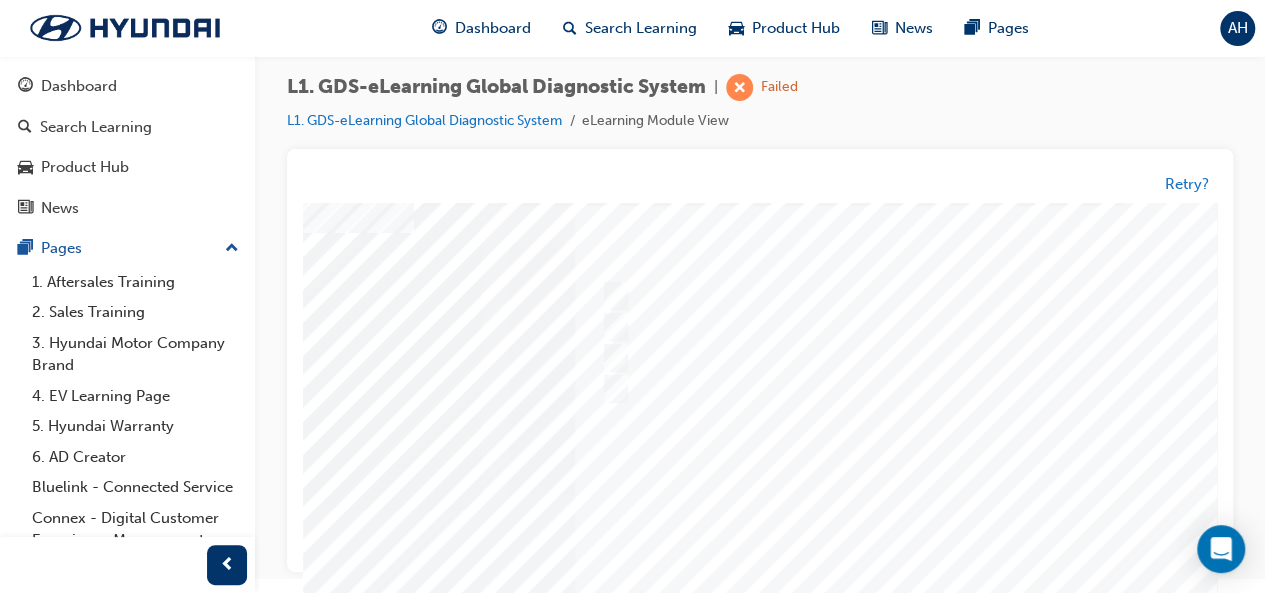 scroll, scrollTop: 68, scrollLeft: 342, axis: both 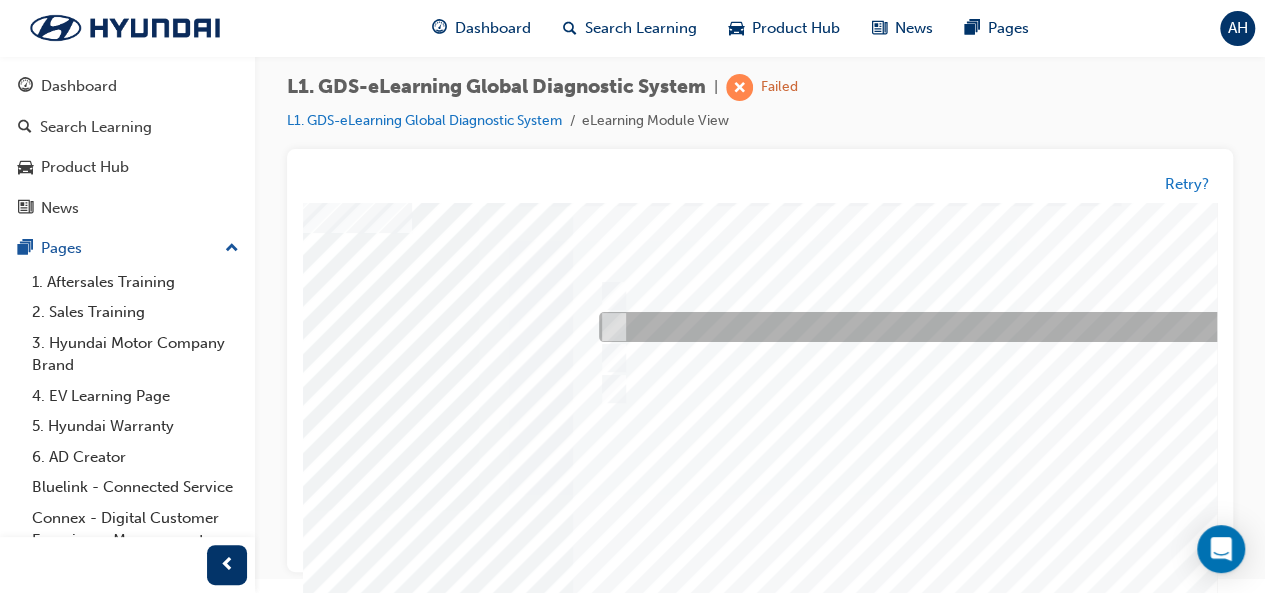 click at bounding box center [926, 328] 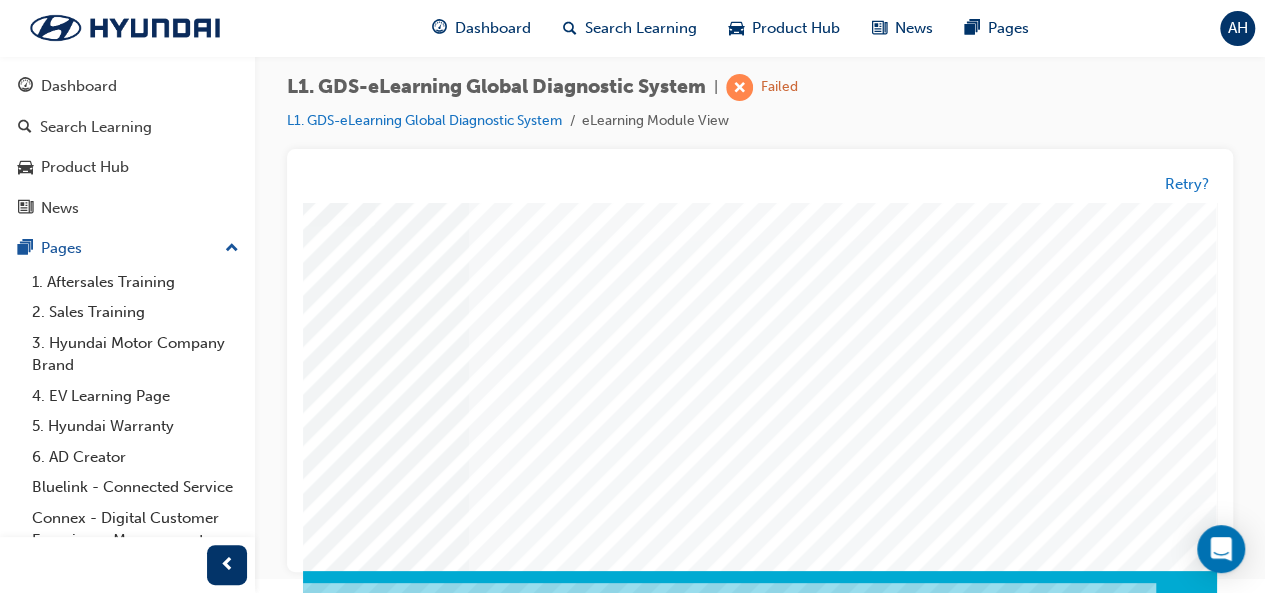 scroll, scrollTop: 374, scrollLeft: 461, axis: both 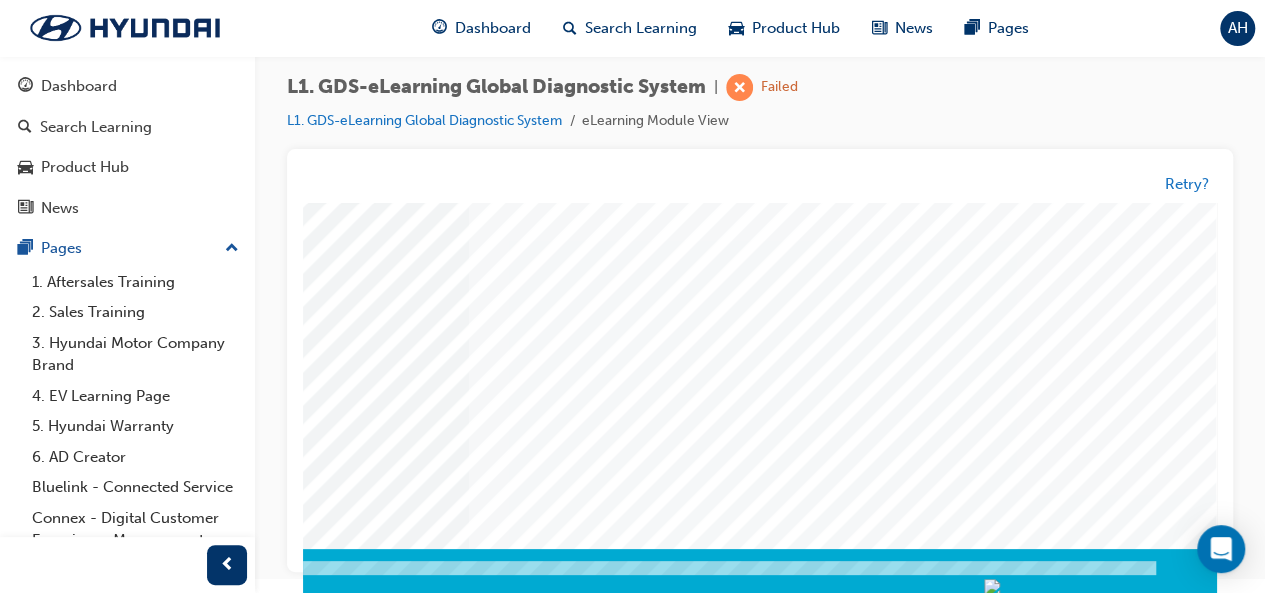 click at bounding box center (-73, 3286) 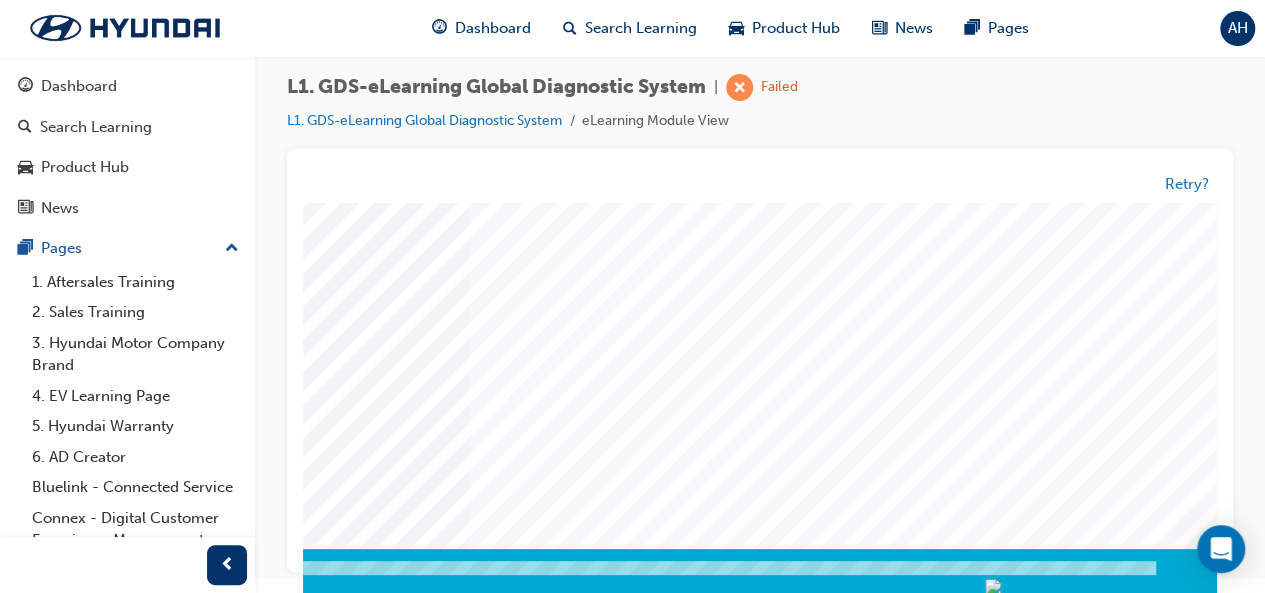 click at bounding box center (-73, 3286) 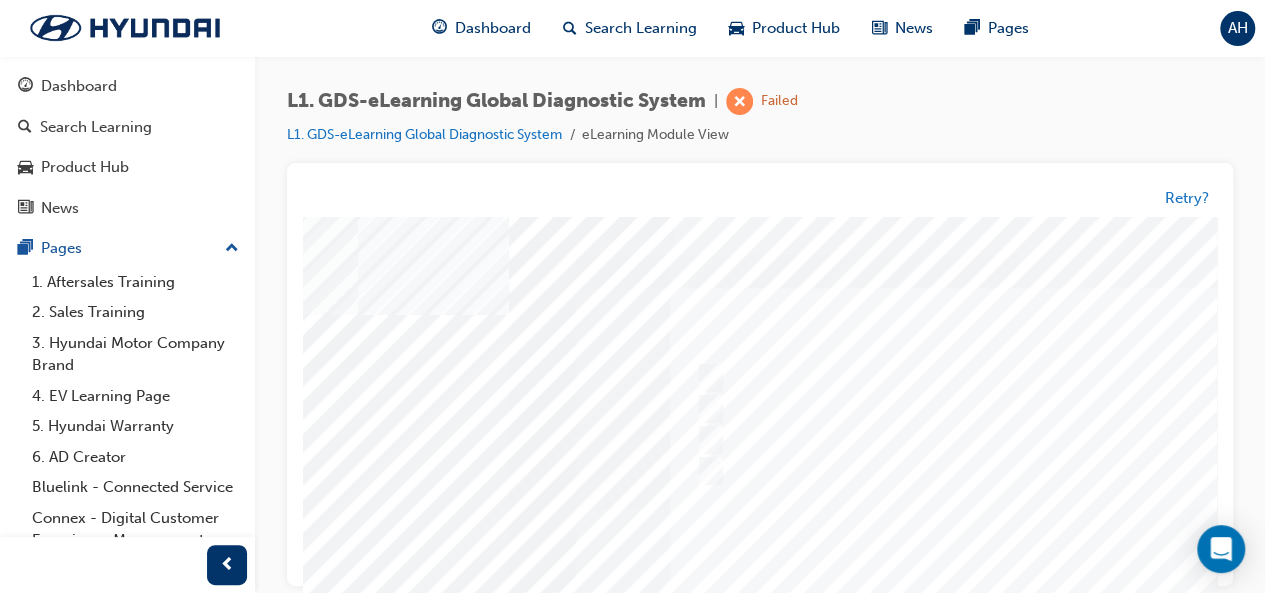 scroll, scrollTop: 0, scrollLeft: 246, axis: horizontal 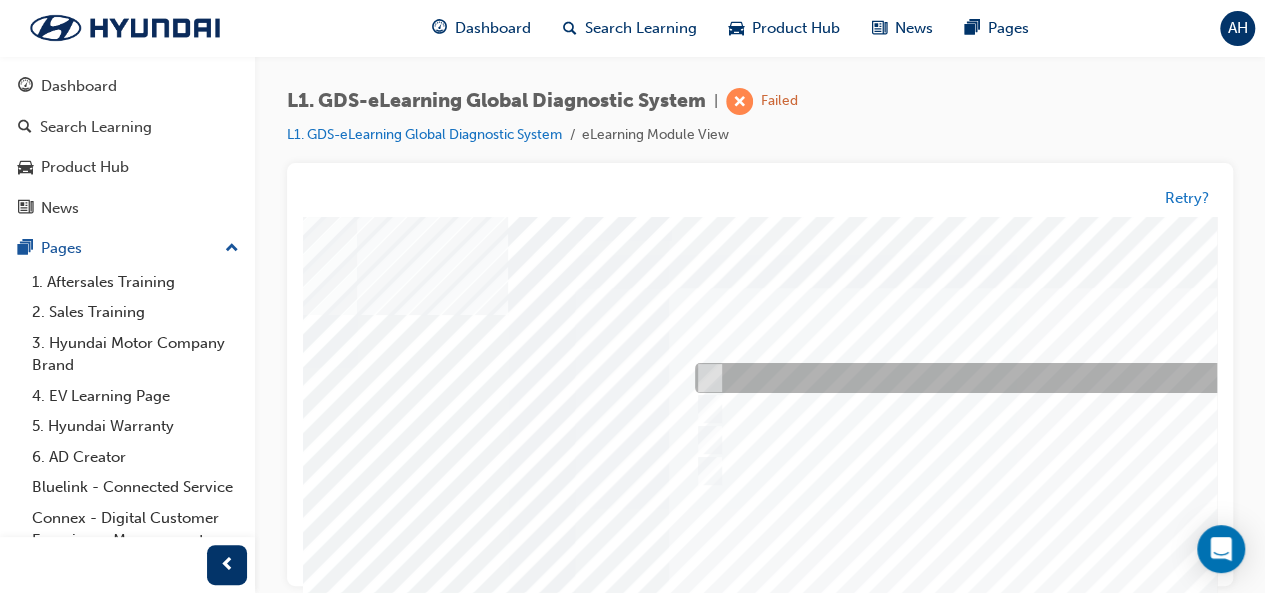 click at bounding box center [1022, 379] 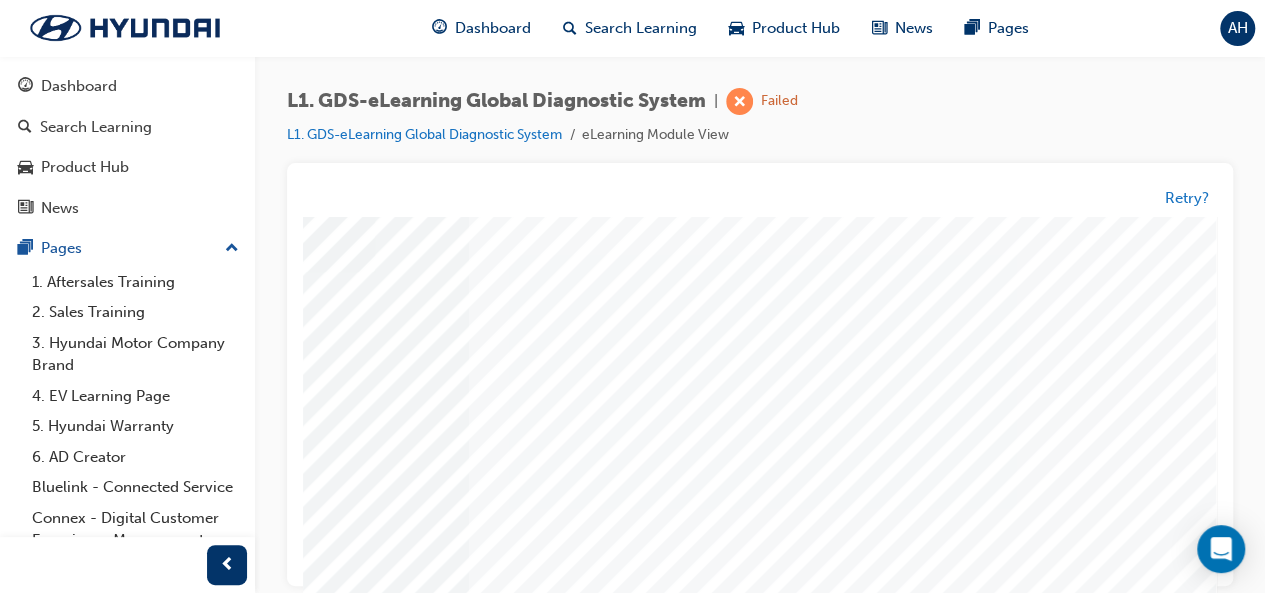 scroll, scrollTop: 352, scrollLeft: 461, axis: both 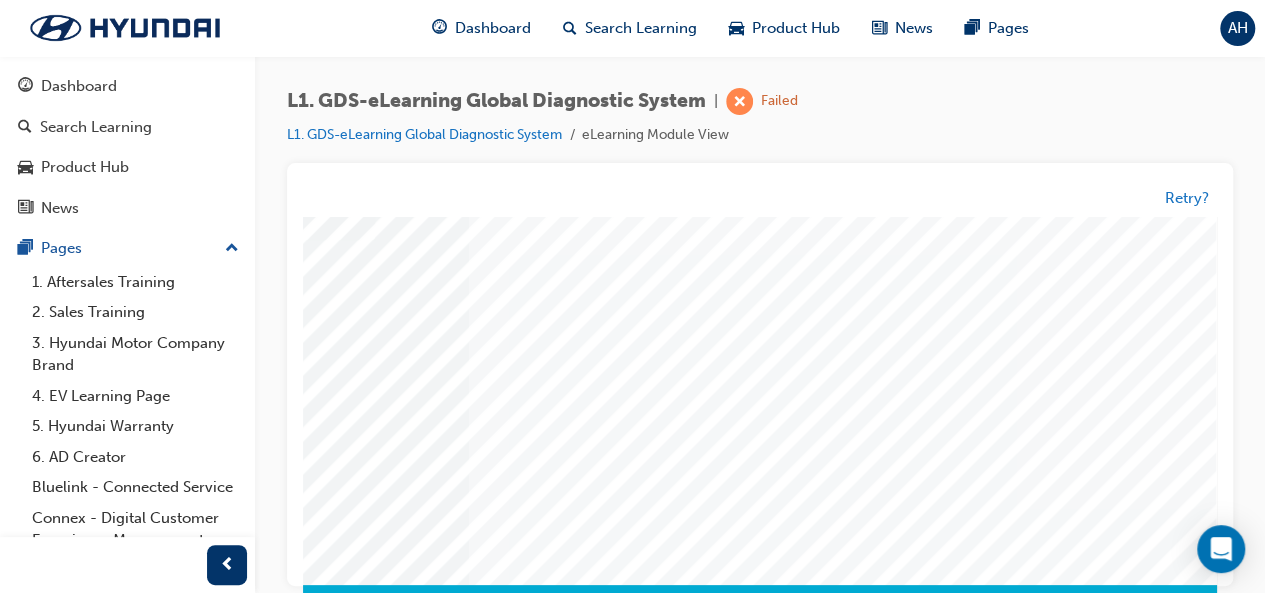 click at bounding box center [-73, 3322] 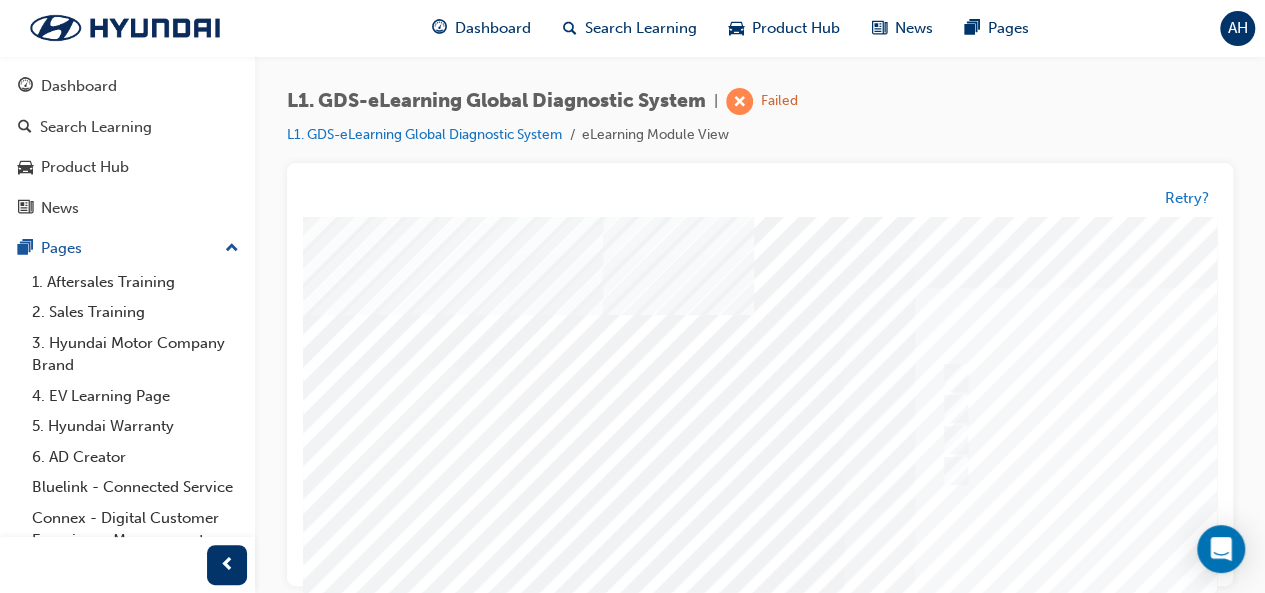scroll, scrollTop: 0, scrollLeft: 22, axis: horizontal 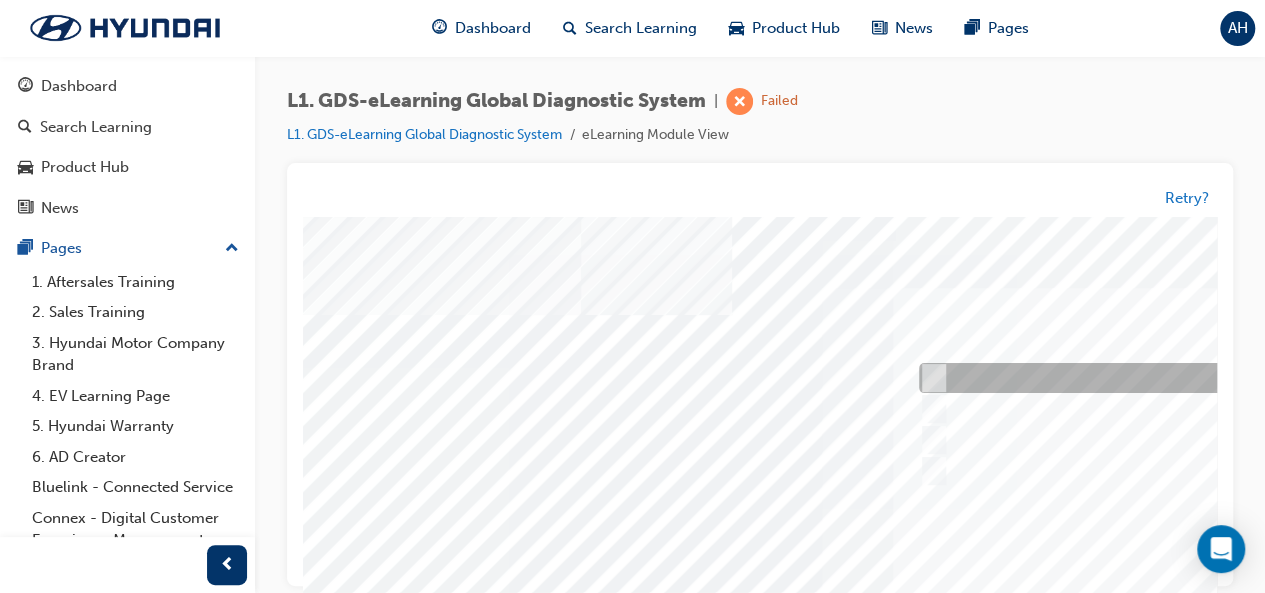 click at bounding box center [1246, 379] 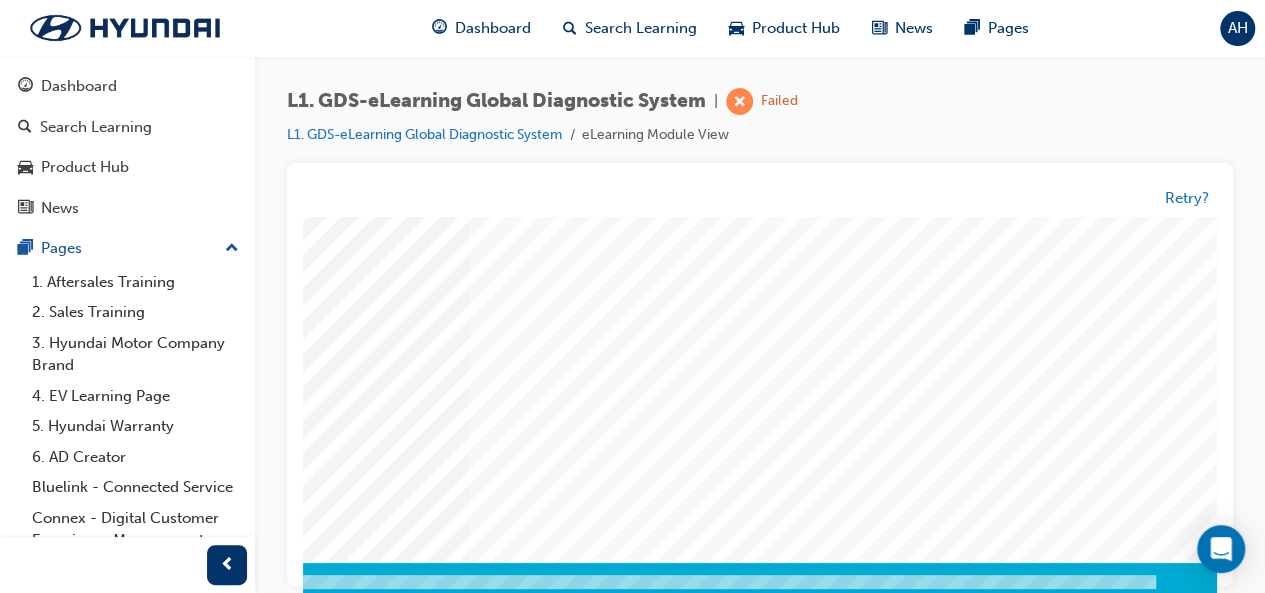 click at bounding box center [-73, 3300] 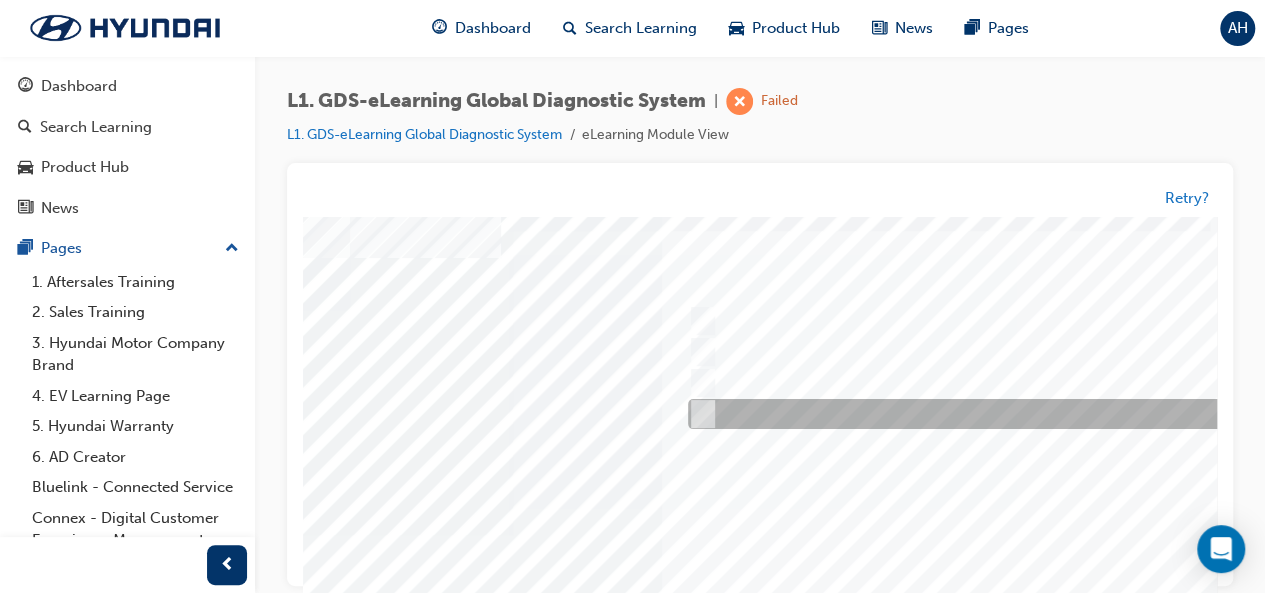 scroll, scrollTop: 56, scrollLeft: 254, axis: both 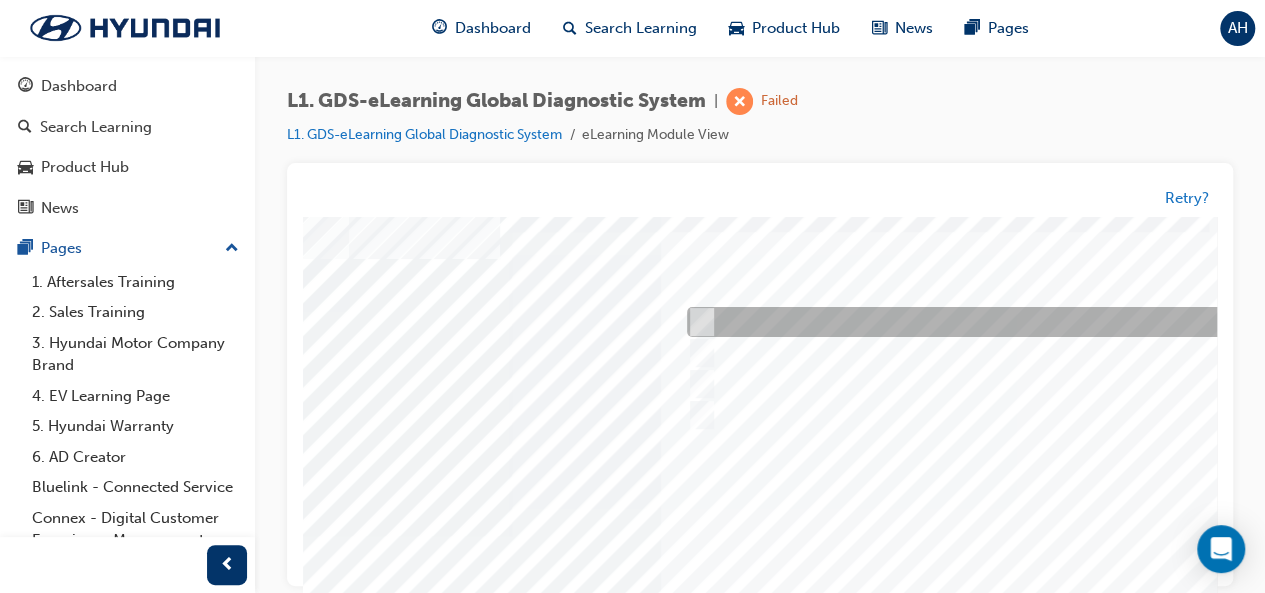 click at bounding box center (1014, 323) 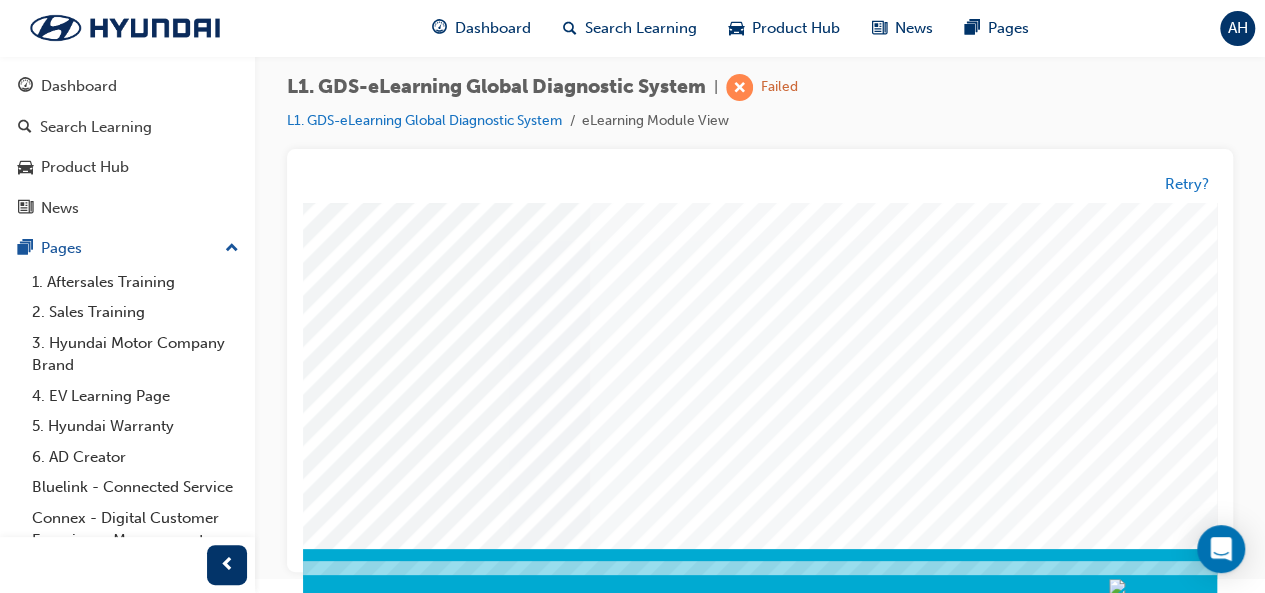 scroll, scrollTop: 374, scrollLeft: 326, axis: both 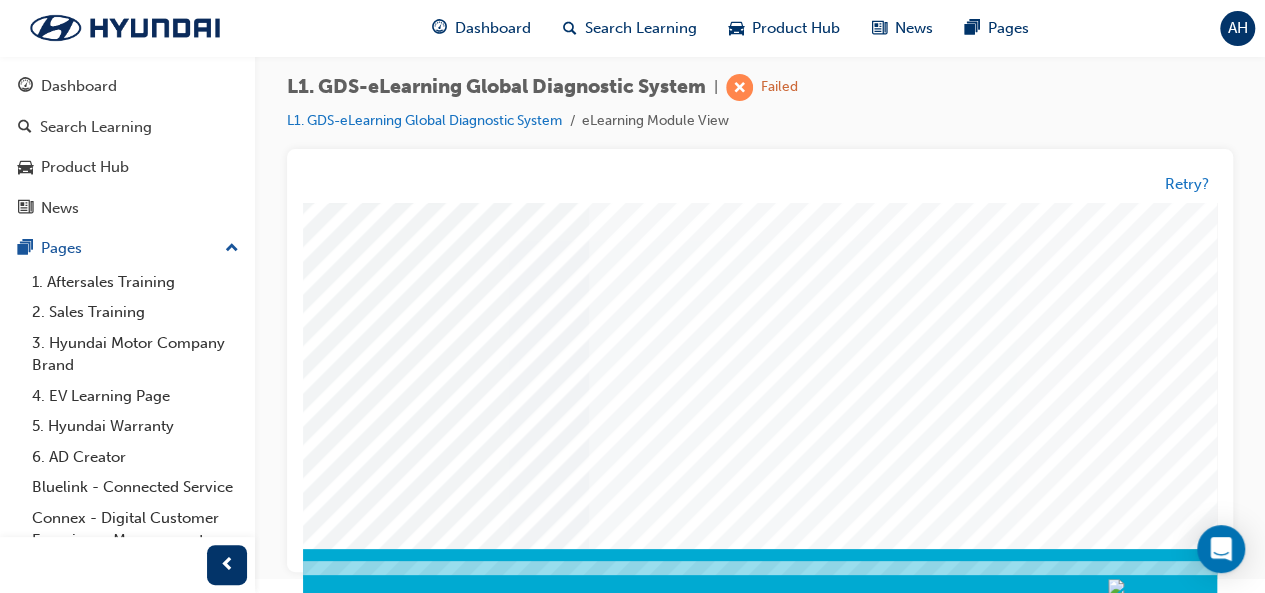 click at bounding box center (47, 3286) 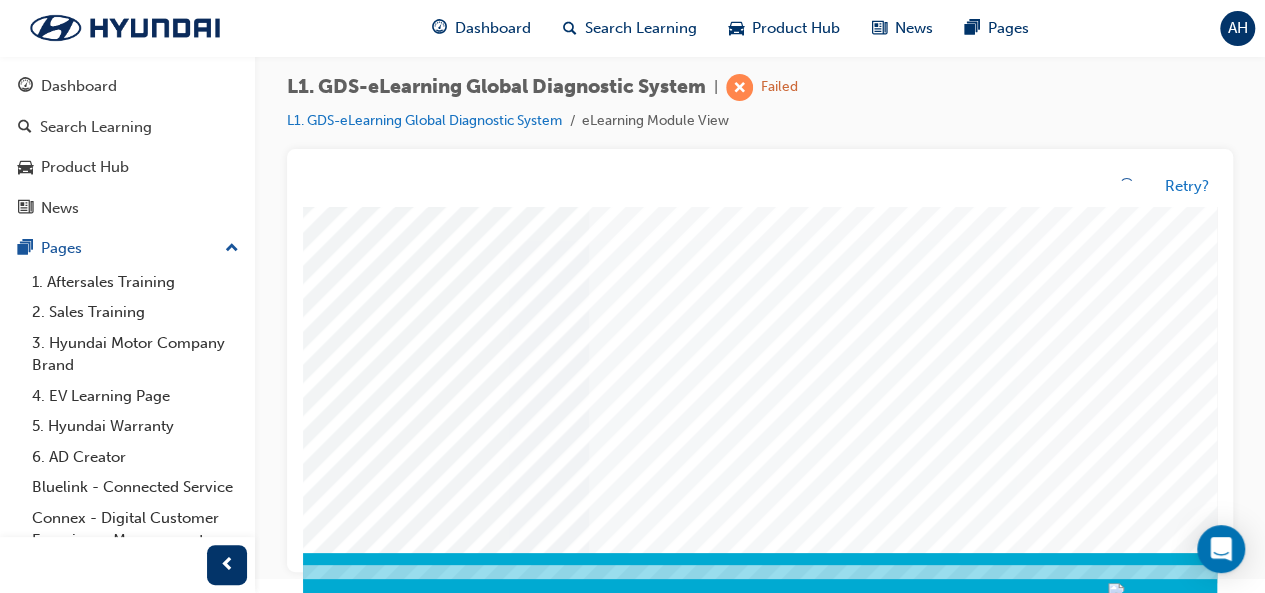click at bounding box center [657, 208] 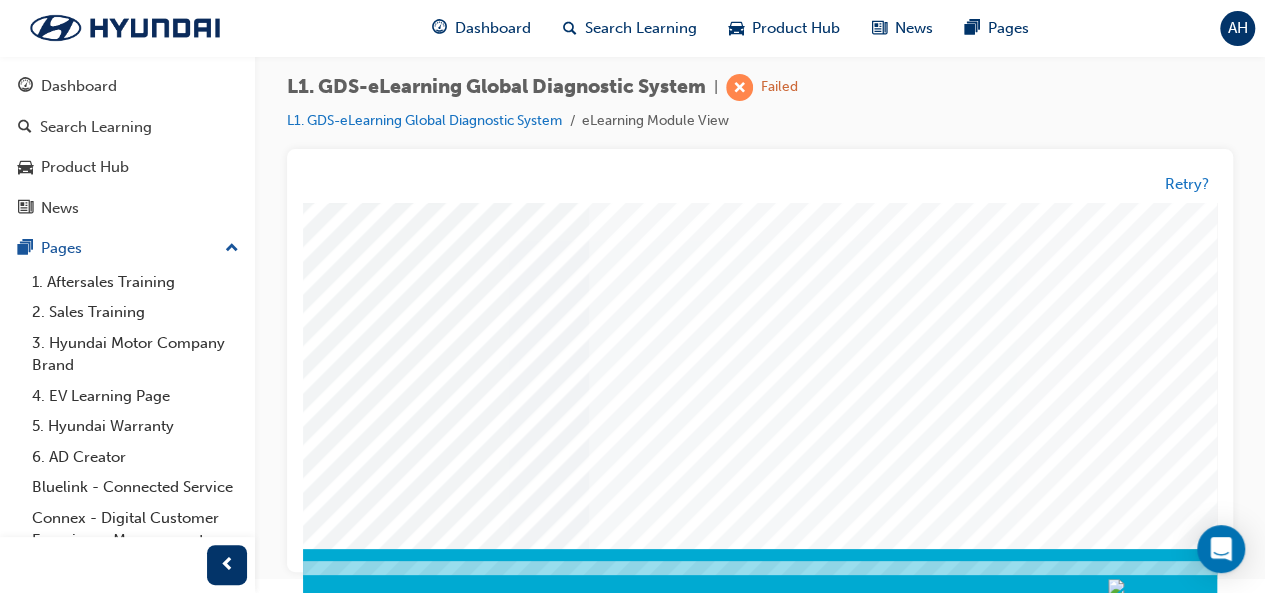 scroll, scrollTop: 0, scrollLeft: 0, axis: both 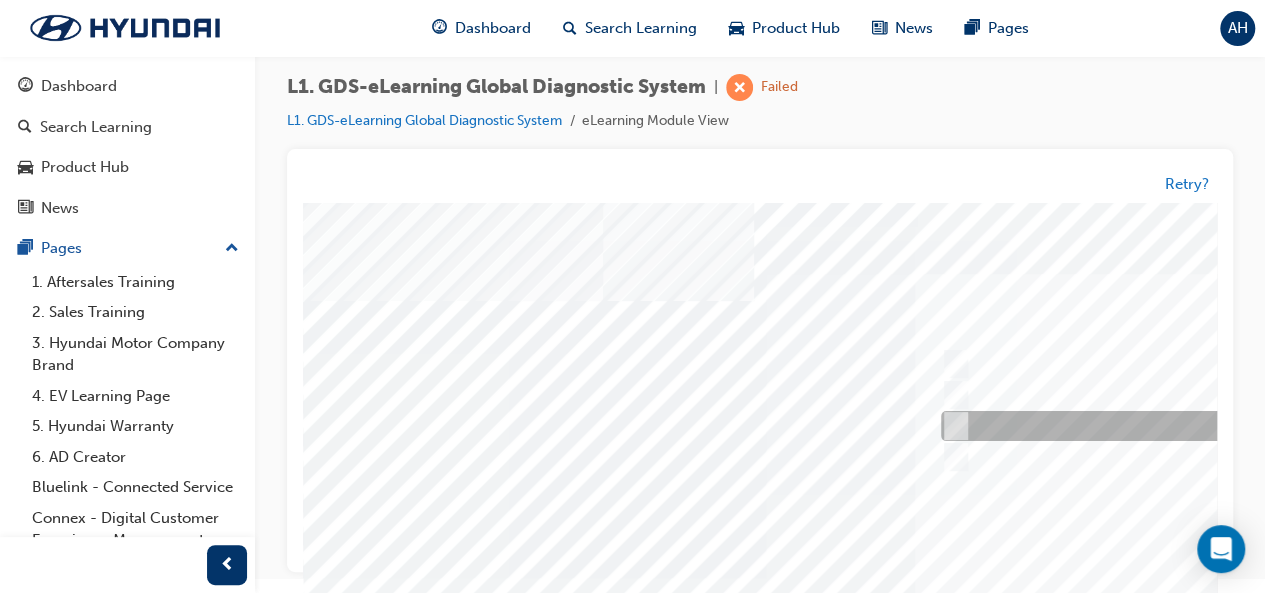 click at bounding box center (1268, 427) 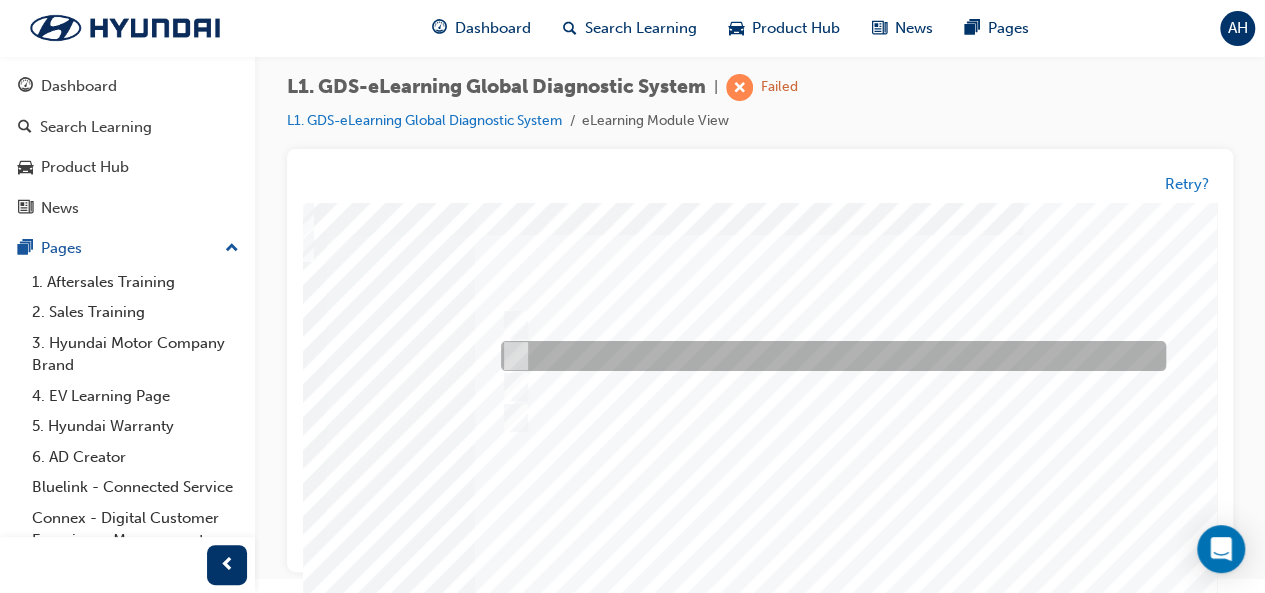 scroll, scrollTop: 374, scrollLeft: 461, axis: both 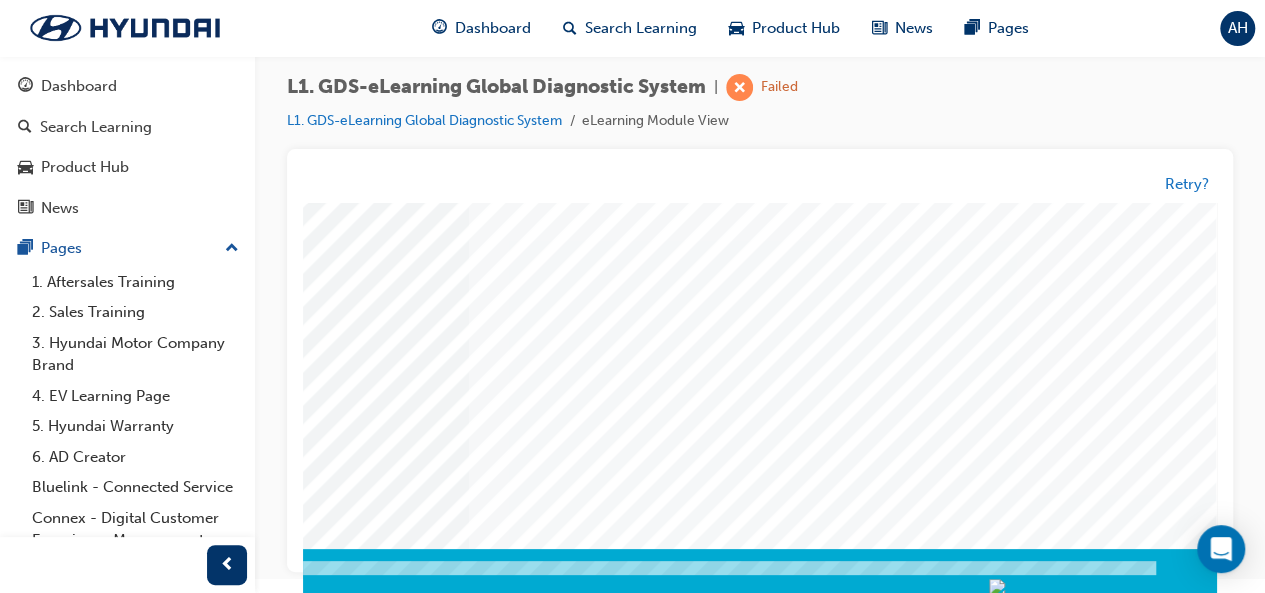 click at bounding box center [-73, 3286] 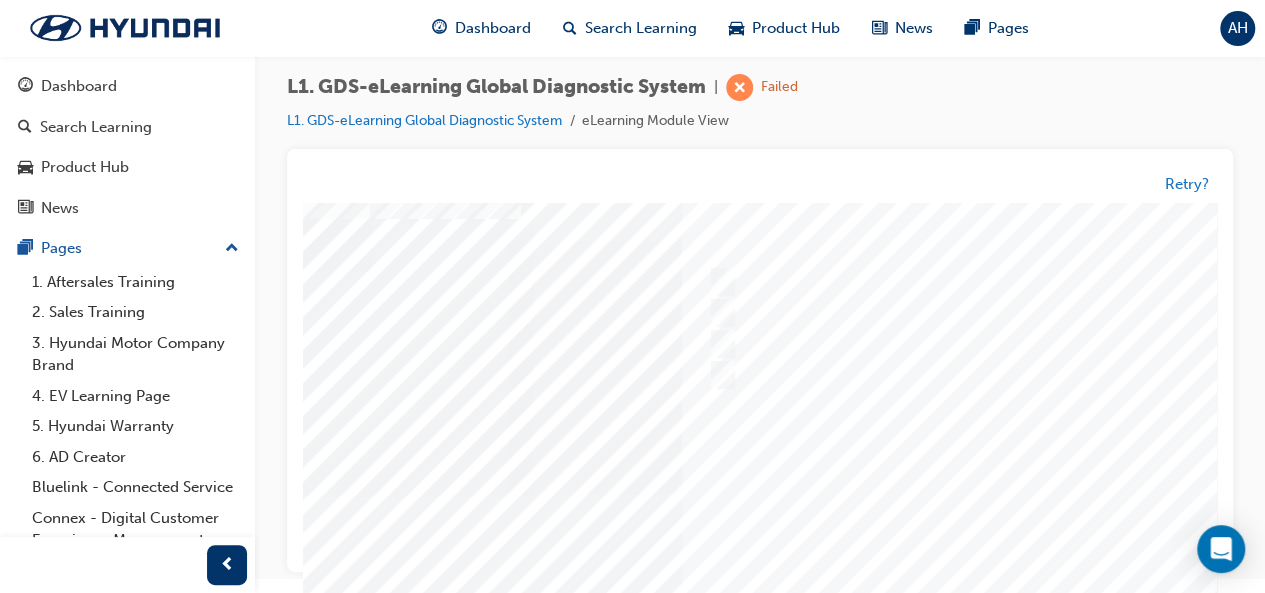 scroll, scrollTop: 83, scrollLeft: 234, axis: both 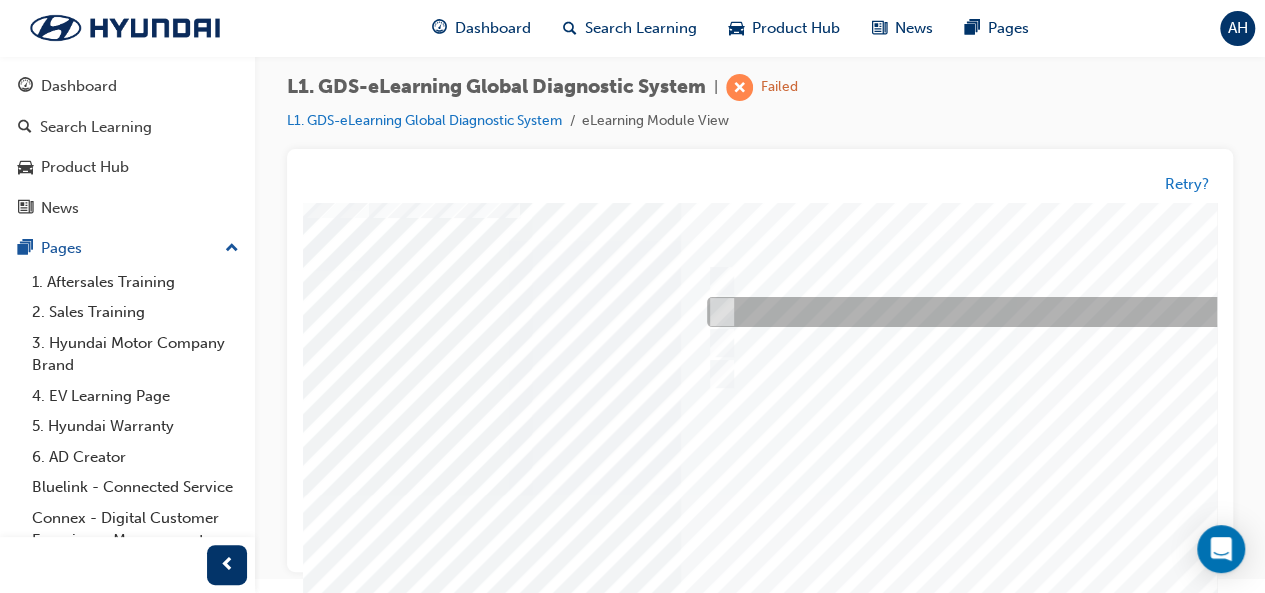 click at bounding box center [1034, 313] 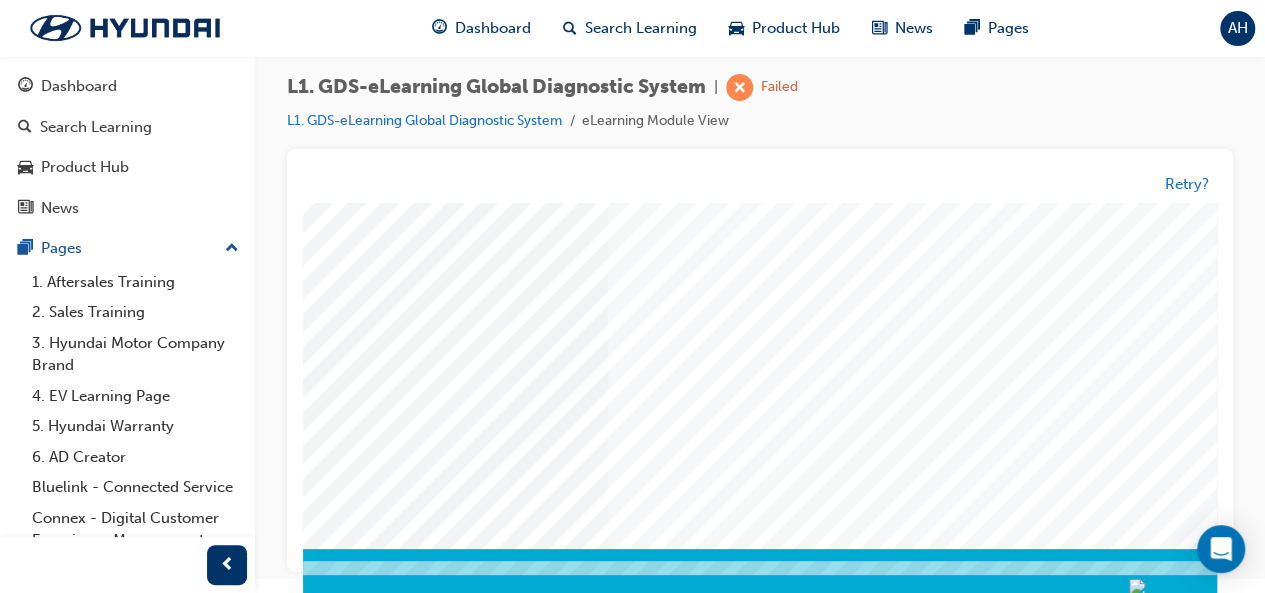 scroll, scrollTop: 374, scrollLeft: 309, axis: both 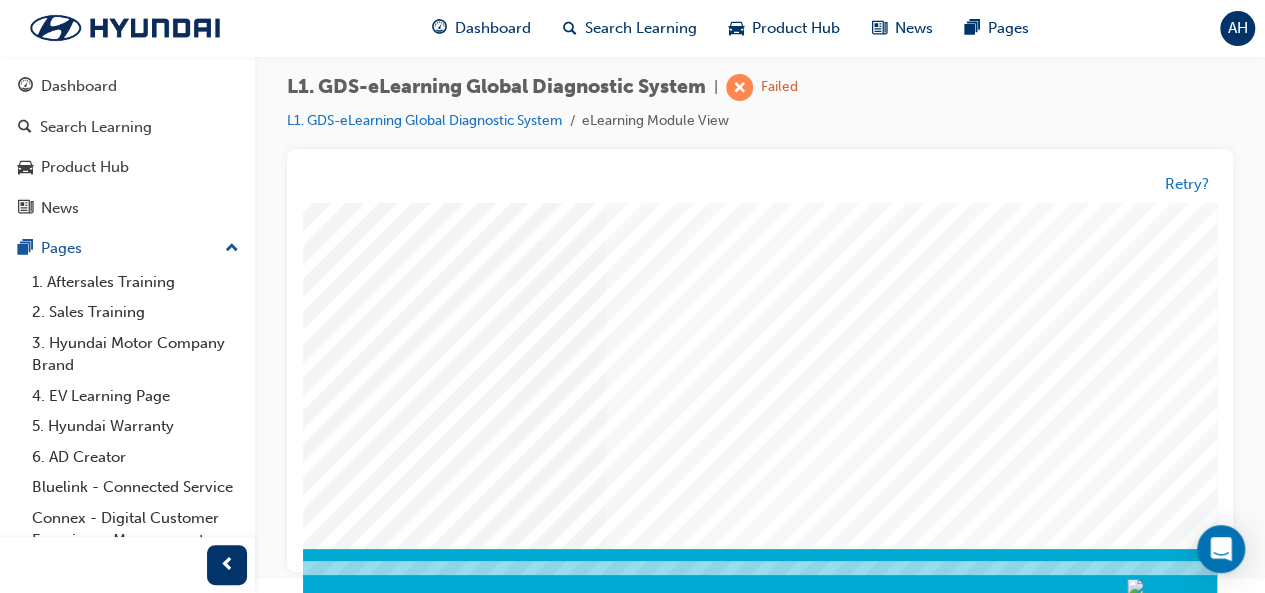 click at bounding box center (64, 3286) 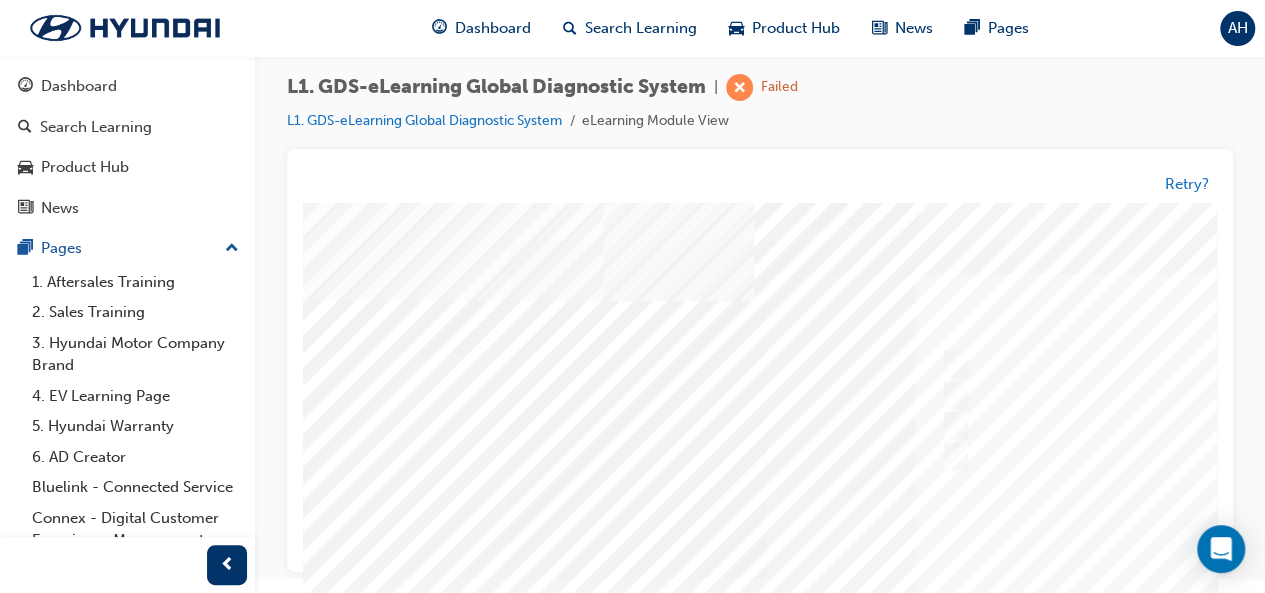 scroll, scrollTop: 104, scrollLeft: 95, axis: both 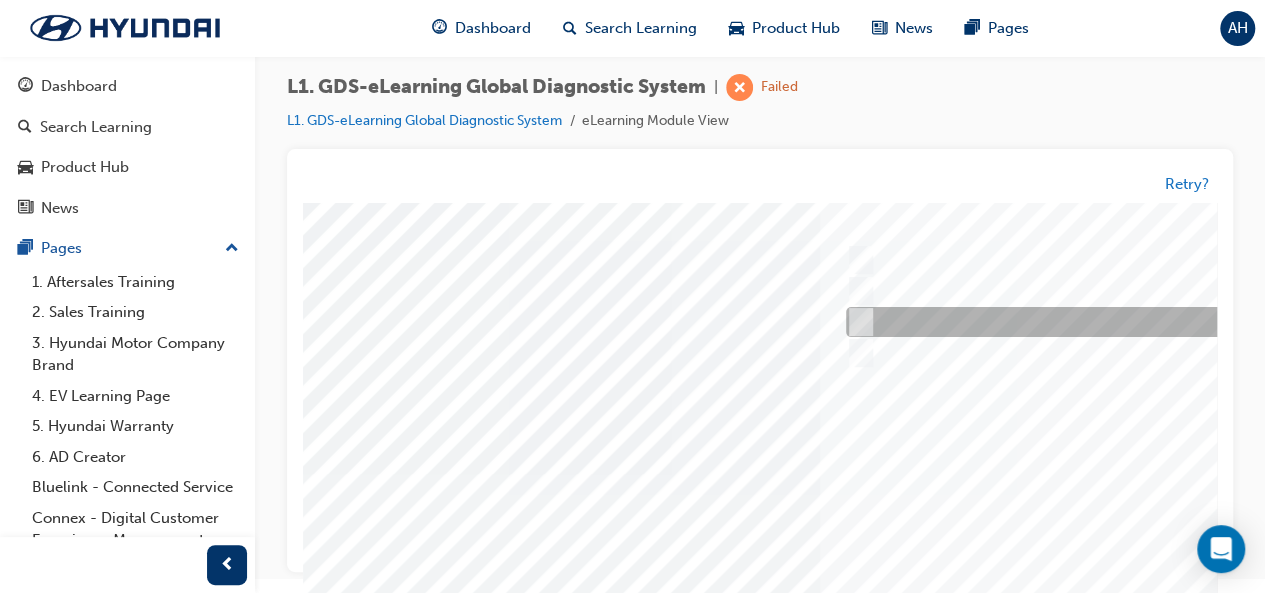 click at bounding box center (1173, 323) 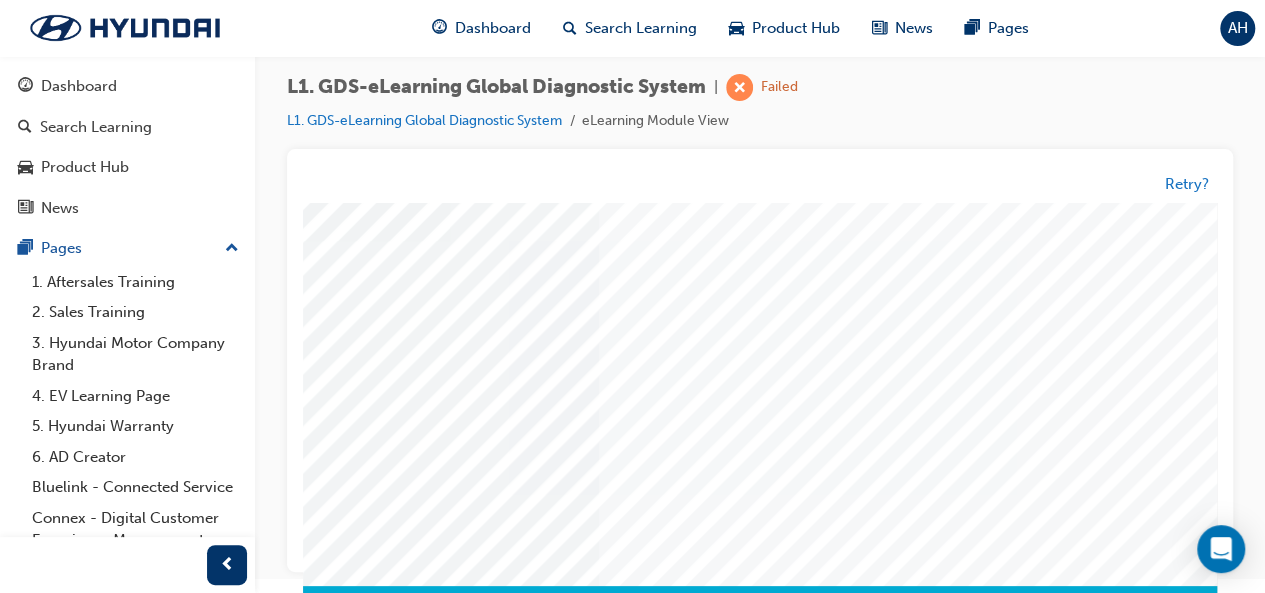 scroll, scrollTop: 374, scrollLeft: 405, axis: both 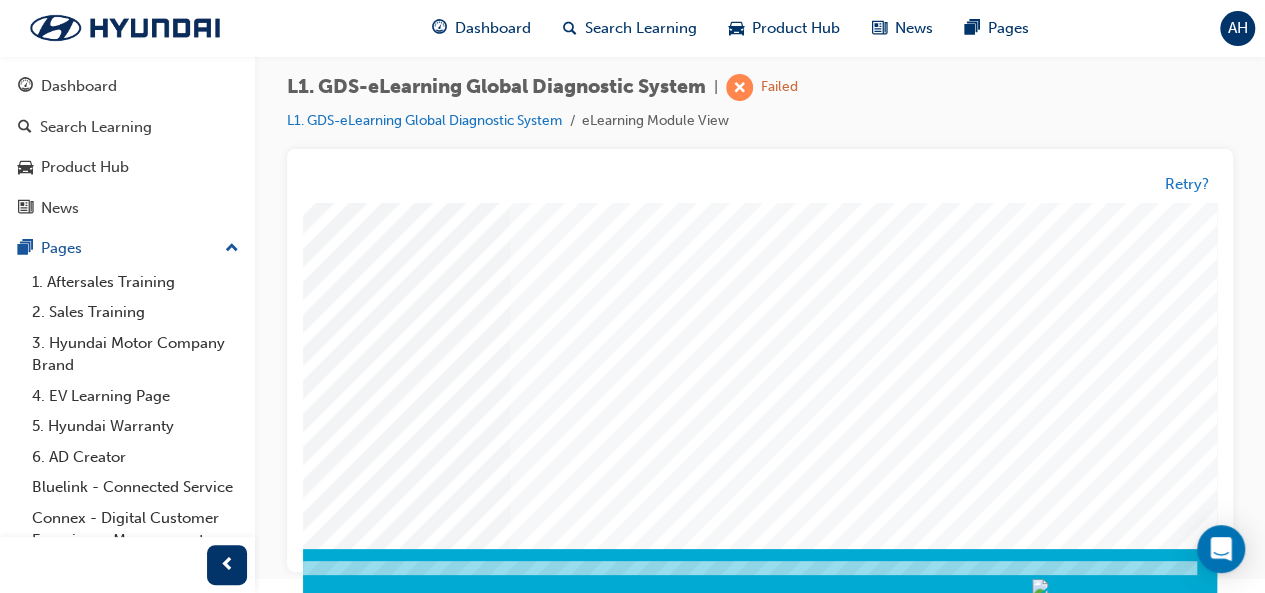 click at bounding box center (-32, 3286) 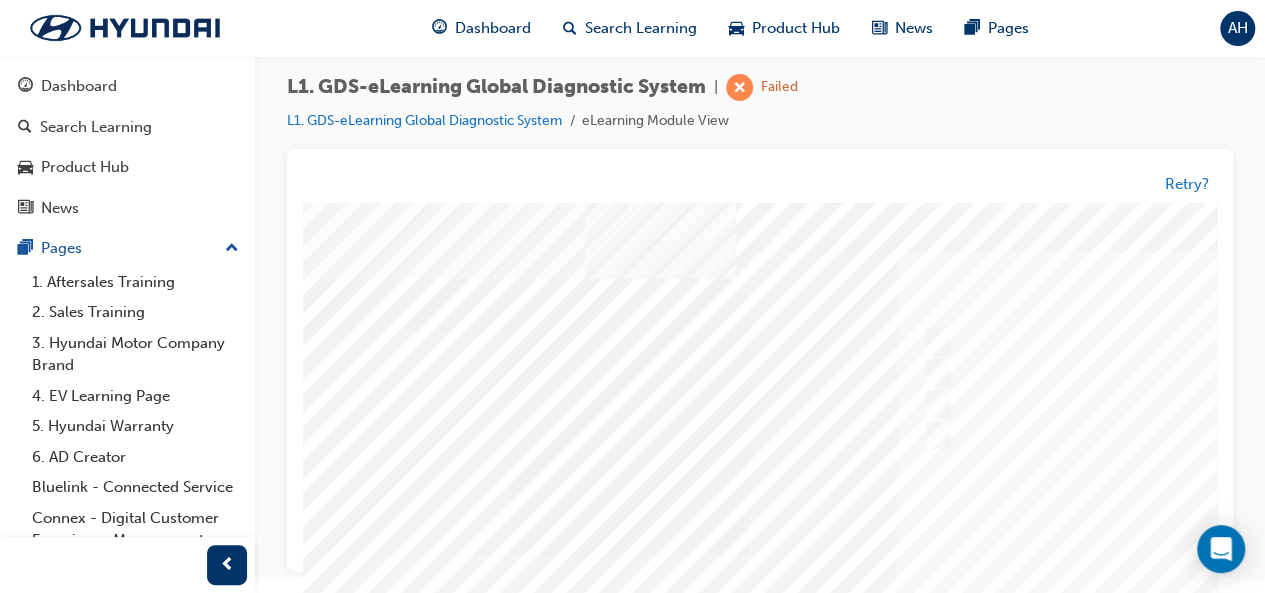 scroll, scrollTop: 78, scrollLeft: 198, axis: both 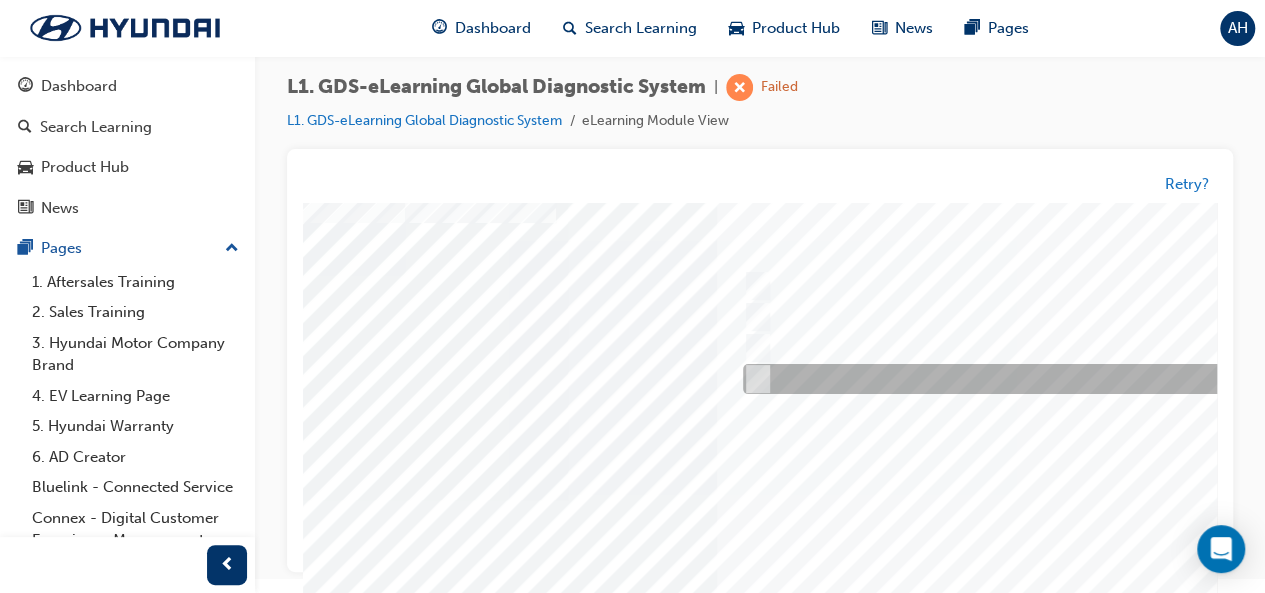 click at bounding box center (1070, 380) 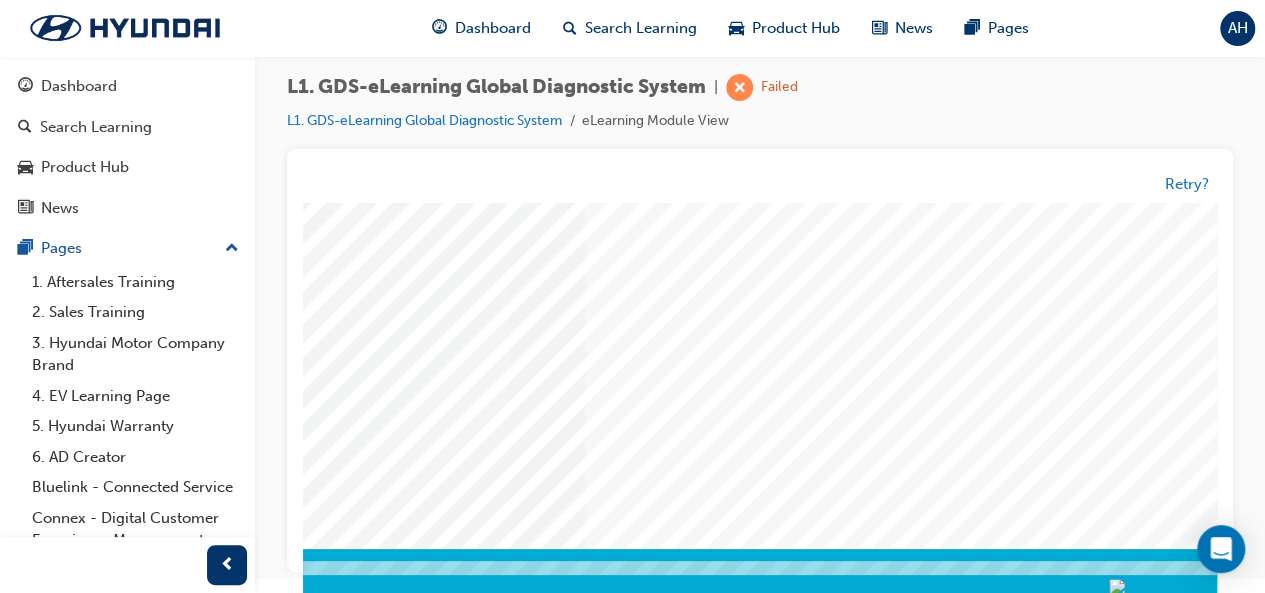 scroll, scrollTop: 374, scrollLeft: 391, axis: both 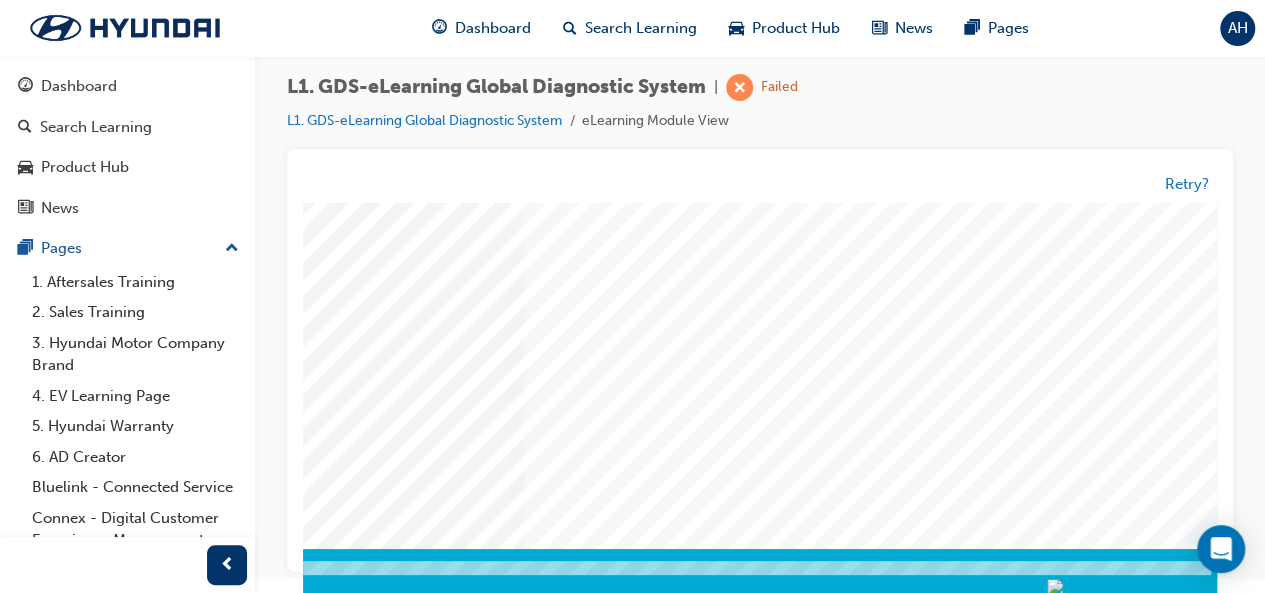 click at bounding box center [-18, 3286] 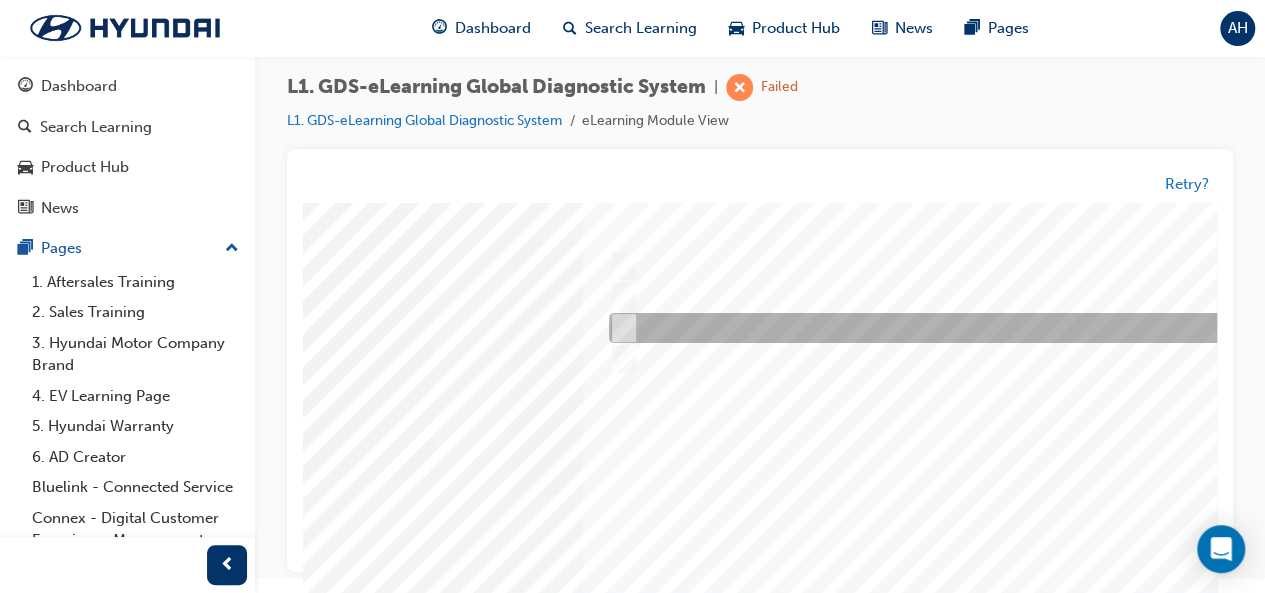 scroll, scrollTop: 98, scrollLeft: 333, axis: both 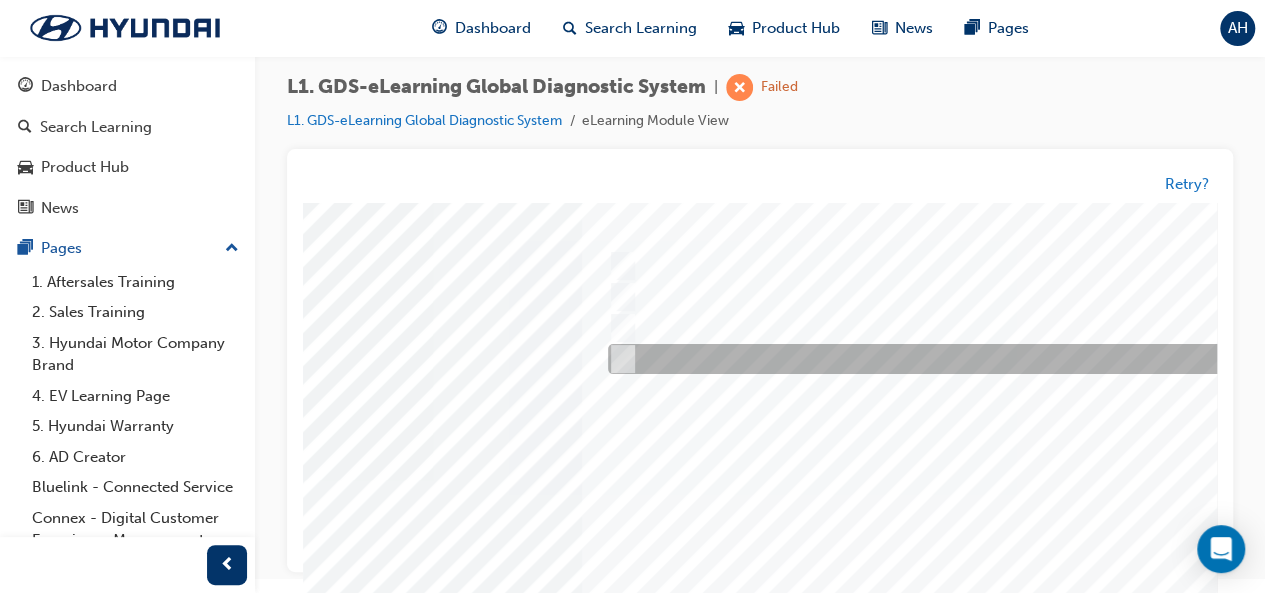 click at bounding box center [935, 360] 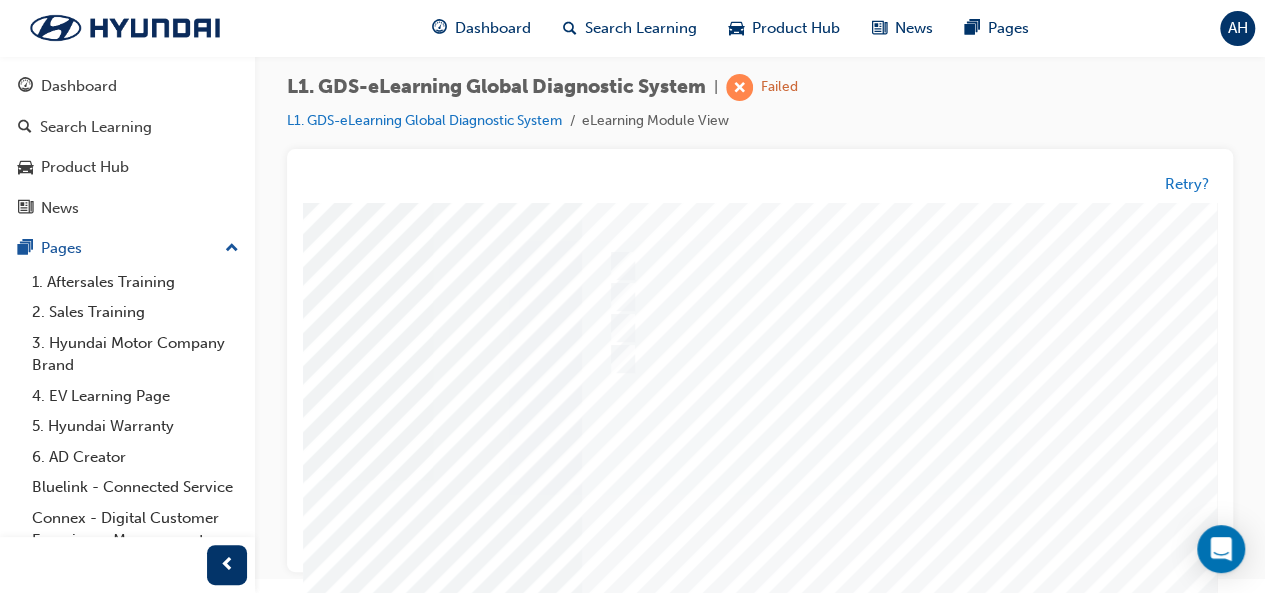 scroll, scrollTop: 374, scrollLeft: 461, axis: both 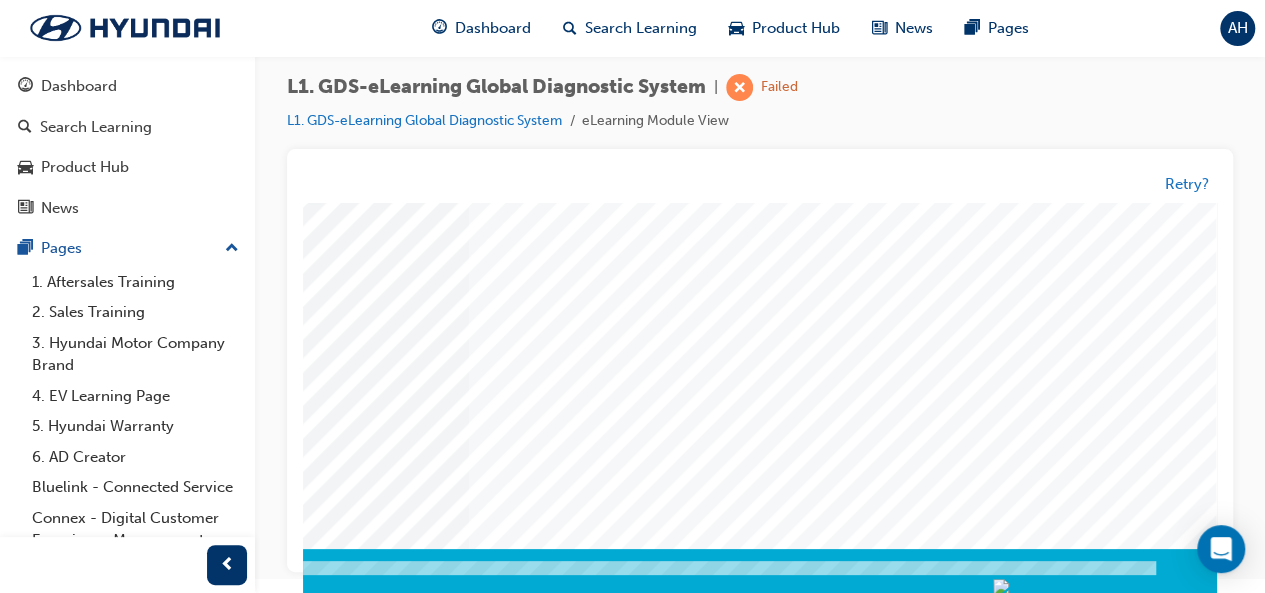 click at bounding box center [-73, 3378] 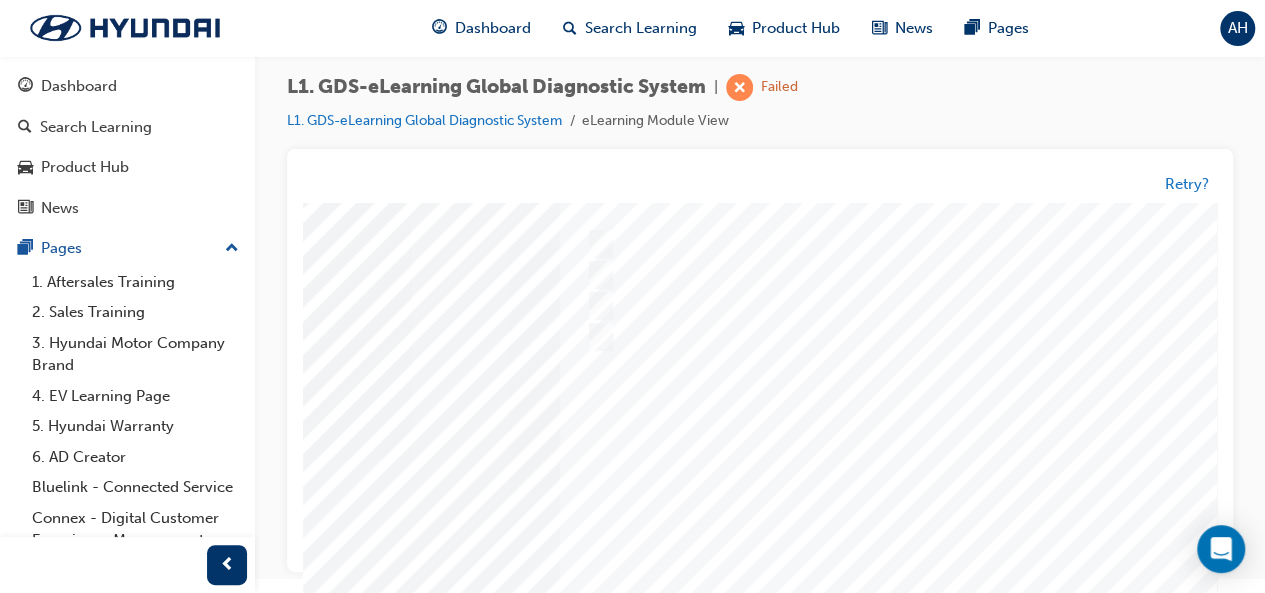 scroll, scrollTop: 374, scrollLeft: 461, axis: both 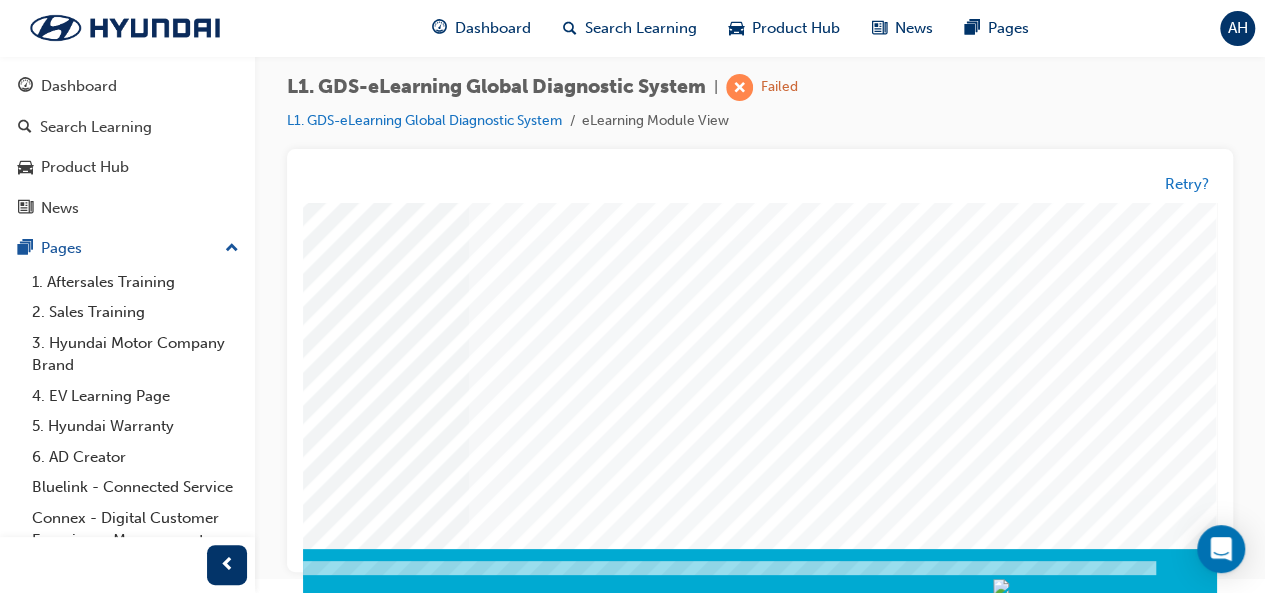 click at bounding box center (537, 204) 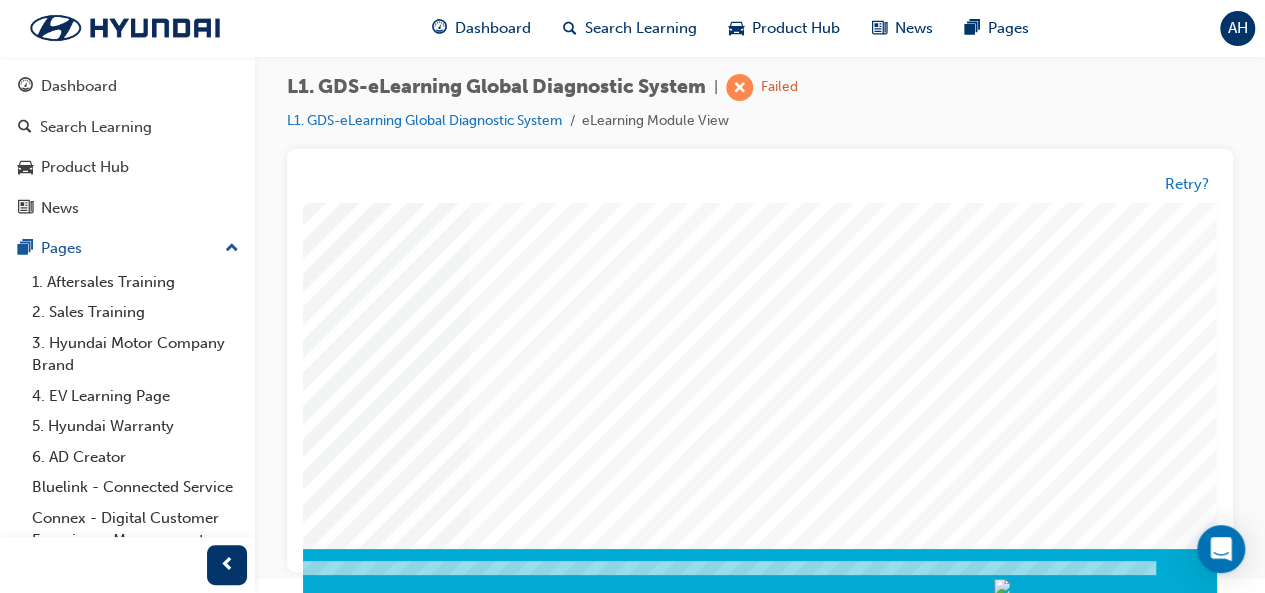 scroll, scrollTop: 0, scrollLeft: 0, axis: both 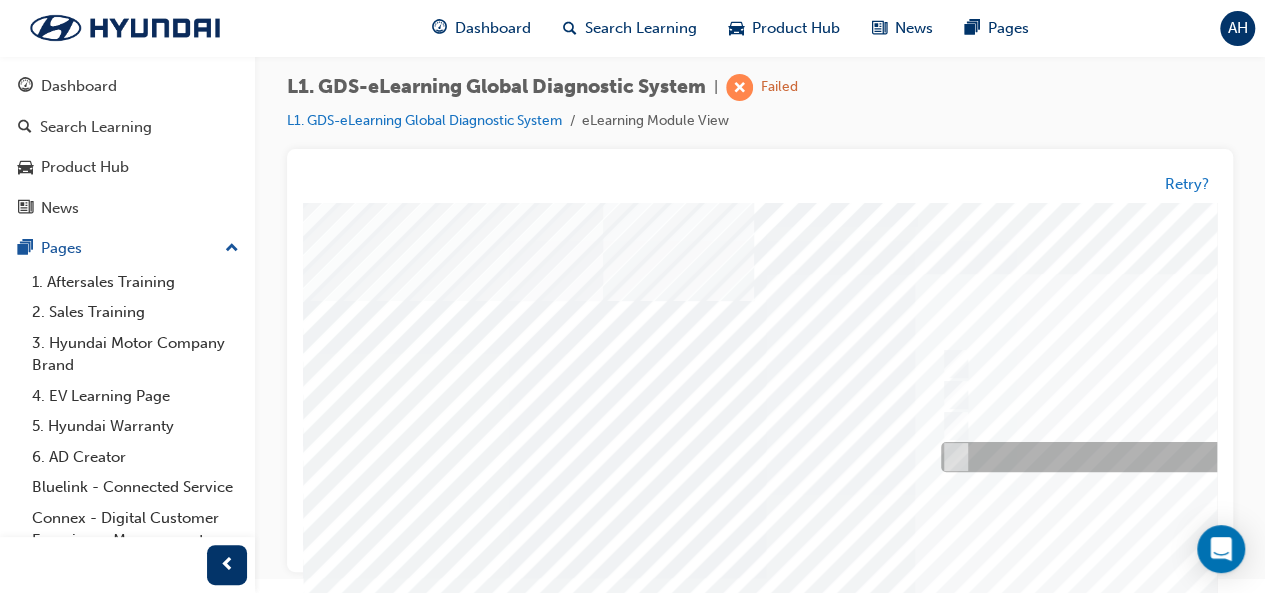 click at bounding box center [952, 458] 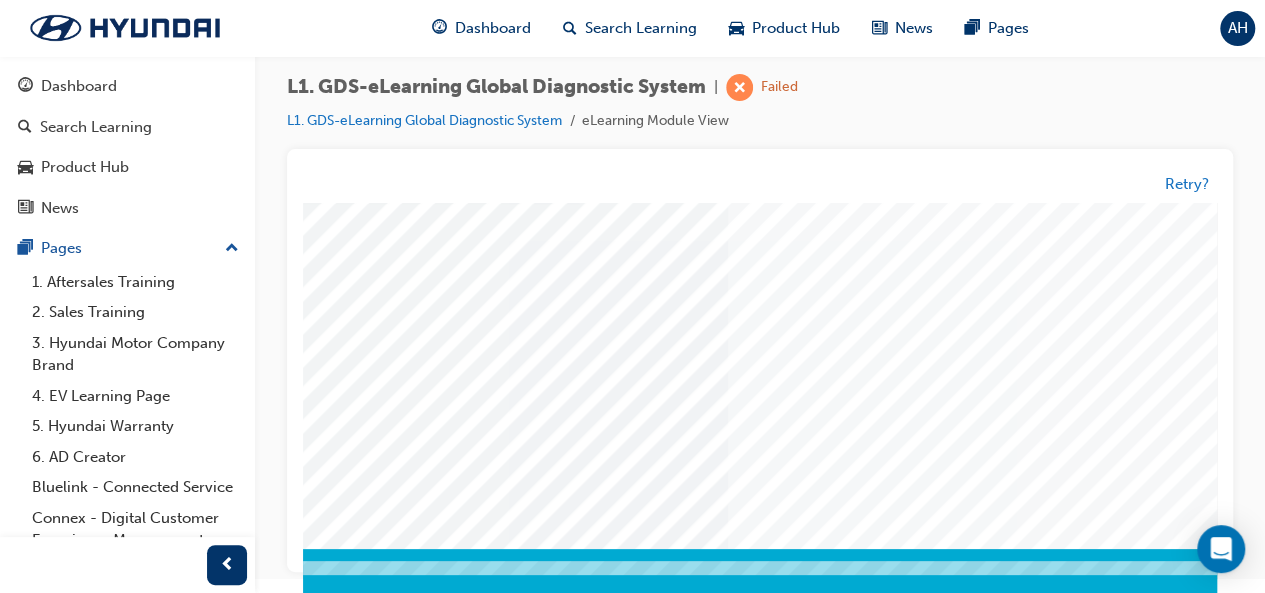 scroll, scrollTop: 374, scrollLeft: 206, axis: both 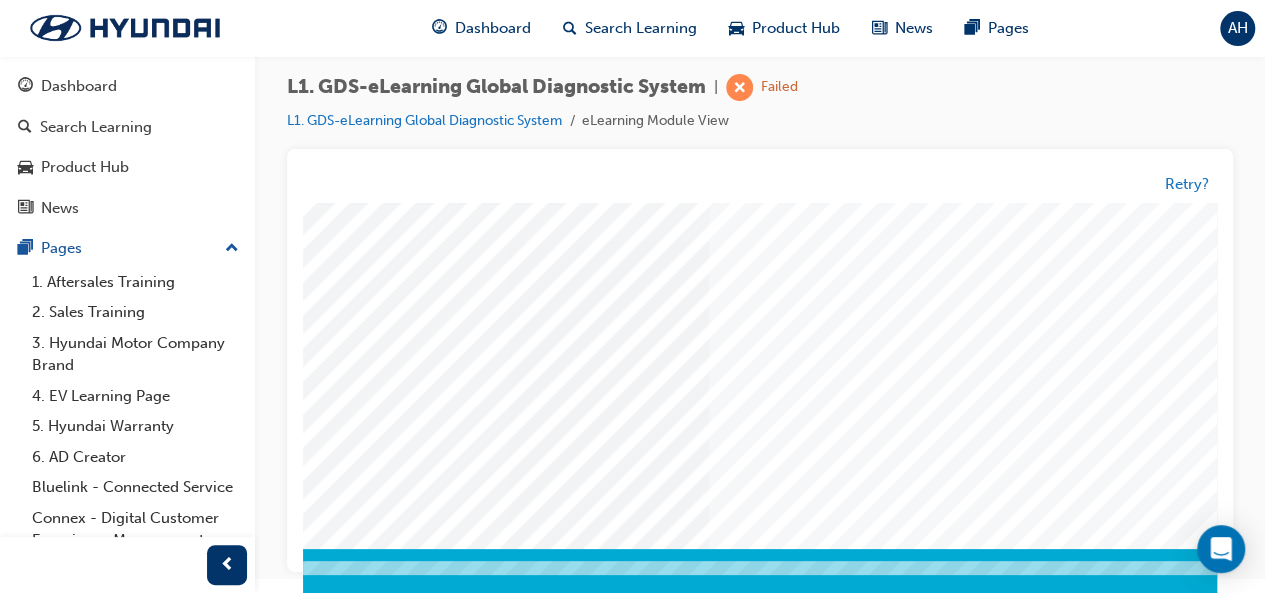 click at bounding box center [167, 3286] 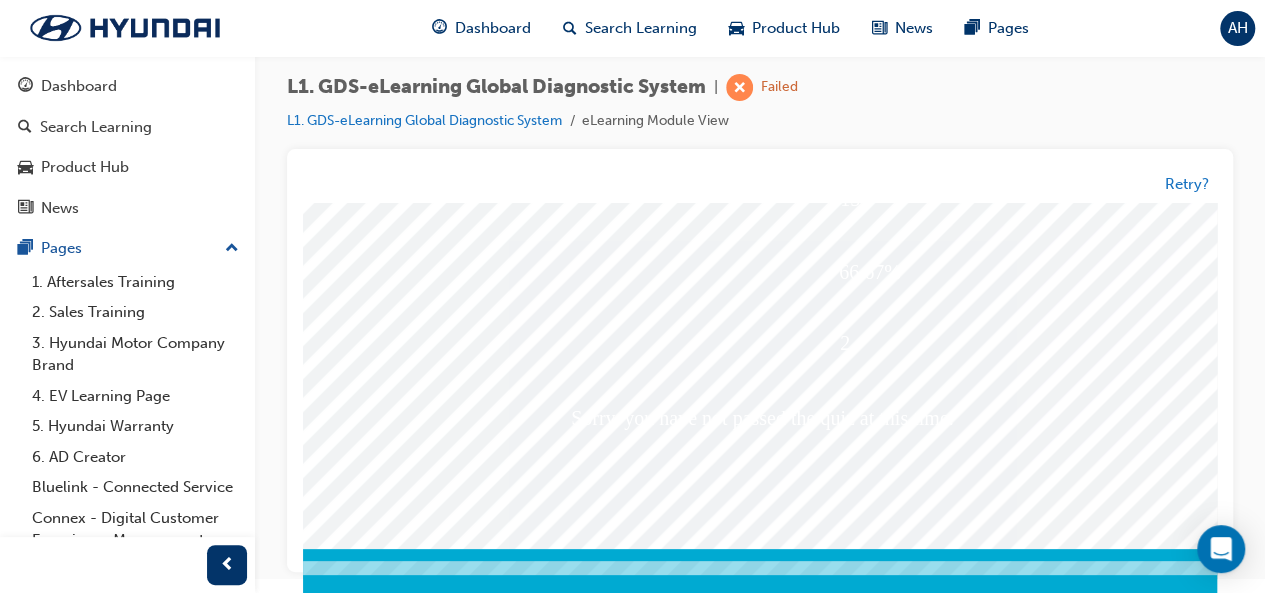 scroll, scrollTop: 374, scrollLeft: 212, axis: both 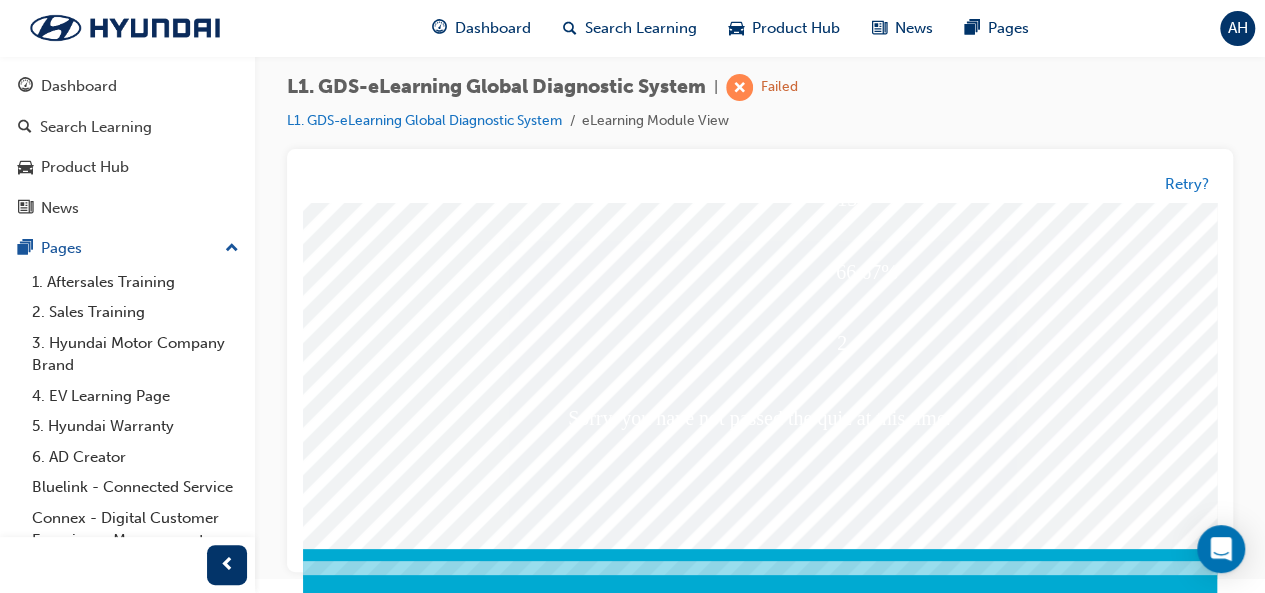 click at bounding box center (161, 3930) 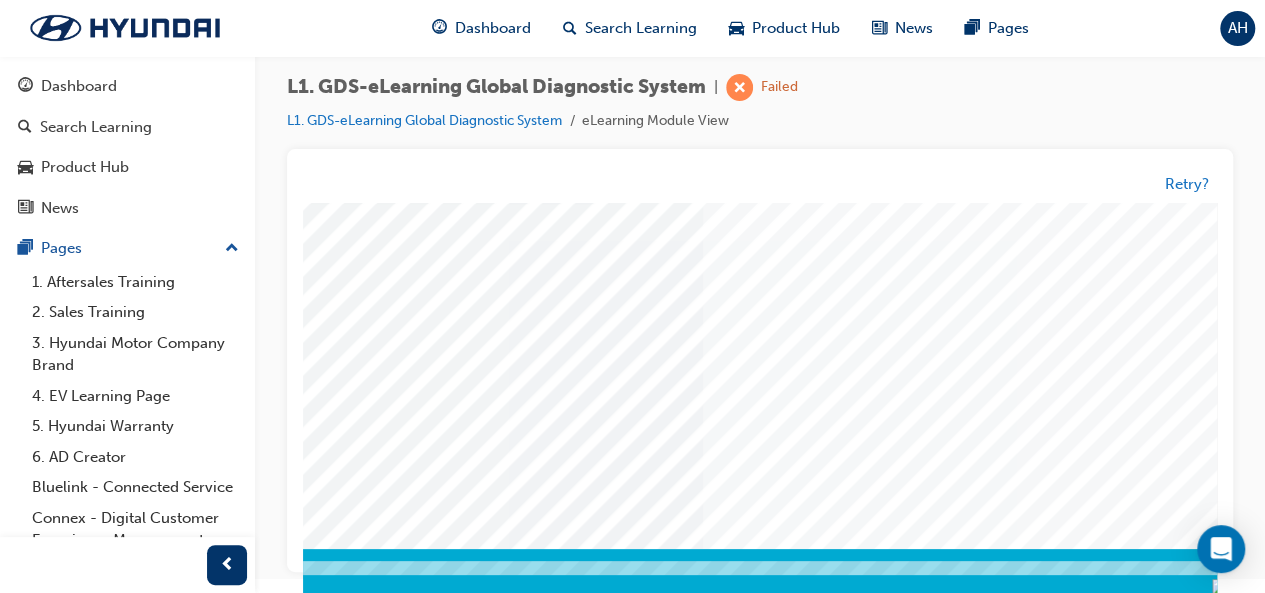 scroll, scrollTop: 0, scrollLeft: 0, axis: both 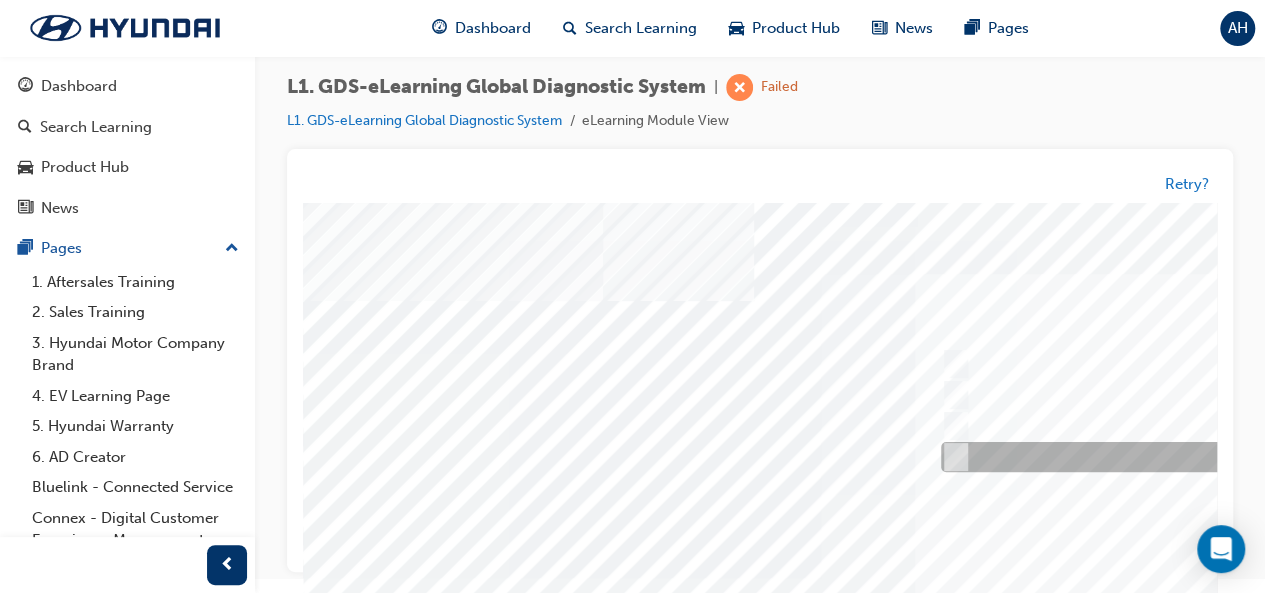 click at bounding box center [1268, 458] 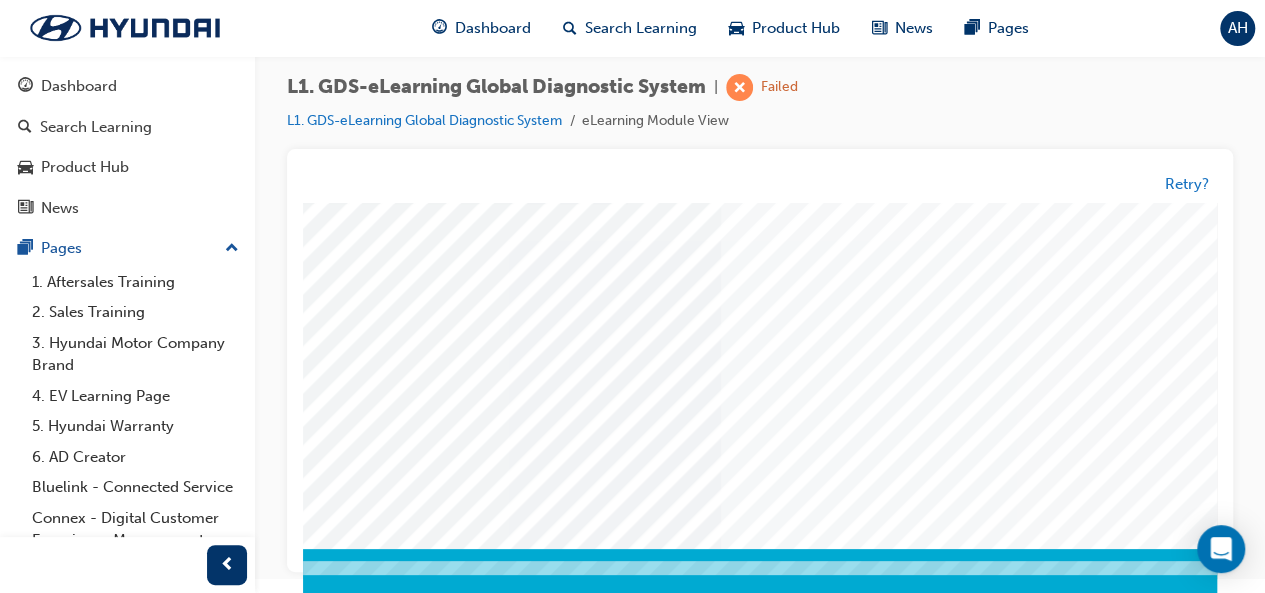 scroll, scrollTop: 374, scrollLeft: 198, axis: both 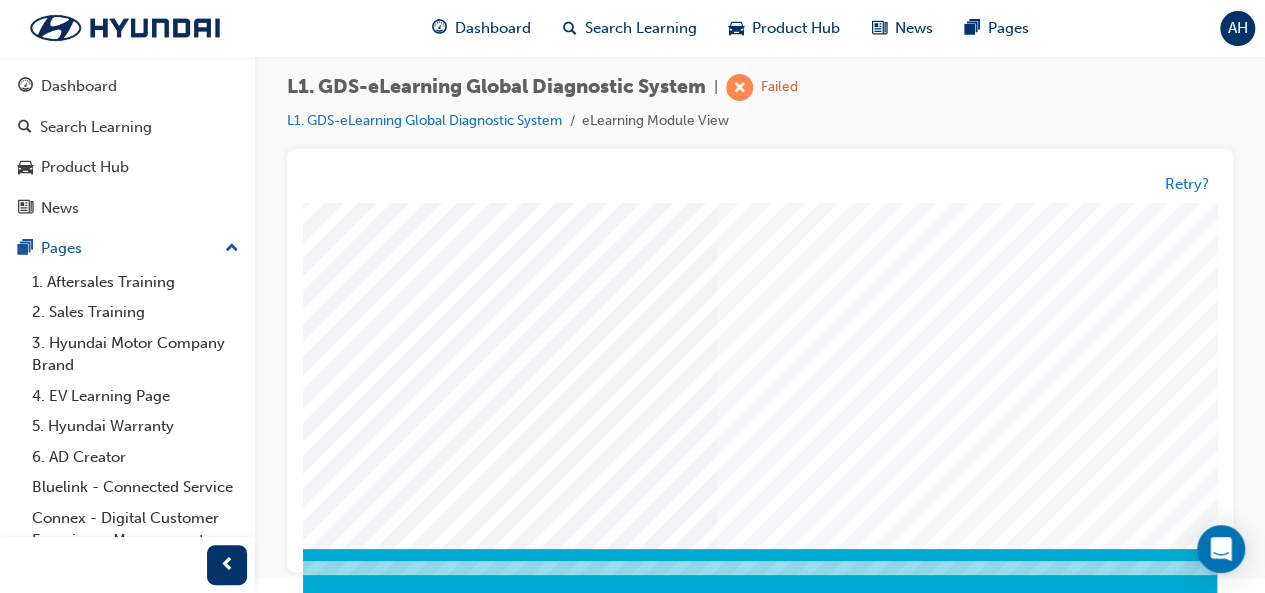 click at bounding box center (175, 3286) 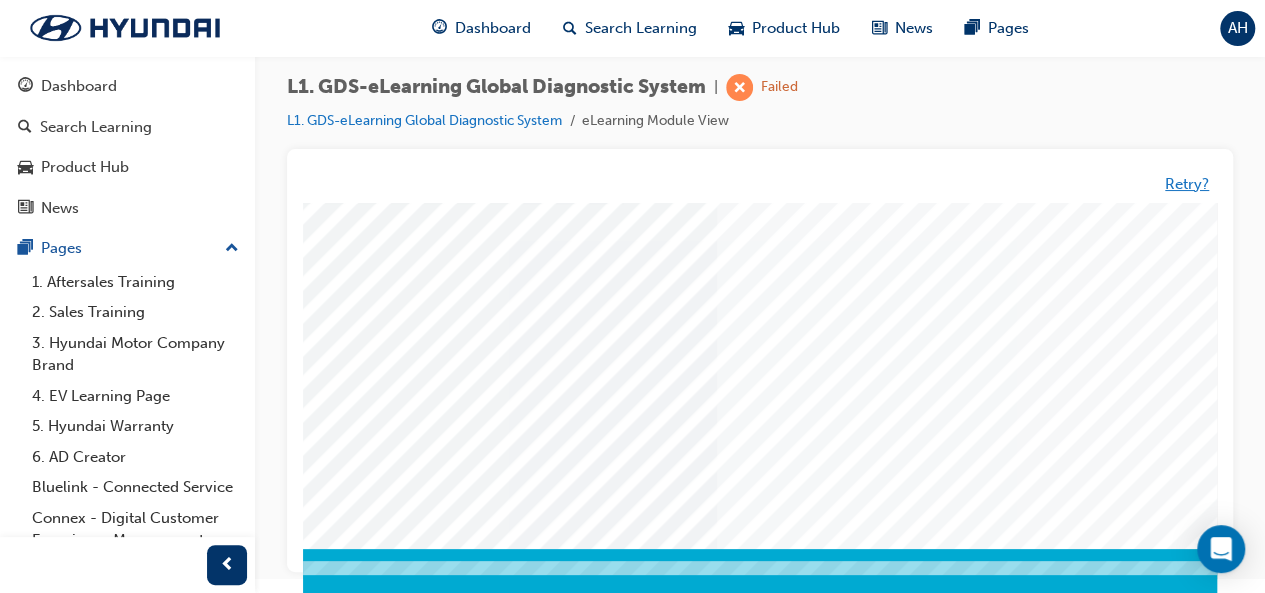click on "Retry?" at bounding box center (1187, 184) 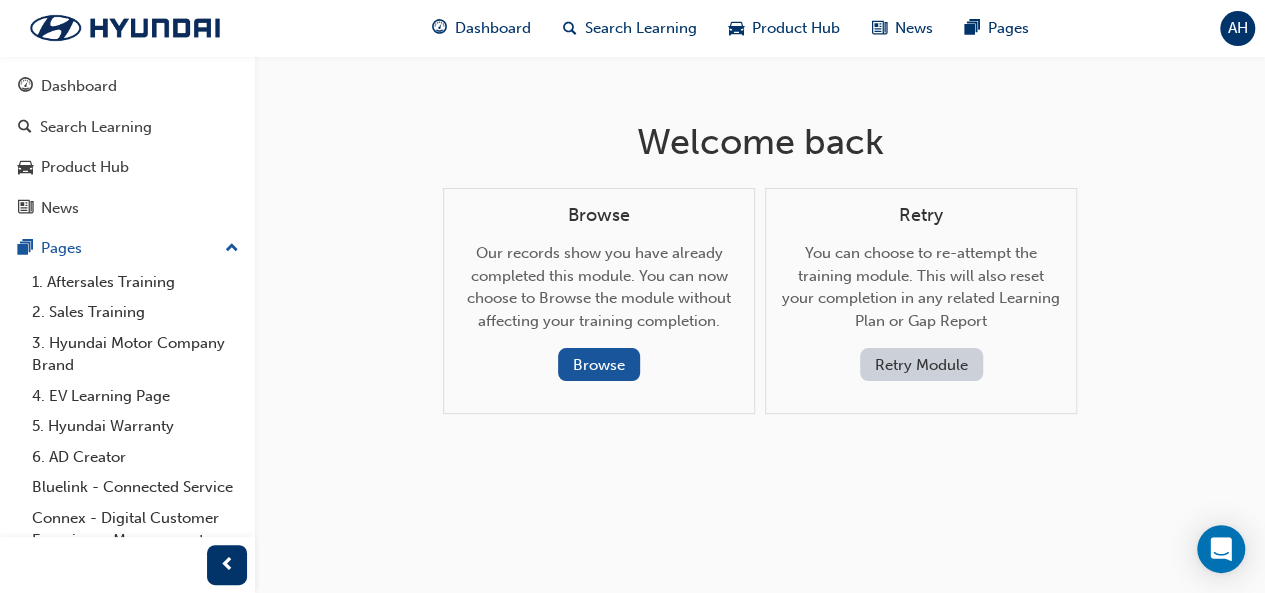 scroll, scrollTop: 0, scrollLeft: 0, axis: both 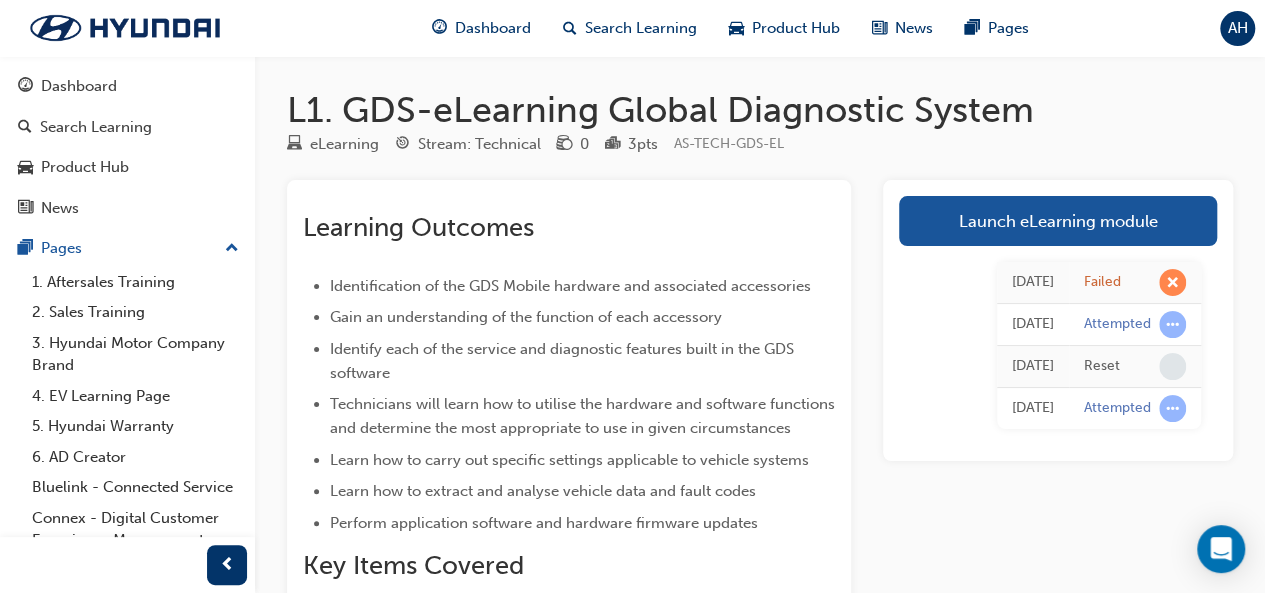 click on "Launch eLearning module   [DATE] Failed   [DATE] Attempted   [DATE] Reset   [DATE] Attempted" at bounding box center (1058, 320) 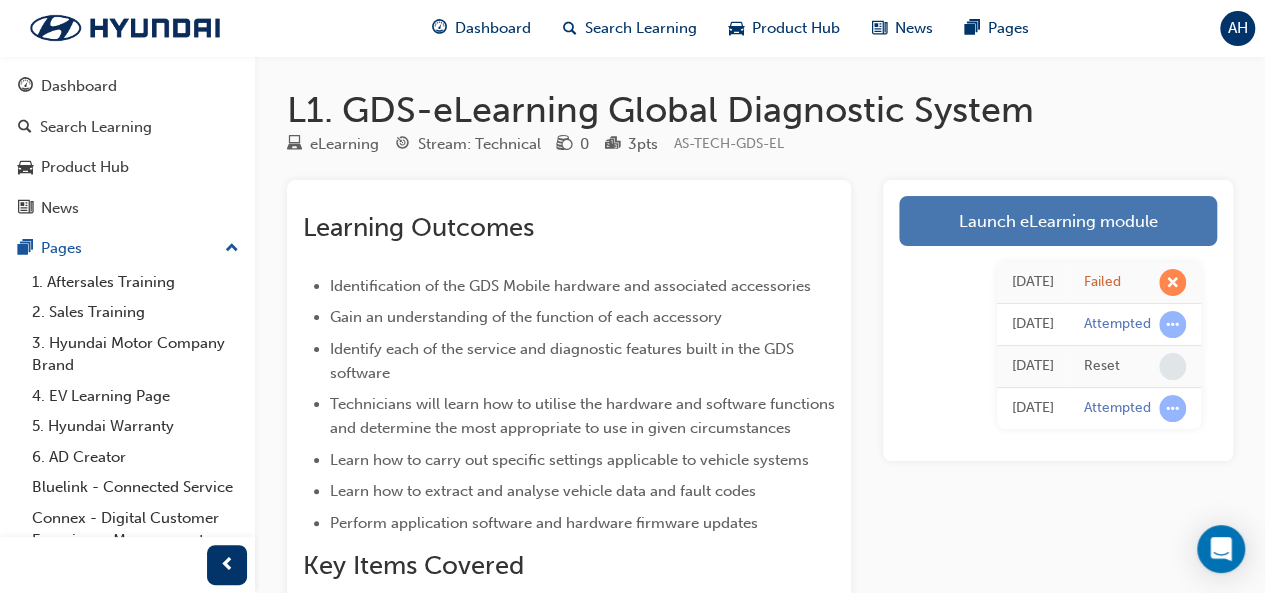 click on "Launch eLearning module" at bounding box center [1058, 221] 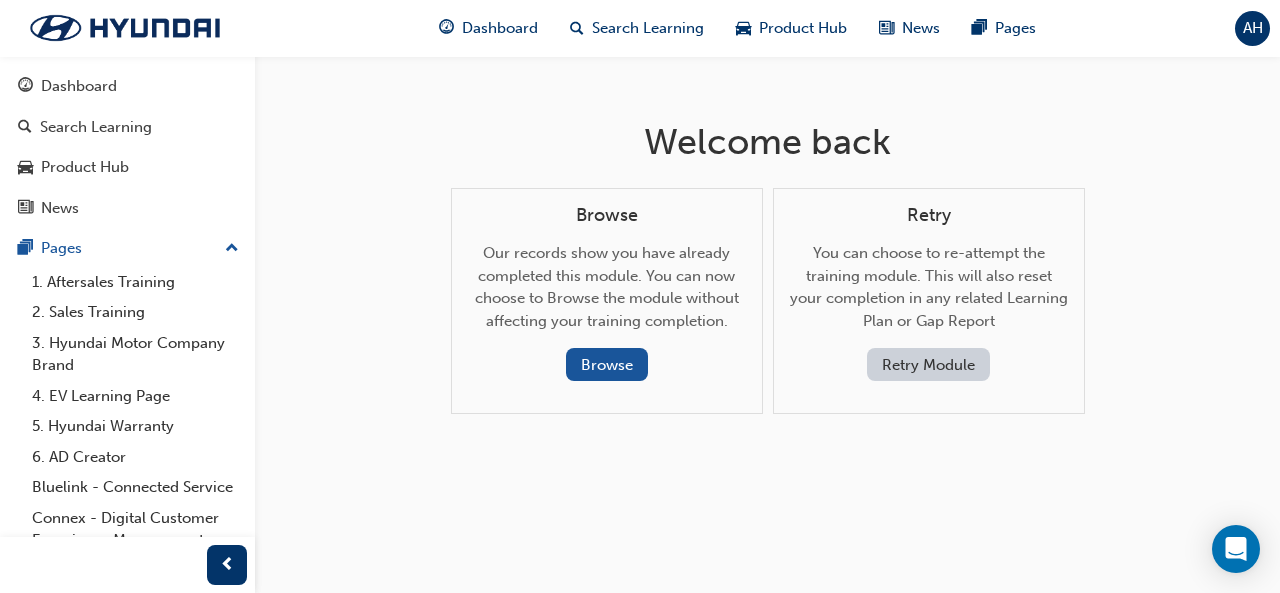 click on "Retry Module" at bounding box center [928, 364] 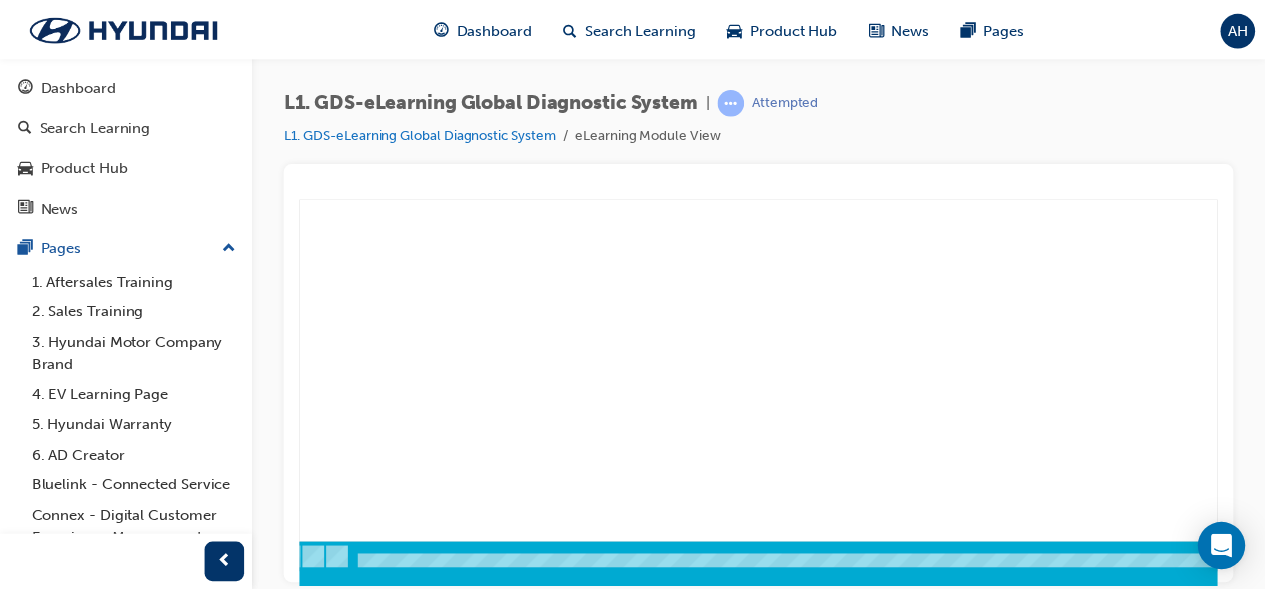scroll, scrollTop: 374, scrollLeft: 0, axis: vertical 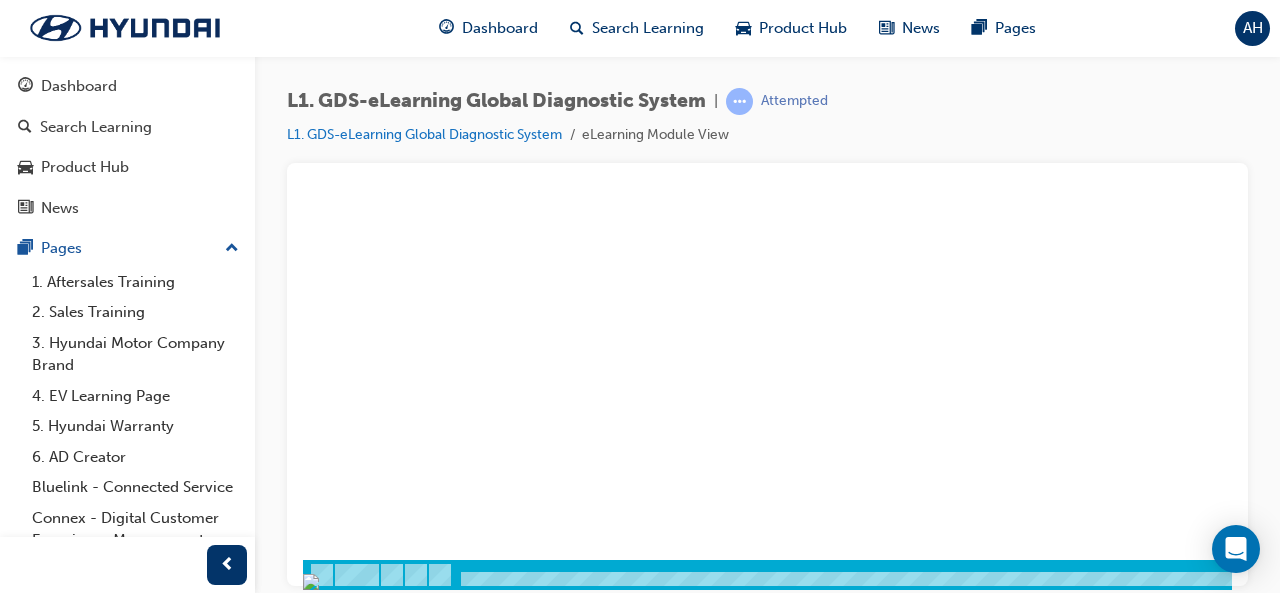drag, startPoint x: 458, startPoint y: 563, endPoint x: 756, endPoint y: 536, distance: 299.22064 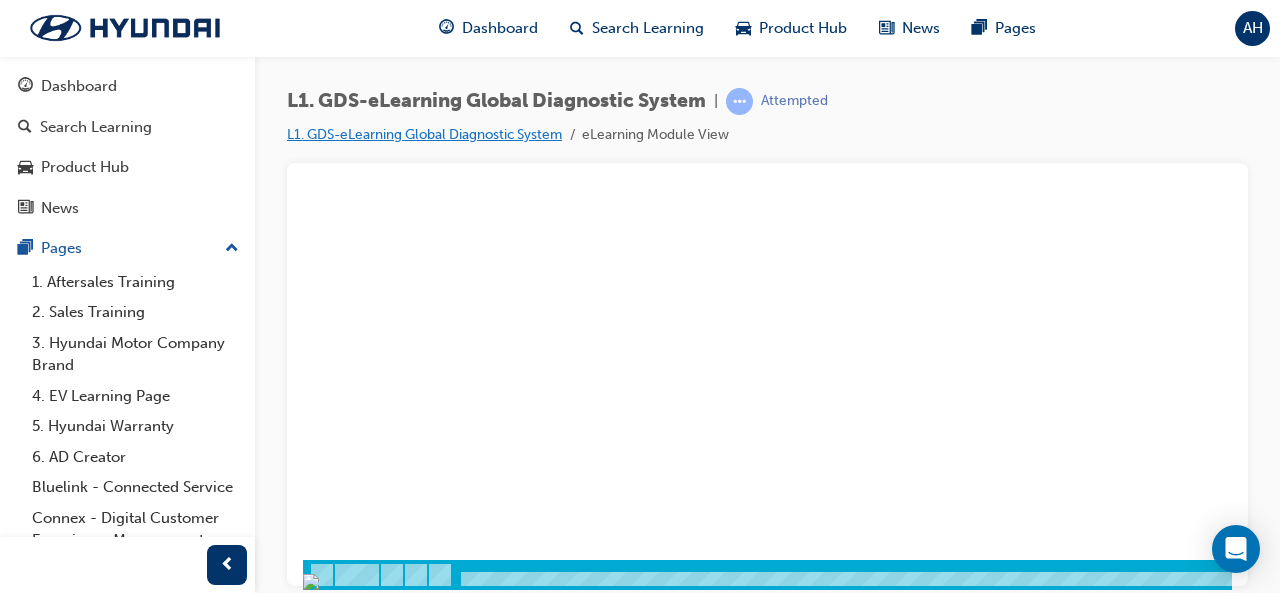 click on "L1. GDS-eLearning Global Diagnostic System" at bounding box center (424, 134) 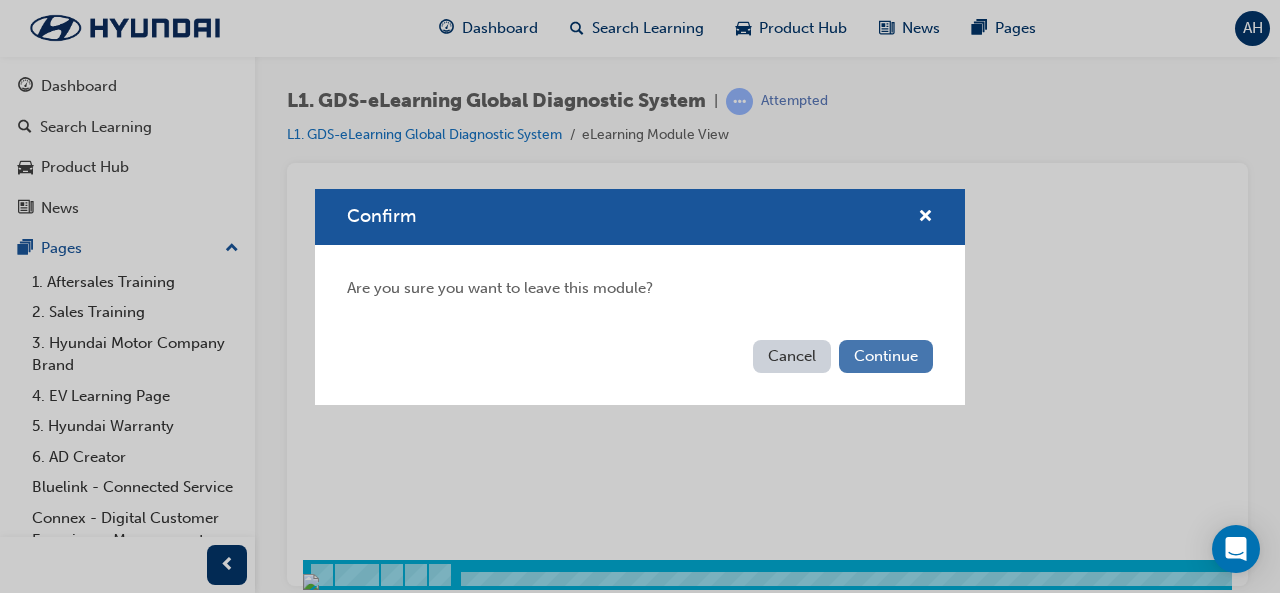 click on "Continue" at bounding box center (886, 356) 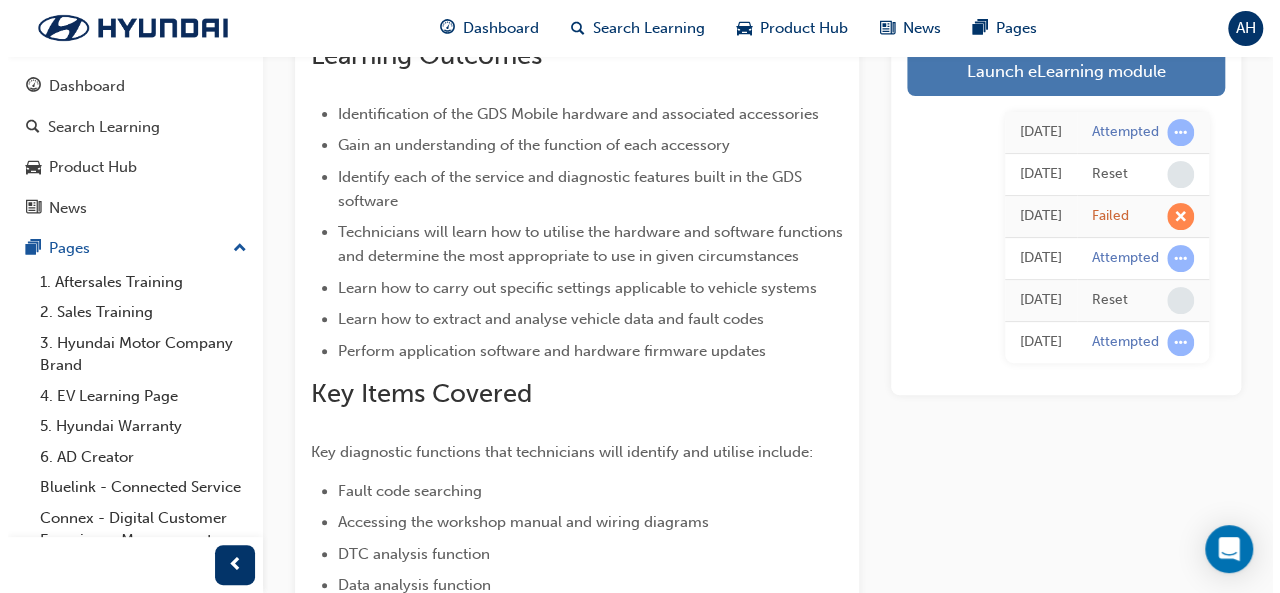 scroll, scrollTop: 0, scrollLeft: 0, axis: both 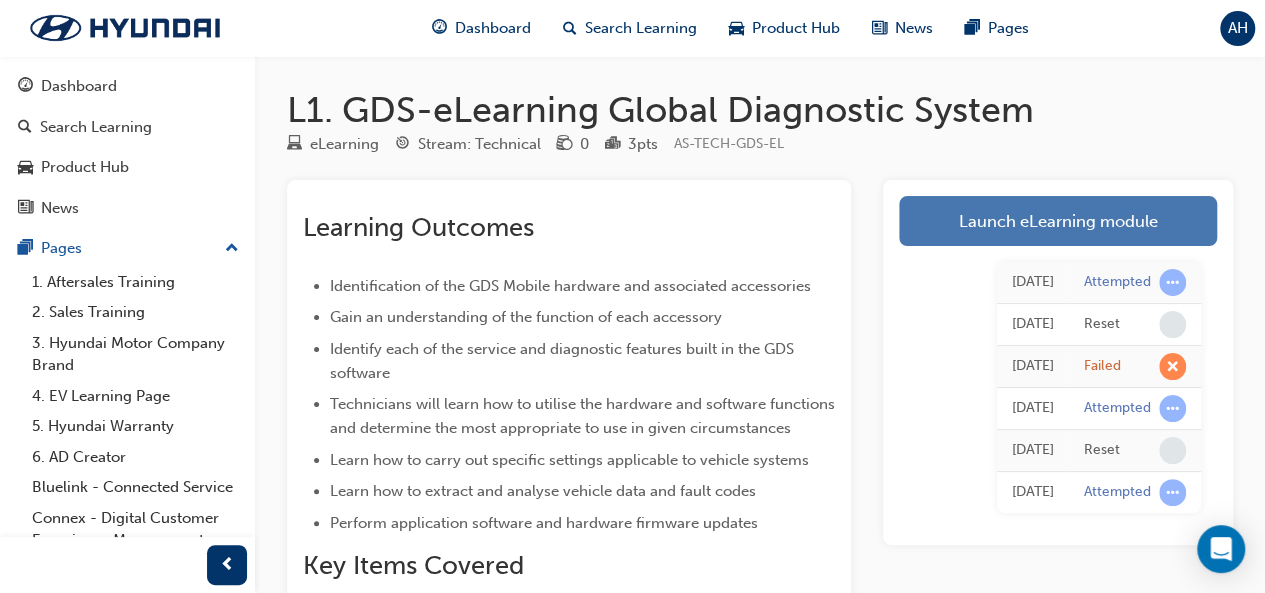 click on "Launch eLearning module" at bounding box center (1058, 221) 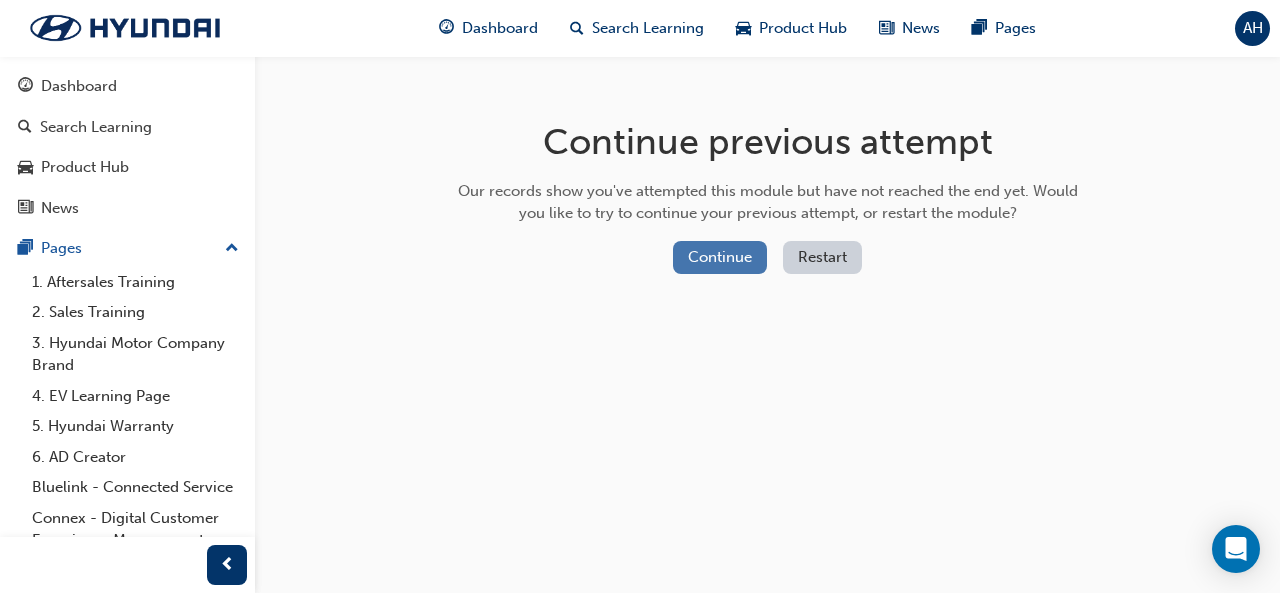 click on "Continue" at bounding box center [720, 257] 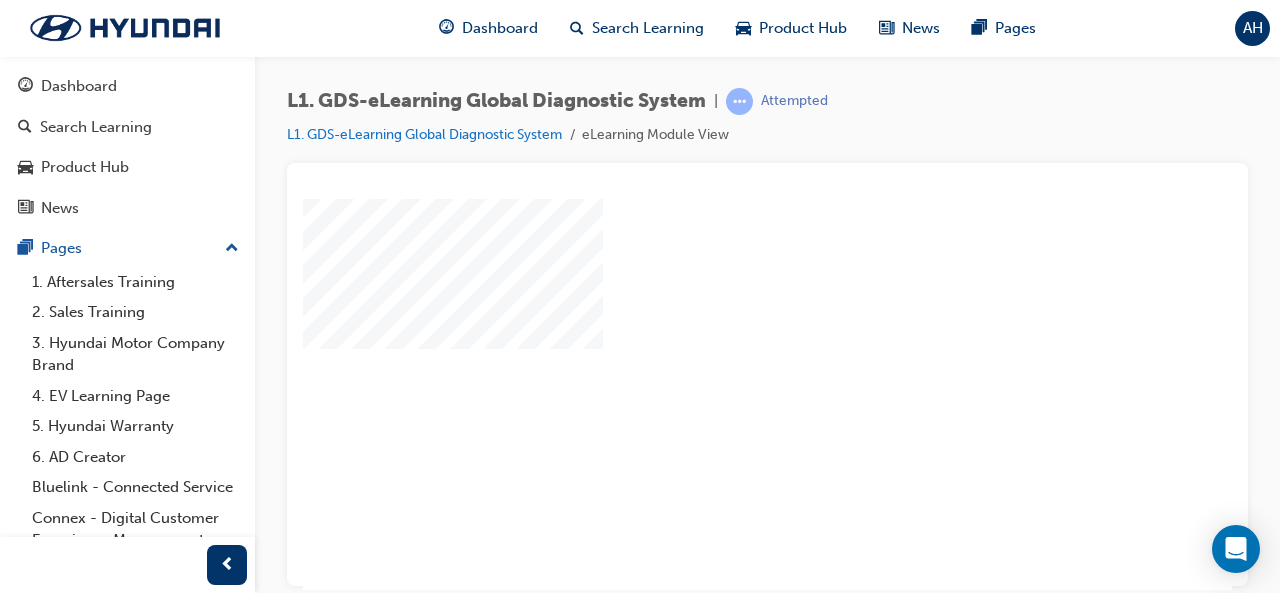 scroll, scrollTop: 374, scrollLeft: 0, axis: vertical 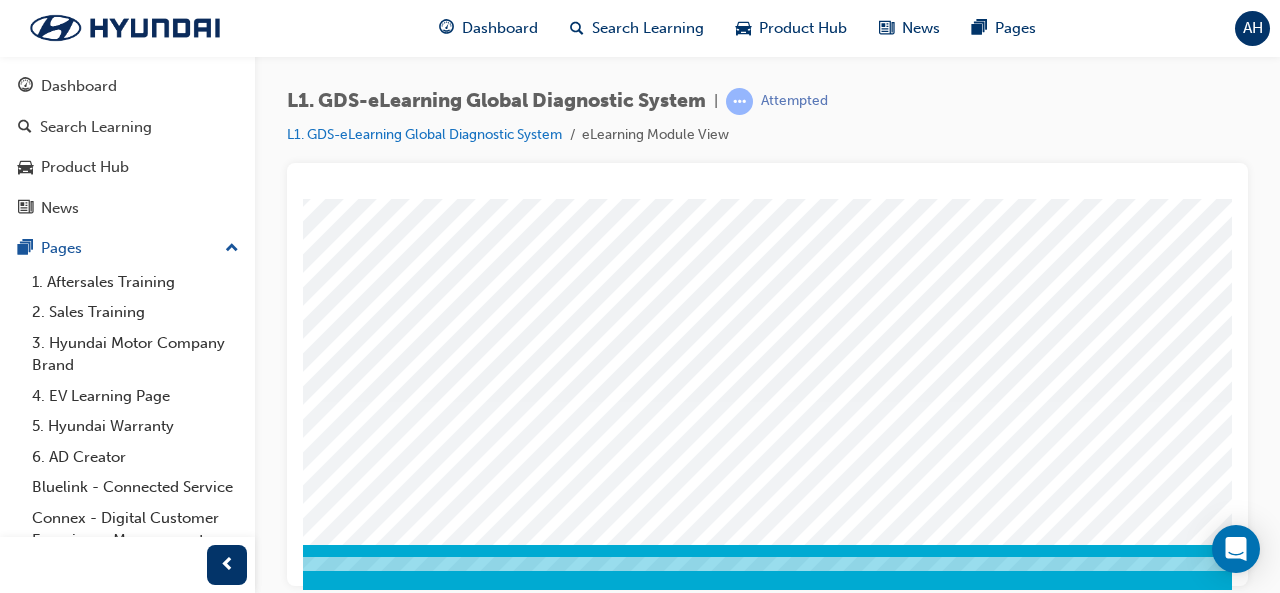 click at bounding box center (686, 573) 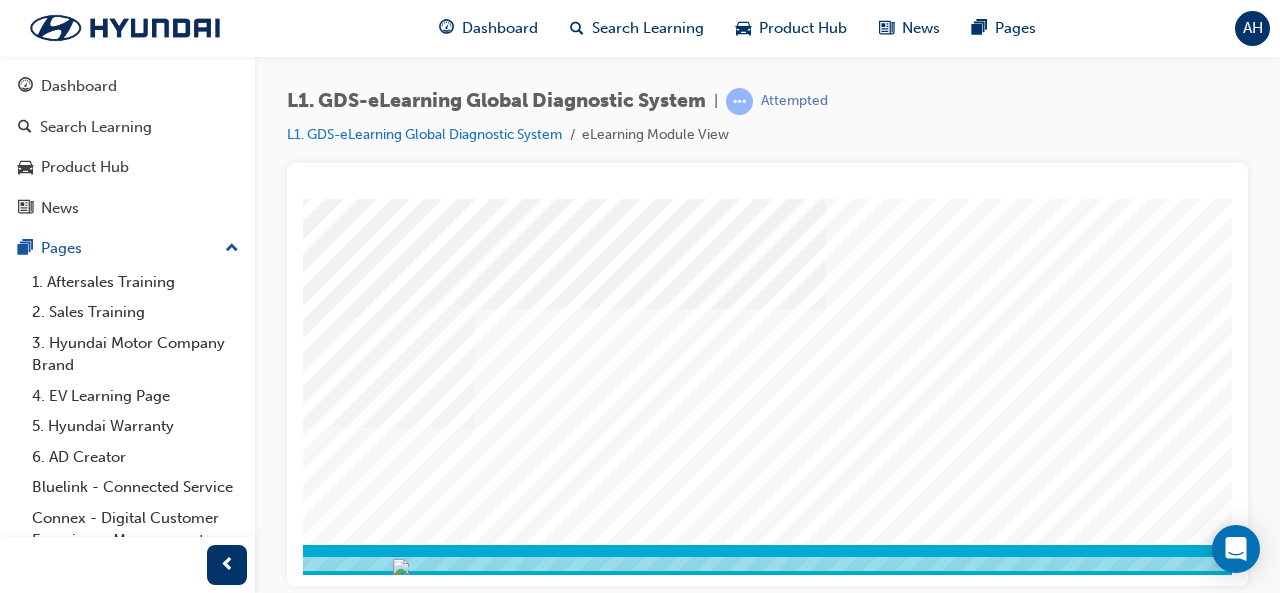 click on "Content Image Right" at bounding box center [686, 199] 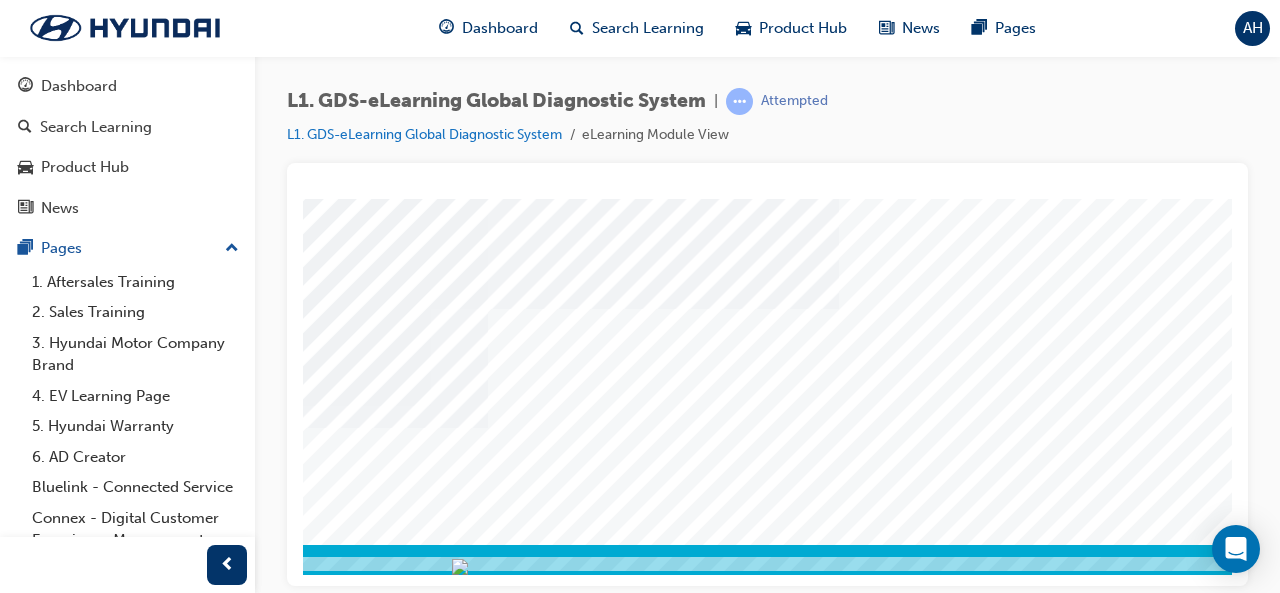 scroll, scrollTop: 0, scrollLeft: 0, axis: both 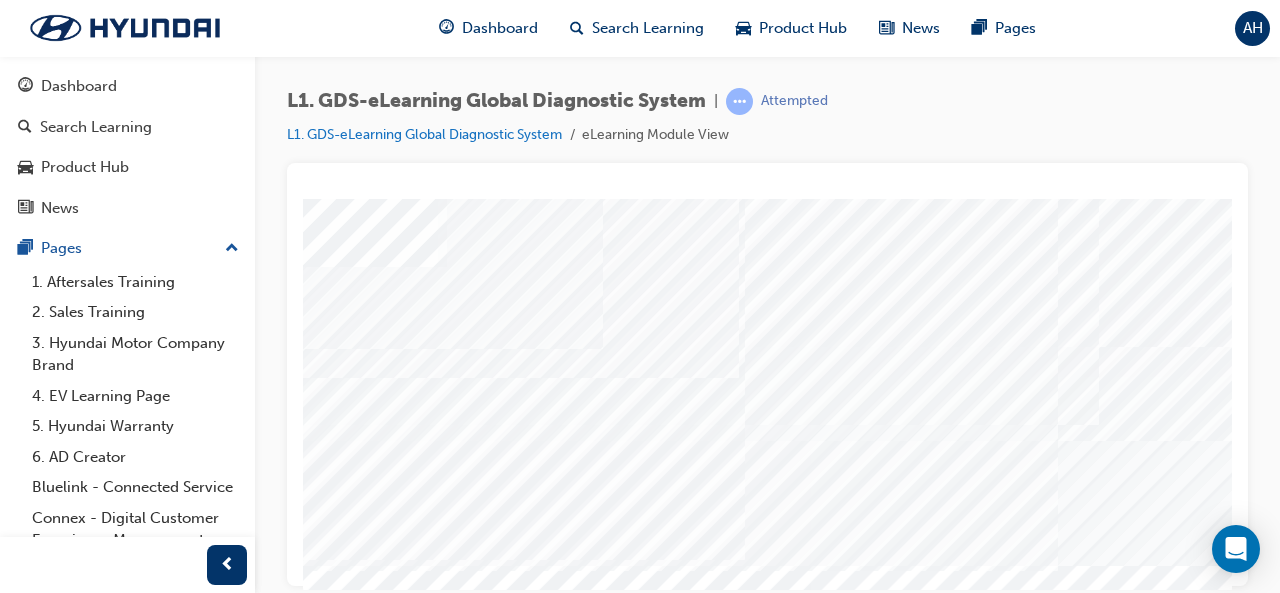click on "Content Image Right" at bounding box center (983, 573) 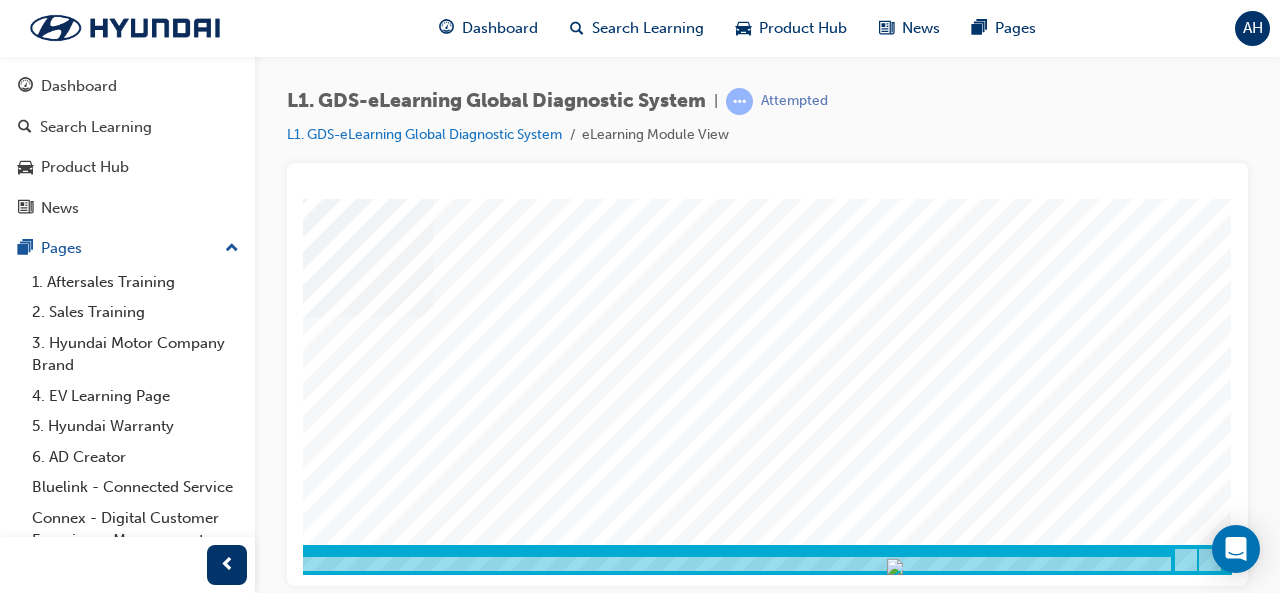 scroll, scrollTop: 0, scrollLeft: 0, axis: both 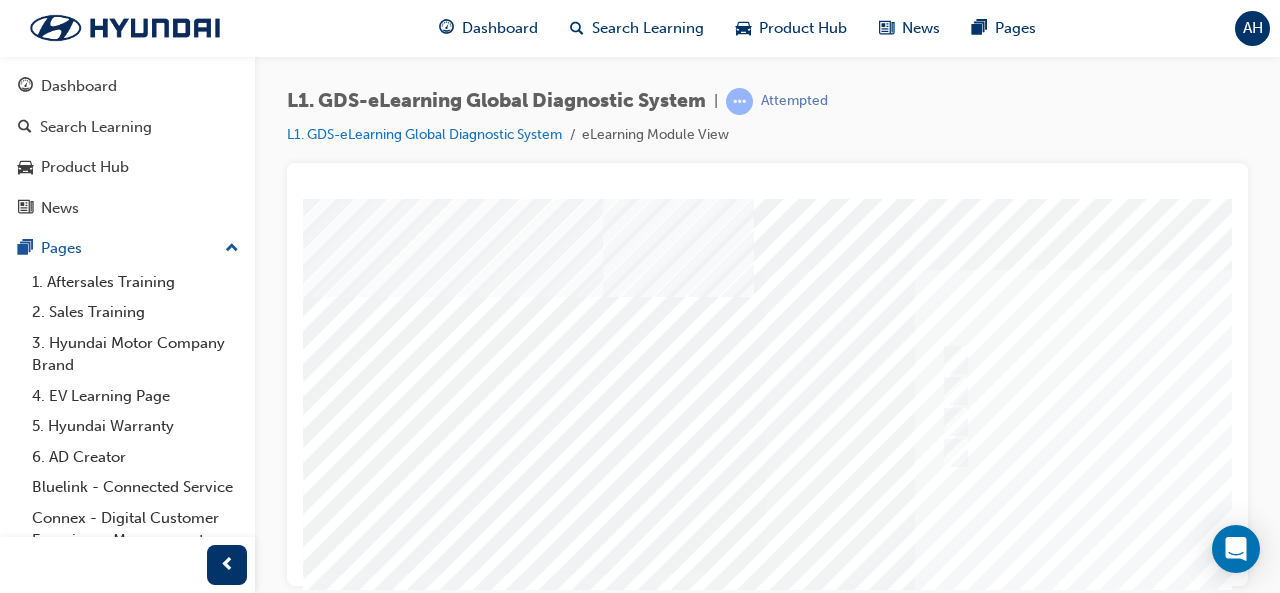 click on "Question 15 of 15" at bounding box center (983, 573) 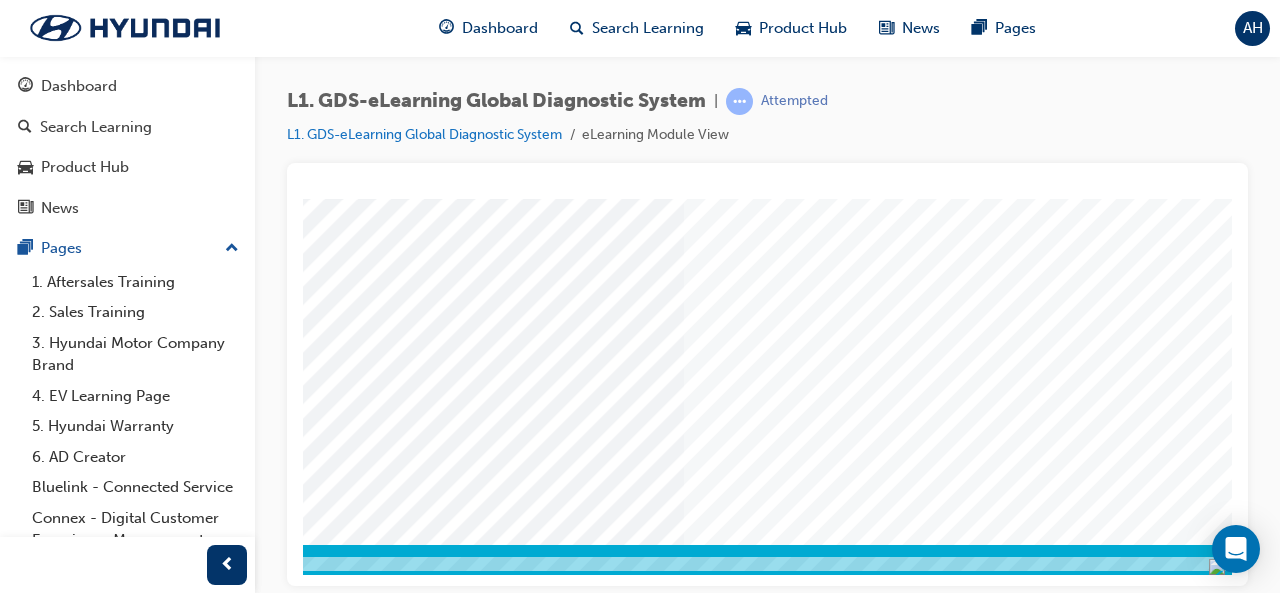 scroll, scrollTop: 374, scrollLeft: 446, axis: both 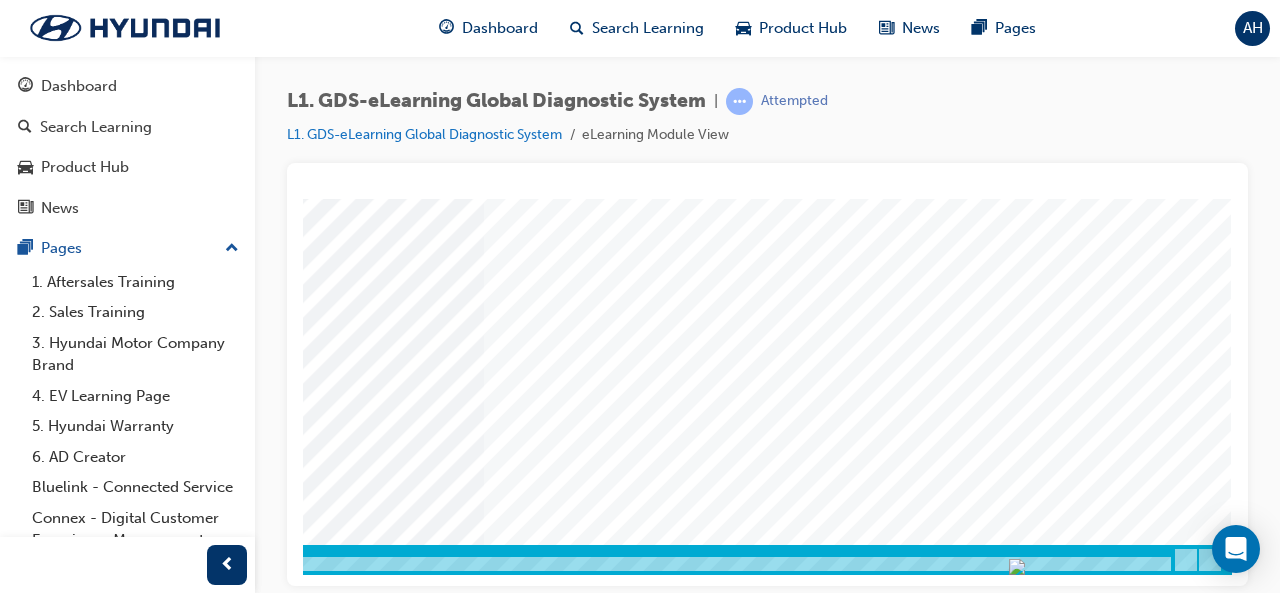 click at bounding box center (598, 564) 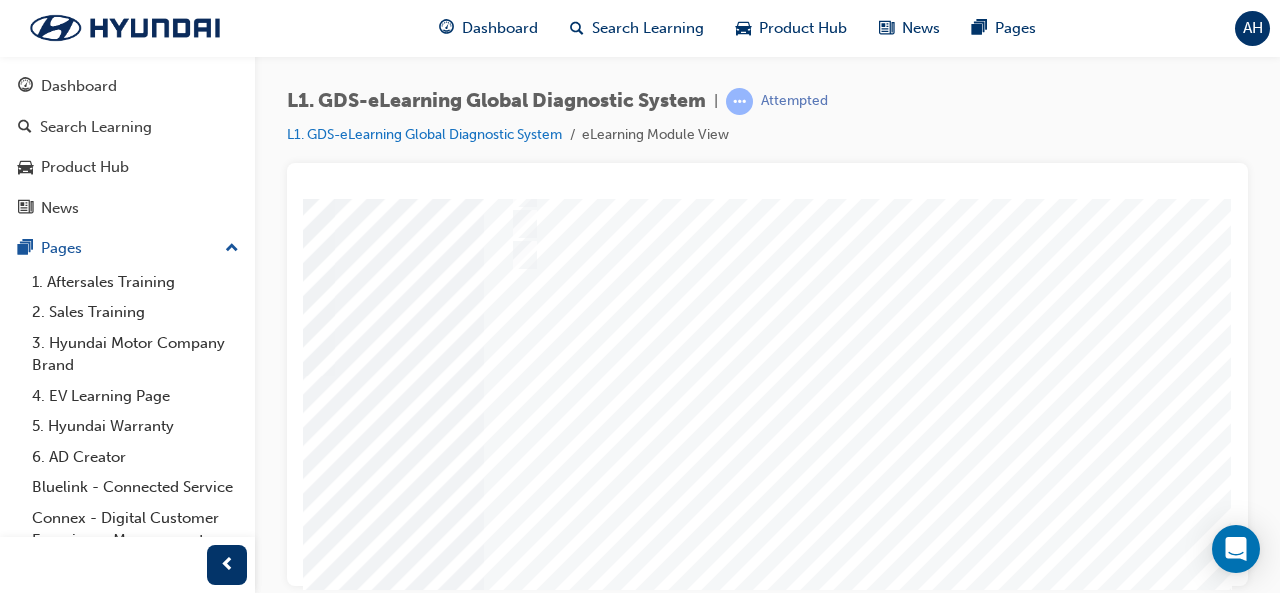 scroll, scrollTop: 196, scrollLeft: 446, axis: both 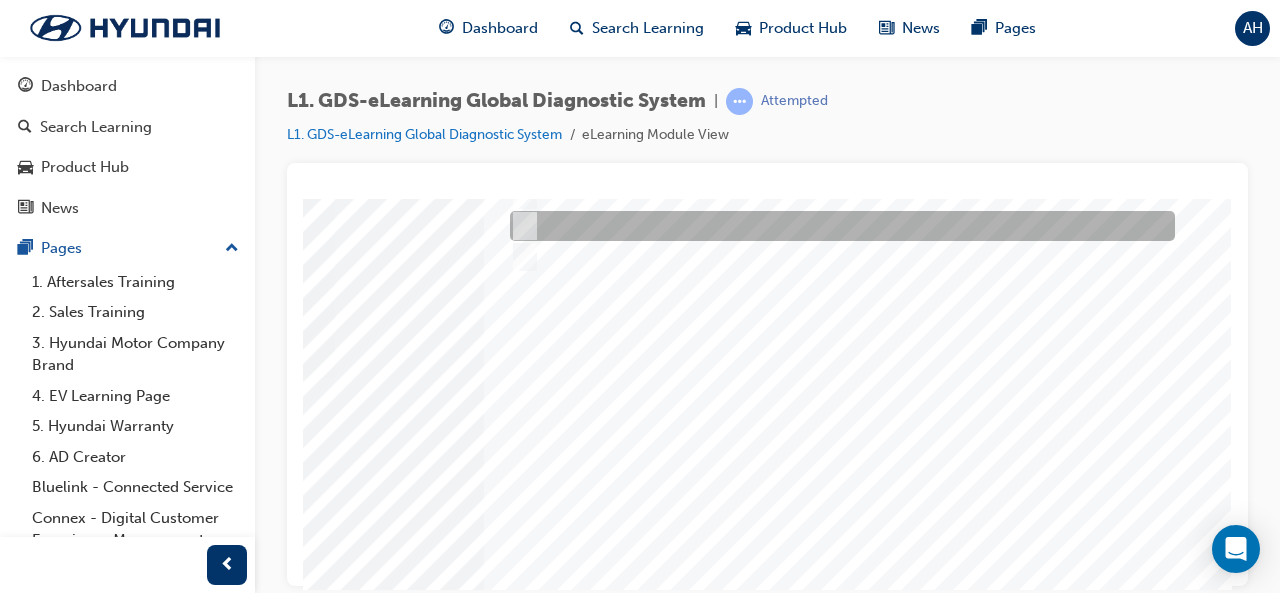 click at bounding box center (837, 226) 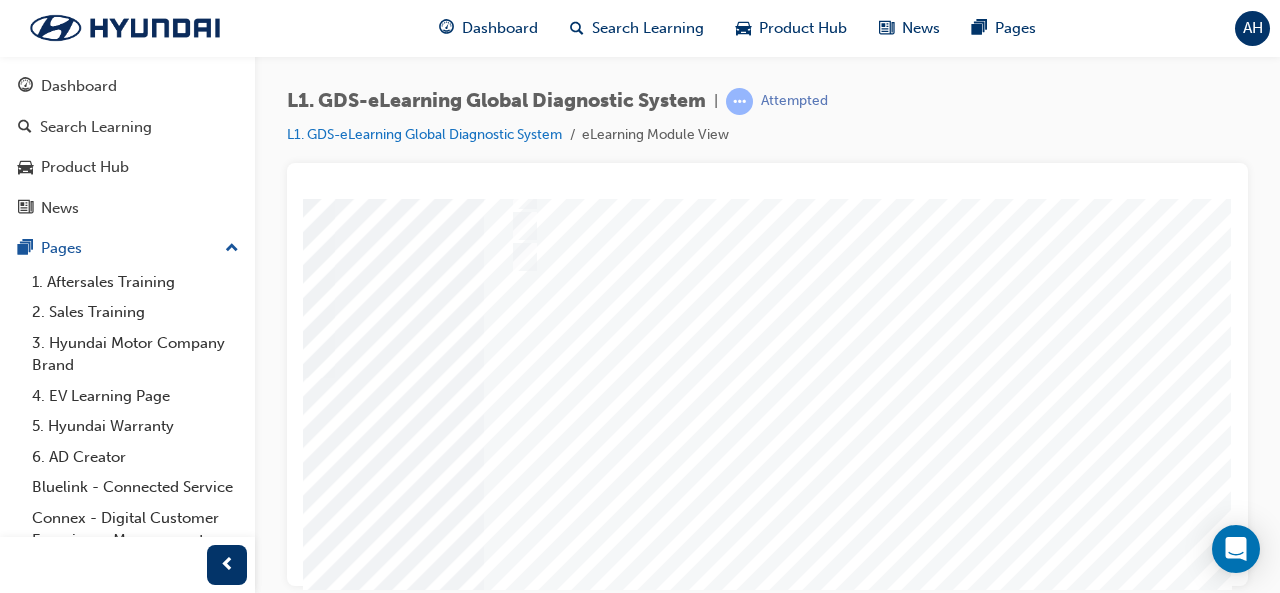 scroll, scrollTop: 374, scrollLeft: 443, axis: both 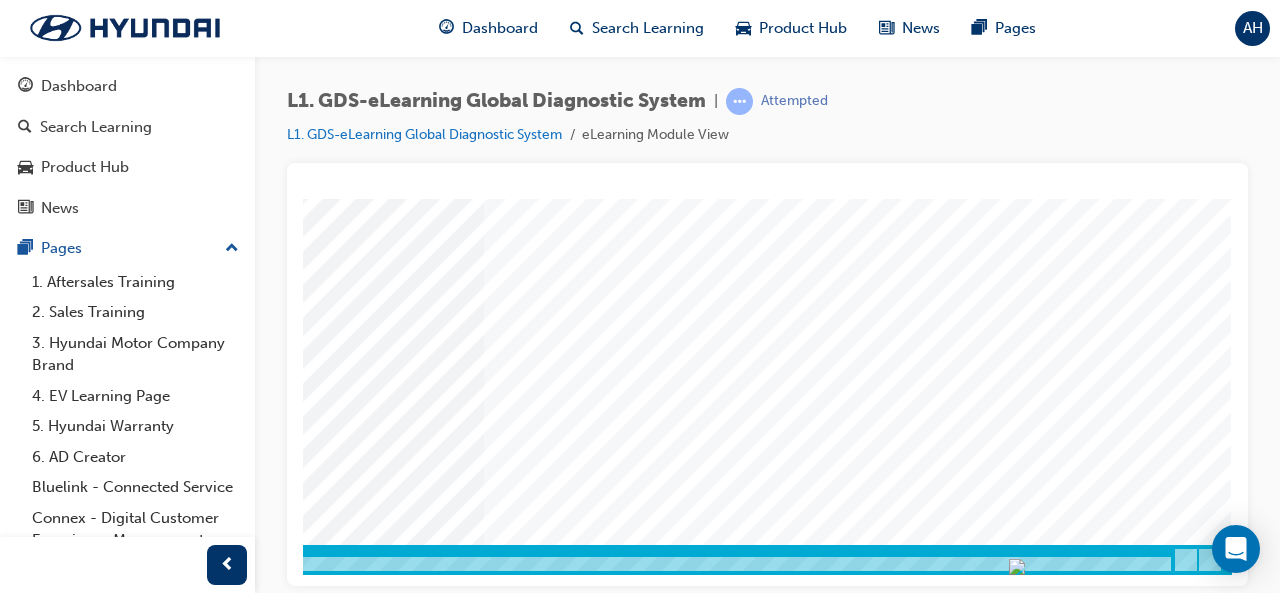 click at bounding box center [-58, 3281] 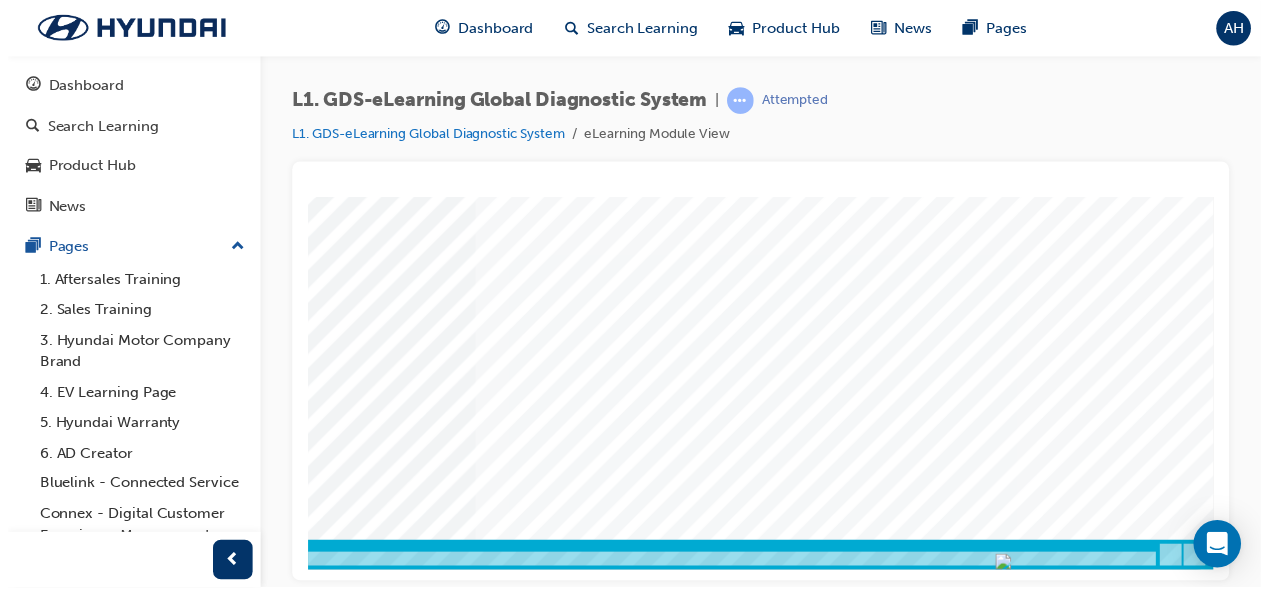 scroll, scrollTop: 0, scrollLeft: 0, axis: both 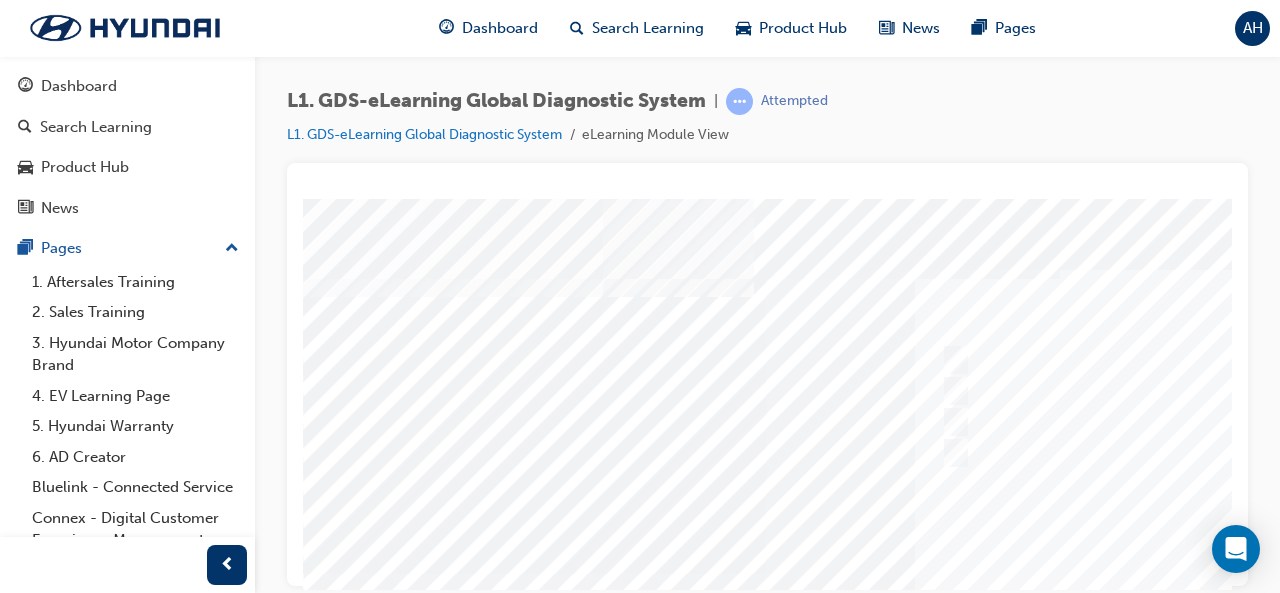 click at bounding box center (983, 573) 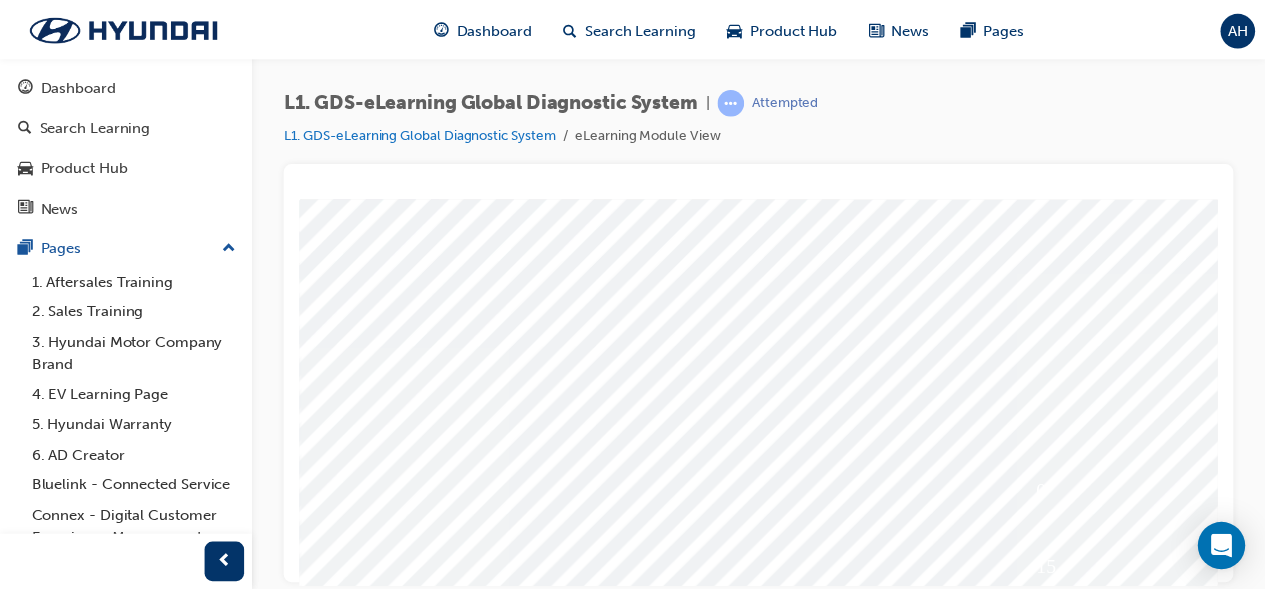 scroll, scrollTop: 374, scrollLeft: 0, axis: vertical 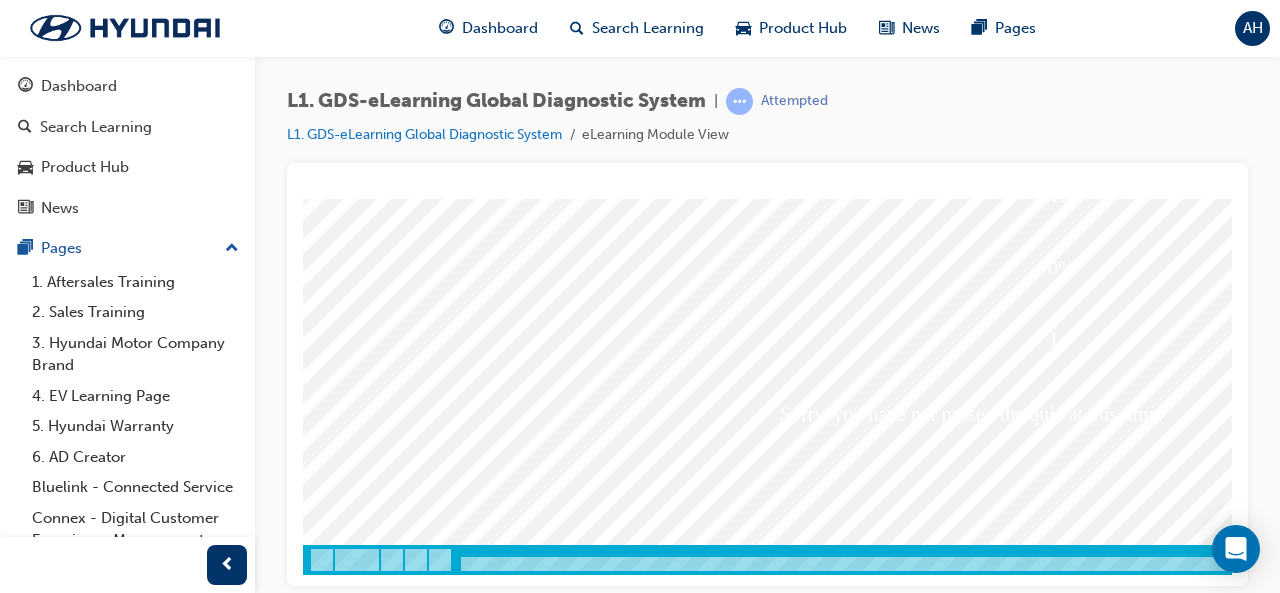 click at bounding box center (373, 3925) 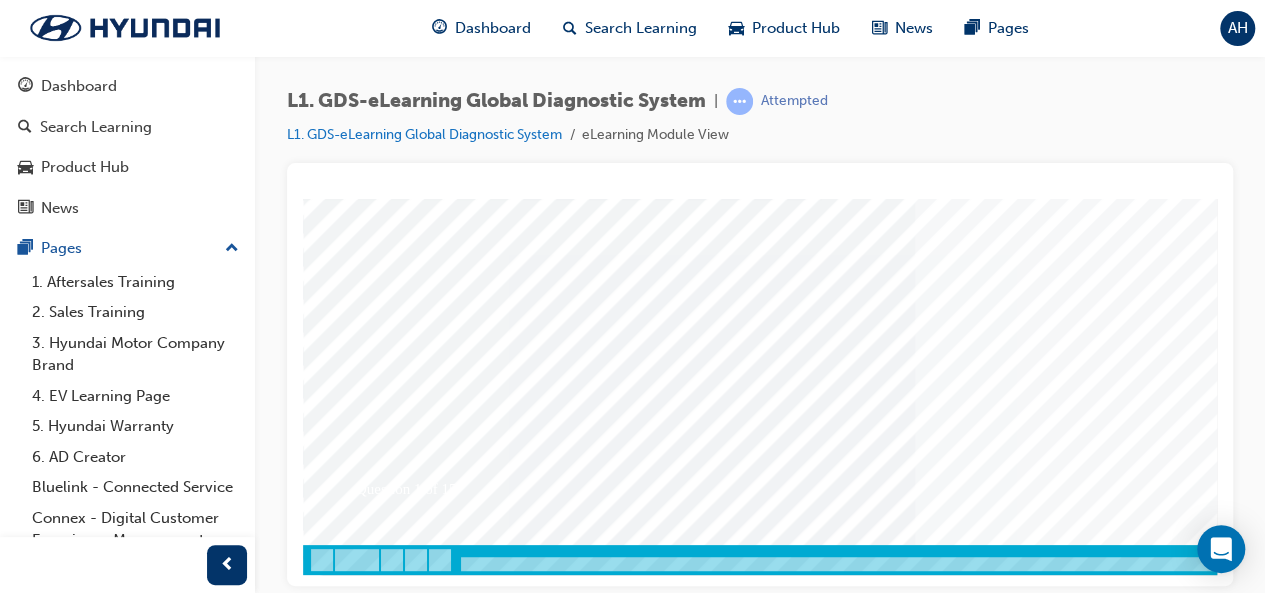 scroll, scrollTop: 0, scrollLeft: 0, axis: both 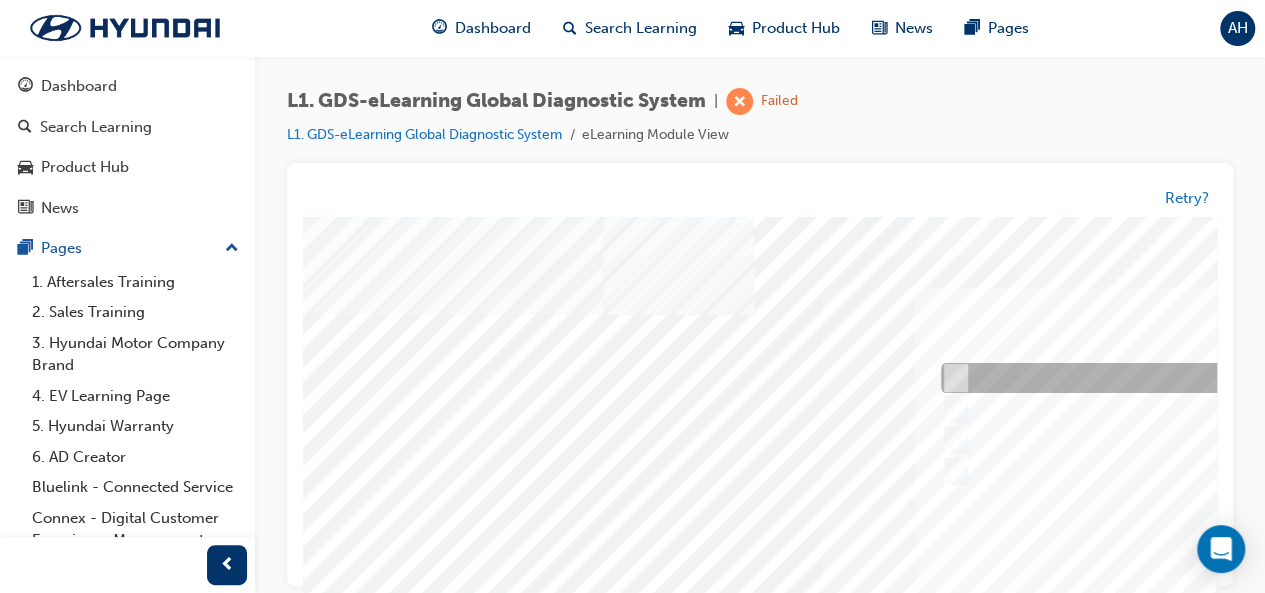 click at bounding box center (1268, 379) 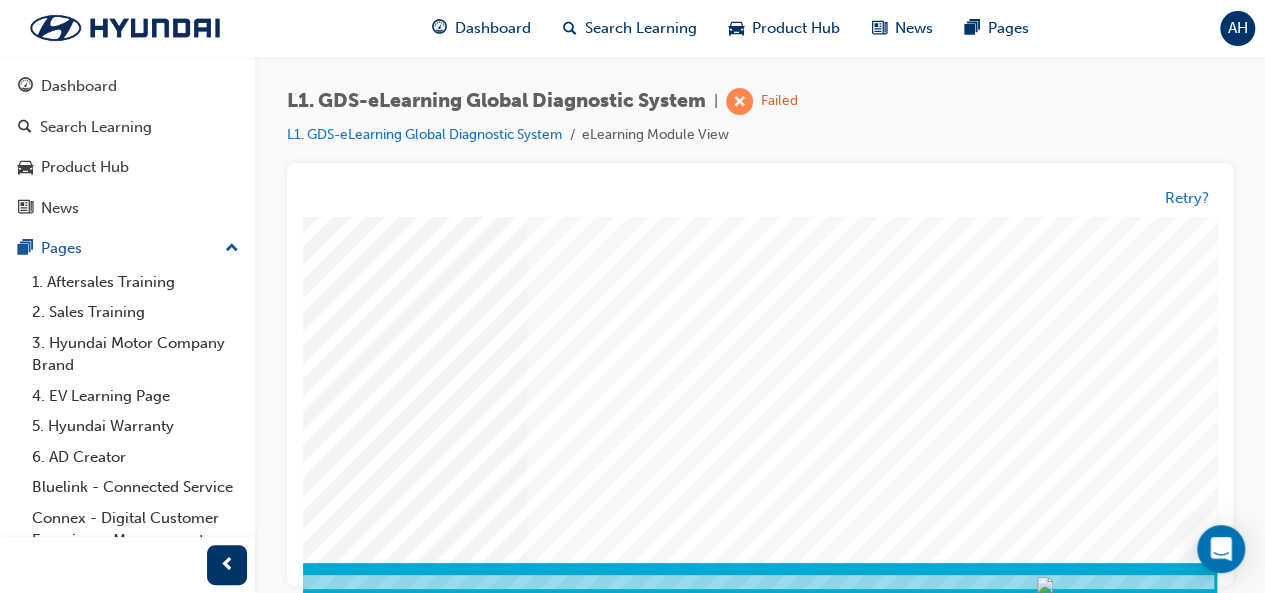 scroll, scrollTop: 374, scrollLeft: 461, axis: both 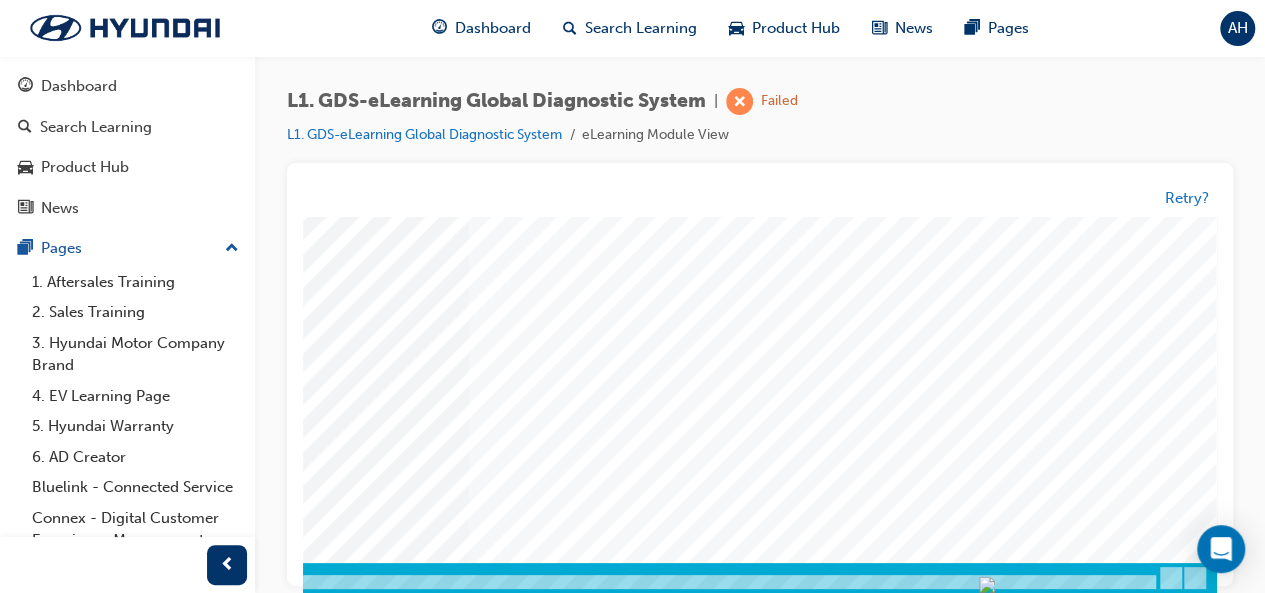click at bounding box center [-73, 3300] 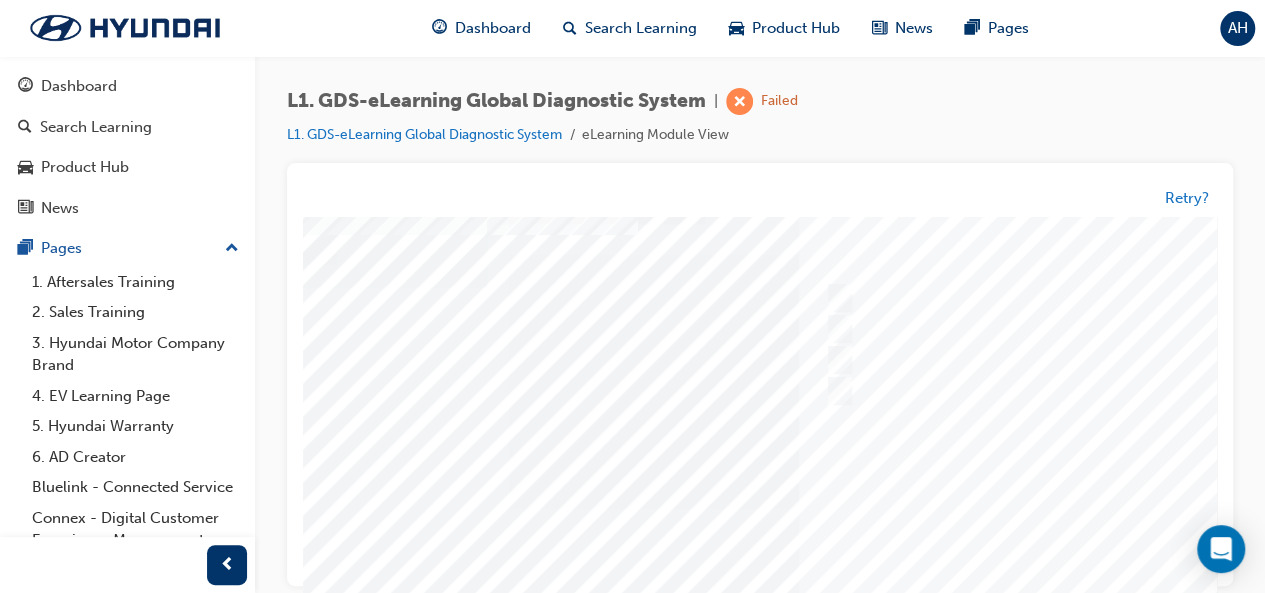 scroll, scrollTop: 79, scrollLeft: 117, axis: both 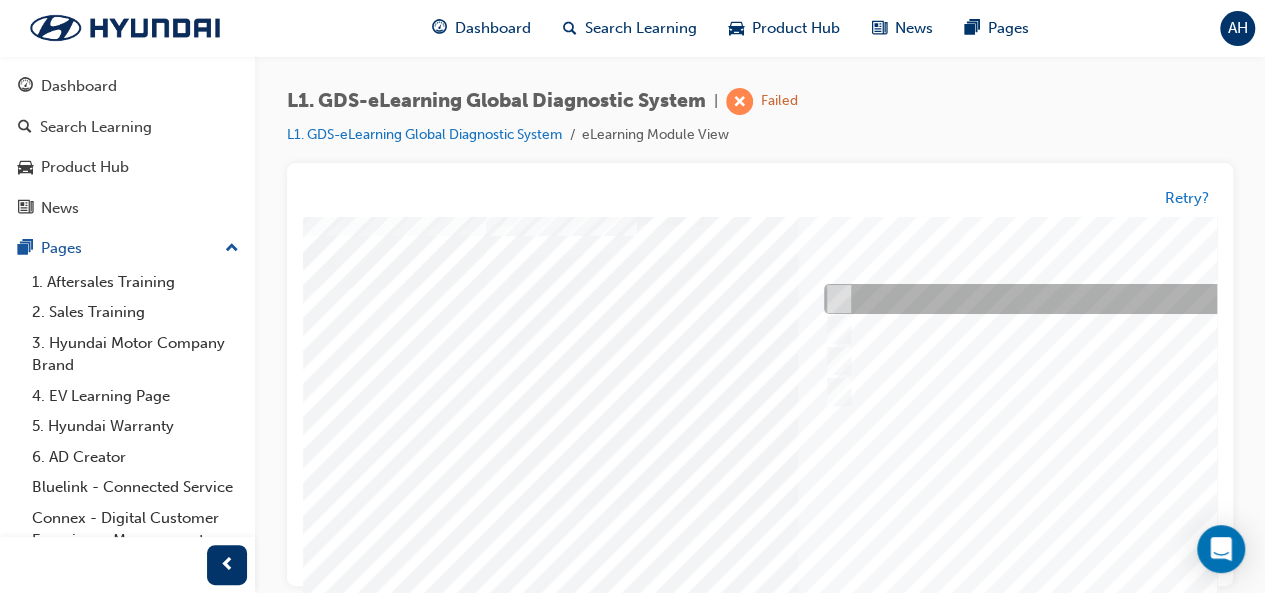 click at bounding box center [1151, 300] 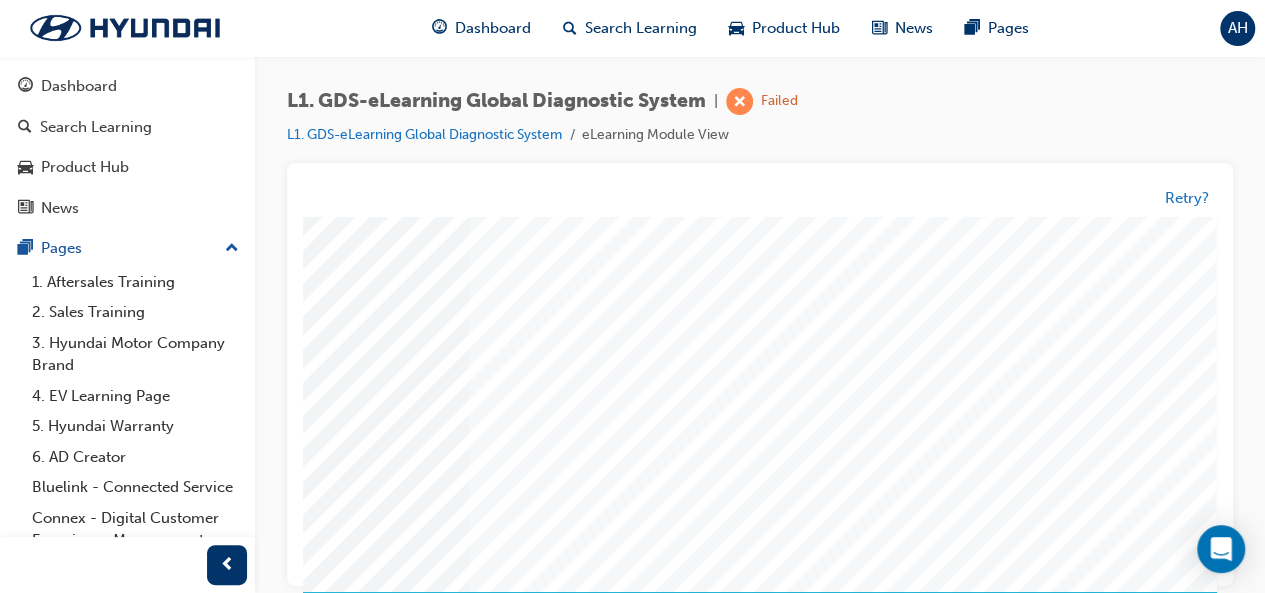 scroll, scrollTop: 364, scrollLeft: 461, axis: both 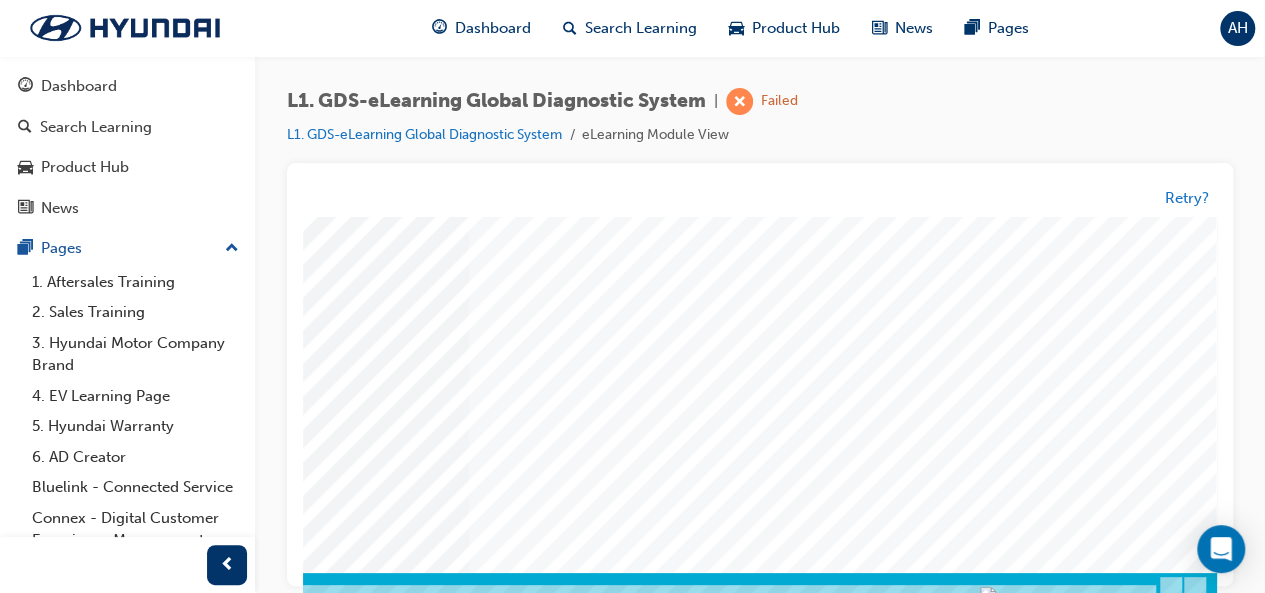 click at bounding box center (-73, 3149) 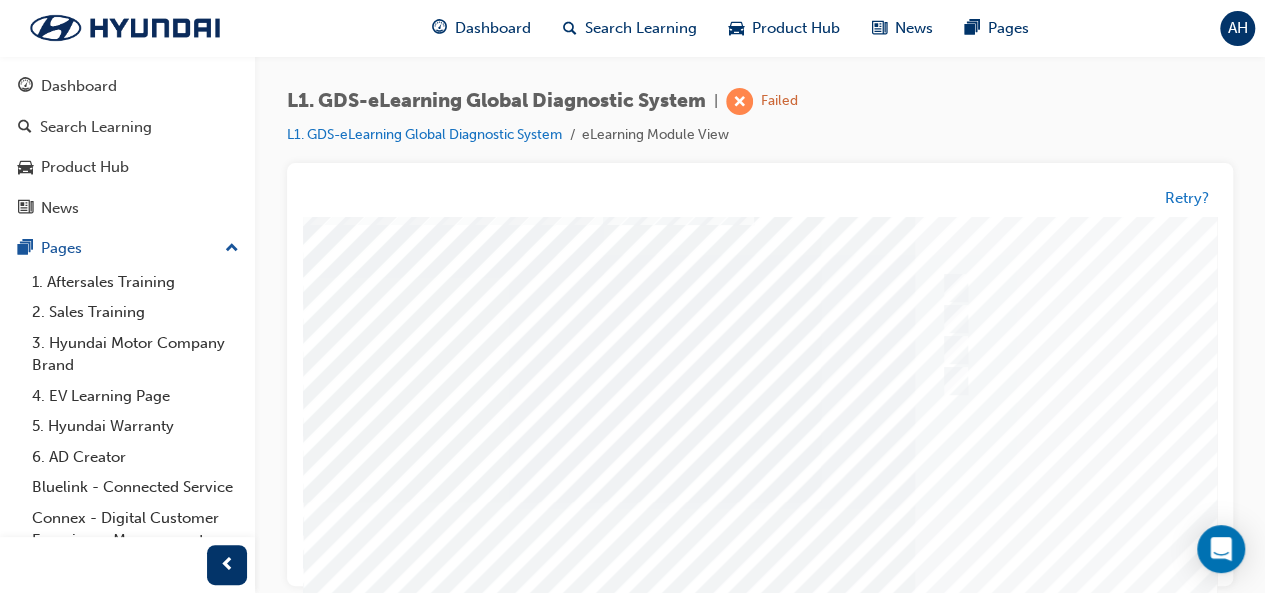 scroll, scrollTop: 90, scrollLeft: 74, axis: both 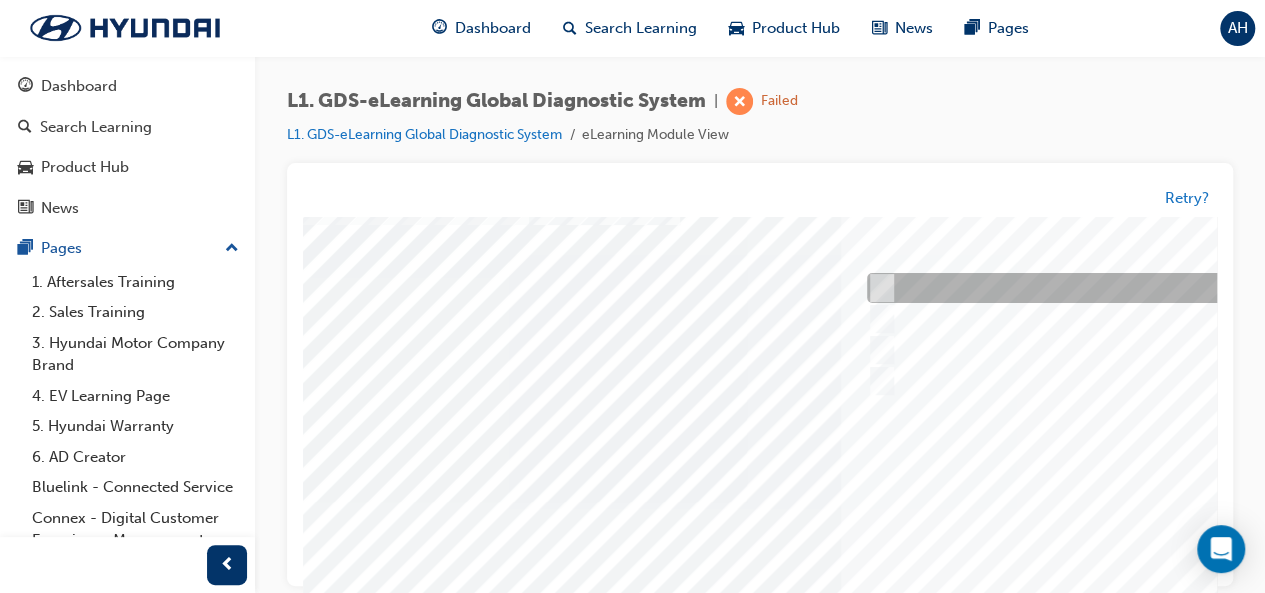 click at bounding box center (1194, 289) 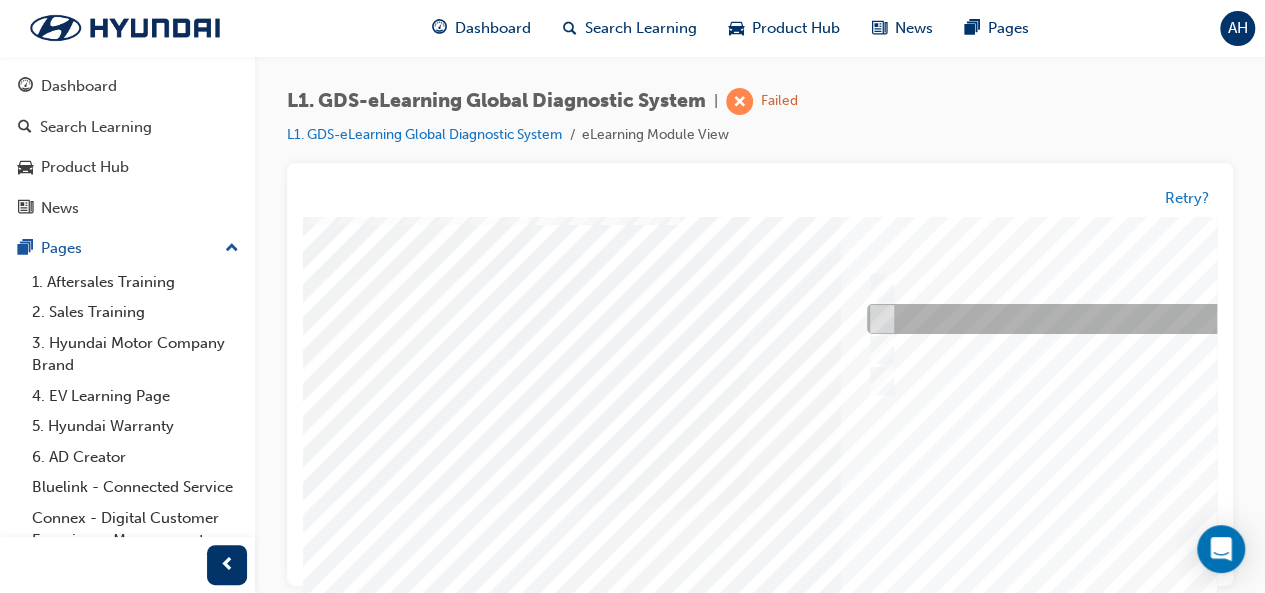 click at bounding box center (1194, 320) 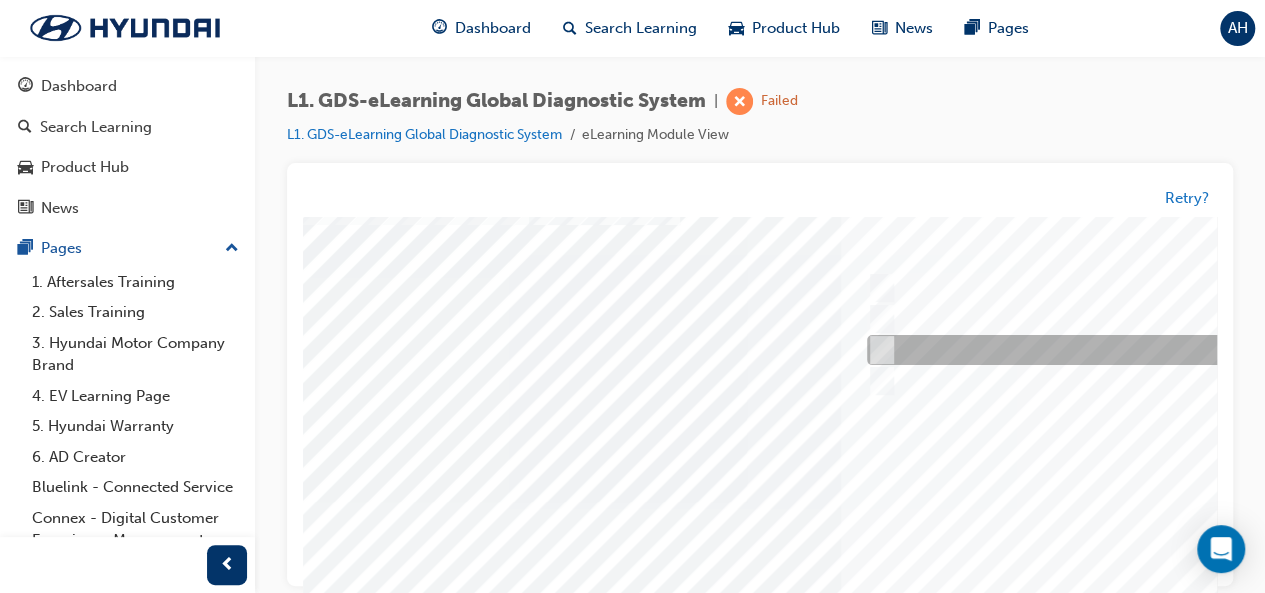 click at bounding box center [877, 351] 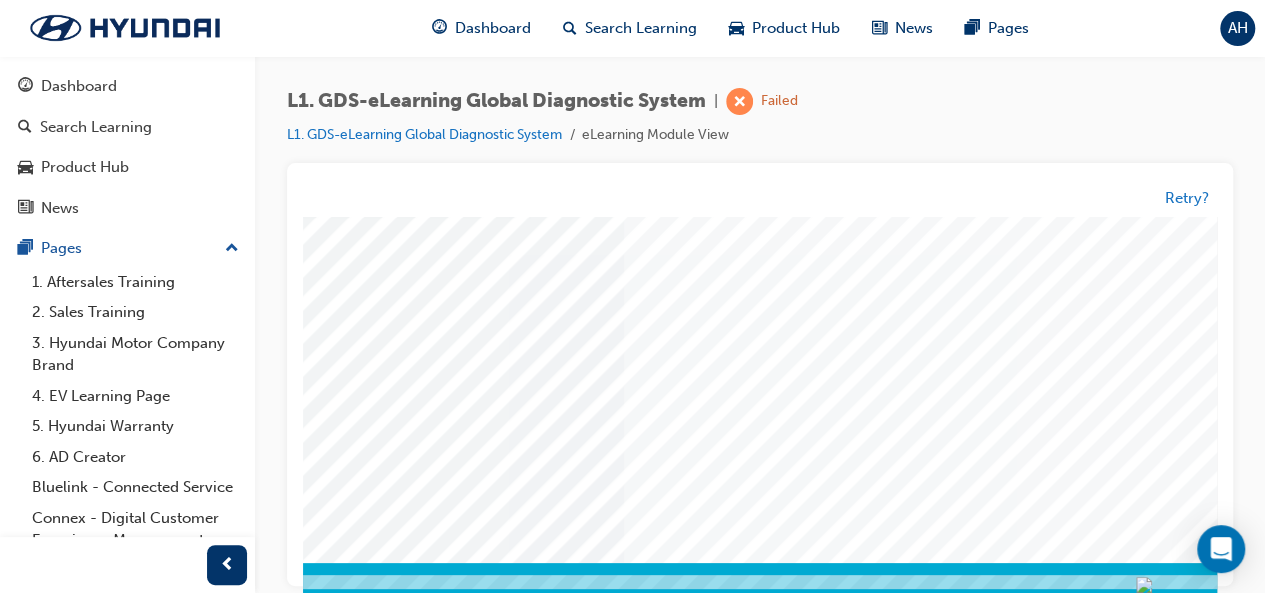scroll, scrollTop: 374, scrollLeft: 292, axis: both 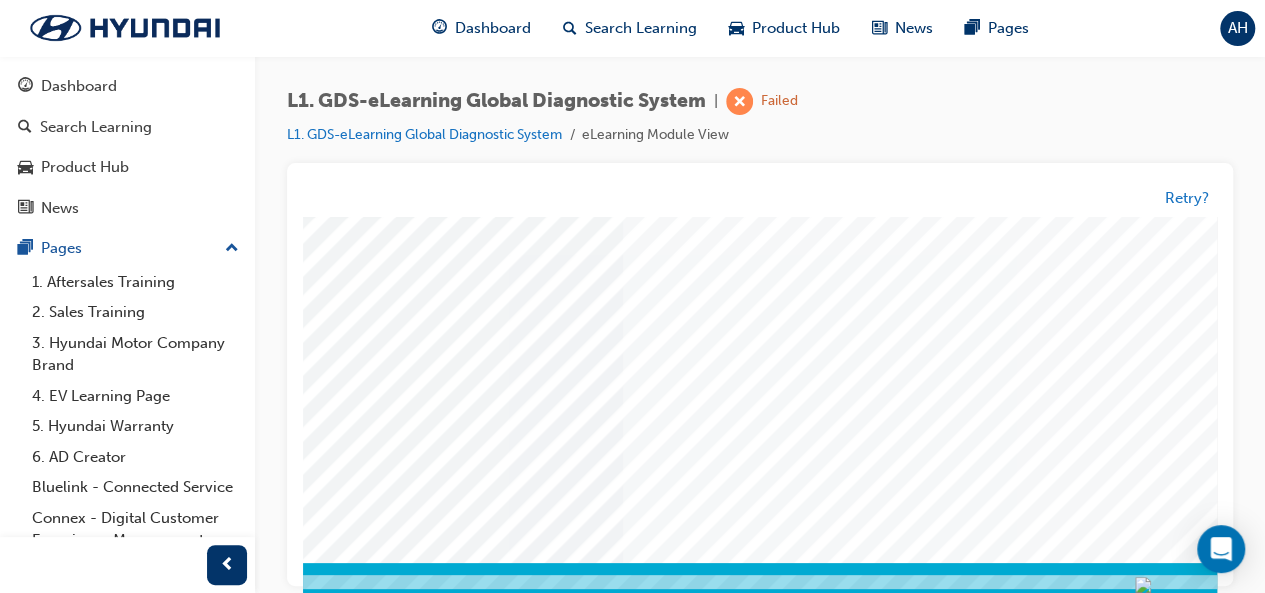 click at bounding box center [81, 3300] 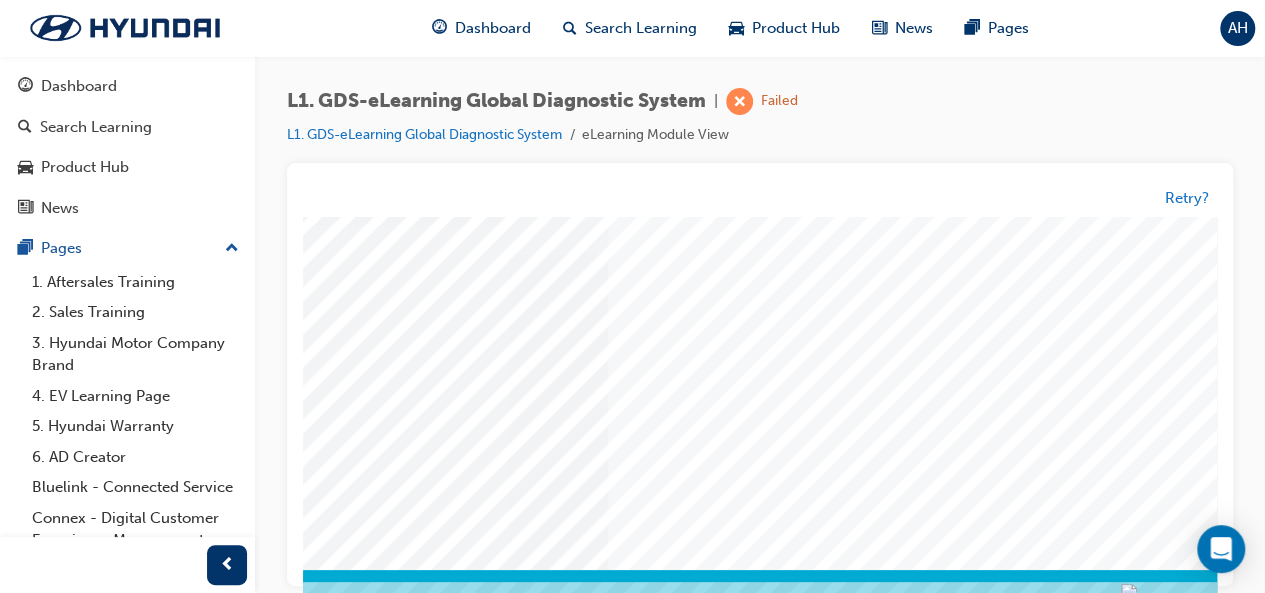 scroll, scrollTop: 0, scrollLeft: 3, axis: horizontal 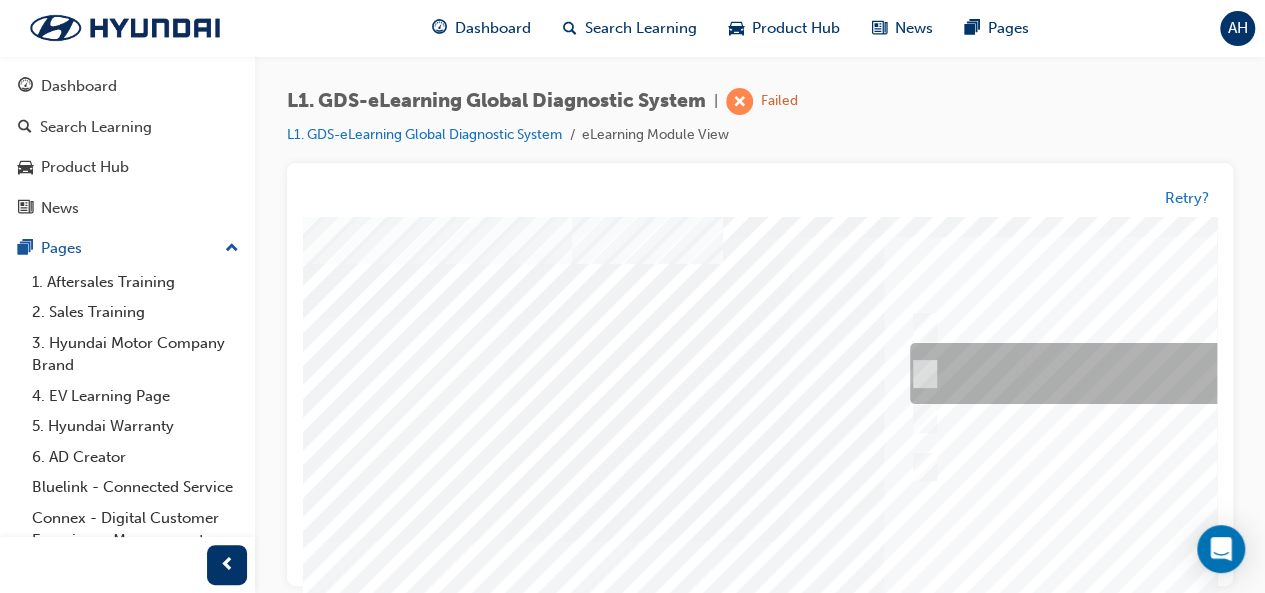 click at bounding box center [921, 375] 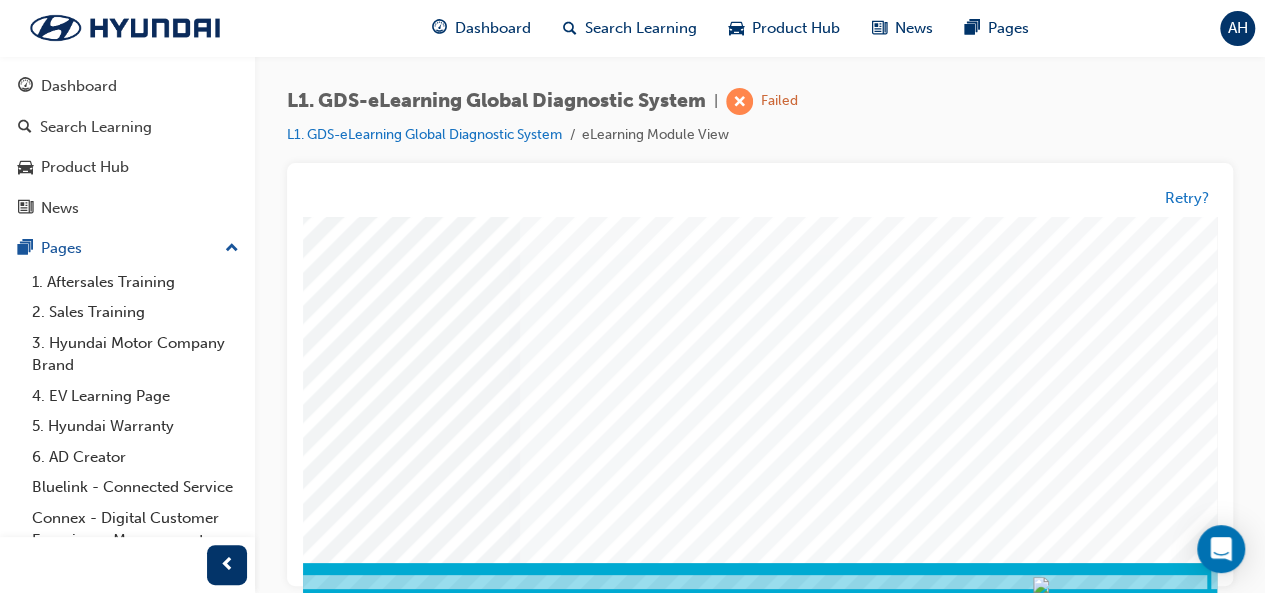 scroll, scrollTop: 374, scrollLeft: 418, axis: both 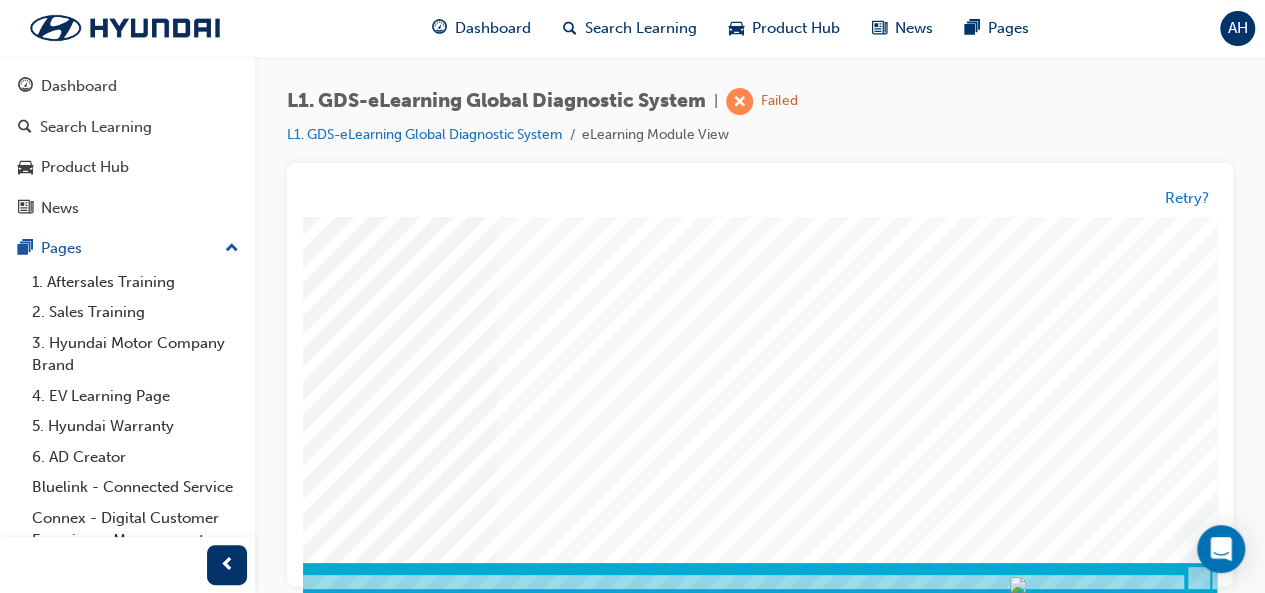 click at bounding box center [-45, 3300] 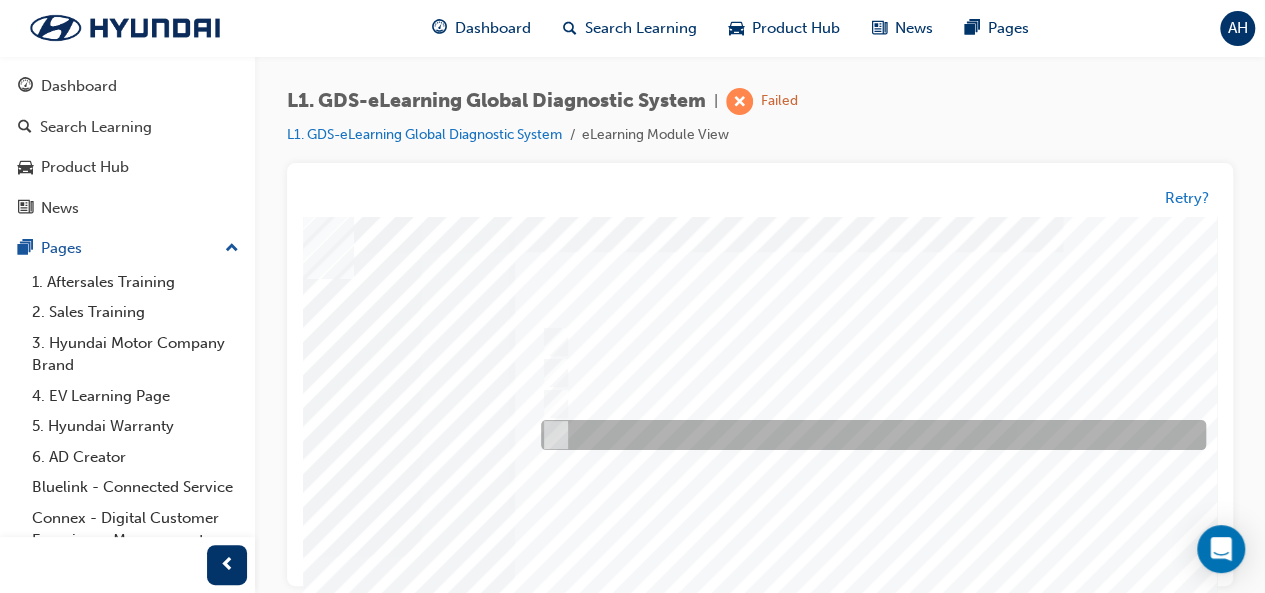 scroll, scrollTop: 35, scrollLeft: 401, axis: both 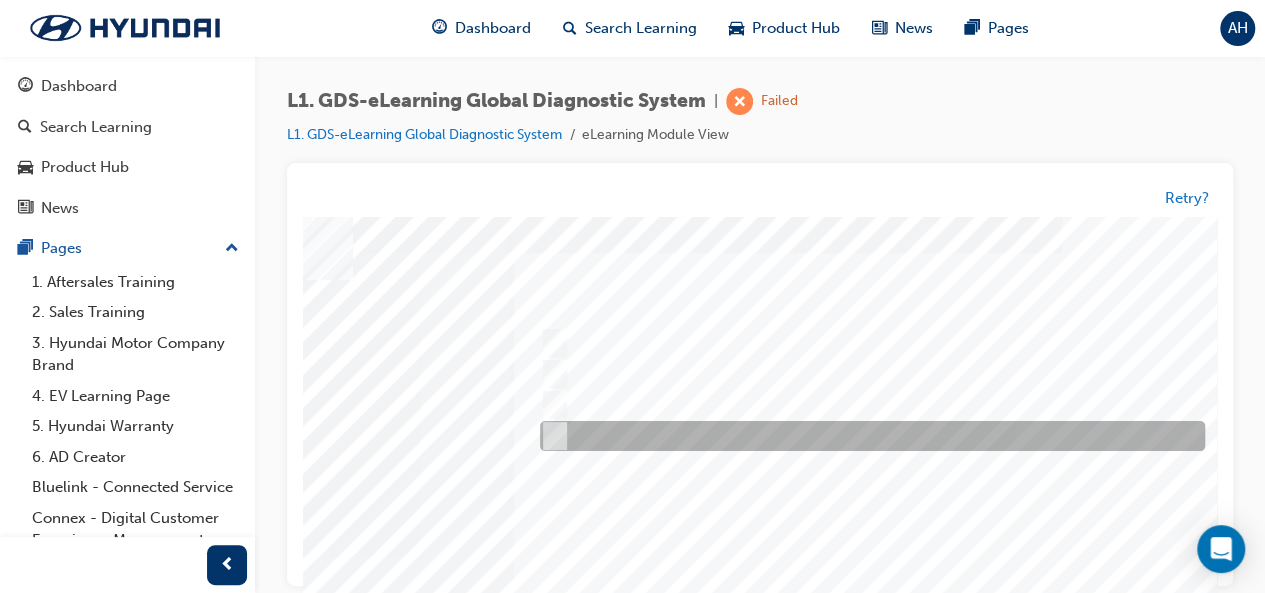 click at bounding box center (867, 437) 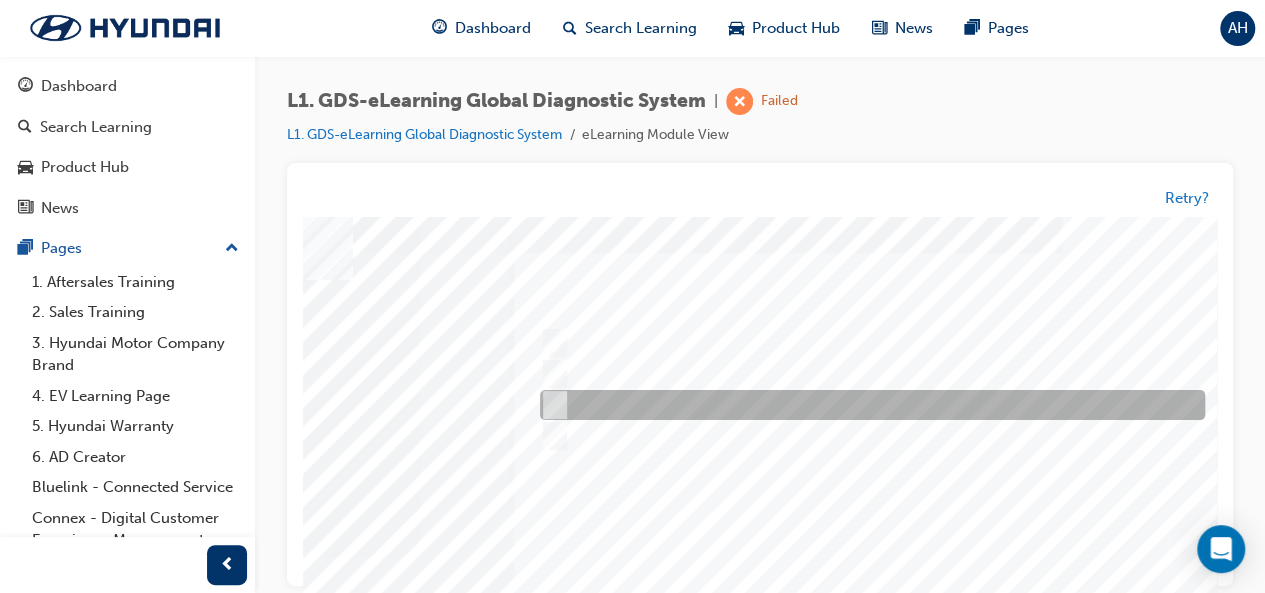 click at bounding box center (867, 406) 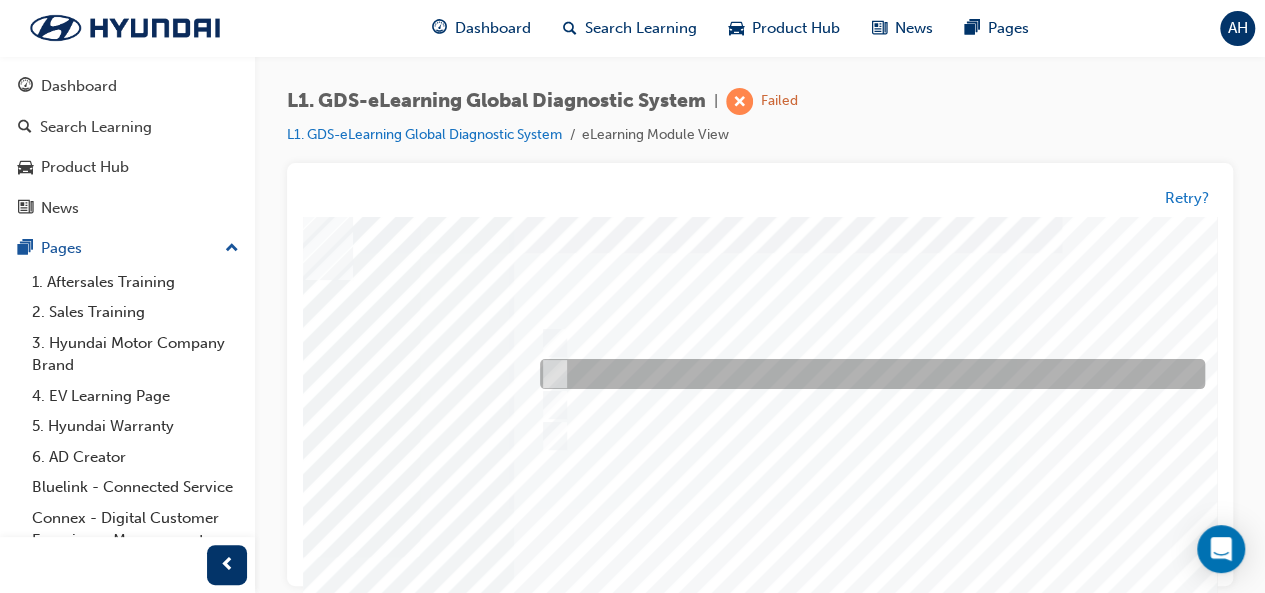 click at bounding box center (867, 375) 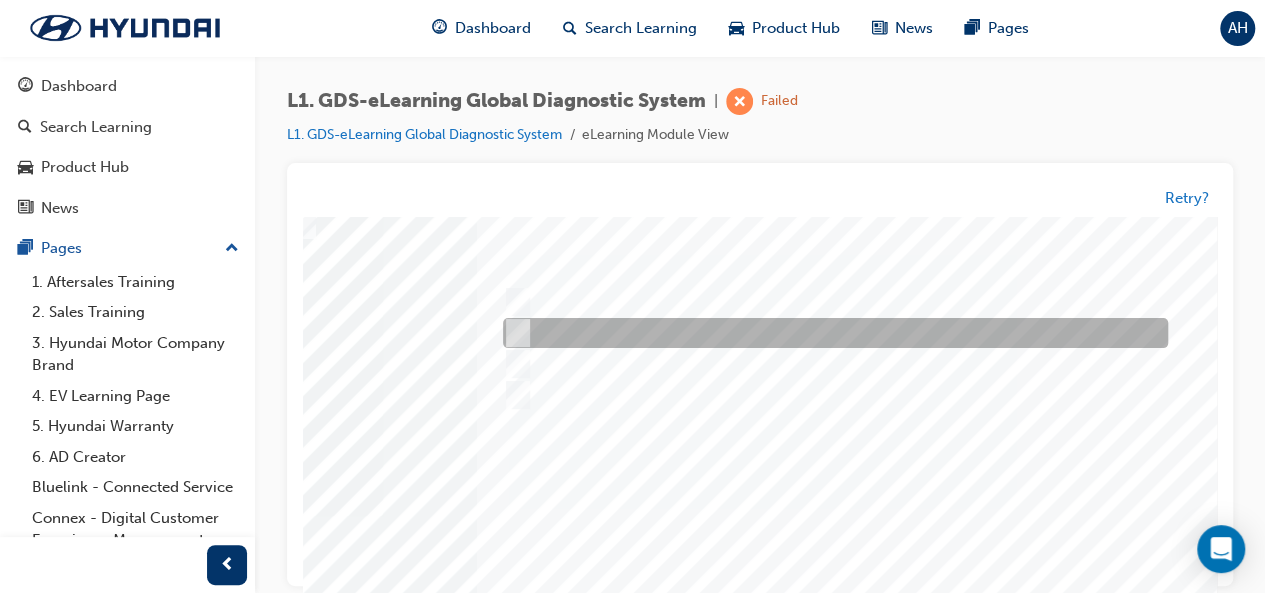 scroll, scrollTop: 78, scrollLeft: 444, axis: both 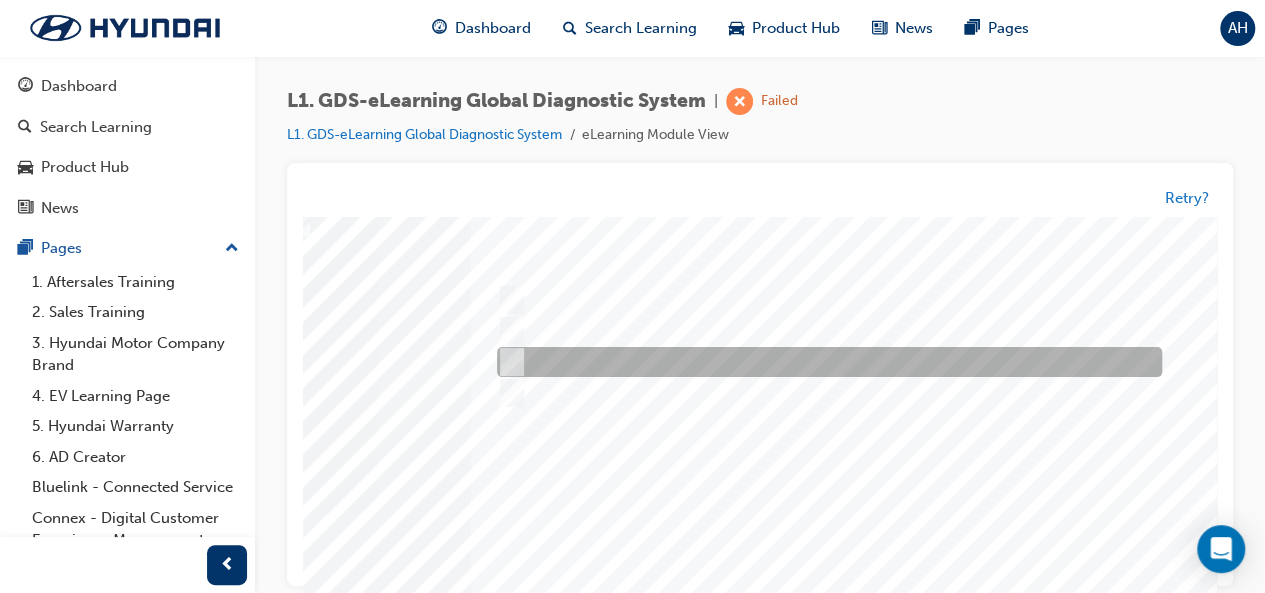 click at bounding box center [824, 363] 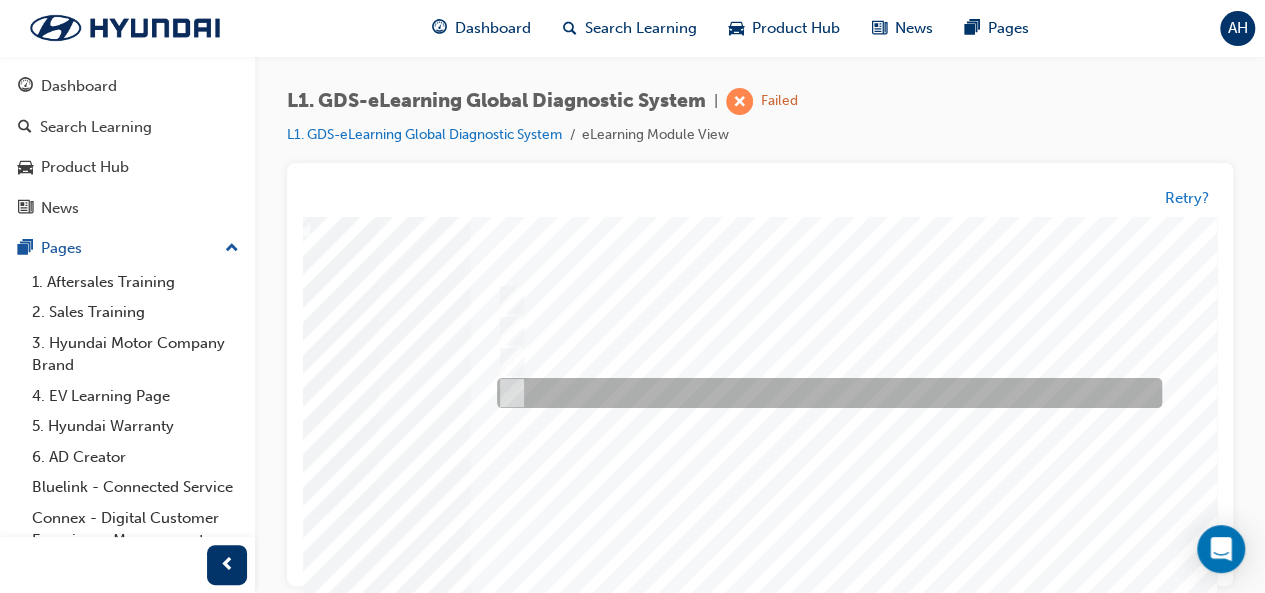 click at bounding box center [824, 394] 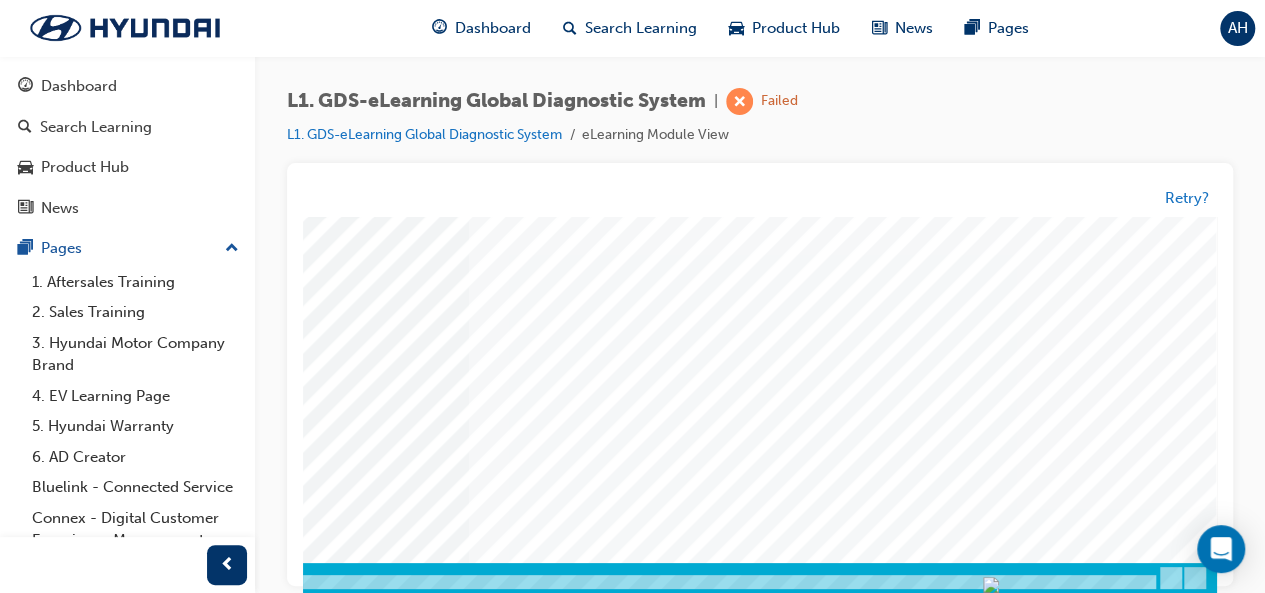 click at bounding box center [-73, 3300] 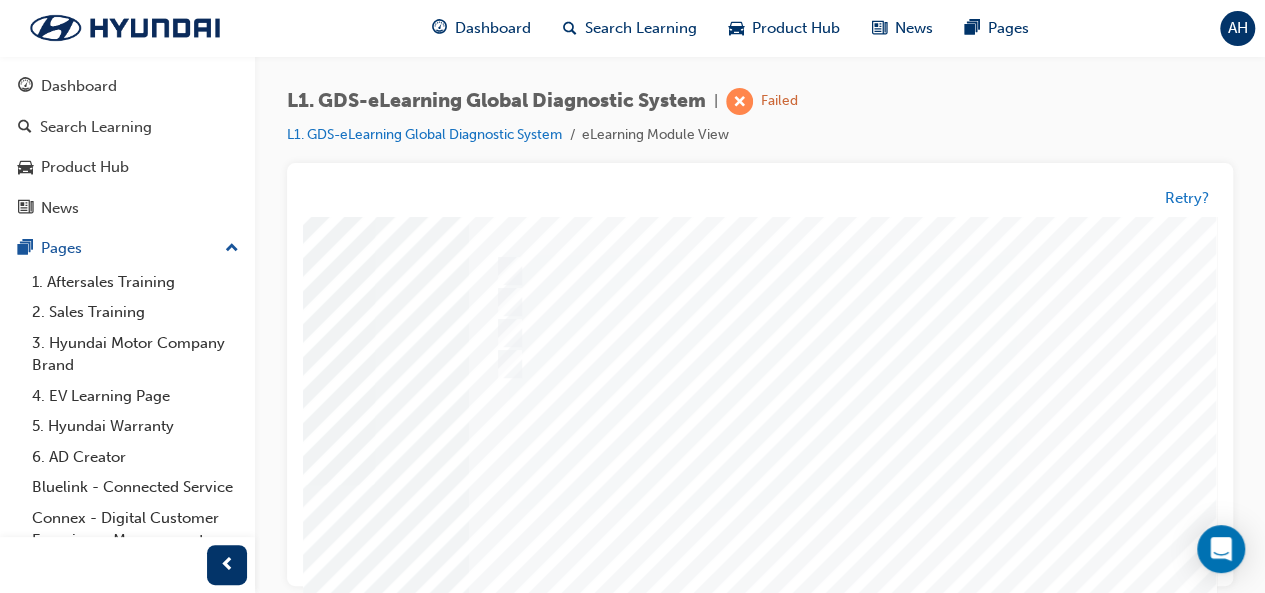 scroll, scrollTop: 102, scrollLeft: 461, axis: both 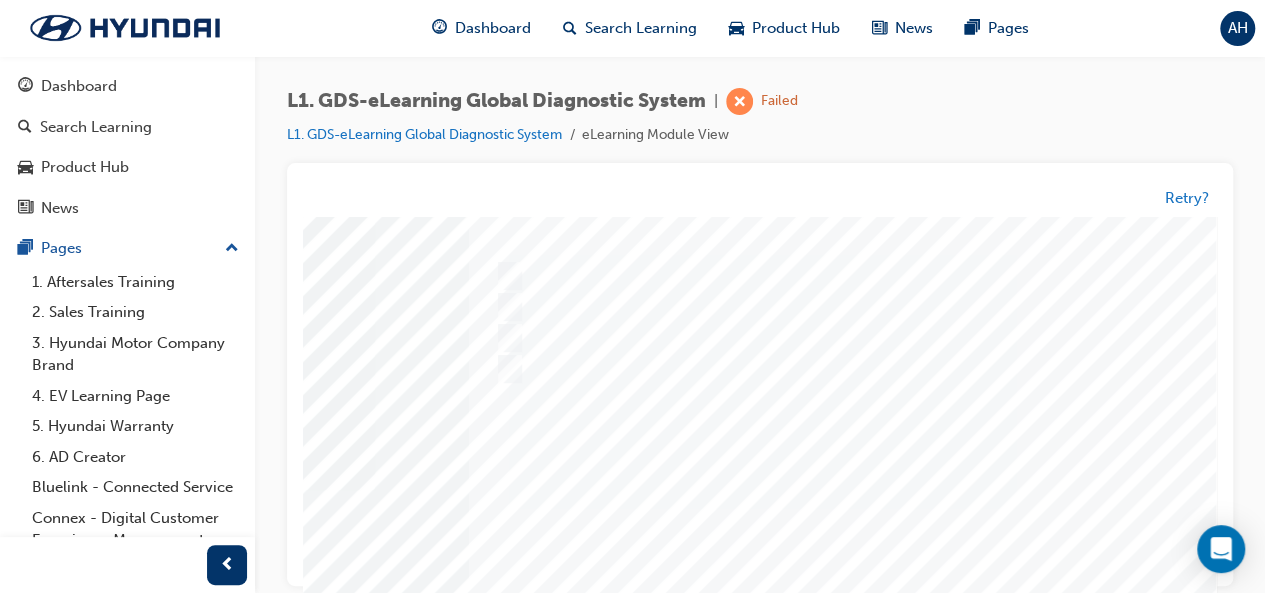 click at bounding box center [537, 490] 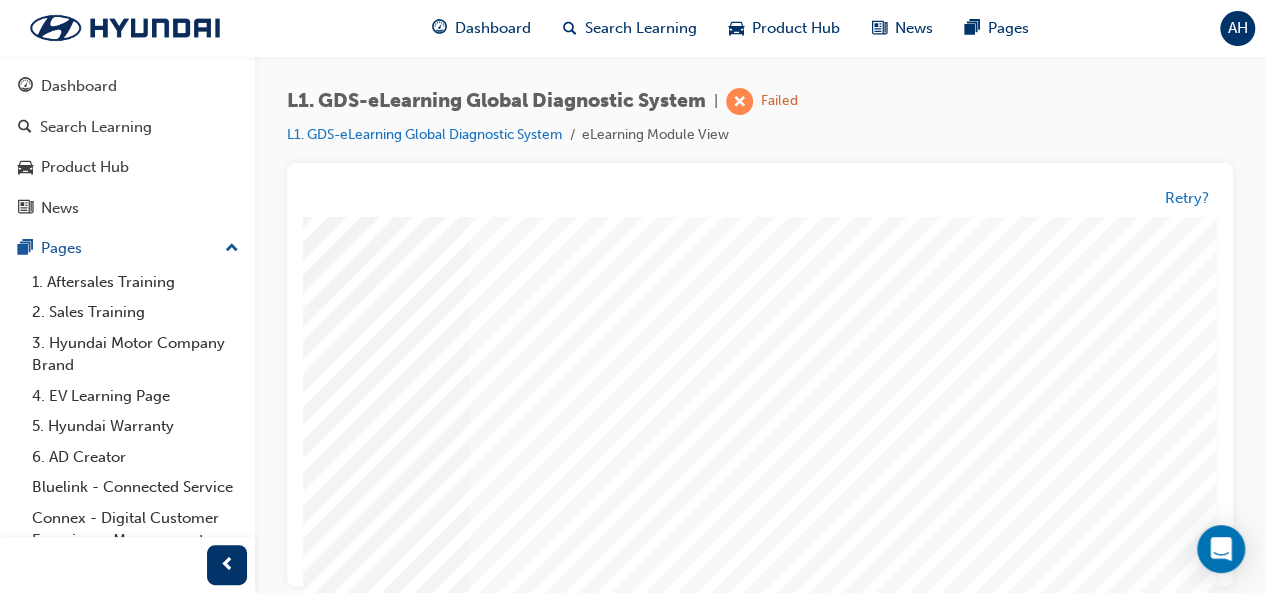 click at bounding box center [-73, 3386] 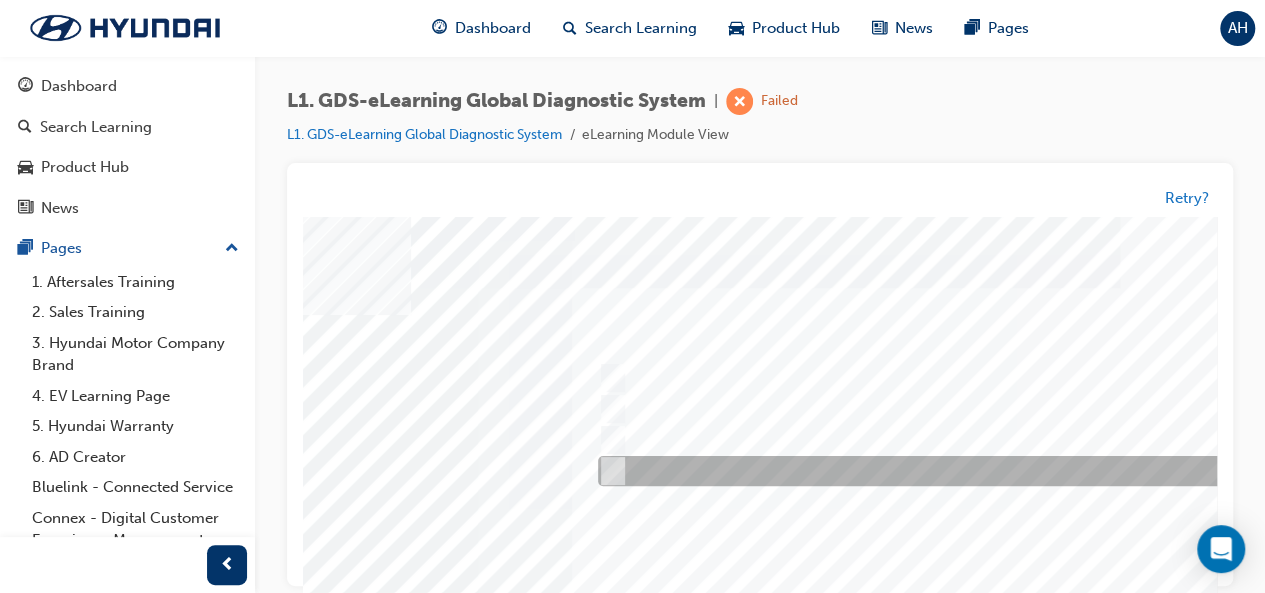 scroll, scrollTop: 0, scrollLeft: 348, axis: horizontal 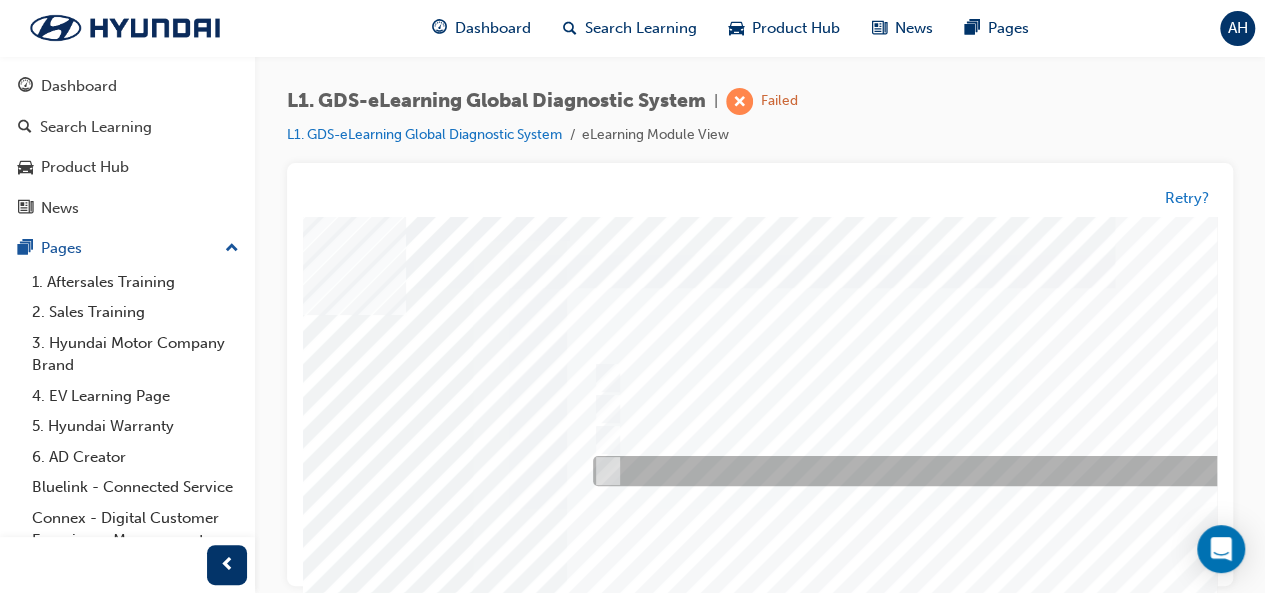 click at bounding box center (920, 472) 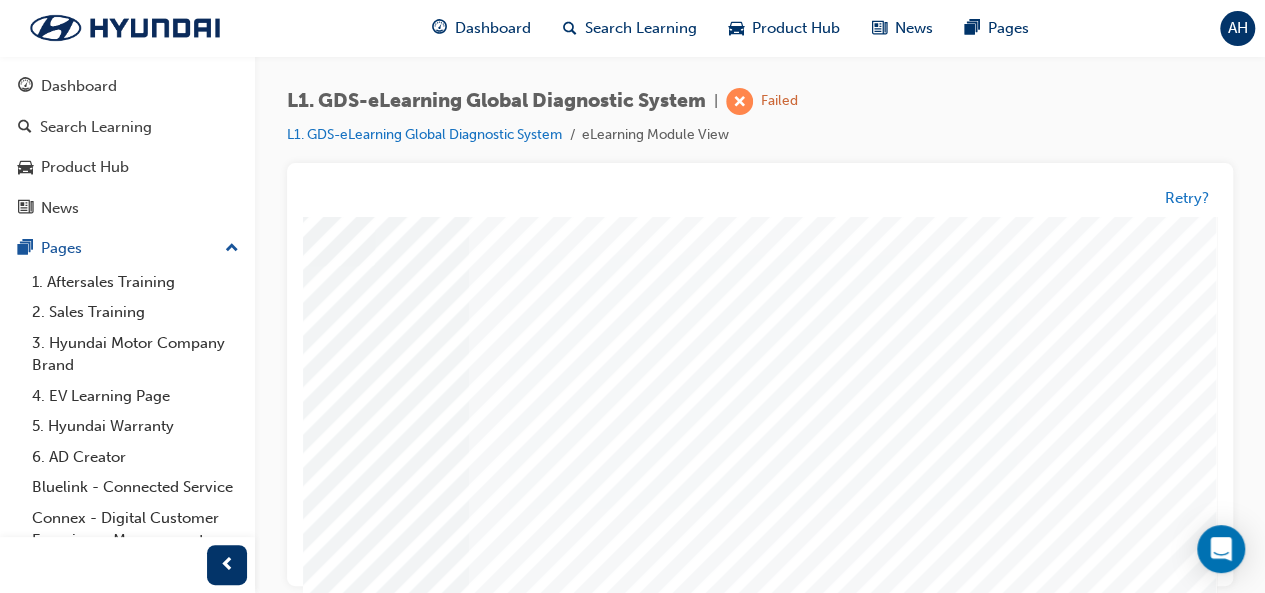 scroll, scrollTop: 374, scrollLeft: 461, axis: both 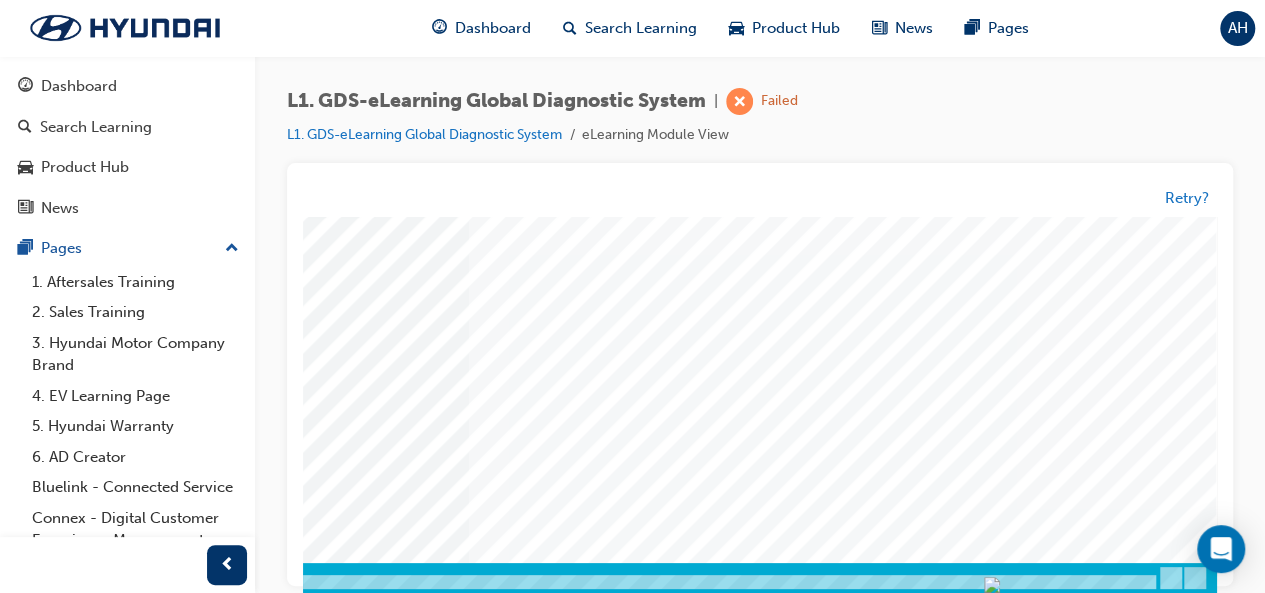 click at bounding box center (-73, 3300) 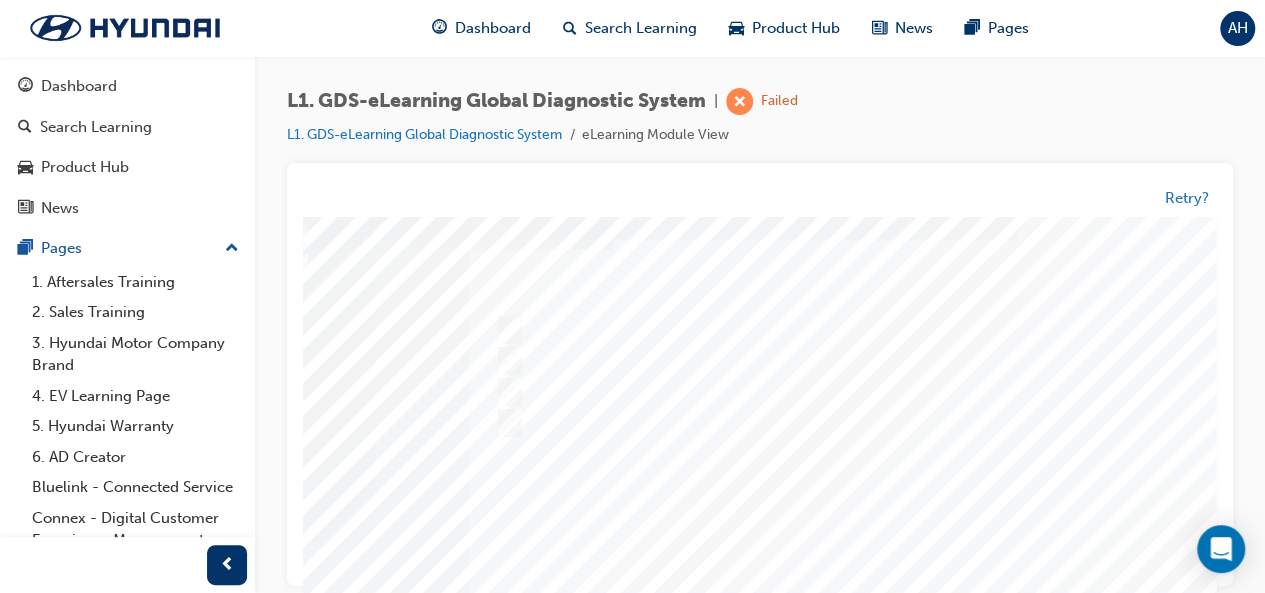 scroll, scrollTop: 323, scrollLeft: 461, axis: both 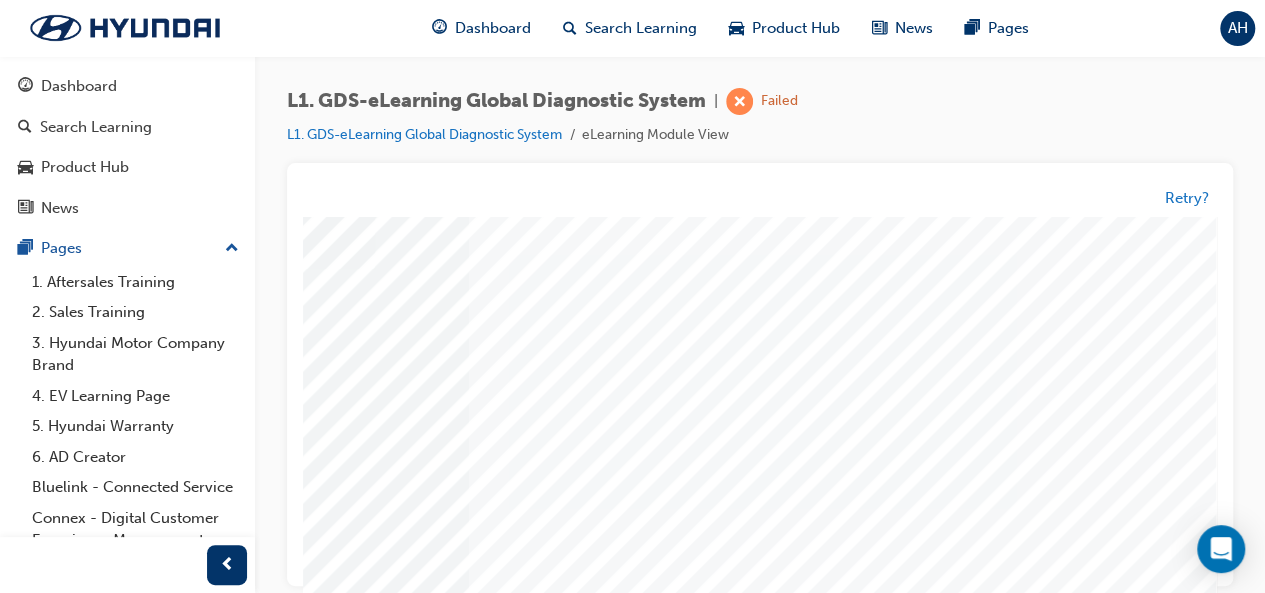 click at bounding box center (537, 269) 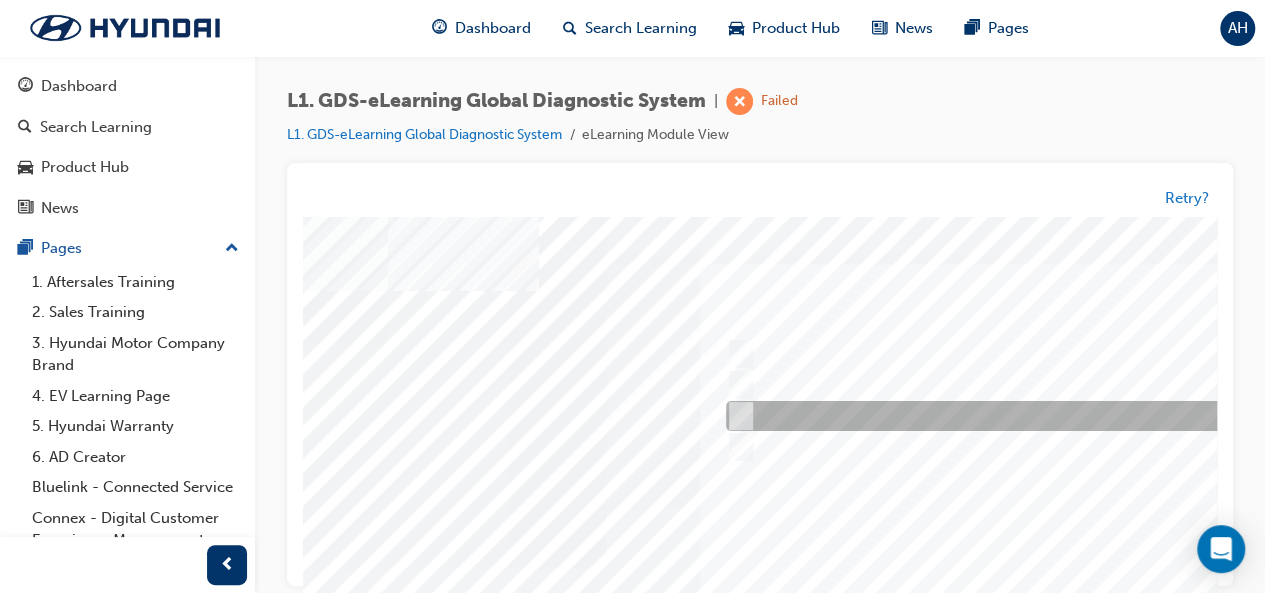 scroll, scrollTop: 24, scrollLeft: 216, axis: both 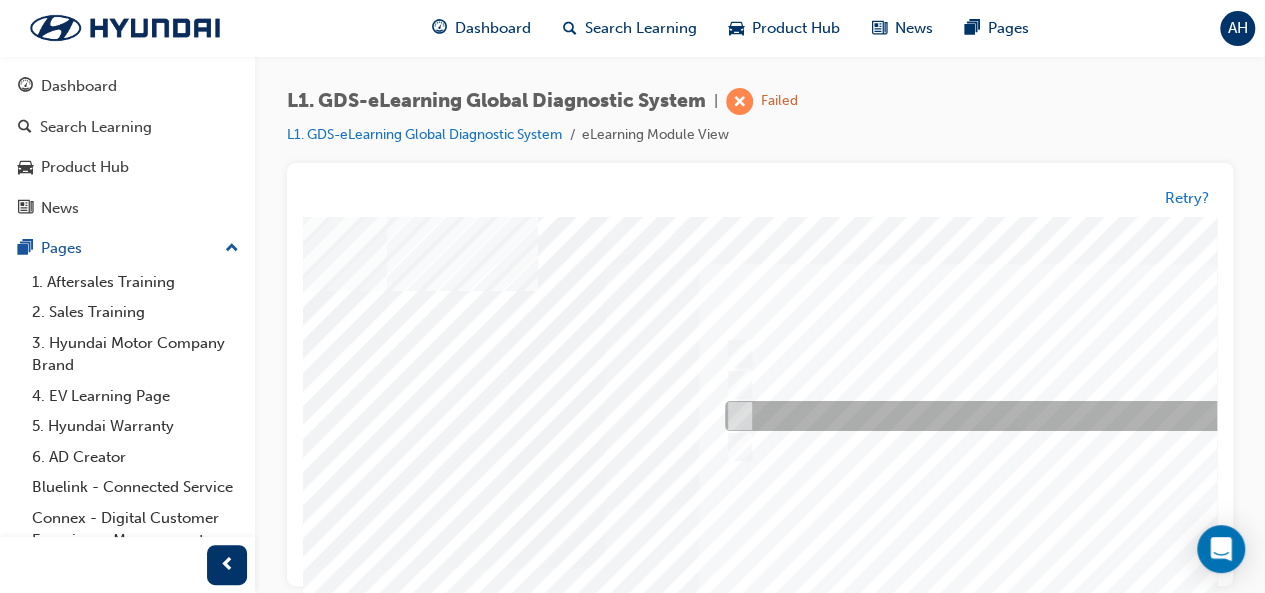 click at bounding box center (1052, 417) 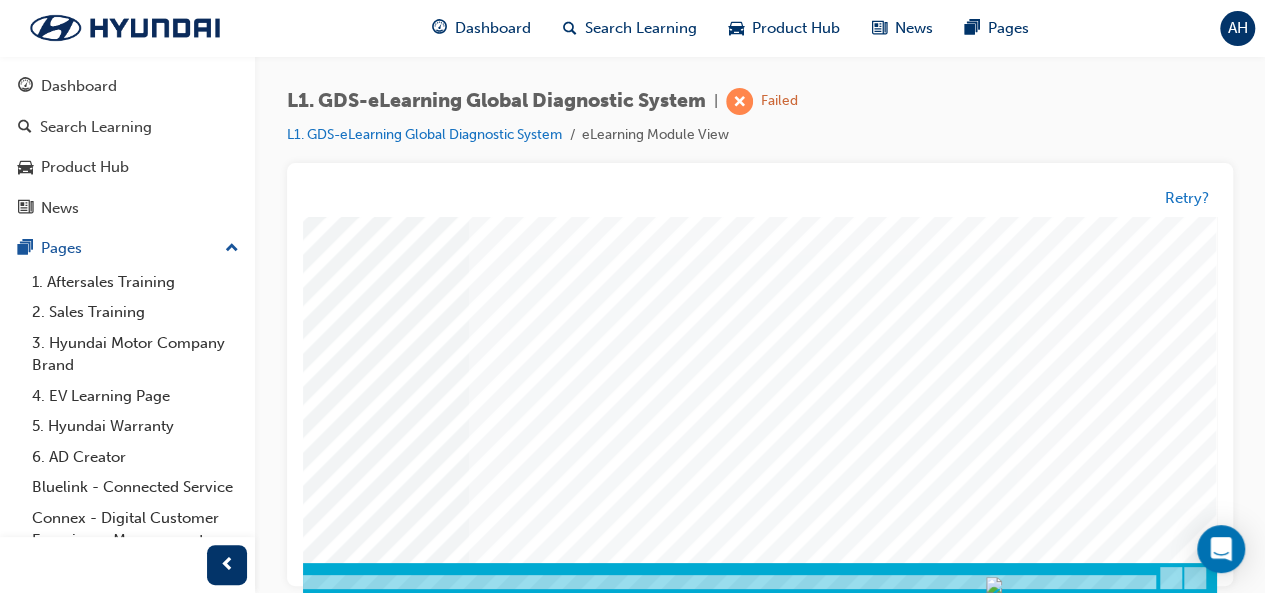 click at bounding box center [-73, 3300] 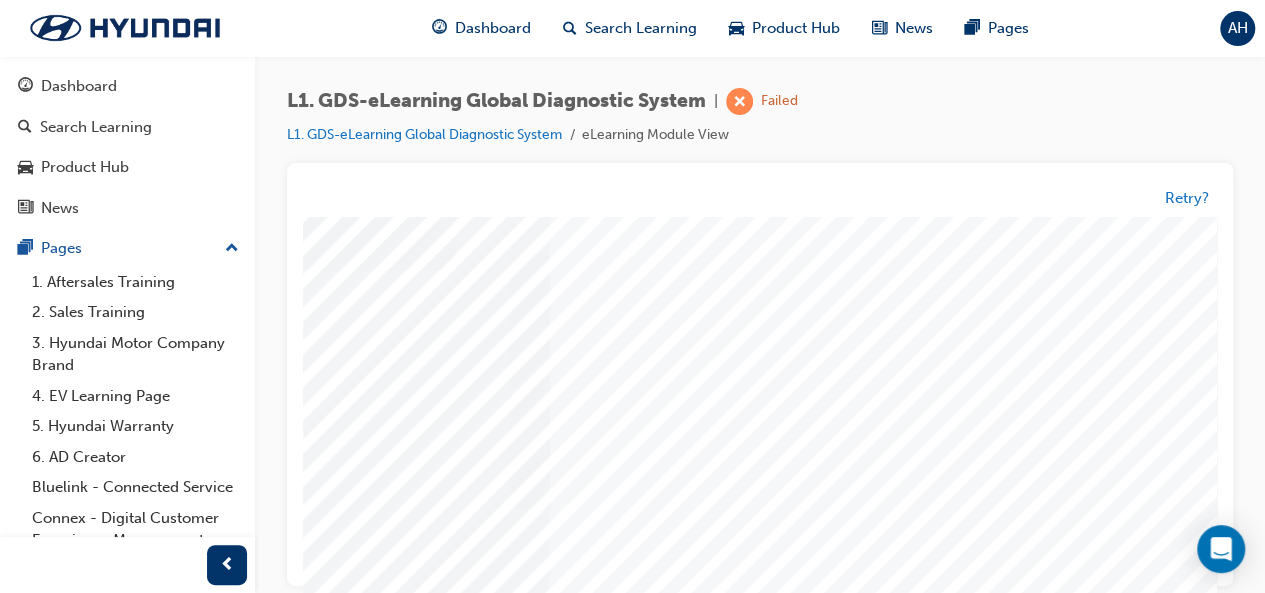 scroll, scrollTop: 321, scrollLeft: 365, axis: both 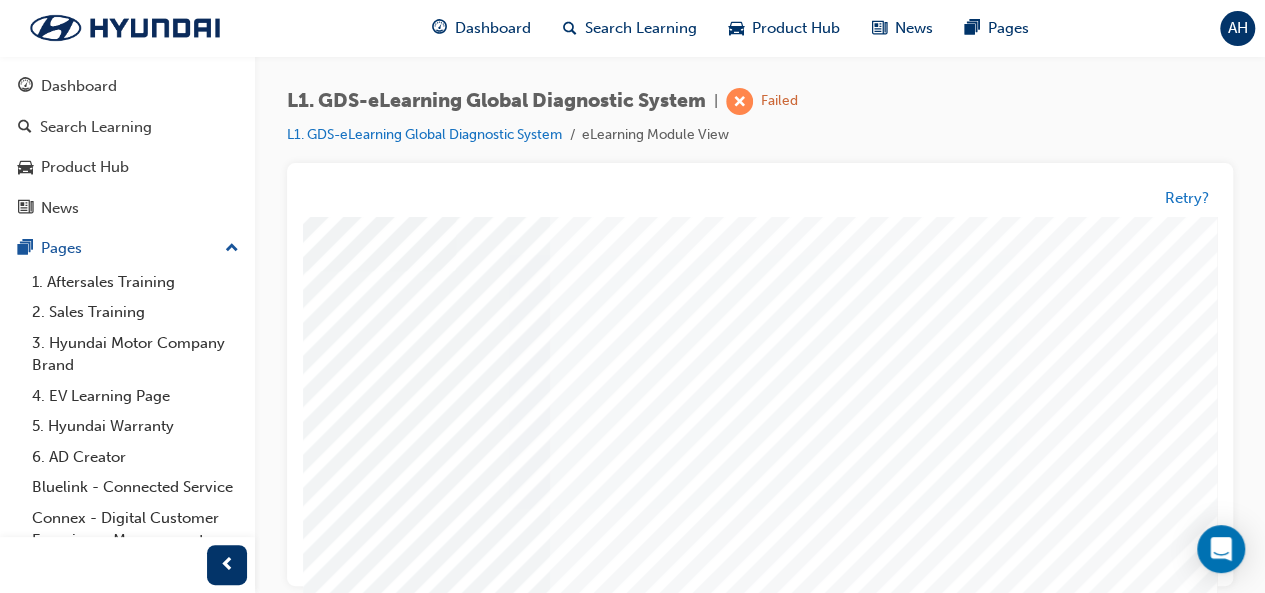 click at bounding box center [618, 271] 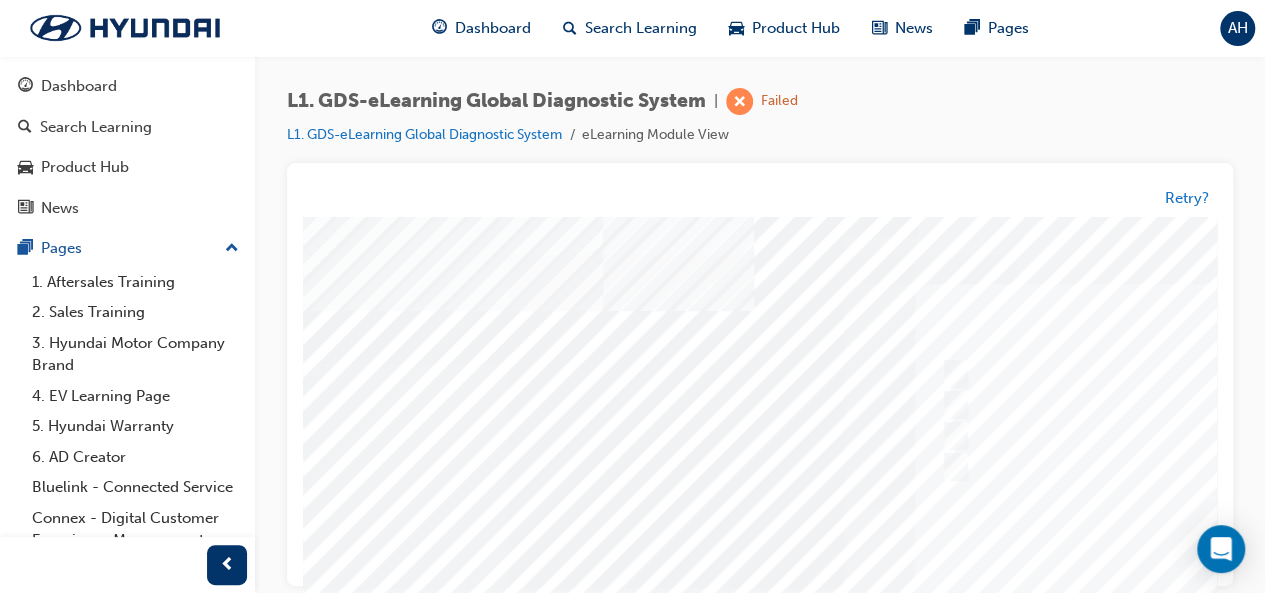 scroll, scrollTop: 12, scrollLeft: 0, axis: vertical 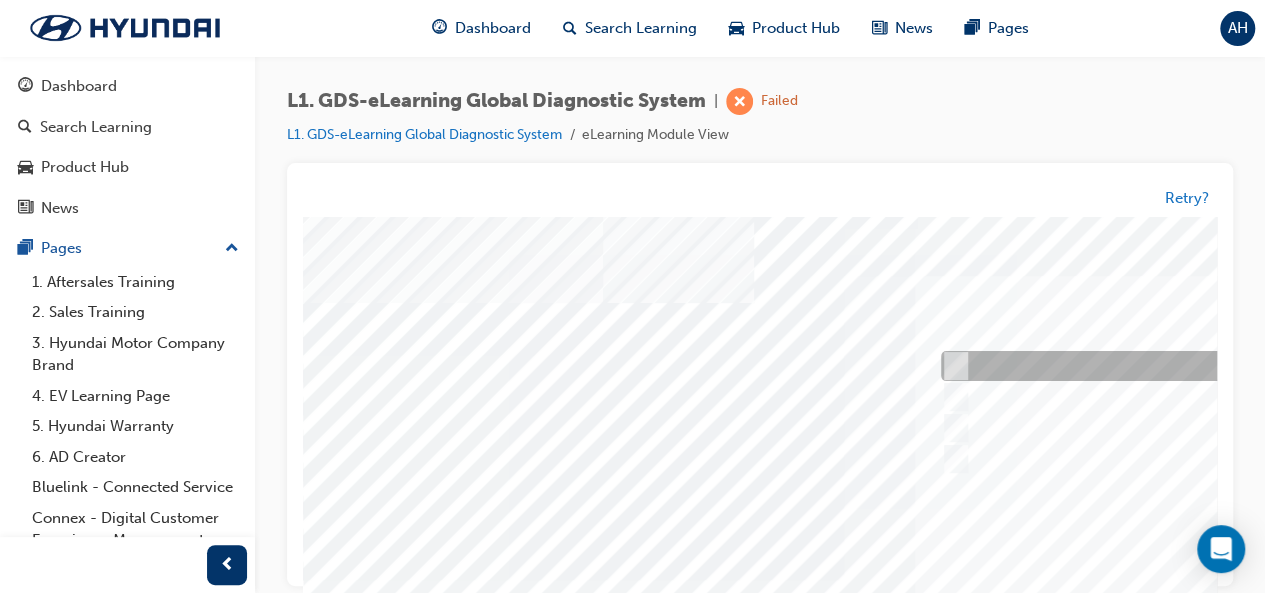 click at bounding box center [1268, 367] 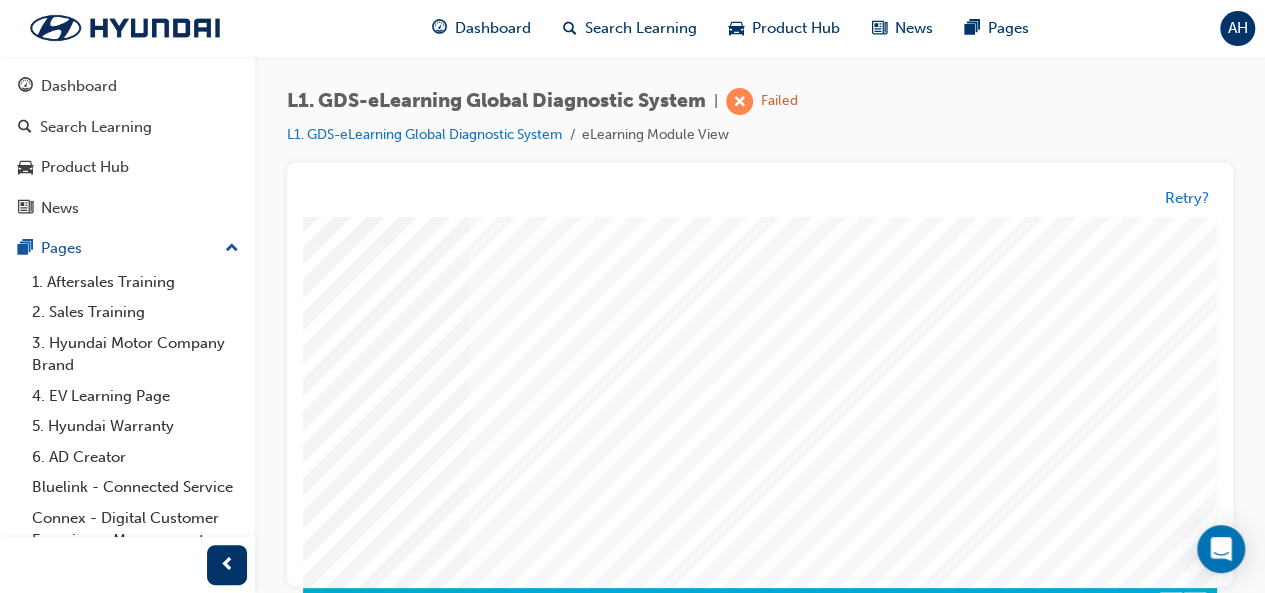 scroll, scrollTop: 374, scrollLeft: 461, axis: both 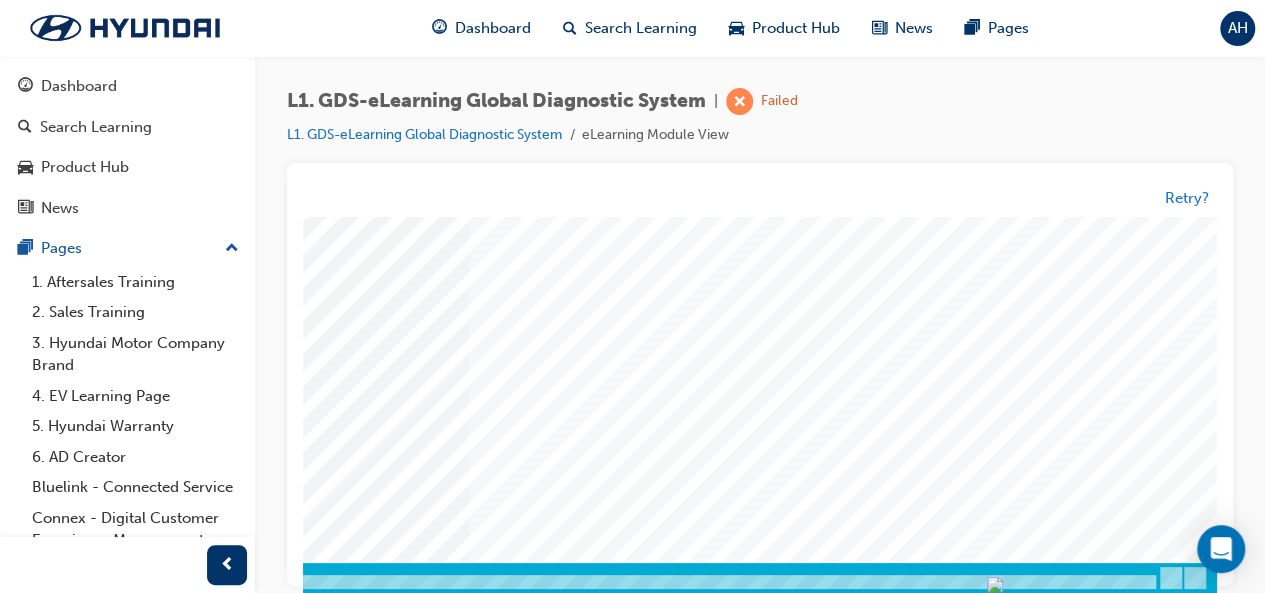 click at bounding box center [-73, 3300] 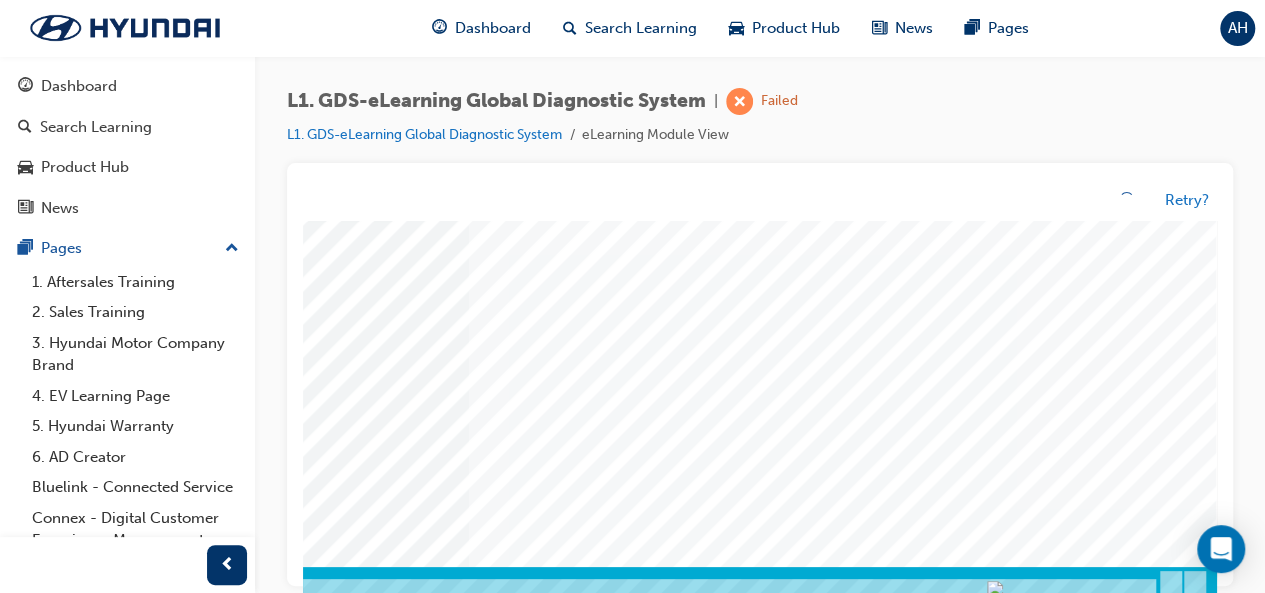 click at bounding box center (537, 222) 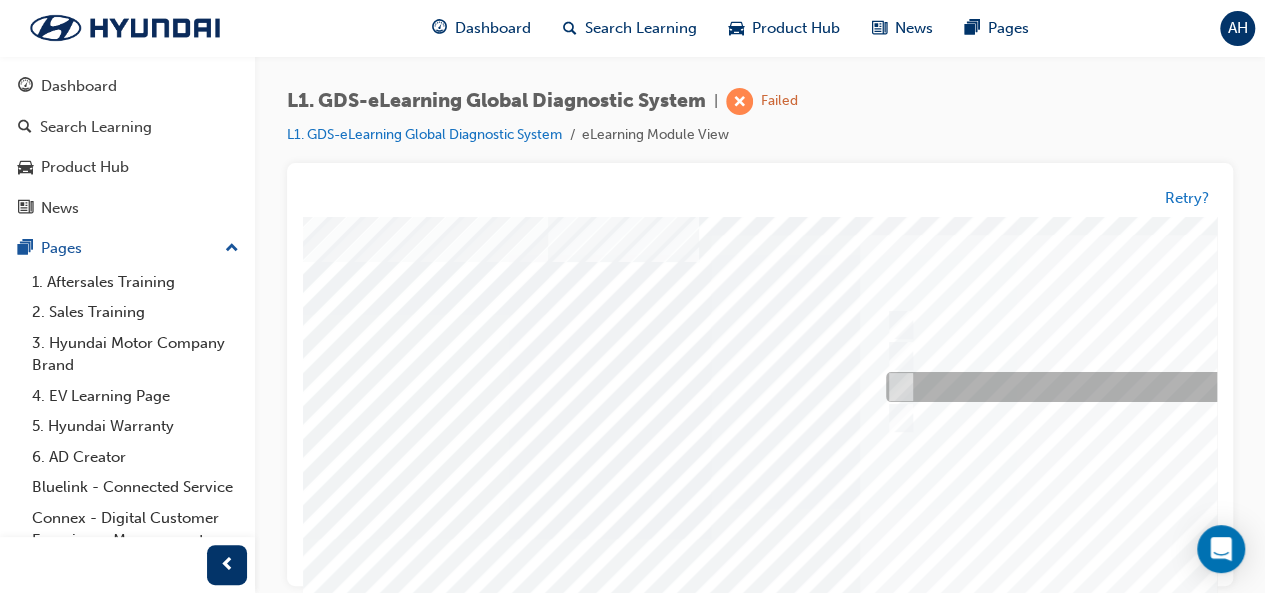 scroll, scrollTop: 53, scrollLeft: 58, axis: both 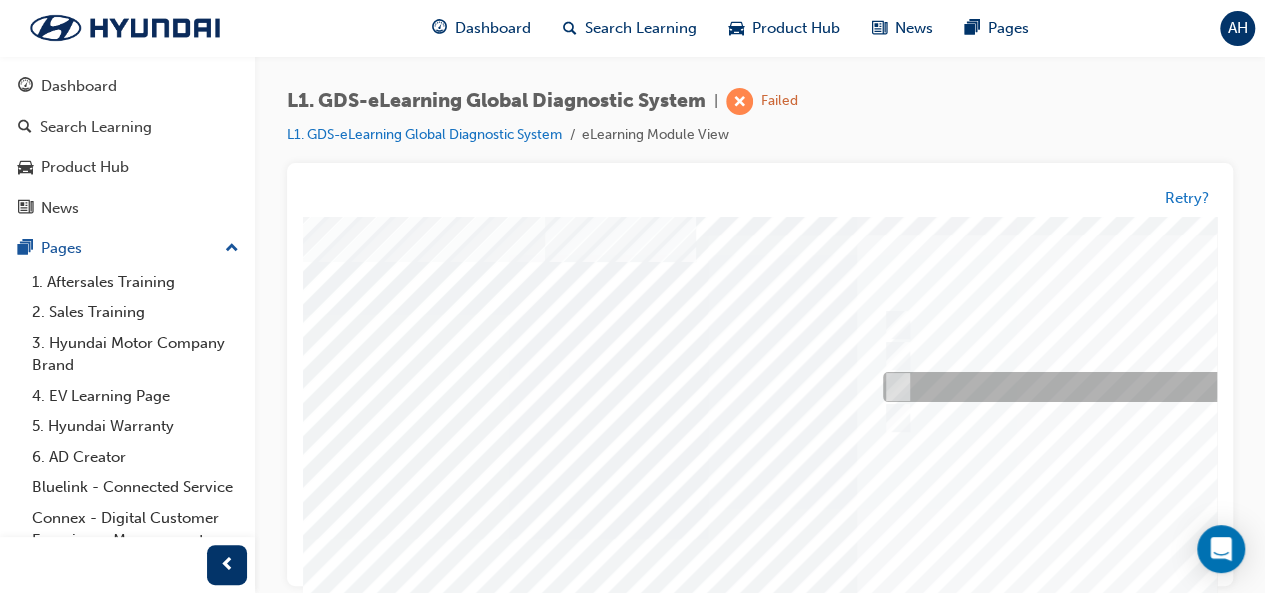 click at bounding box center (1210, 388) 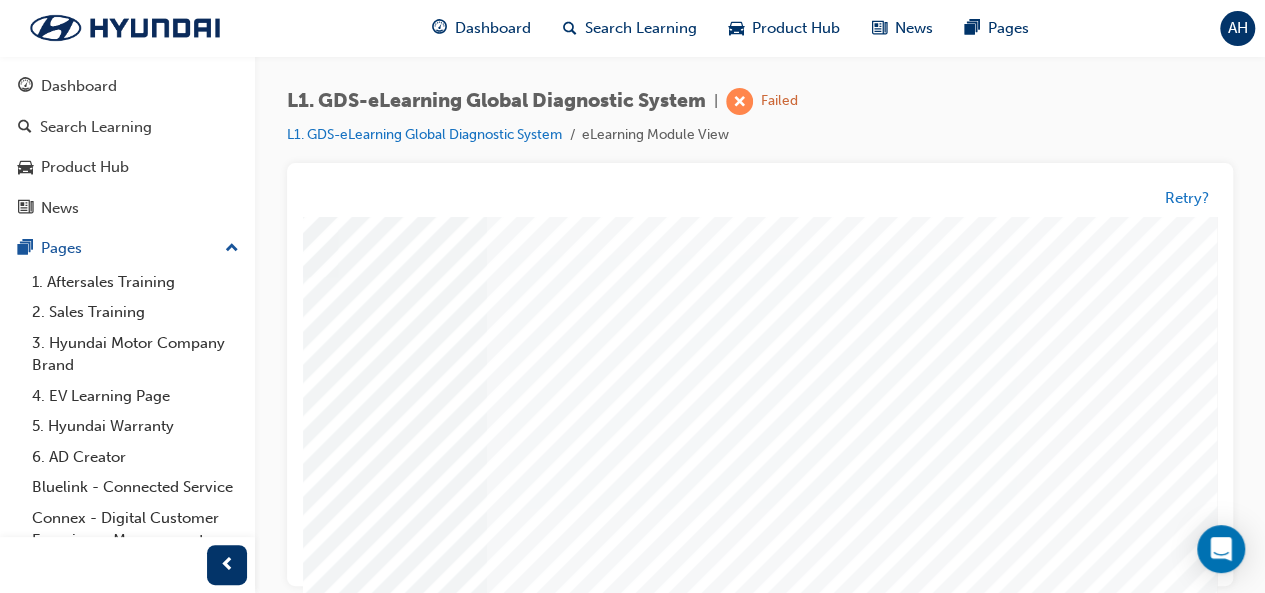 scroll, scrollTop: 319, scrollLeft: 428, axis: both 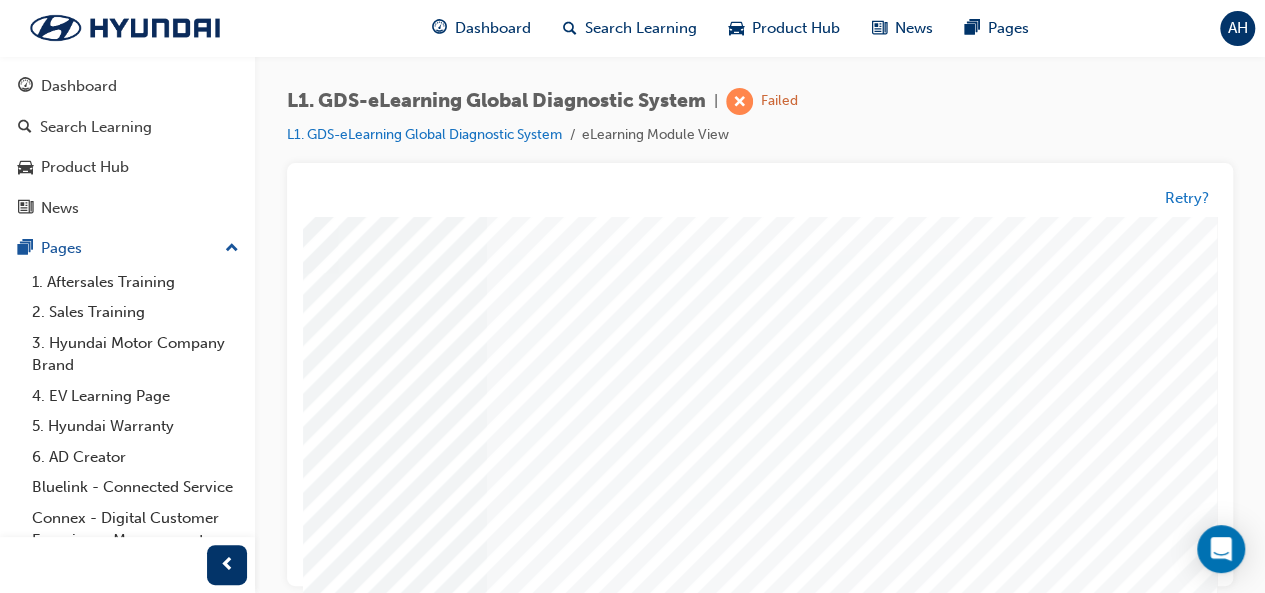 click at bounding box center [-55, 3355] 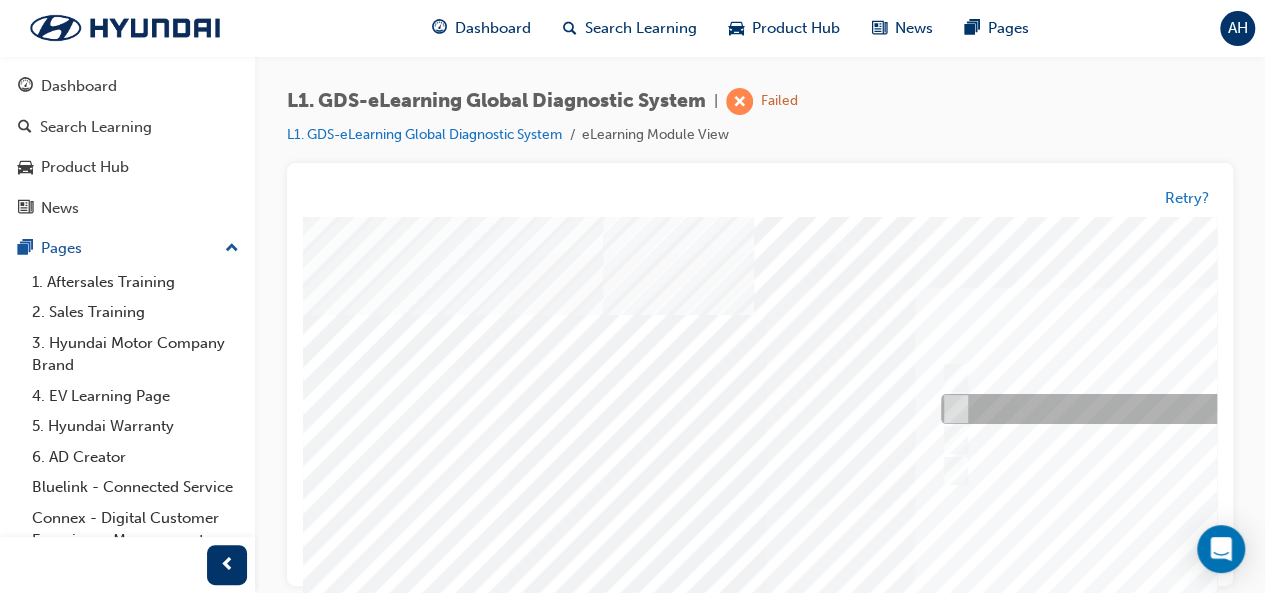 click at bounding box center [1268, 410] 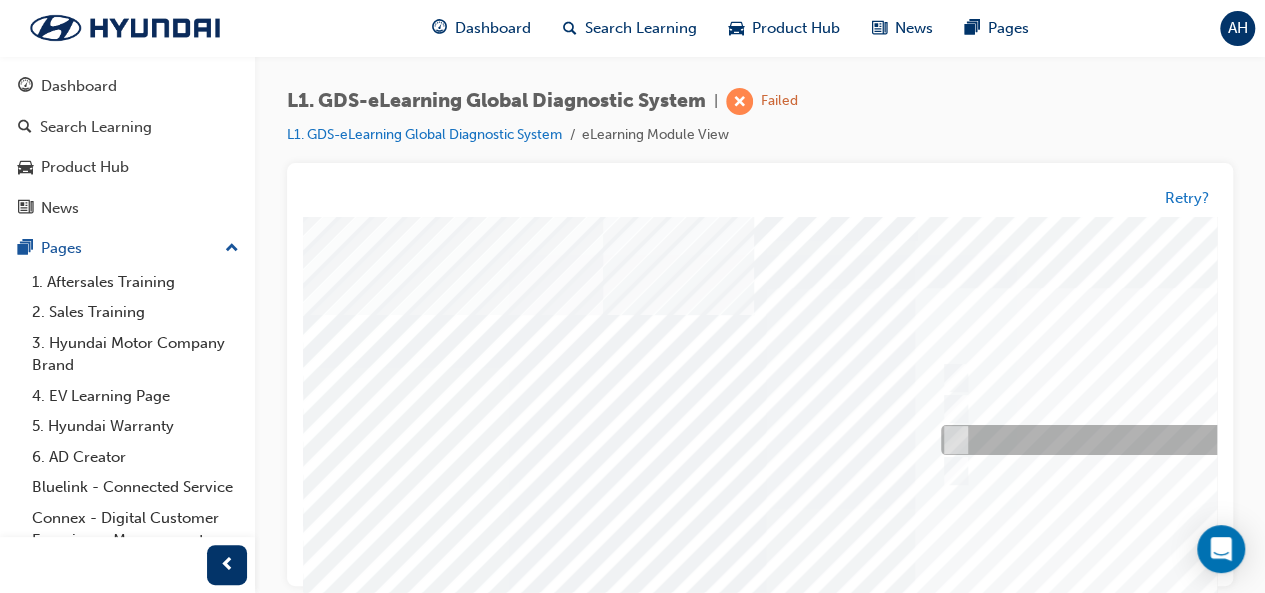 click at bounding box center (1268, 441) 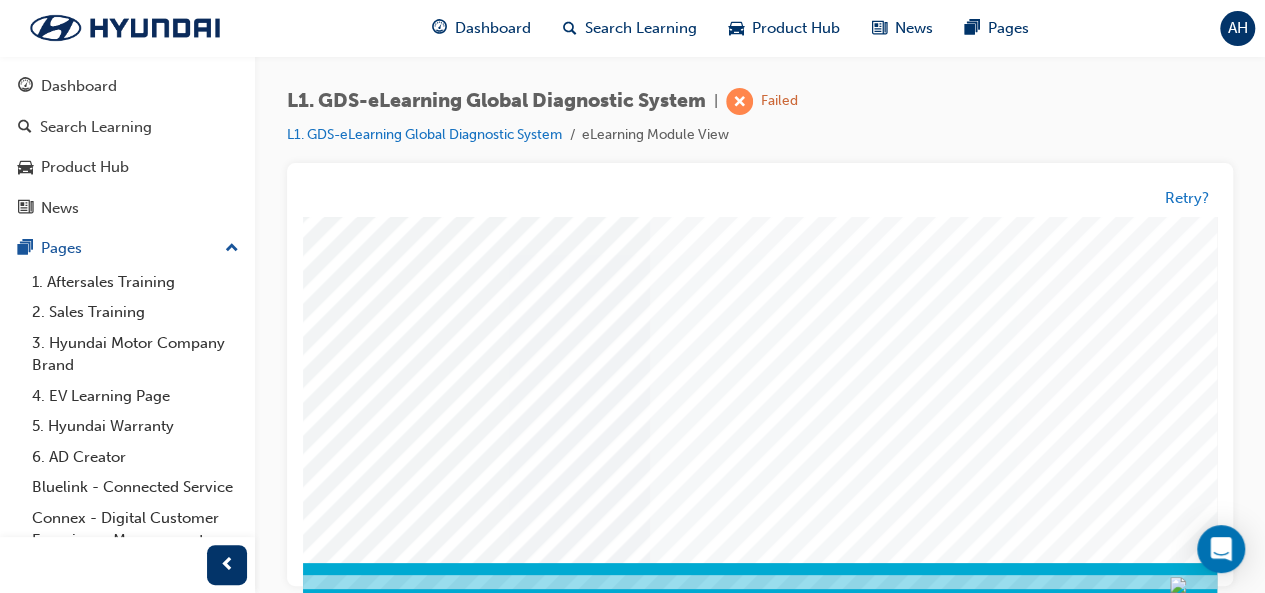 scroll, scrollTop: 374, scrollLeft: 280, axis: both 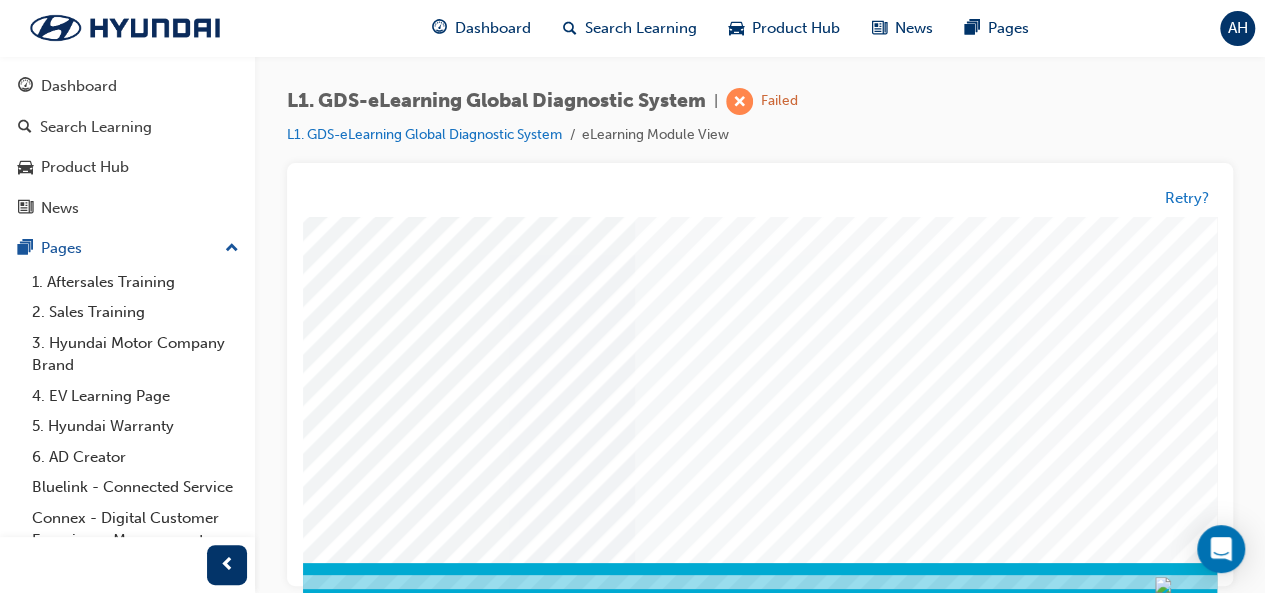 click at bounding box center (93, 3300) 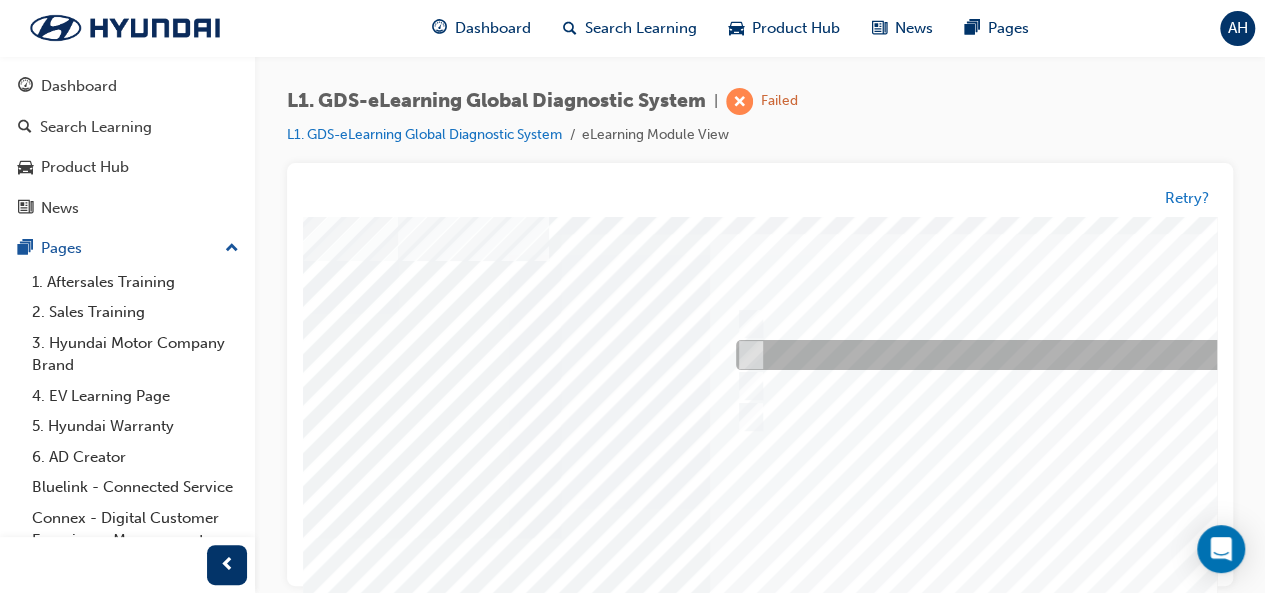 scroll, scrollTop: 54, scrollLeft: 0, axis: vertical 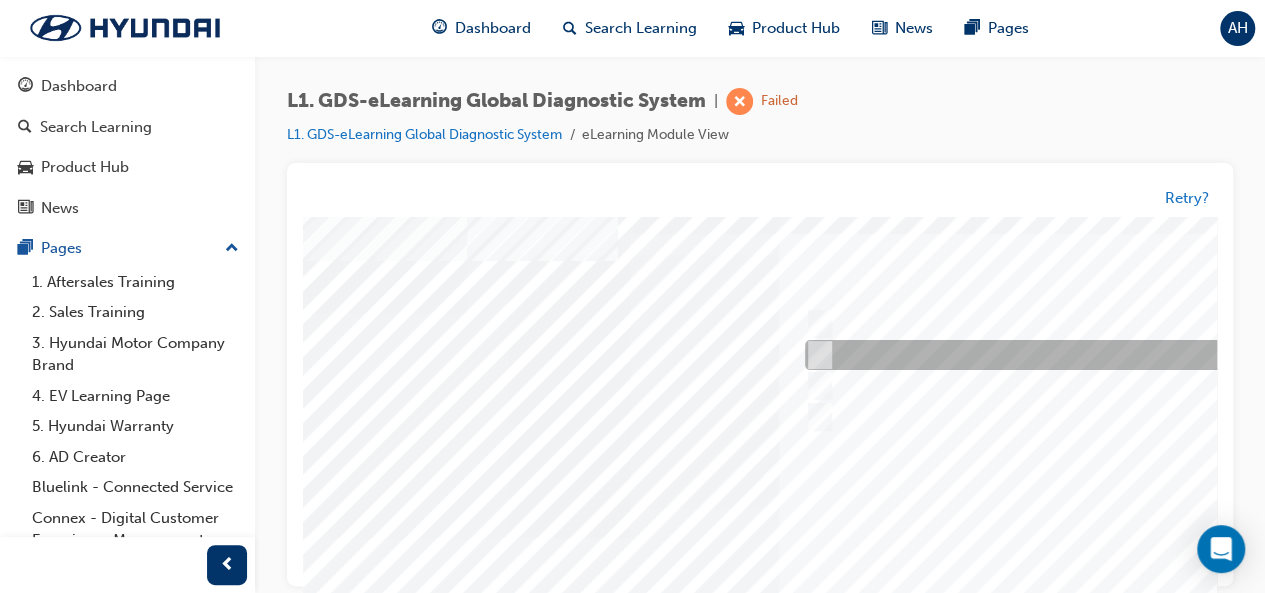 click at bounding box center [1132, 356] 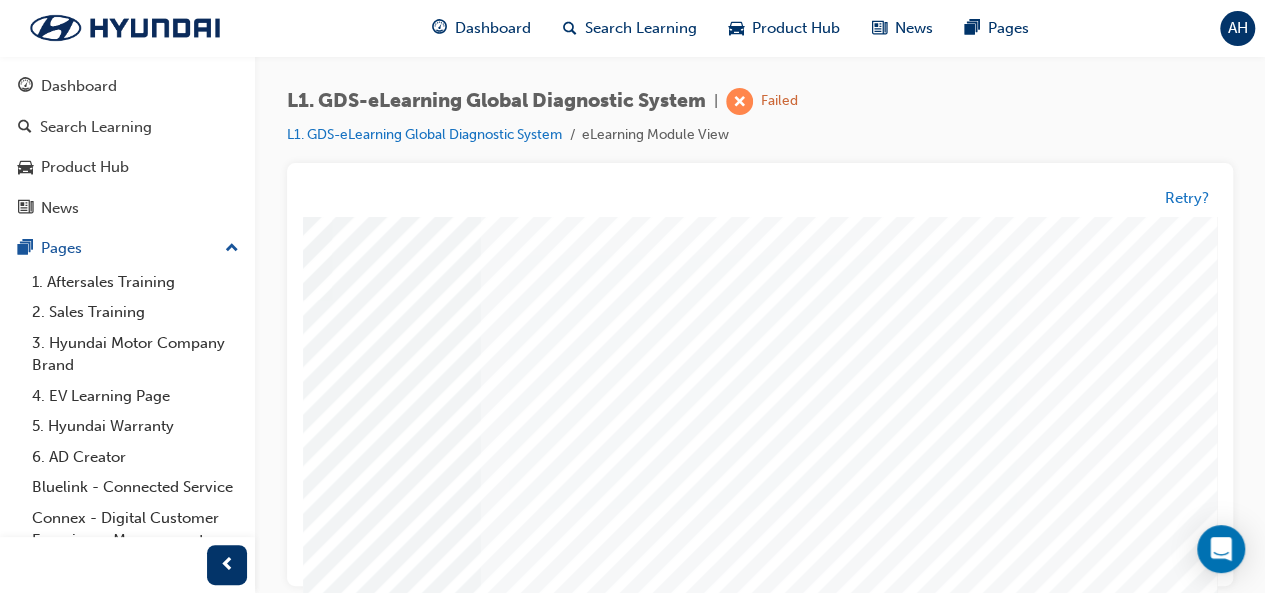 scroll, scrollTop: 374, scrollLeft: 461, axis: both 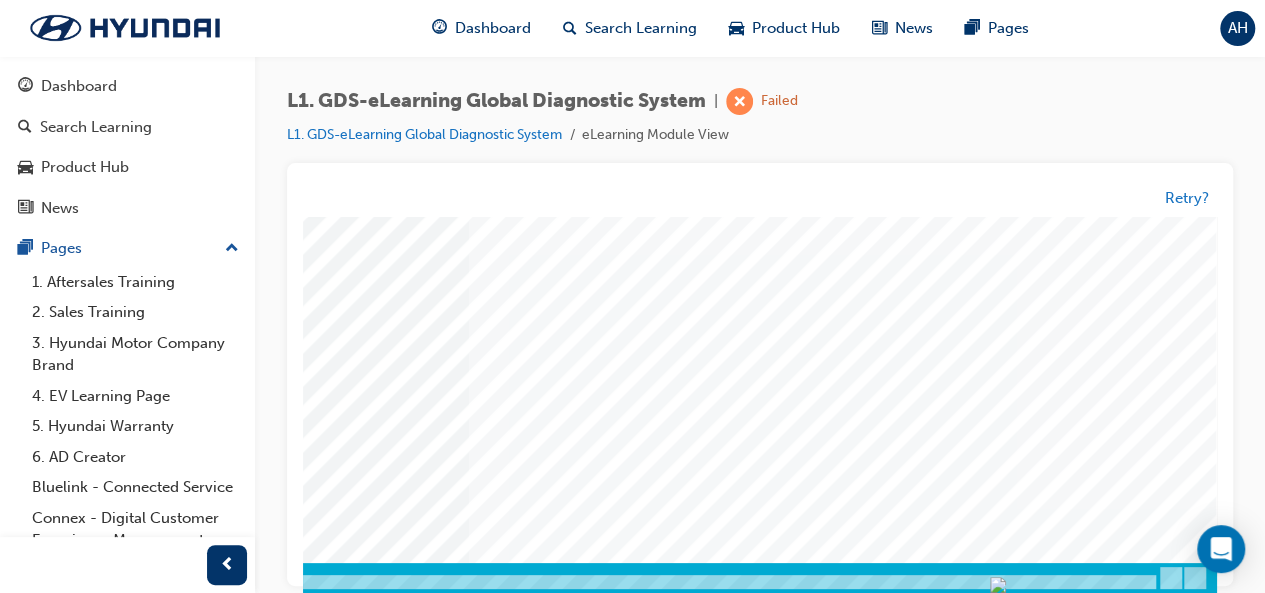 click at bounding box center [-73, 3300] 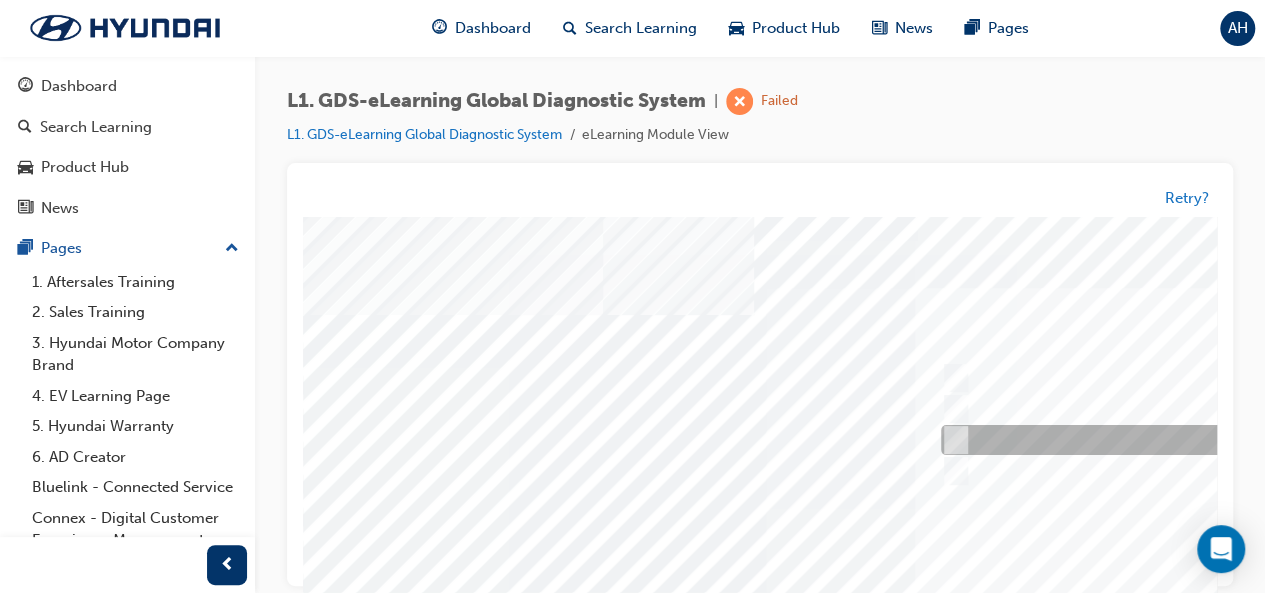 click at bounding box center (1268, 441) 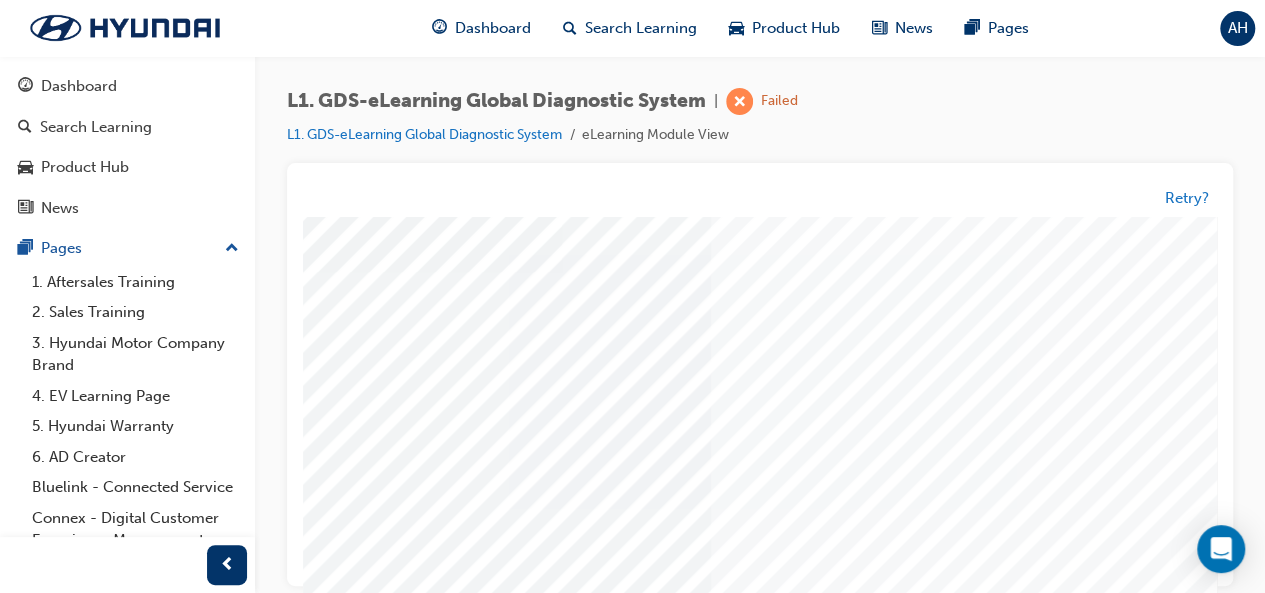 scroll, scrollTop: 323, scrollLeft: 204, axis: both 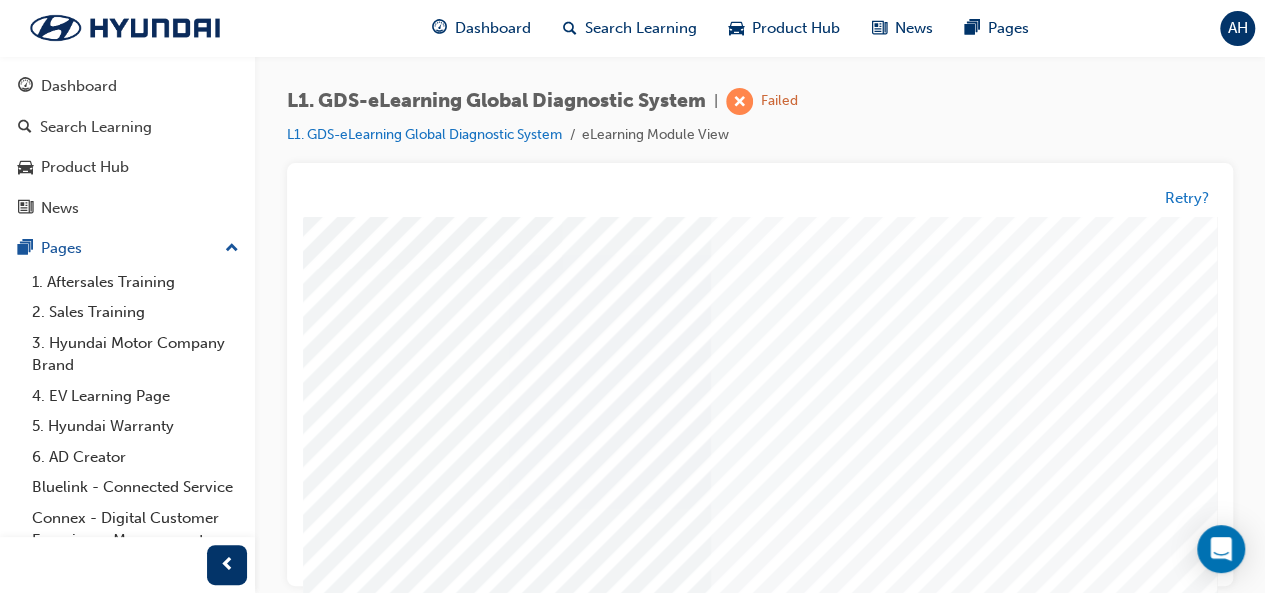 click at bounding box center (169, 3351) 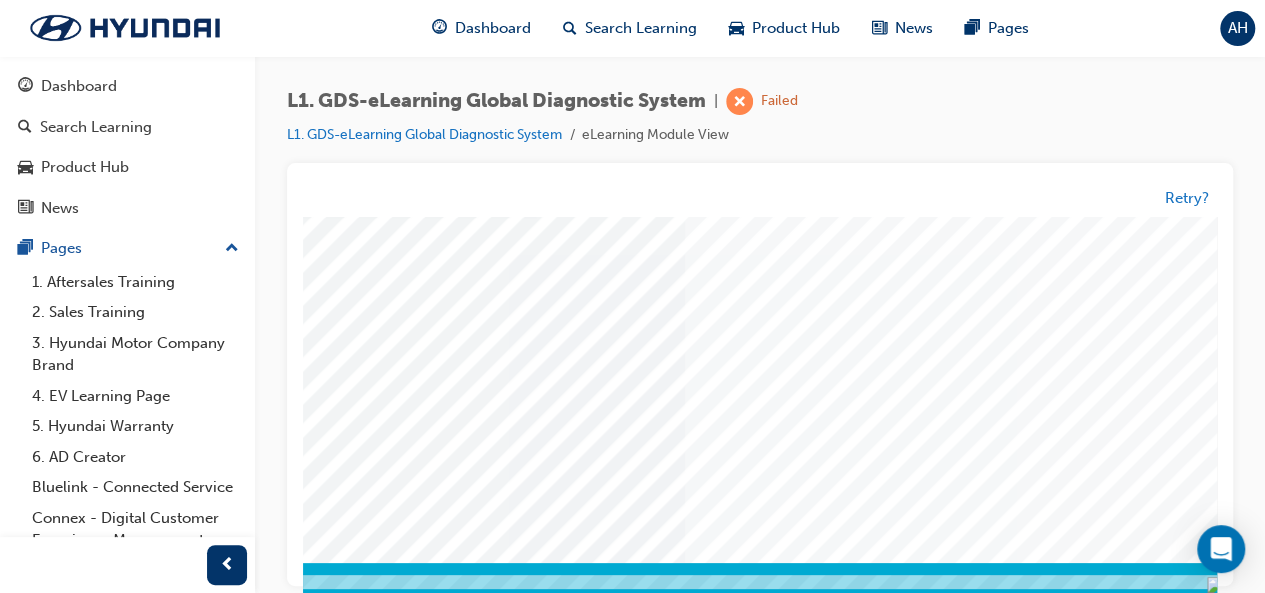 scroll, scrollTop: 62, scrollLeft: 230, axis: both 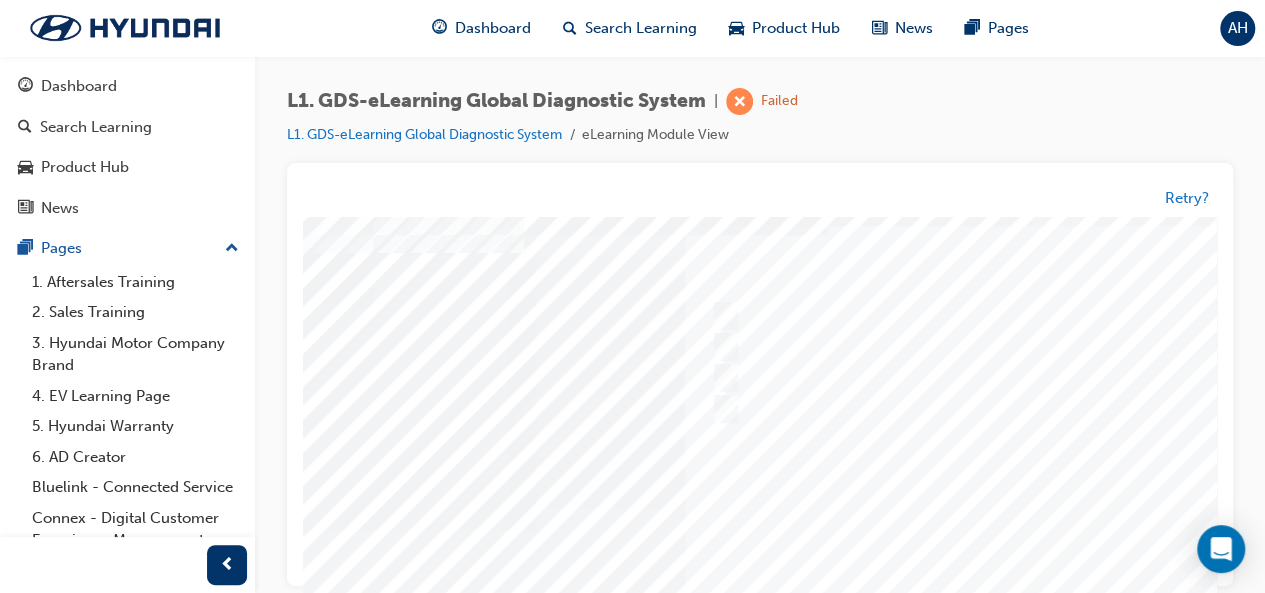 click at bounding box center [753, 530] 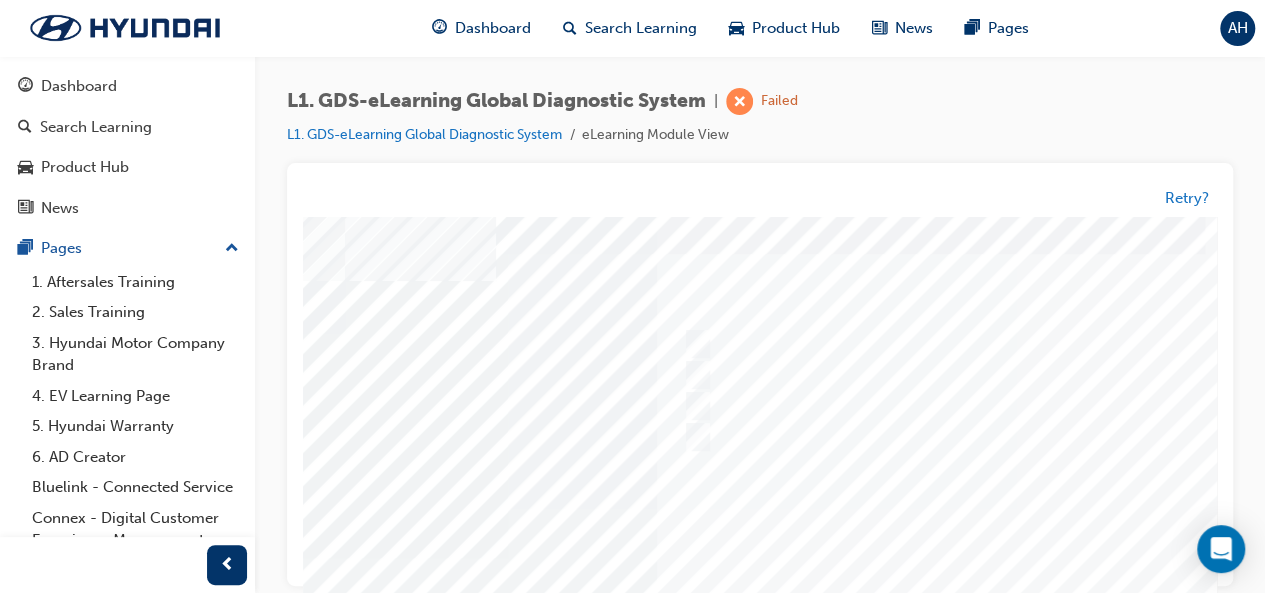 scroll, scrollTop: 34, scrollLeft: 257, axis: both 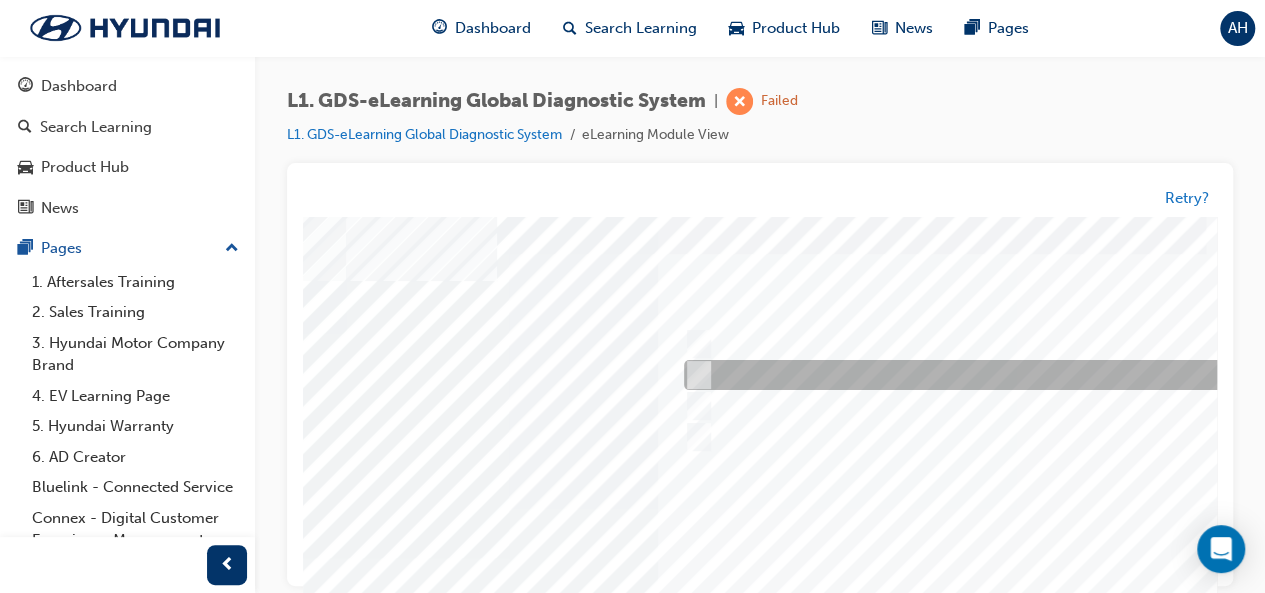 click at bounding box center [1011, 376] 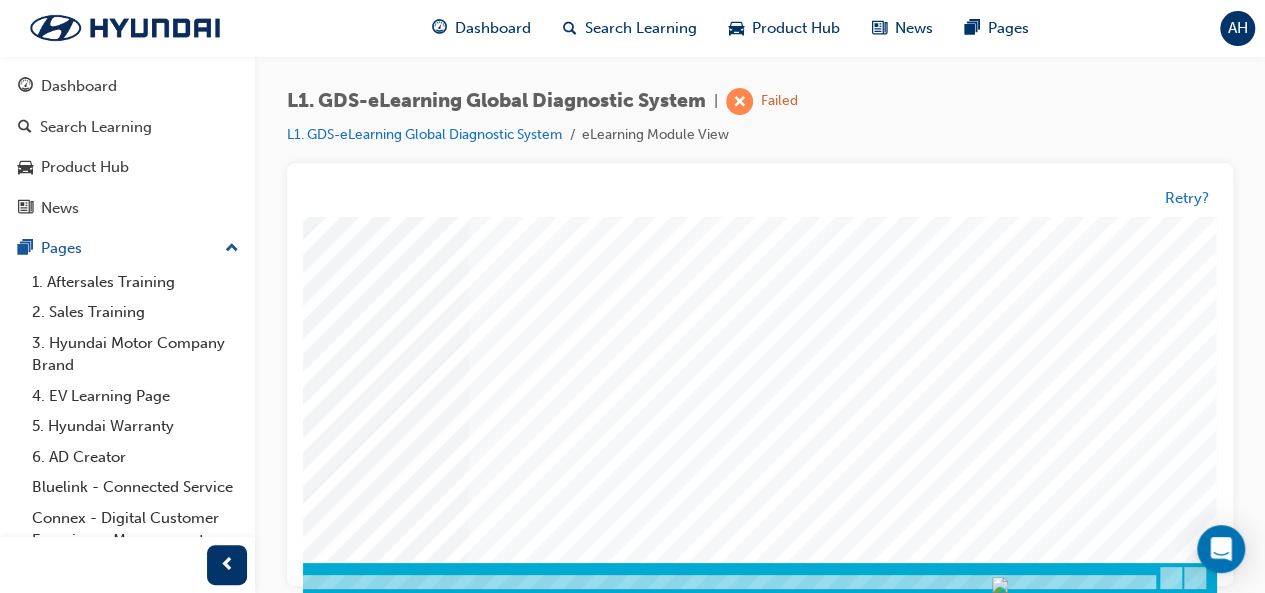click at bounding box center (-73, 3300) 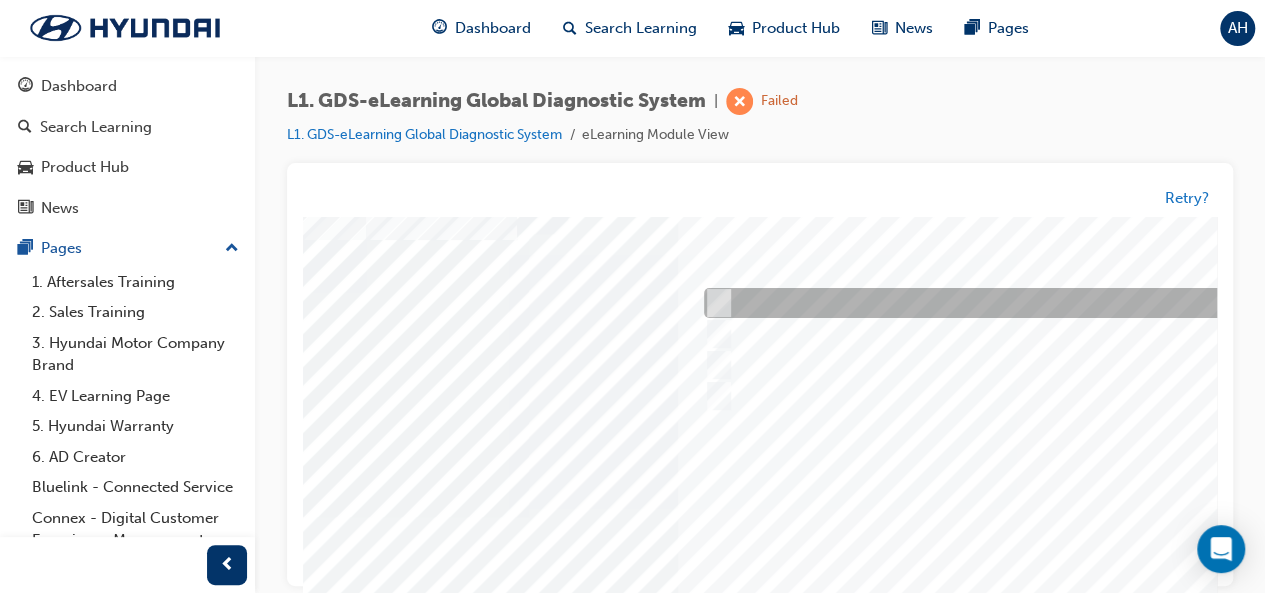 scroll, scrollTop: 75, scrollLeft: 238, axis: both 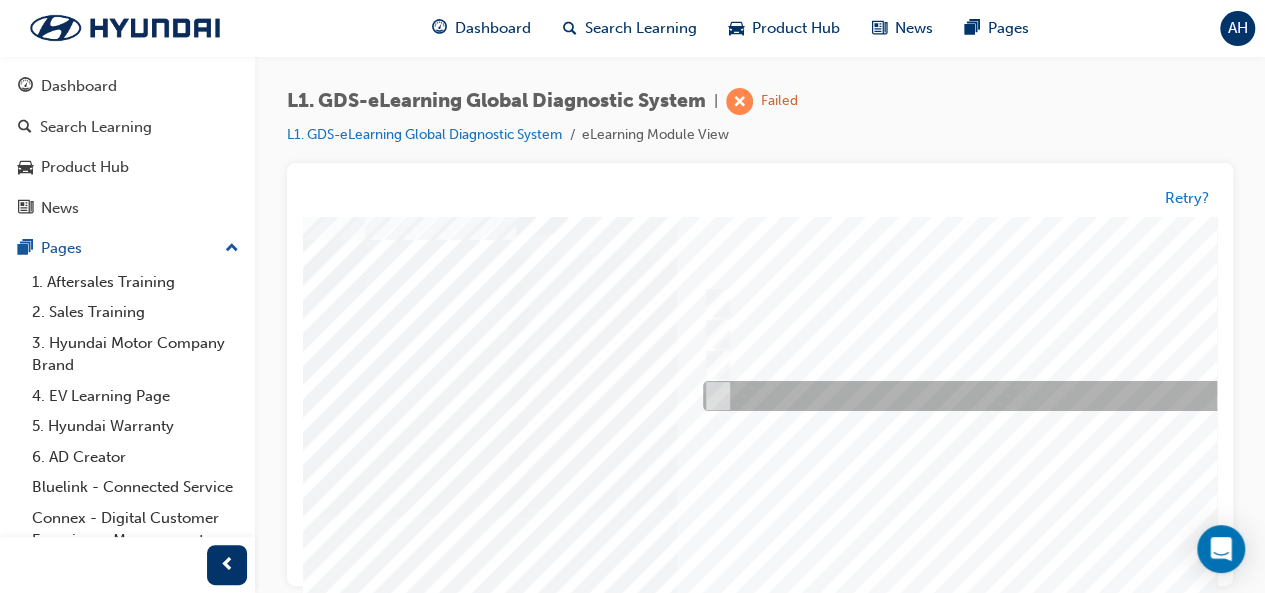 click at bounding box center (1030, 397) 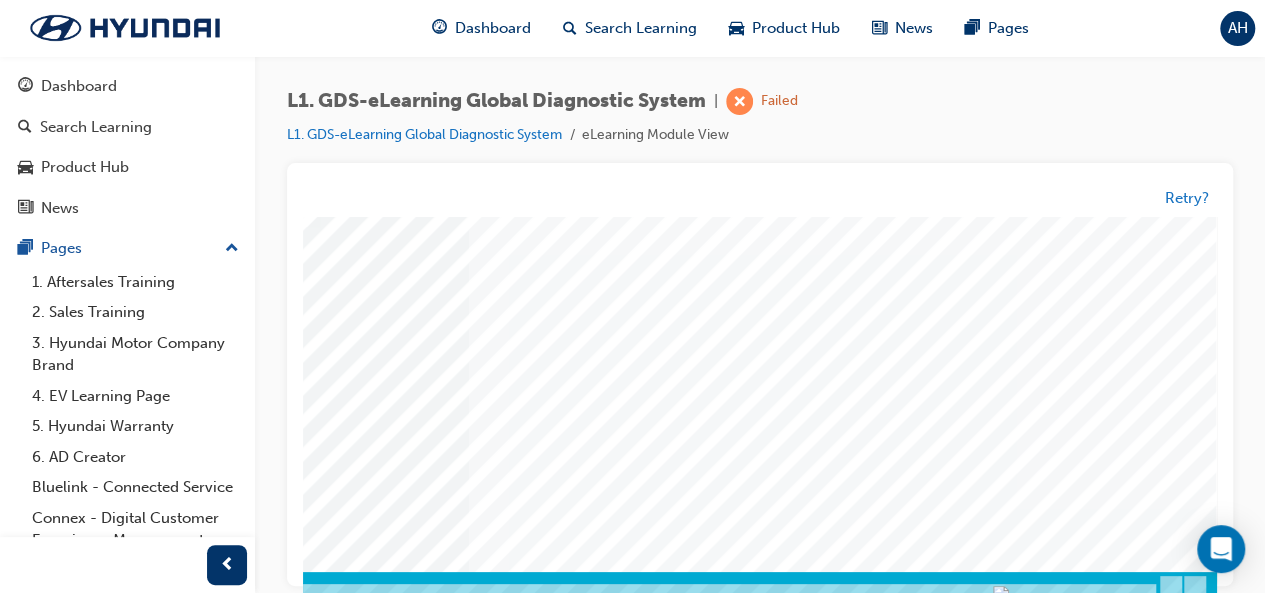 scroll, scrollTop: 374, scrollLeft: 461, axis: both 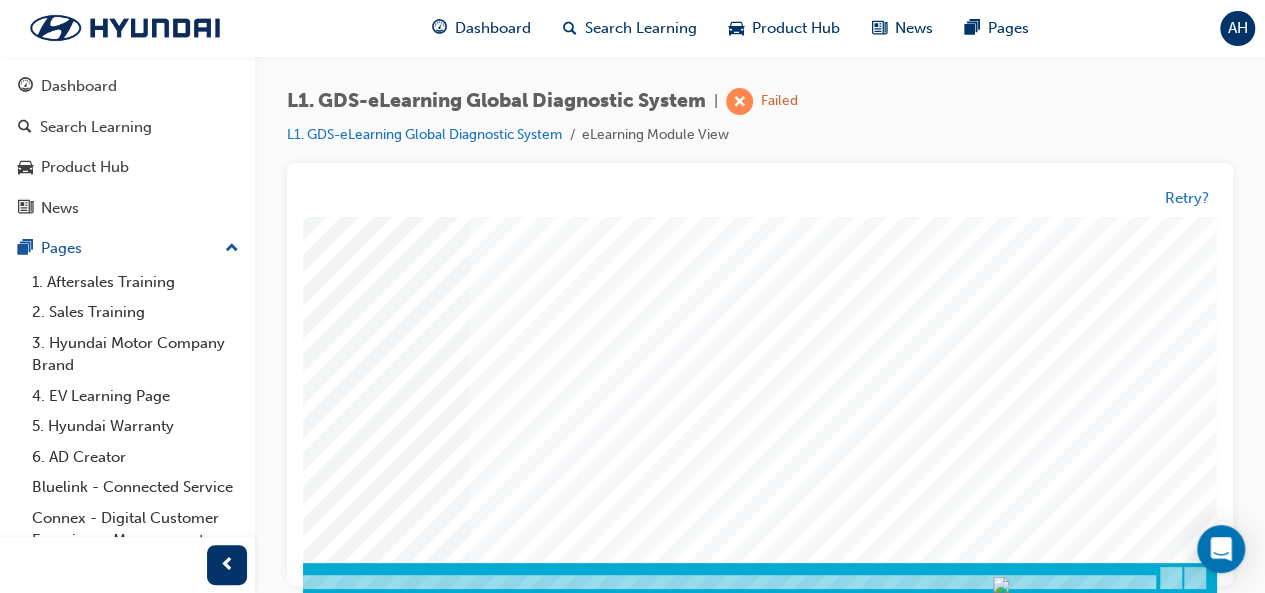 click at bounding box center [-73, 3392] 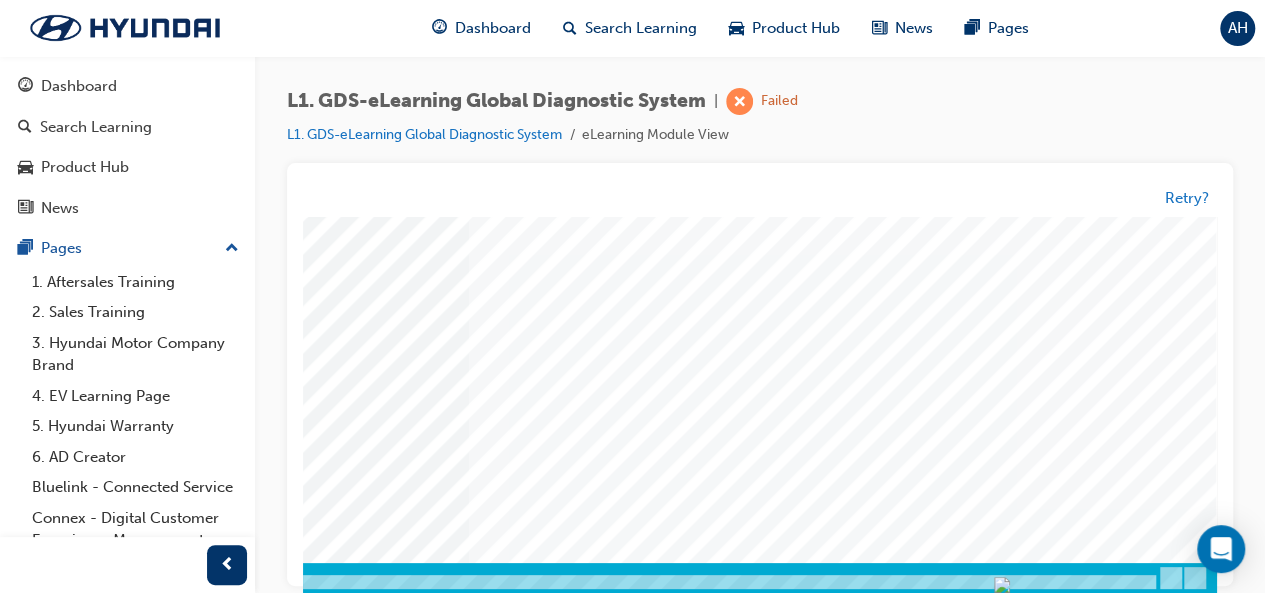 scroll, scrollTop: 0, scrollLeft: 0, axis: both 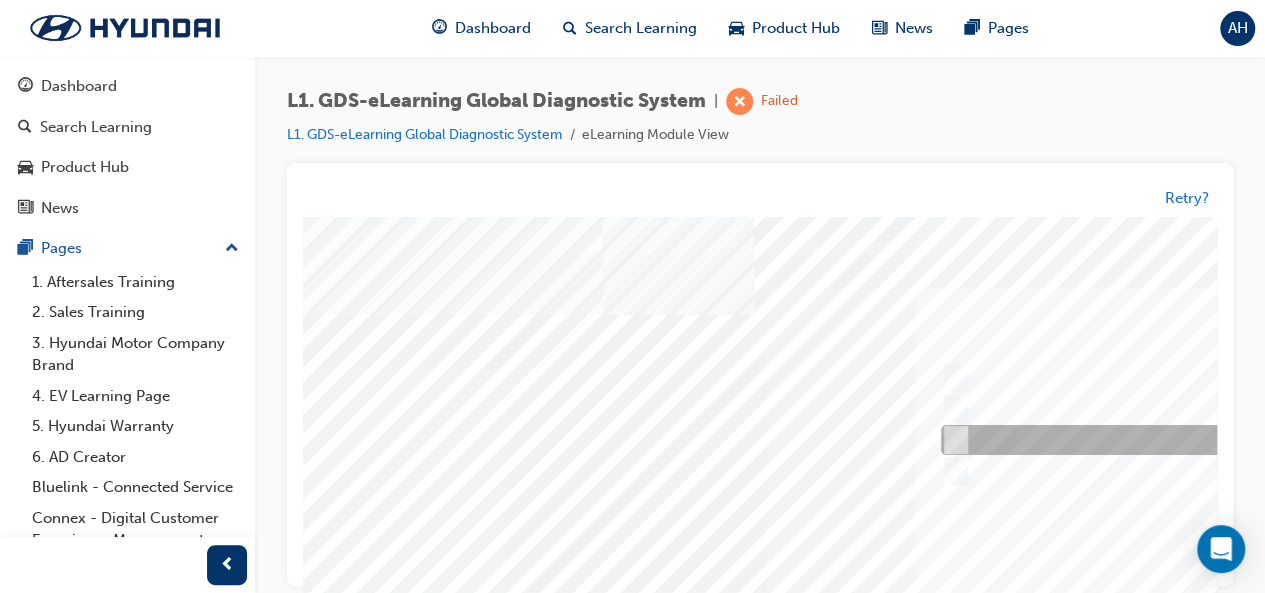 click at bounding box center [1268, 441] 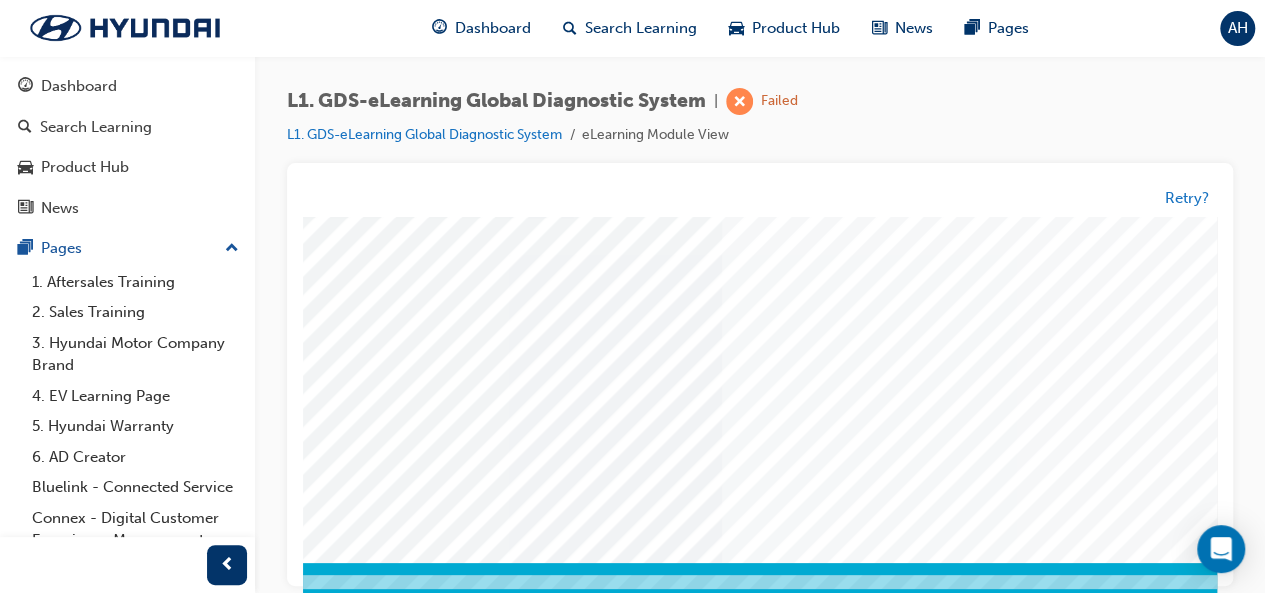 scroll, scrollTop: 374, scrollLeft: 204, axis: both 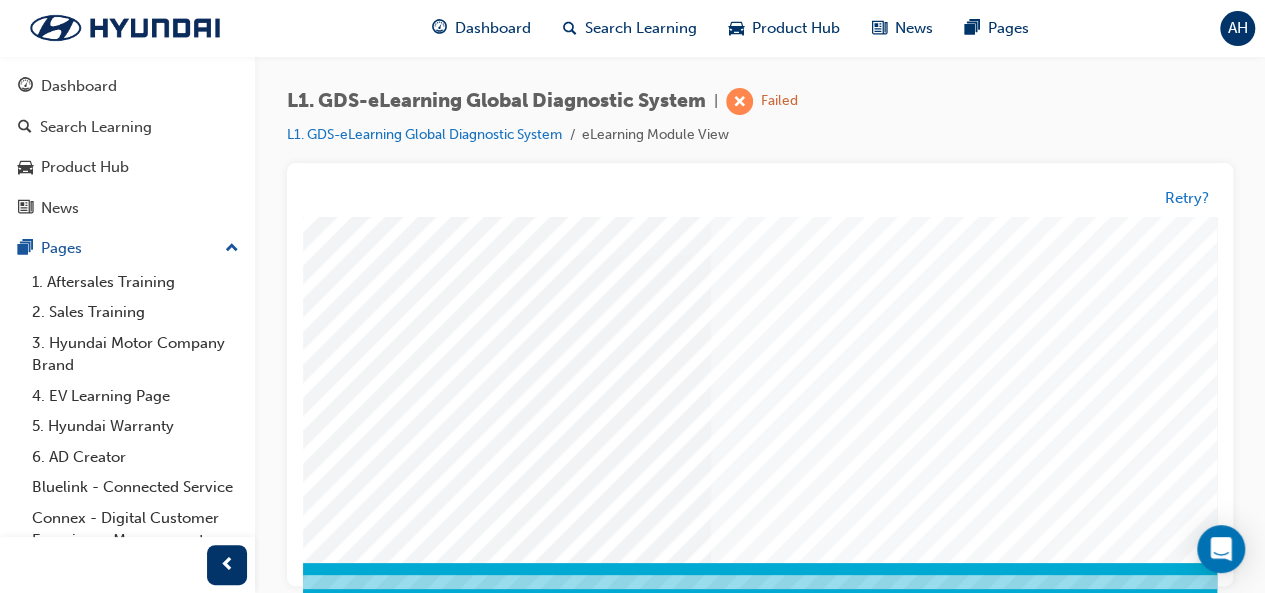 click at bounding box center [169, 3300] 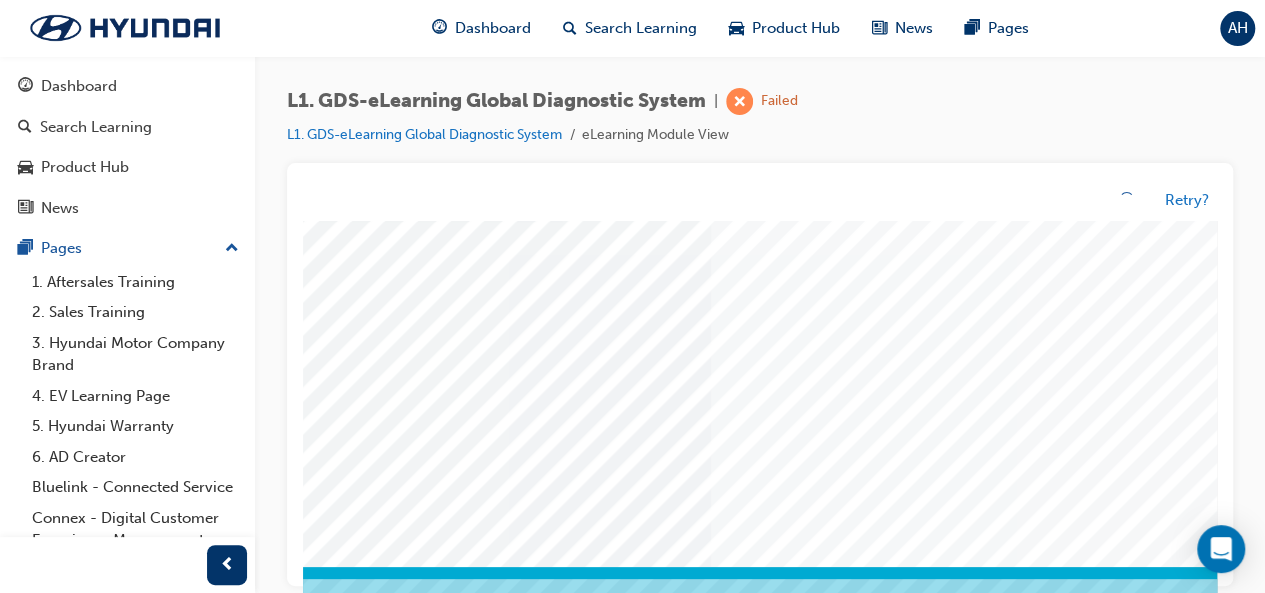 click at bounding box center [779, 222] 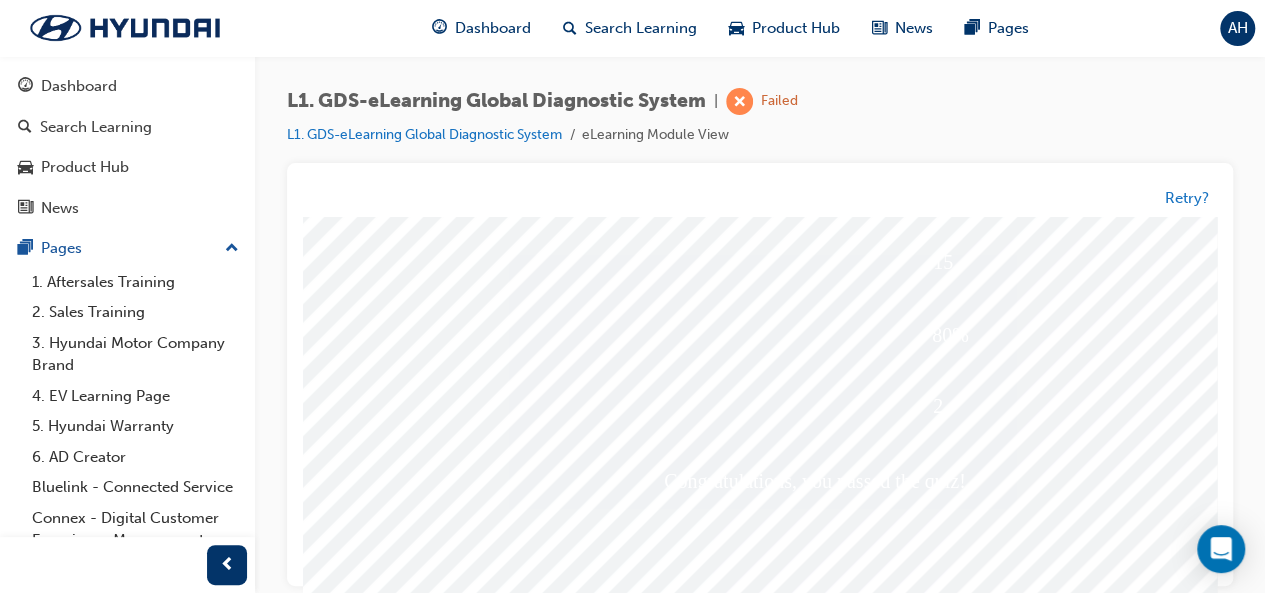 scroll, scrollTop: 325, scrollLeft: 150, axis: both 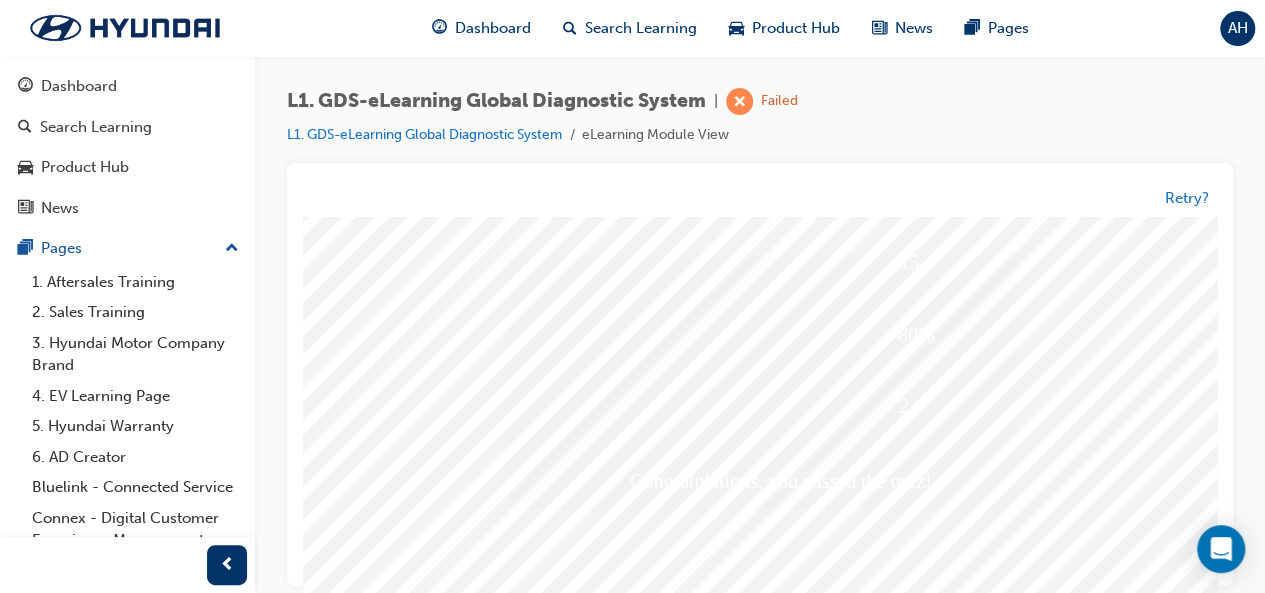 click at bounding box center (224, 3948) 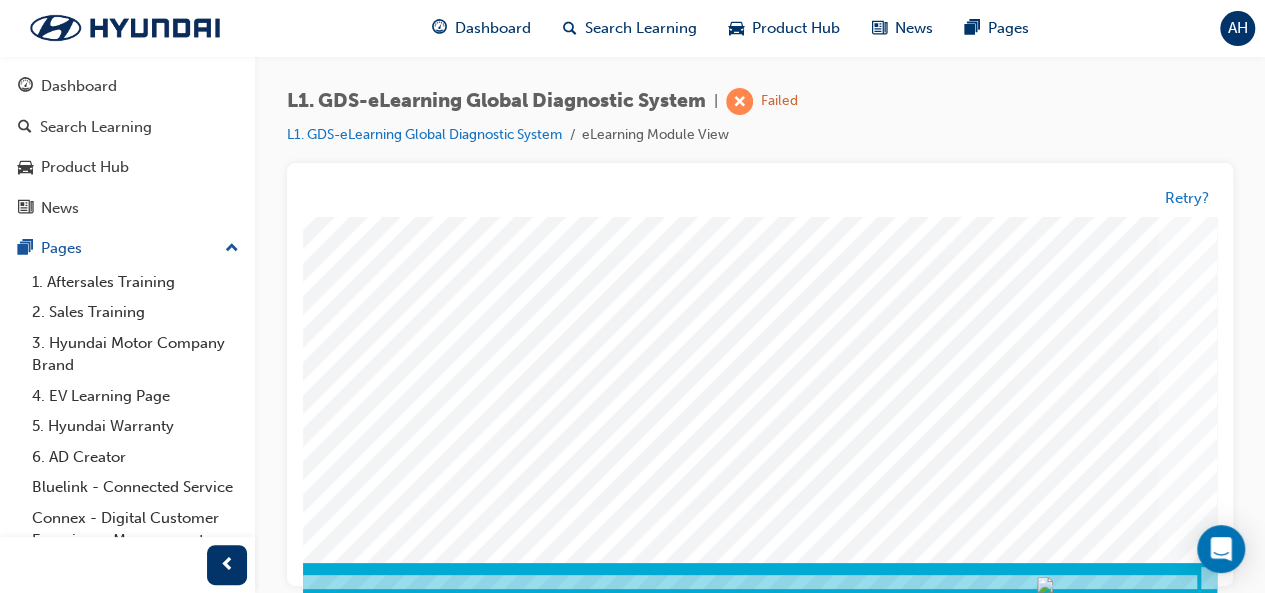 scroll, scrollTop: 374, scrollLeft: 461, axis: both 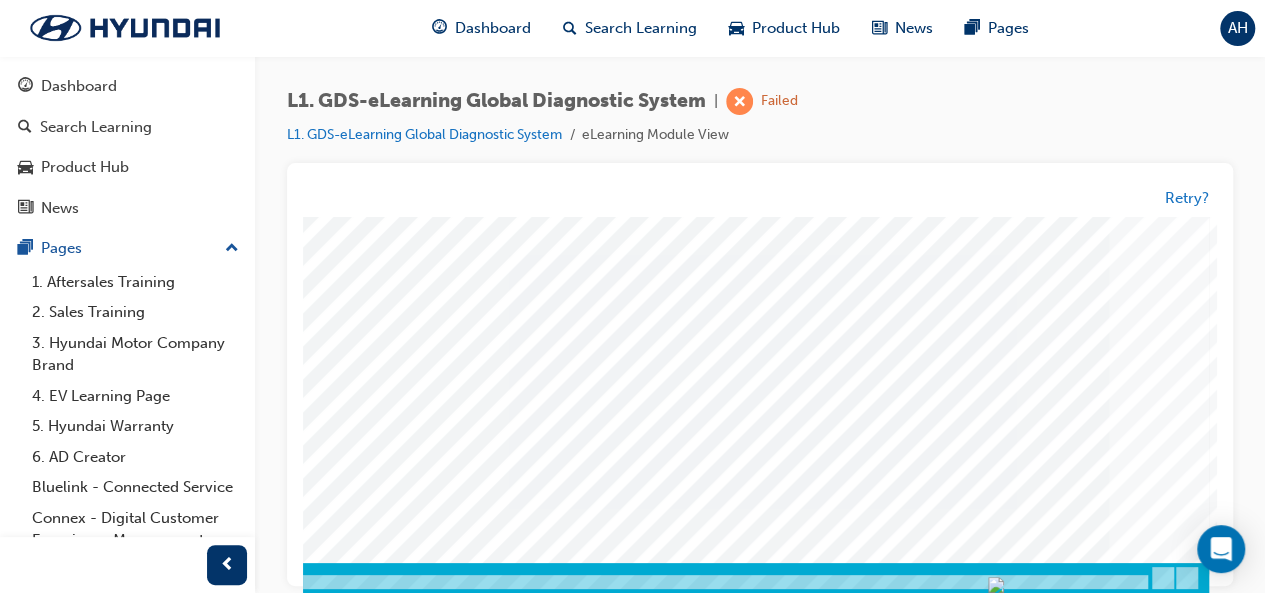click at bounding box center [-81, 2442] 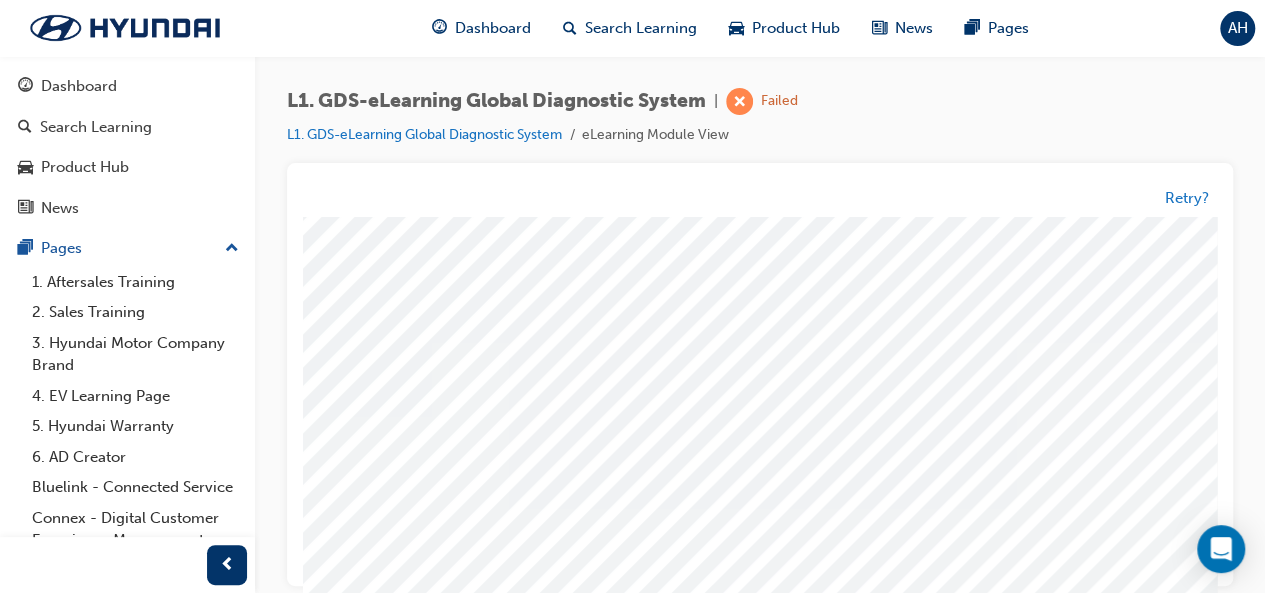 scroll, scrollTop: 0, scrollLeft: 171, axis: horizontal 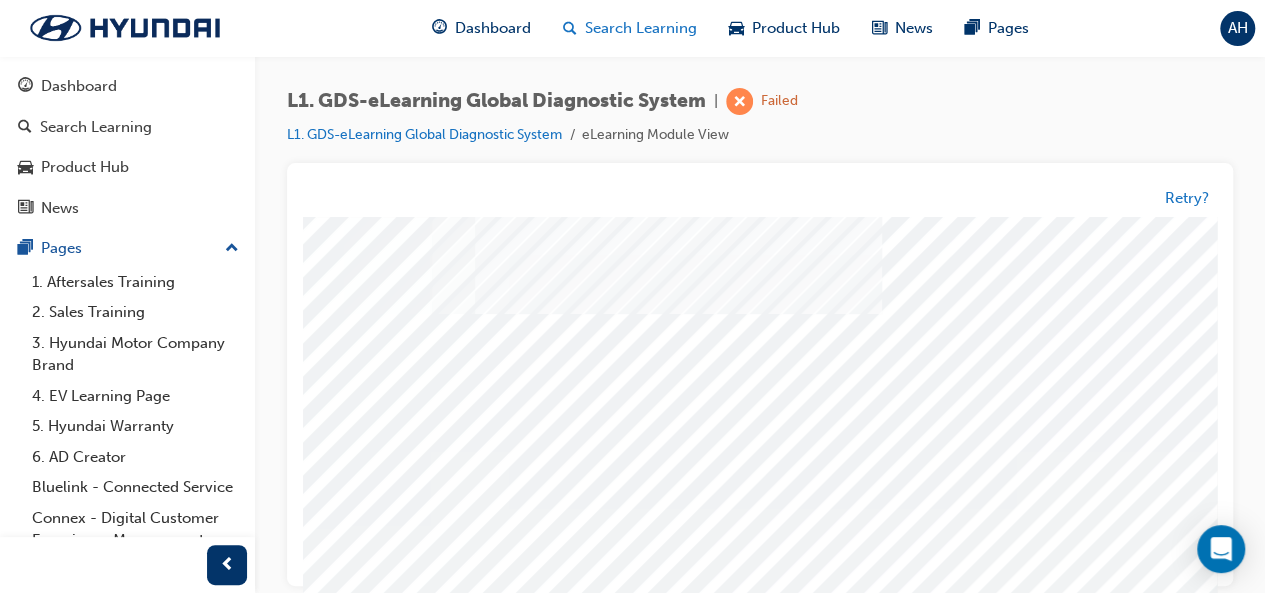click on "Search Learning" at bounding box center (641, 28) 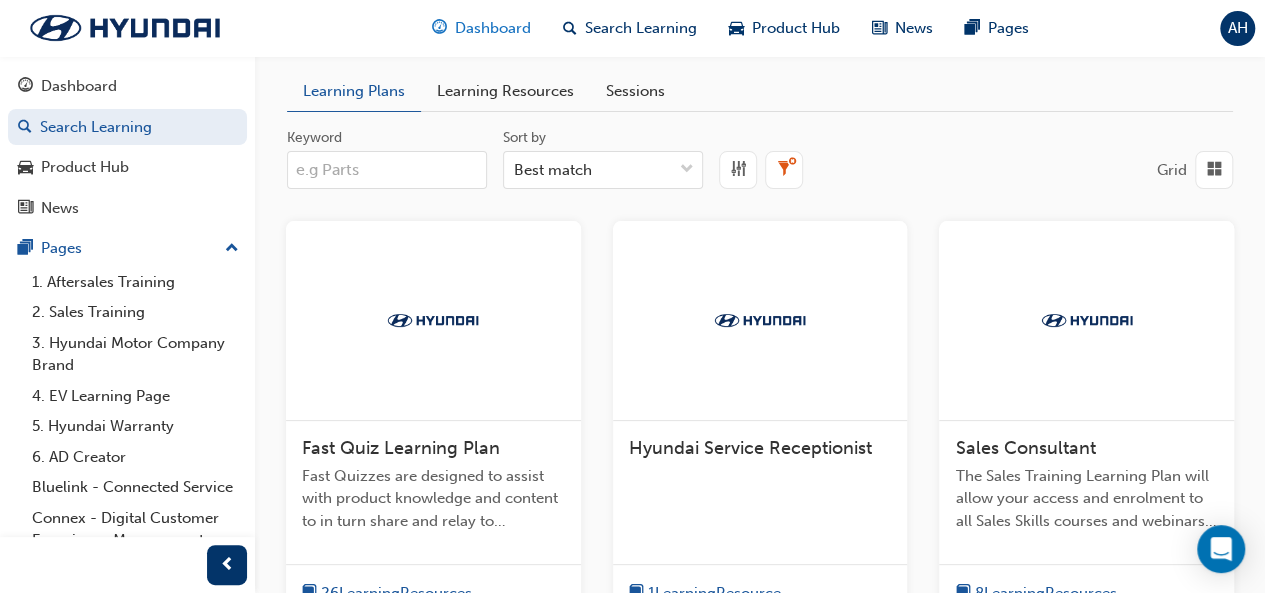 click on "Dashboard" at bounding box center (493, 28) 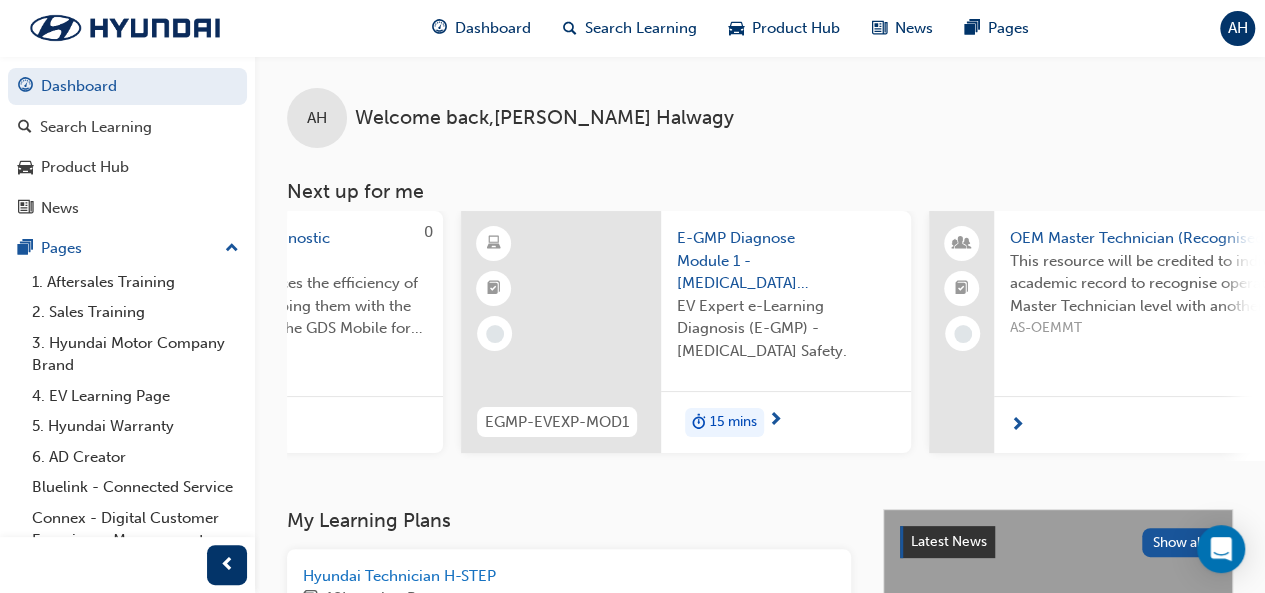 scroll, scrollTop: 0, scrollLeft: 295, axis: horizontal 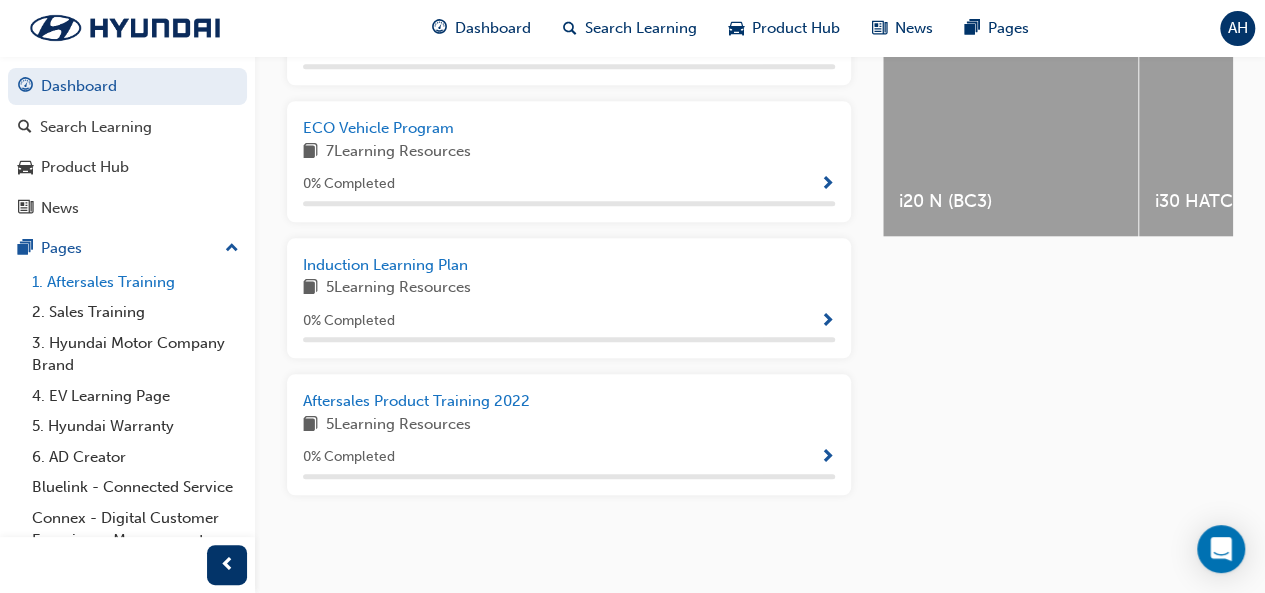 click on "1. Aftersales Training" at bounding box center (135, 282) 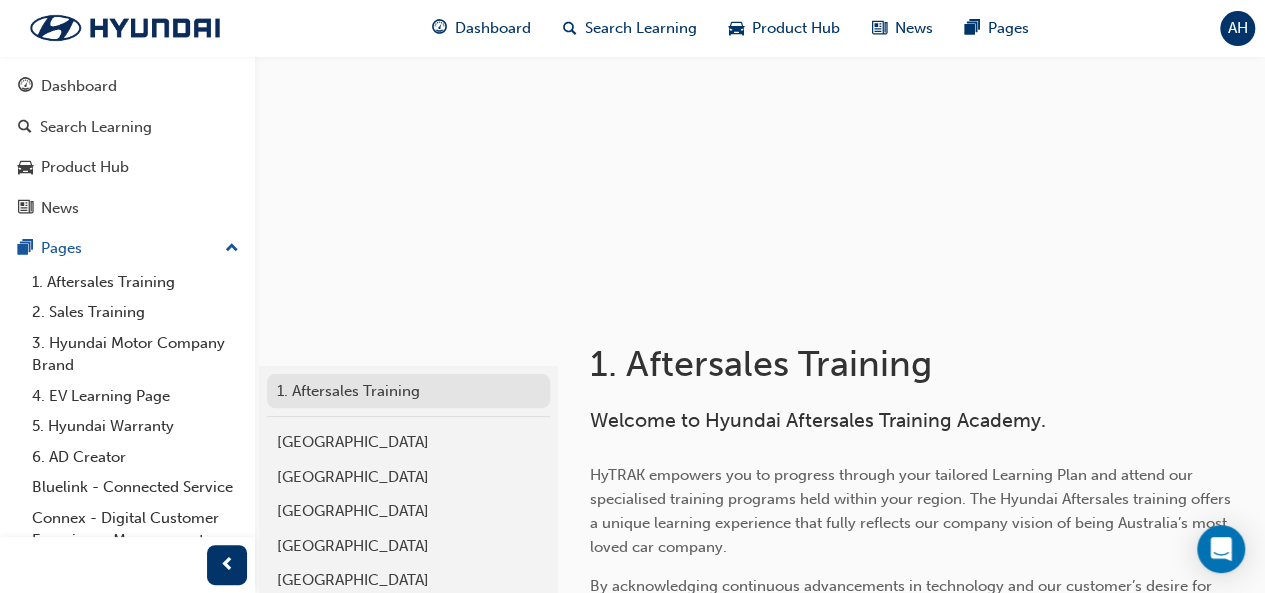 scroll, scrollTop: 90, scrollLeft: 0, axis: vertical 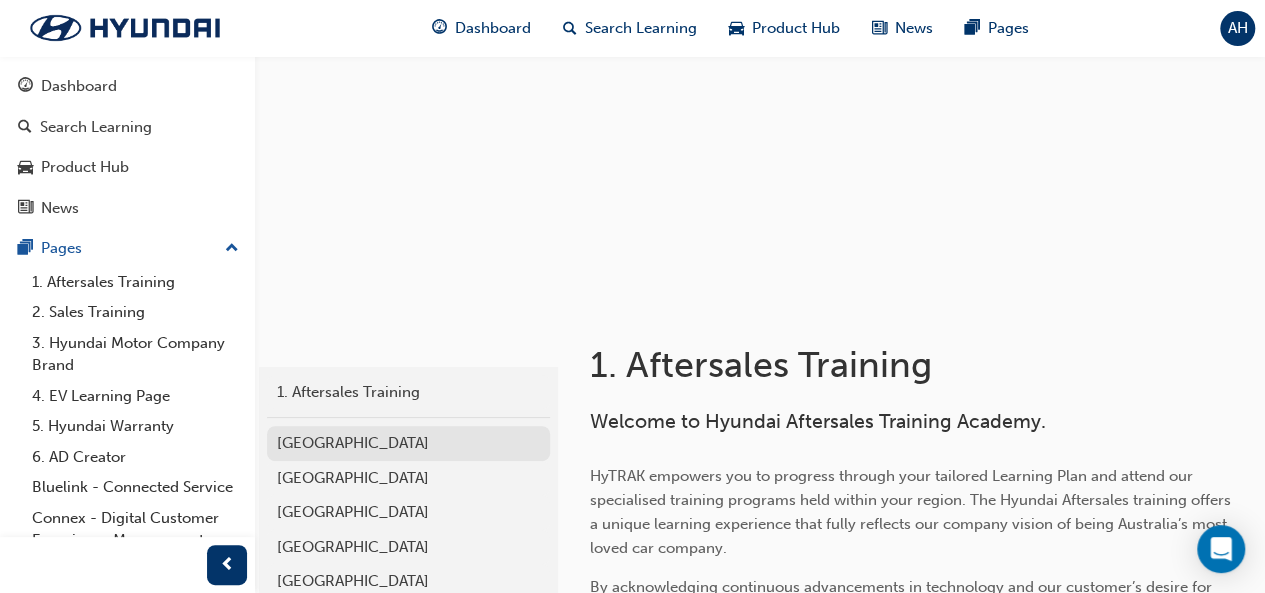 click on "[GEOGRAPHIC_DATA]" at bounding box center (408, 443) 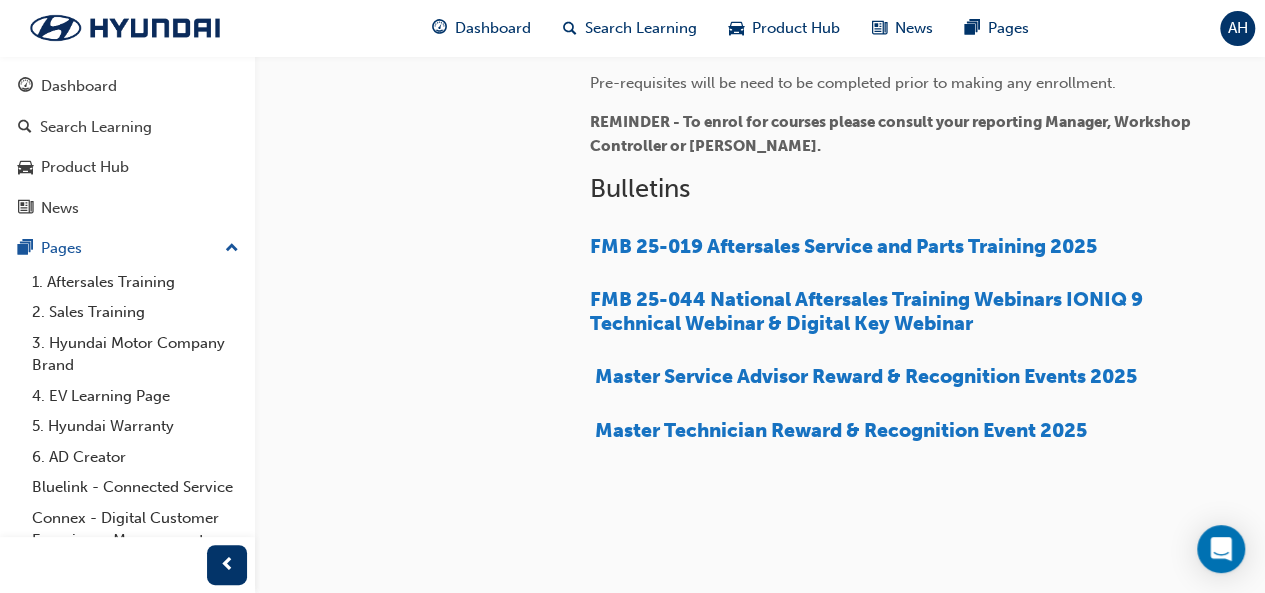 scroll, scrollTop: 0, scrollLeft: 0, axis: both 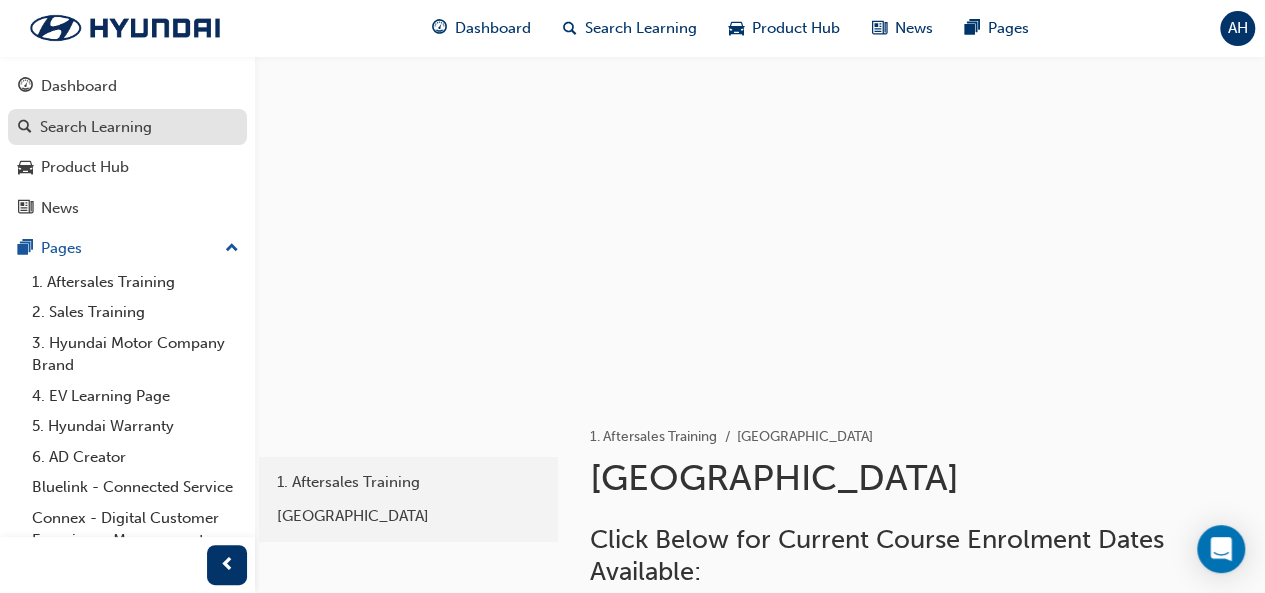 click on "Search Learning" at bounding box center [127, 127] 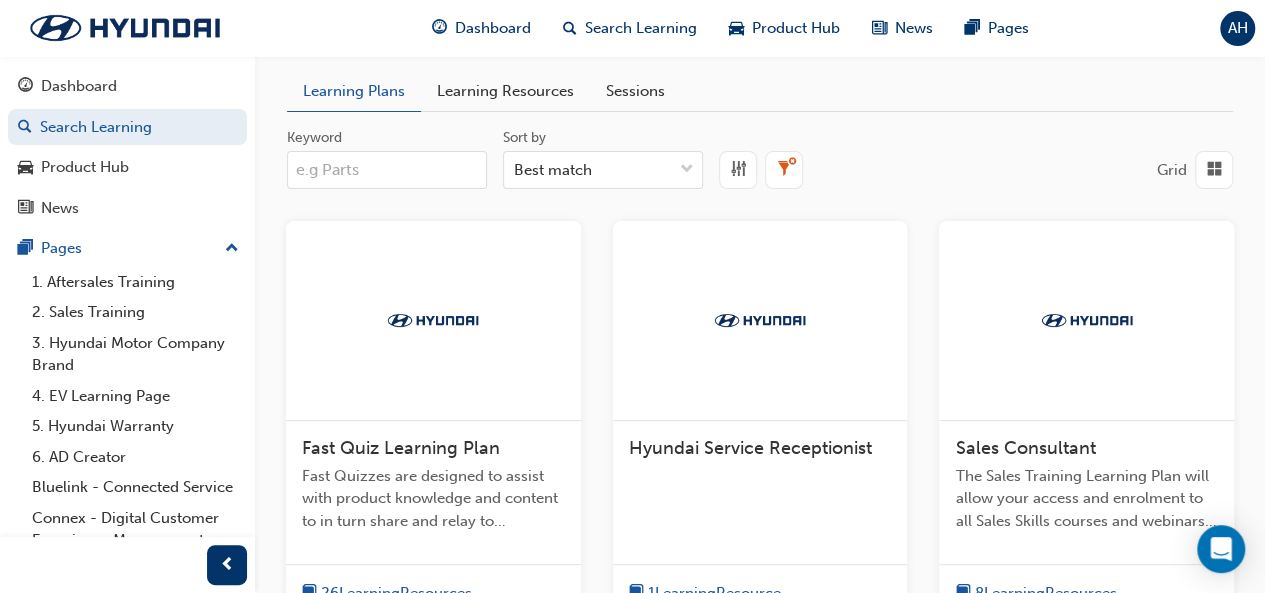 click on "Learning Resources" at bounding box center (505, 91) 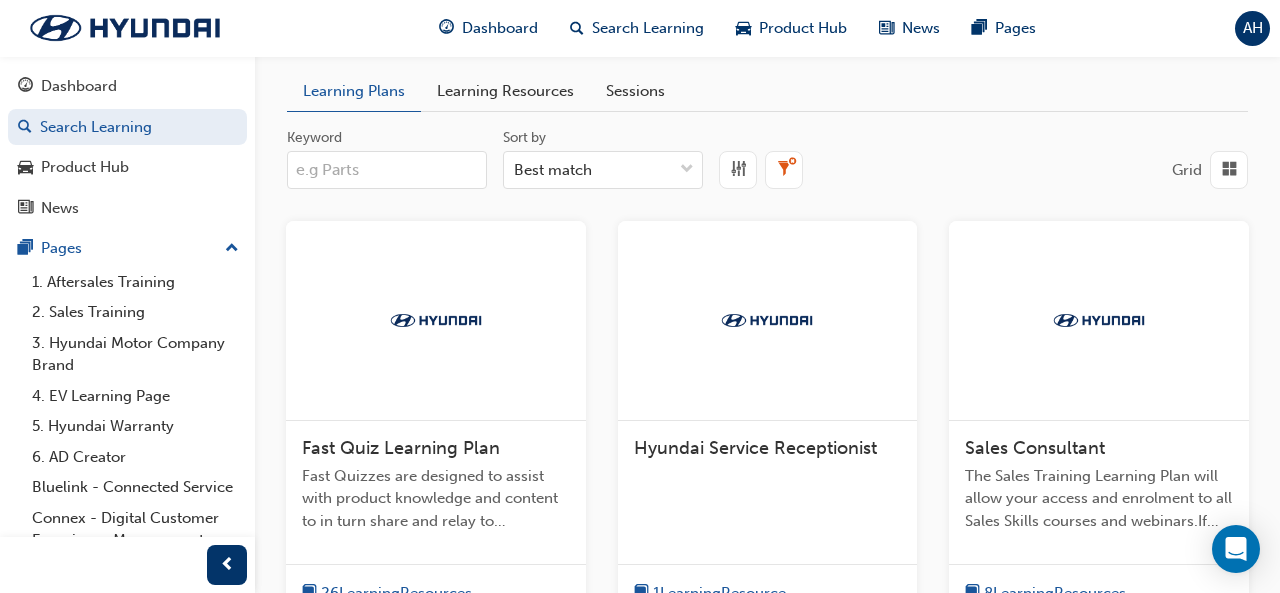 click on "Learning Resources" at bounding box center (505, 91) 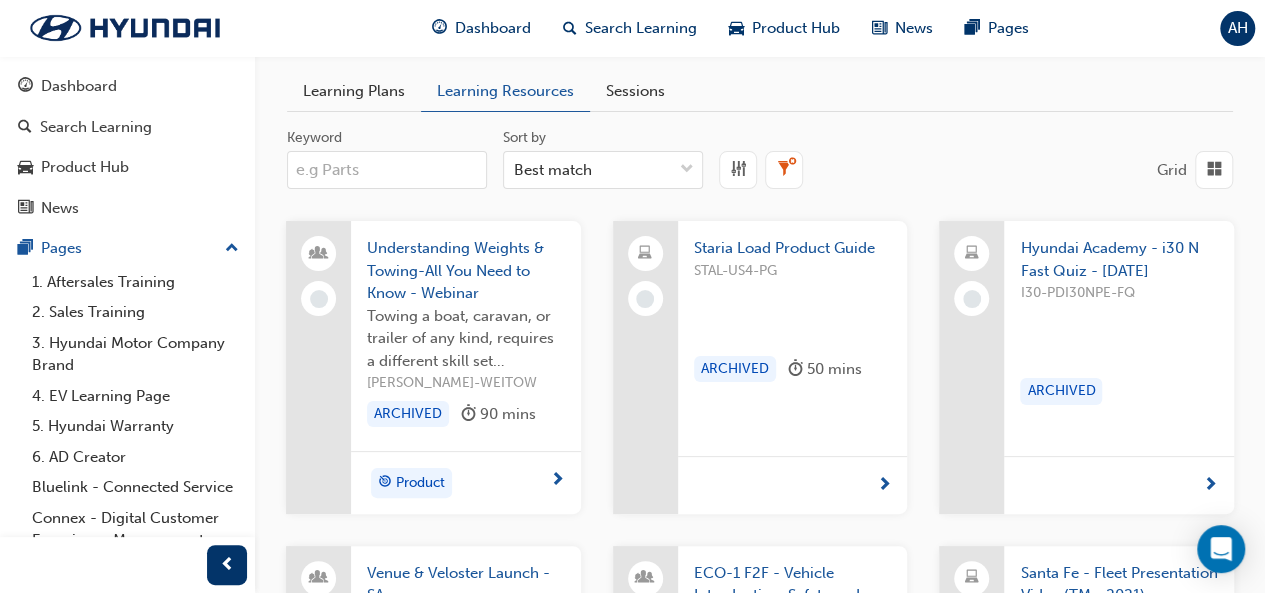 click on "Learning Plans" at bounding box center [354, 91] 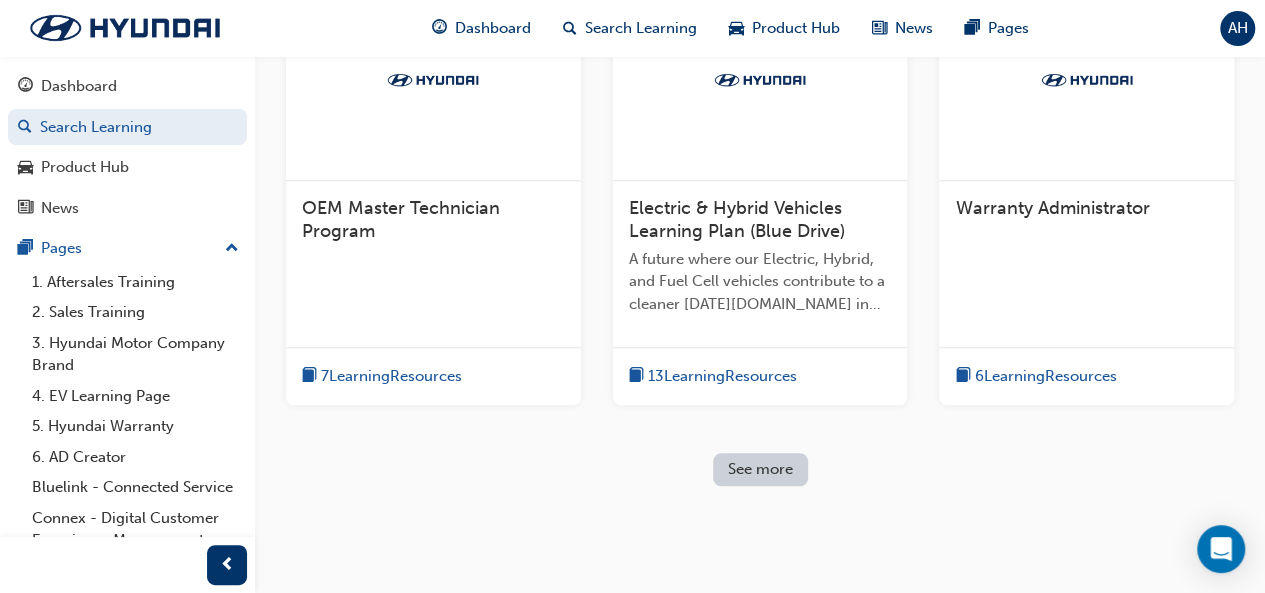 scroll, scrollTop: 677, scrollLeft: 0, axis: vertical 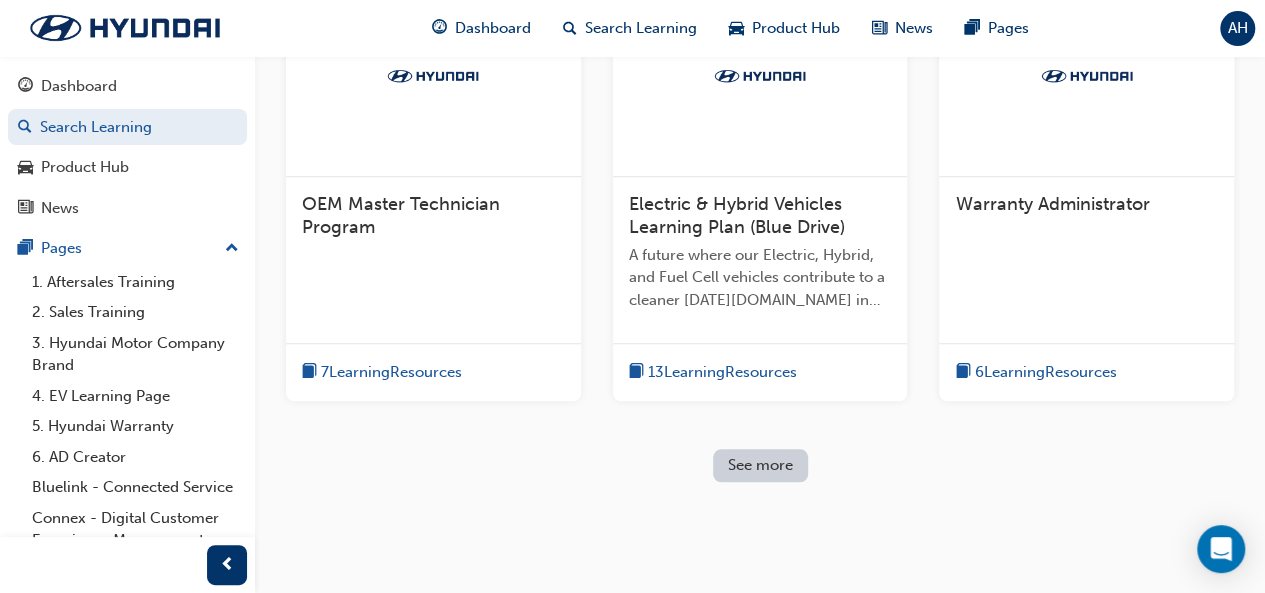click on "OEM Master Technician Program" at bounding box center [401, 216] 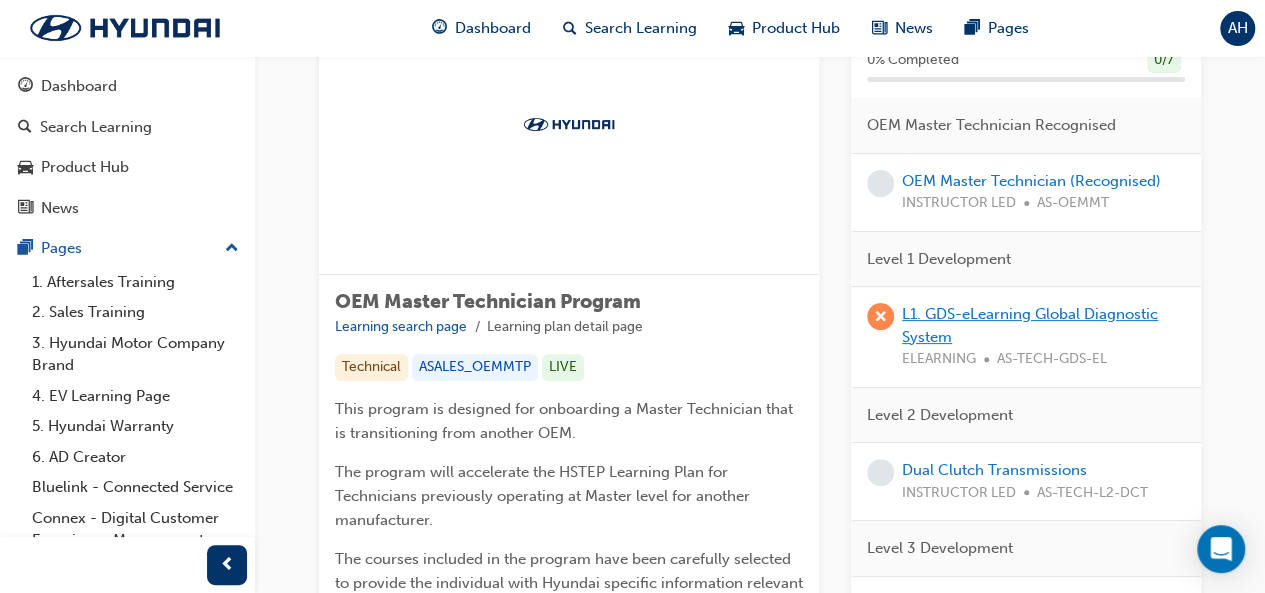 scroll, scrollTop: 16, scrollLeft: 0, axis: vertical 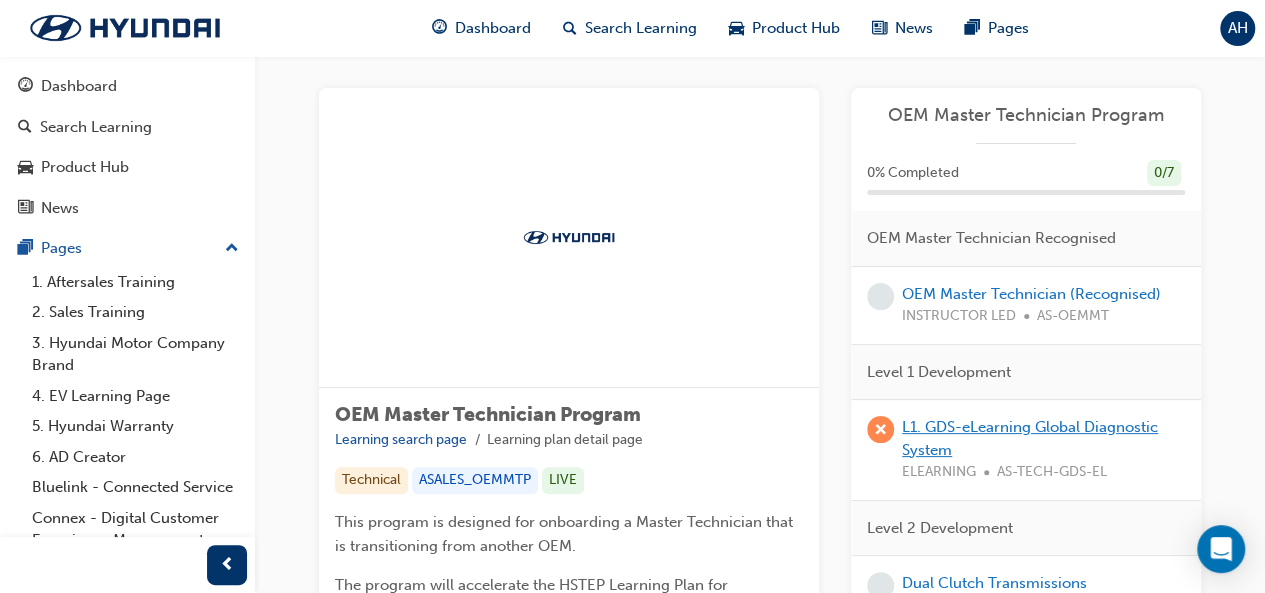 click on "L1. GDS-eLearning Global Diagnostic System" at bounding box center [1030, 438] 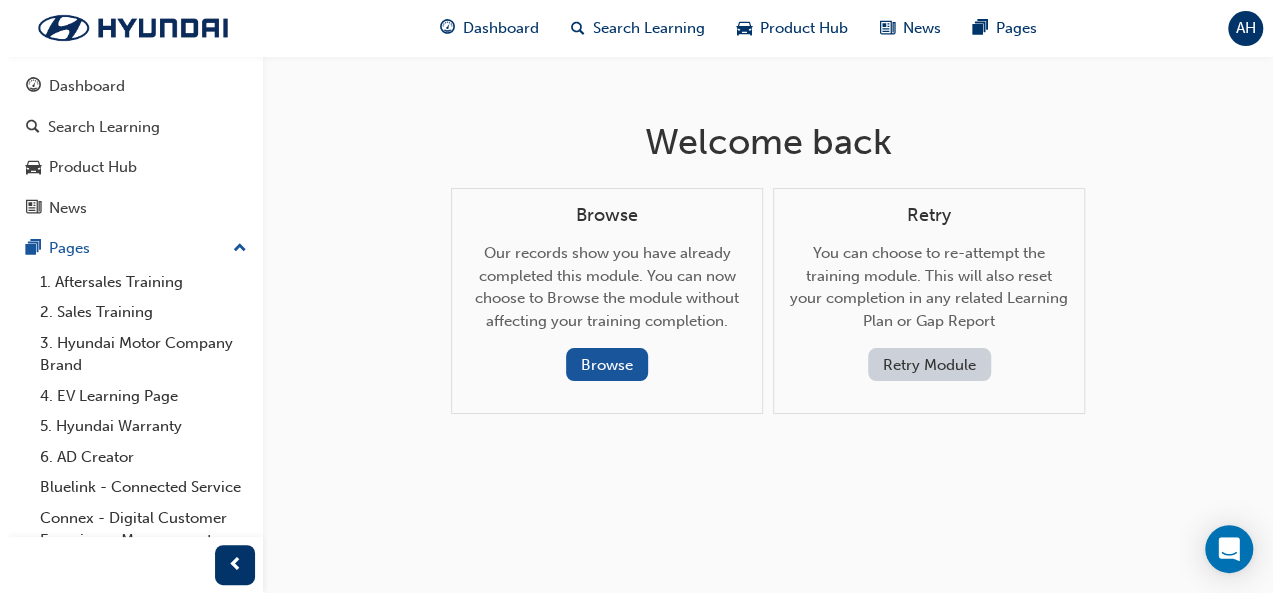 scroll, scrollTop: 0, scrollLeft: 0, axis: both 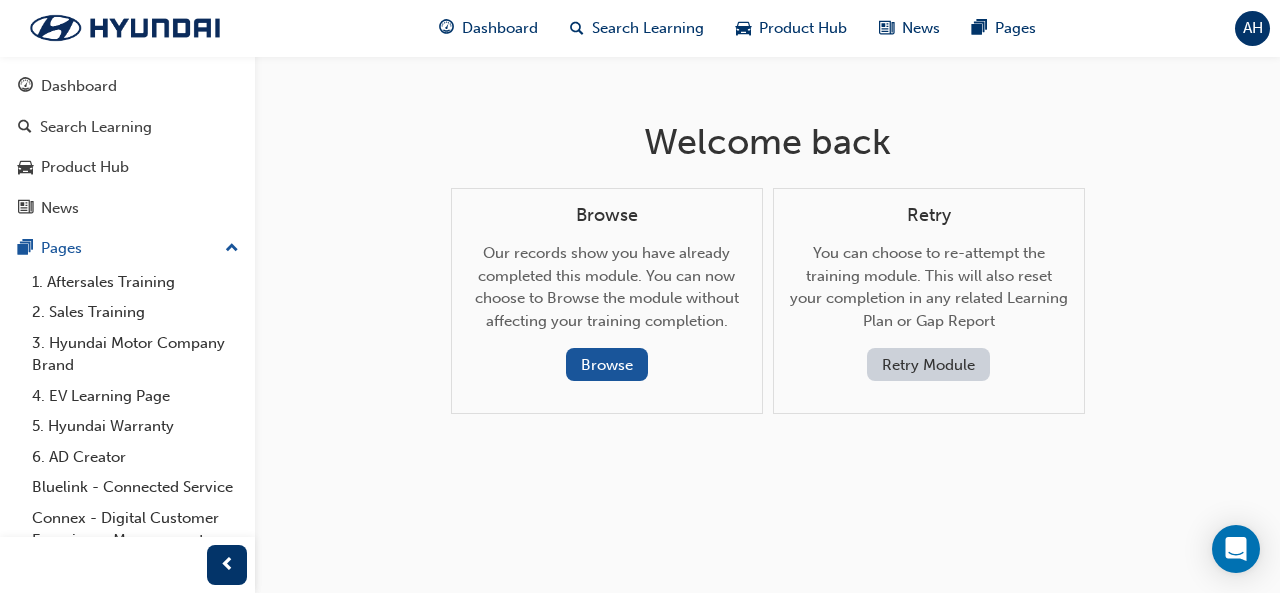 click on "Retry Module" at bounding box center (928, 364) 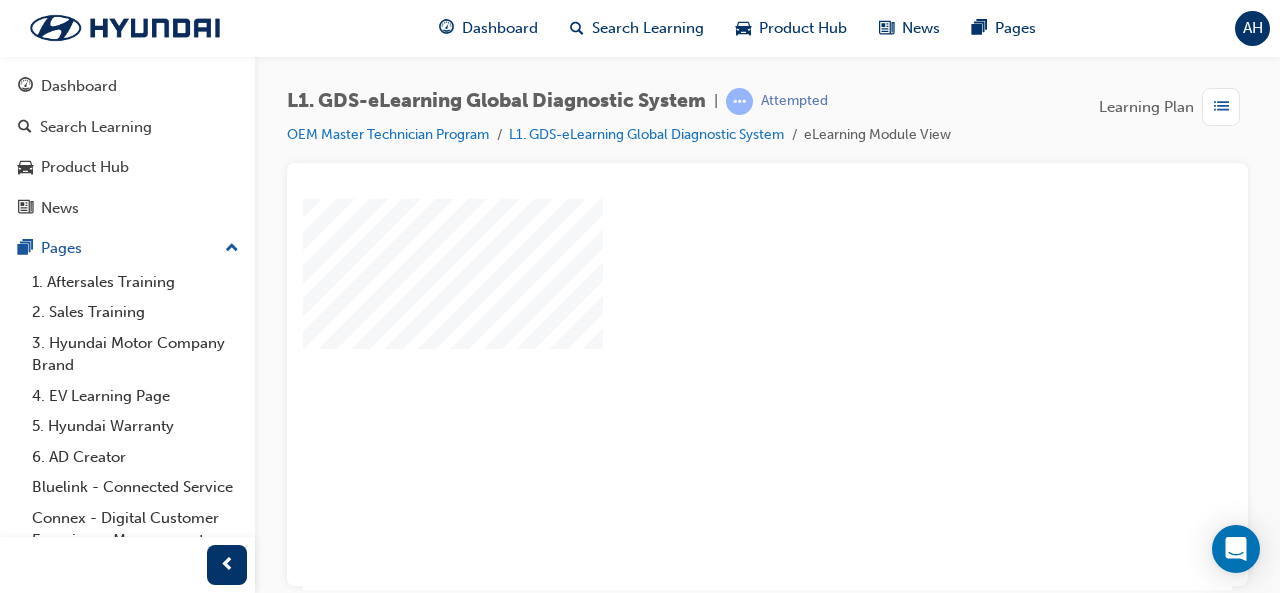 scroll, scrollTop: 374, scrollLeft: 0, axis: vertical 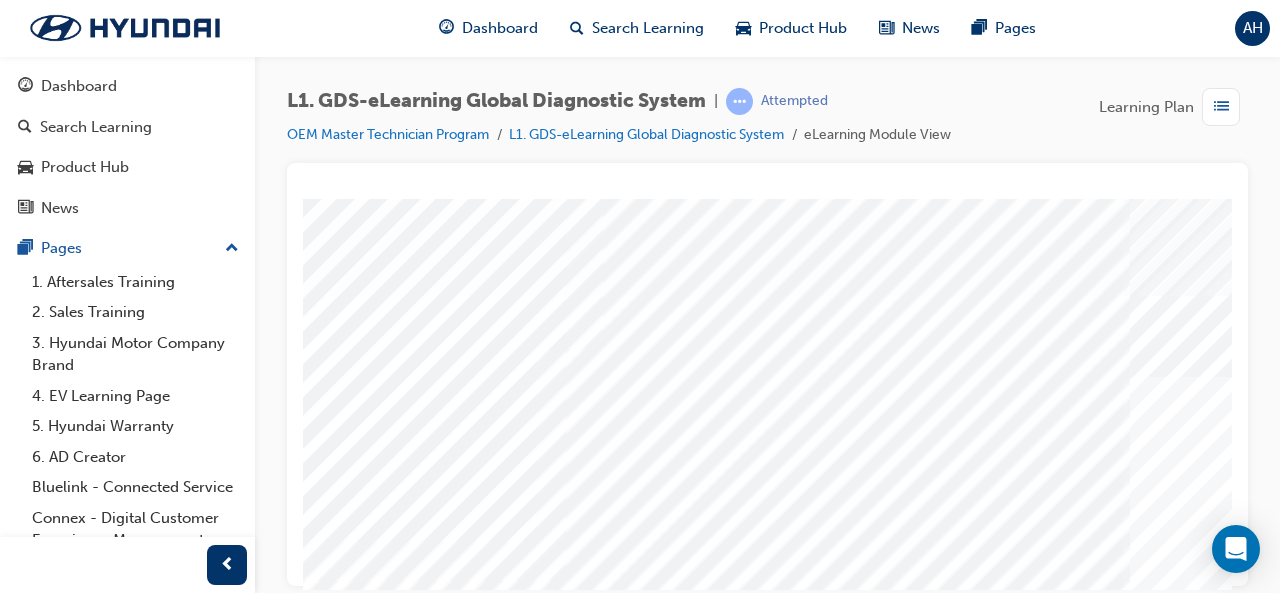 drag, startPoint x: 460, startPoint y: 560, endPoint x: 894, endPoint y: 540, distance: 434.46057 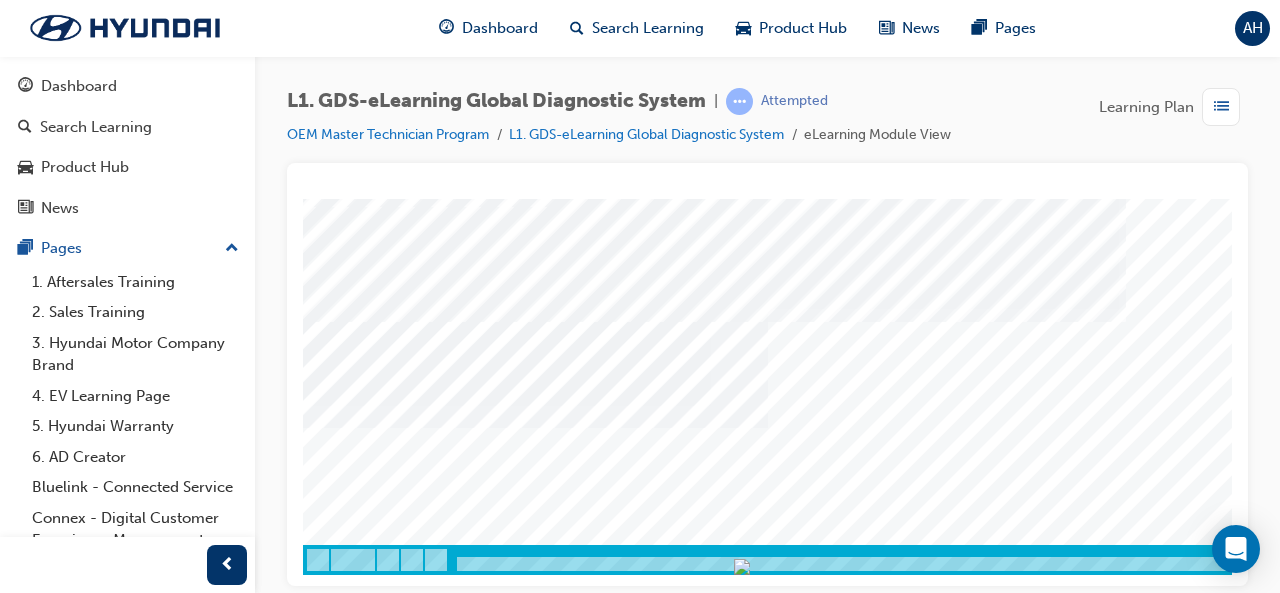 click at bounding box center [1025, 564] 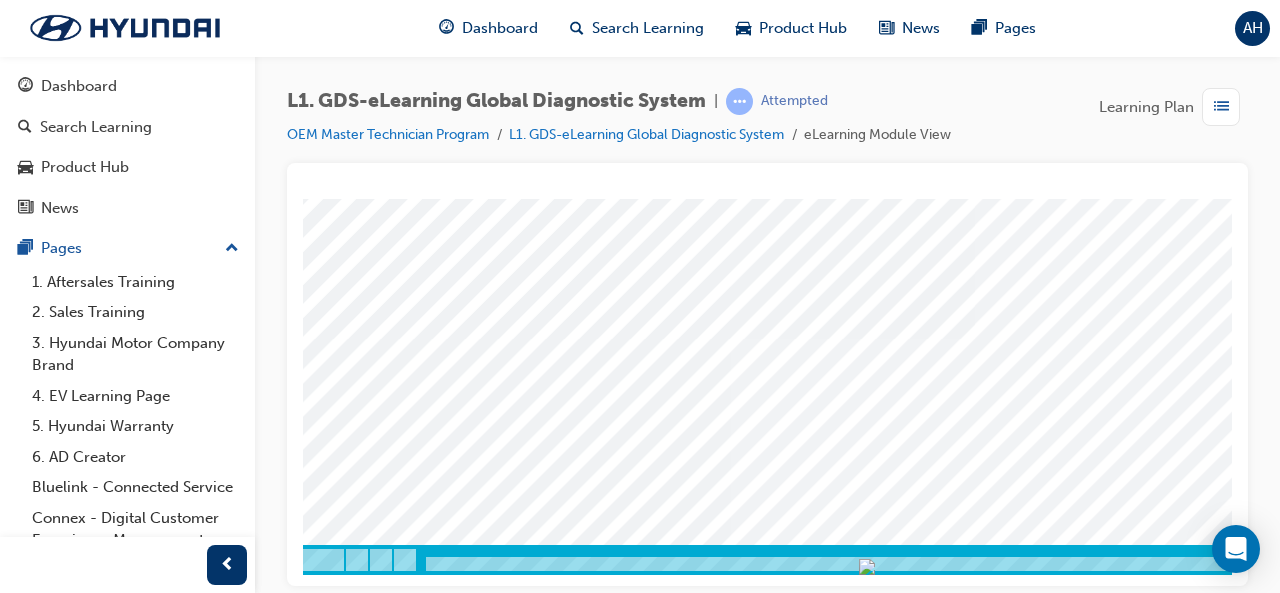 scroll, scrollTop: 374, scrollLeft: 62, axis: both 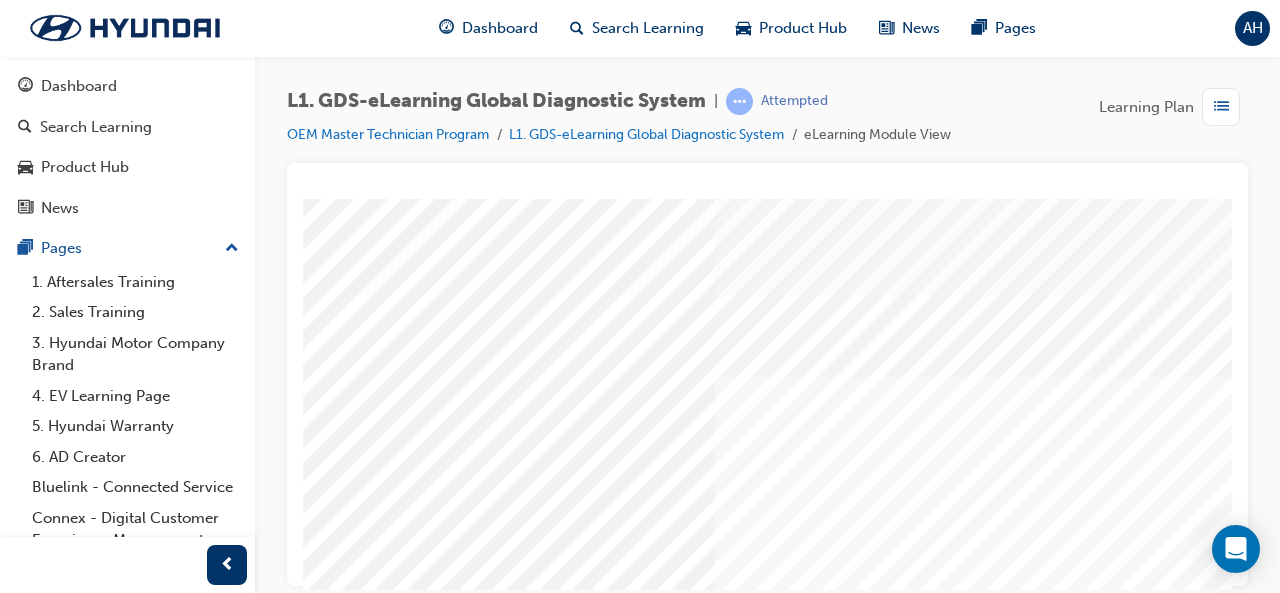 click on "Content Image Right" at bounding box center (983, 573) 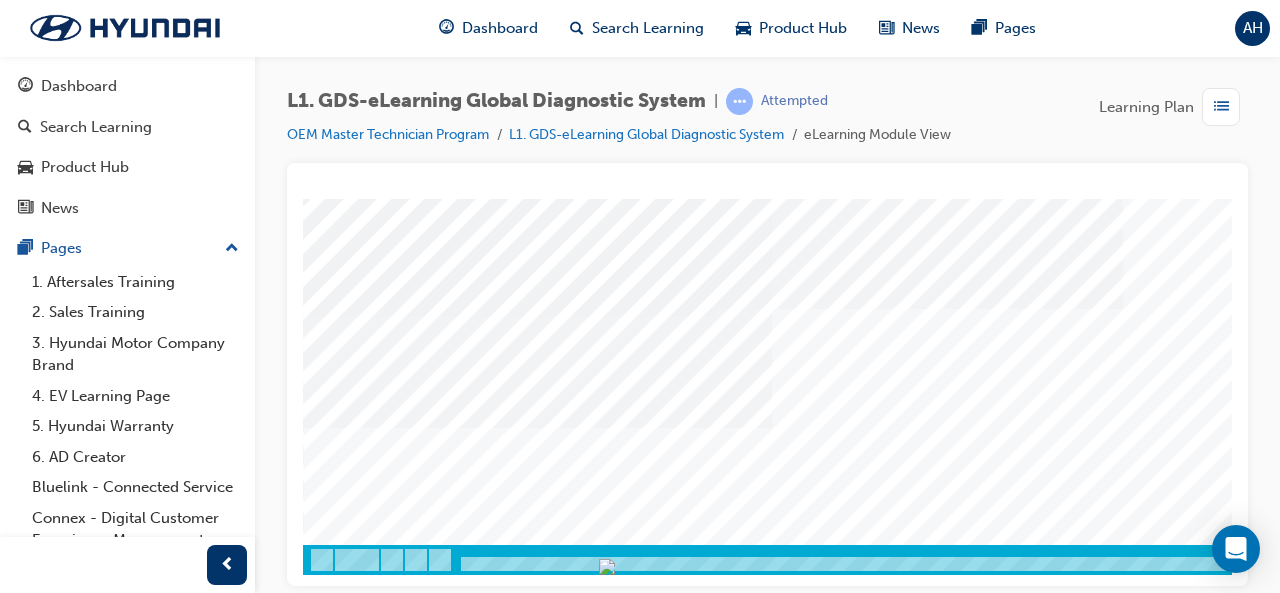 scroll, scrollTop: 0, scrollLeft: 0, axis: both 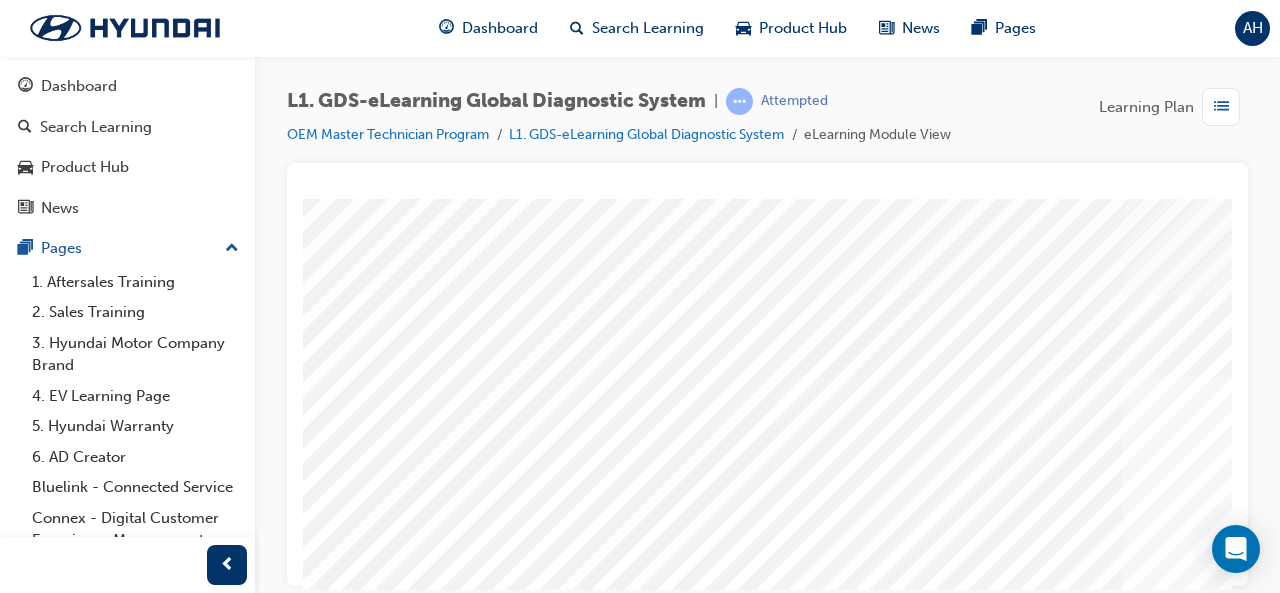 click at bounding box center (709, 6048) 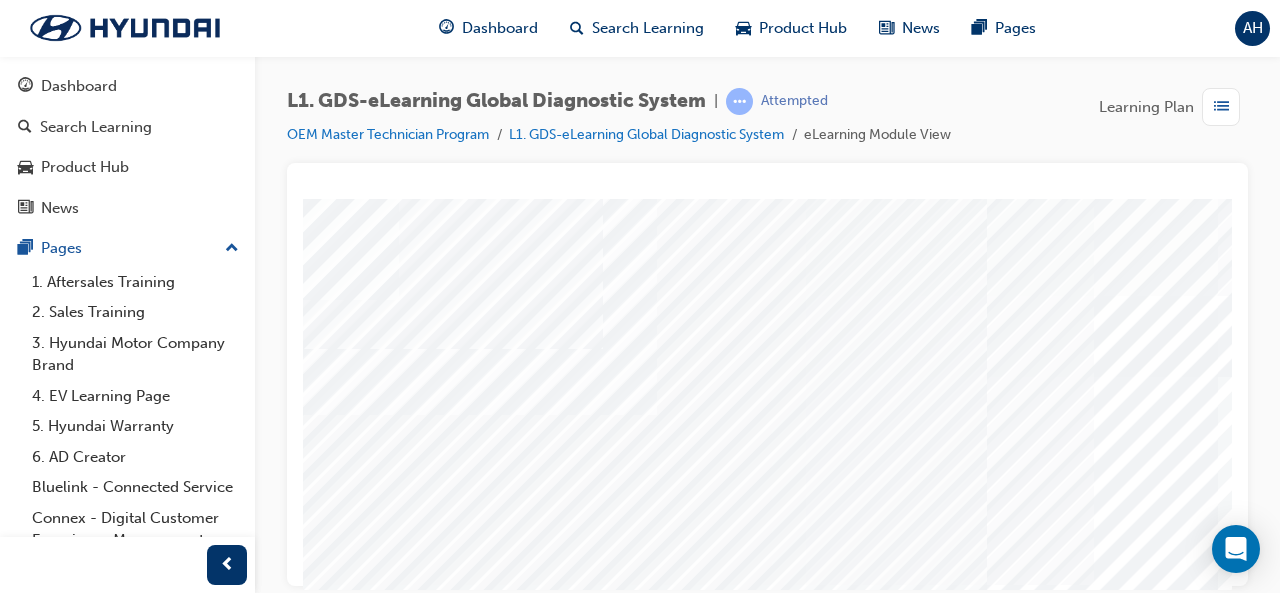 scroll, scrollTop: 374, scrollLeft: 0, axis: vertical 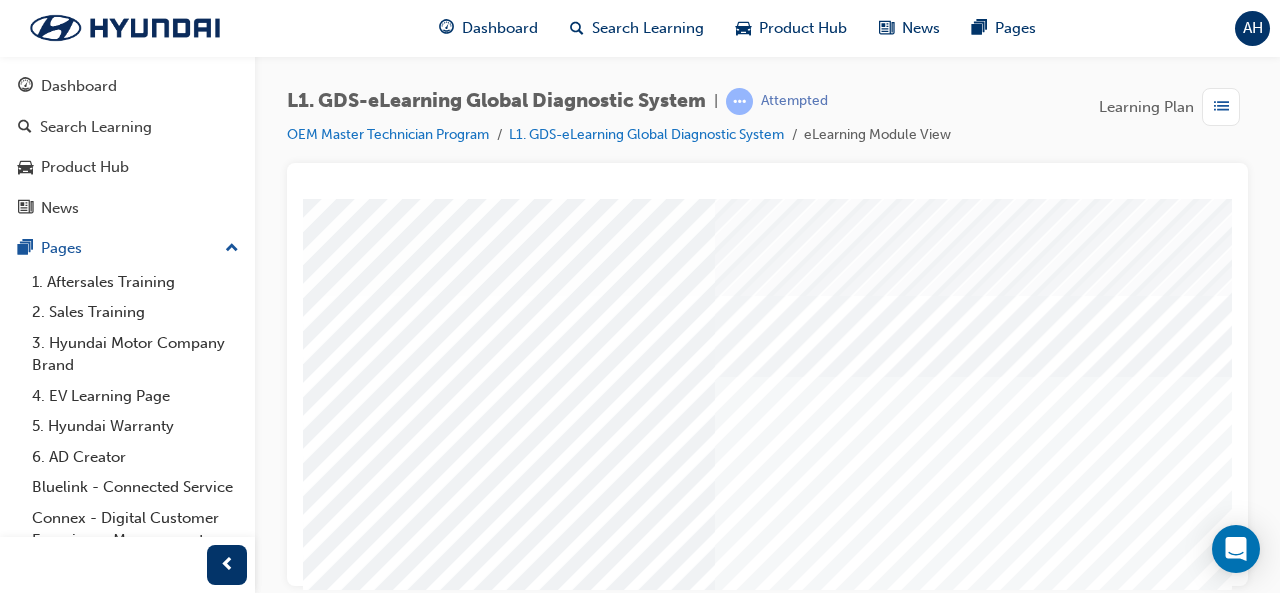 click on "multistate" at bounding box center (983, 573) 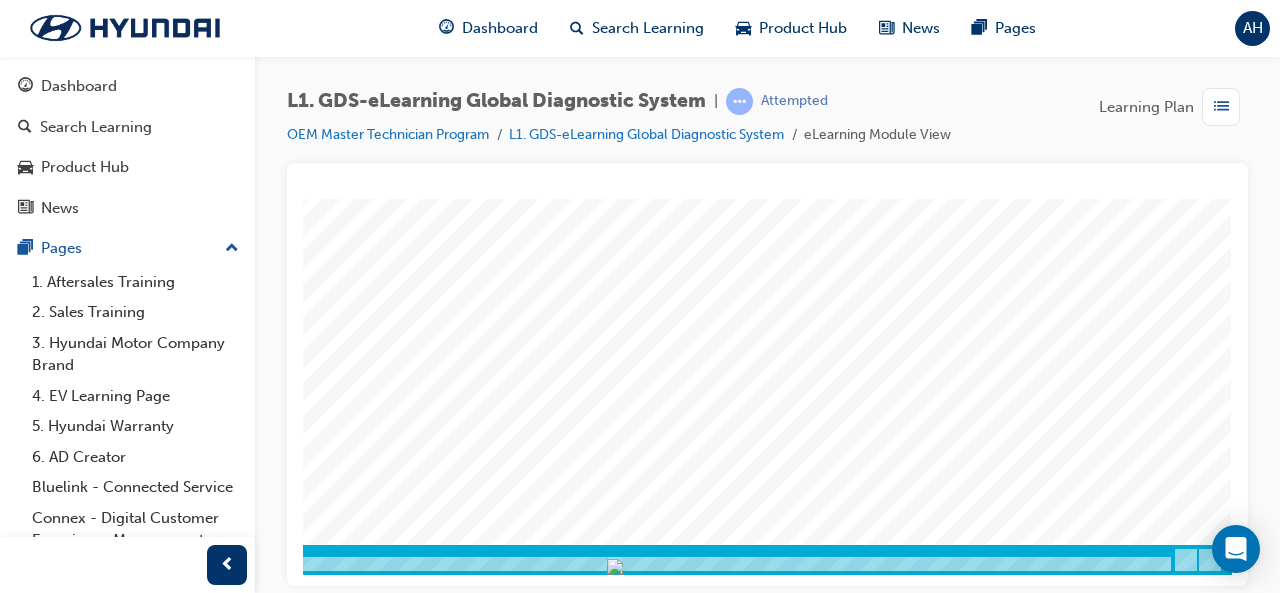 scroll, scrollTop: 0, scrollLeft: 0, axis: both 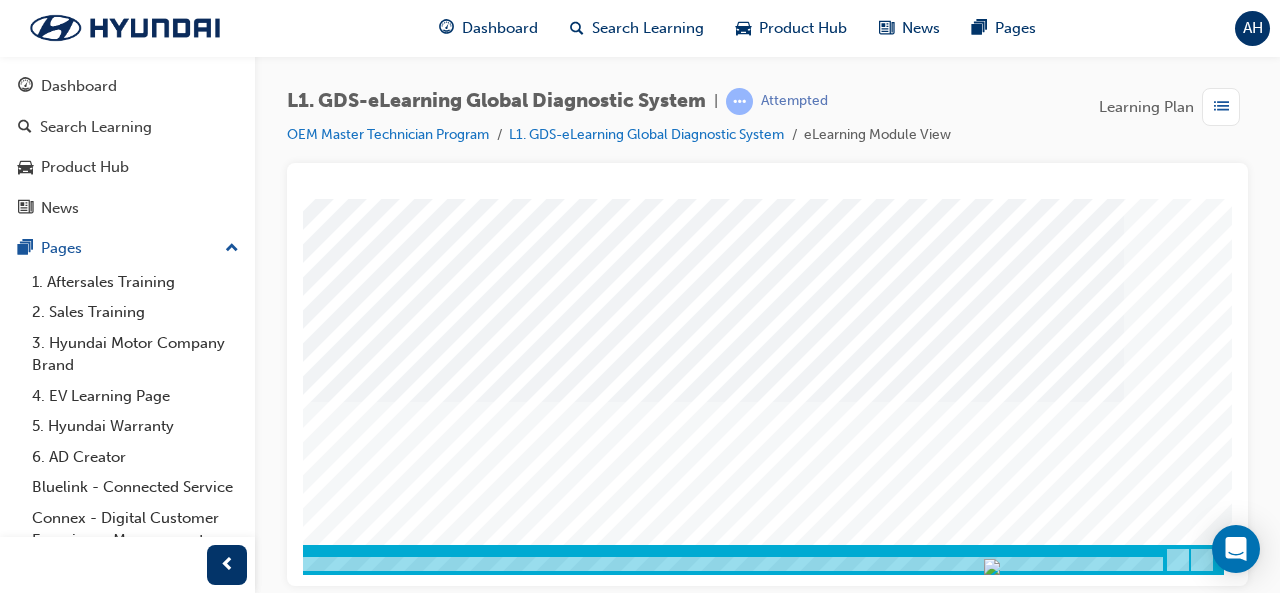 click at bounding box center (-66, 2262) 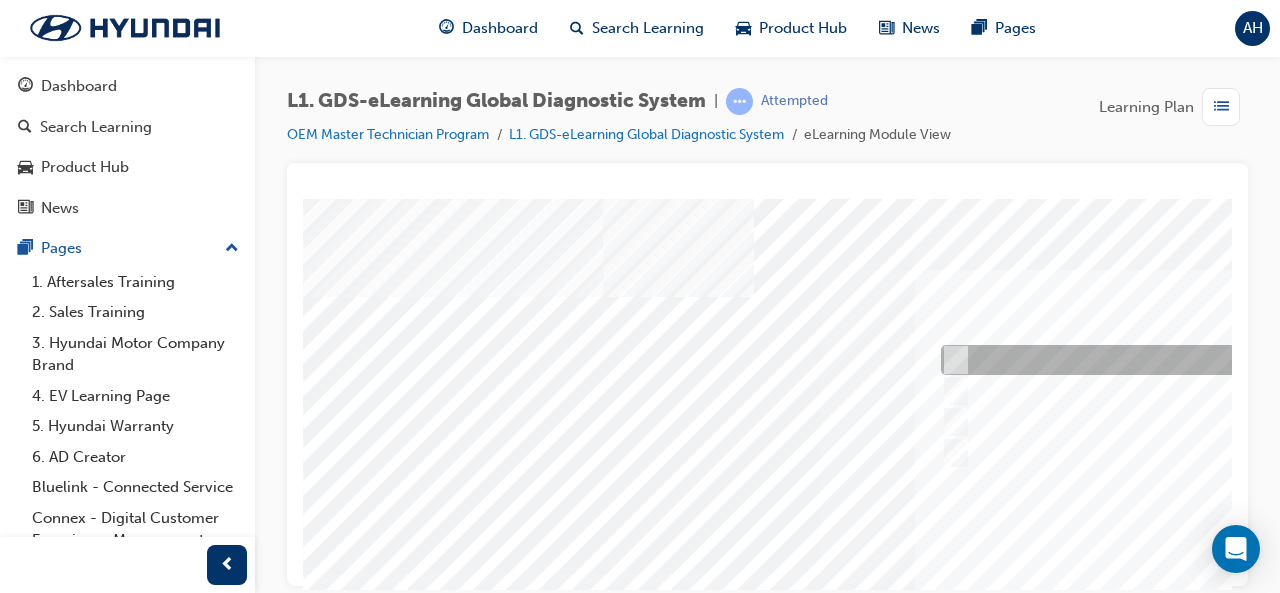 click at bounding box center (1268, 360) 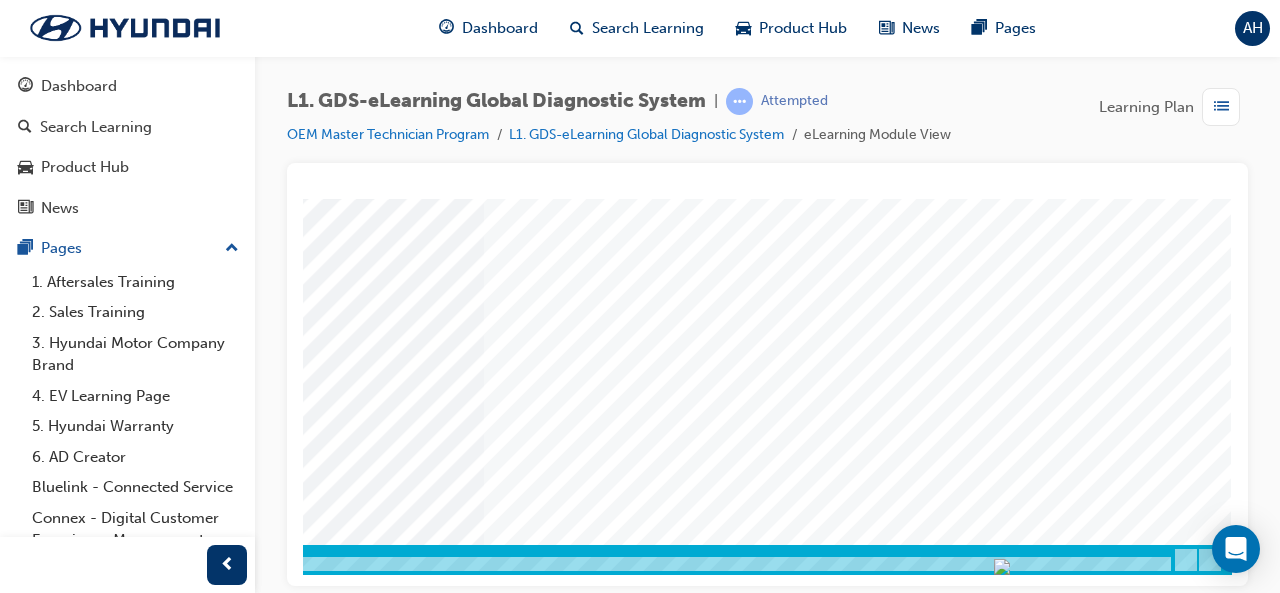 click at bounding box center (-58, 3281) 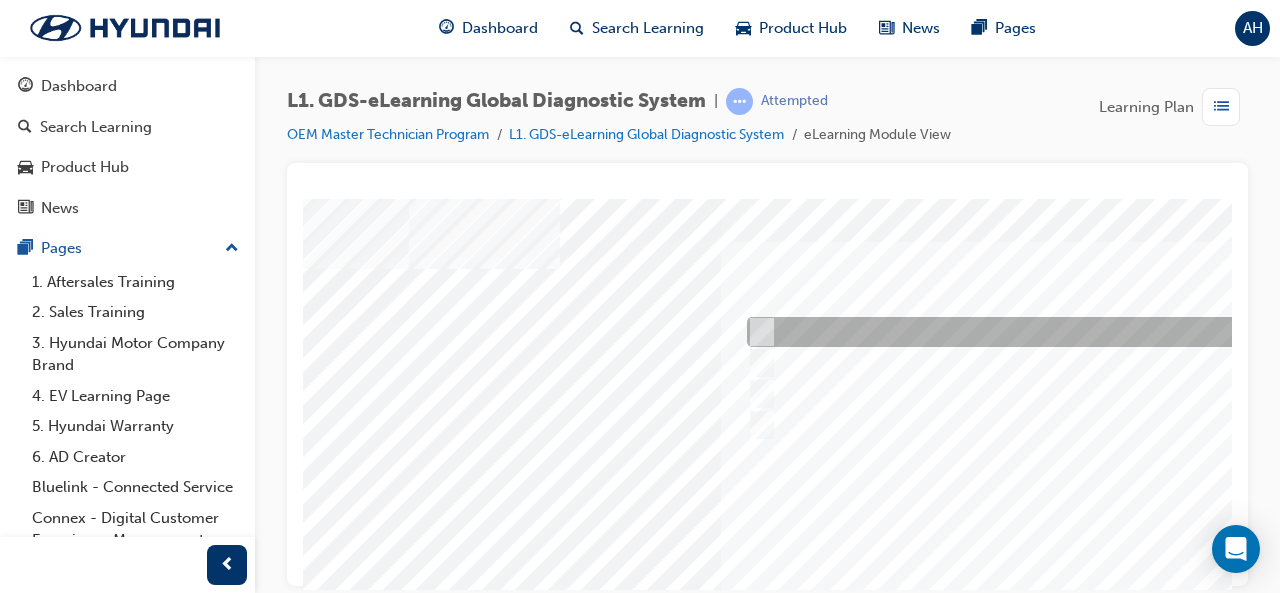 click at bounding box center (1074, 332) 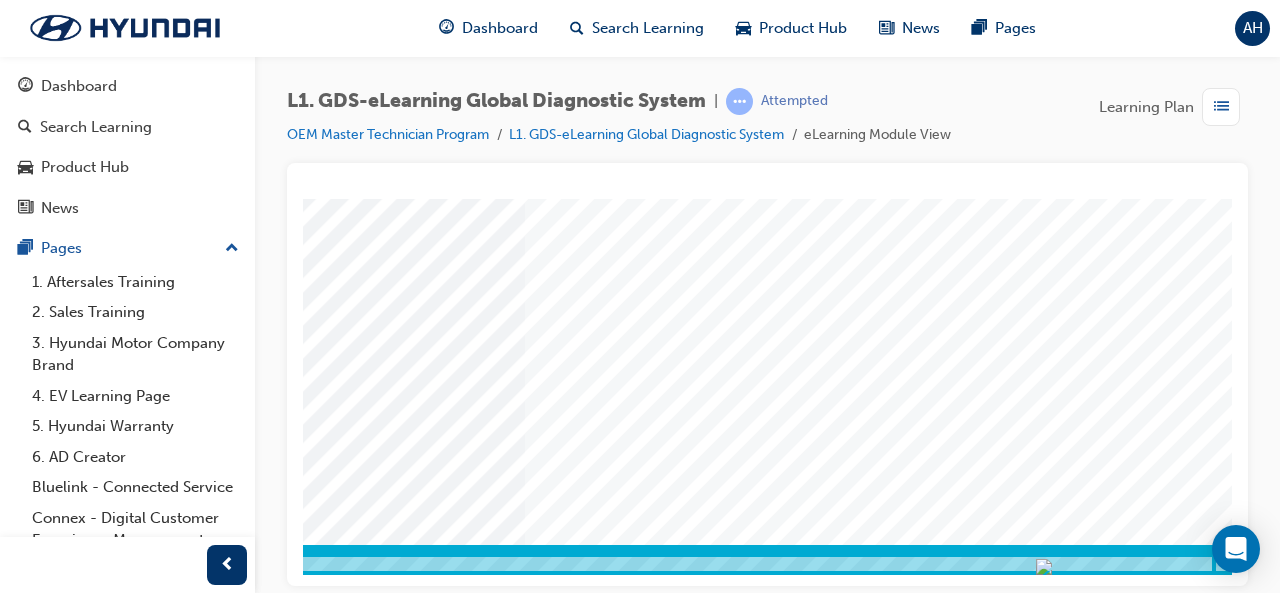 click at bounding box center (-17, 3120) 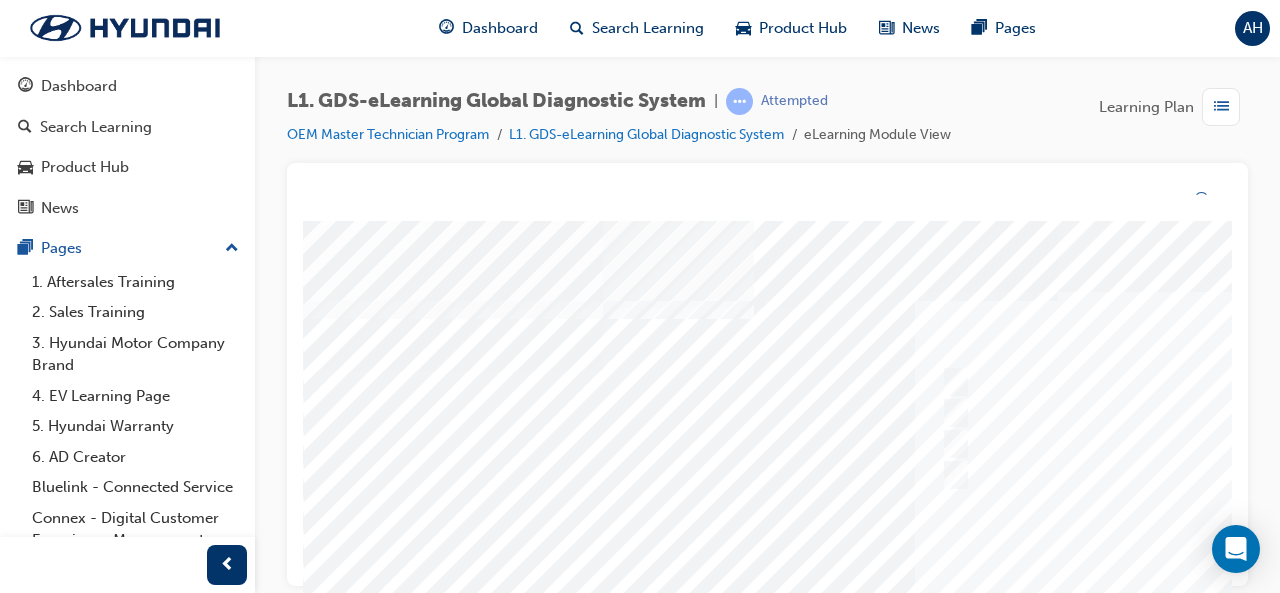 drag, startPoint x: 950, startPoint y: 296, endPoint x: 950, endPoint y: 317, distance: 21 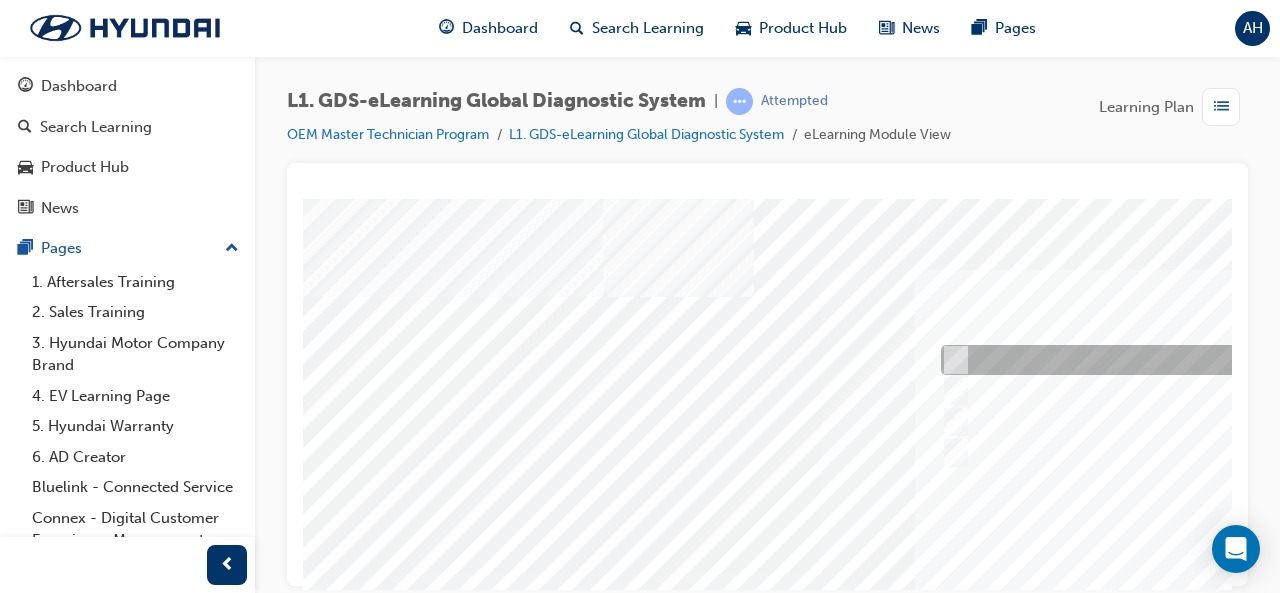 click at bounding box center [1268, 360] 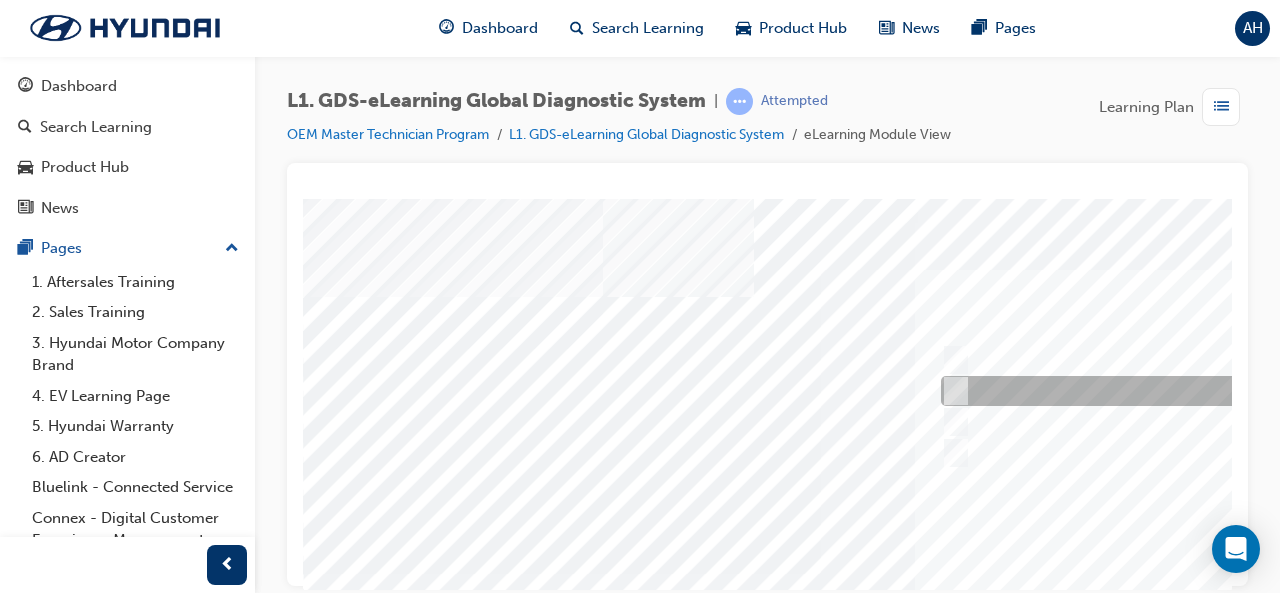 click at bounding box center [1268, 391] 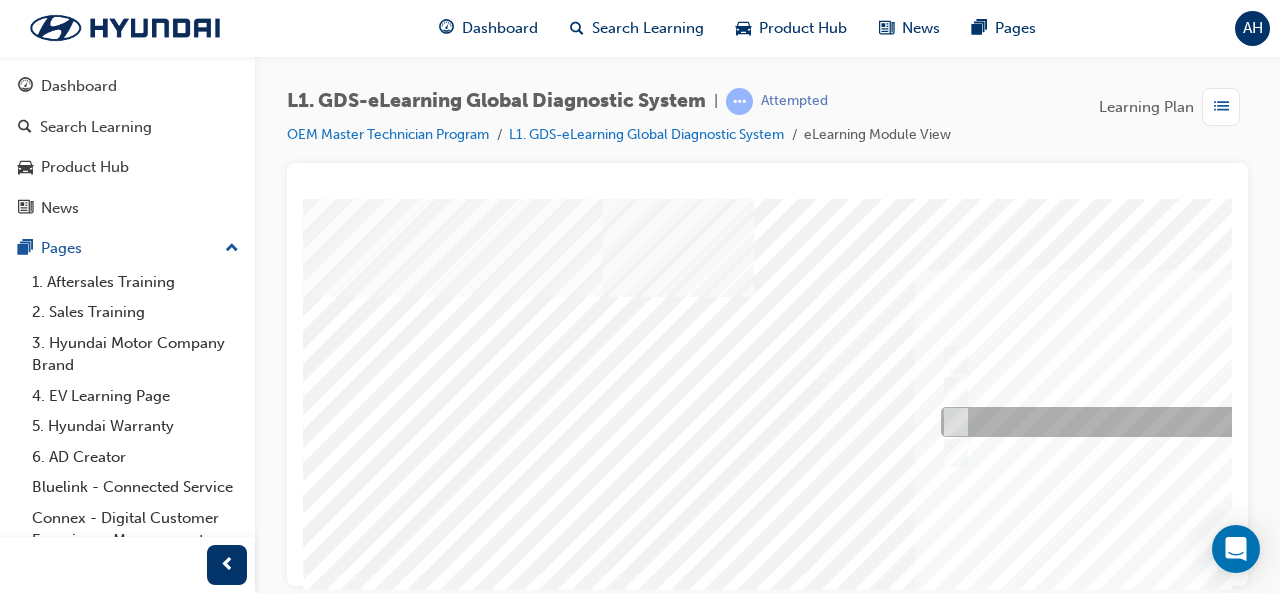 click at bounding box center [1268, 422] 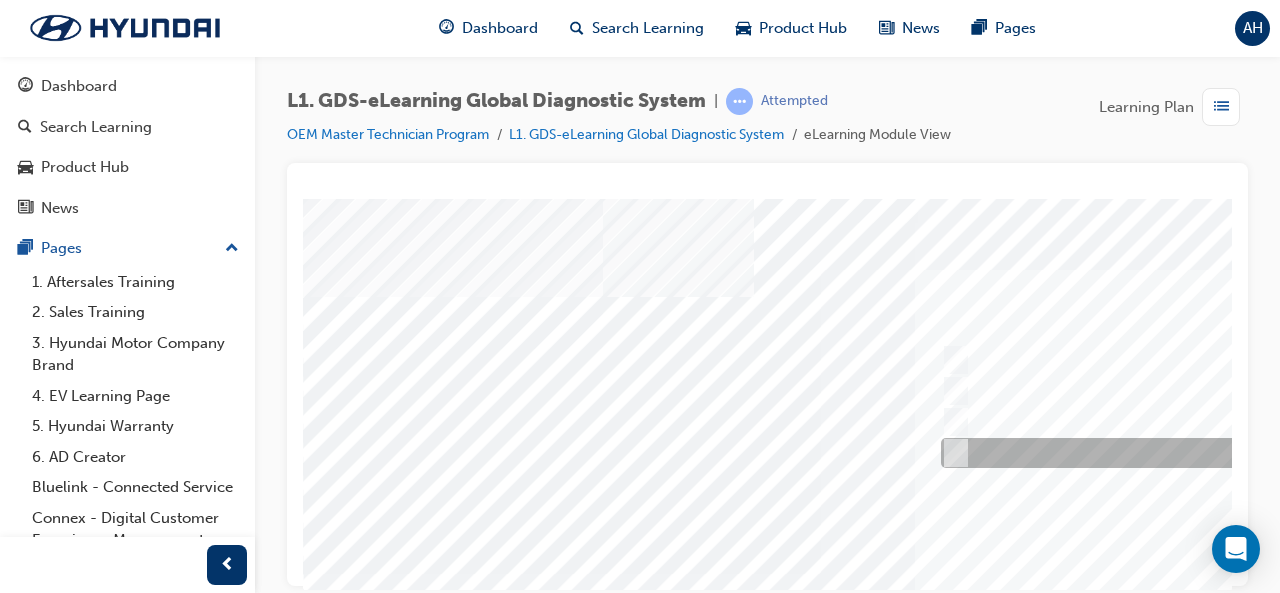click at bounding box center [1268, 453] 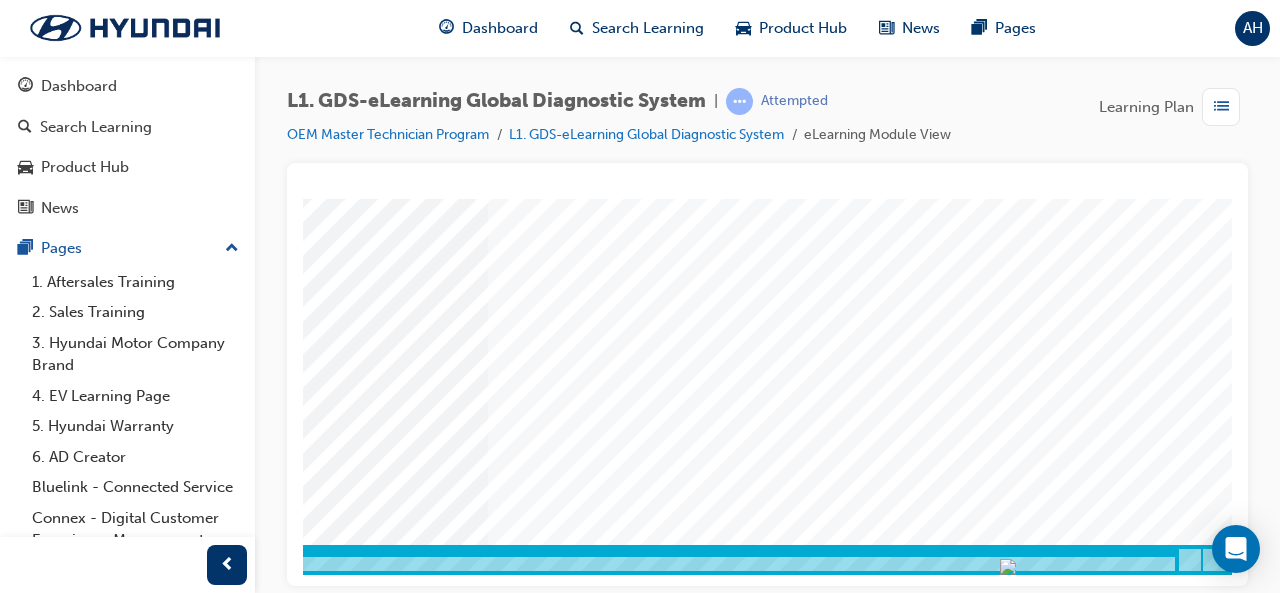 click at bounding box center (-54, 3281) 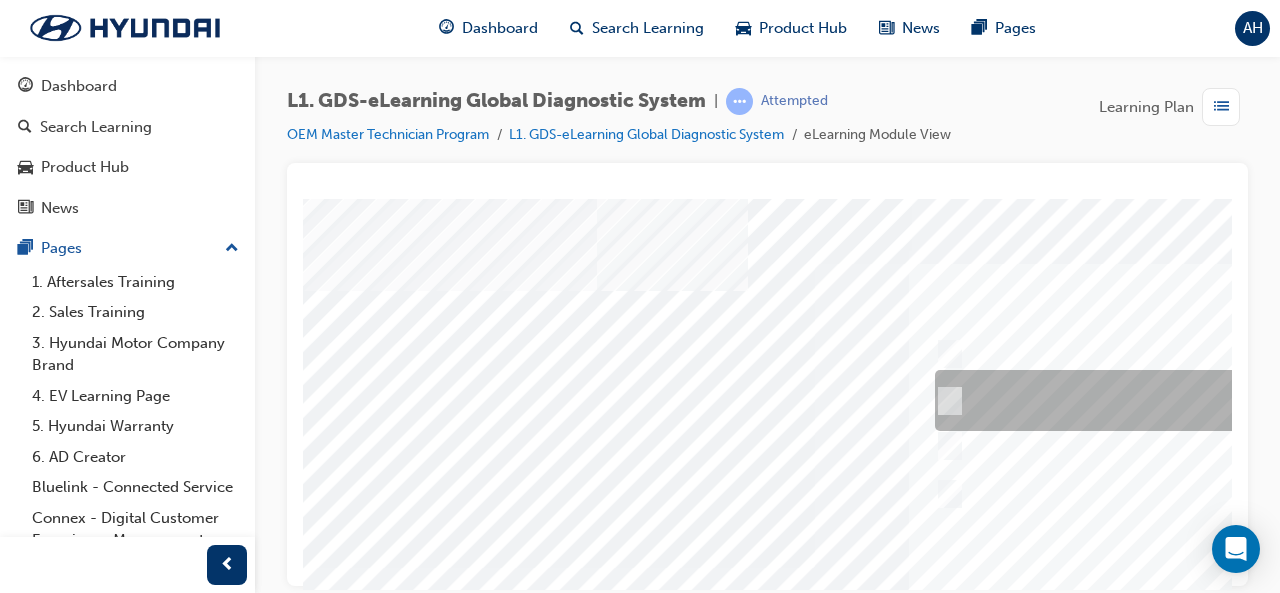 click at bounding box center (1262, 400) 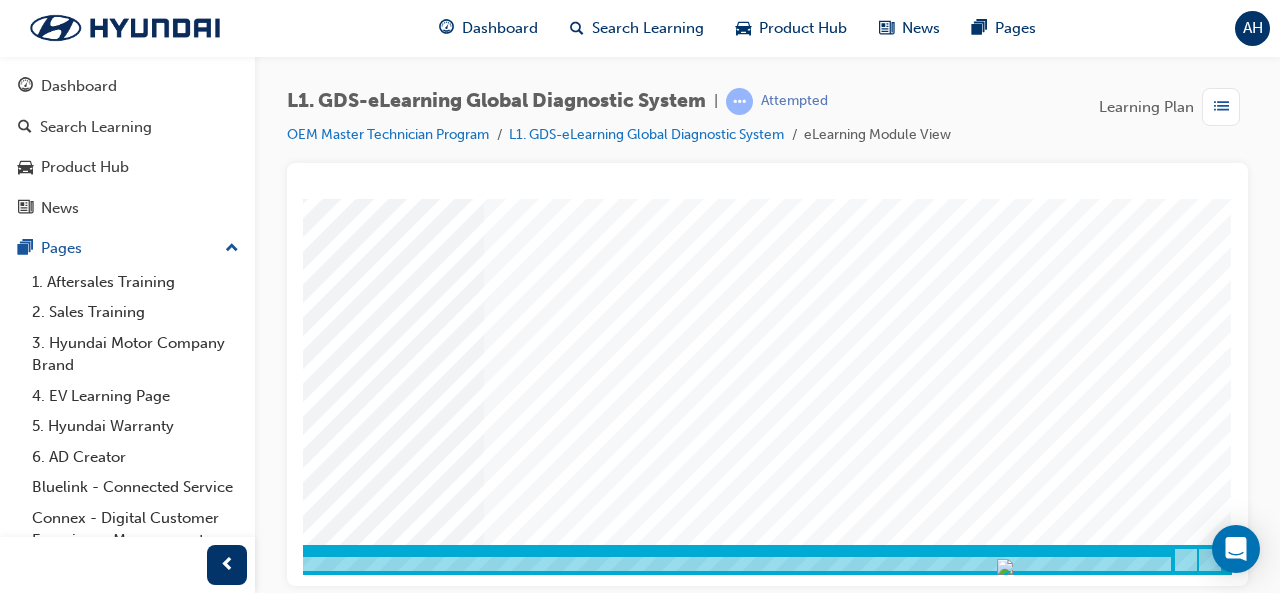 click at bounding box center (-58, 3281) 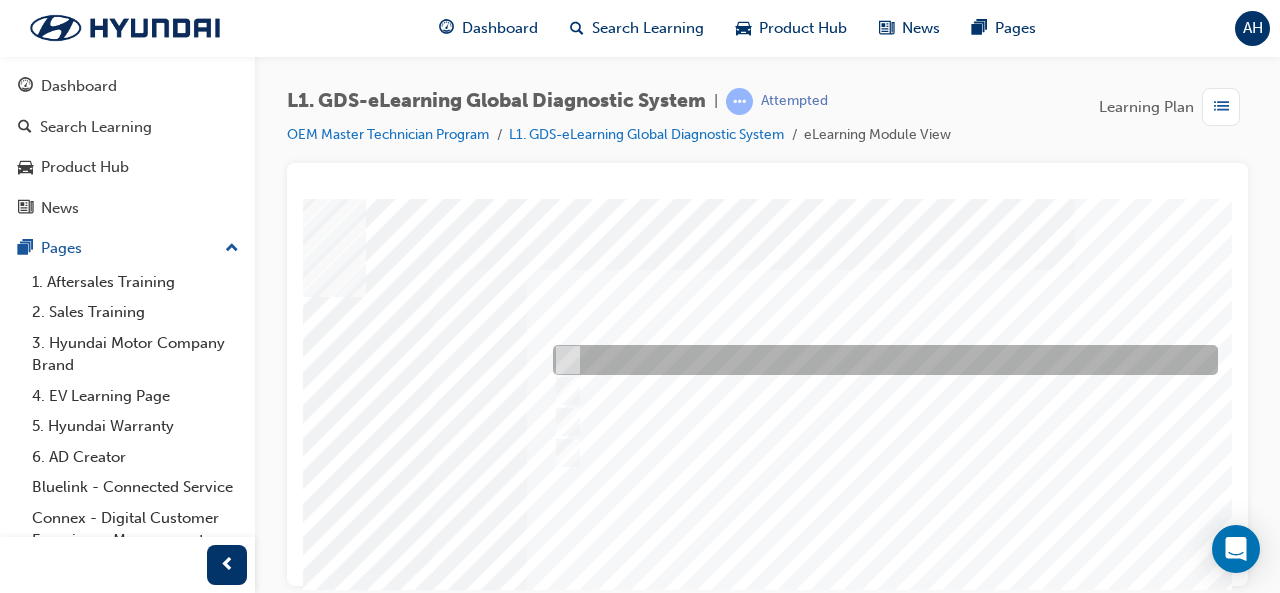 click at bounding box center (880, 360) 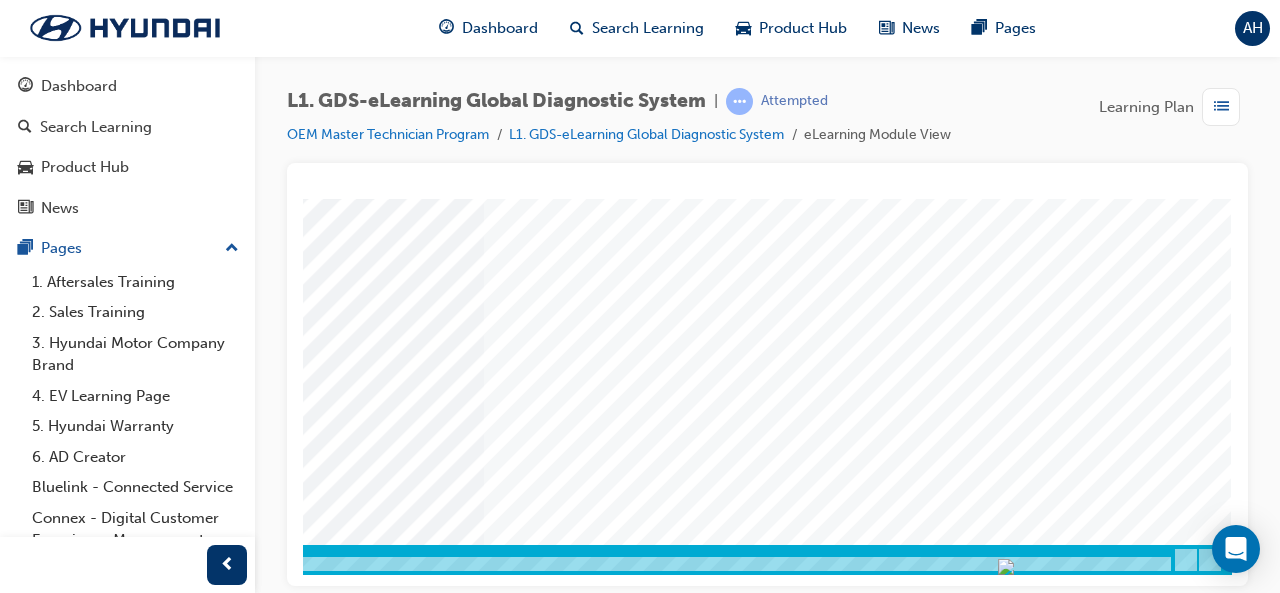 click at bounding box center (-58, 3281) 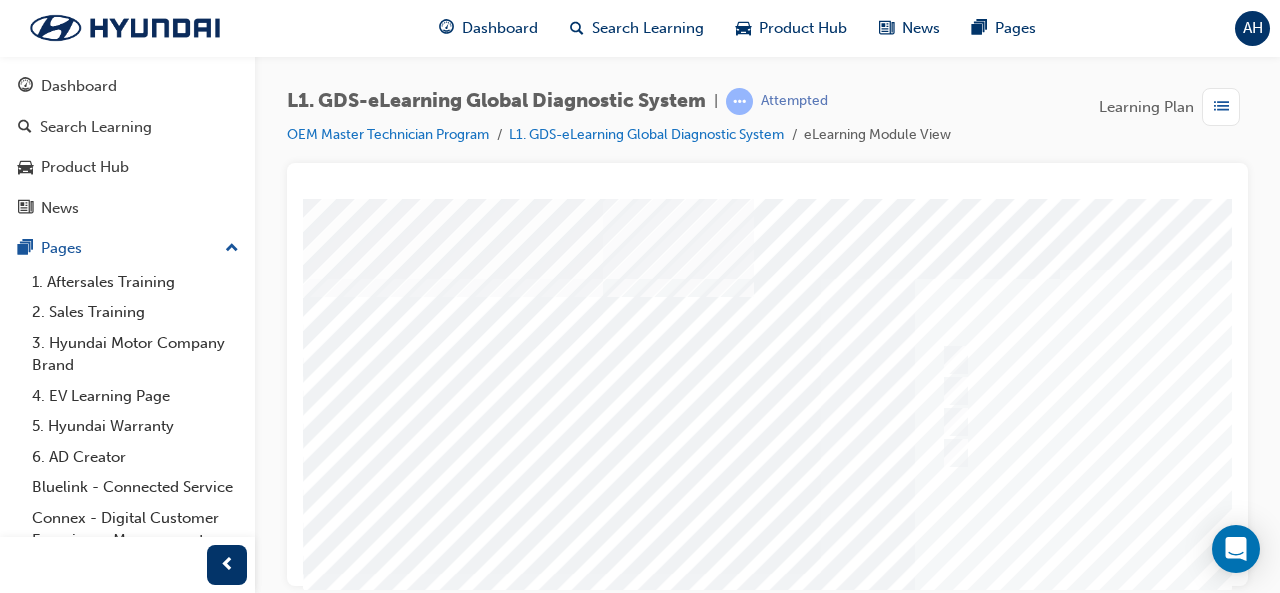click at bounding box center (983, 573) 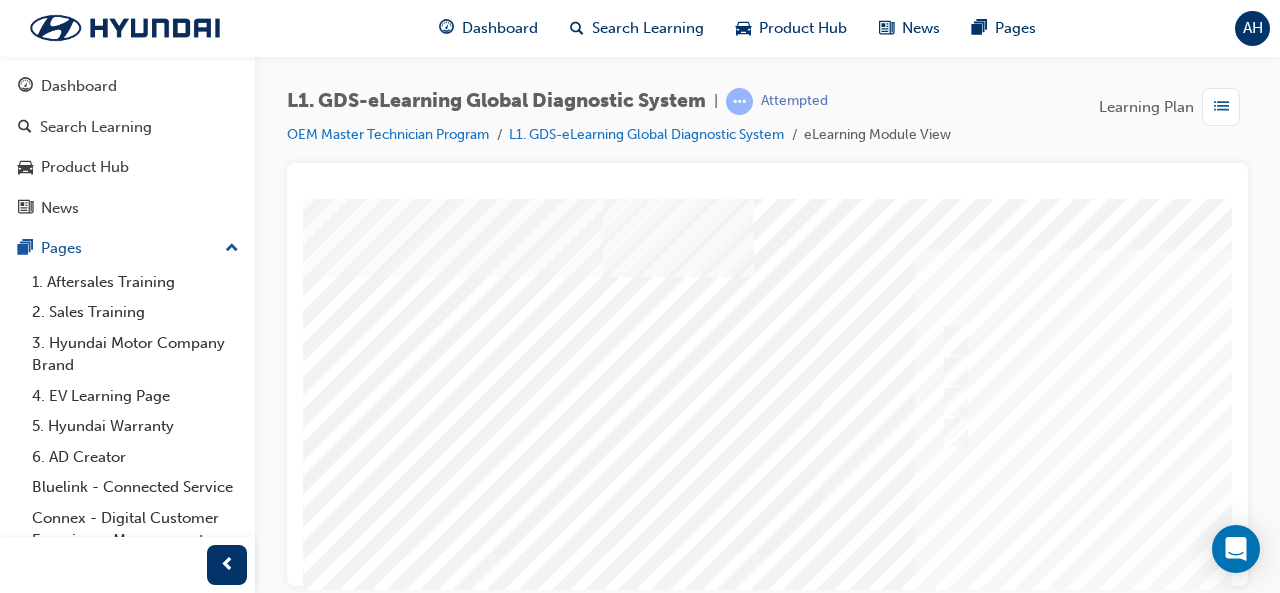 click at bounding box center [1268, 340] 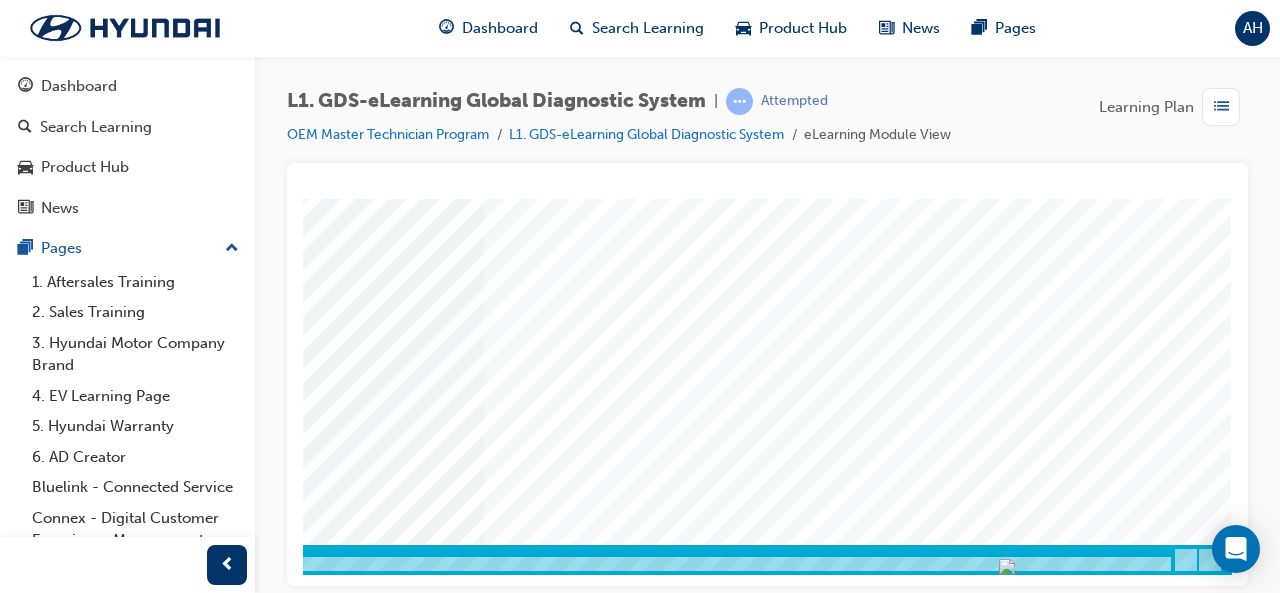 click at bounding box center (-58, 3281) 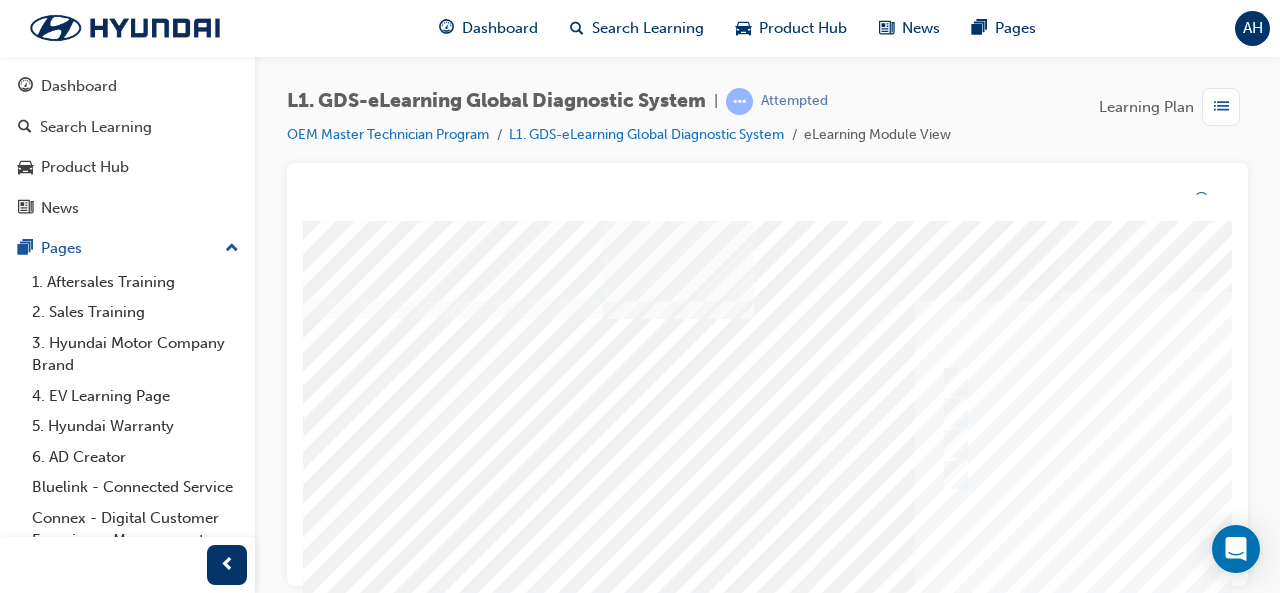 click at bounding box center [983, 596] 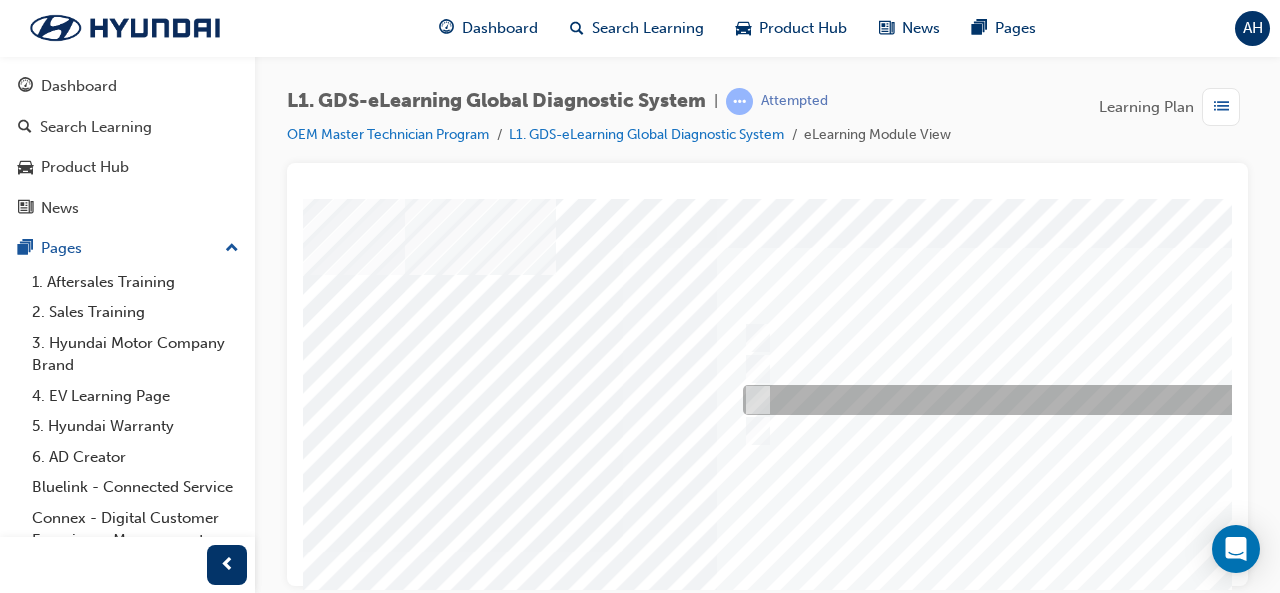 click at bounding box center (1070, 400) 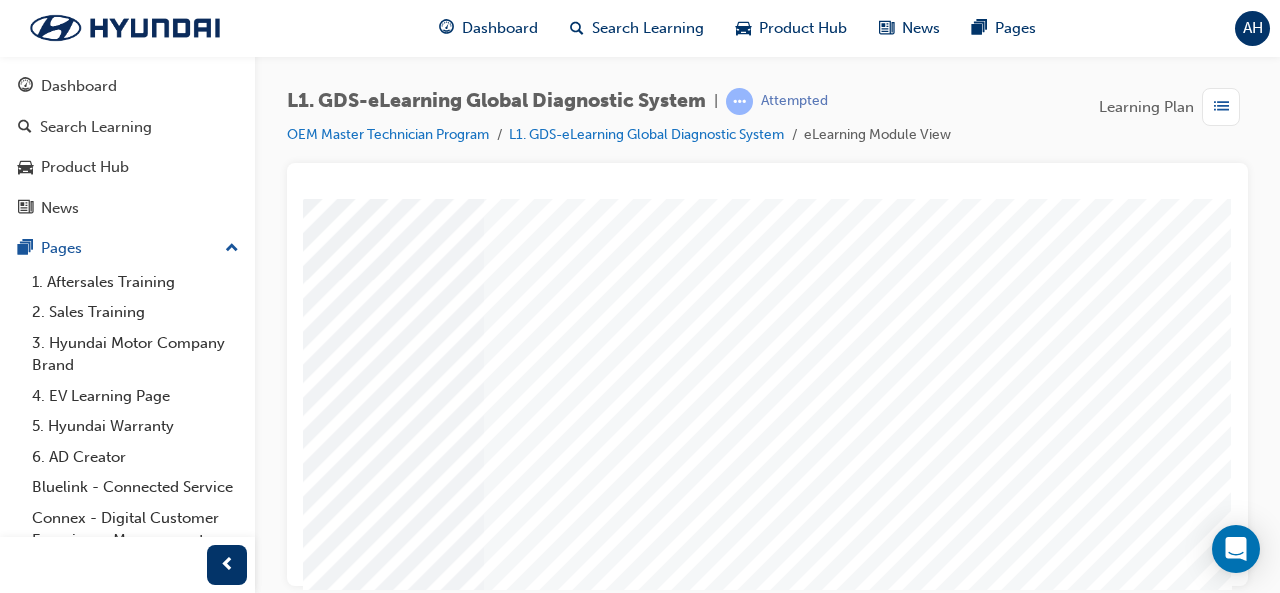 click at bounding box center (-58, 3361) 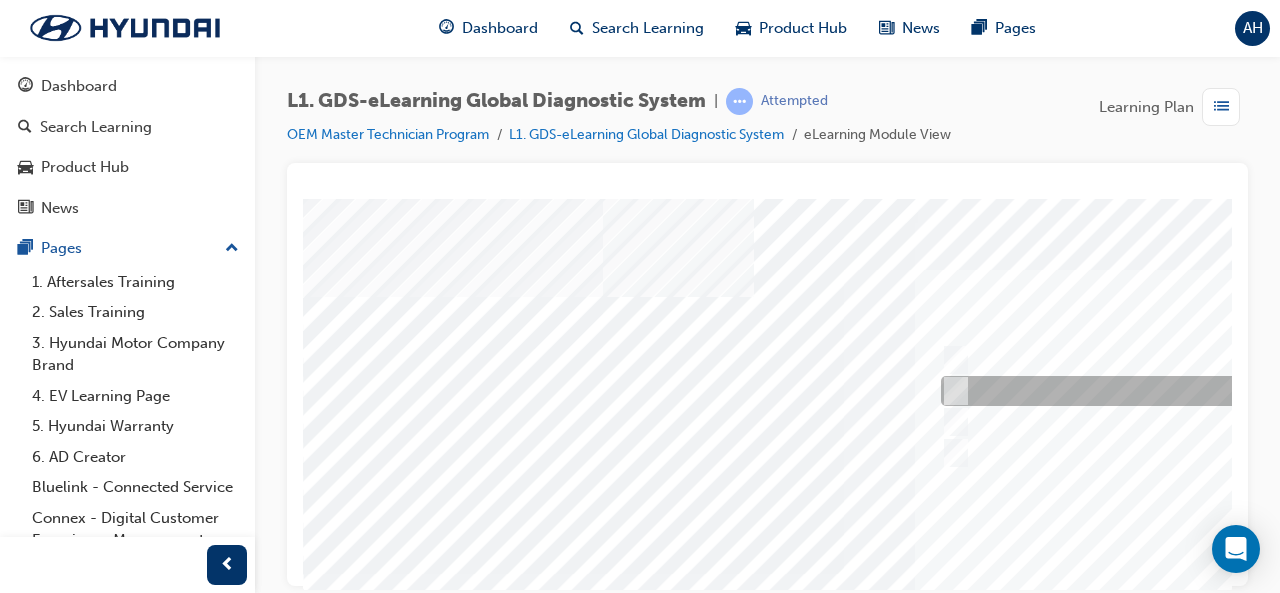 click at bounding box center (1268, 391) 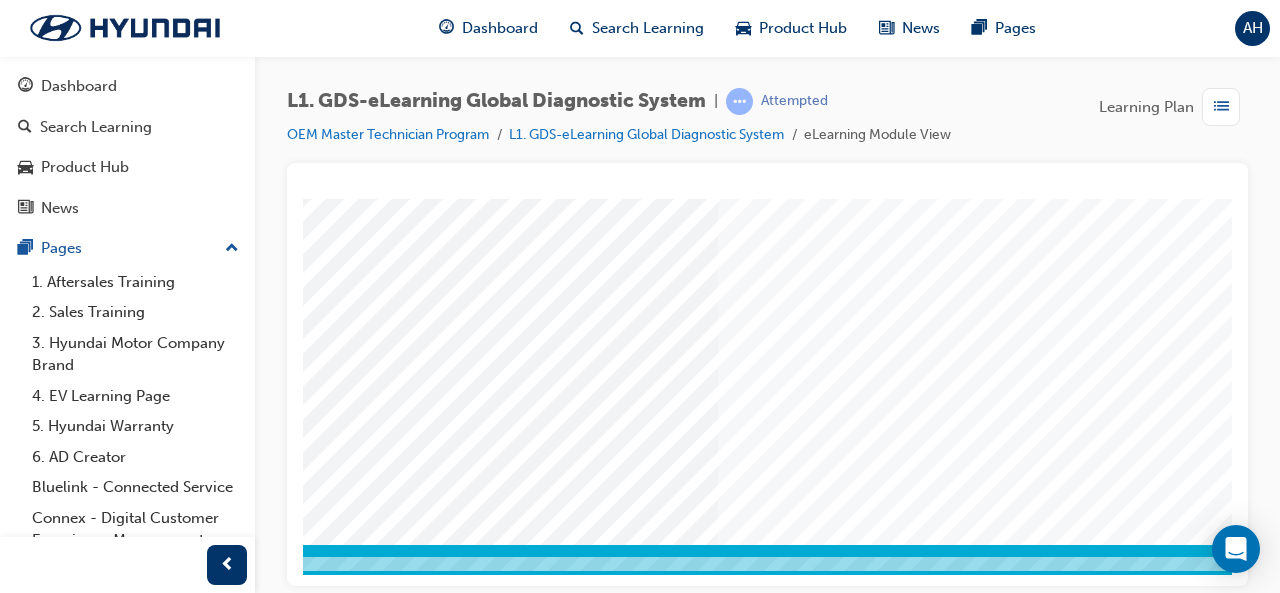 scroll, scrollTop: 374, scrollLeft: 210, axis: both 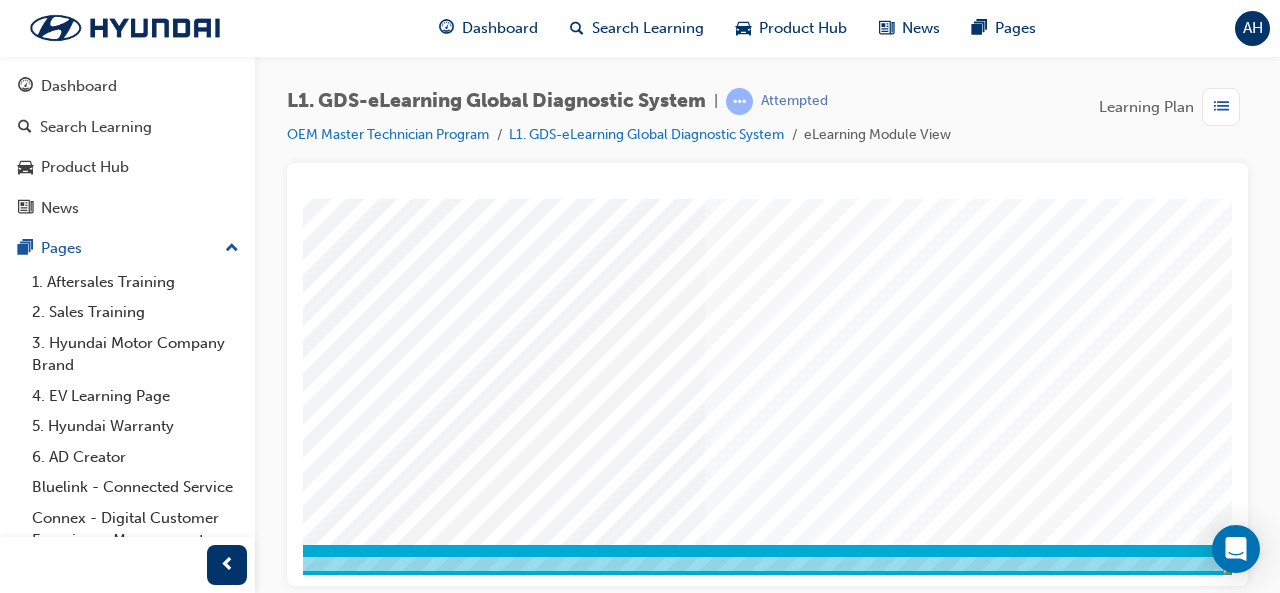 click at bounding box center [163, 3281] 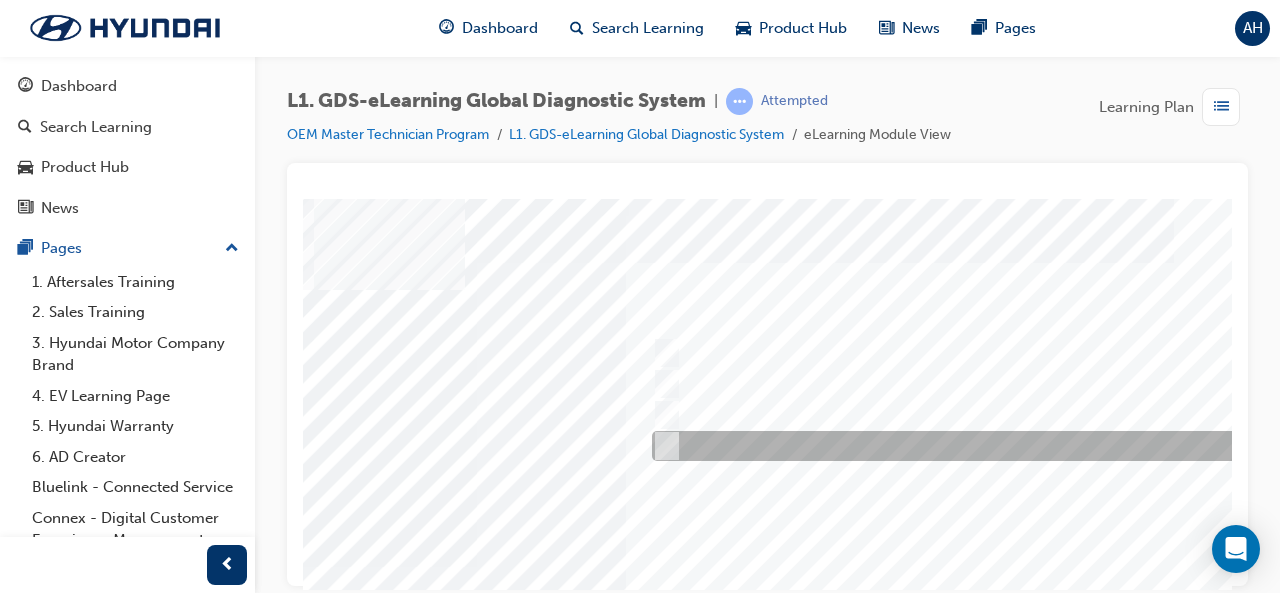 scroll, scrollTop: 7, scrollLeft: 290, axis: both 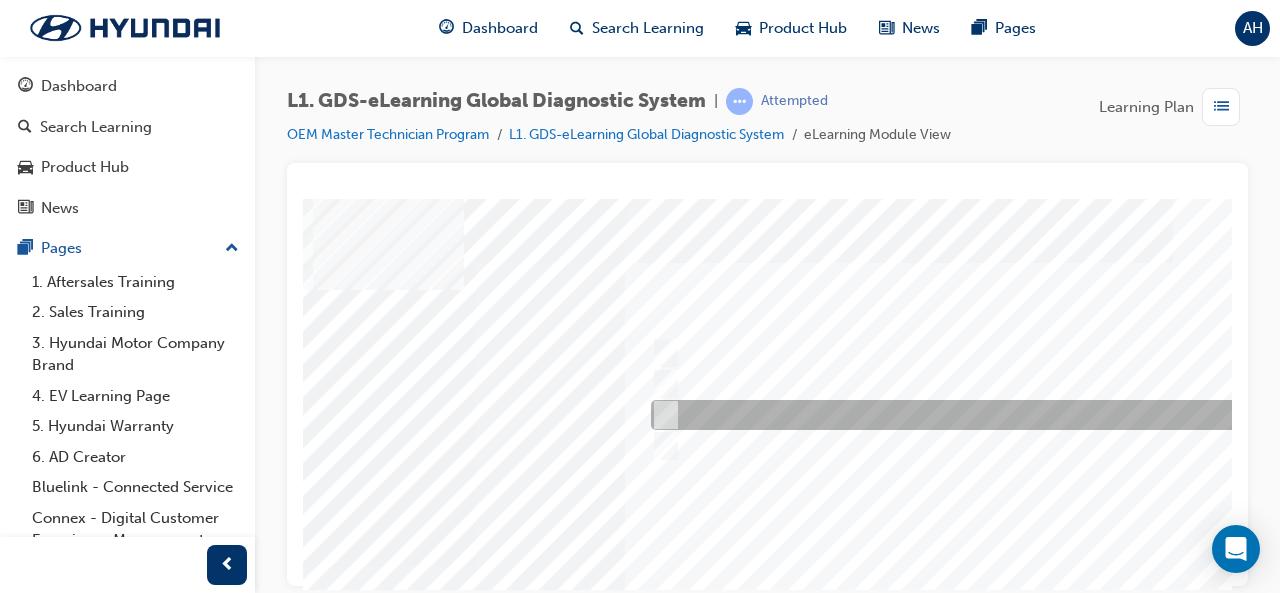 click at bounding box center (978, 415) 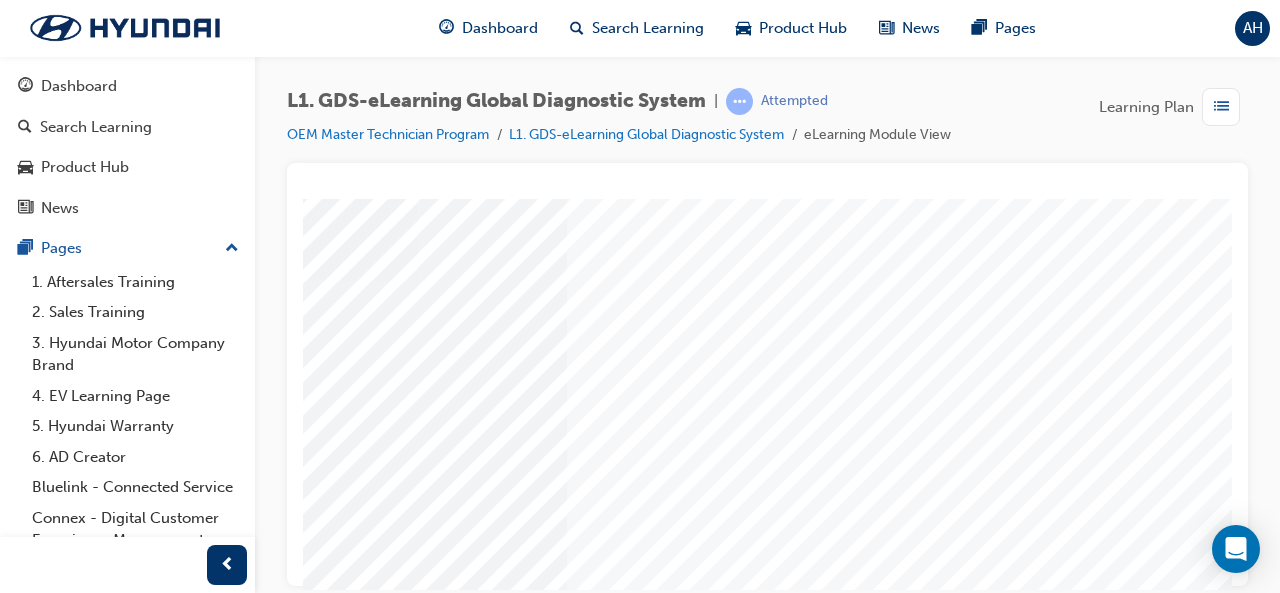 scroll, scrollTop: 374, scrollLeft: 376, axis: both 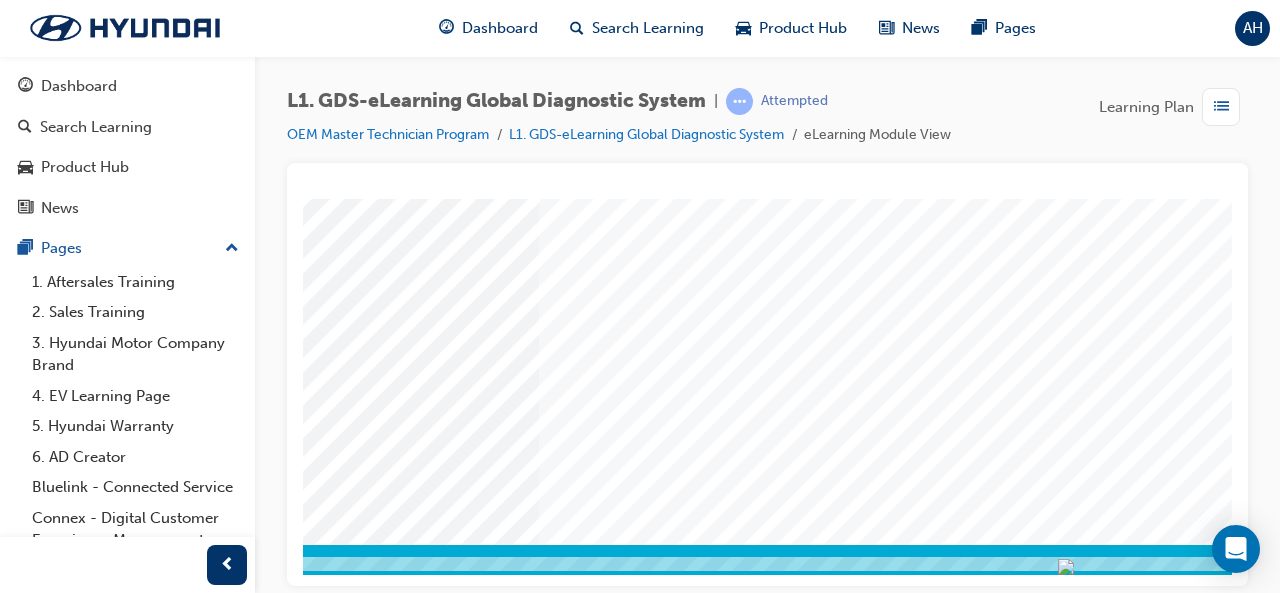 click at bounding box center [-3, 3281] 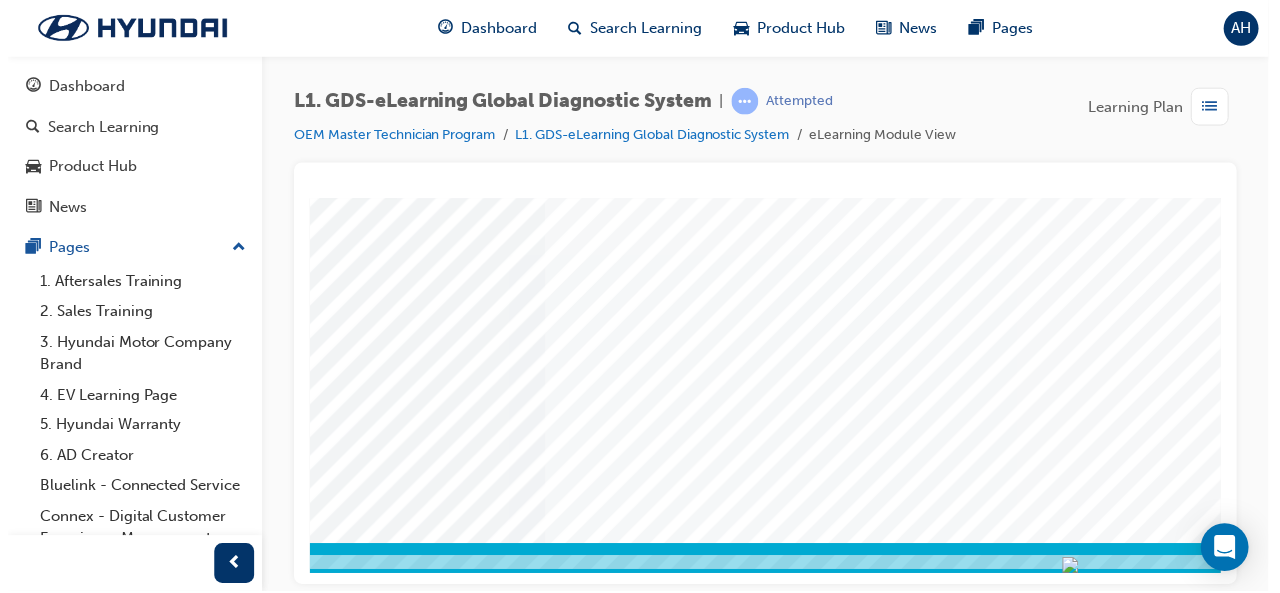 scroll, scrollTop: 0, scrollLeft: 0, axis: both 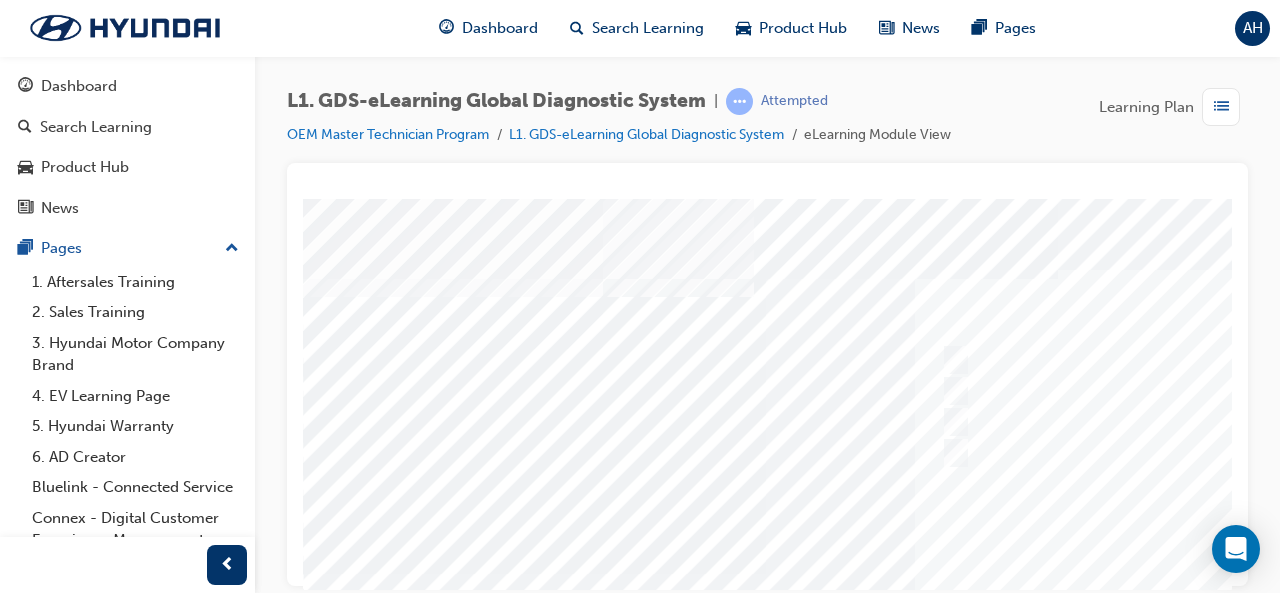 click at bounding box center (983, 573) 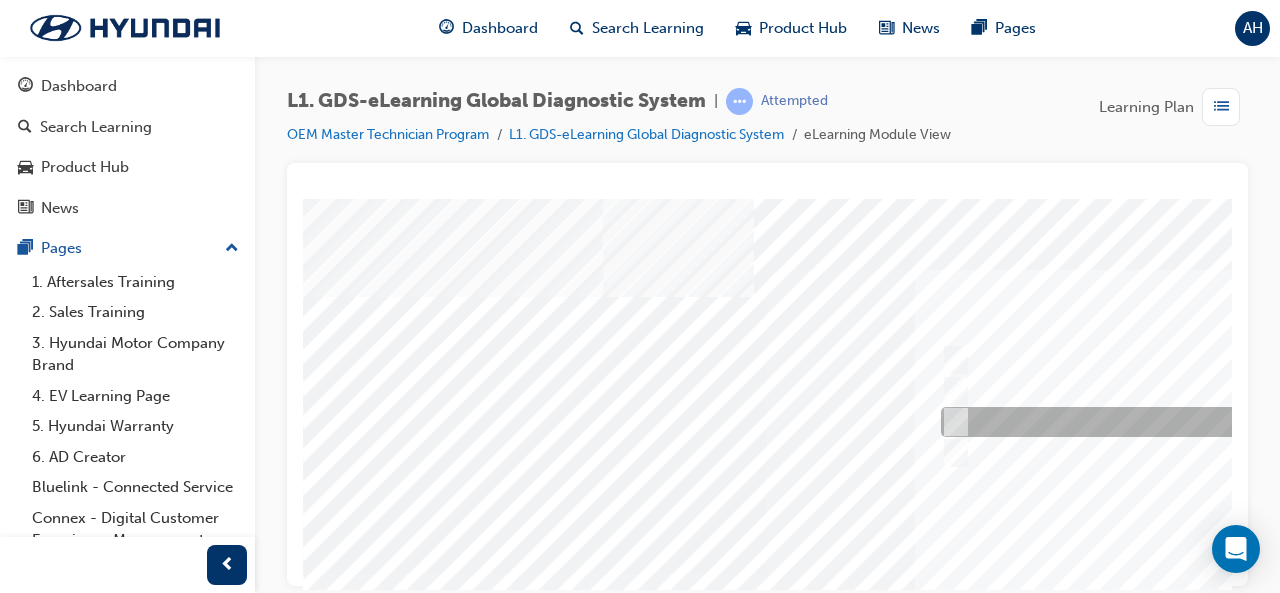 click at bounding box center (1268, 422) 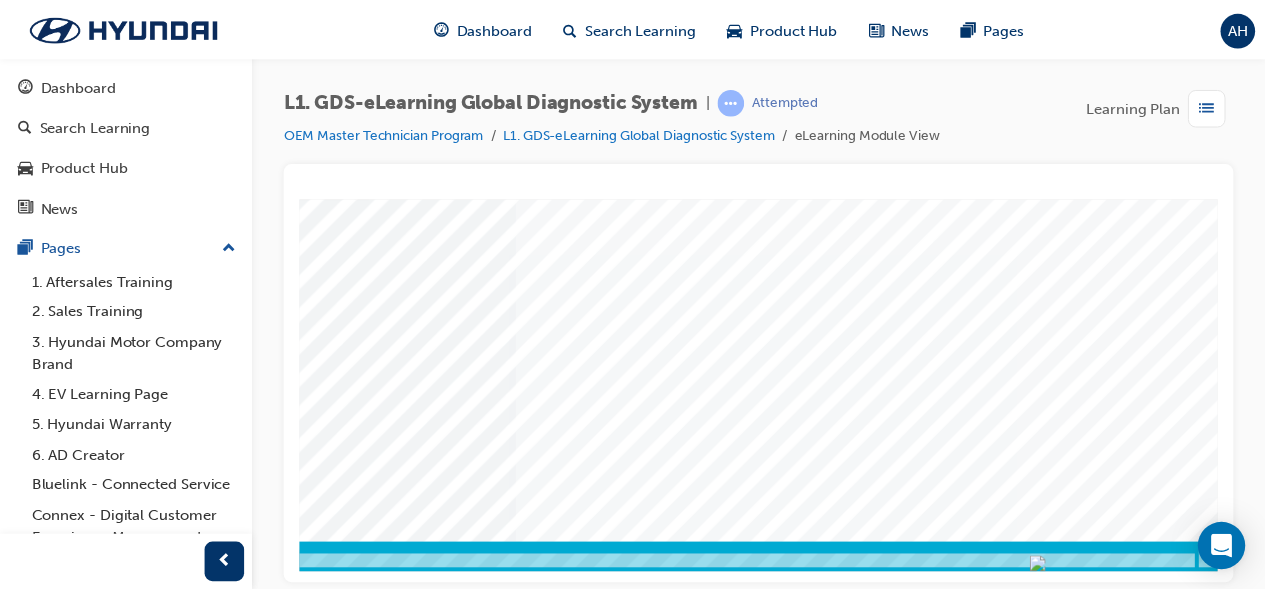 scroll, scrollTop: 374, scrollLeft: 427, axis: both 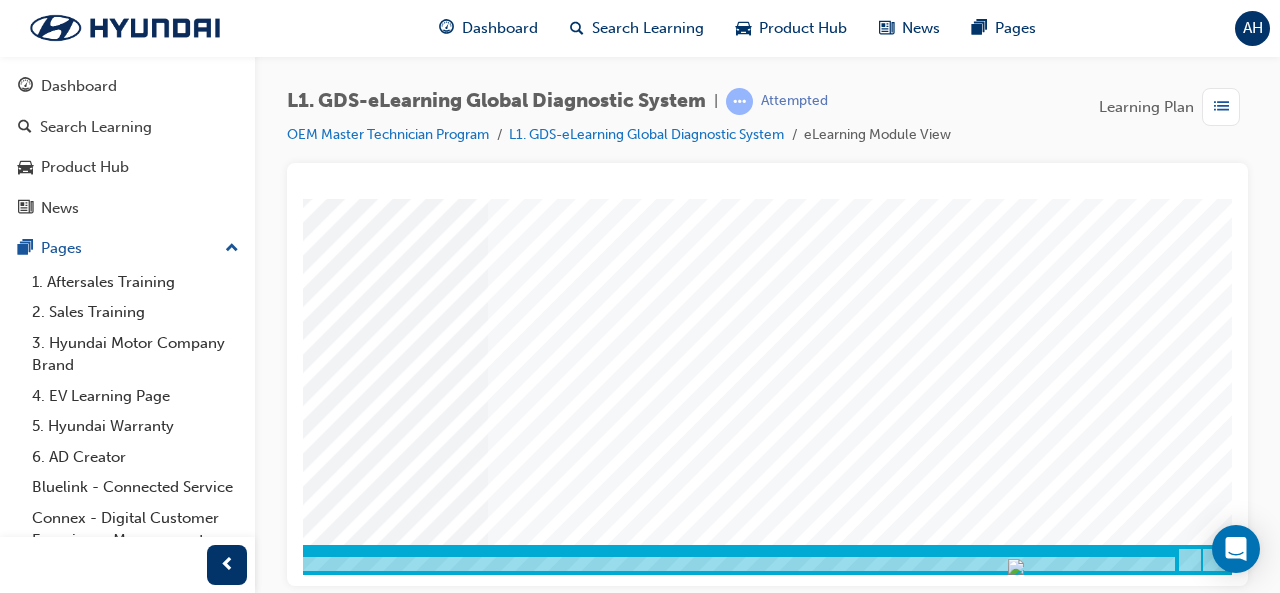 click at bounding box center [-54, 3281] 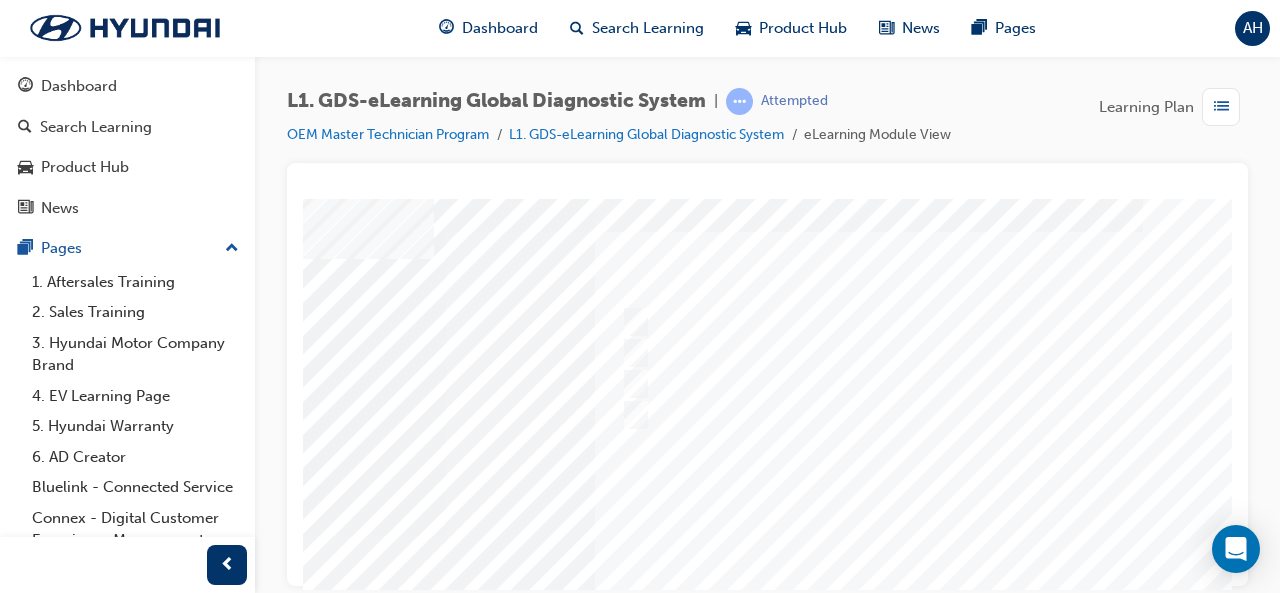scroll, scrollTop: 39, scrollLeft: 318, axis: both 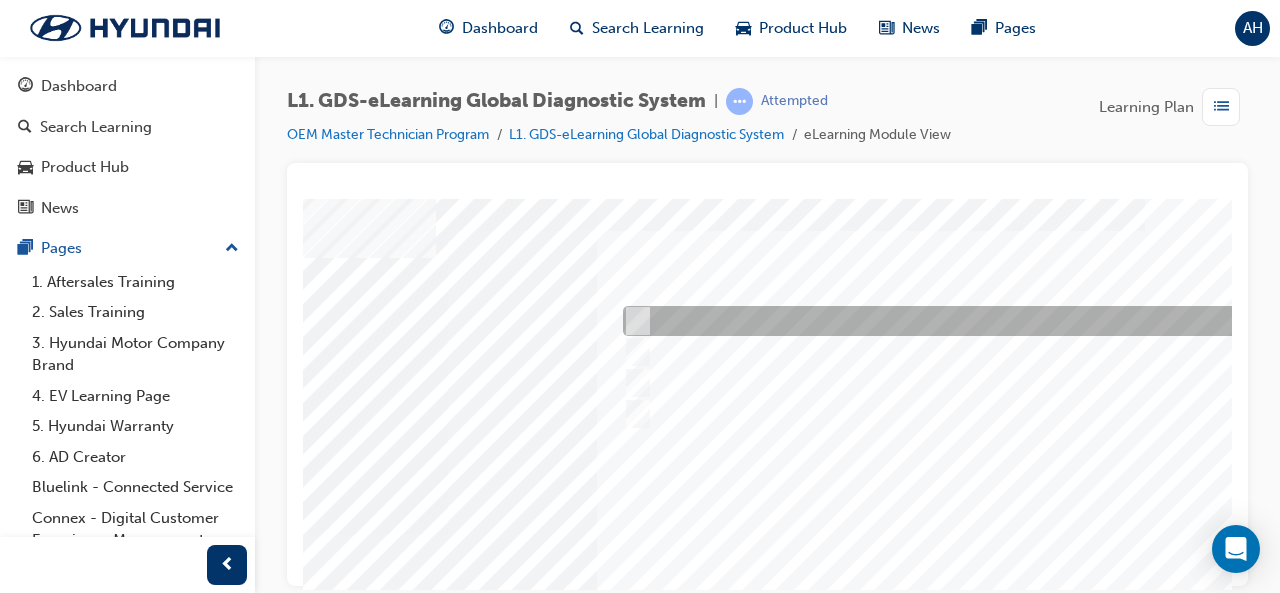 click at bounding box center [950, 321] 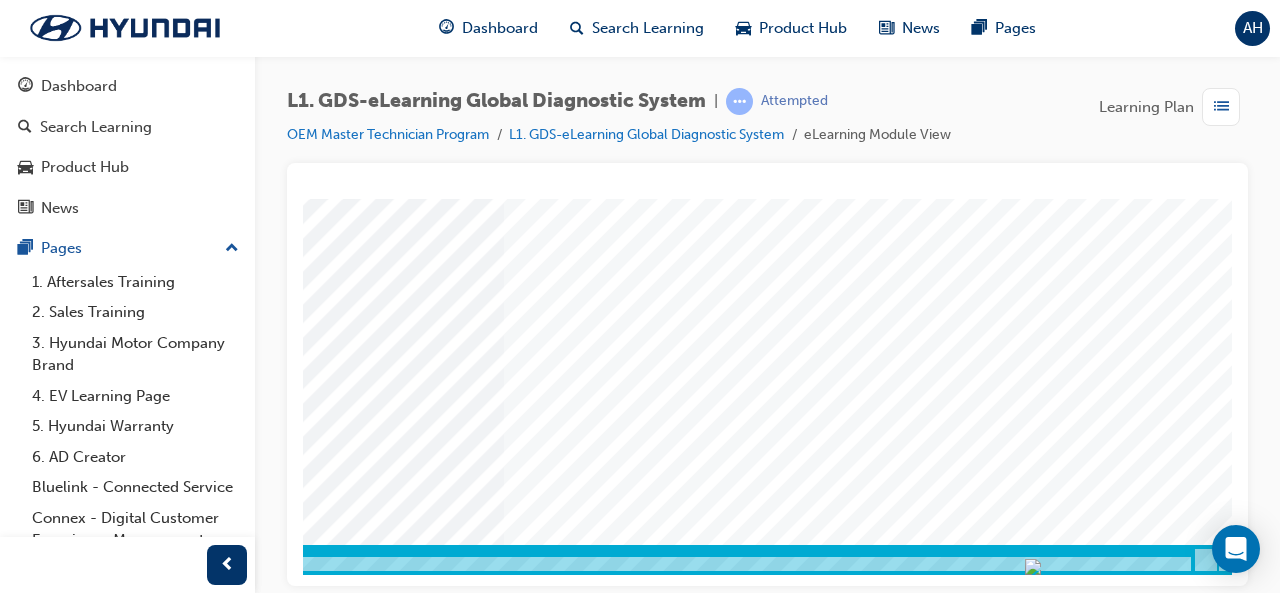 scroll, scrollTop: 374, scrollLeft: 412, axis: both 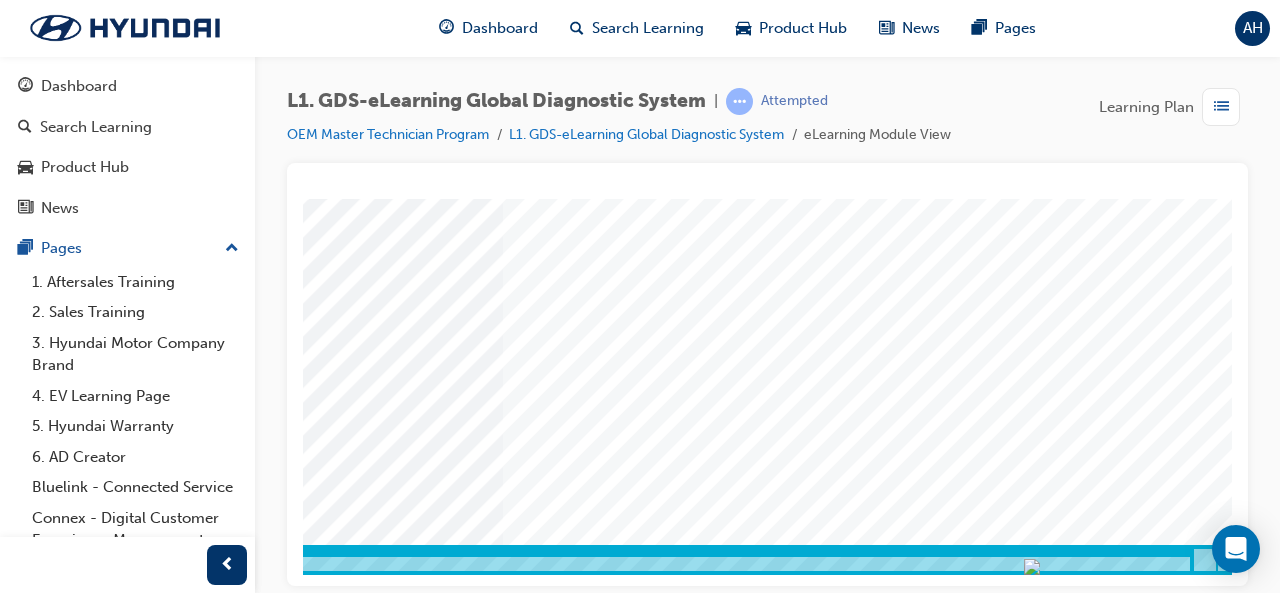 click at bounding box center (-39, 3281) 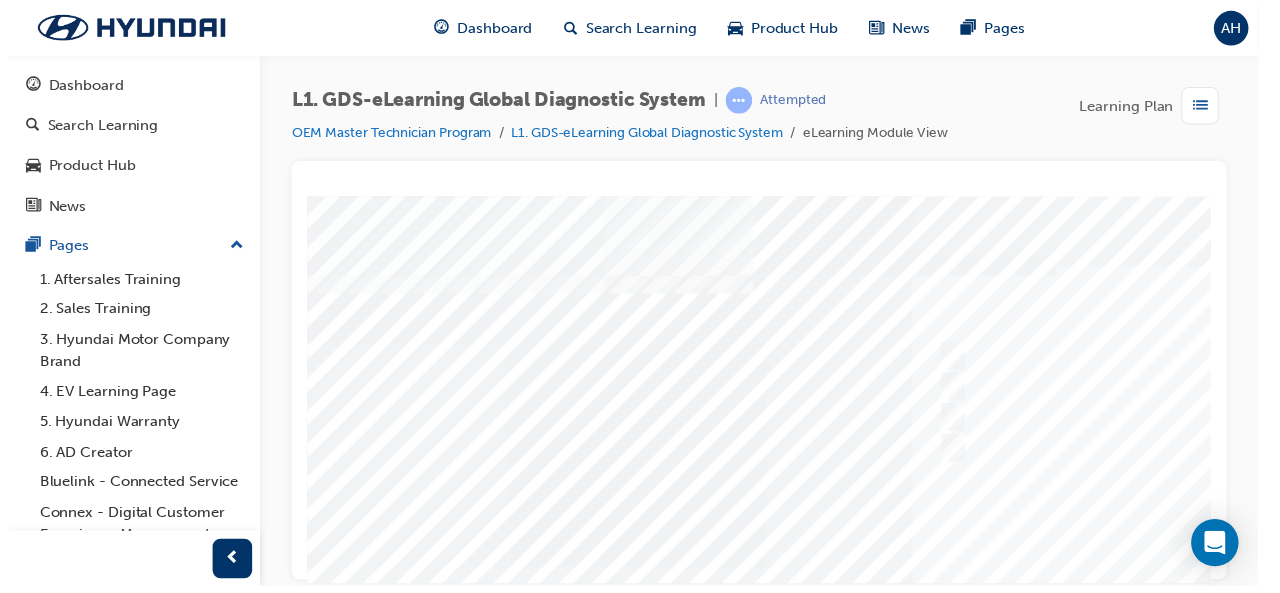 scroll, scrollTop: 0, scrollLeft: 0, axis: both 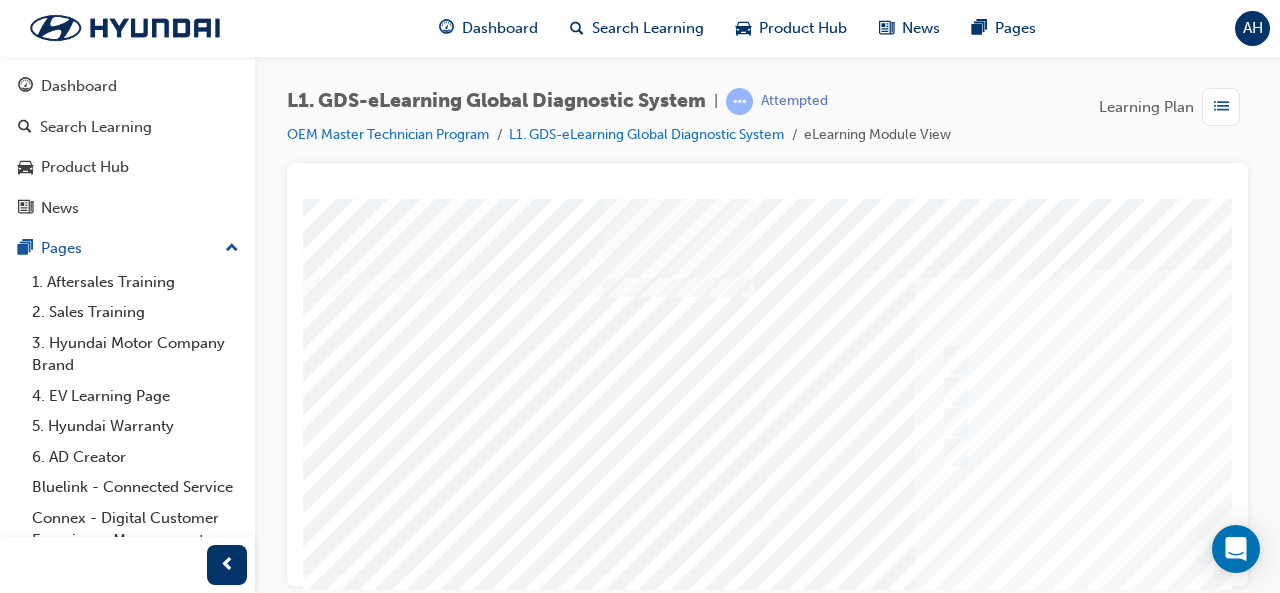 click at bounding box center [983, 573] 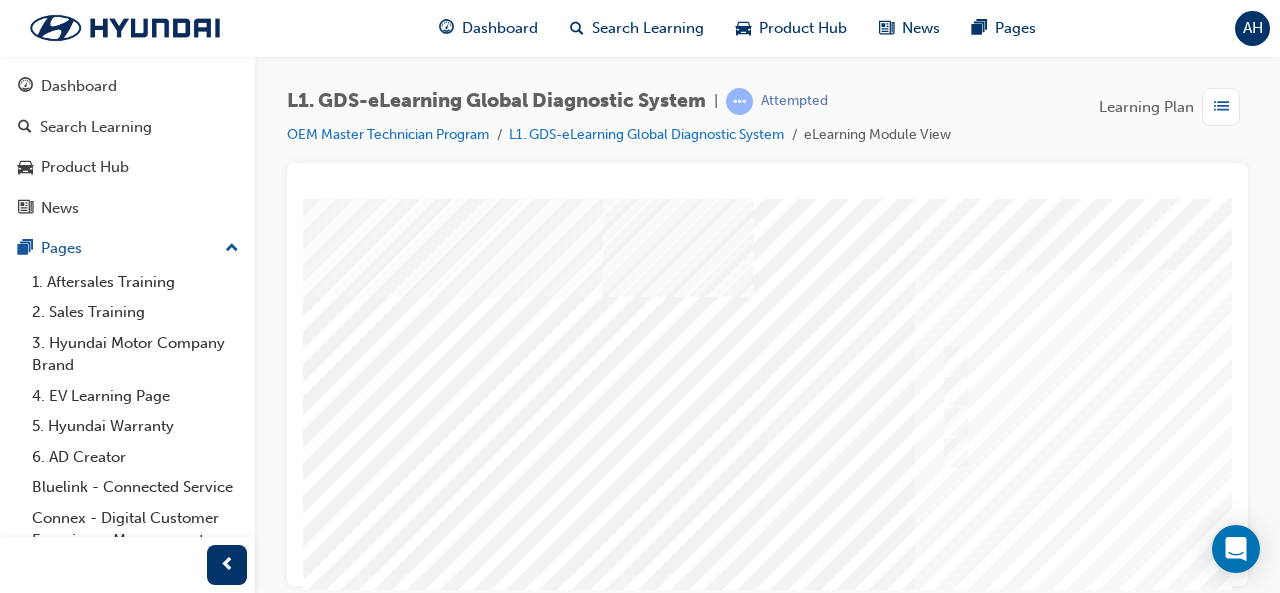 scroll, scrollTop: 0, scrollLeft: 0, axis: both 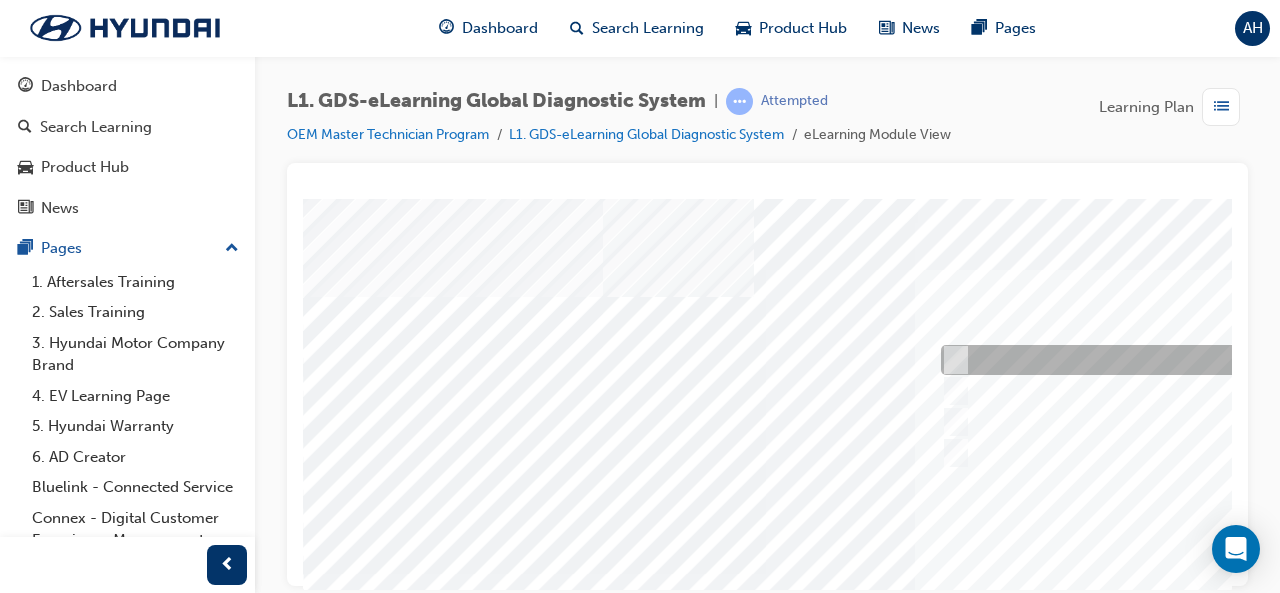 click at bounding box center (1268, 360) 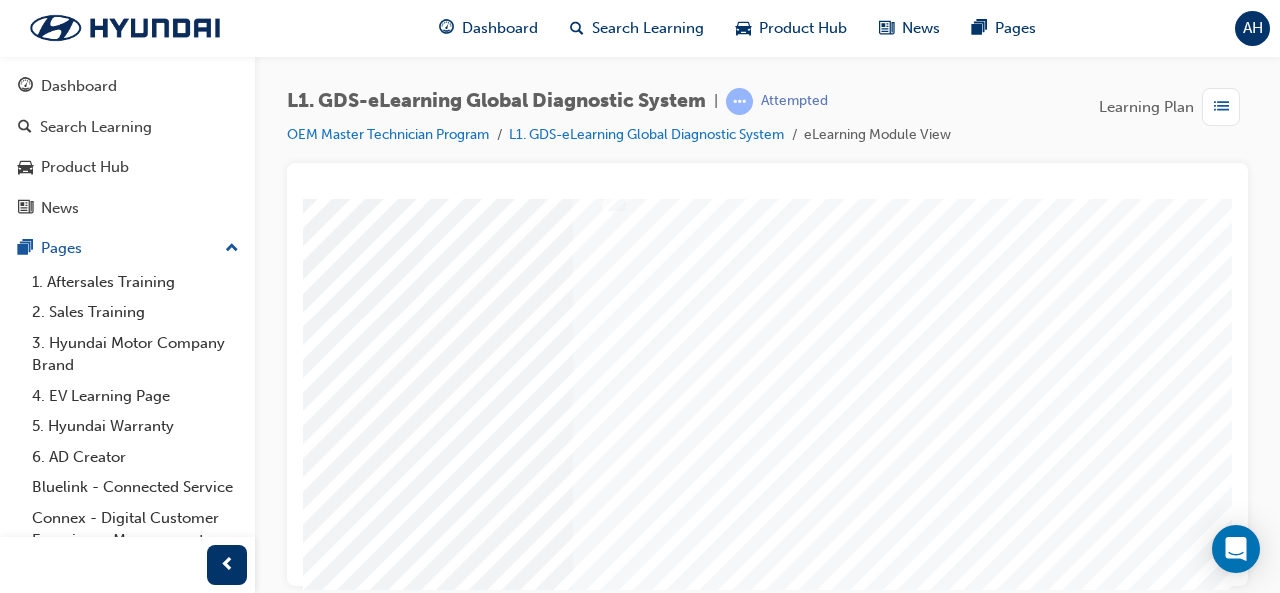 scroll, scrollTop: 374, scrollLeft: 446, axis: both 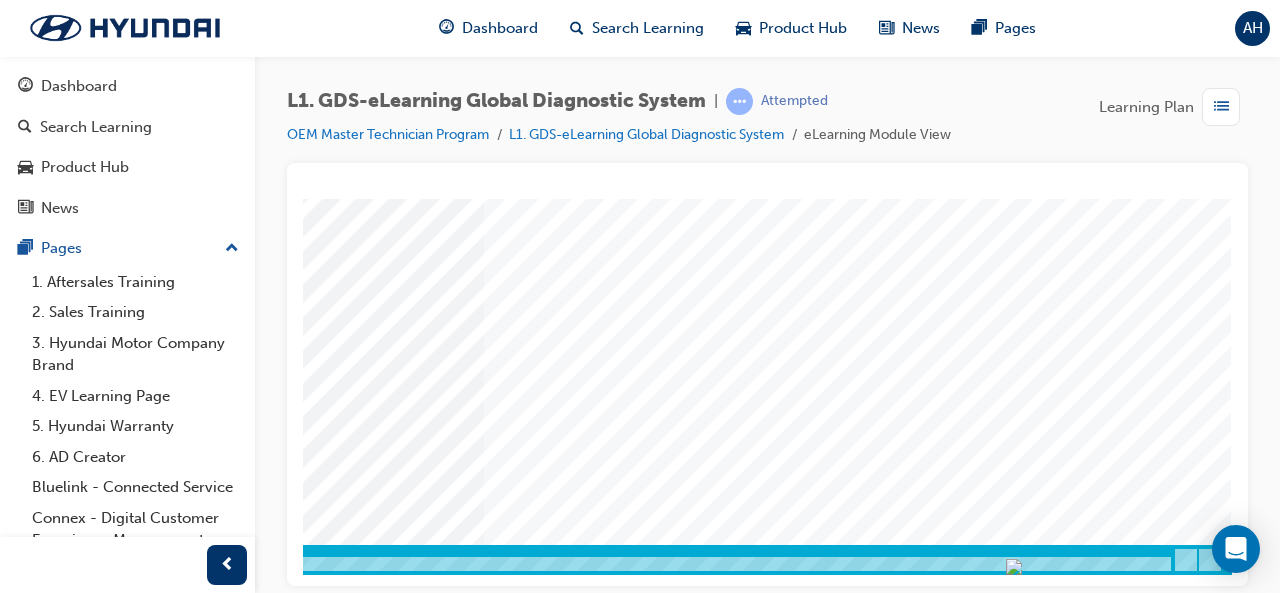 click at bounding box center [-58, 3281] 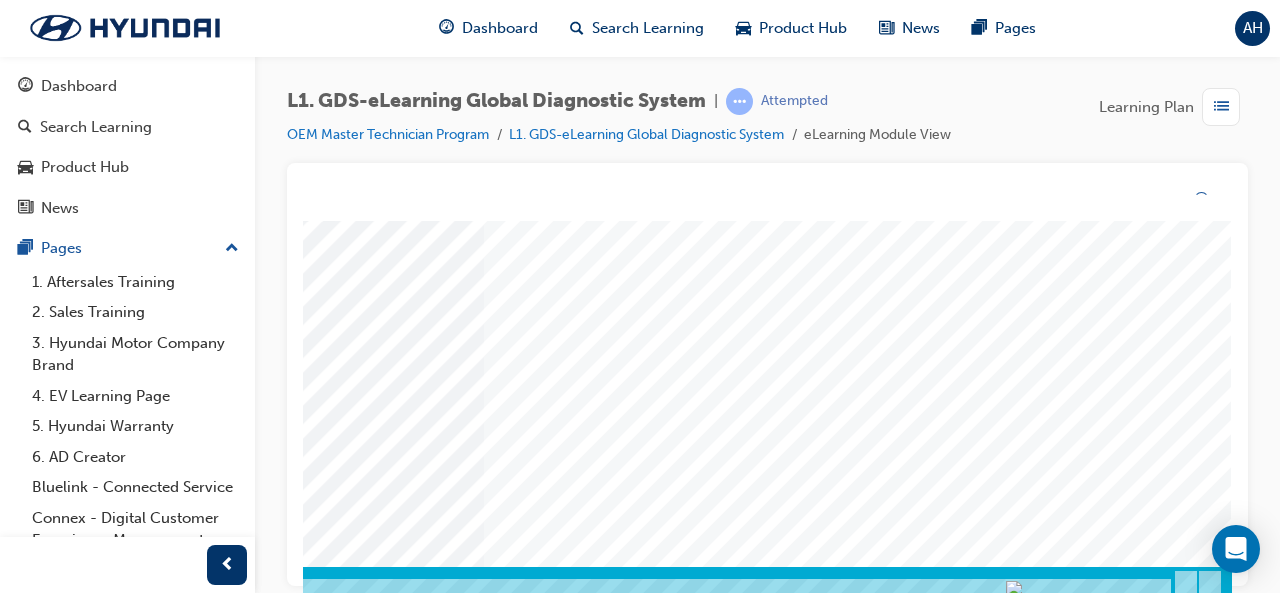 scroll, scrollTop: 0, scrollLeft: 0, axis: both 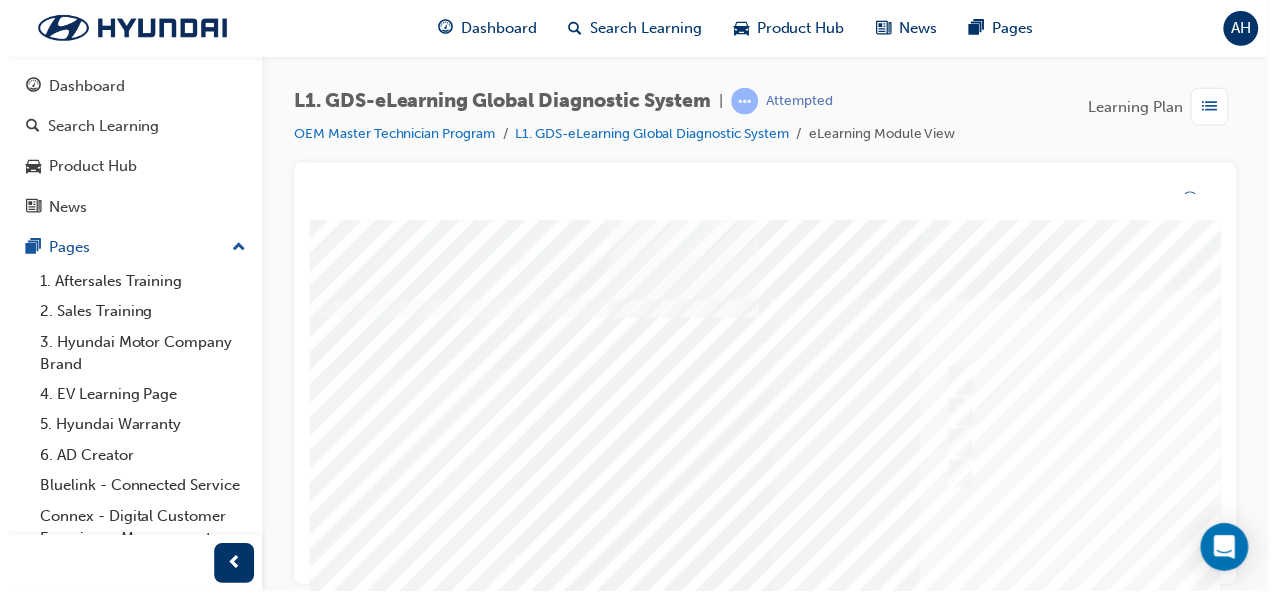 click at bounding box center [989, 595] 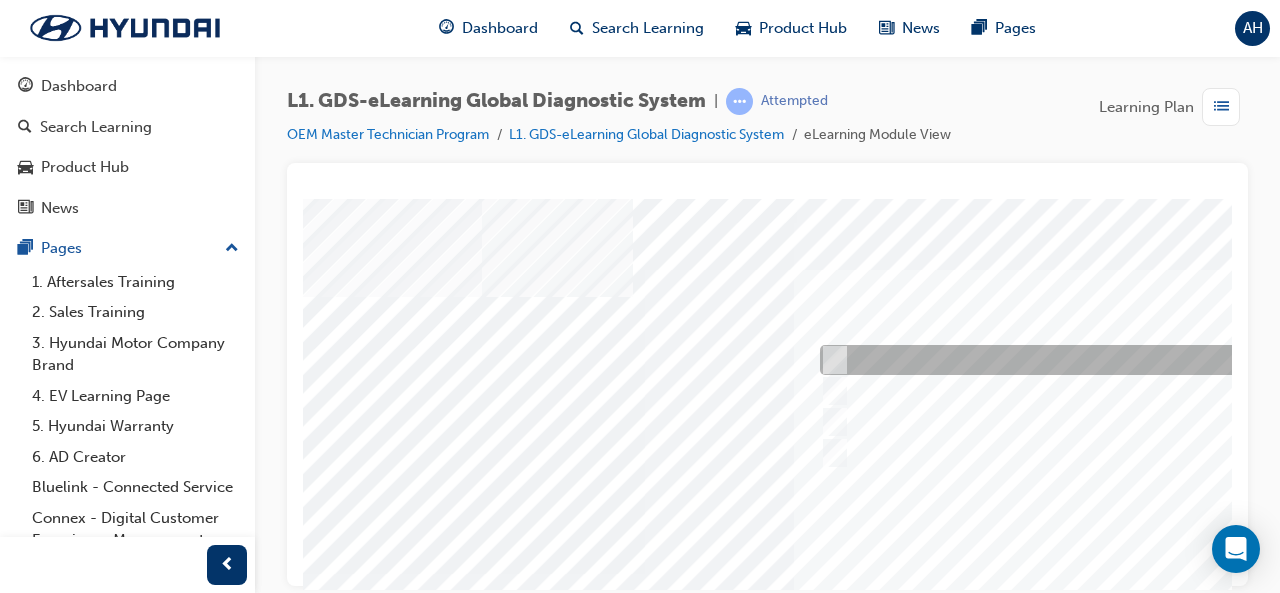 scroll, scrollTop: 0, scrollLeft: 122, axis: horizontal 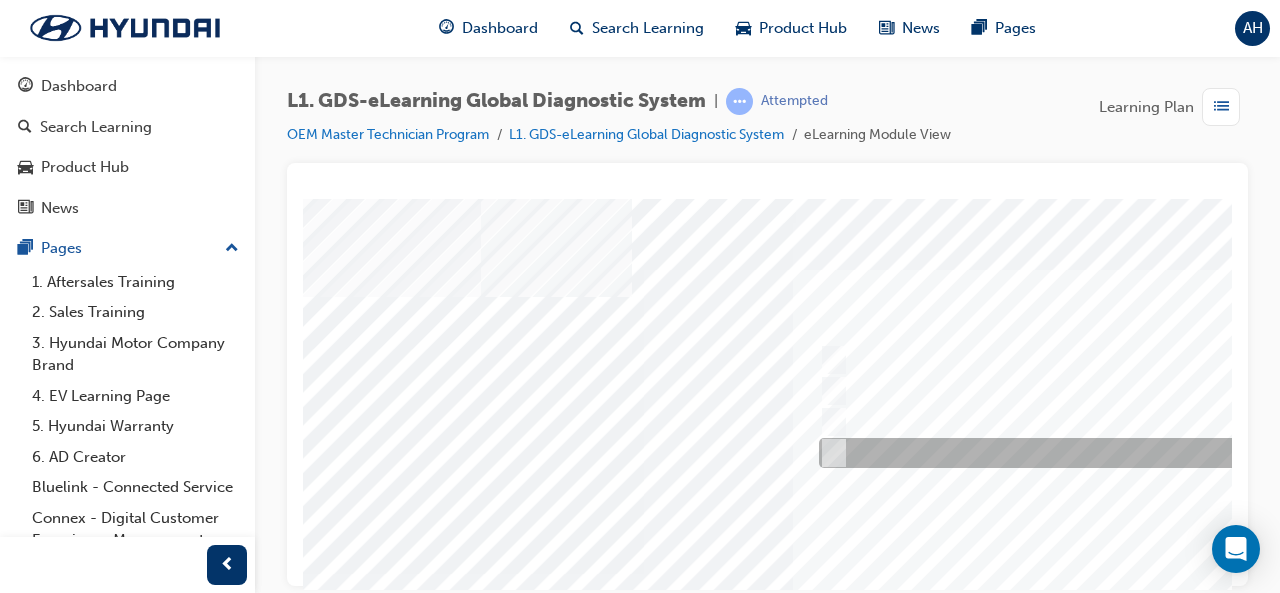 click at bounding box center [1146, 453] 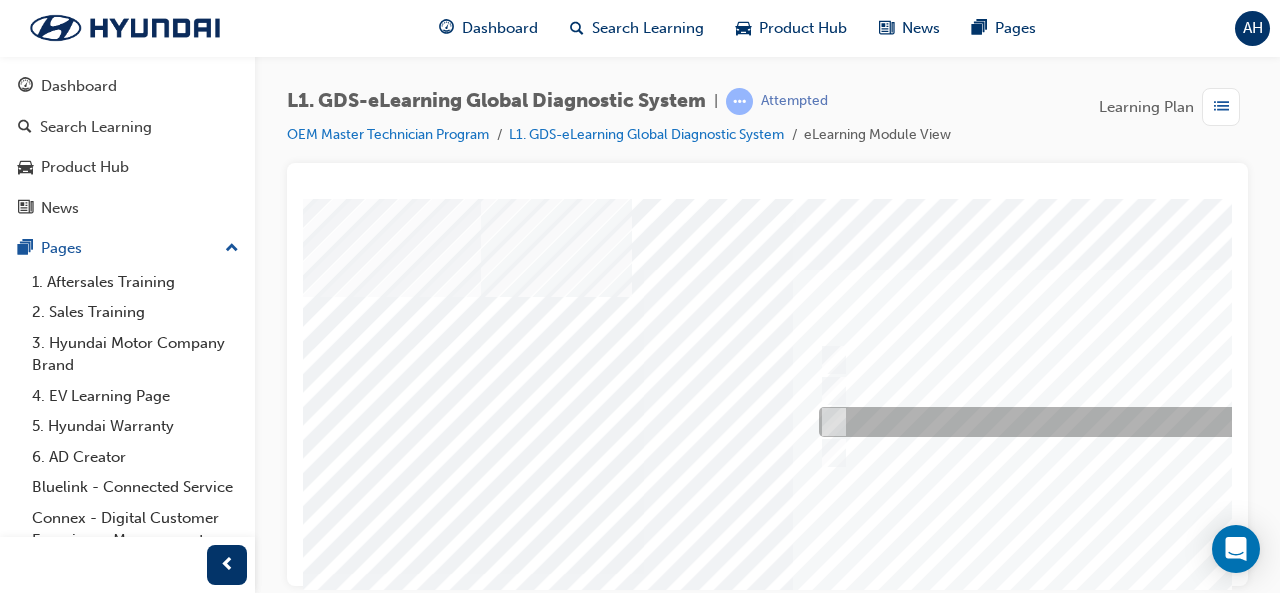click at bounding box center (1146, 422) 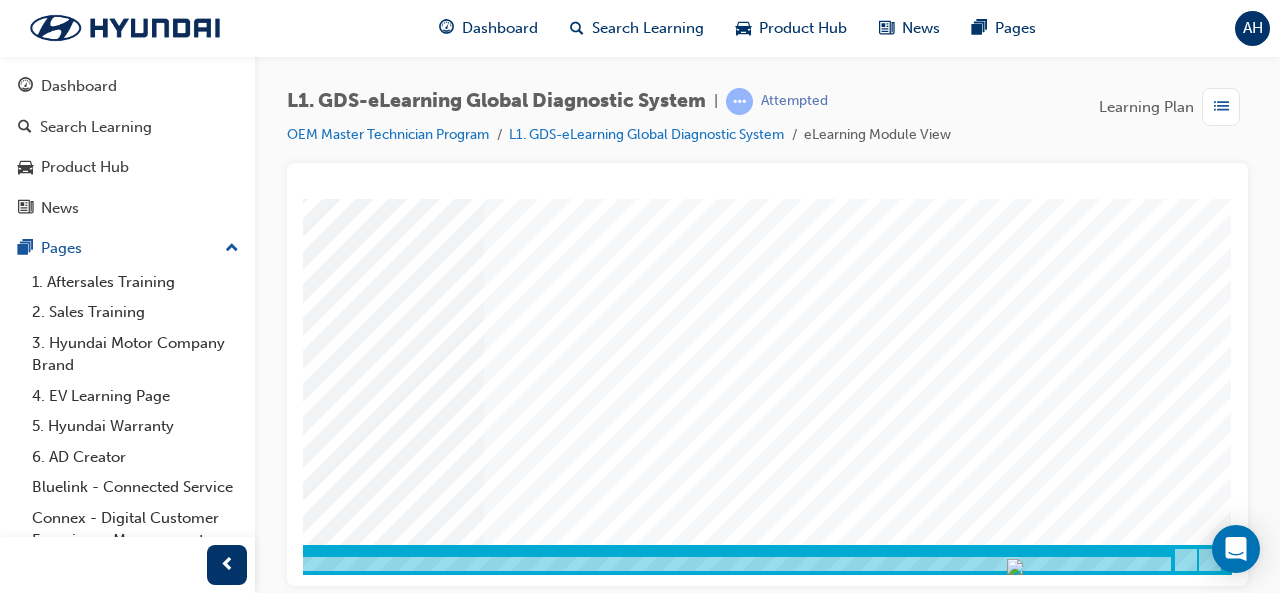 scroll, scrollTop: 374, scrollLeft: 446, axis: both 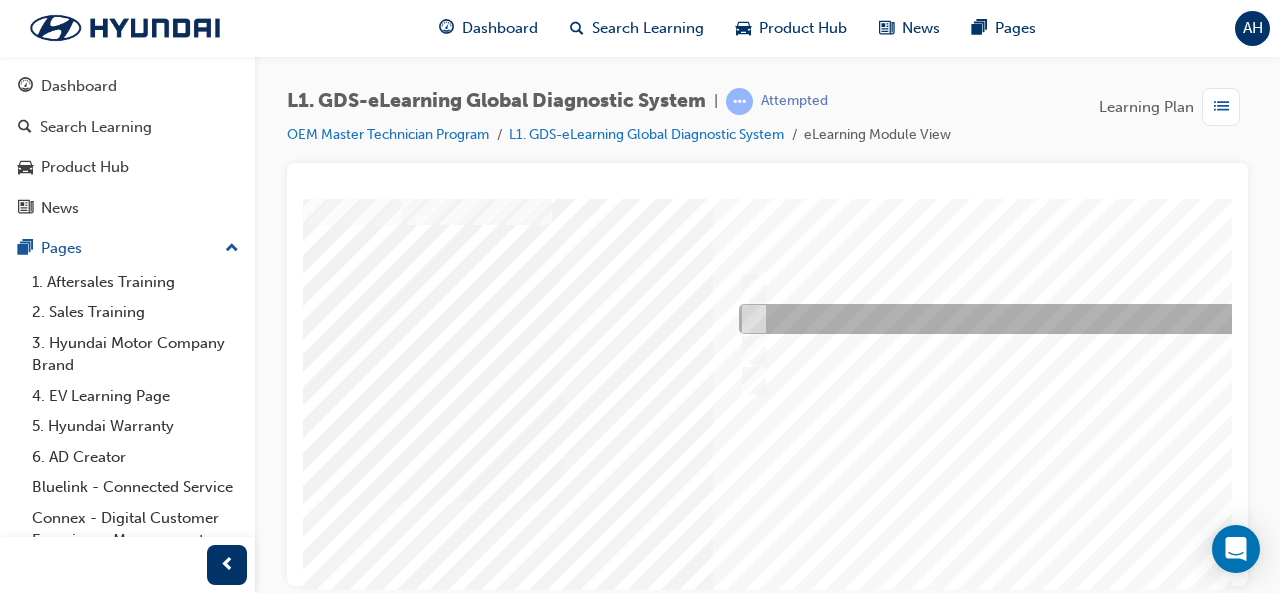 click at bounding box center (1066, 319) 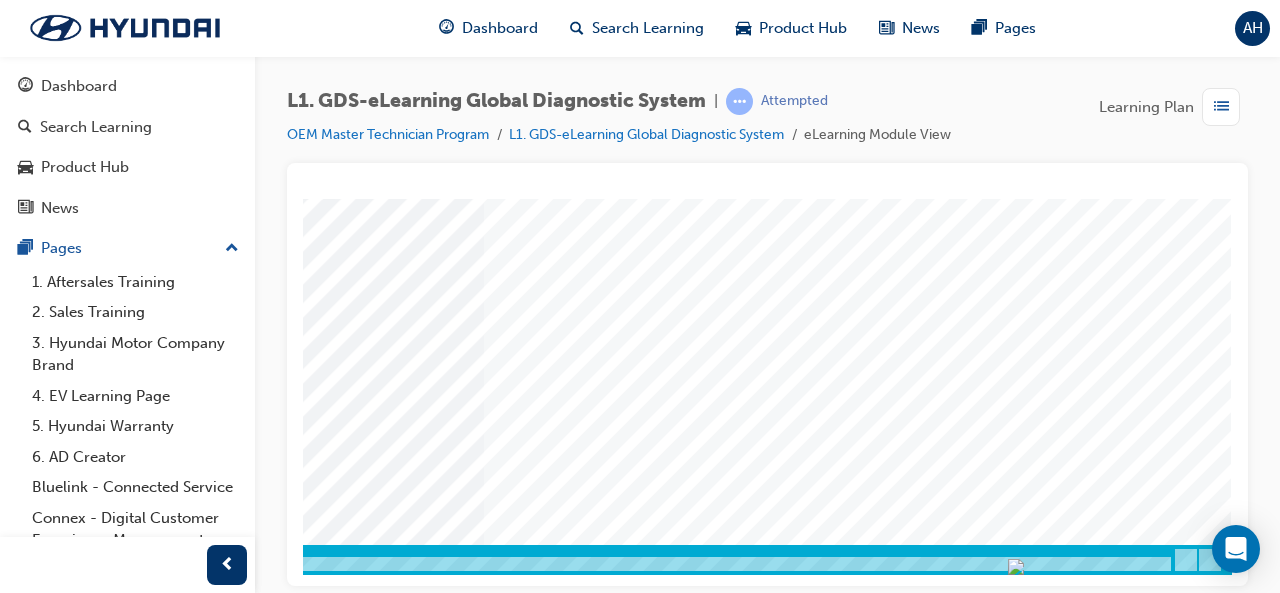 click at bounding box center [-58, 3373] 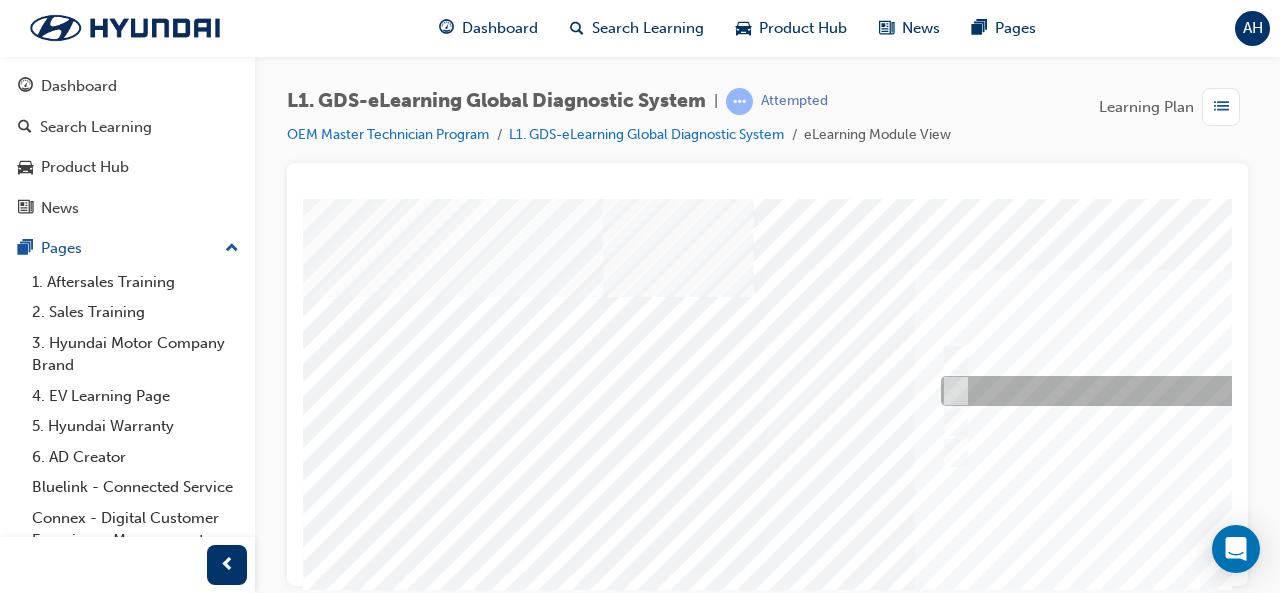 click at bounding box center [1268, 391] 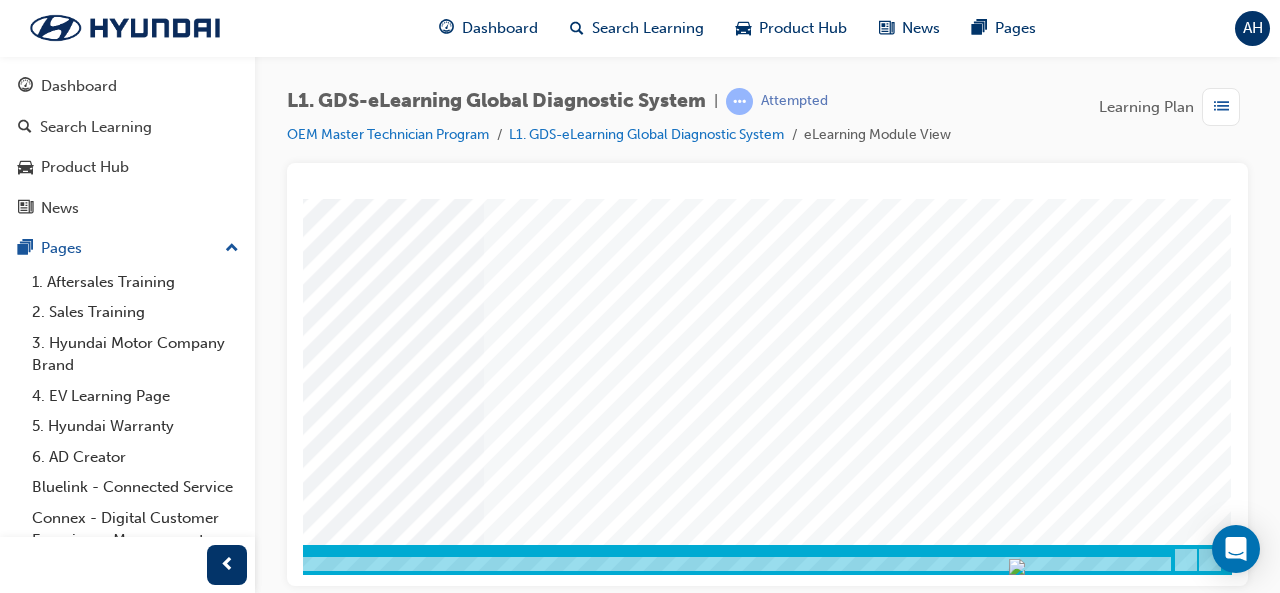 scroll, scrollTop: 374, scrollLeft: 446, axis: both 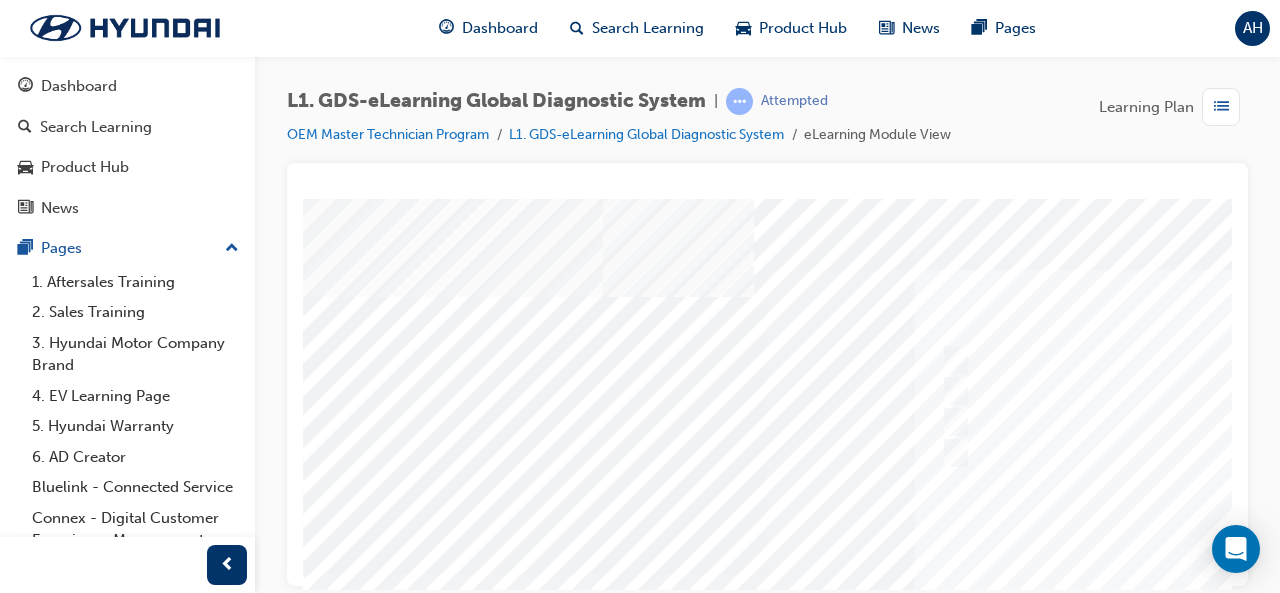 click at bounding box center [605, 1278] 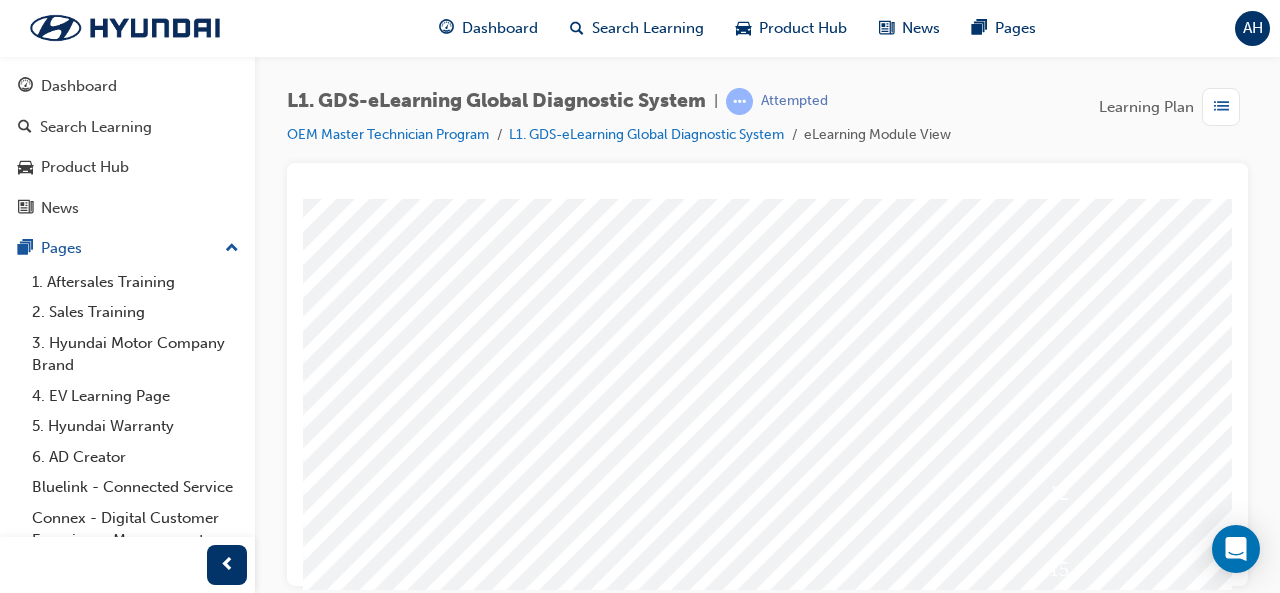 click at bounding box center (990, 3471) 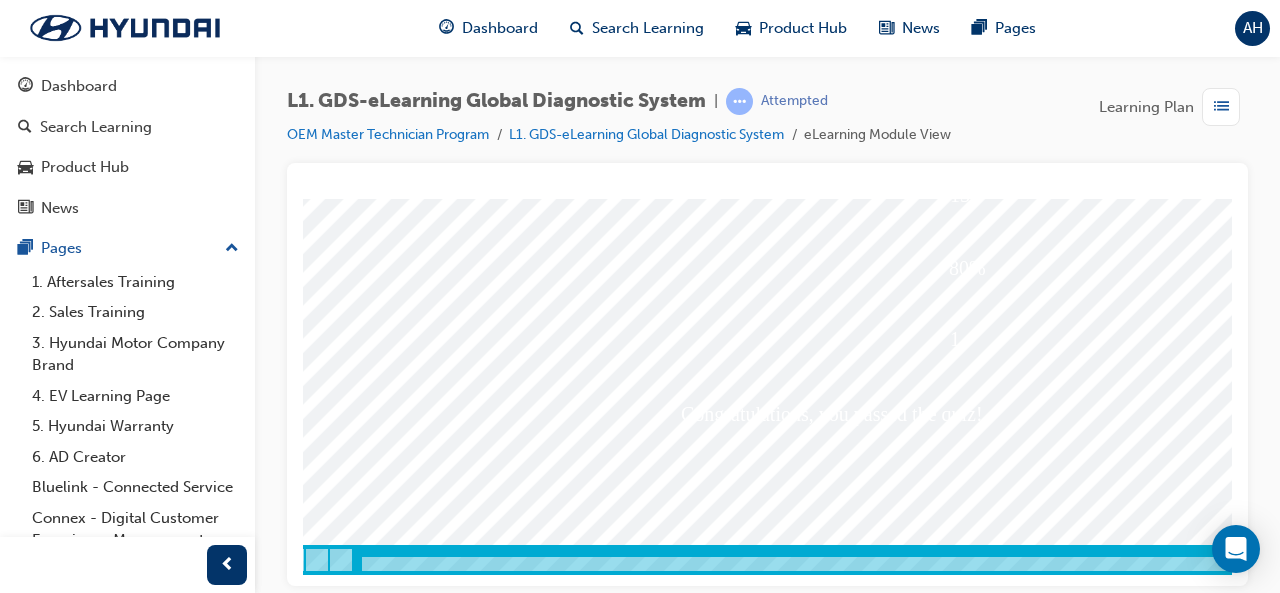 scroll, scrollTop: 374, scrollLeft: 109, axis: both 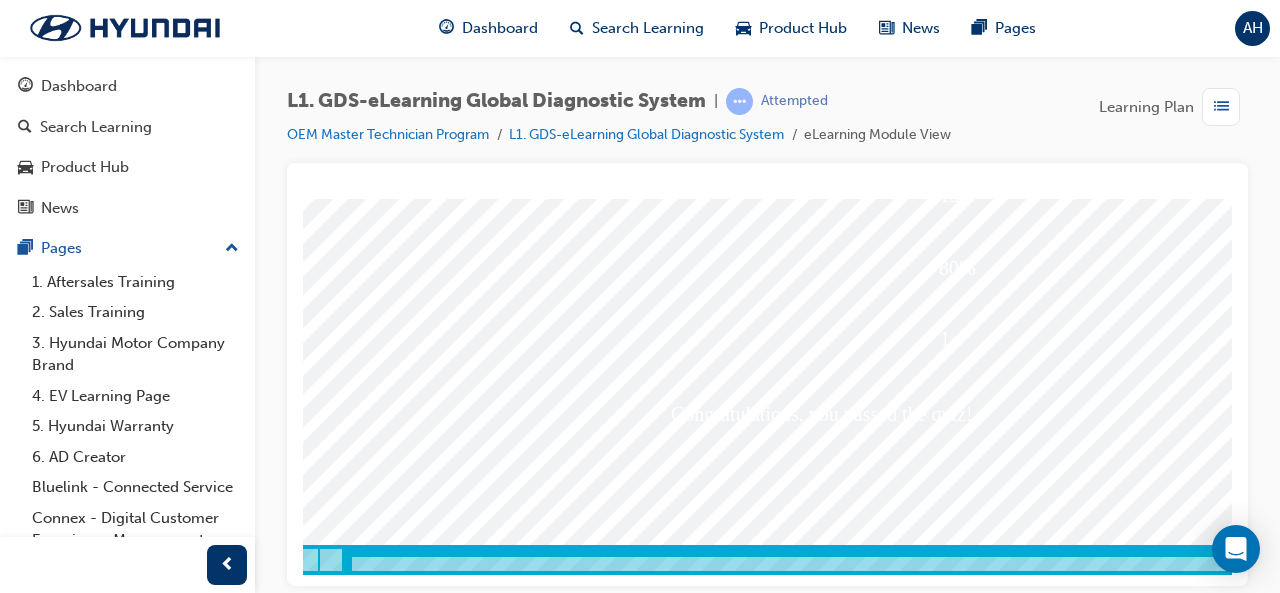 click at bounding box center (265, 3880) 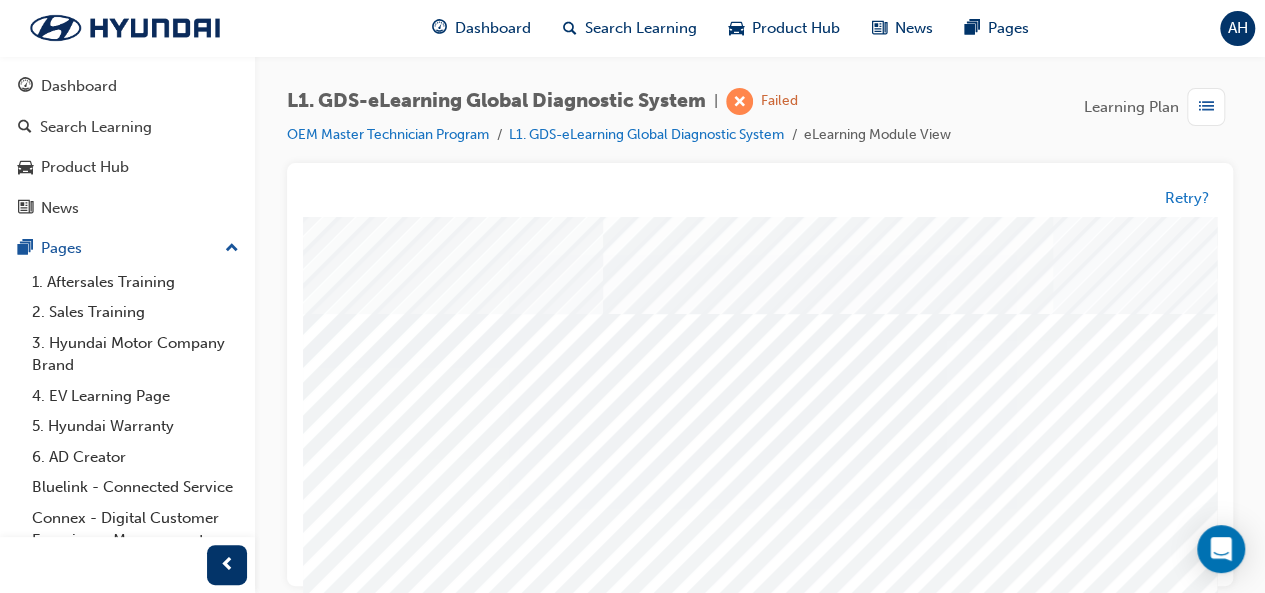 scroll, scrollTop: 92, scrollLeft: 0, axis: vertical 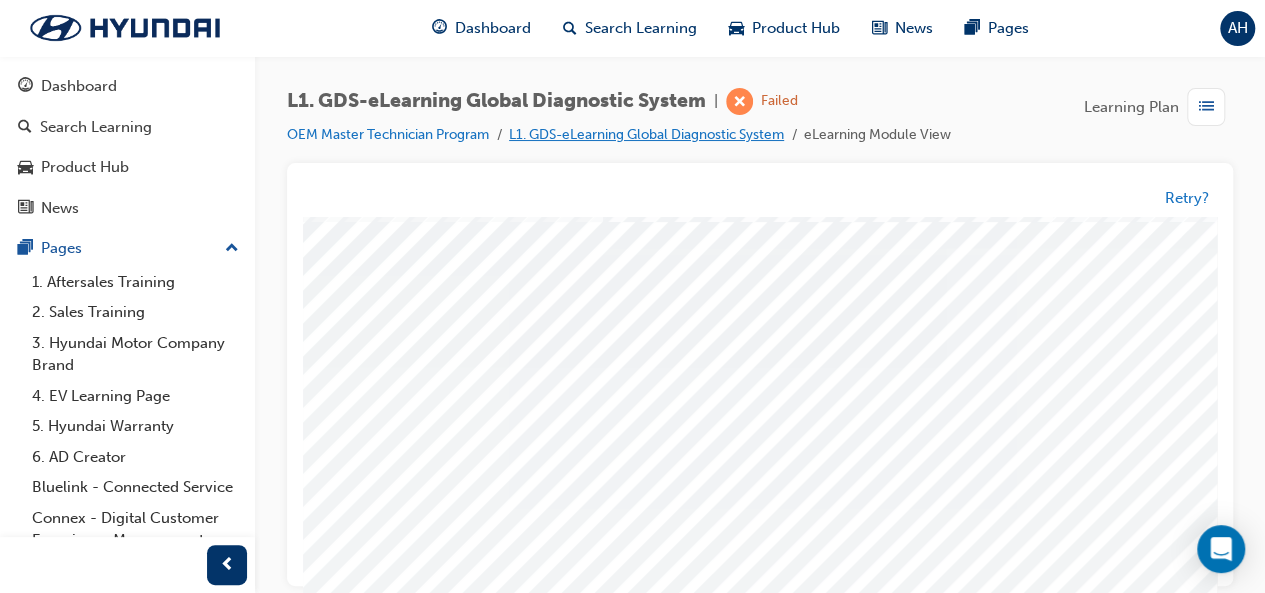 click on "L1. GDS-eLearning Global Diagnostic System" at bounding box center [646, 134] 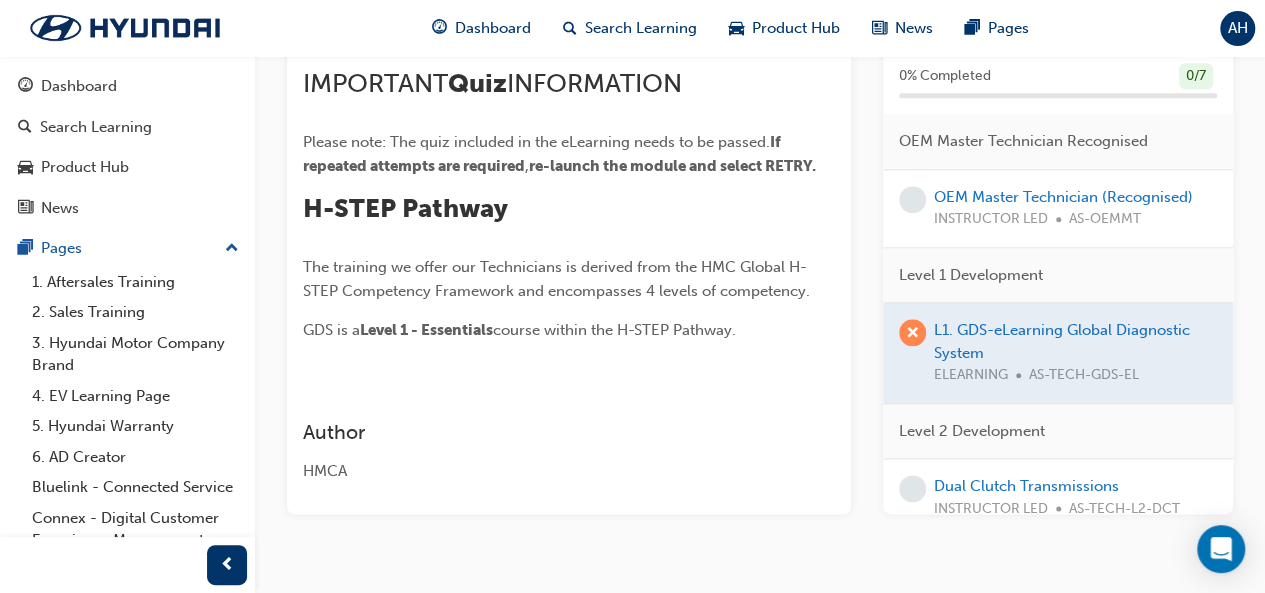 scroll, scrollTop: 1098, scrollLeft: 0, axis: vertical 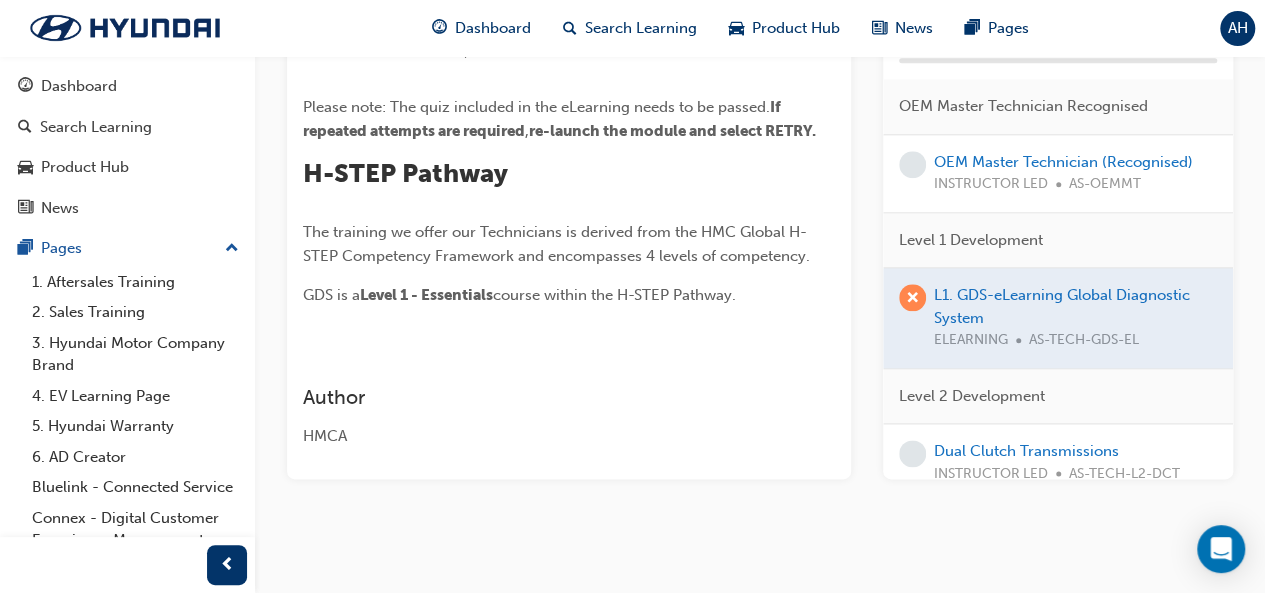 click at bounding box center [1058, 318] 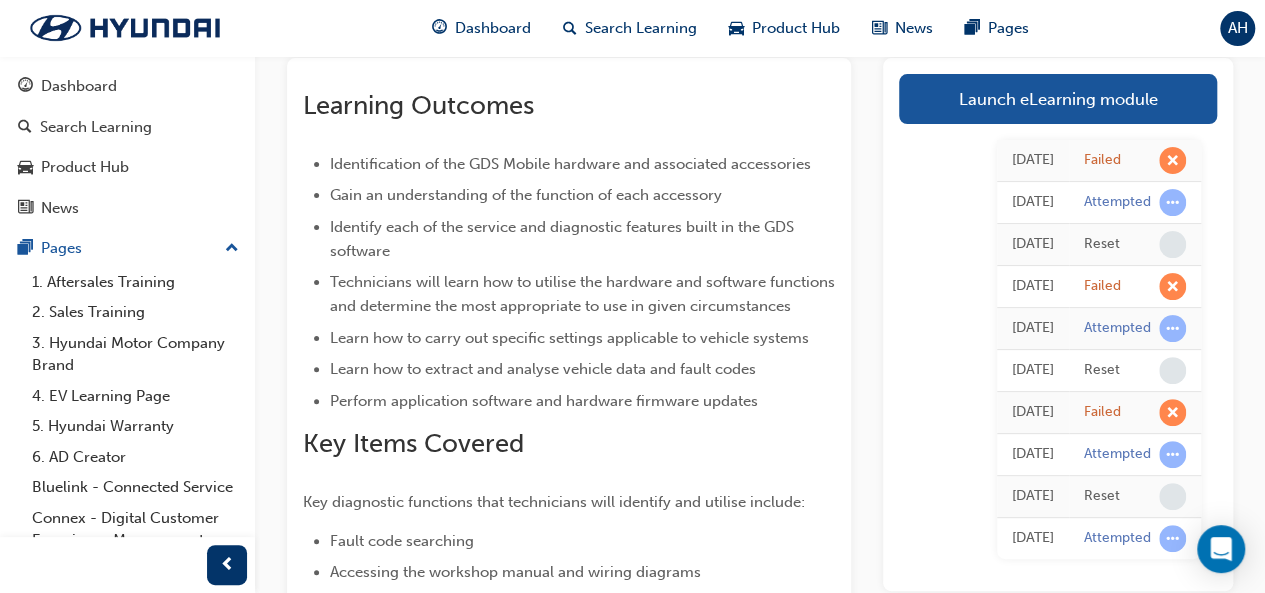 scroll, scrollTop: 0, scrollLeft: 0, axis: both 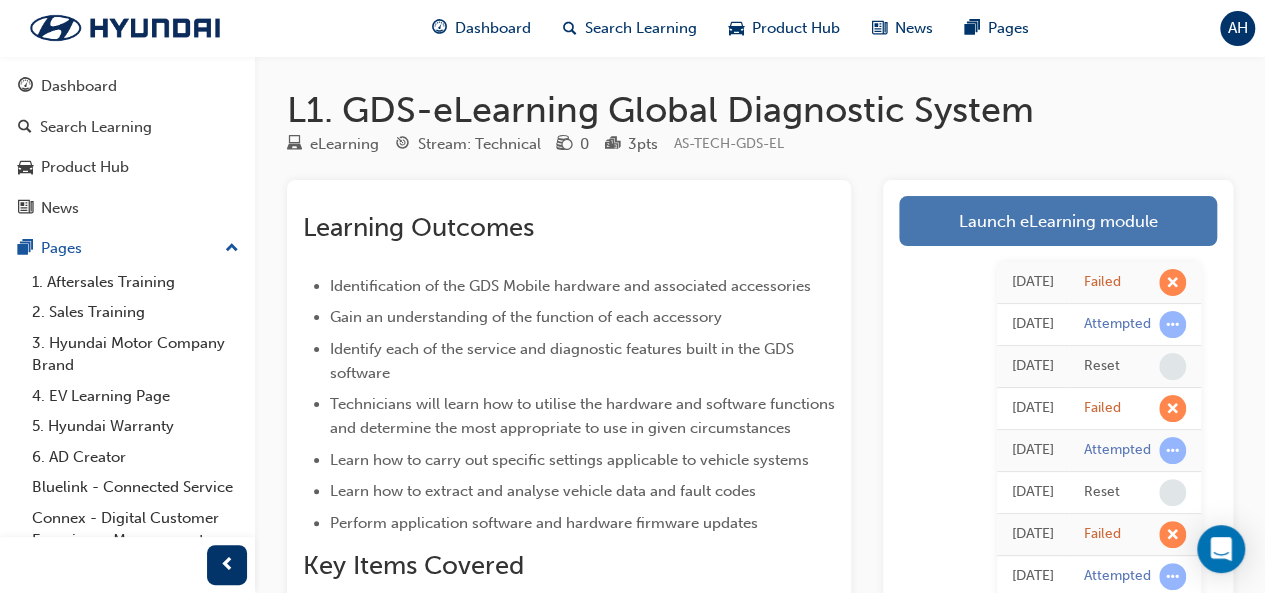 click on "Launch eLearning module" at bounding box center (1058, 221) 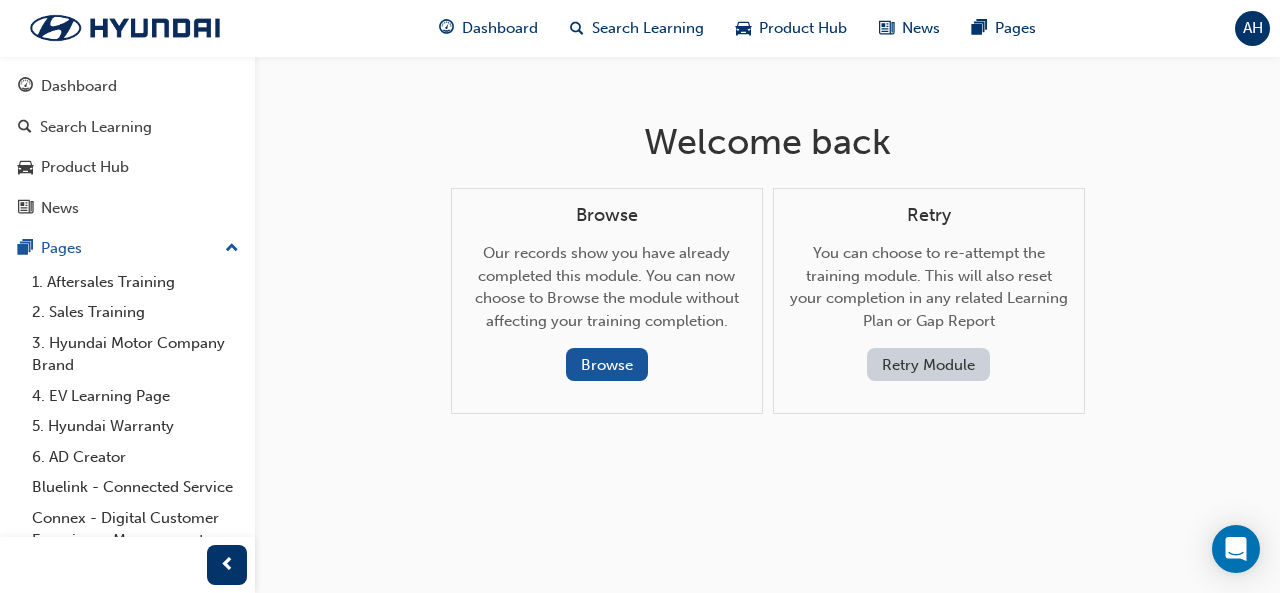 click on "Retry Module" at bounding box center (928, 364) 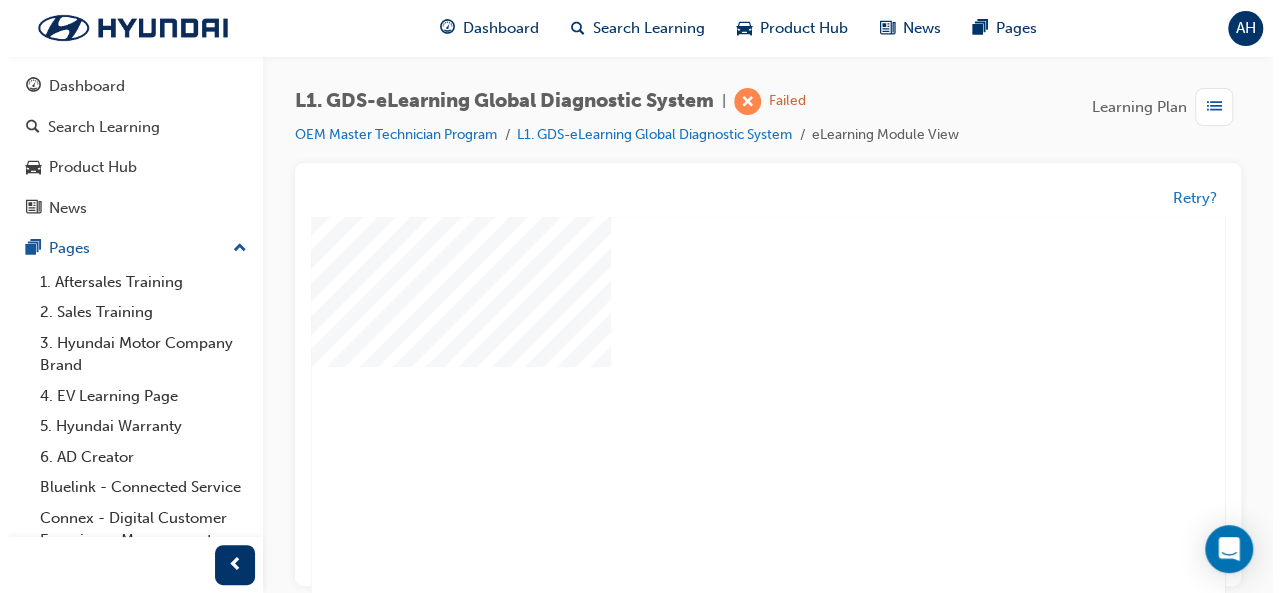 scroll, scrollTop: 0, scrollLeft: 0, axis: both 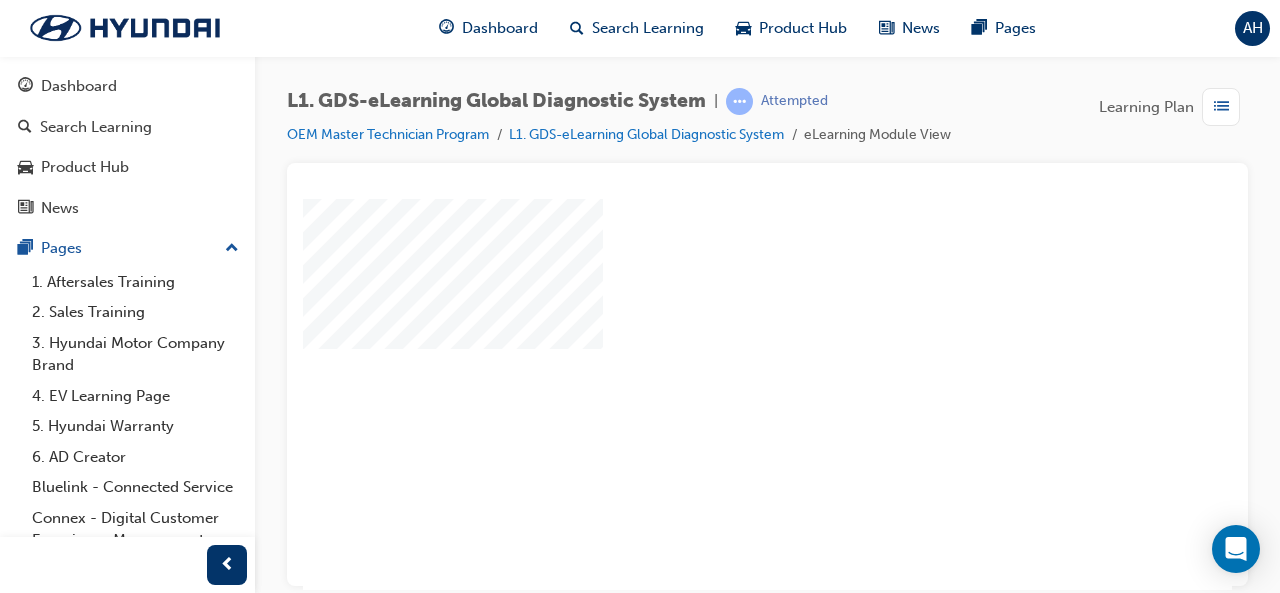 click at bounding box center (710, 336) 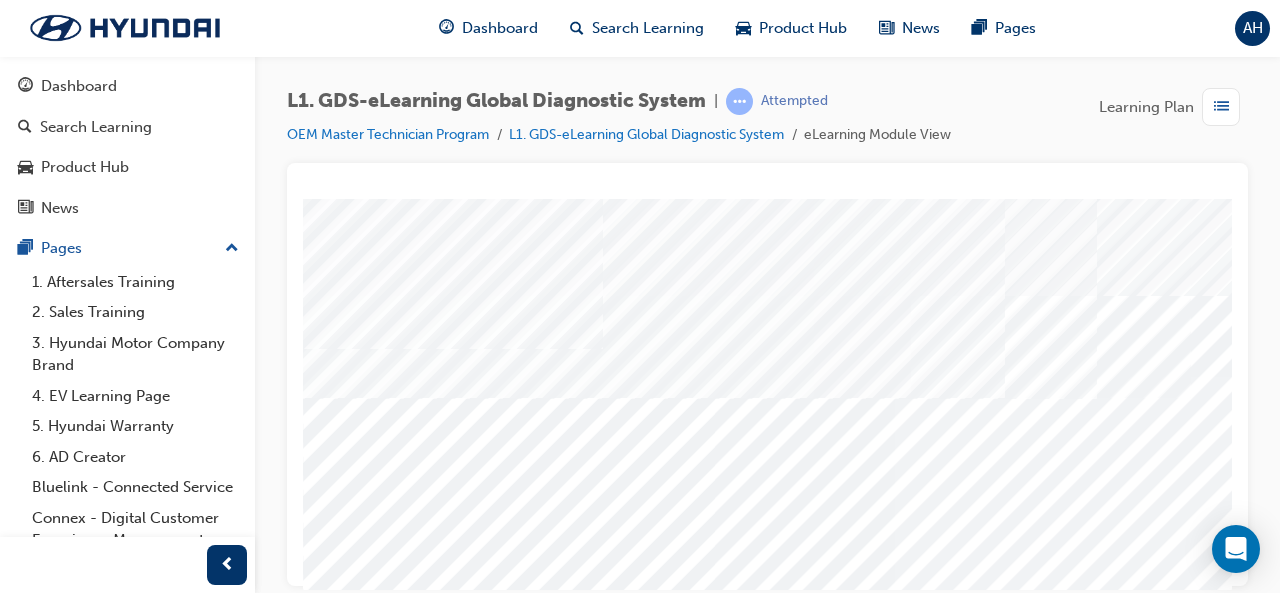 scroll, scrollTop: 374, scrollLeft: 0, axis: vertical 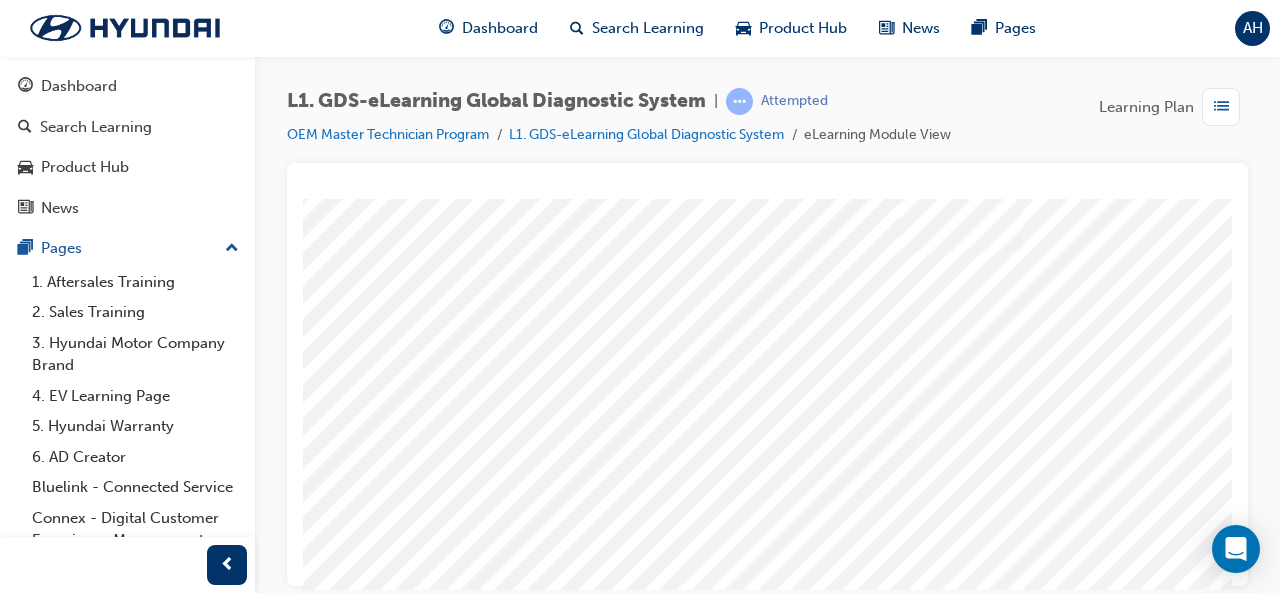 drag, startPoint x: 437, startPoint y: 309, endPoint x: 946, endPoint y: 184, distance: 524.124 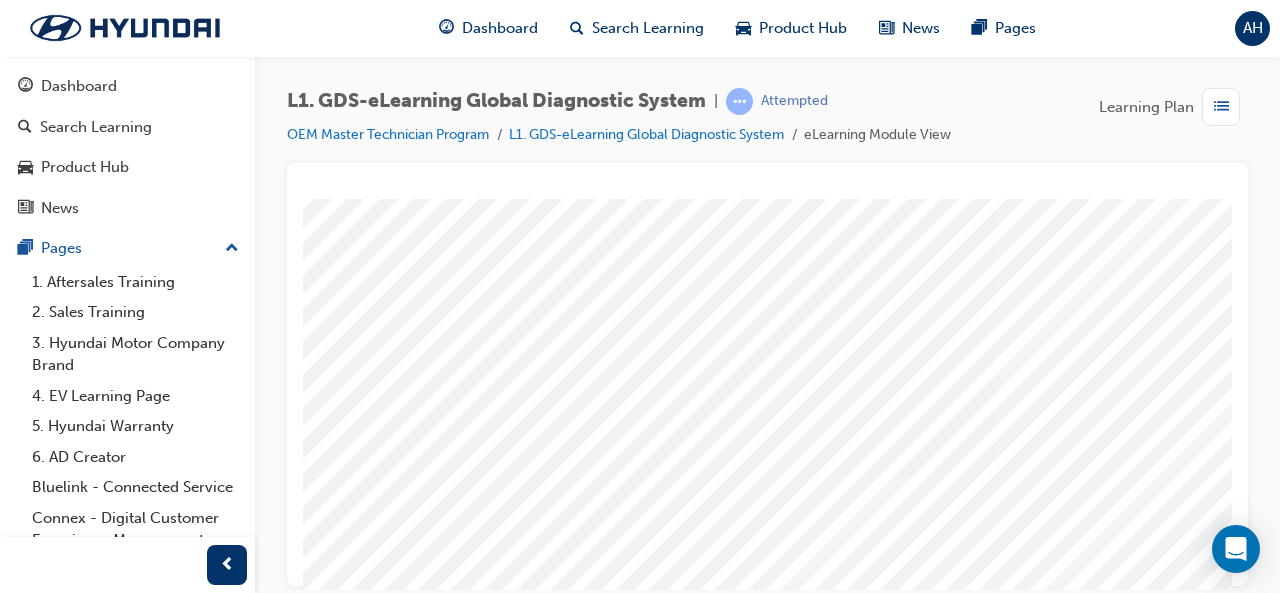 scroll, scrollTop: 253, scrollLeft: 1, axis: both 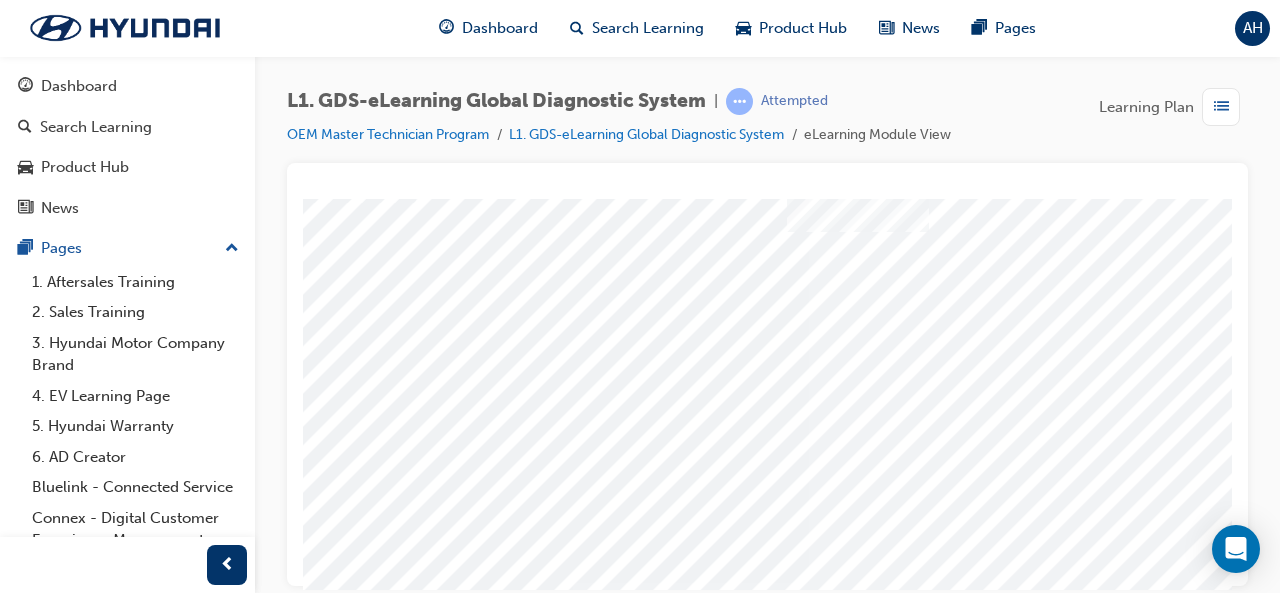 drag, startPoint x: 307, startPoint y: 534, endPoint x: 892, endPoint y: 180, distance: 683.7697 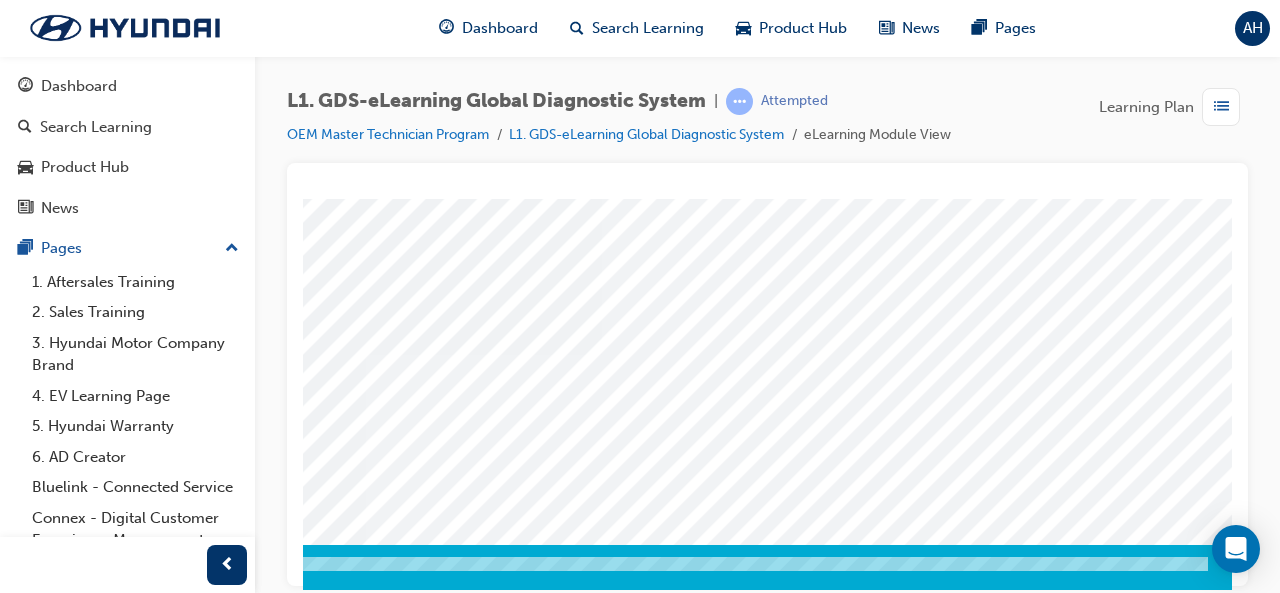 scroll, scrollTop: 374, scrollLeft: 446, axis: both 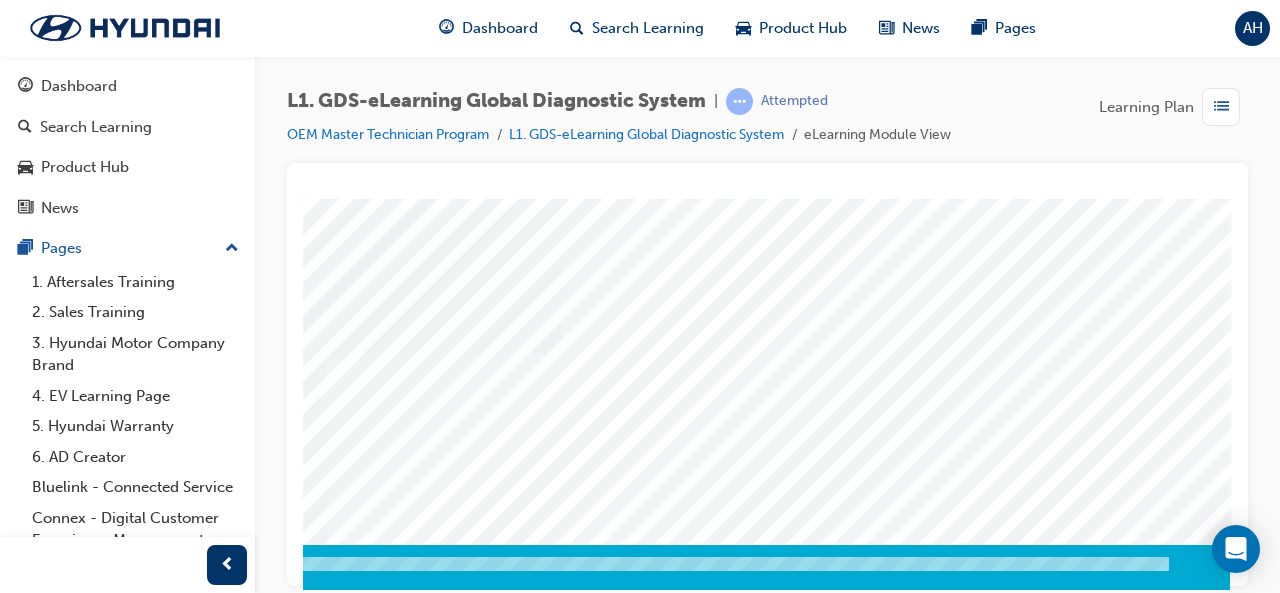click at bounding box center [-43, 5635] 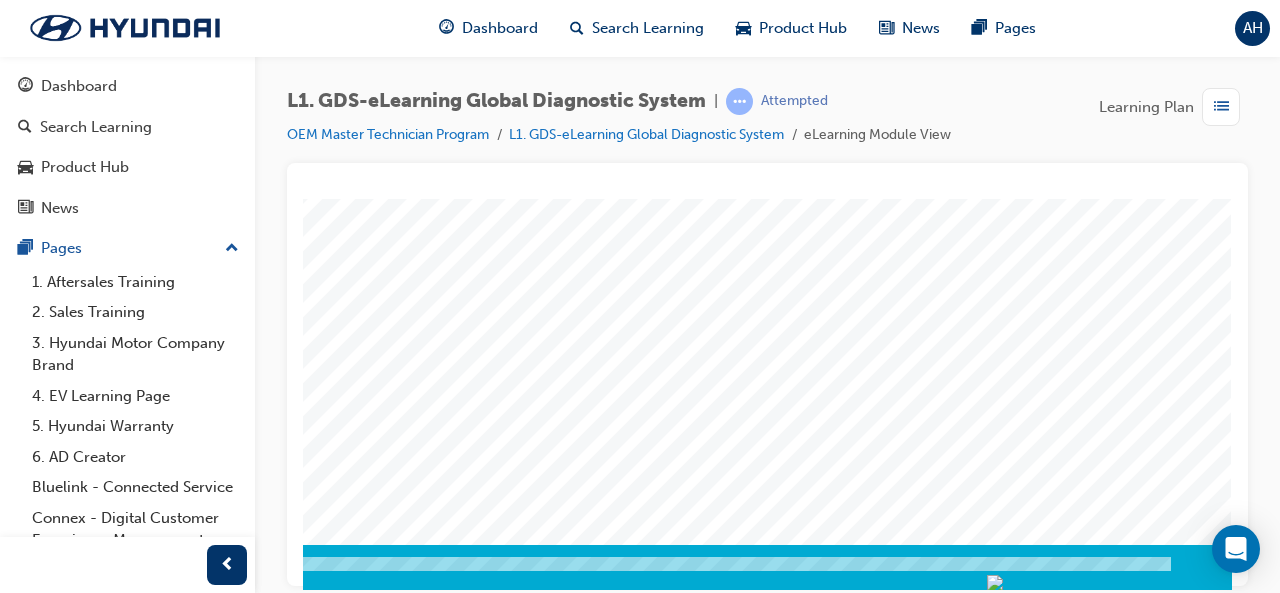 scroll, scrollTop: 374, scrollLeft: 0, axis: vertical 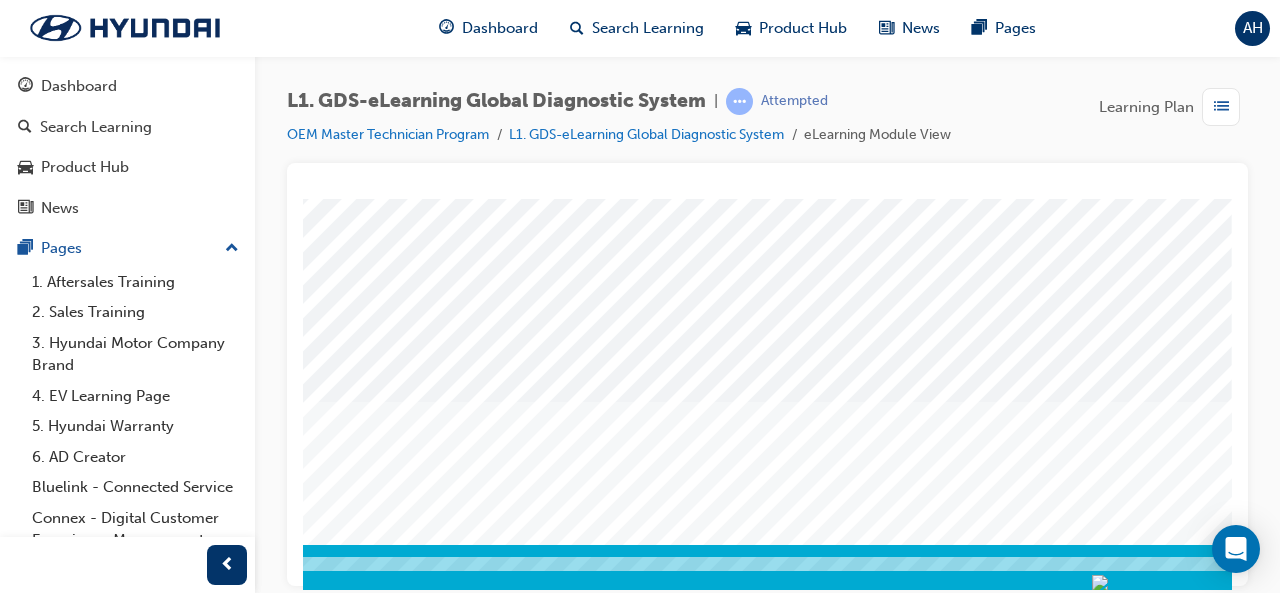click at bounding box center (41, 2262) 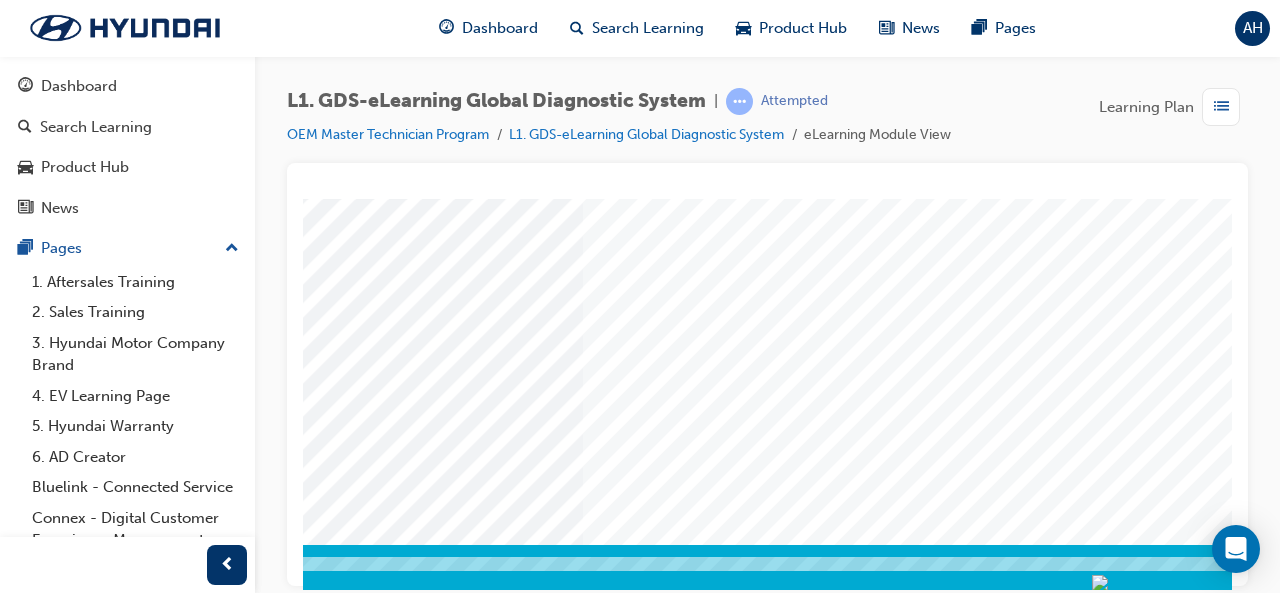 scroll, scrollTop: 0, scrollLeft: 0, axis: both 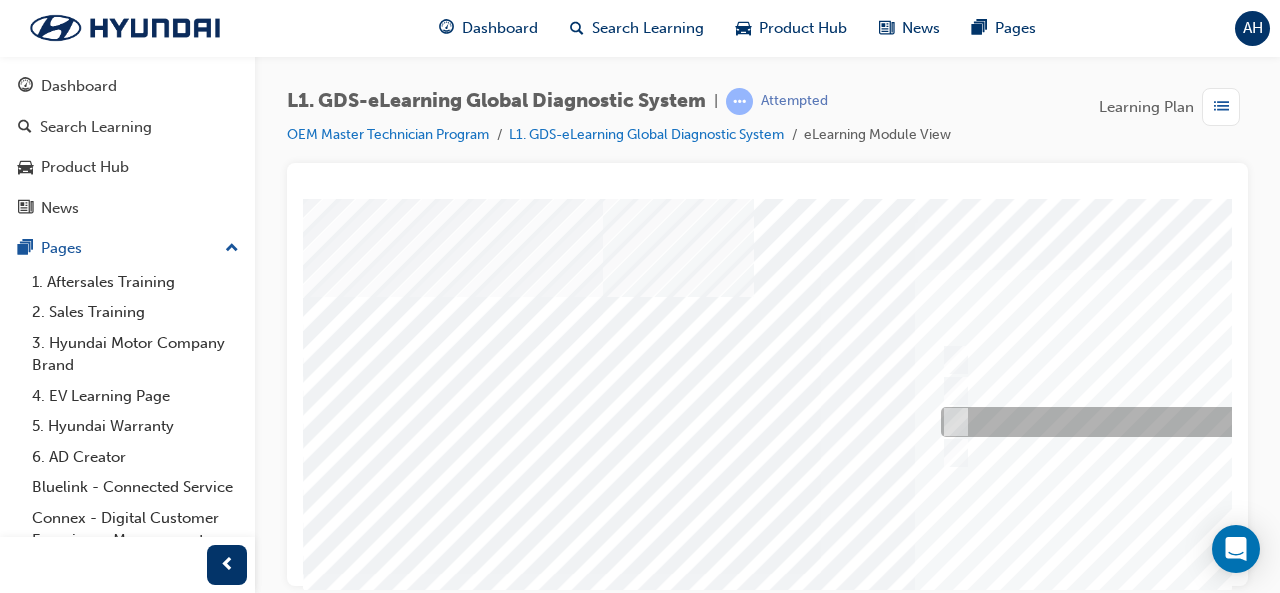 click at bounding box center (952, 422) 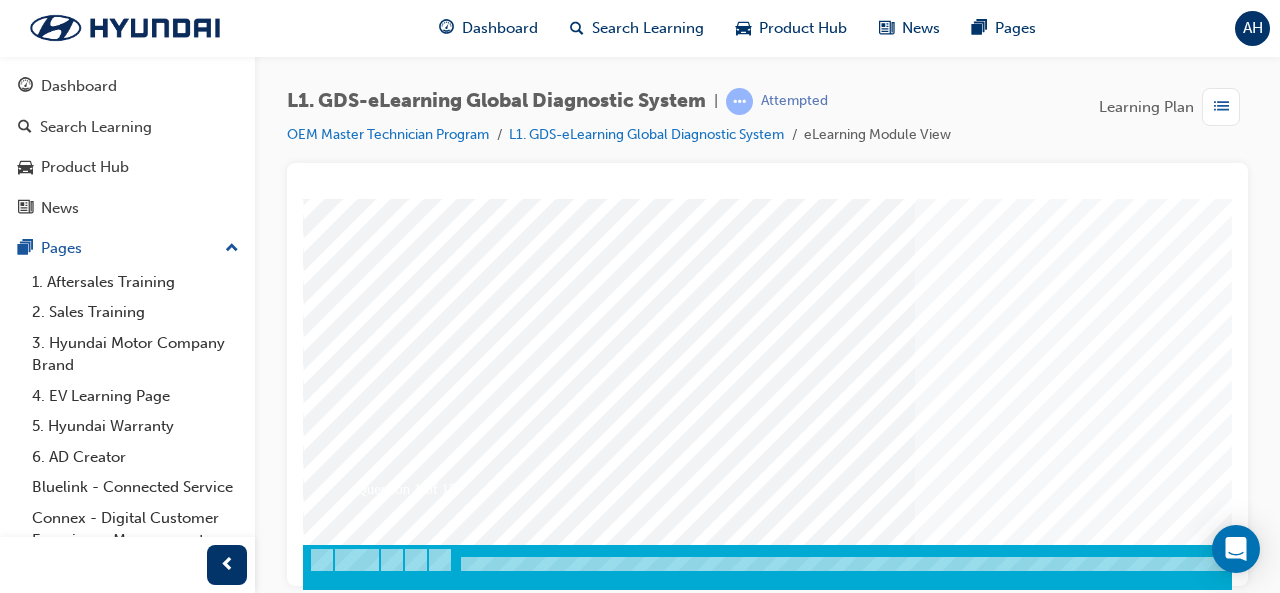 scroll, scrollTop: 374, scrollLeft: 446, axis: both 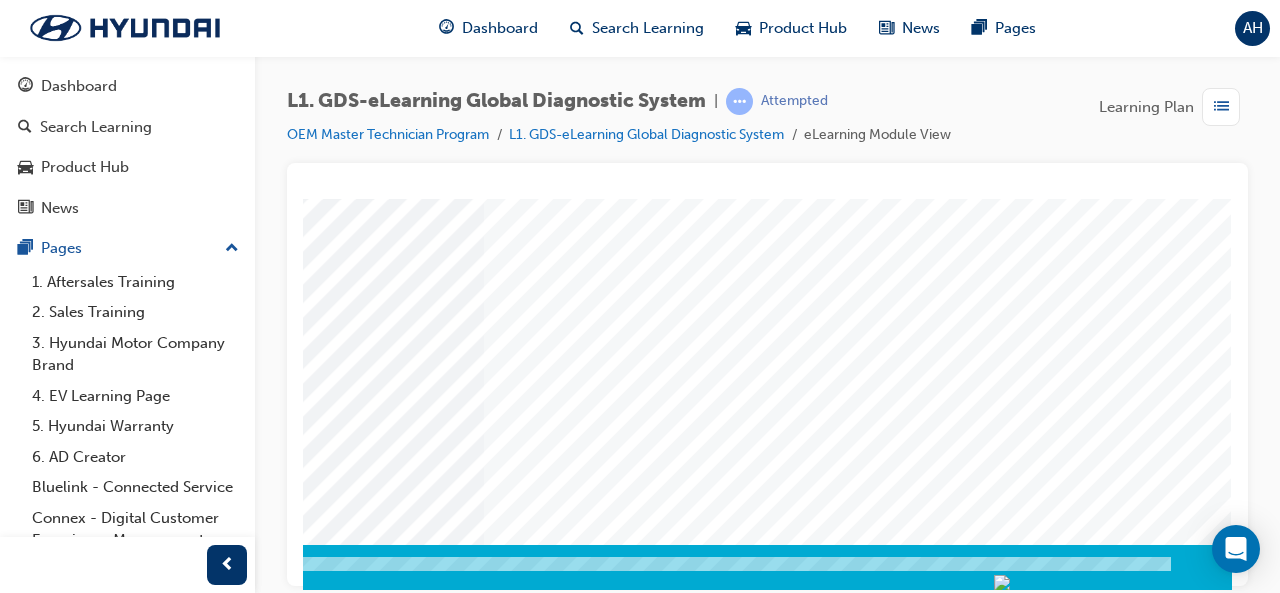 click at bounding box center [-58, 3281] 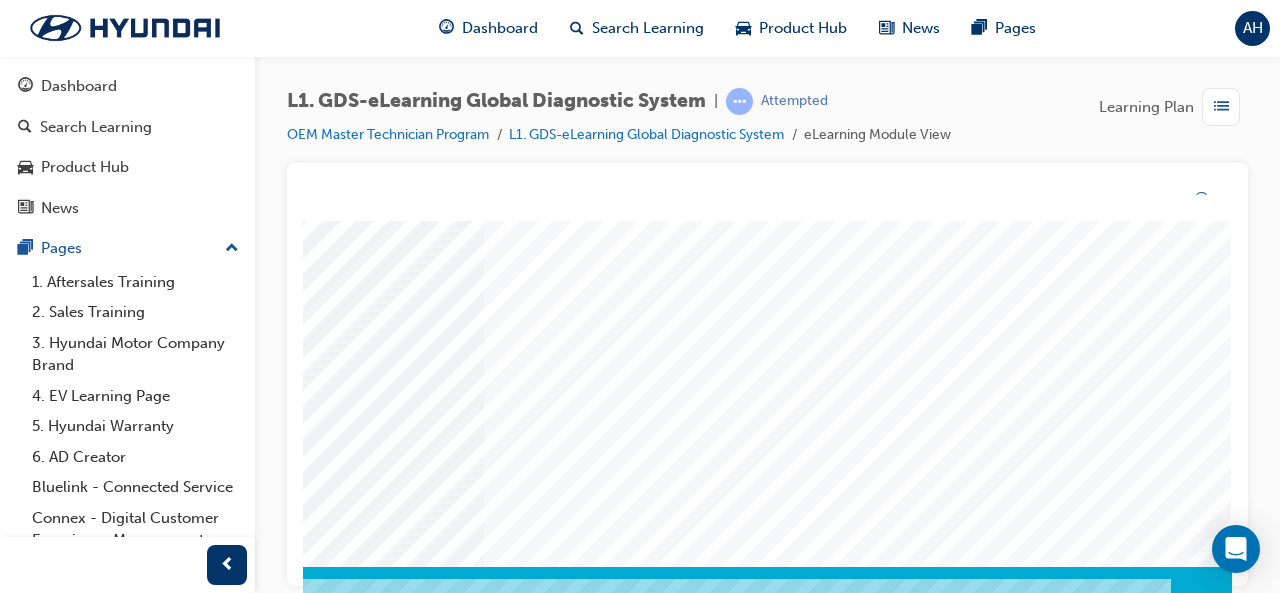 scroll, scrollTop: 0, scrollLeft: 0, axis: both 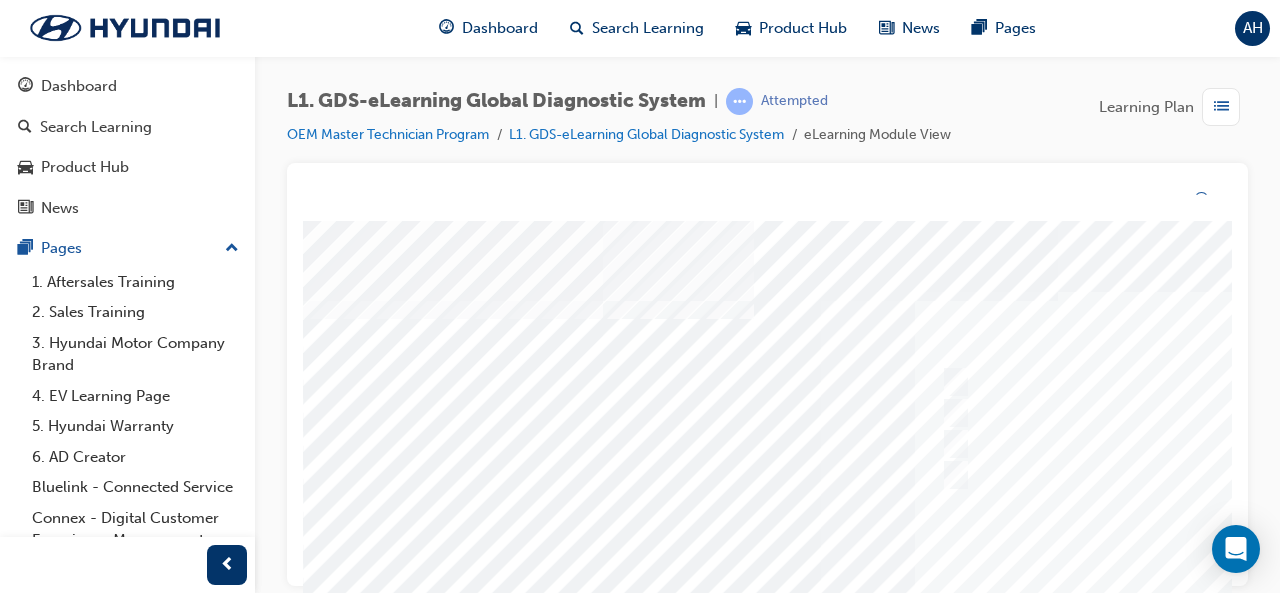 click at bounding box center [983, 596] 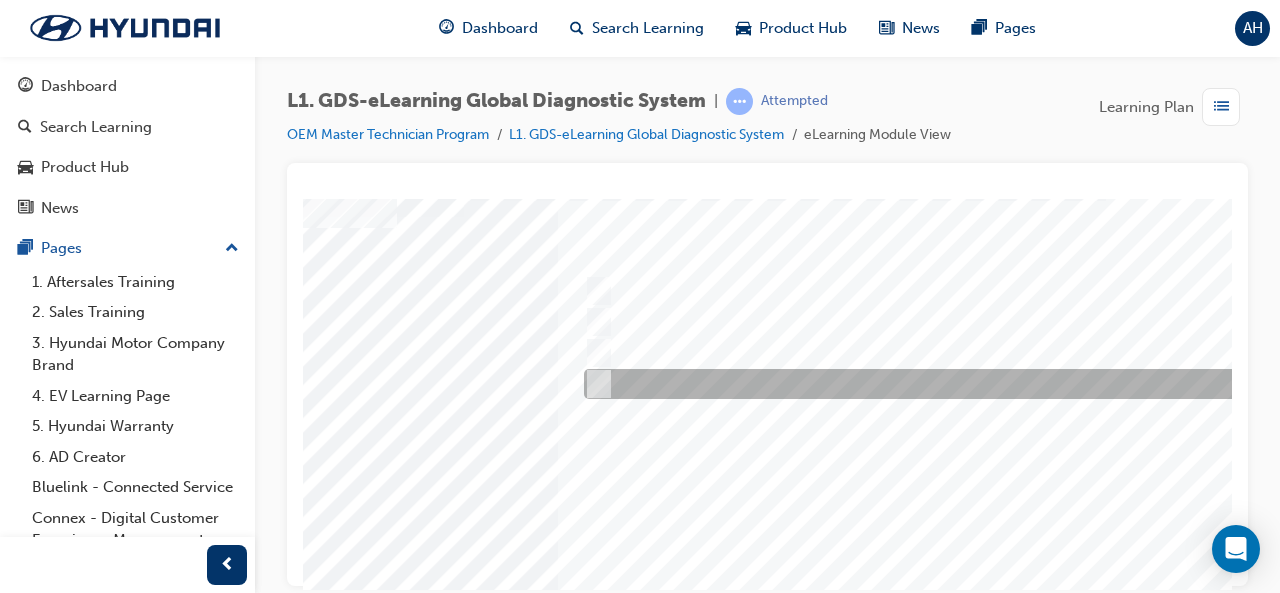 scroll, scrollTop: 70, scrollLeft: 361, axis: both 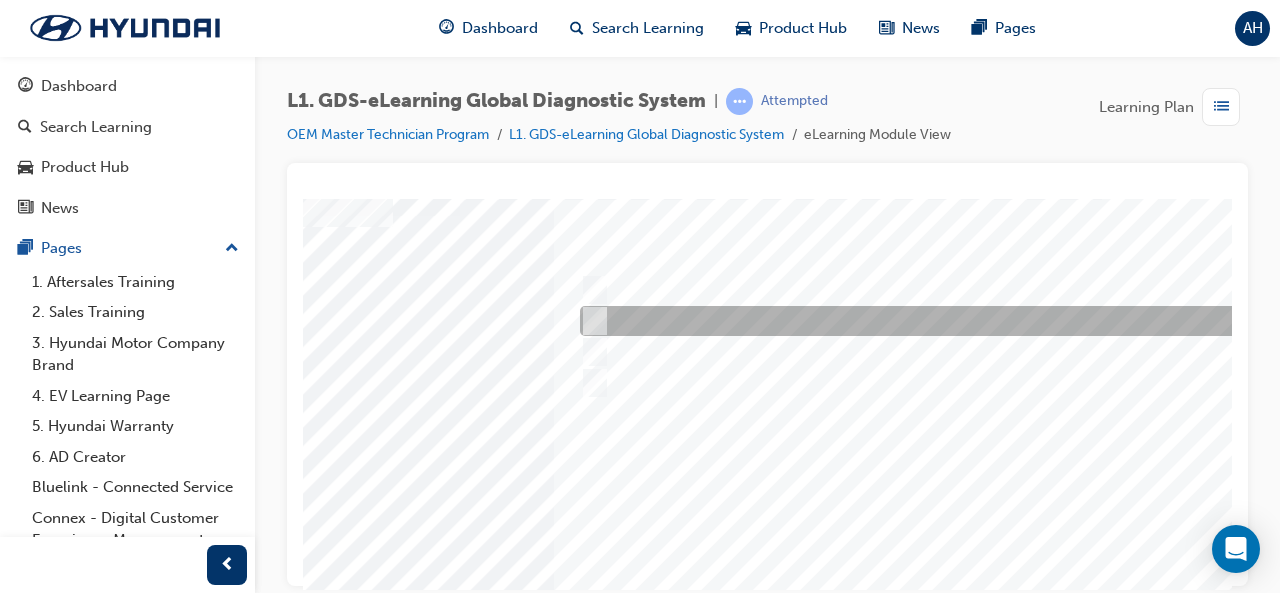 click at bounding box center (907, 290) 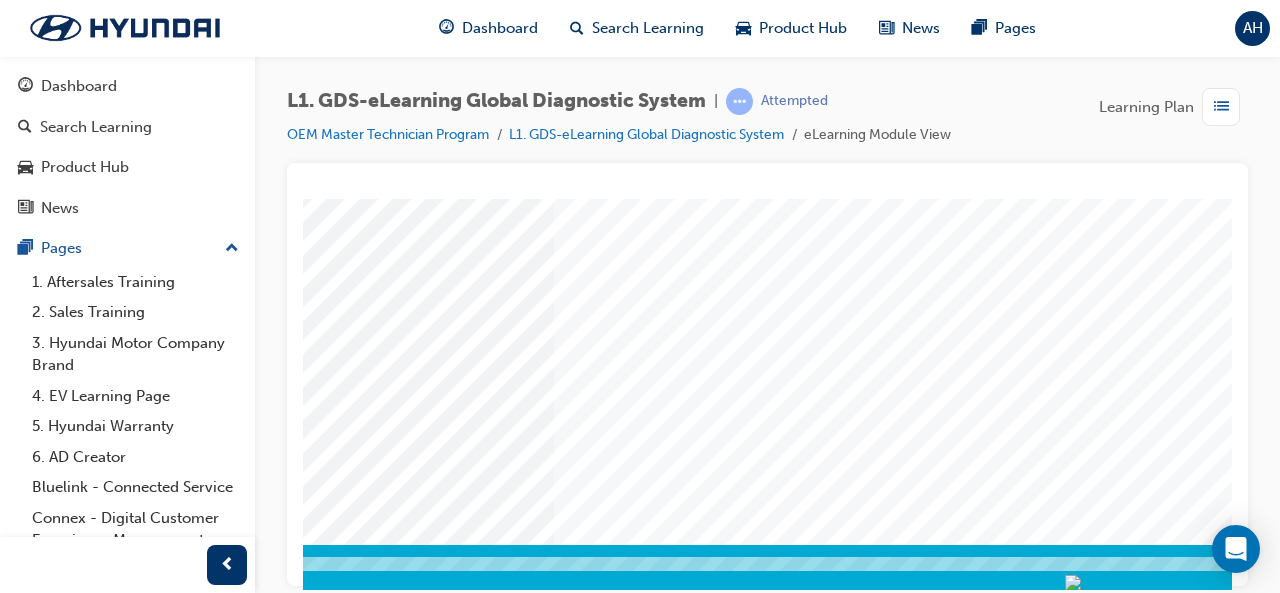 click at bounding box center [12, 3120] 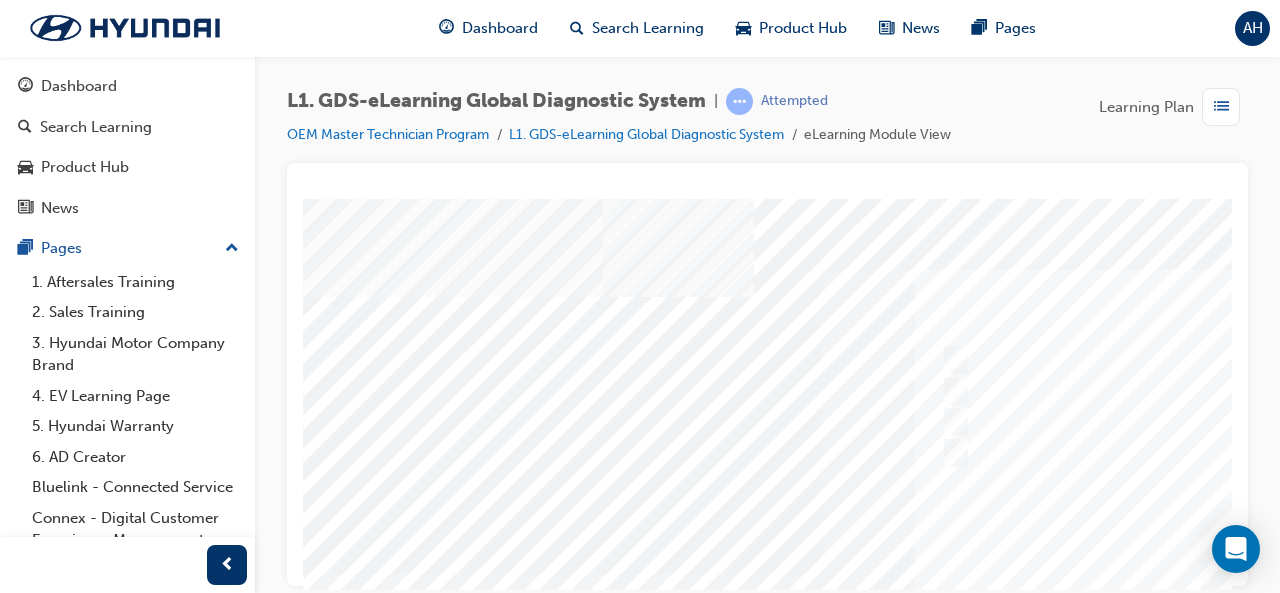 scroll, scrollTop: 0, scrollLeft: 0, axis: both 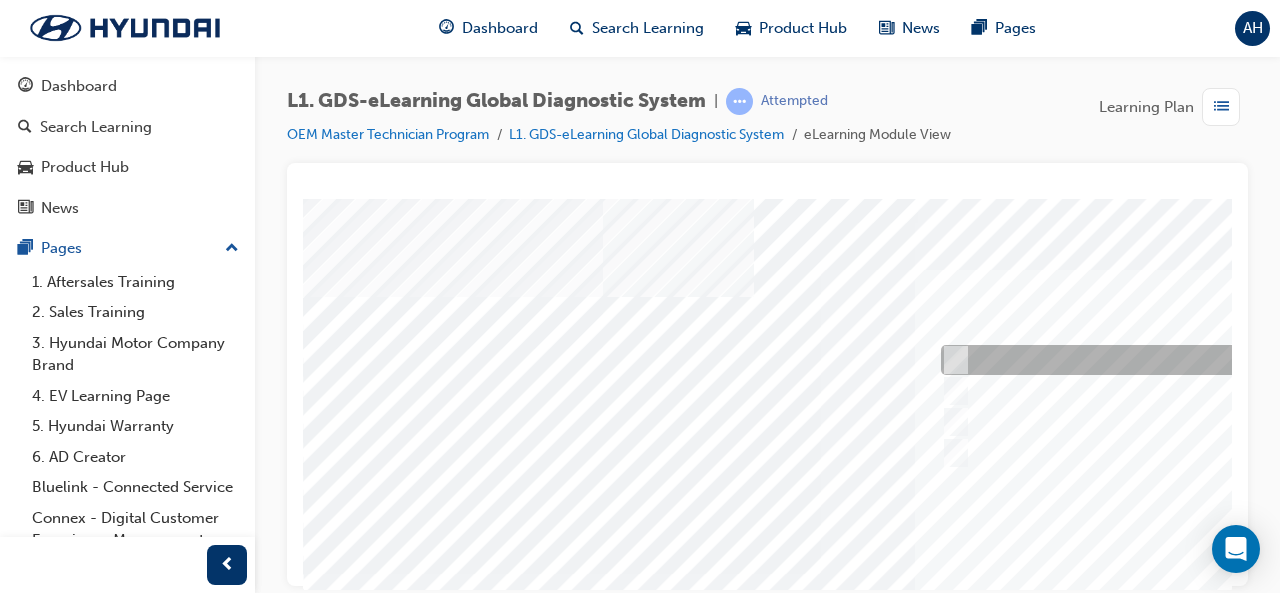 click at bounding box center (1268, 360) 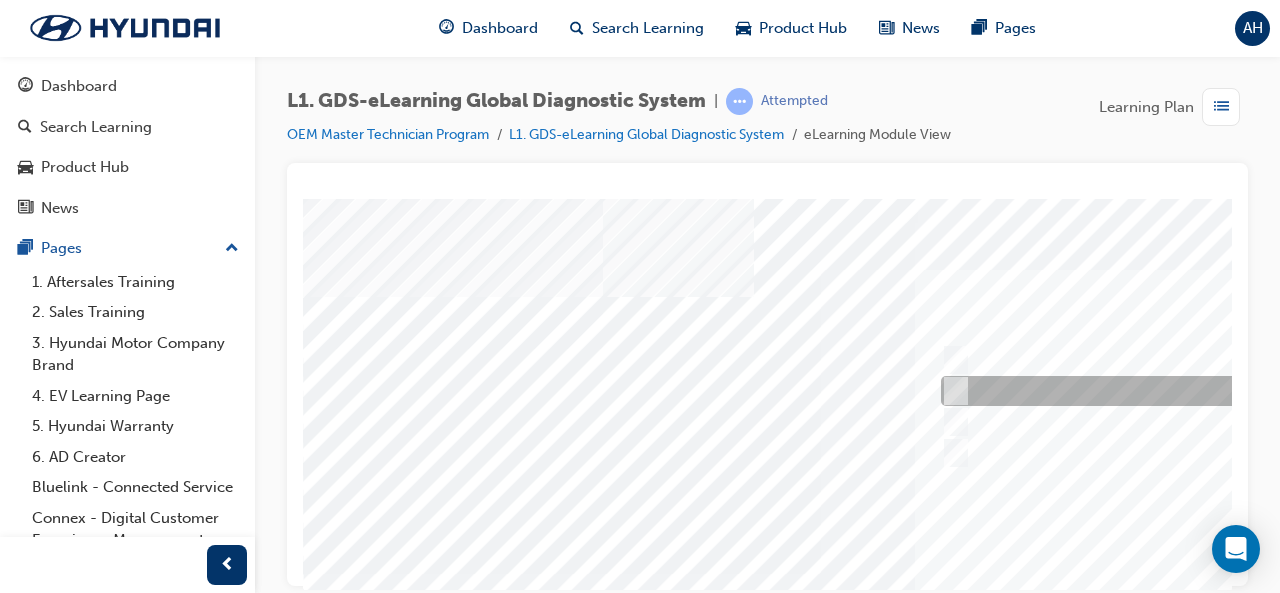 click at bounding box center (1268, 391) 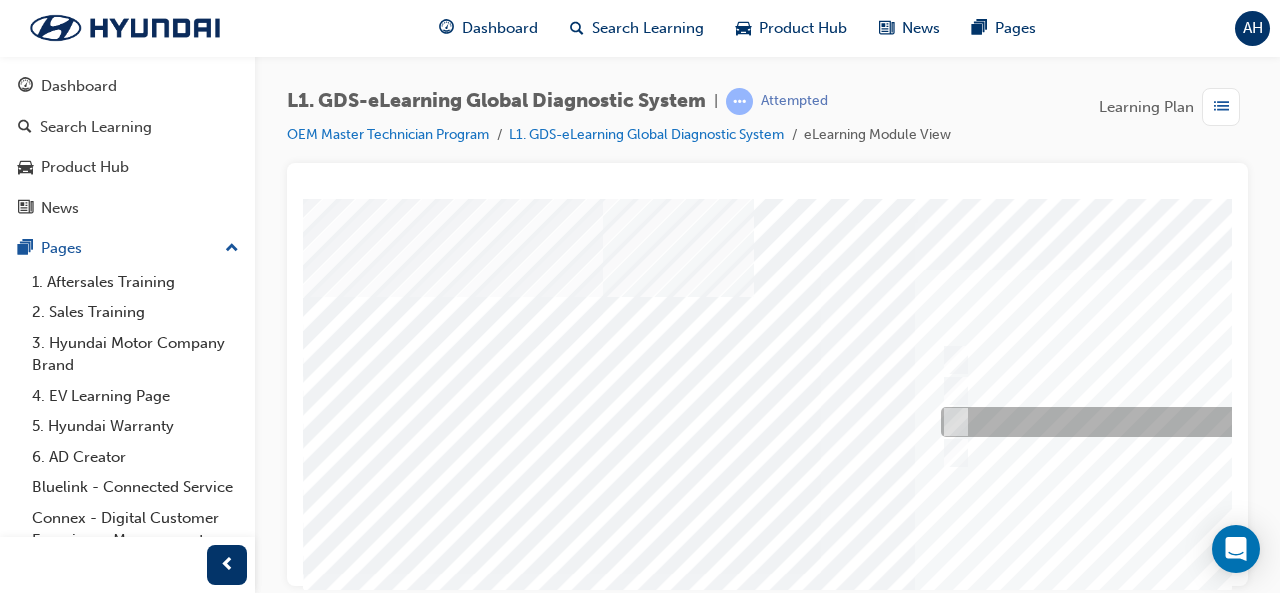 click at bounding box center (1268, 422) 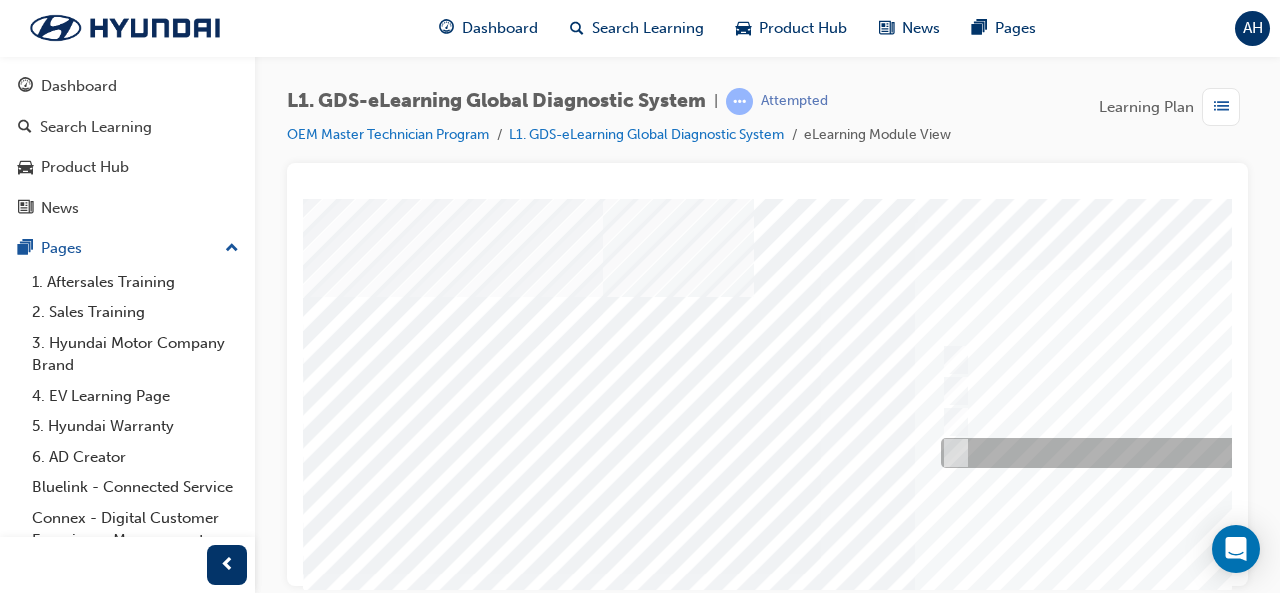 click at bounding box center [1268, 453] 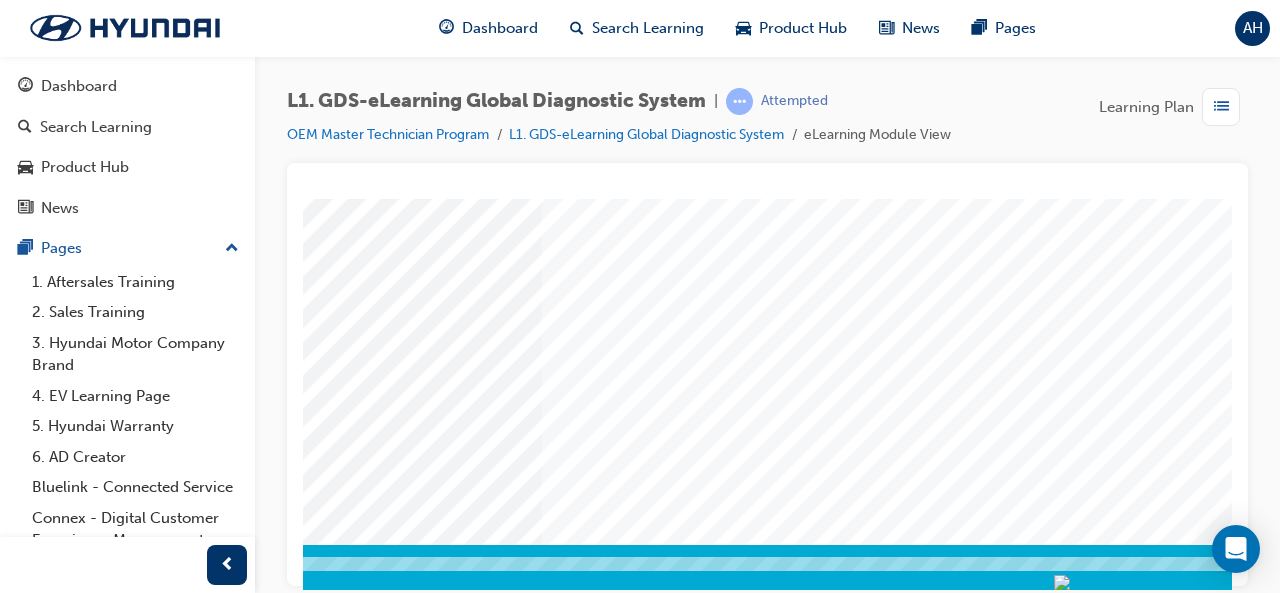 scroll, scrollTop: 374, scrollLeft: 446, axis: both 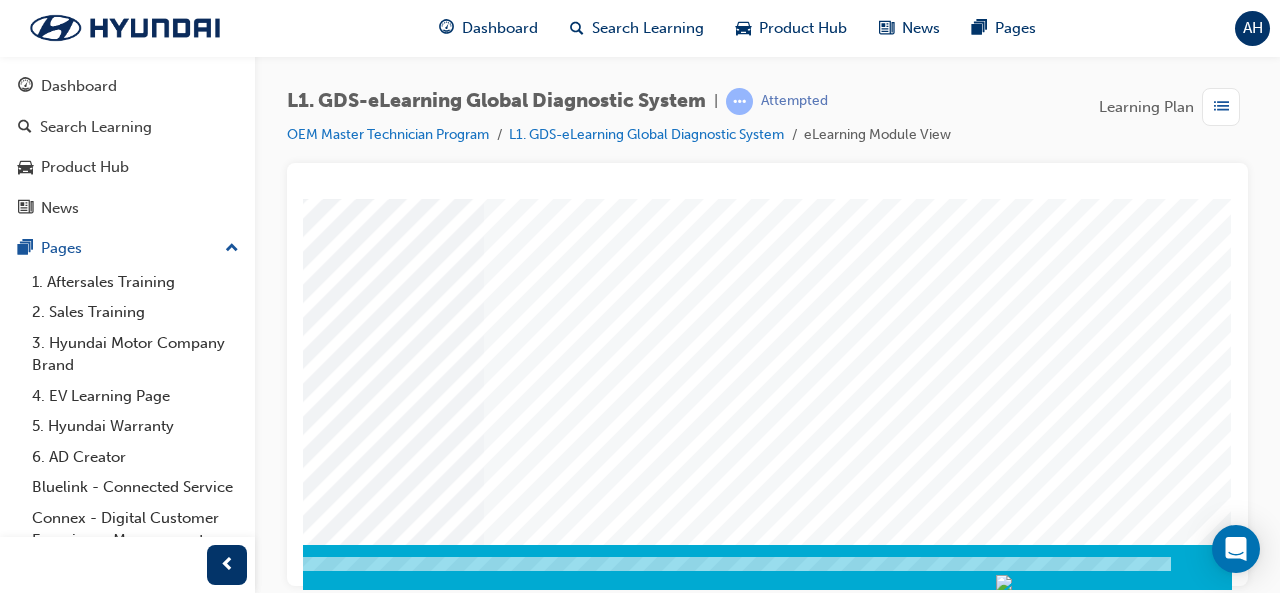 click at bounding box center [-58, 3281] 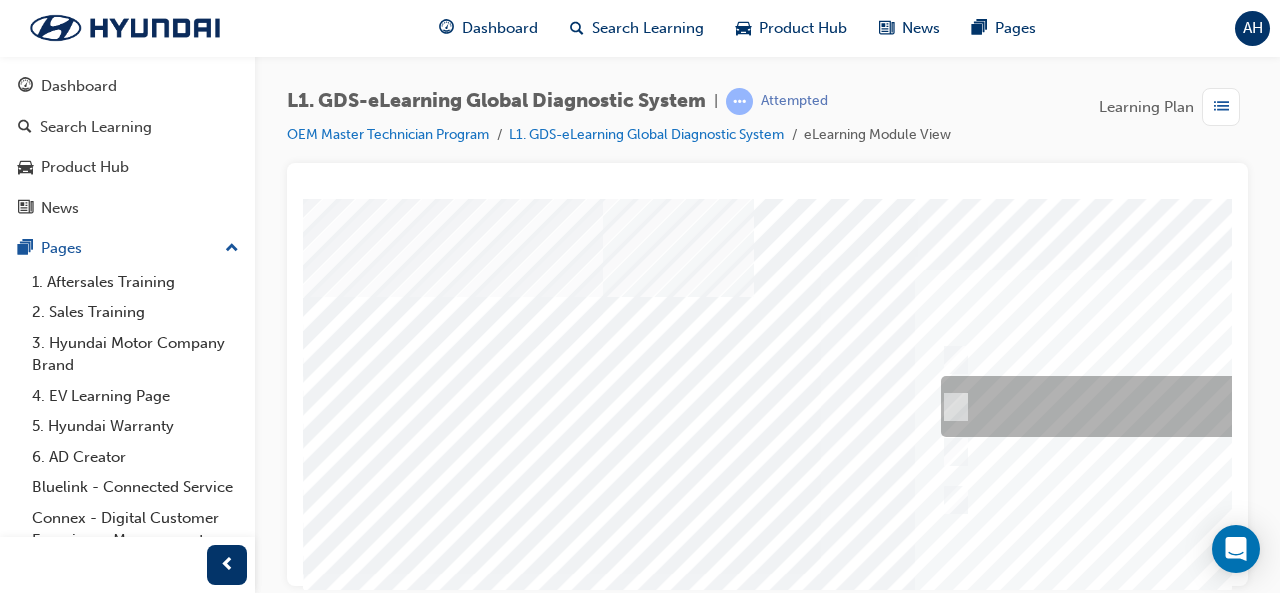 click at bounding box center (1268, 406) 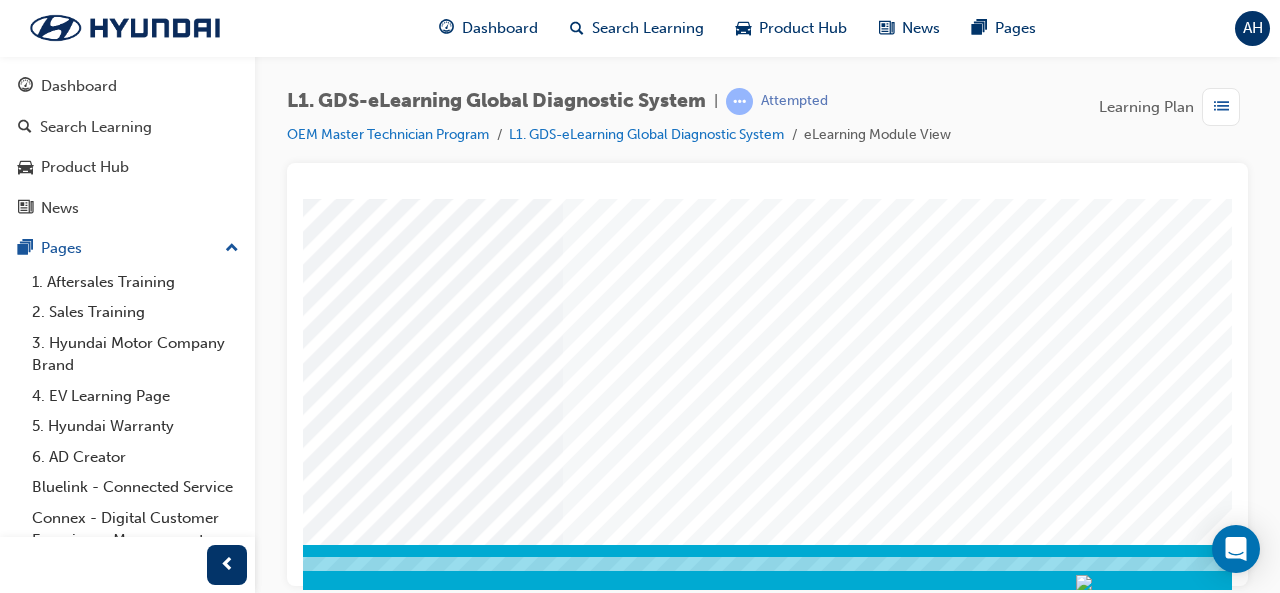 scroll, scrollTop: 374, scrollLeft: 446, axis: both 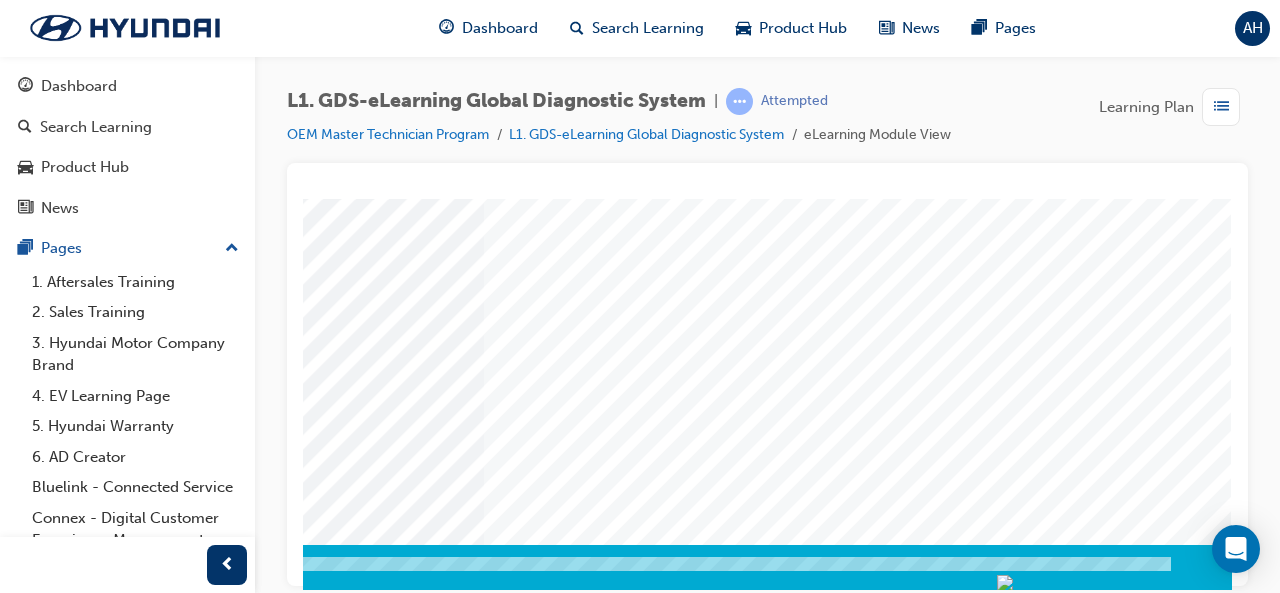 click at bounding box center (-58, 3281) 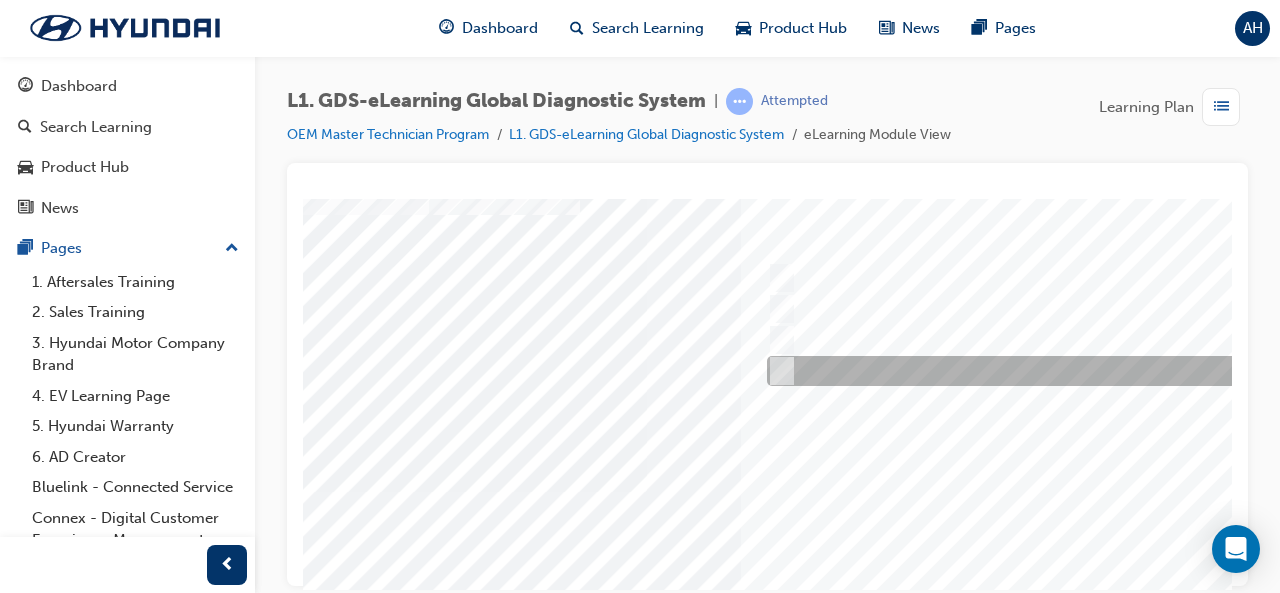 scroll, scrollTop: 82, scrollLeft: 177, axis: both 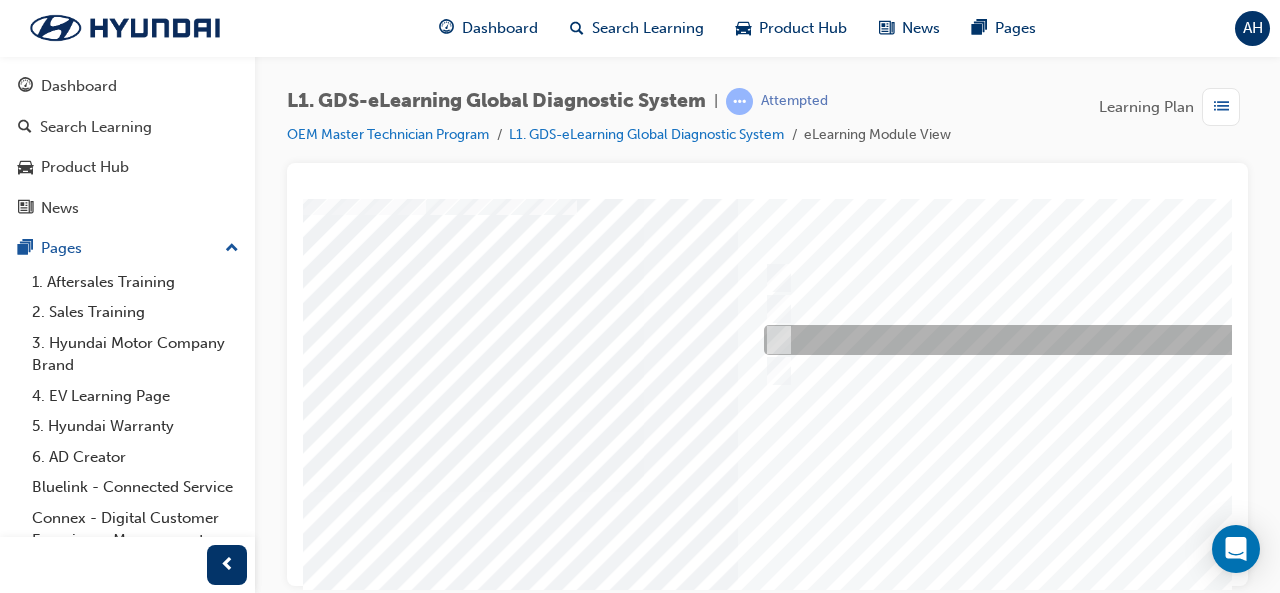 click at bounding box center (1091, 340) 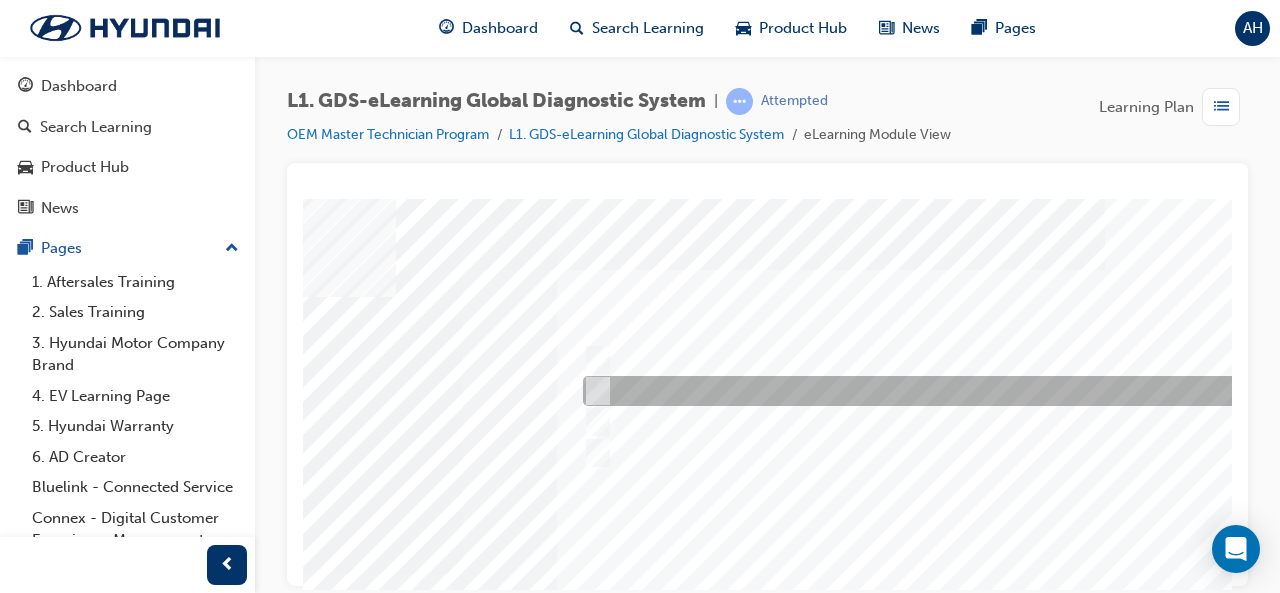 scroll, scrollTop: 0, scrollLeft: 359, axis: horizontal 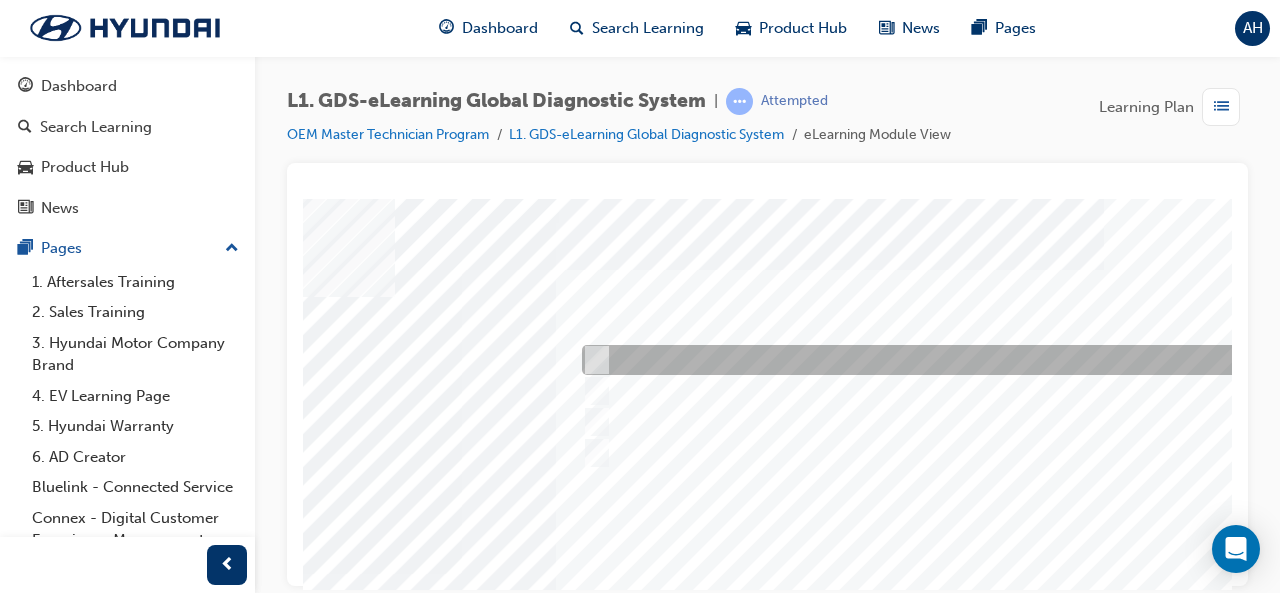 click at bounding box center (909, 360) 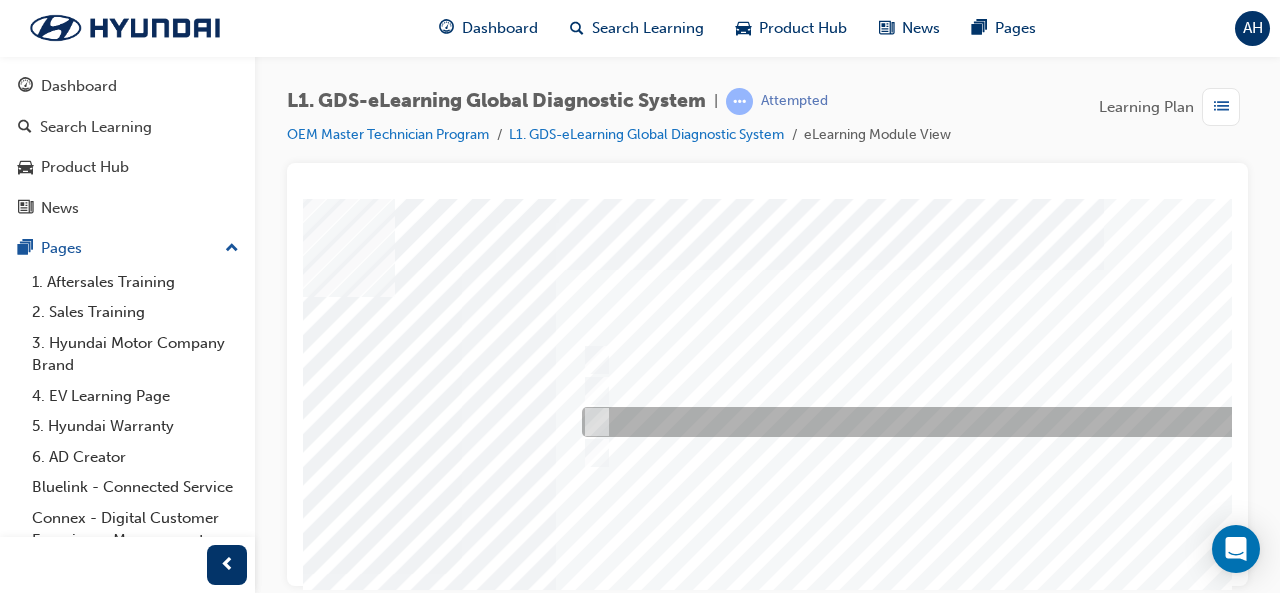 click at bounding box center (909, 422) 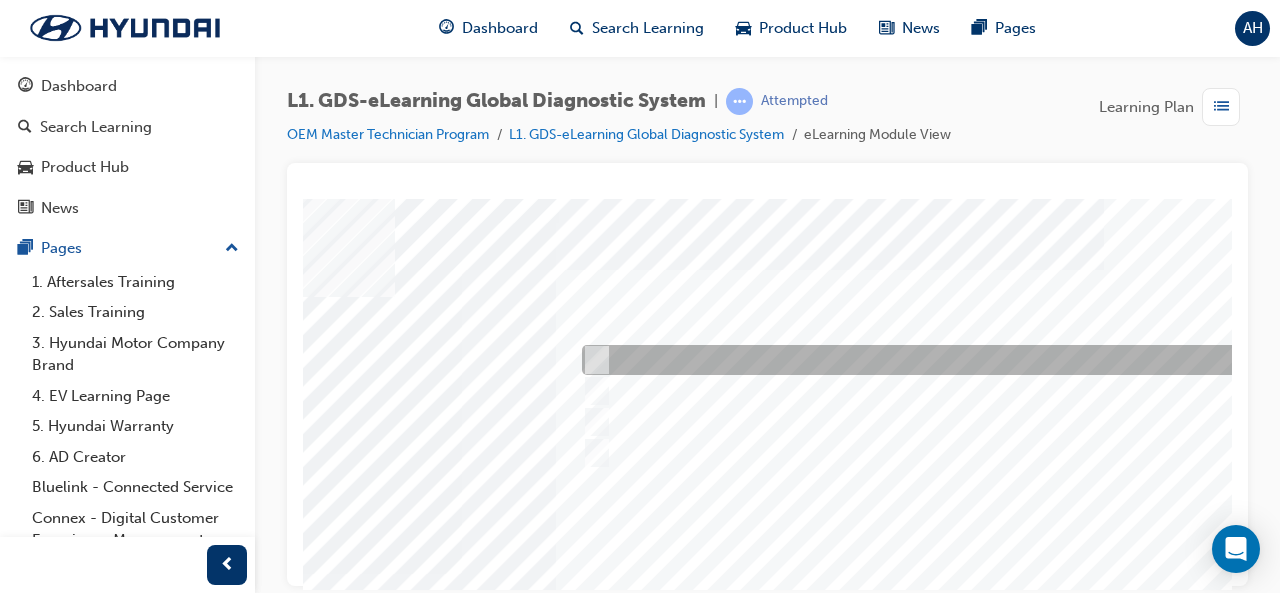click at bounding box center [909, 360] 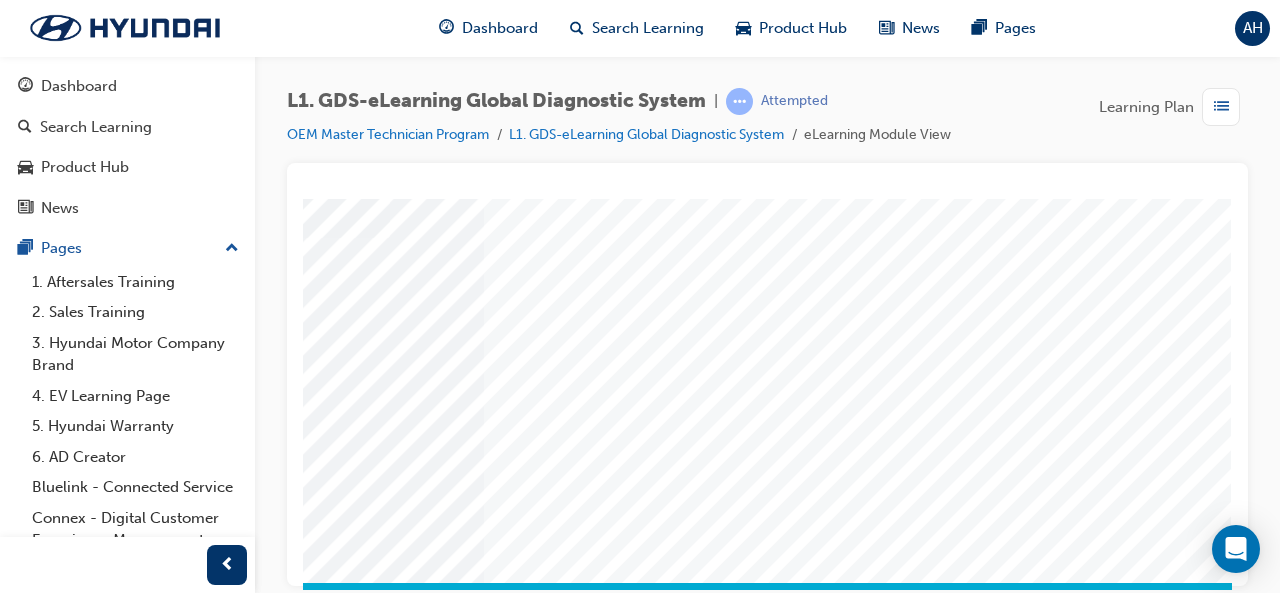 scroll, scrollTop: 374, scrollLeft: 446, axis: both 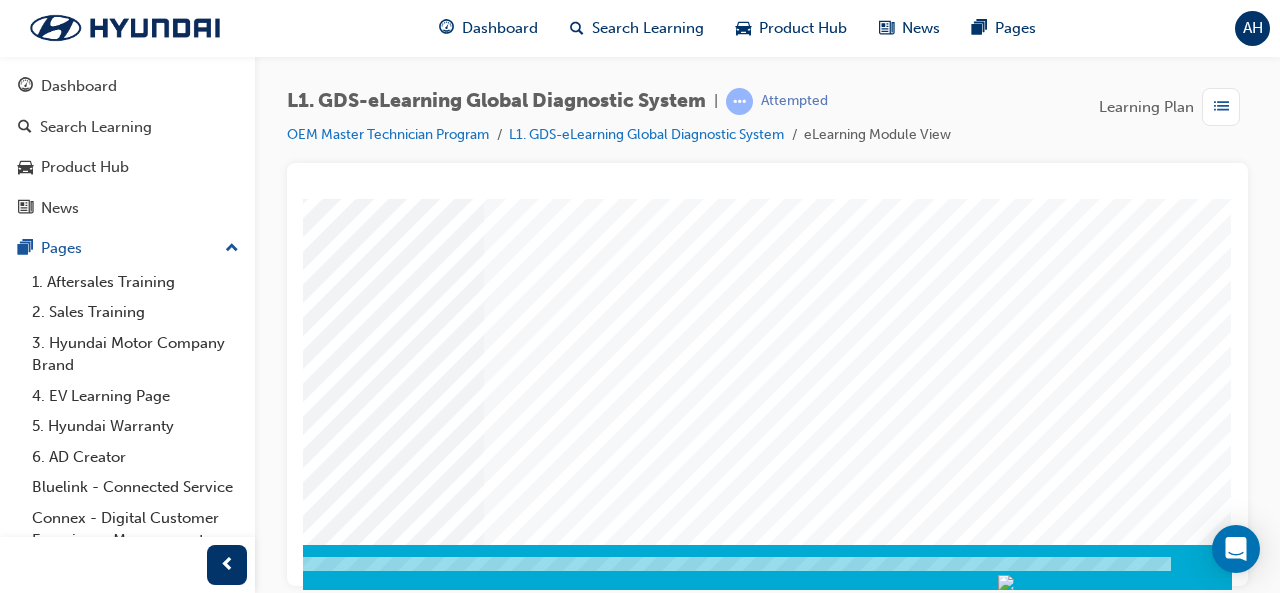 click at bounding box center (-58, 3281) 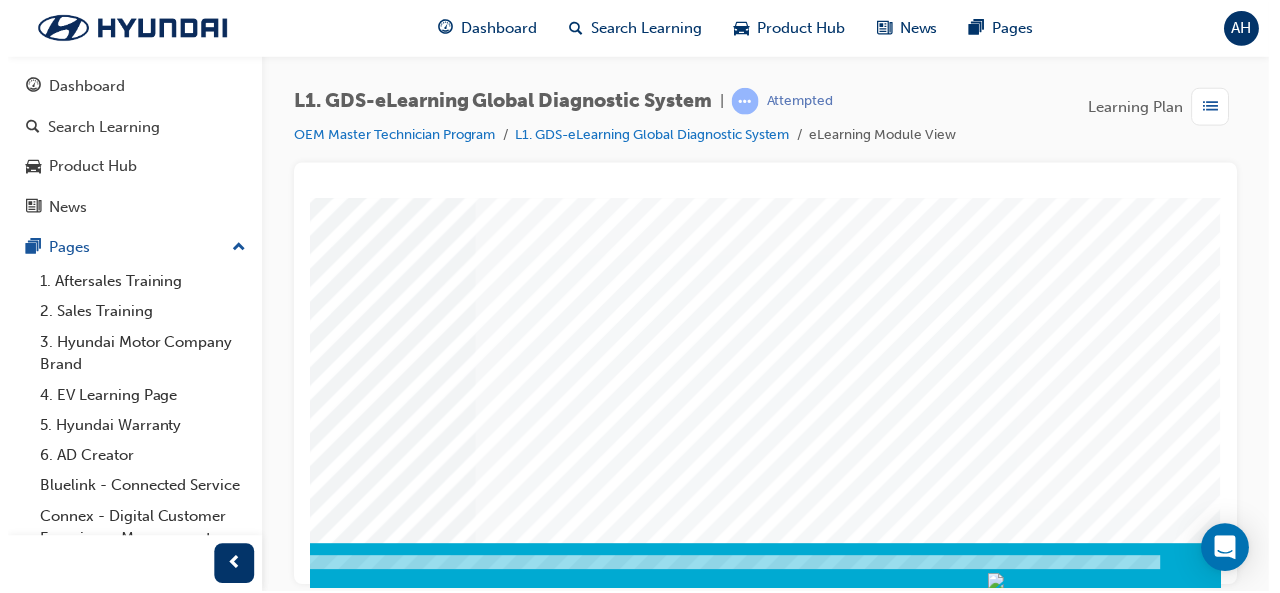 click at bounding box center (543, 198) 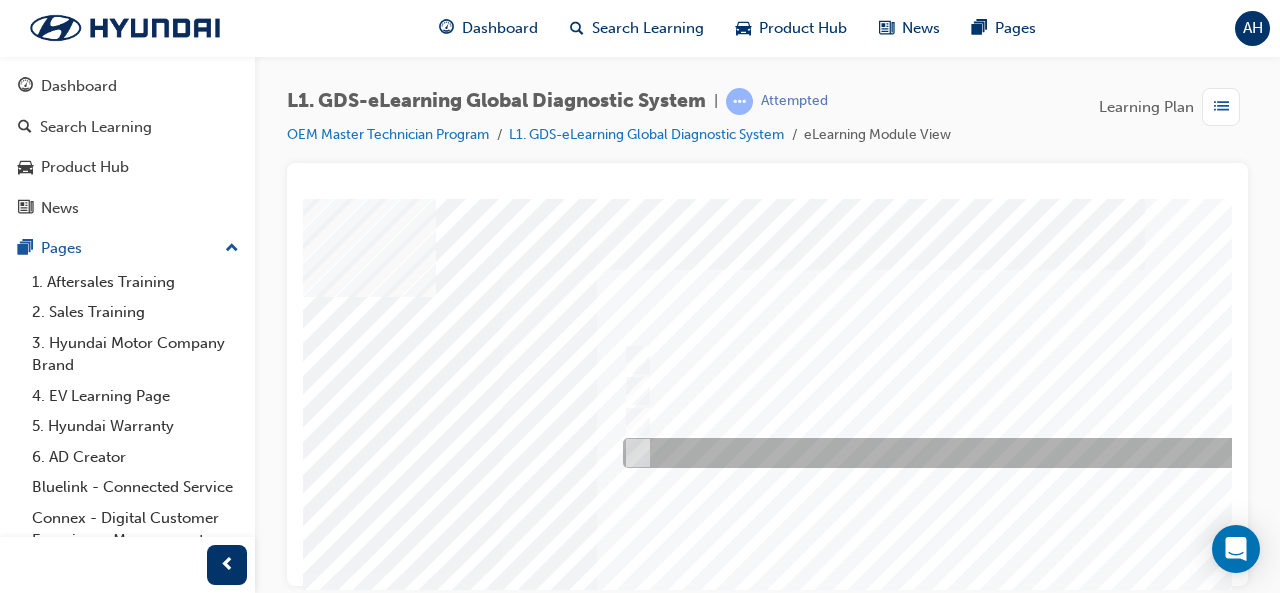 scroll, scrollTop: 0, scrollLeft: 319, axis: horizontal 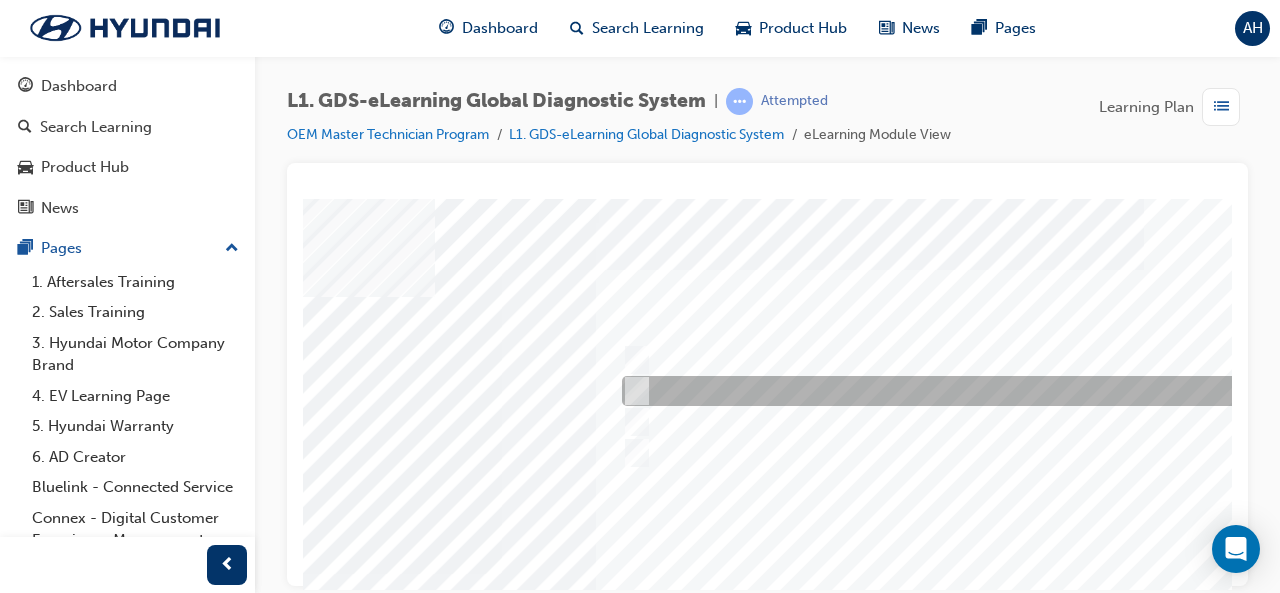 click at bounding box center (949, 391) 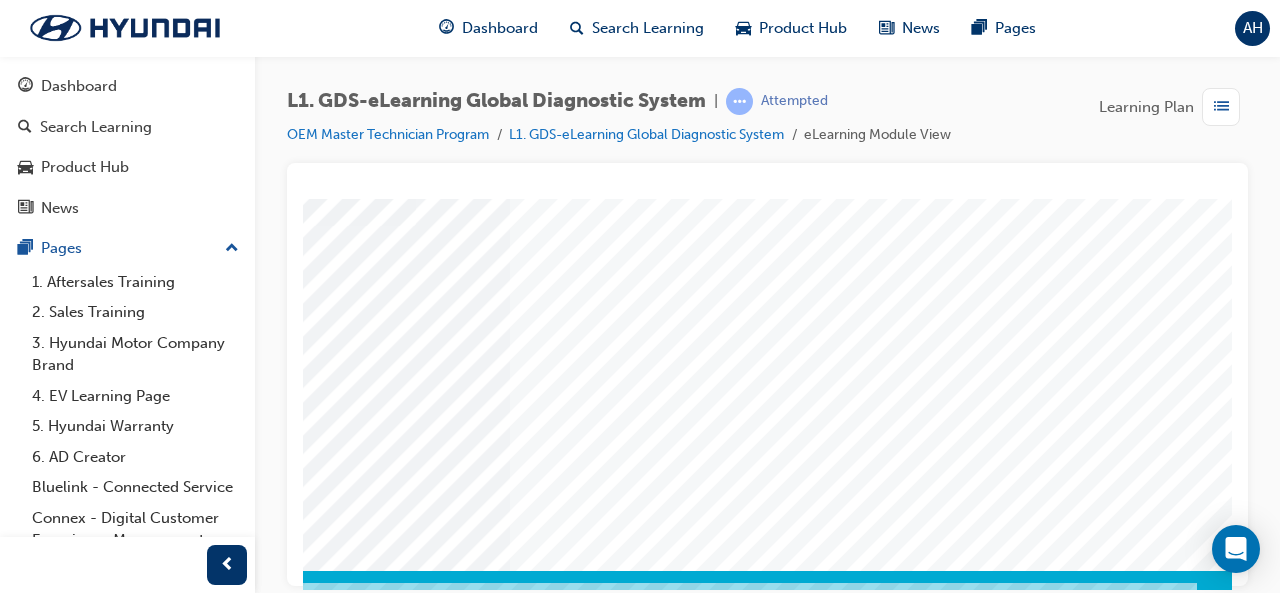 scroll, scrollTop: 354, scrollLeft: 405, axis: both 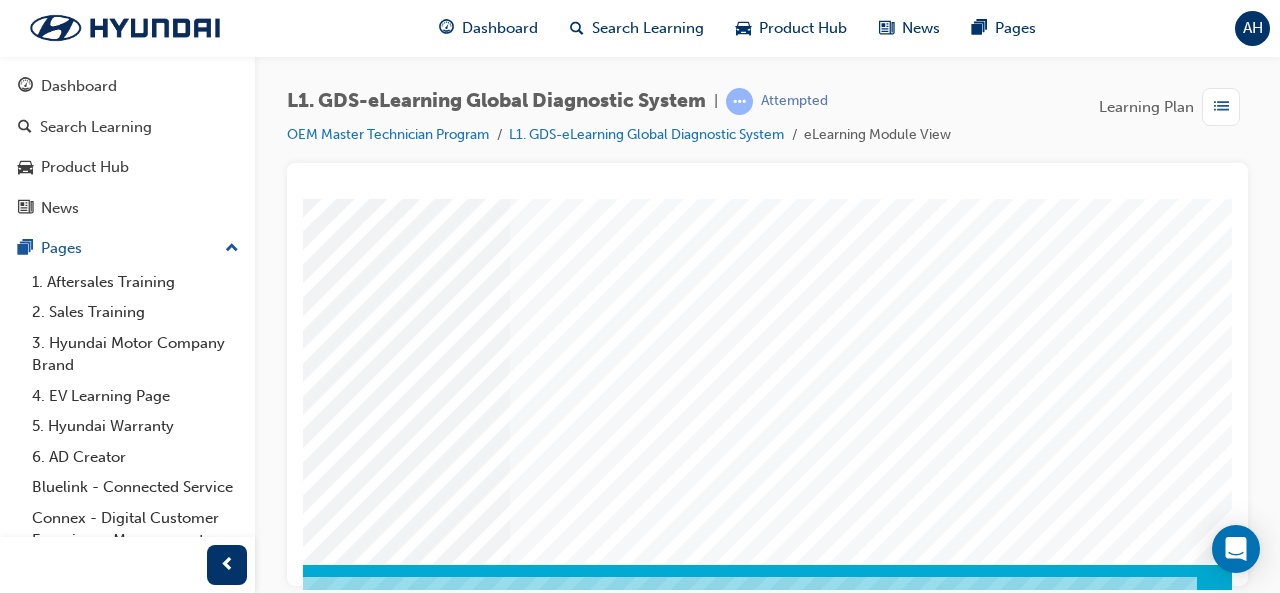 click at bounding box center (-32, 3301) 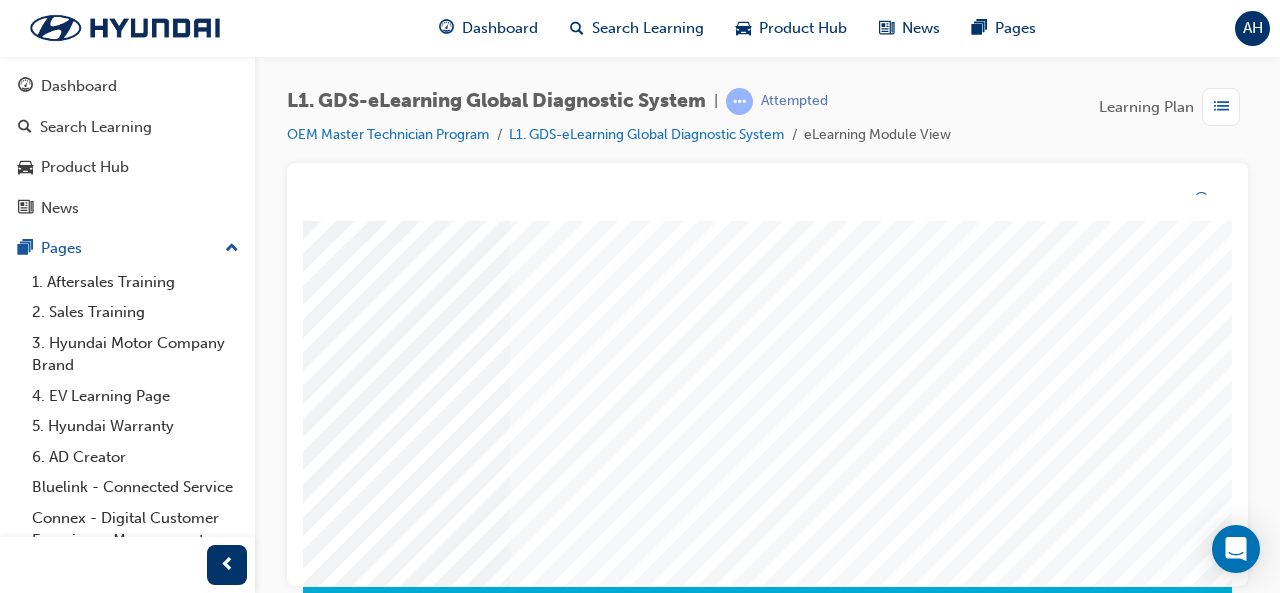 scroll, scrollTop: 0, scrollLeft: 0, axis: both 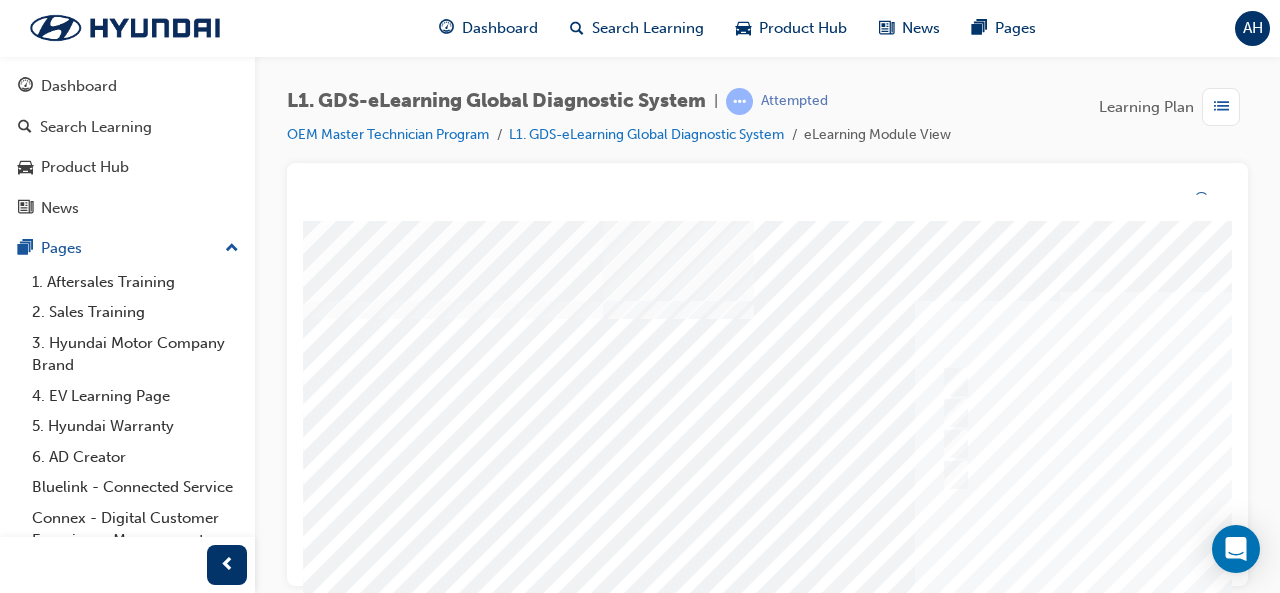 click at bounding box center [983, 596] 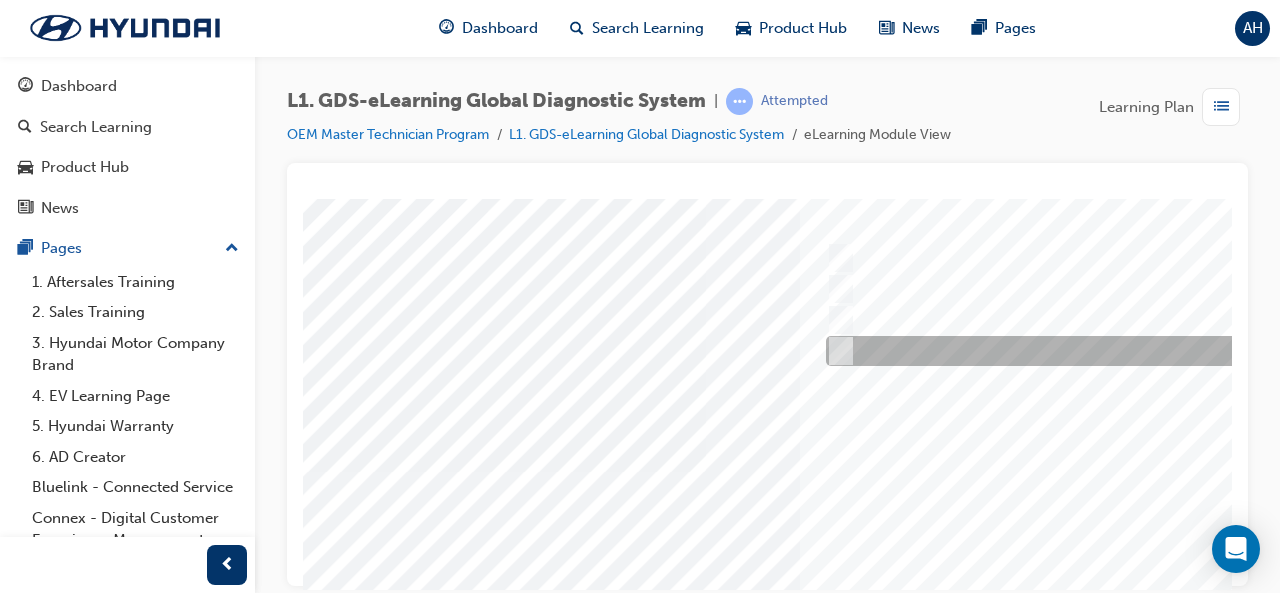 scroll, scrollTop: 102, scrollLeft: 116, axis: both 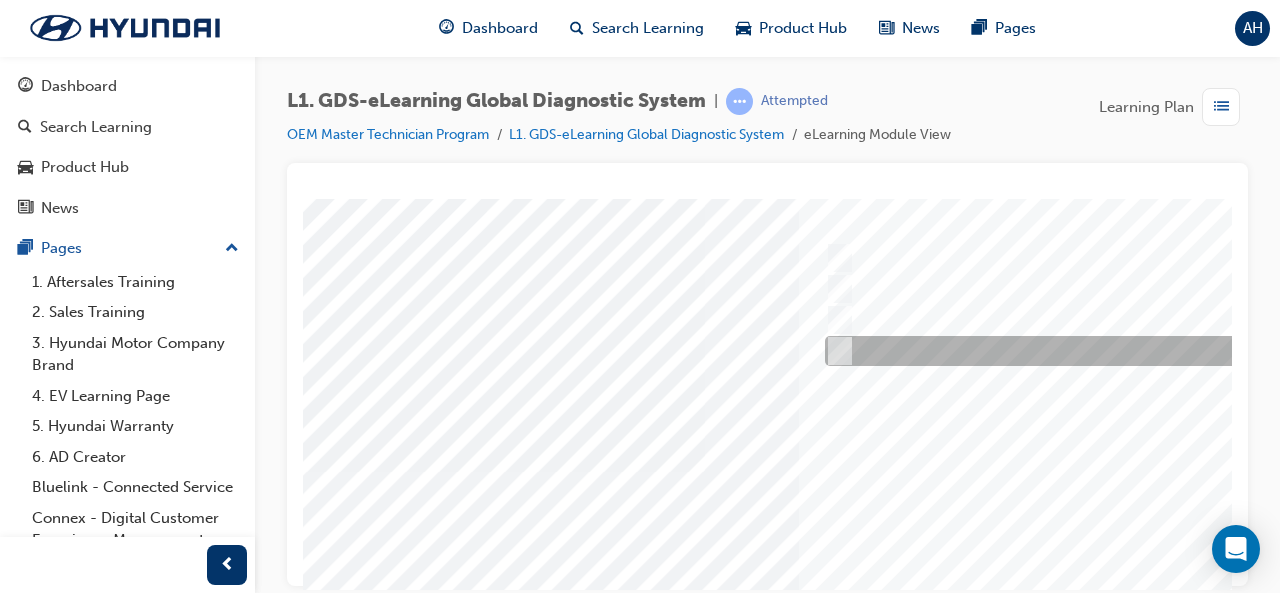 click at bounding box center [1152, 351] 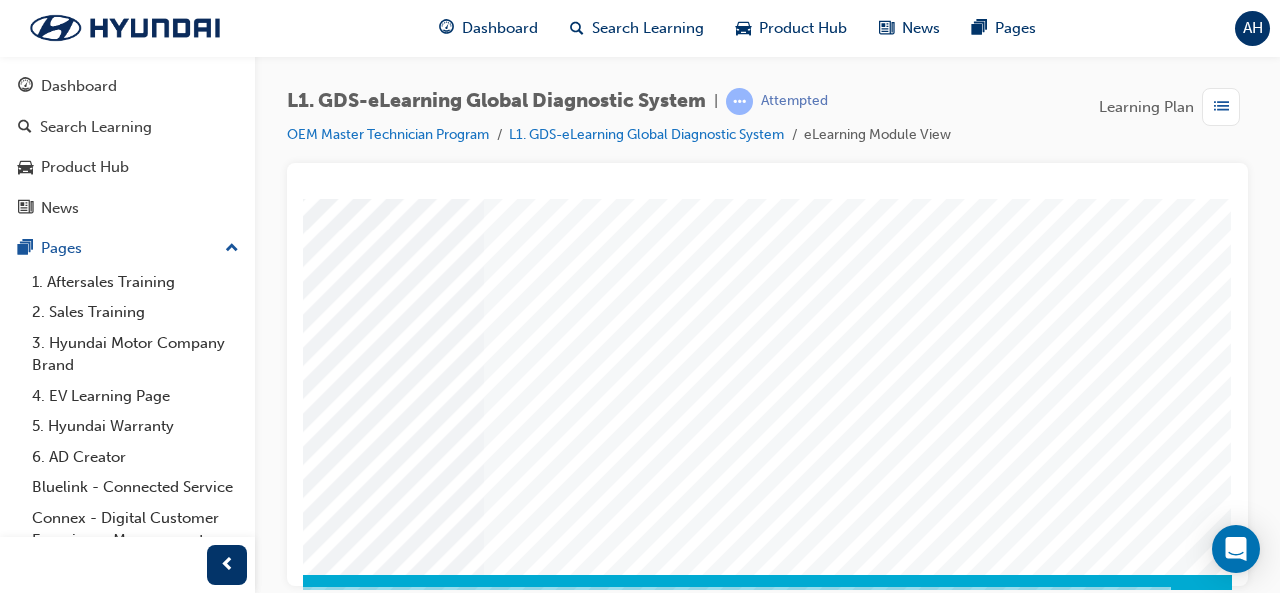 scroll, scrollTop: 350, scrollLeft: 446, axis: both 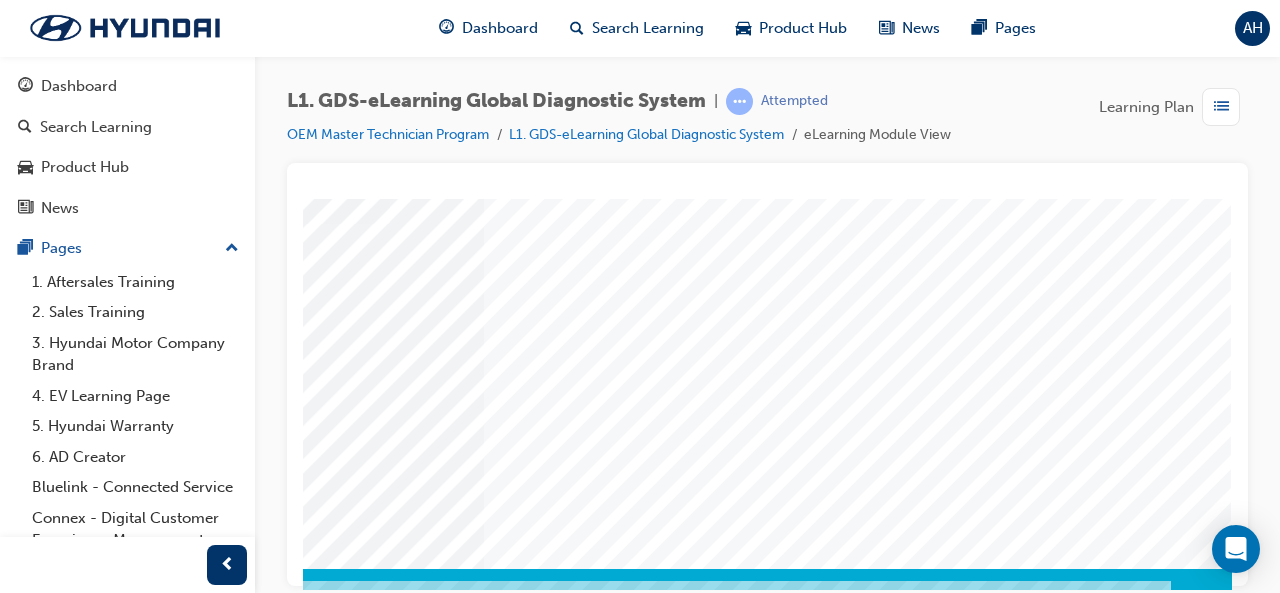 click at bounding box center [-58, 3305] 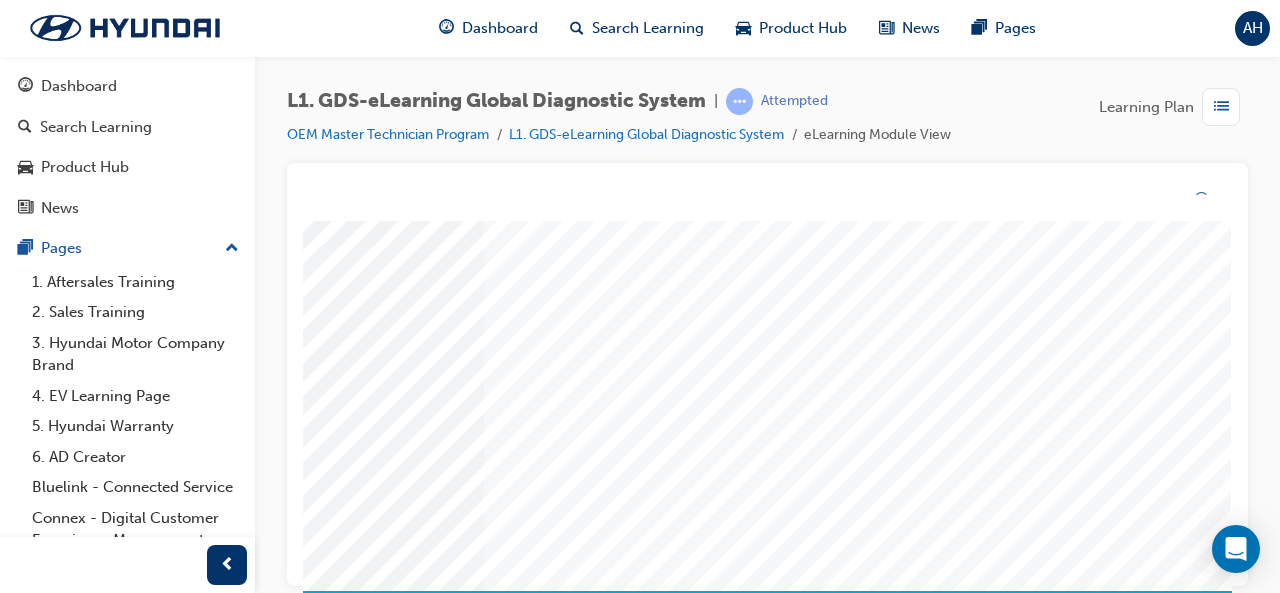 scroll, scrollTop: 0, scrollLeft: 0, axis: both 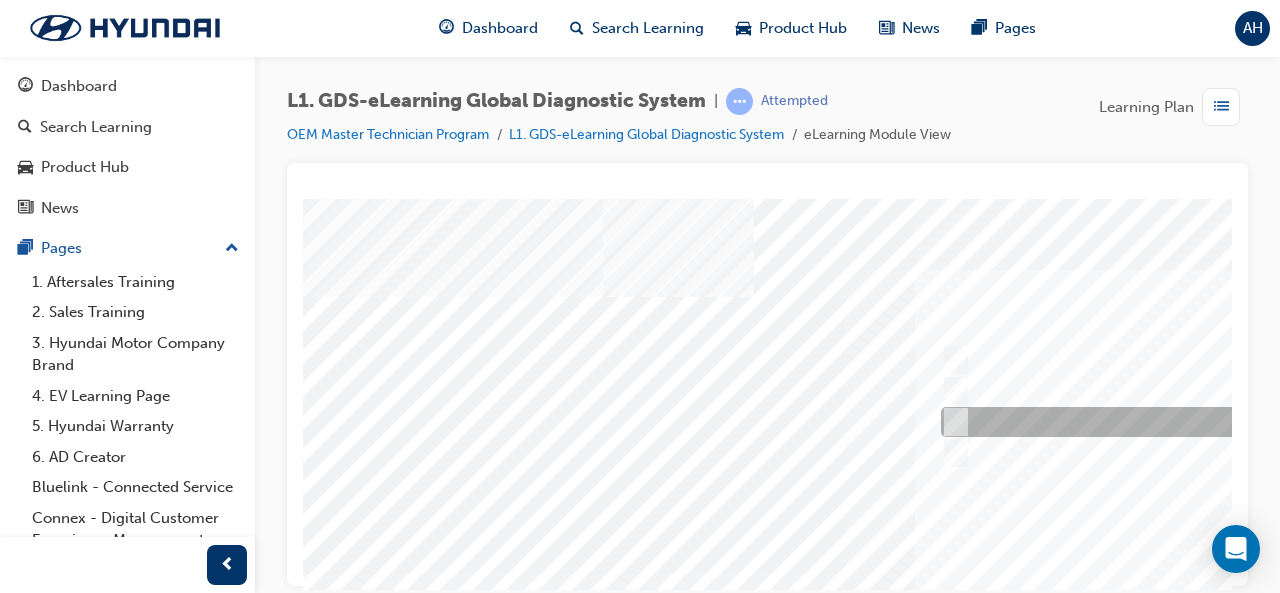 click at bounding box center (1268, 422) 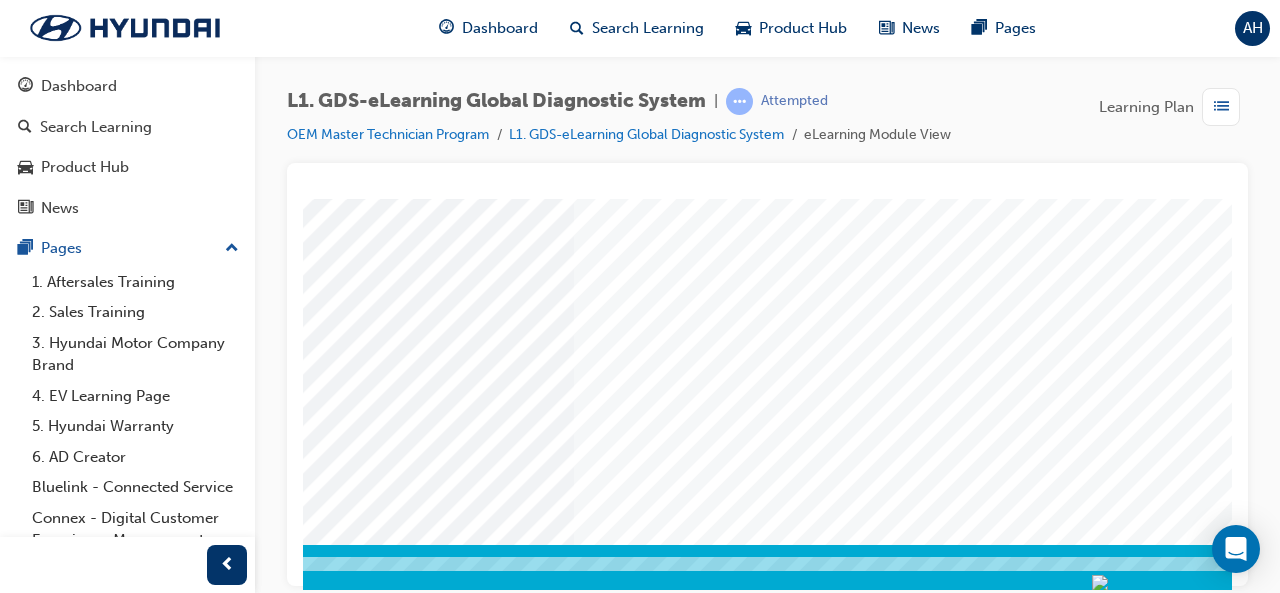 scroll, scrollTop: 374, scrollLeft: 446, axis: both 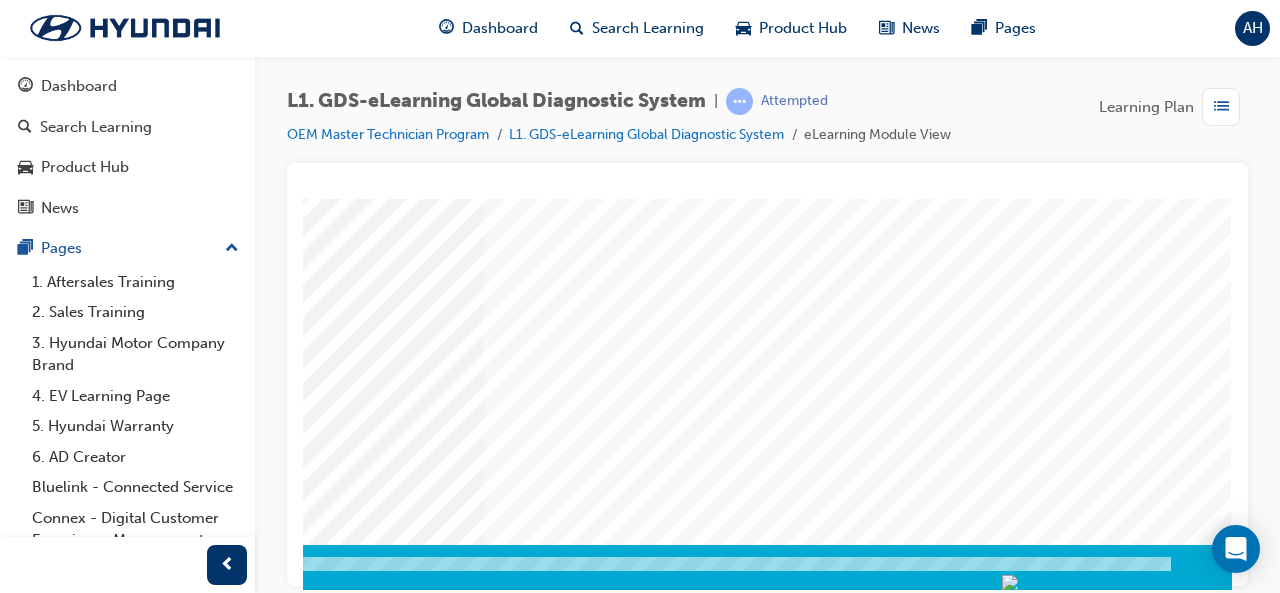 click at bounding box center (-58, 3281) 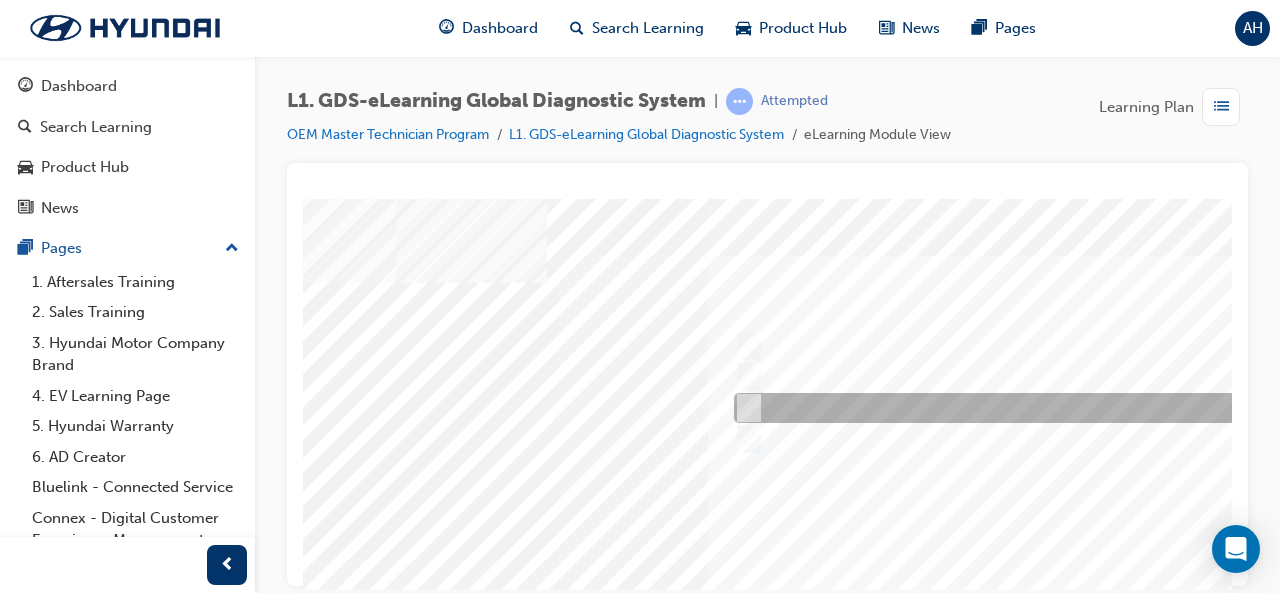 scroll, scrollTop: 15, scrollLeft: 210, axis: both 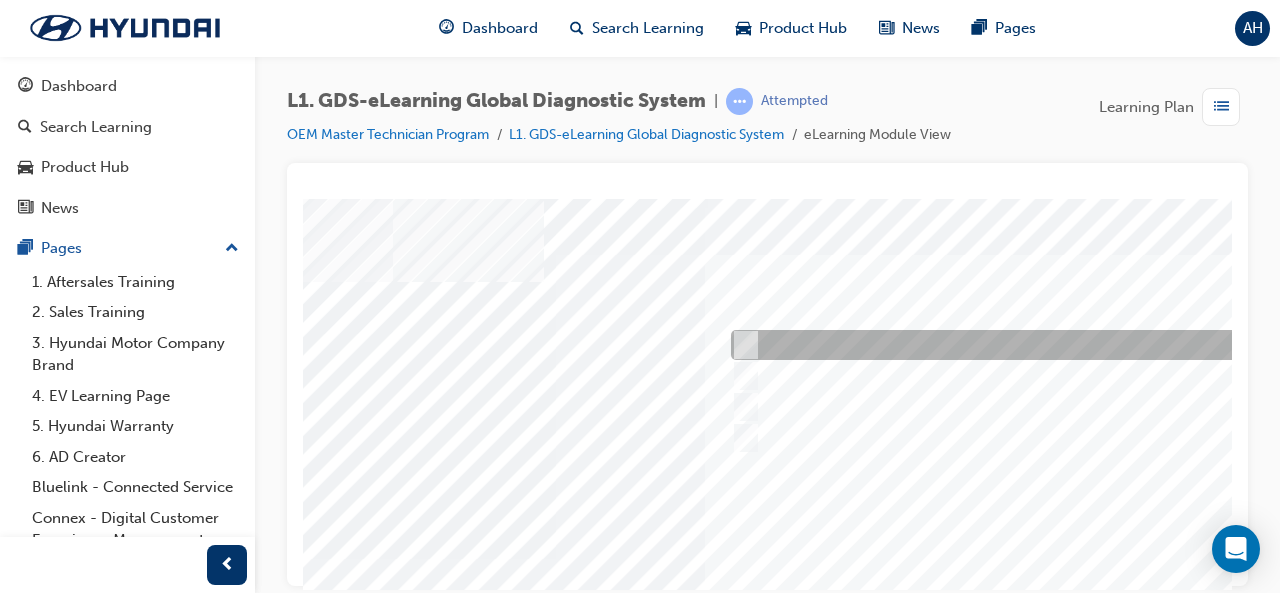 click at bounding box center [1058, 345] 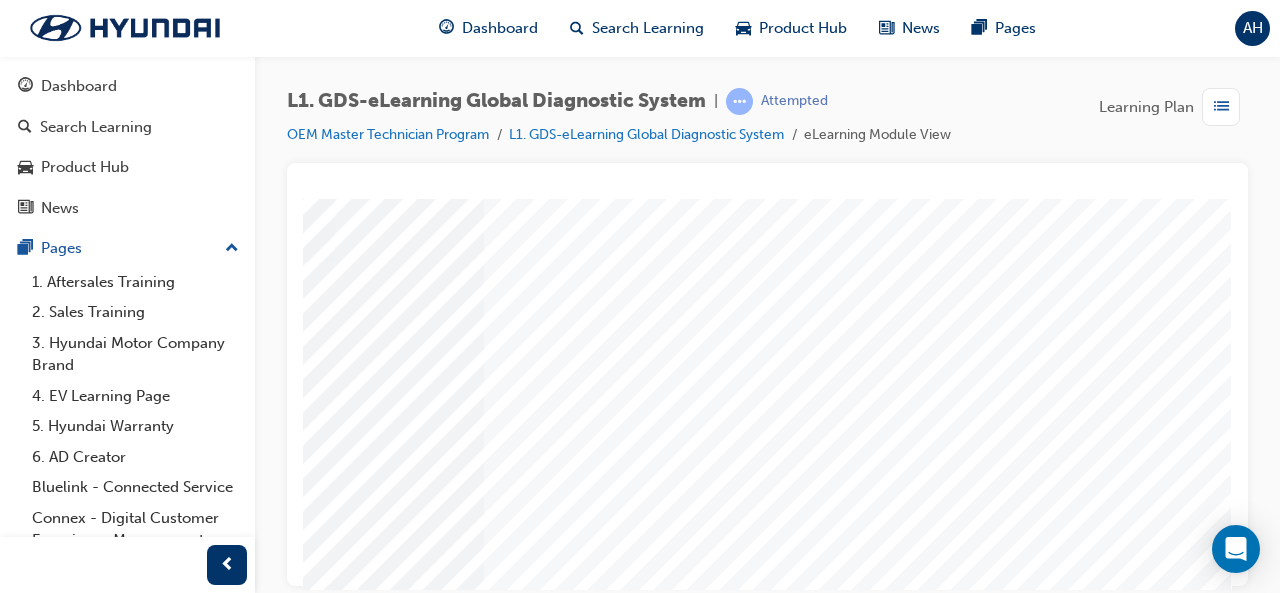 scroll, scrollTop: 374, scrollLeft: 446, axis: both 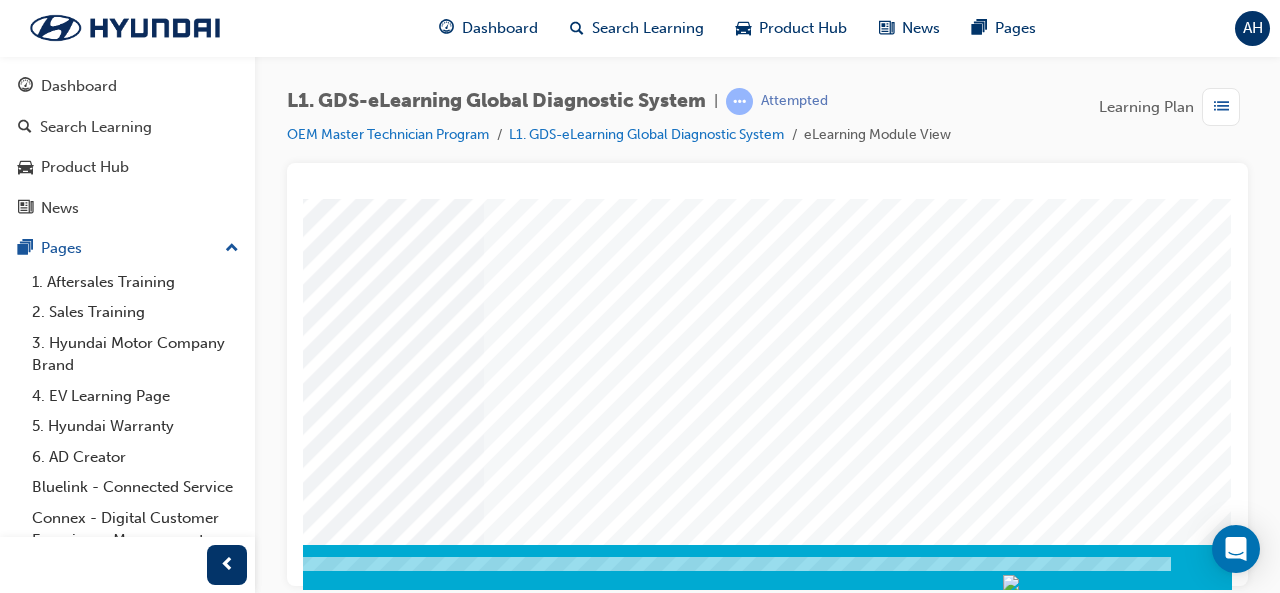 click at bounding box center [-58, 3281] 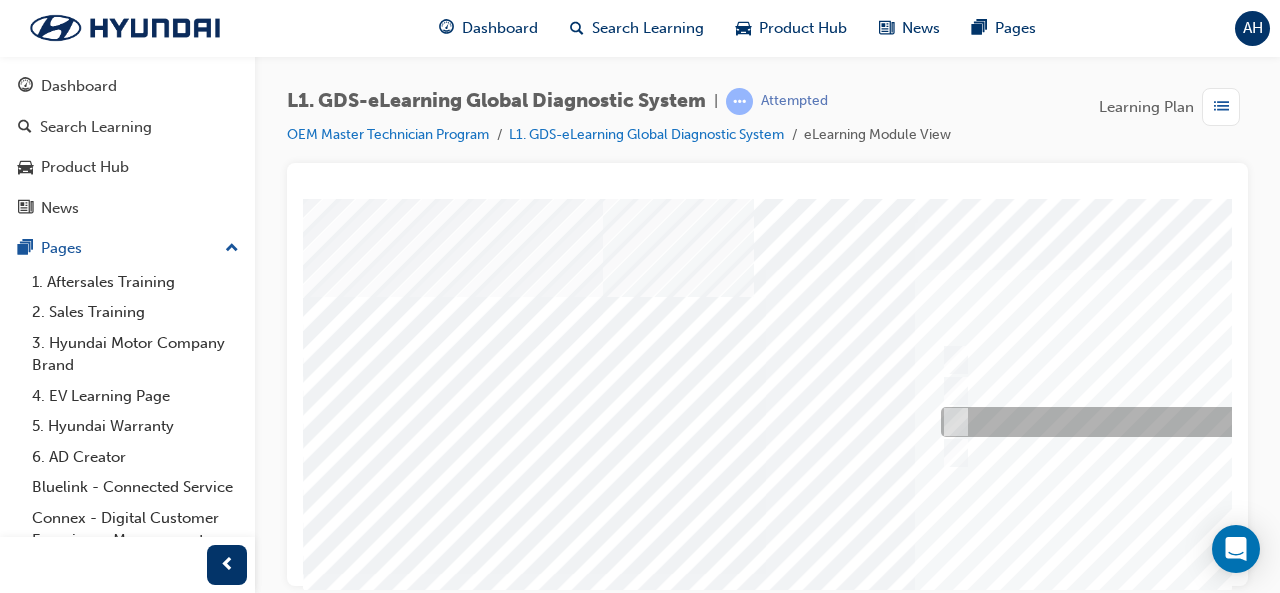 scroll, scrollTop: 16, scrollLeft: 32, axis: both 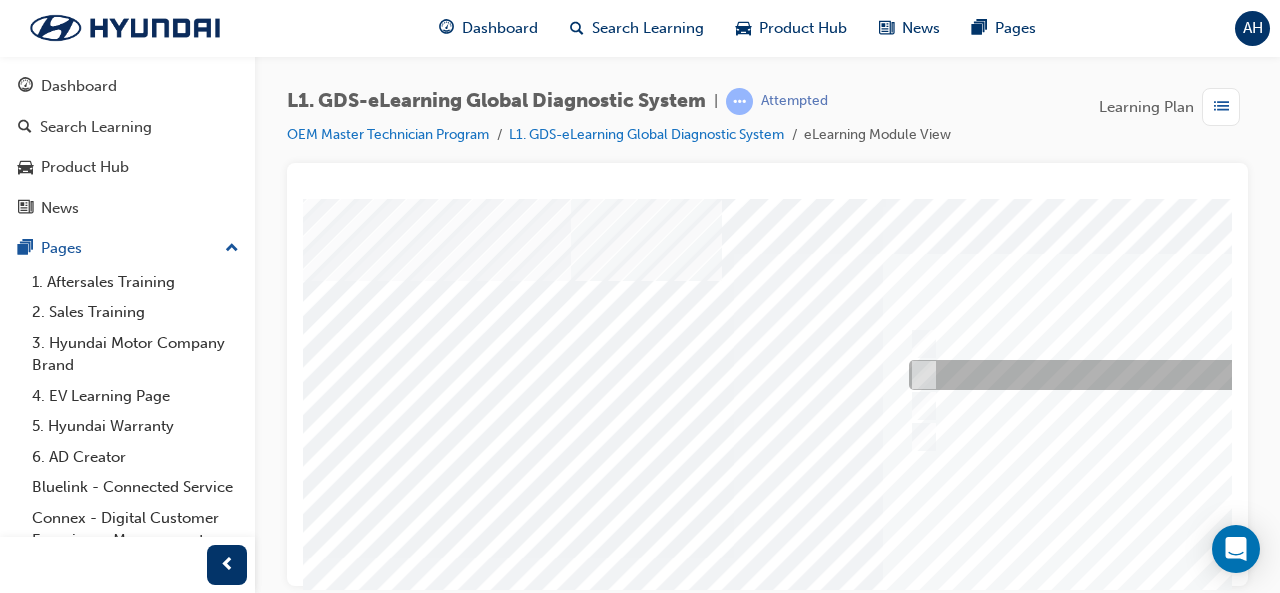 click at bounding box center (1236, 375) 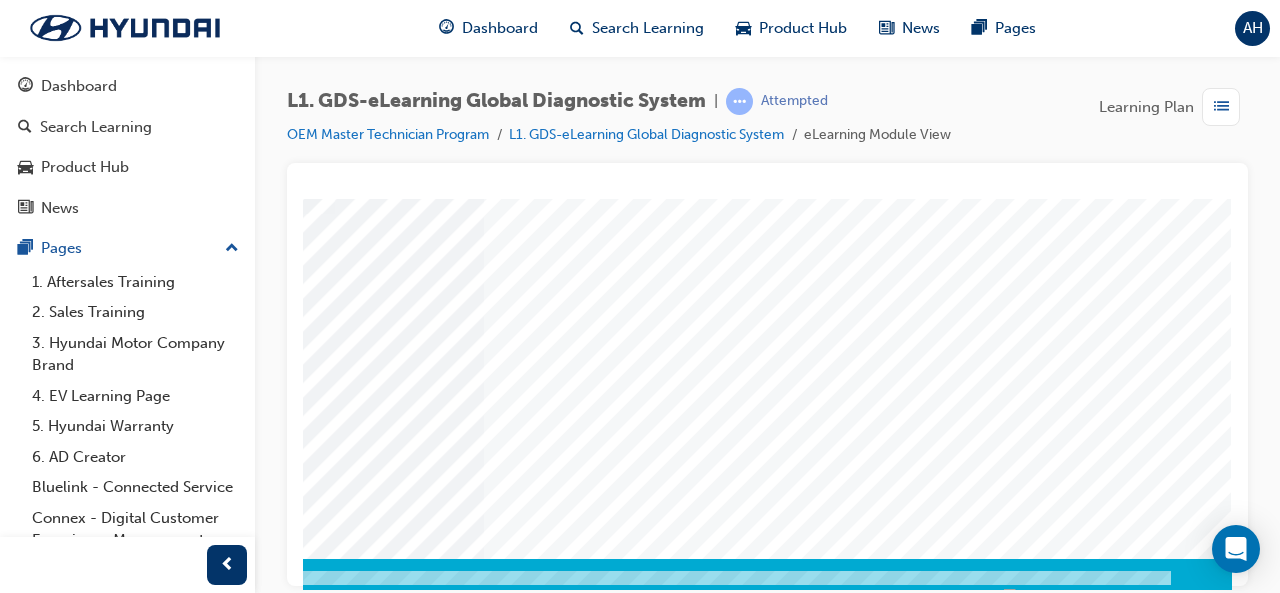 scroll, scrollTop: 371, scrollLeft: 446, axis: both 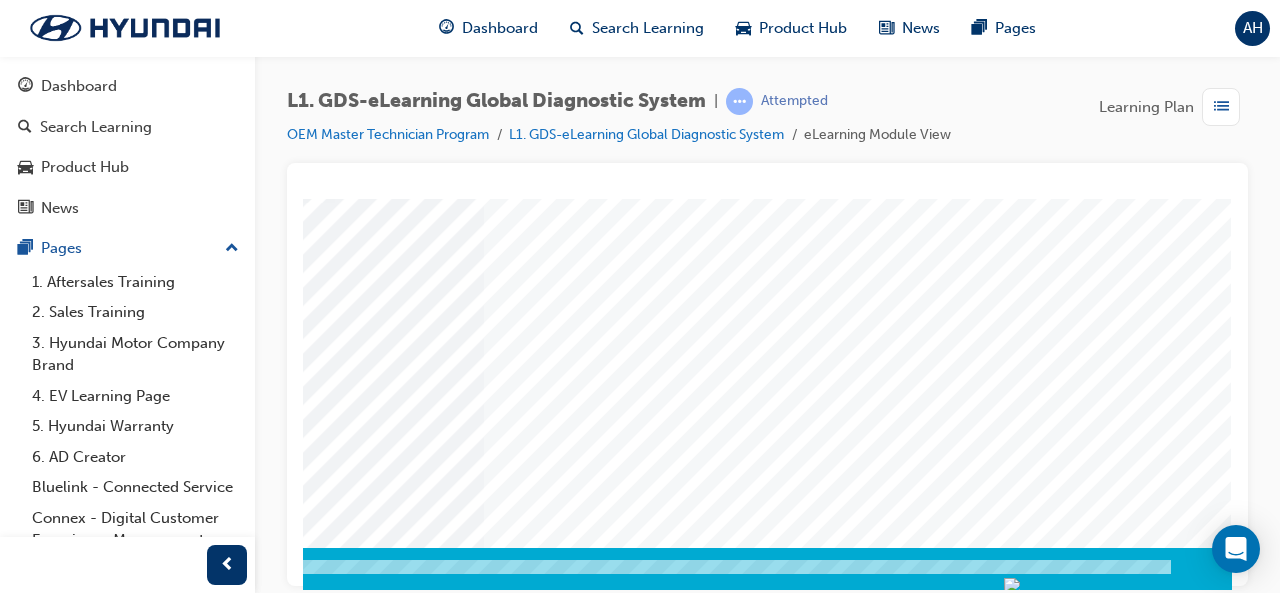 click at bounding box center (-58, 3284) 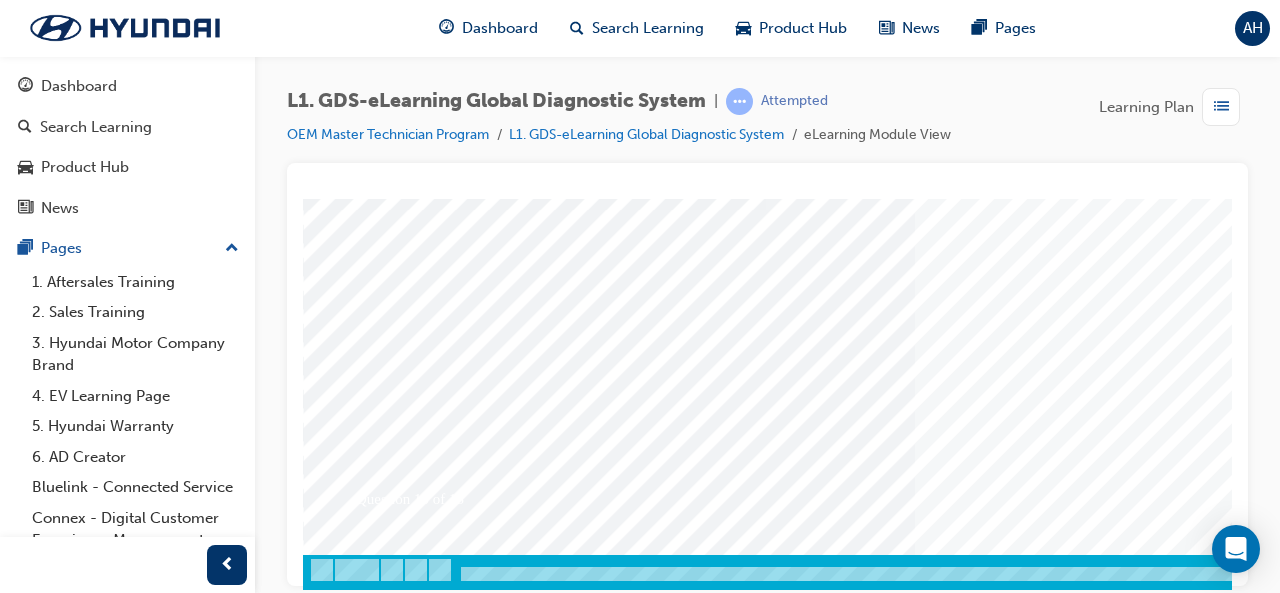 scroll, scrollTop: 369, scrollLeft: 0, axis: vertical 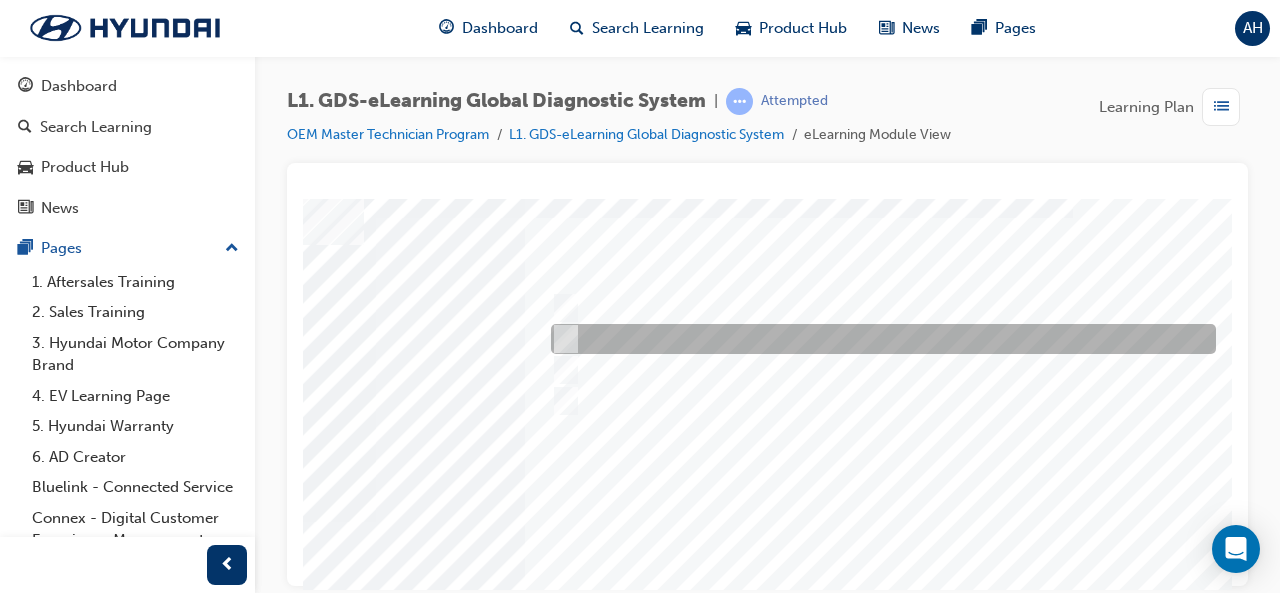 click at bounding box center [878, 339] 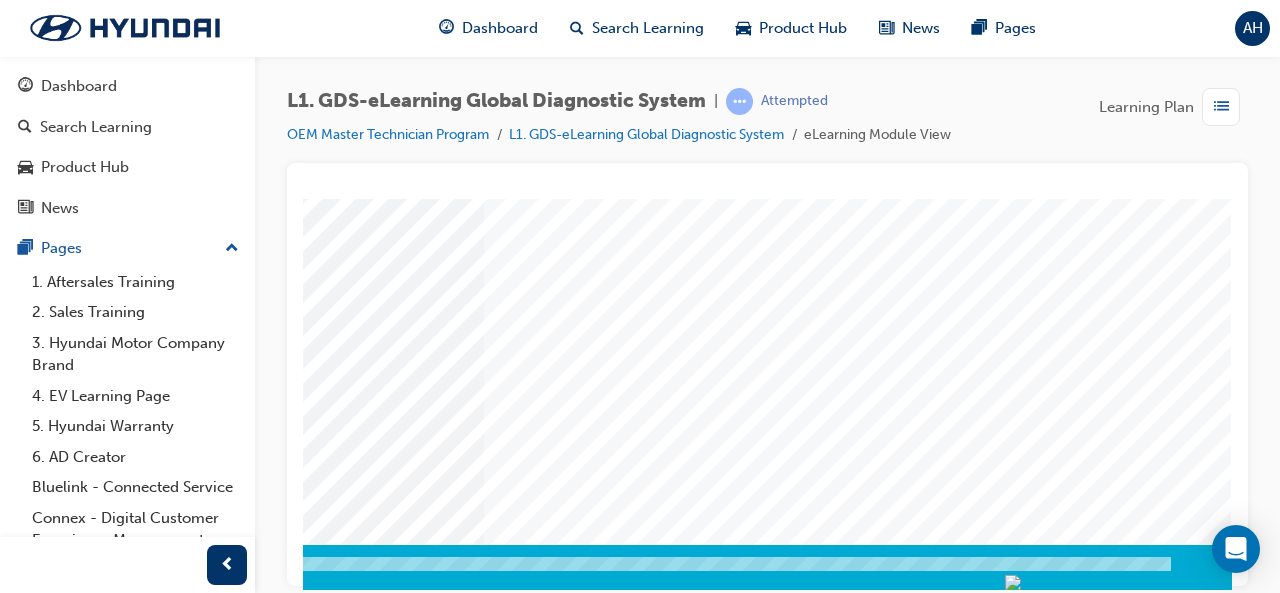 click at bounding box center [-58, 3281] 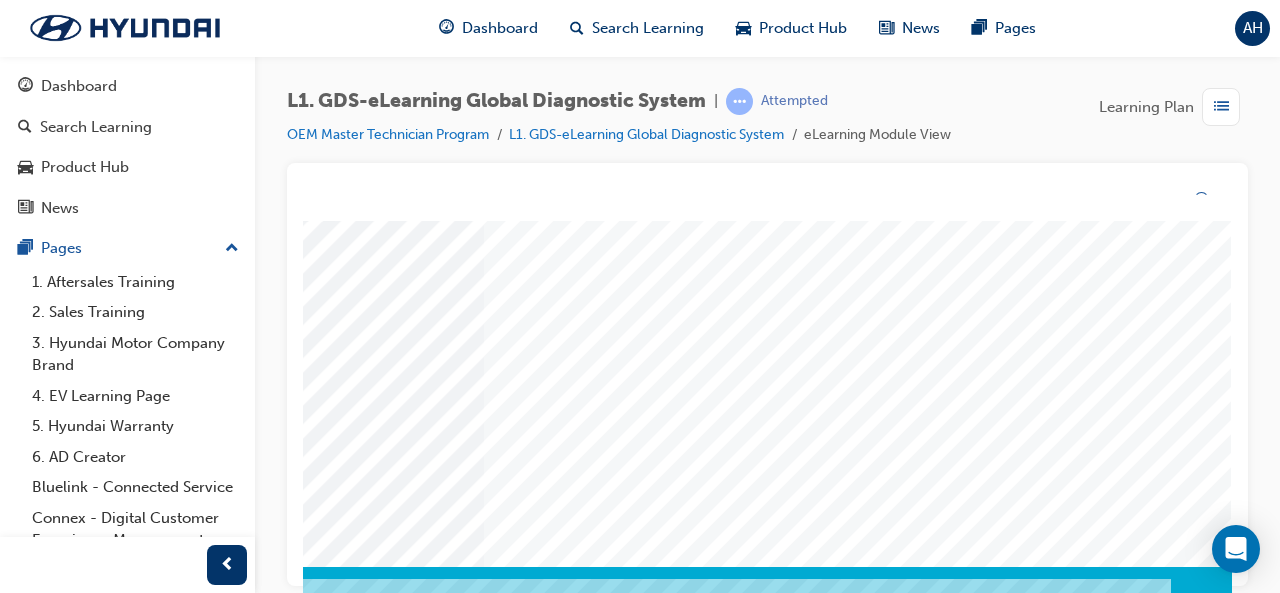 click at bounding box center (552, 222) 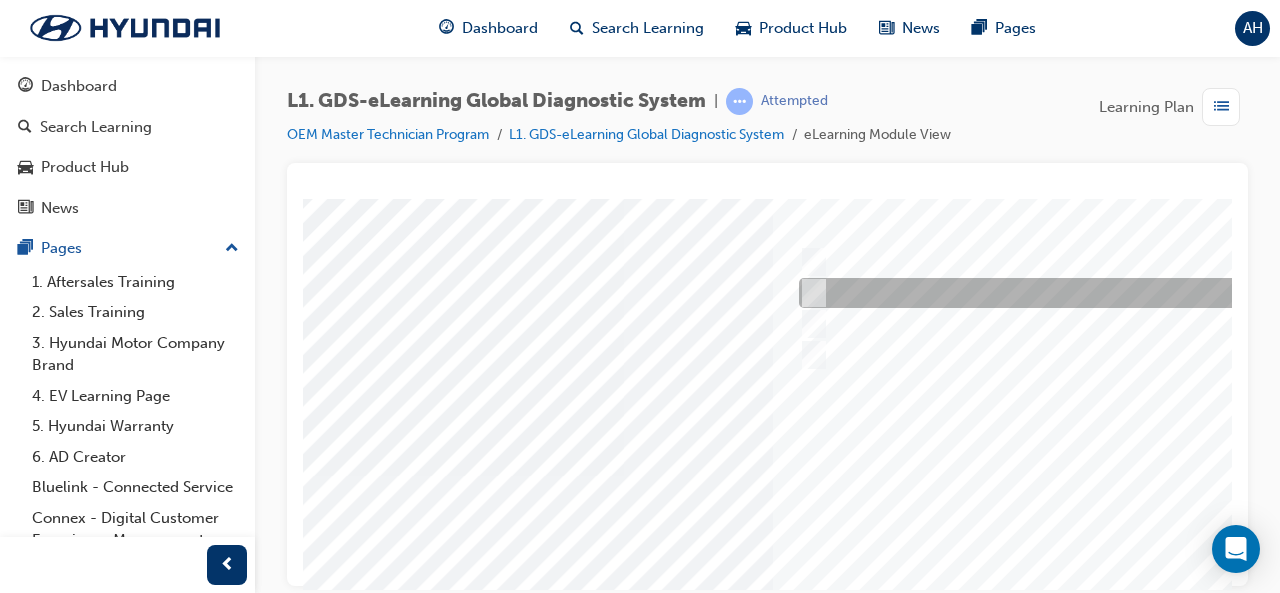 click at bounding box center (1126, 293) 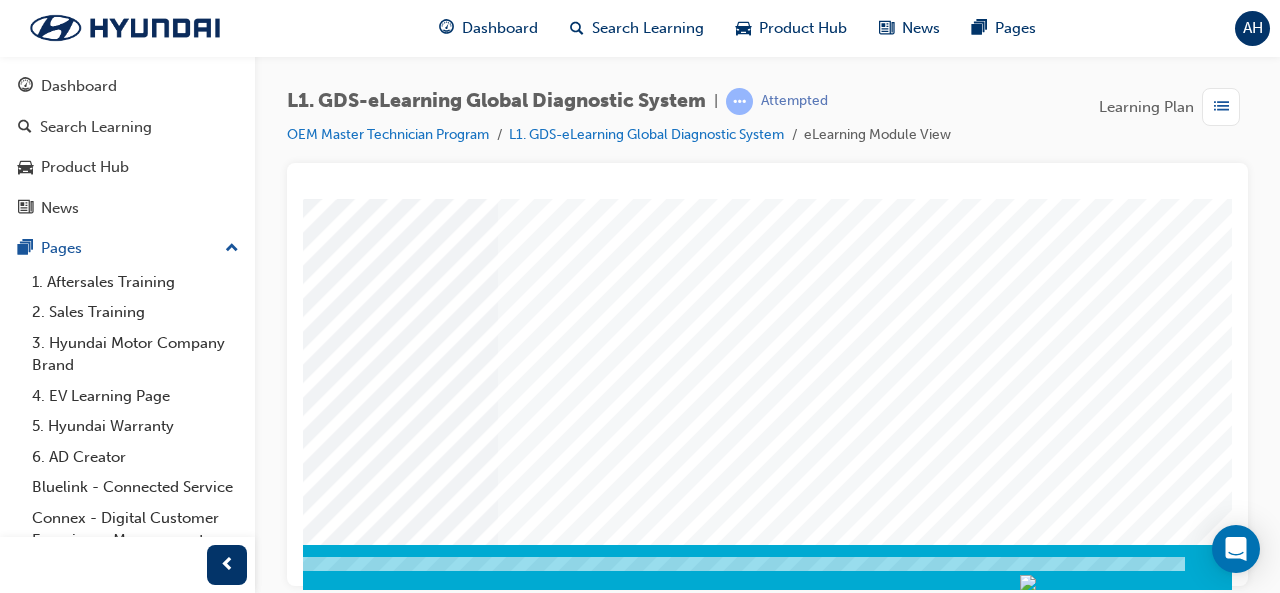 scroll, scrollTop: 374, scrollLeft: 446, axis: both 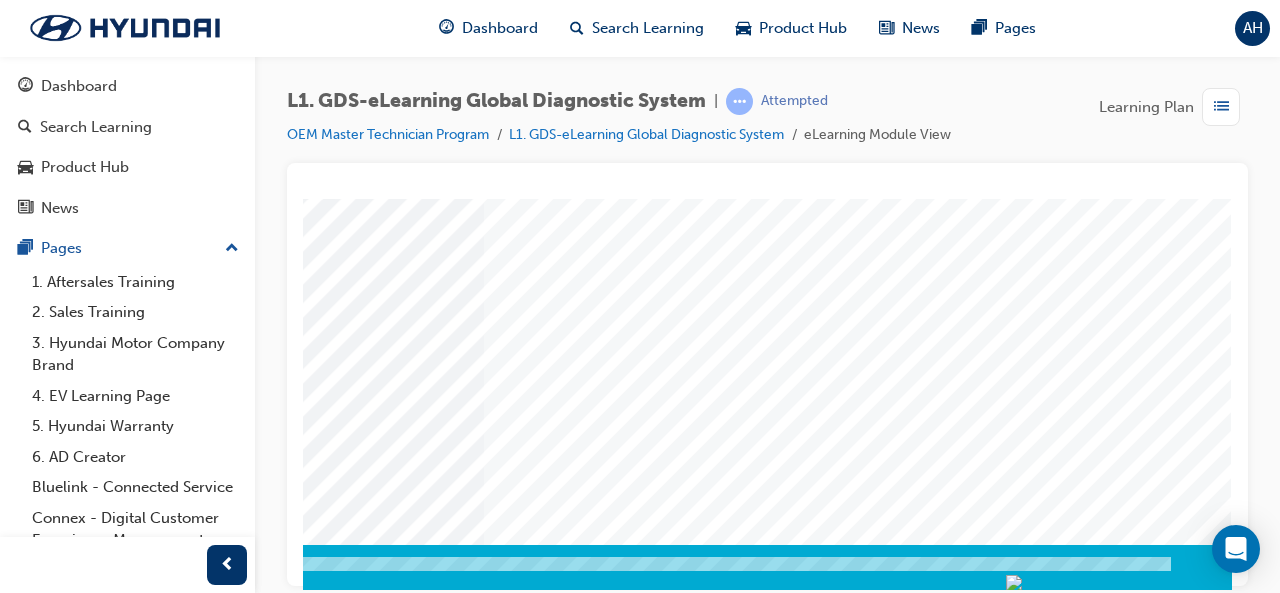 click at bounding box center [-58, 3281] 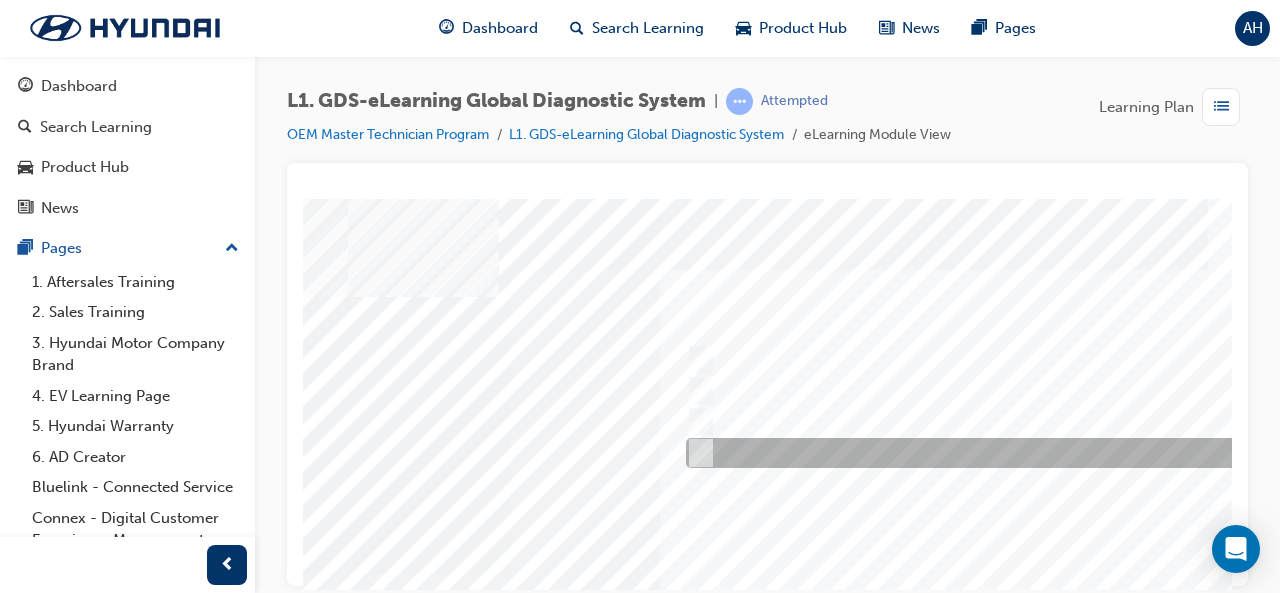 scroll, scrollTop: 0, scrollLeft: 254, axis: horizontal 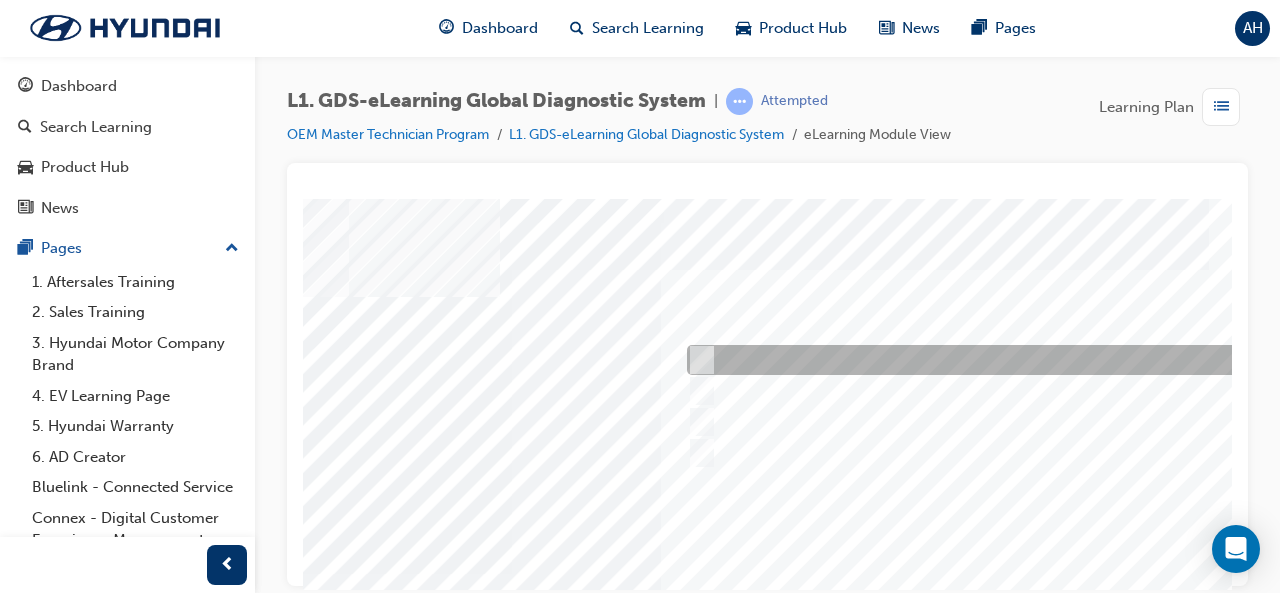 click at bounding box center [1014, 360] 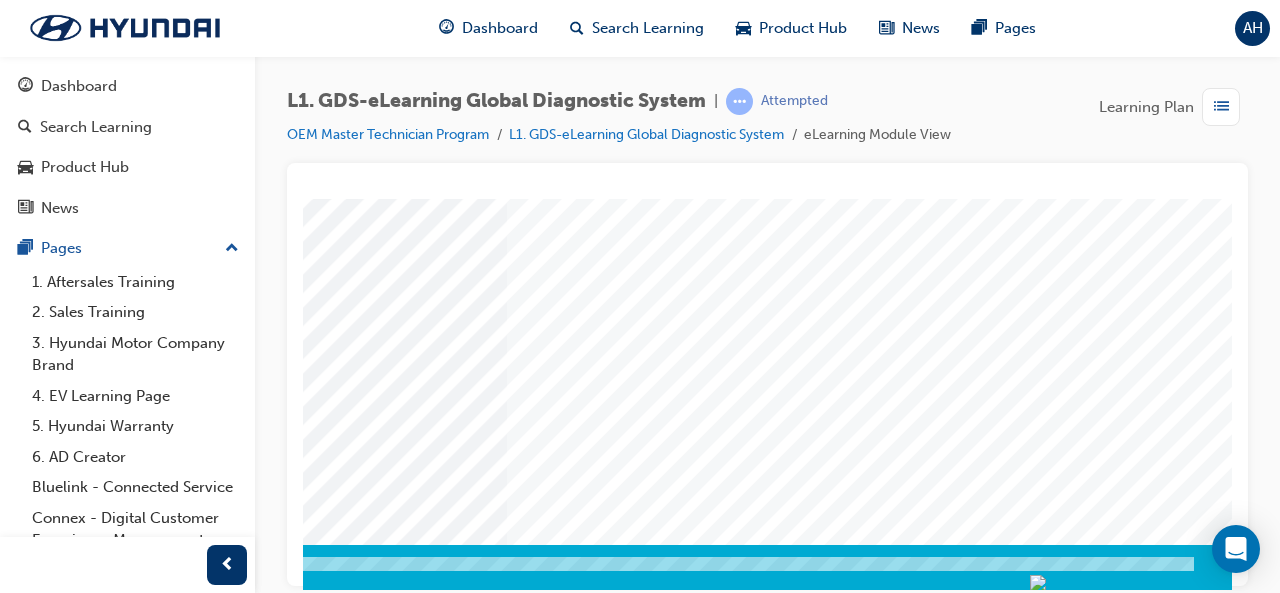 scroll, scrollTop: 374, scrollLeft: 446, axis: both 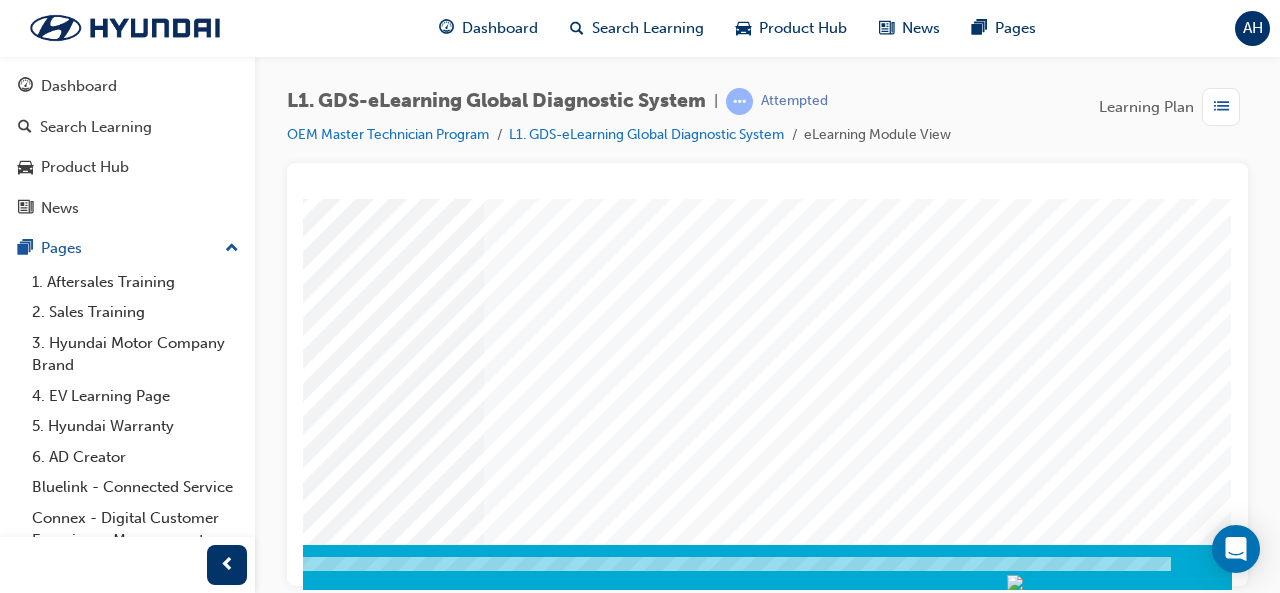click at bounding box center (-58, 3281) 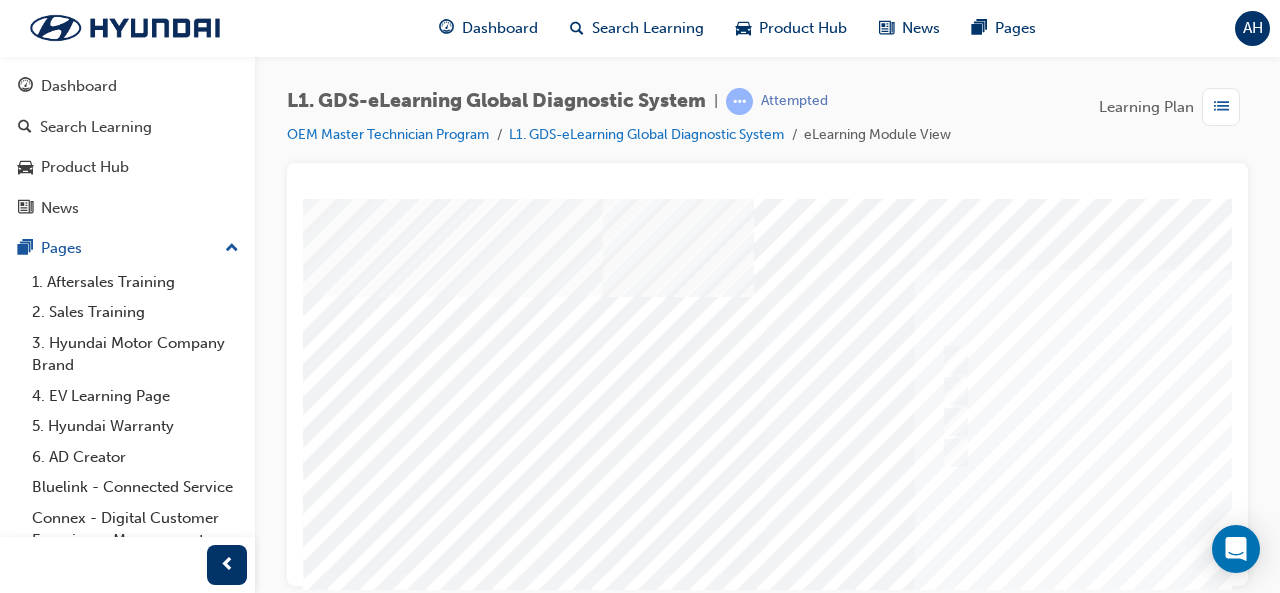 scroll, scrollTop: 55, scrollLeft: 20, axis: both 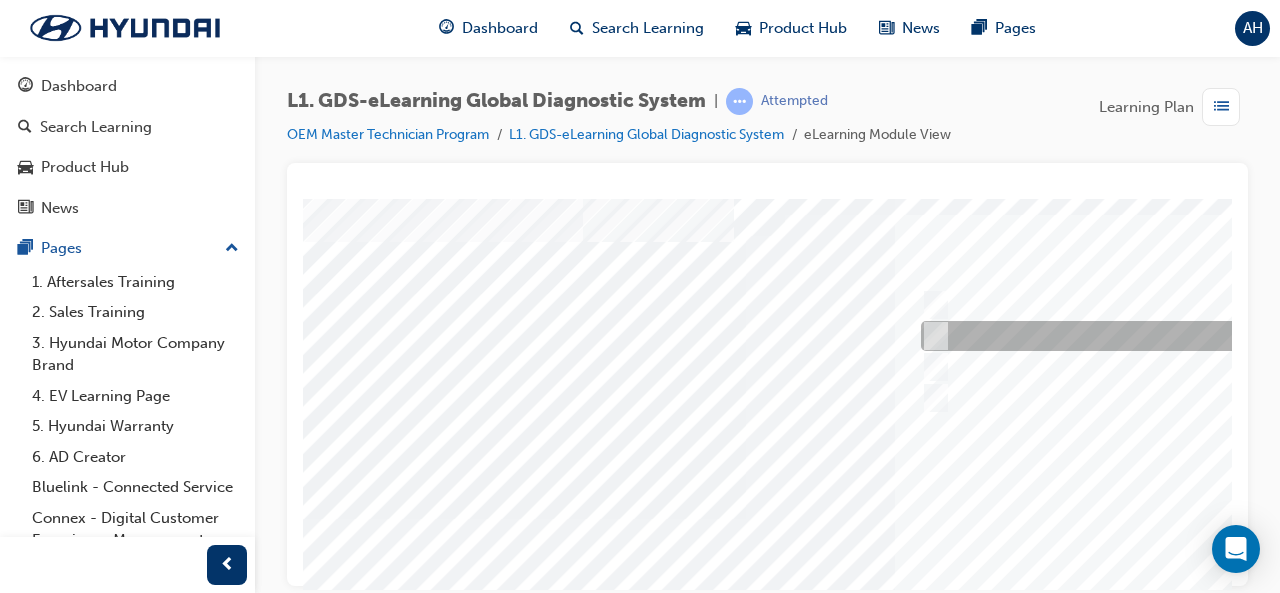 click at bounding box center (1248, 336) 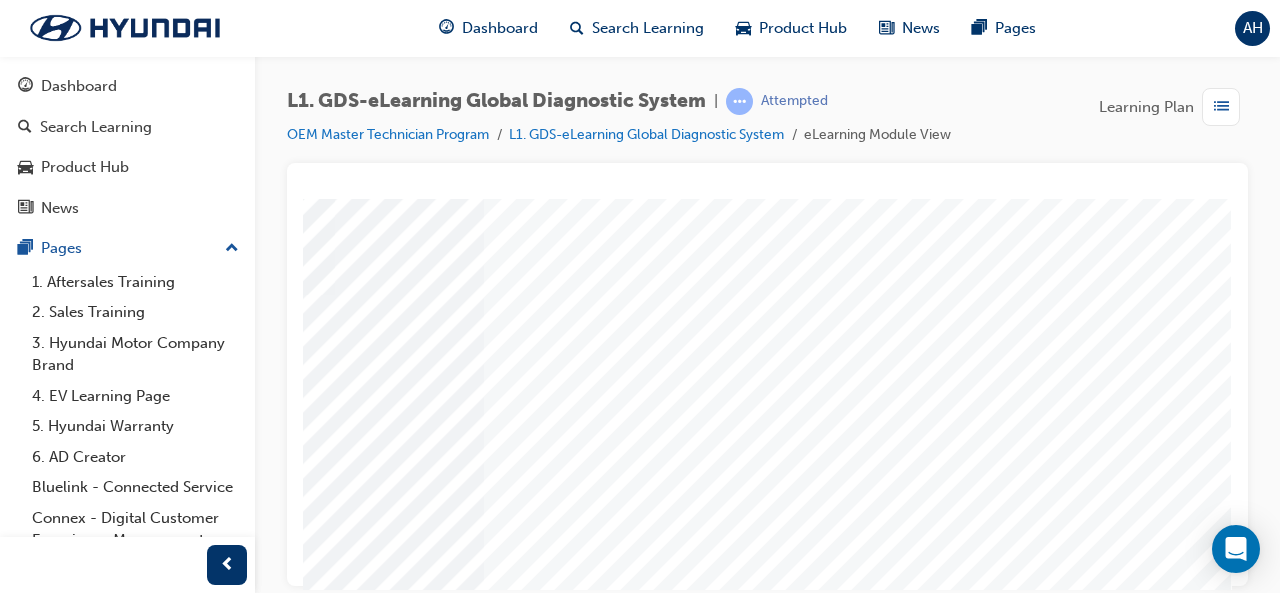 scroll, scrollTop: 289, scrollLeft: 446, axis: both 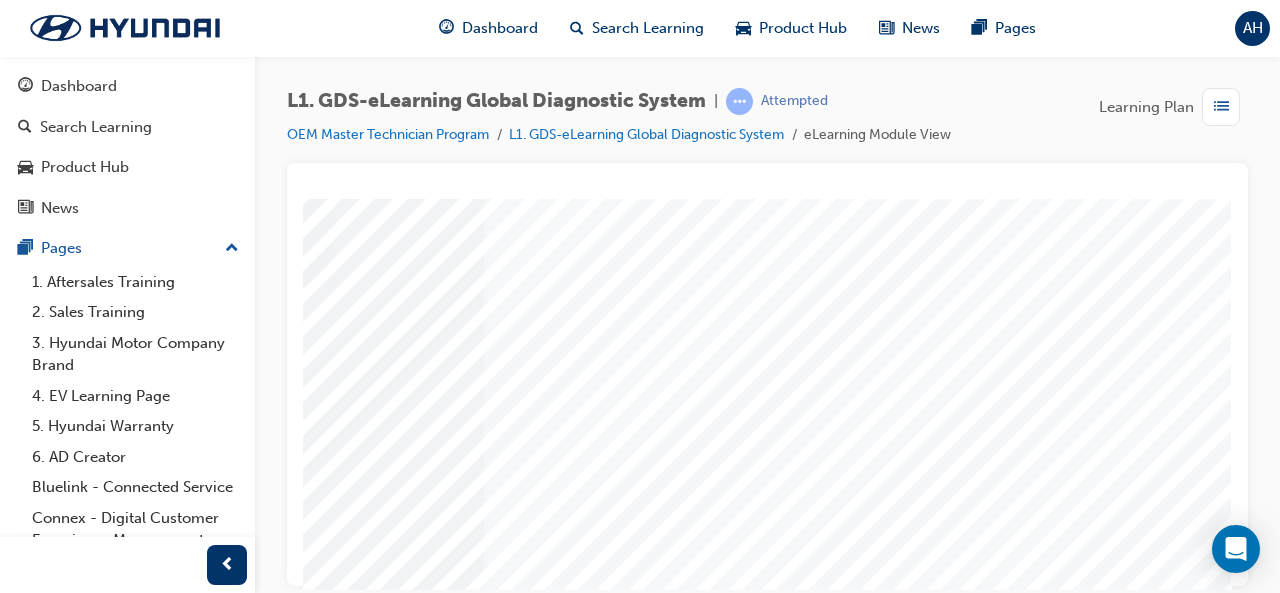 click at bounding box center [-58, 3458] 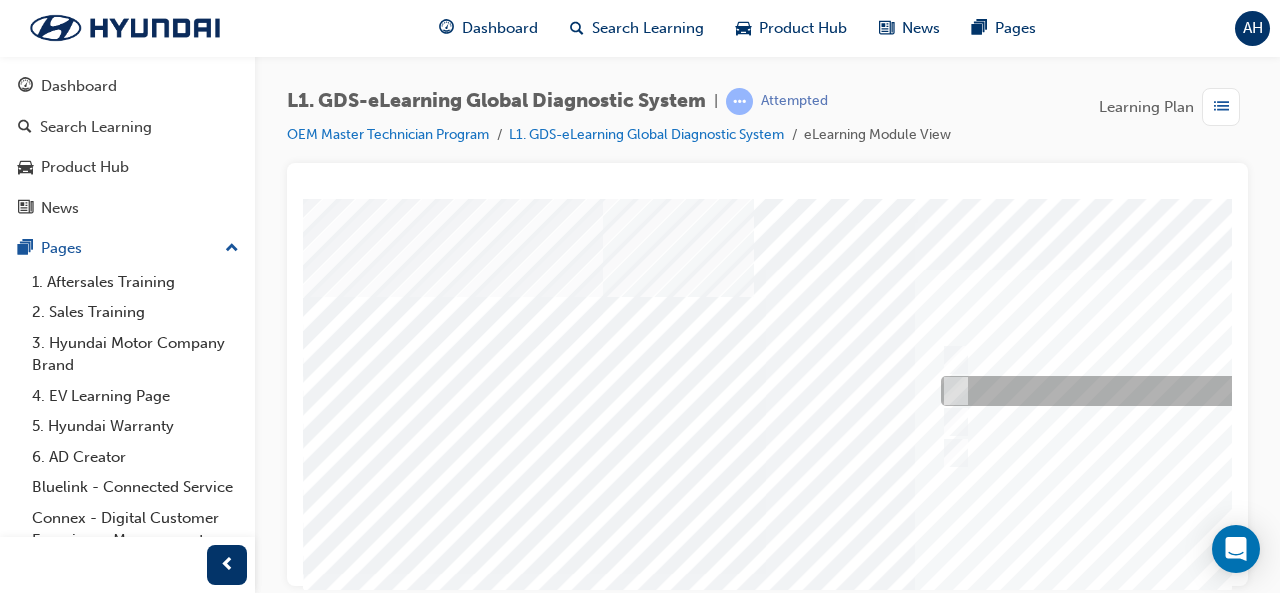 scroll, scrollTop: 0, scrollLeft: 0, axis: both 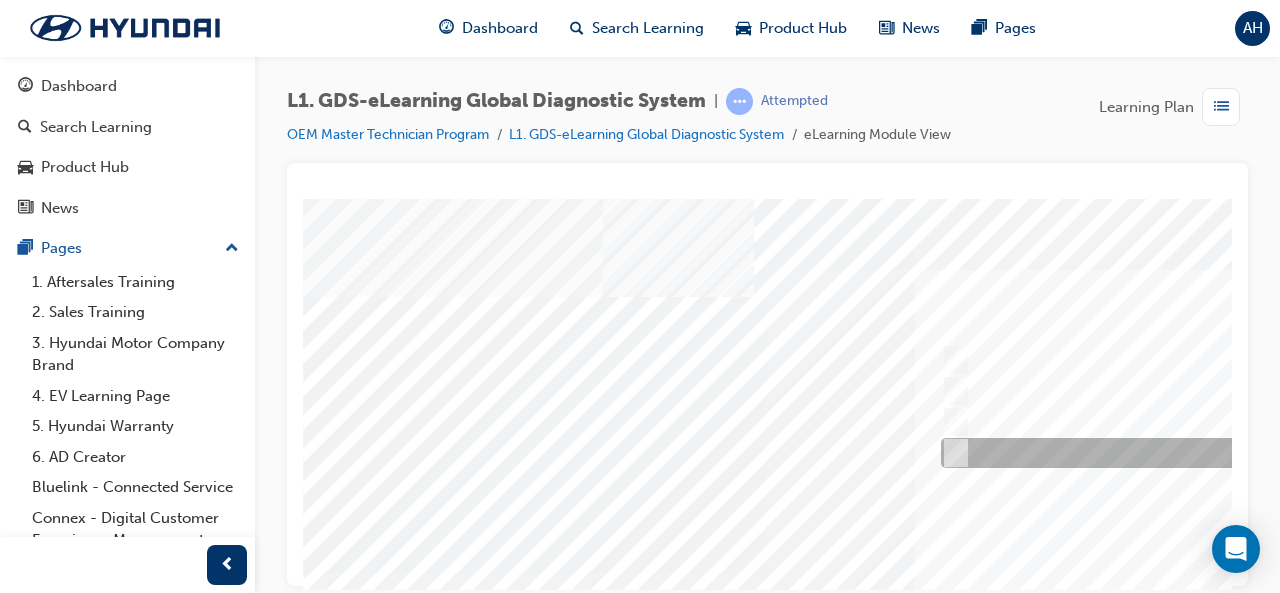 click at bounding box center (1268, 453) 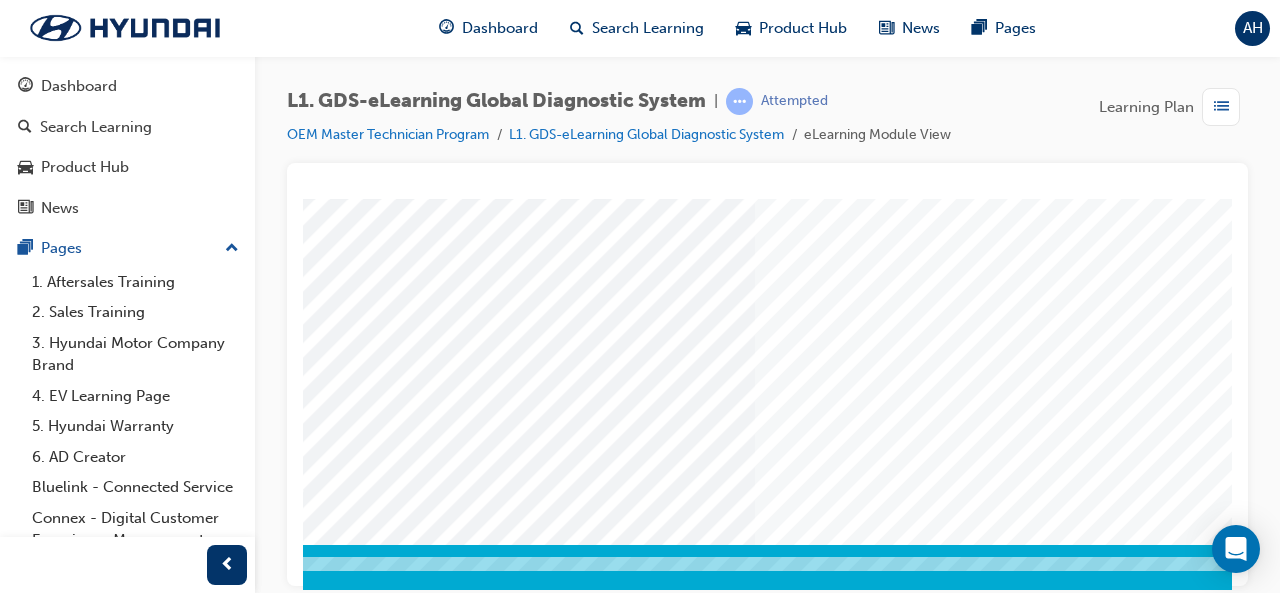 scroll, scrollTop: 374, scrollLeft: 188, axis: both 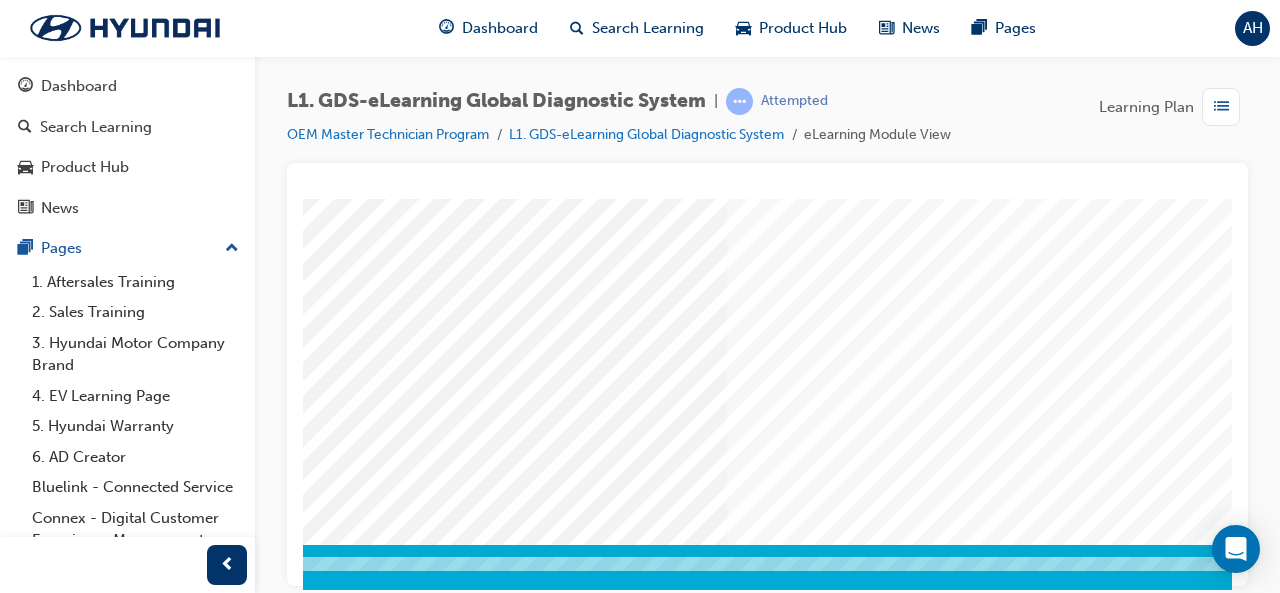 click at bounding box center [185, 3281] 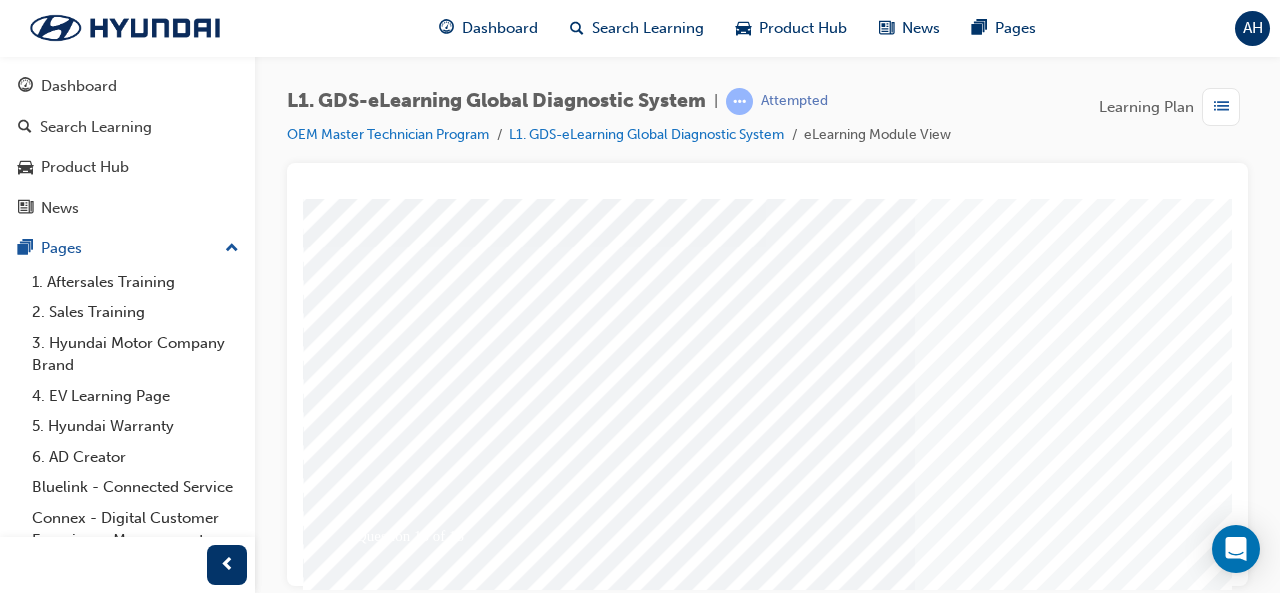 click at bounding box center (983, 246) 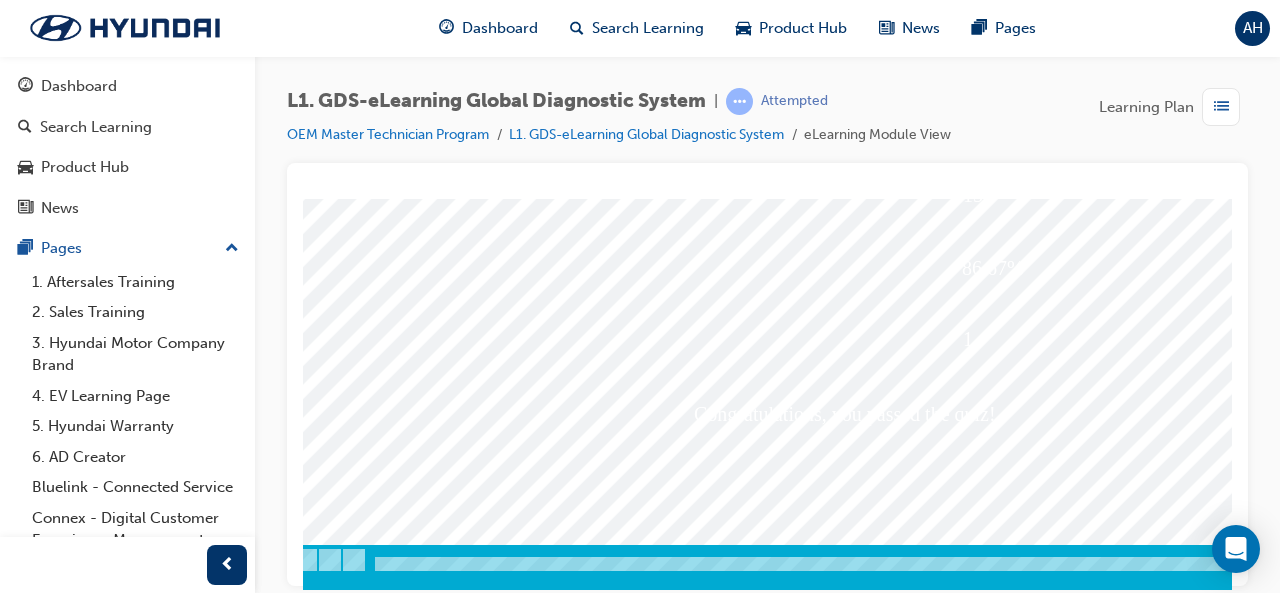 scroll, scrollTop: 374, scrollLeft: 87, axis: both 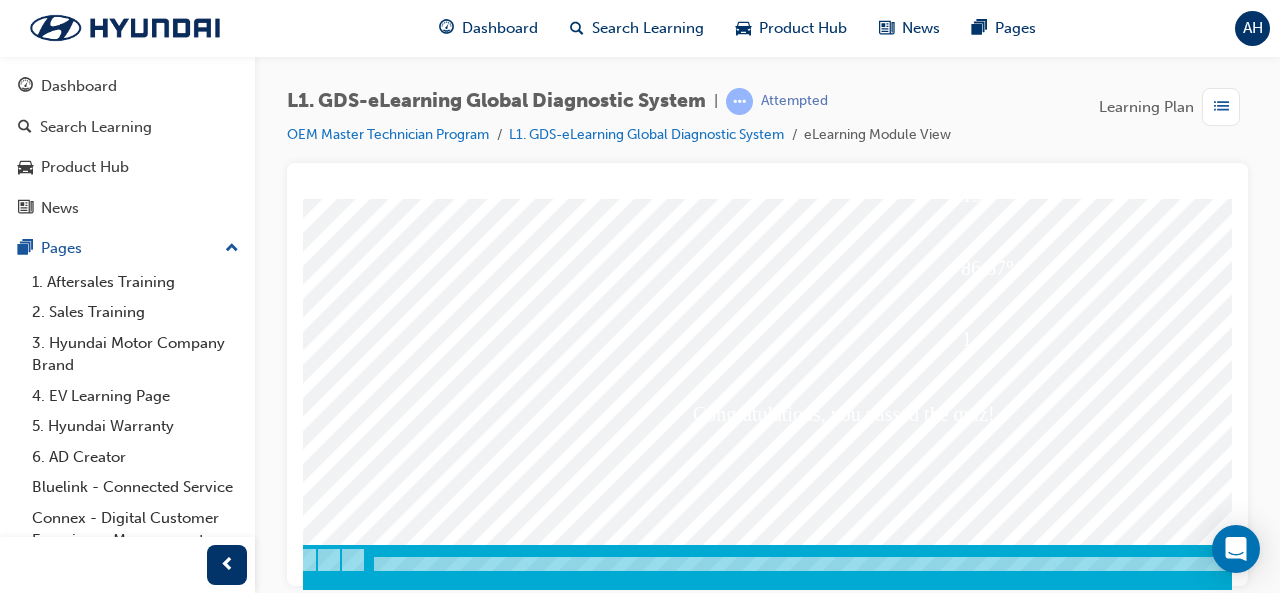 click at bounding box center [286, 3879] 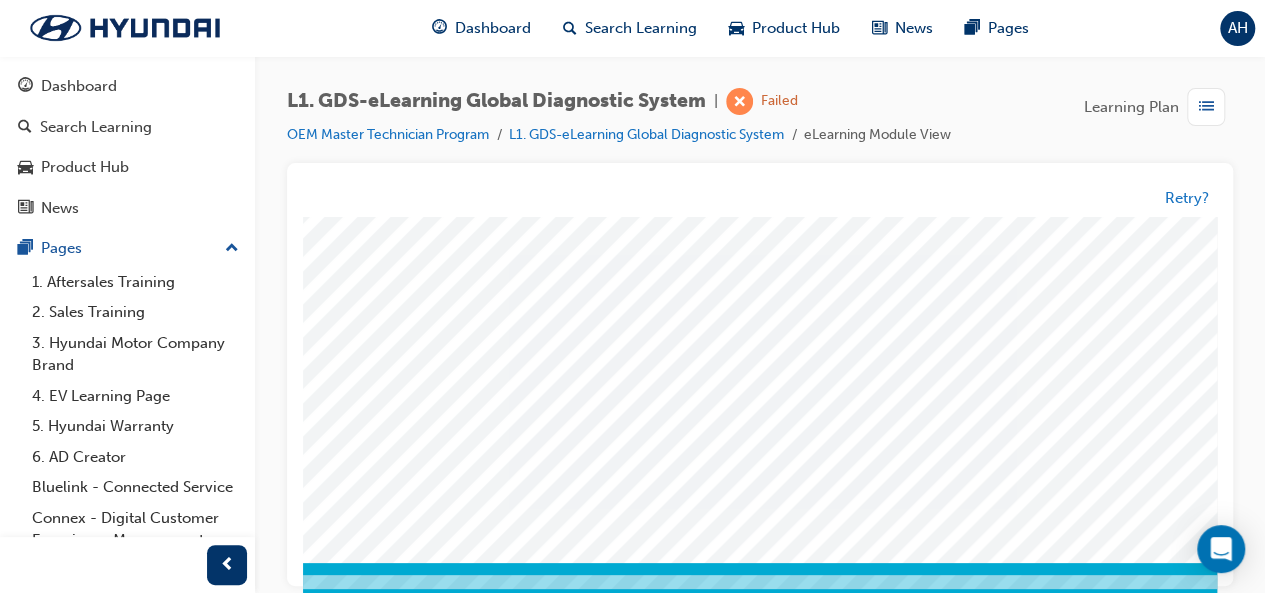 scroll, scrollTop: 374, scrollLeft: 0, axis: vertical 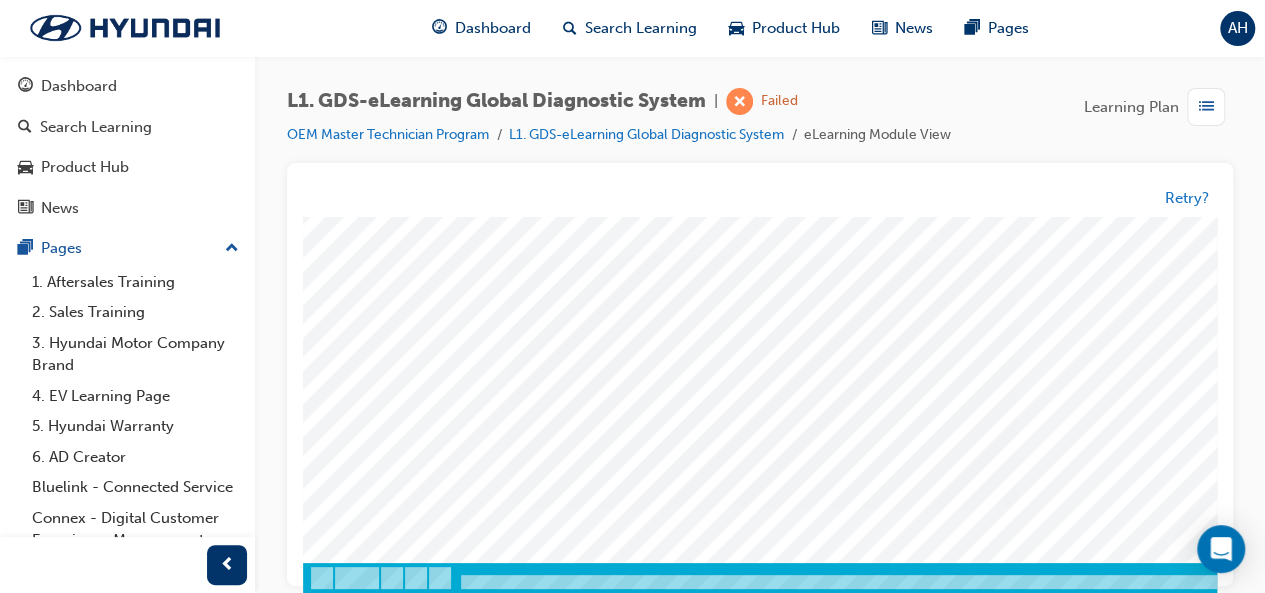 click at bounding box center (373, 2487) 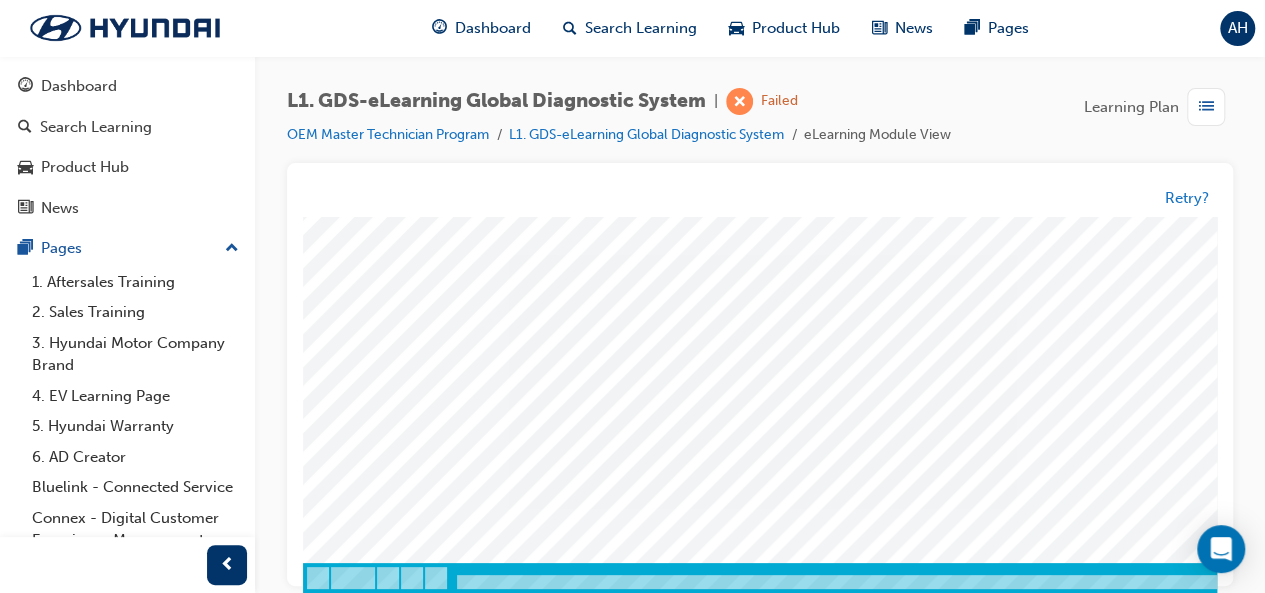 click at bounding box center (369, 2487) 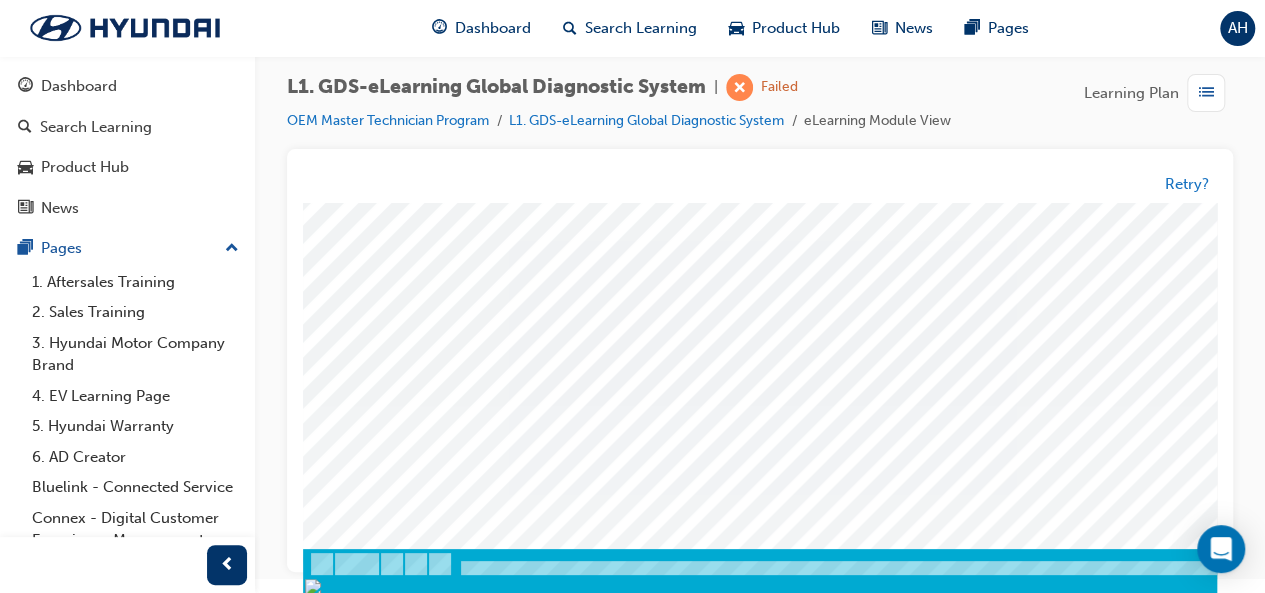 scroll, scrollTop: 0, scrollLeft: 0, axis: both 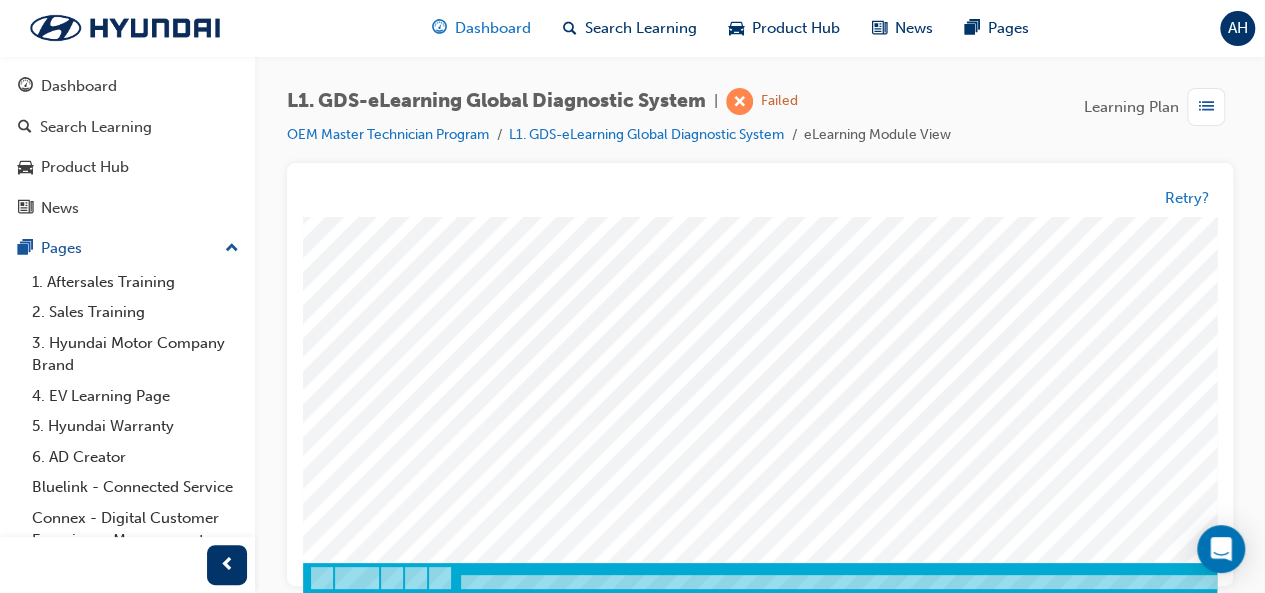 click on "Dashboard" at bounding box center (481, 28) 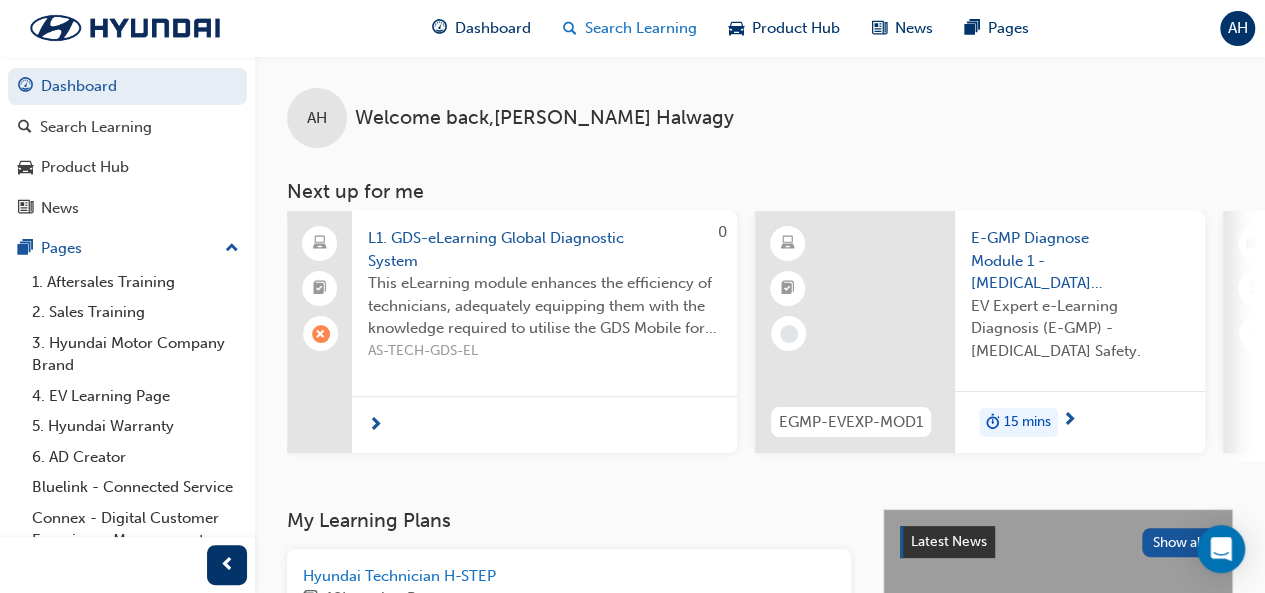 click on "Search Learning" at bounding box center (641, 28) 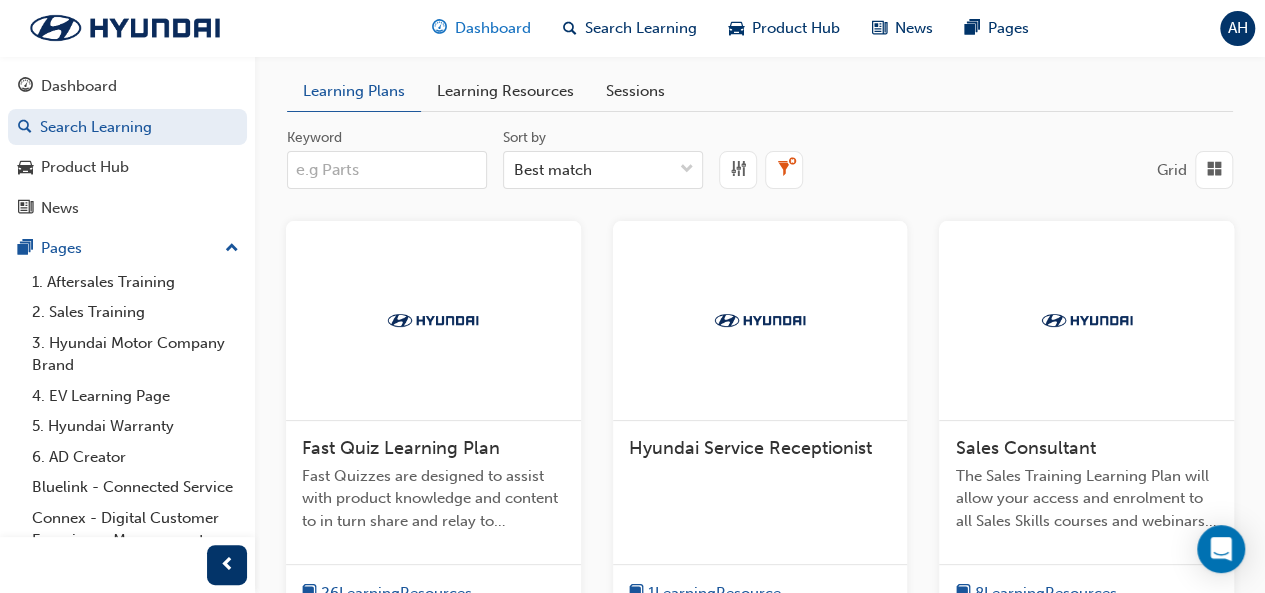 click on "Dashboard" at bounding box center [481, 28] 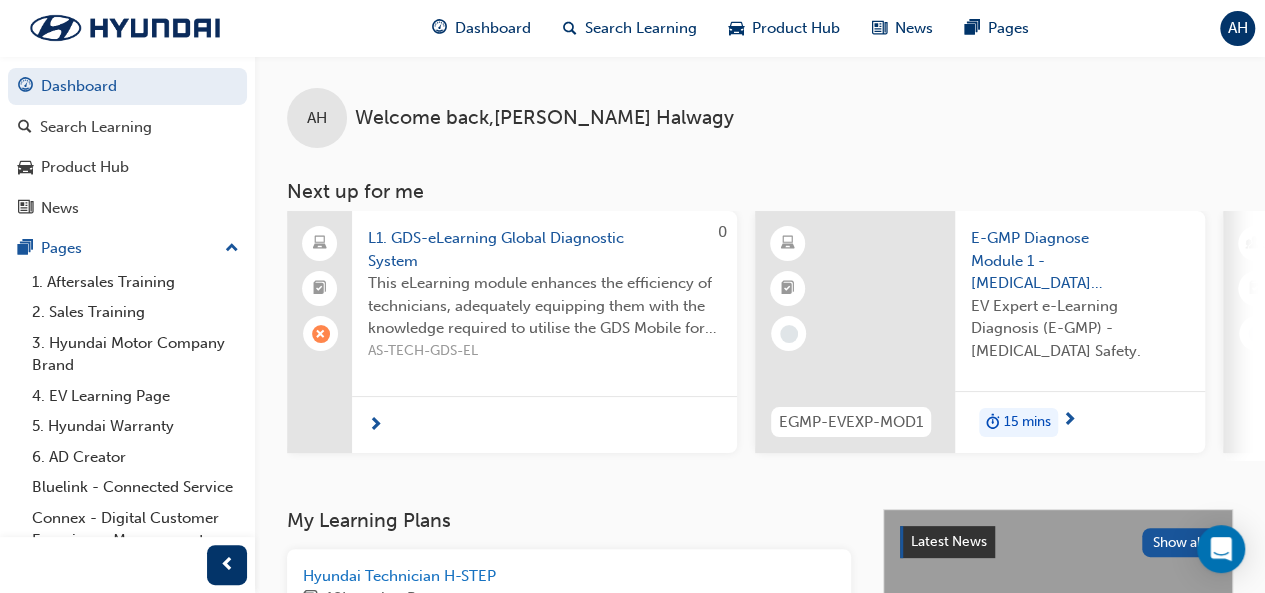 click on "L1. GDS-eLearning Global Diagnostic System" at bounding box center (544, 249) 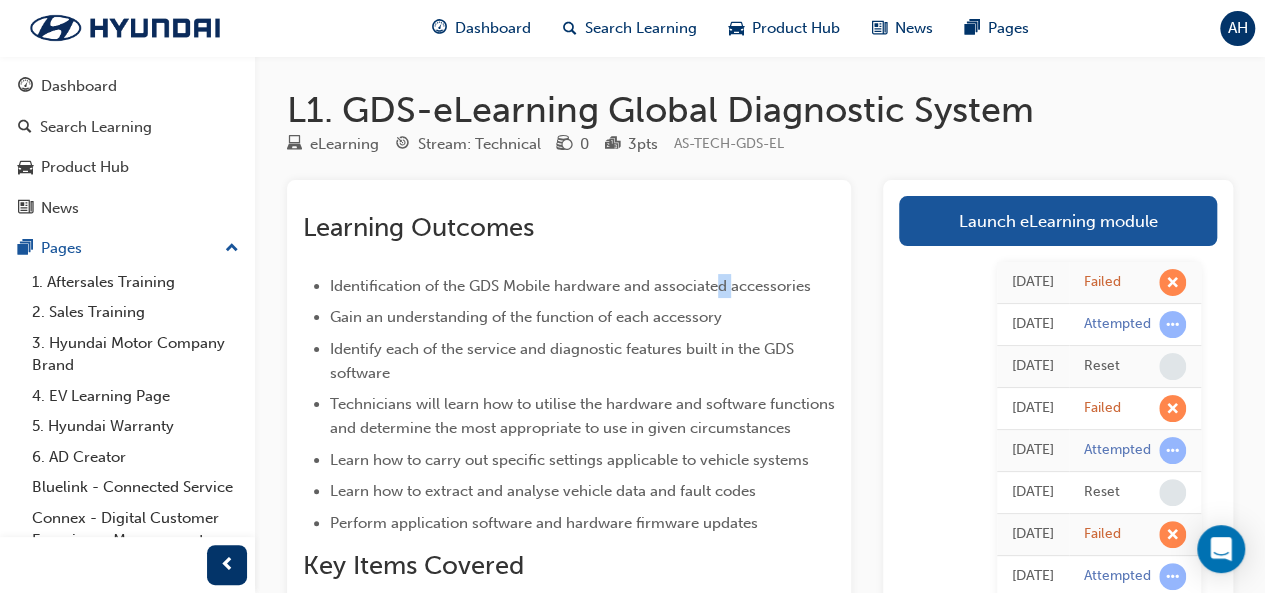 drag, startPoint x: 736, startPoint y: 290, endPoint x: 693, endPoint y: 328, distance: 57.384666 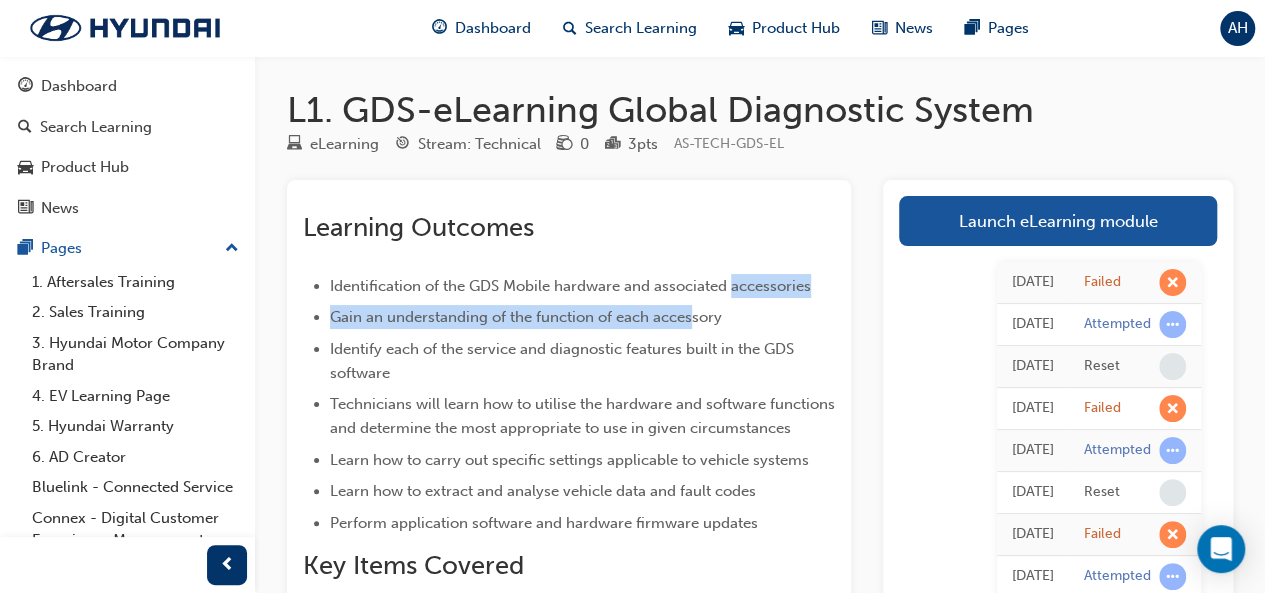 click on "Gain an understanding of the function of each accessory" at bounding box center [582, 317] 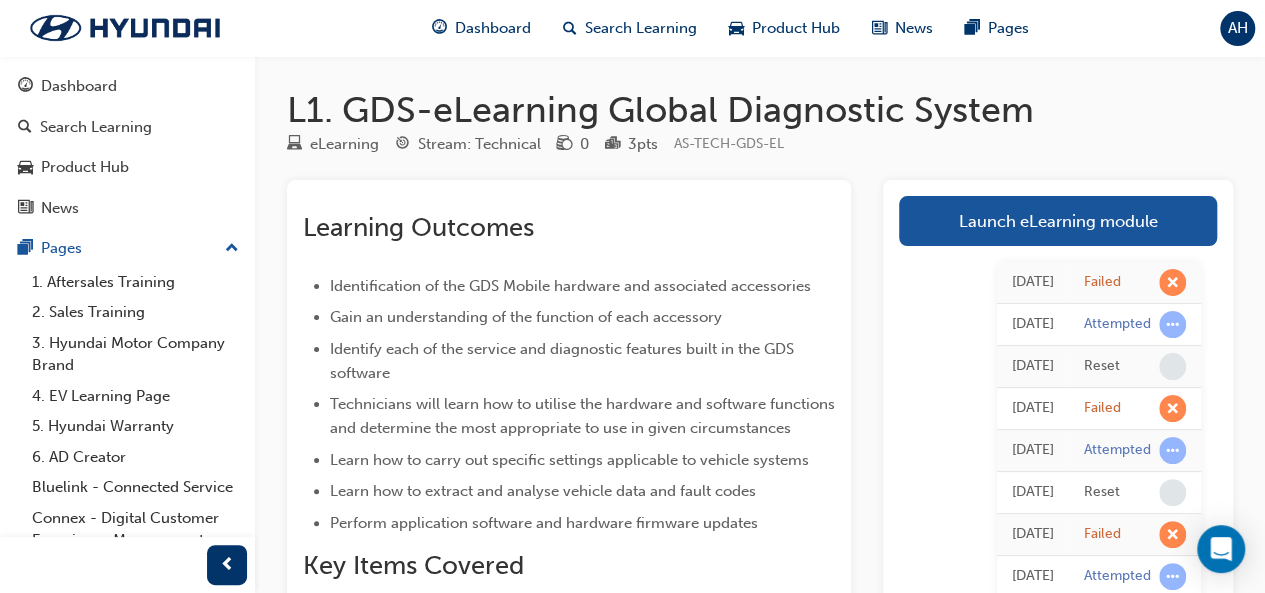 click on "Learning Outcomes" at bounding box center [569, 228] 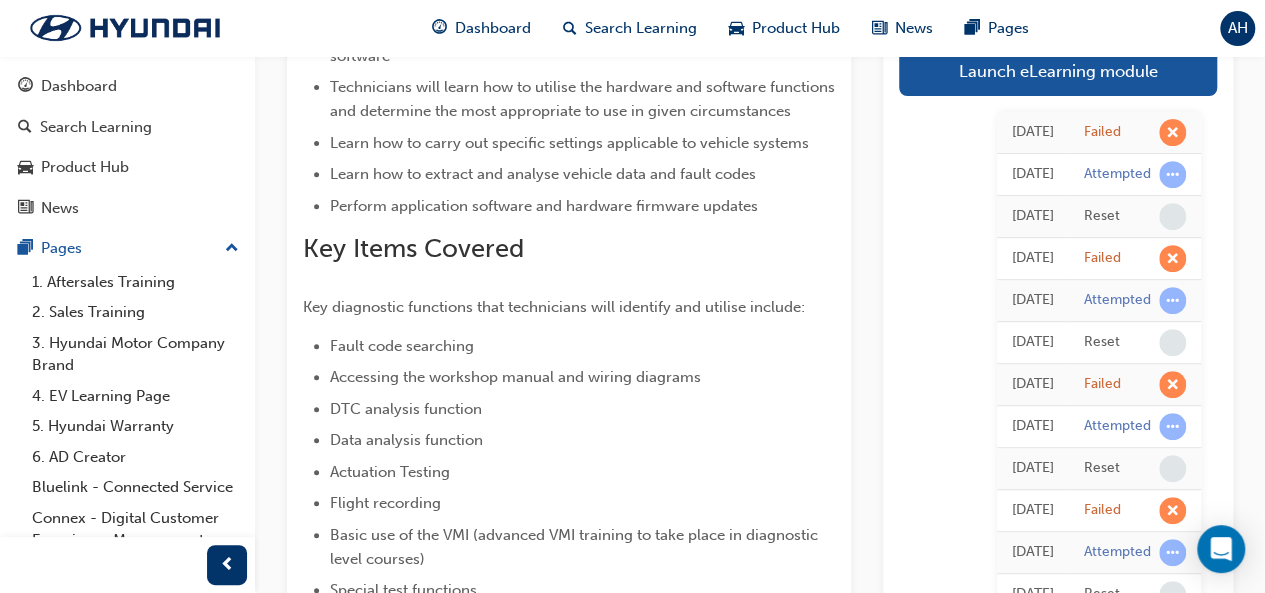 scroll, scrollTop: 0, scrollLeft: 0, axis: both 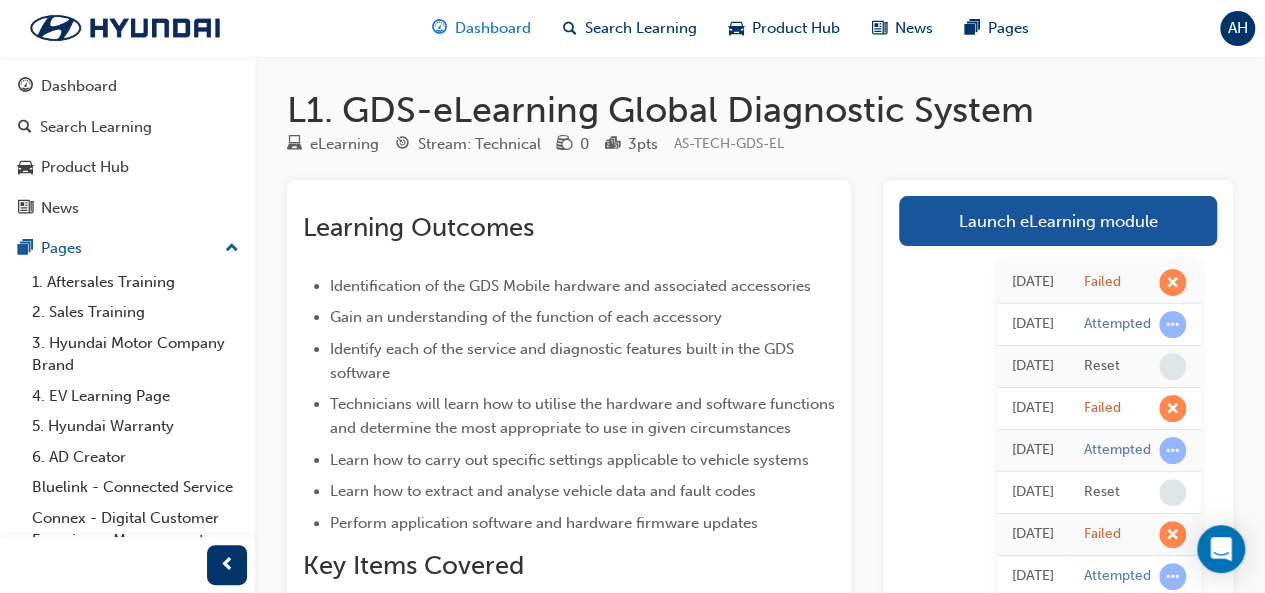 click on "Dashboard" at bounding box center (481, 28) 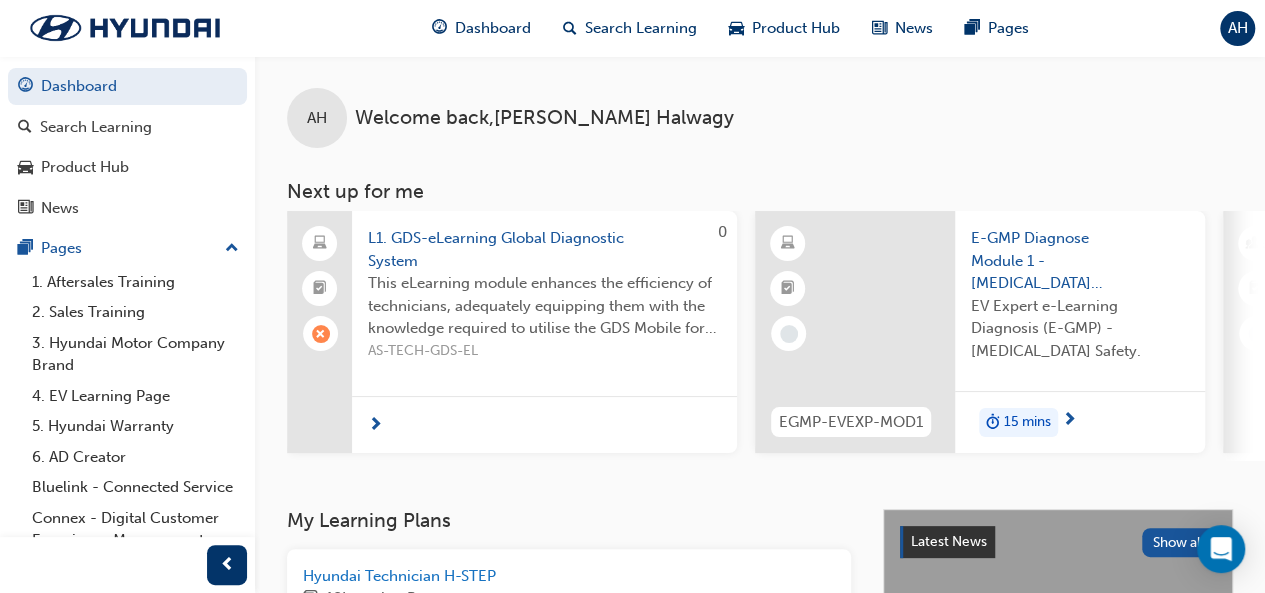 click at bounding box center [375, 426] 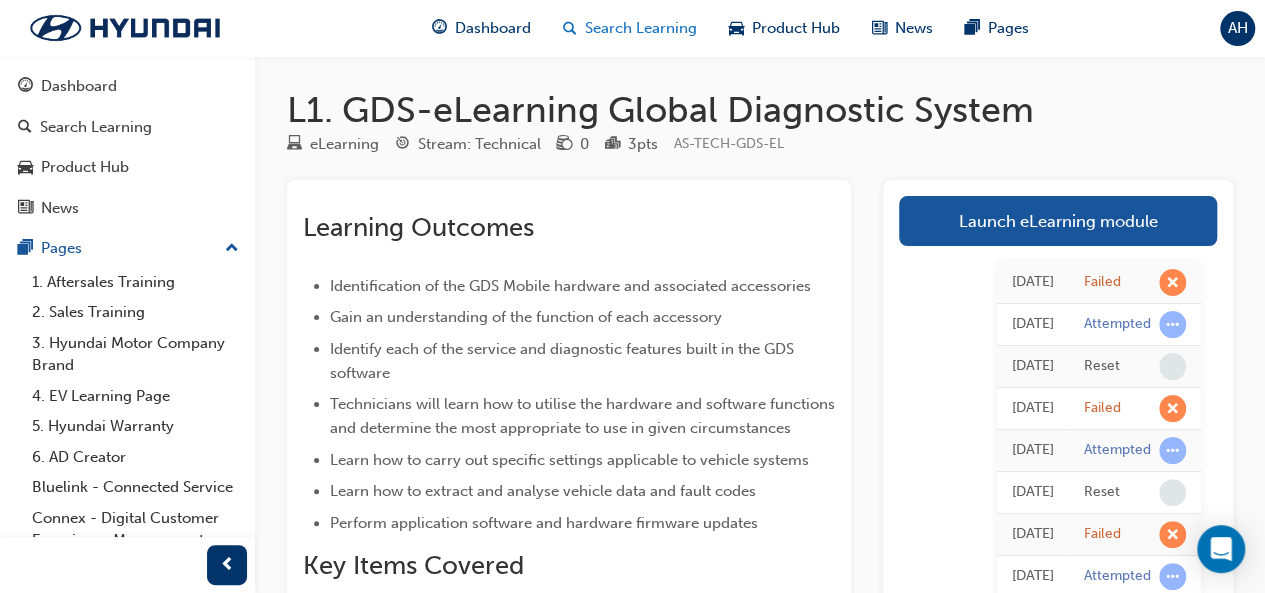 click on "Search Learning" at bounding box center [641, 28] 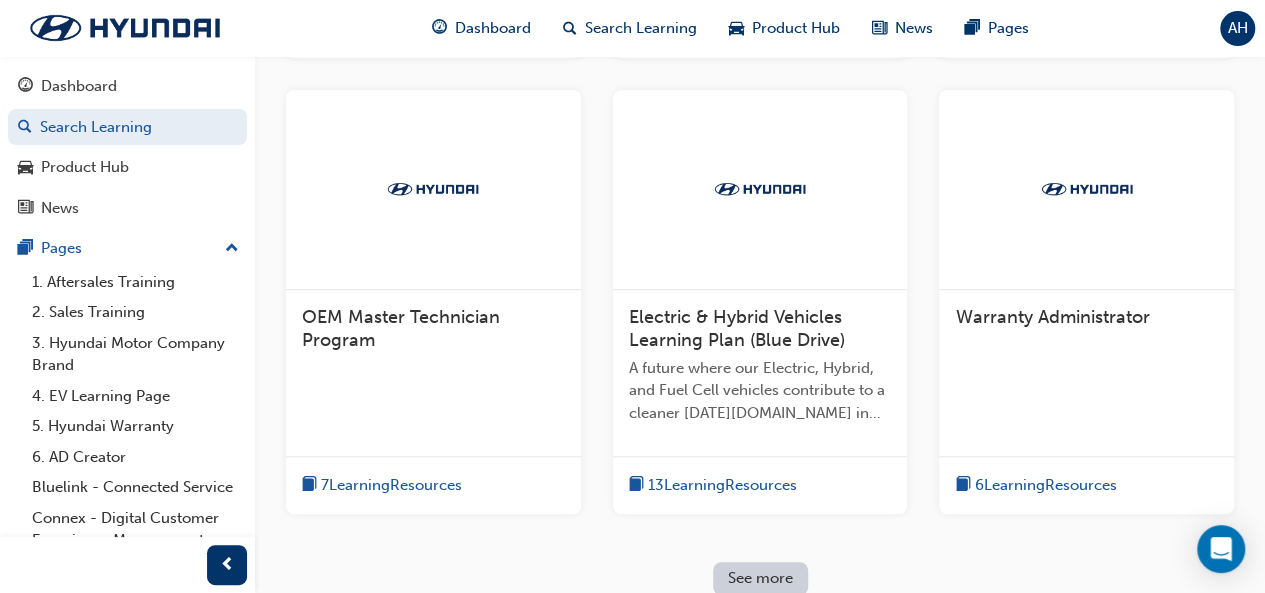 scroll, scrollTop: 563, scrollLeft: 0, axis: vertical 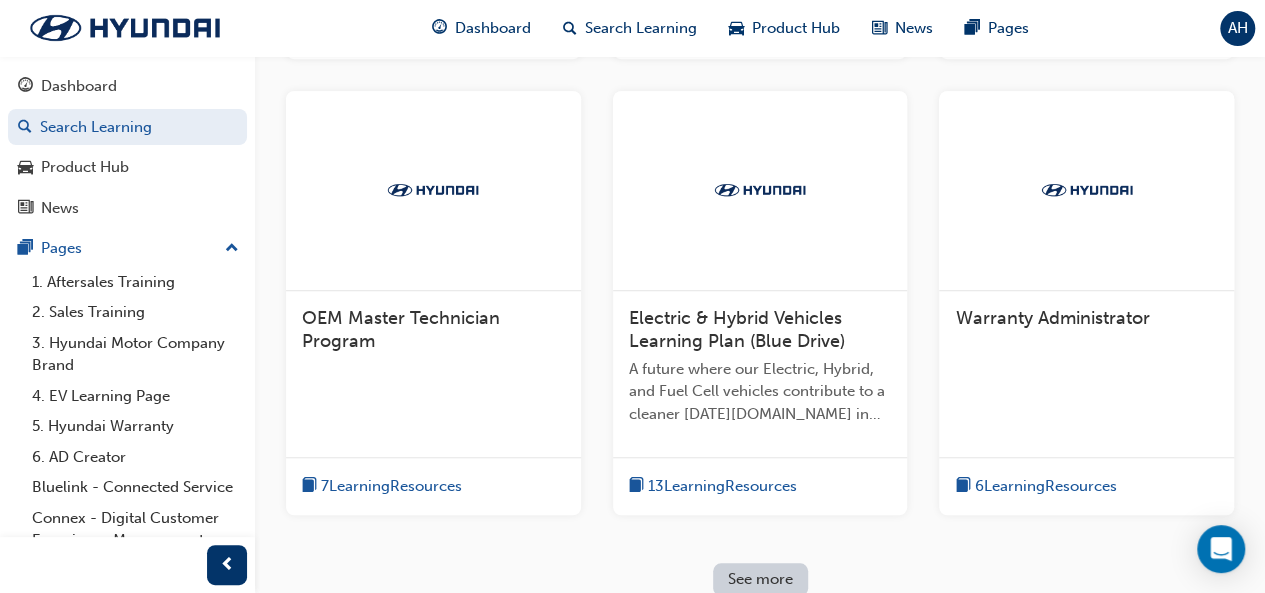 click on "OEM Master Technician Program" at bounding box center [433, 340] 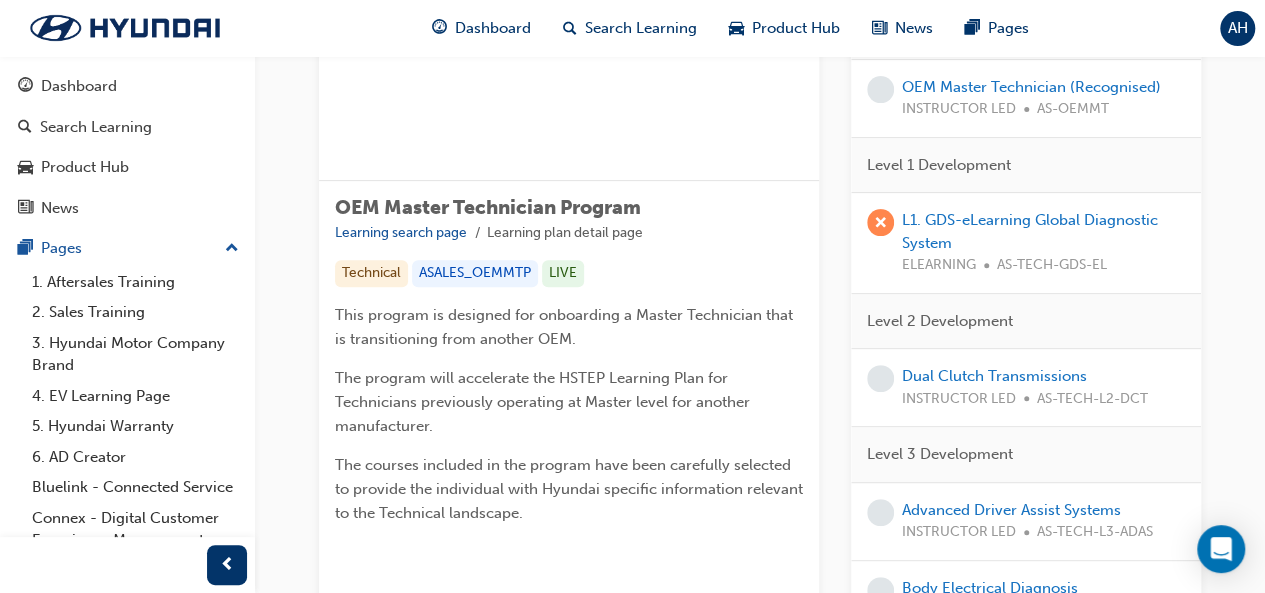 scroll, scrollTop: 105, scrollLeft: 0, axis: vertical 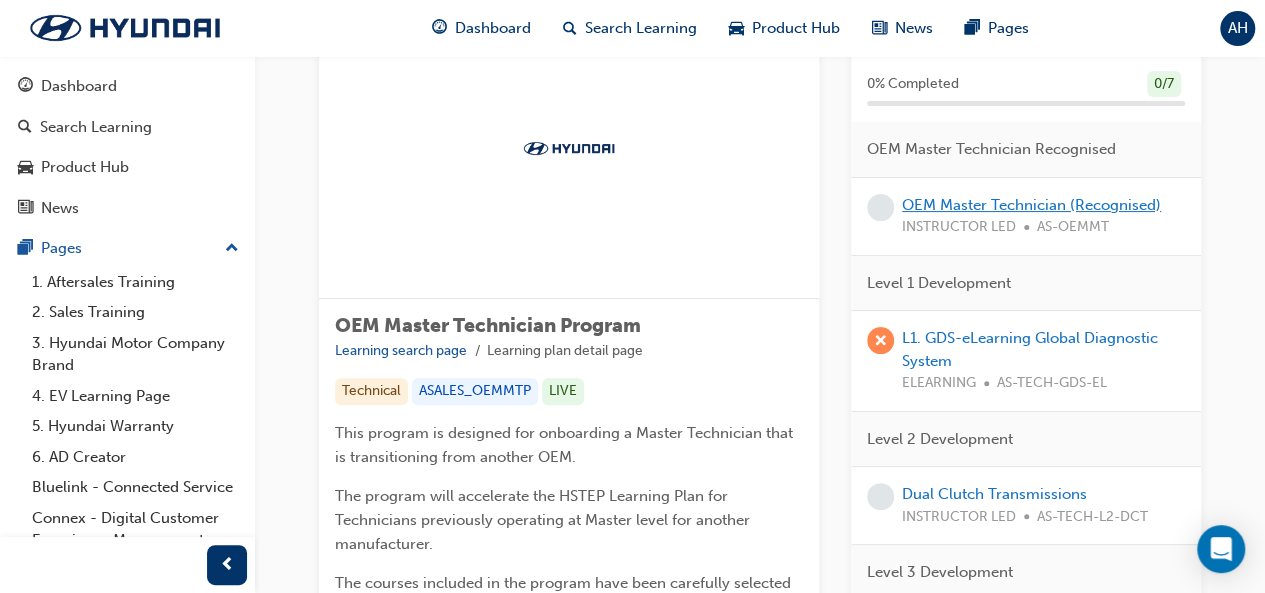 click on "OEM Master Technician (Recognised)" at bounding box center [1031, 205] 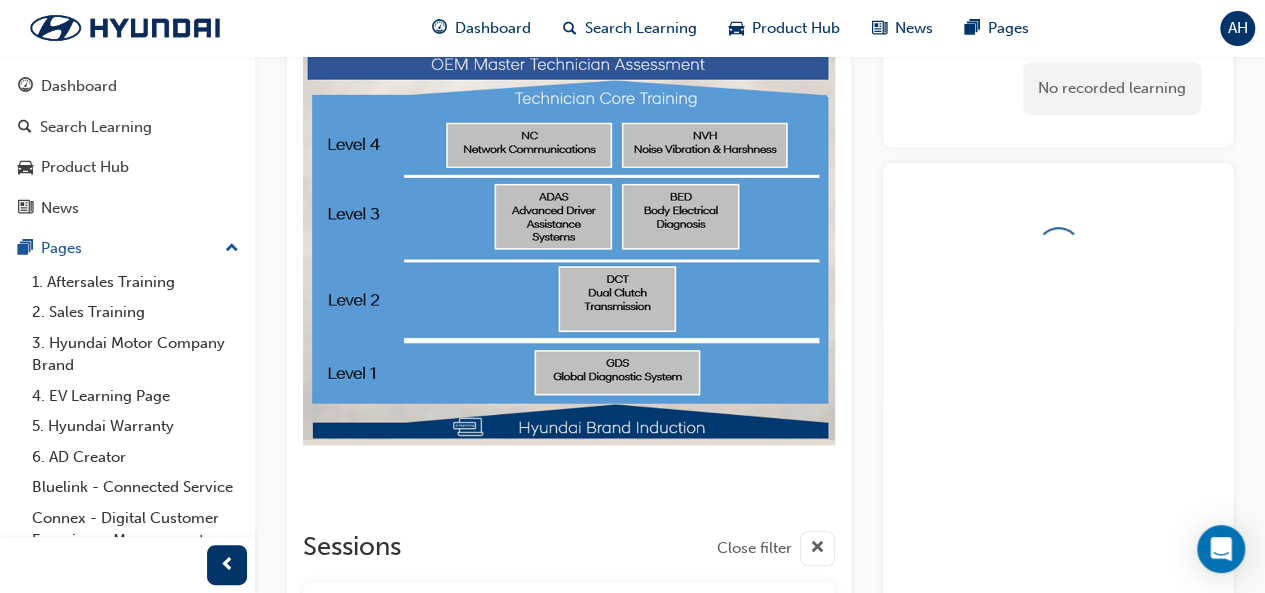 scroll, scrollTop: 492, scrollLeft: 0, axis: vertical 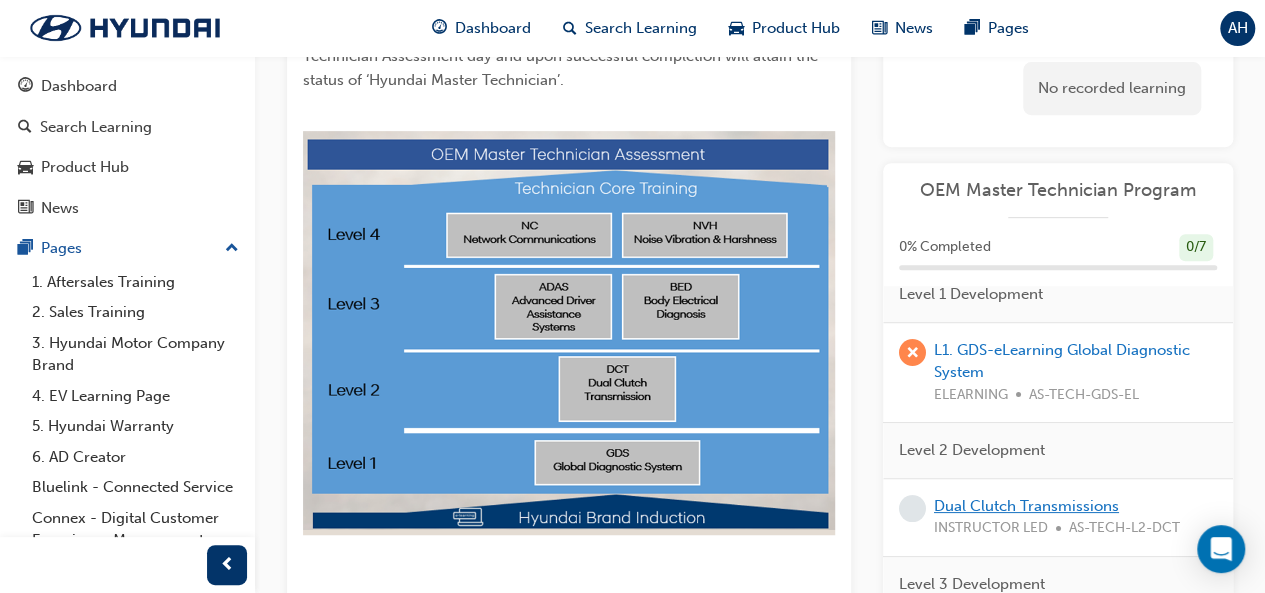 click on "Dual Clutch Transmissions" at bounding box center [1026, 506] 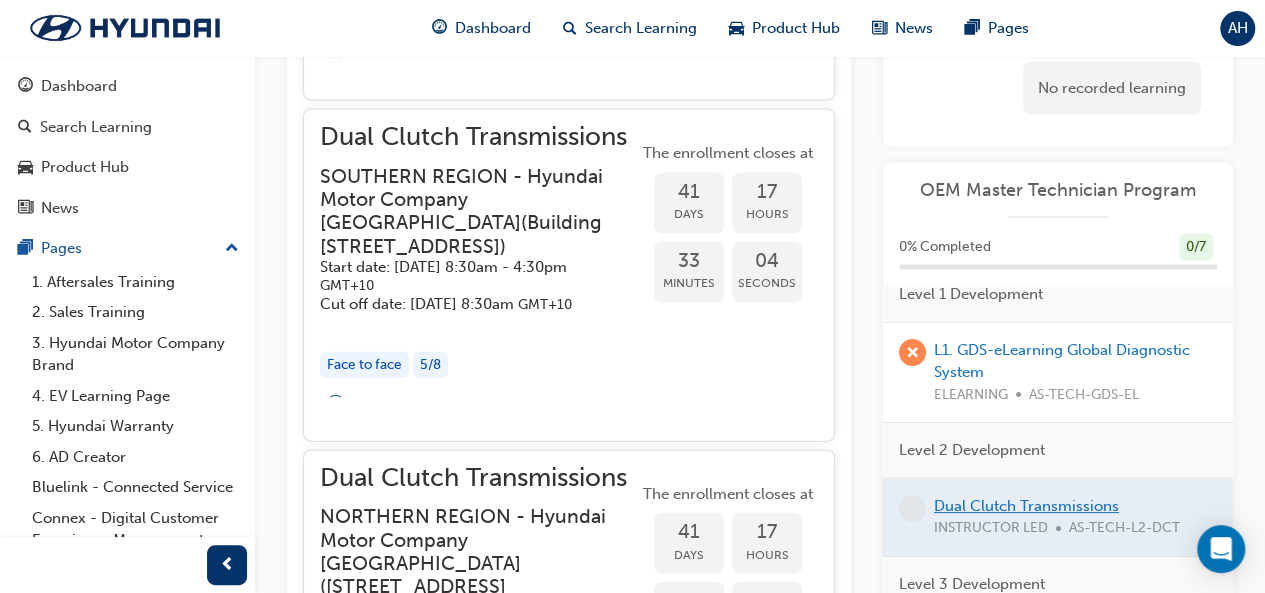 scroll, scrollTop: 2073, scrollLeft: 0, axis: vertical 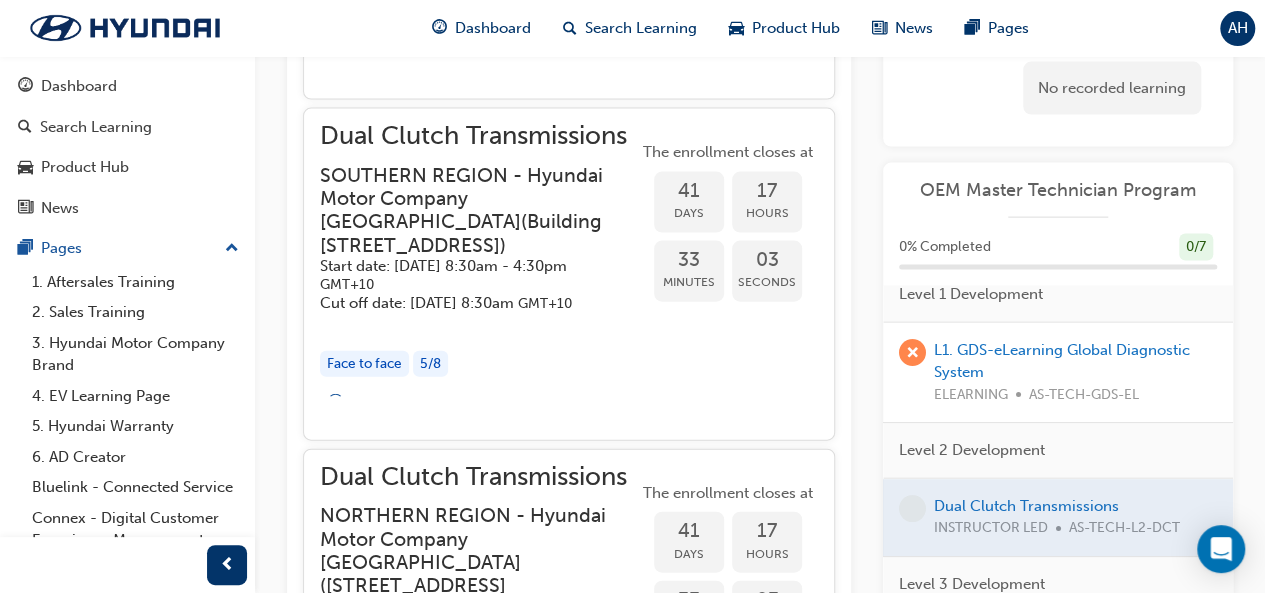click on "Face to face" at bounding box center [364, 364] 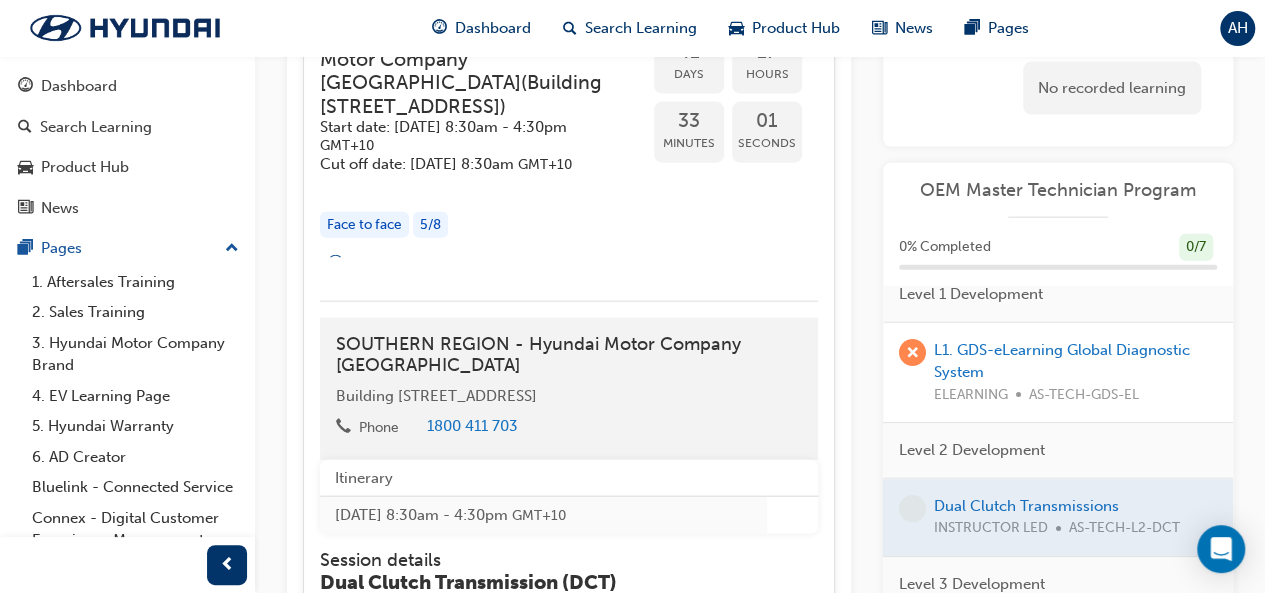scroll, scrollTop: 2213, scrollLeft: 0, axis: vertical 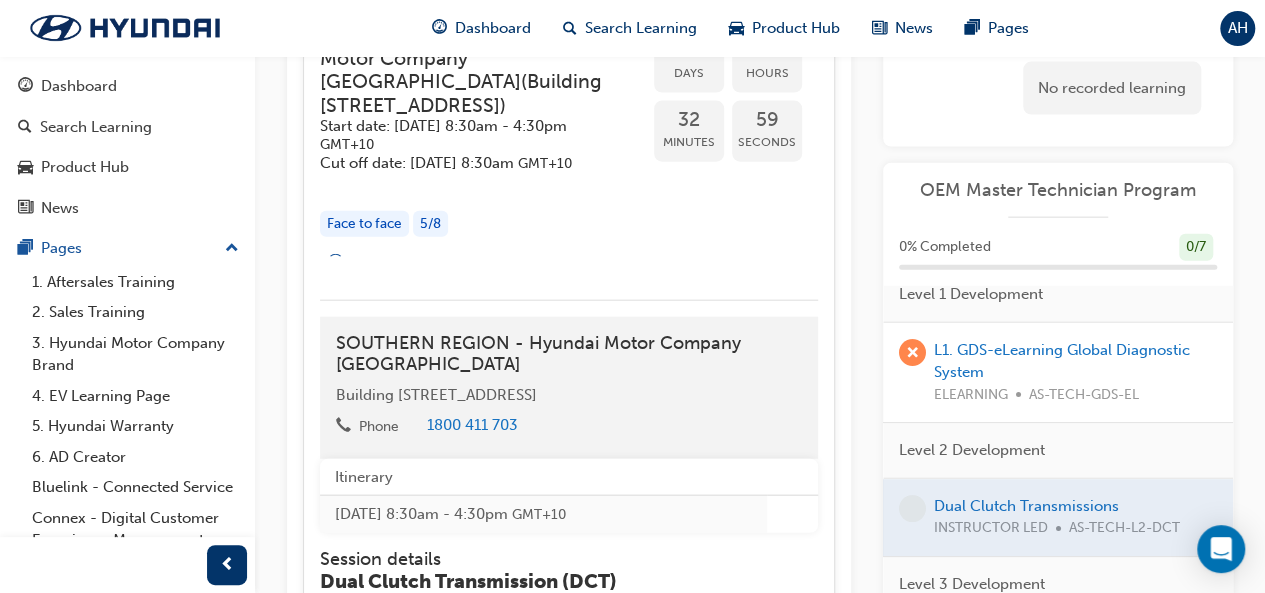 click on "5  /  8" at bounding box center [430, 224] 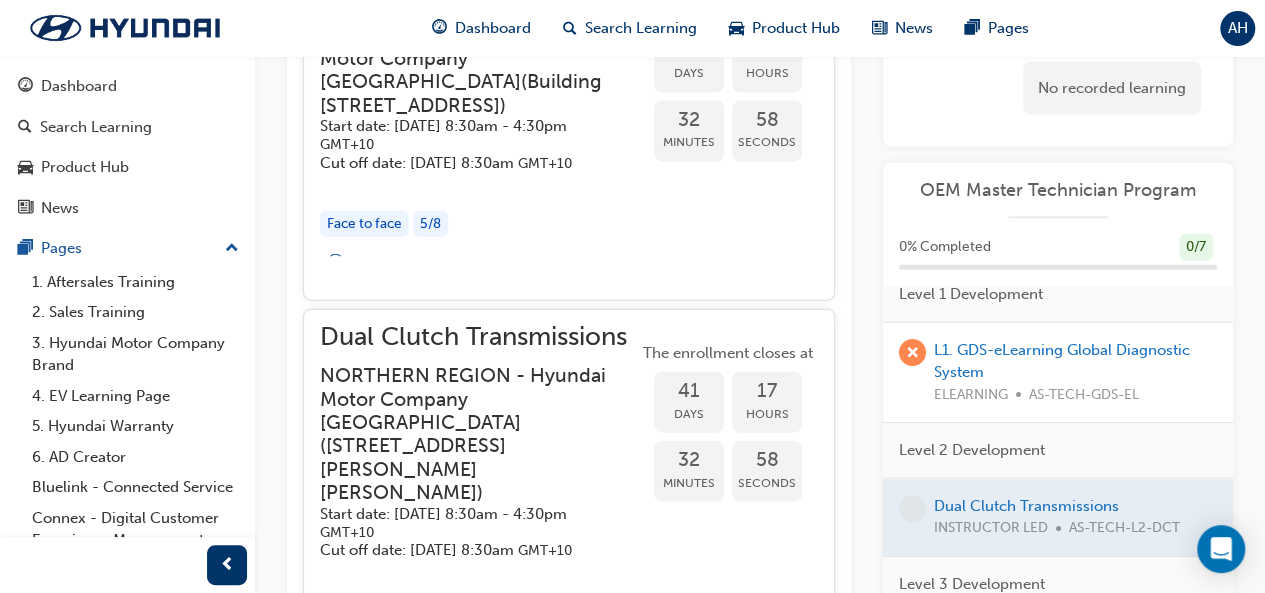 click on "5  /  8" at bounding box center (430, 224) 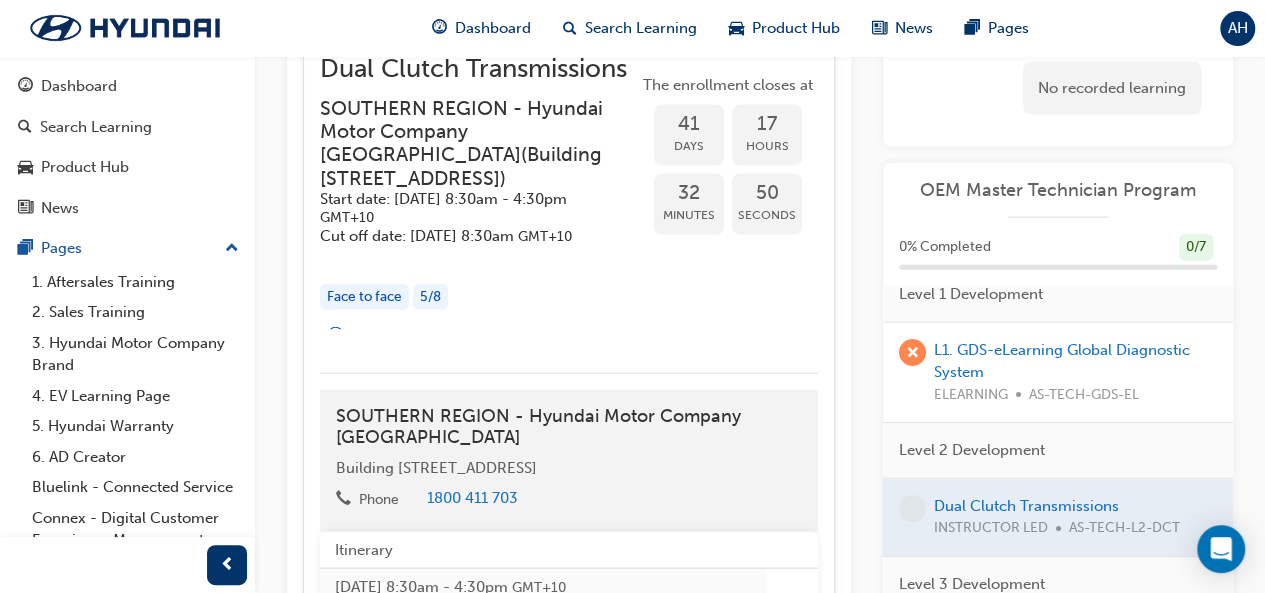 scroll, scrollTop: 2141, scrollLeft: 0, axis: vertical 